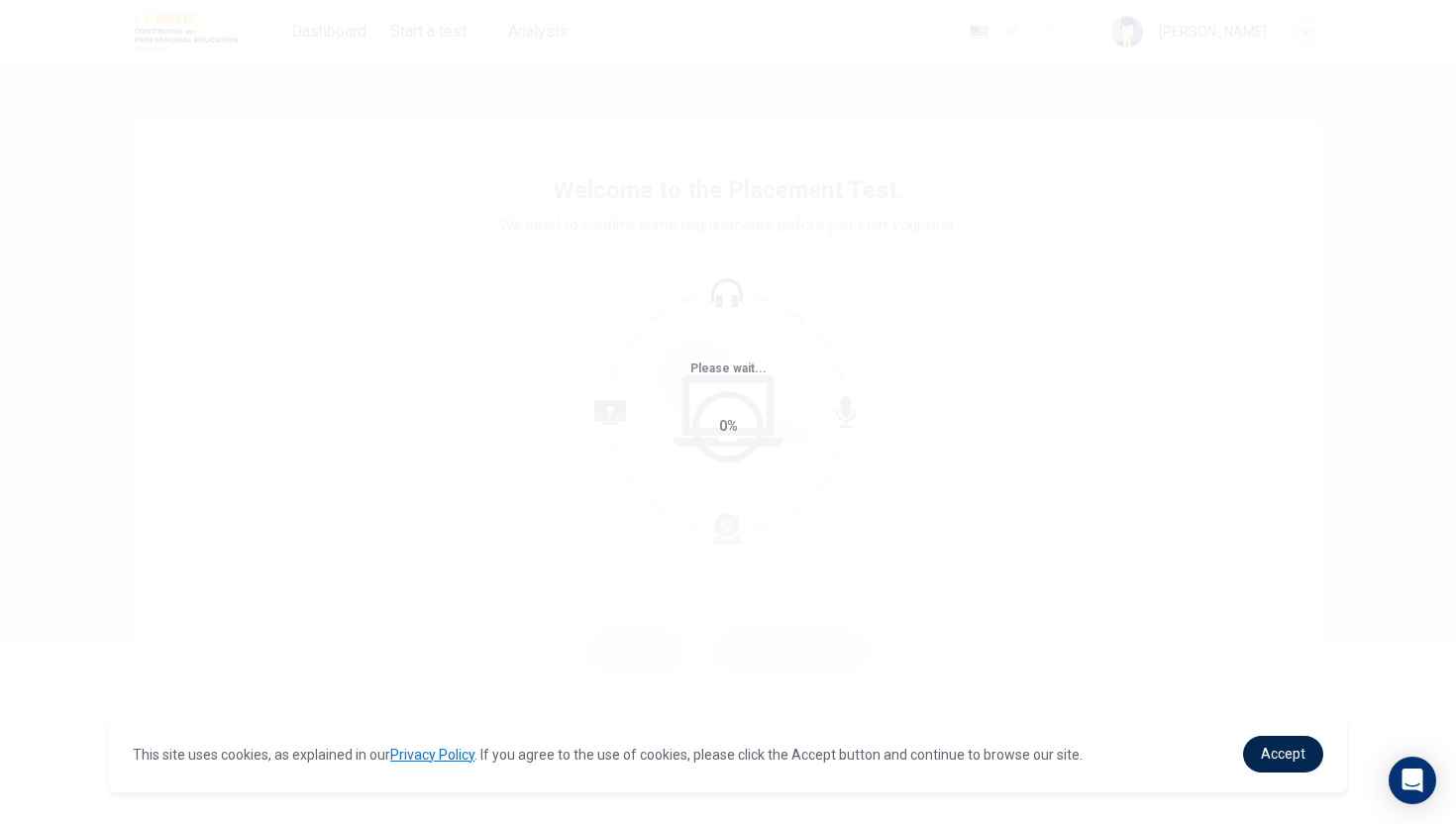 scroll, scrollTop: 0, scrollLeft: 0, axis: both 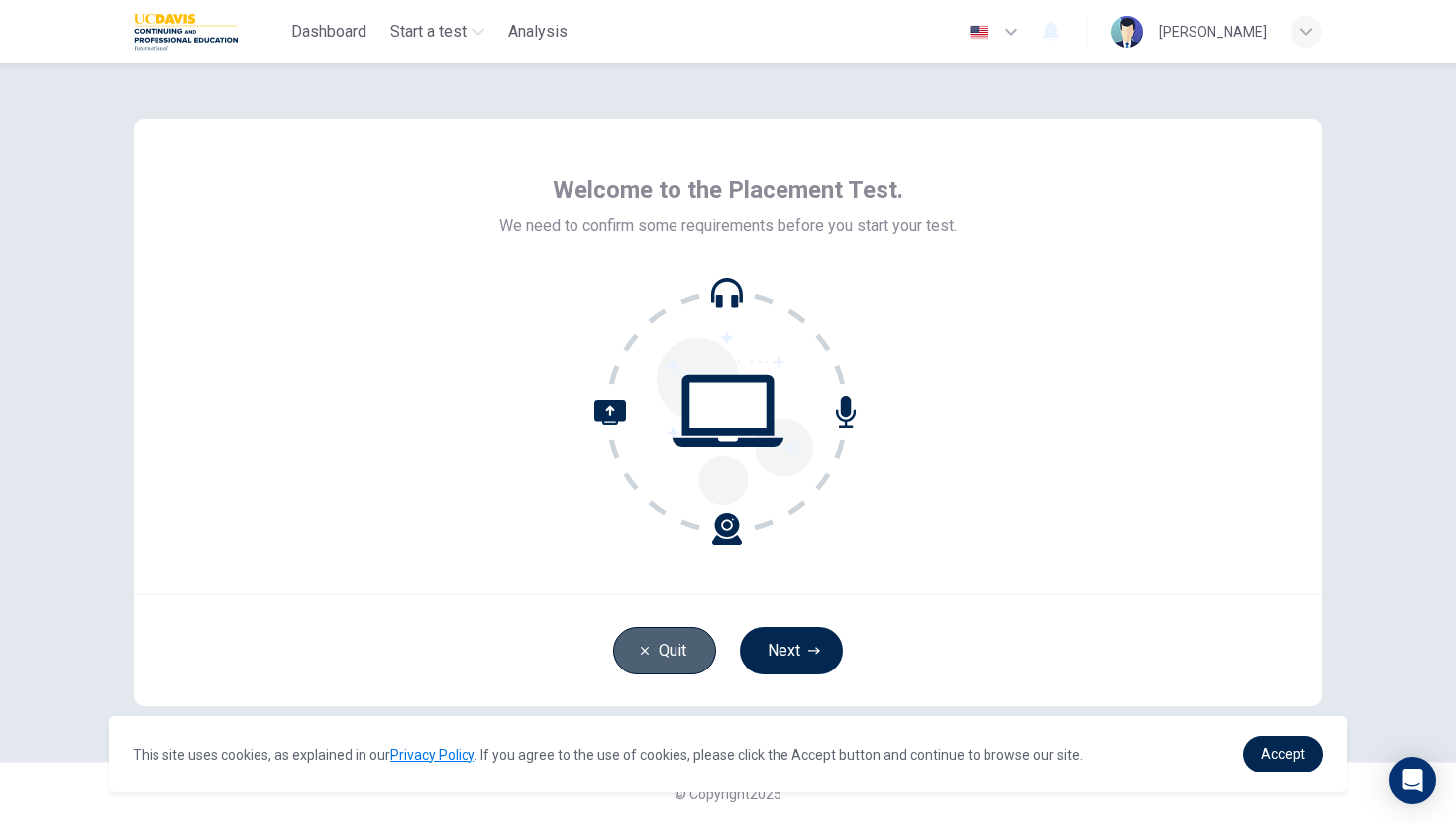 click on "Quit" at bounding box center [665, 651] 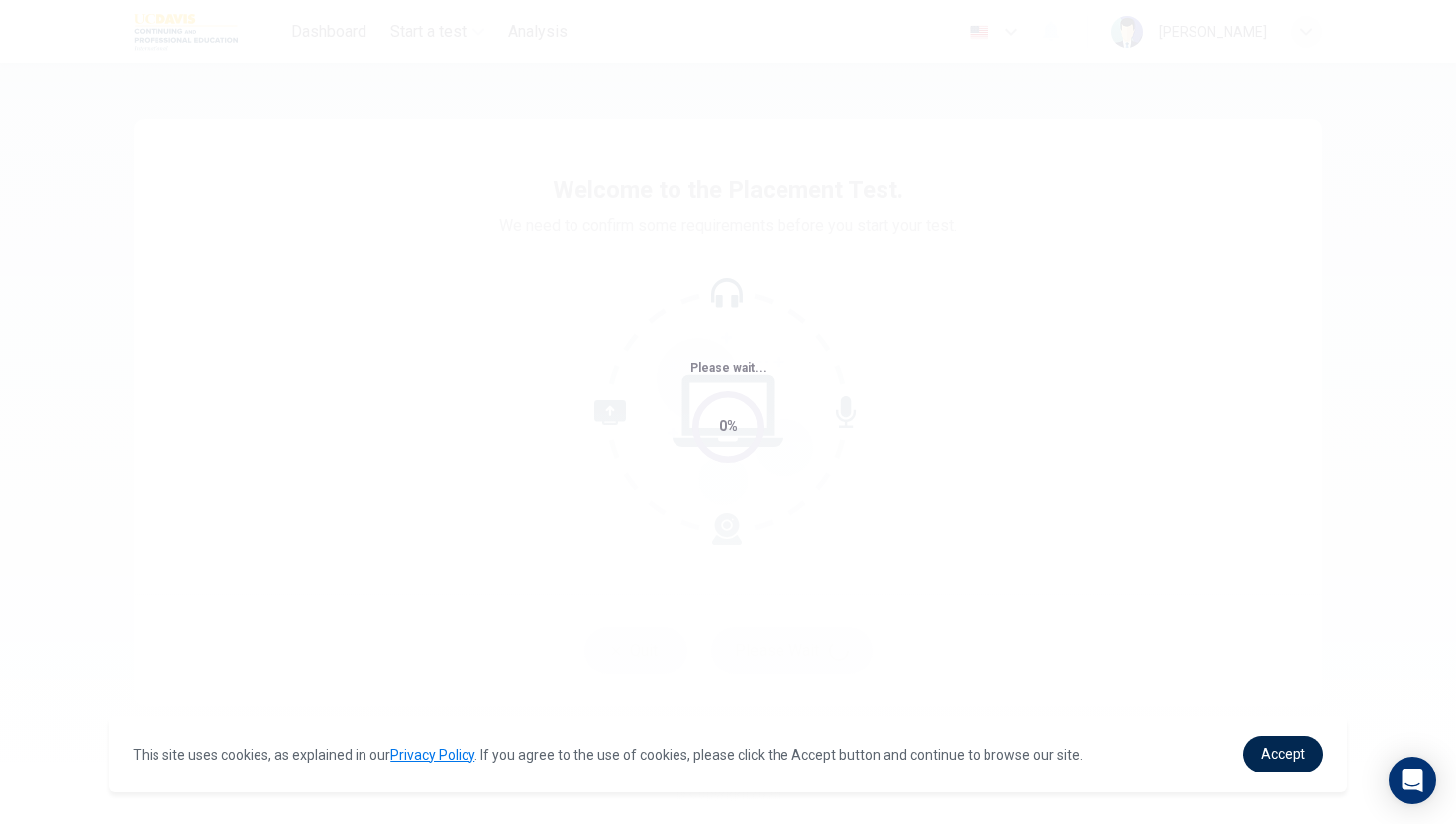 scroll, scrollTop: 0, scrollLeft: 0, axis: both 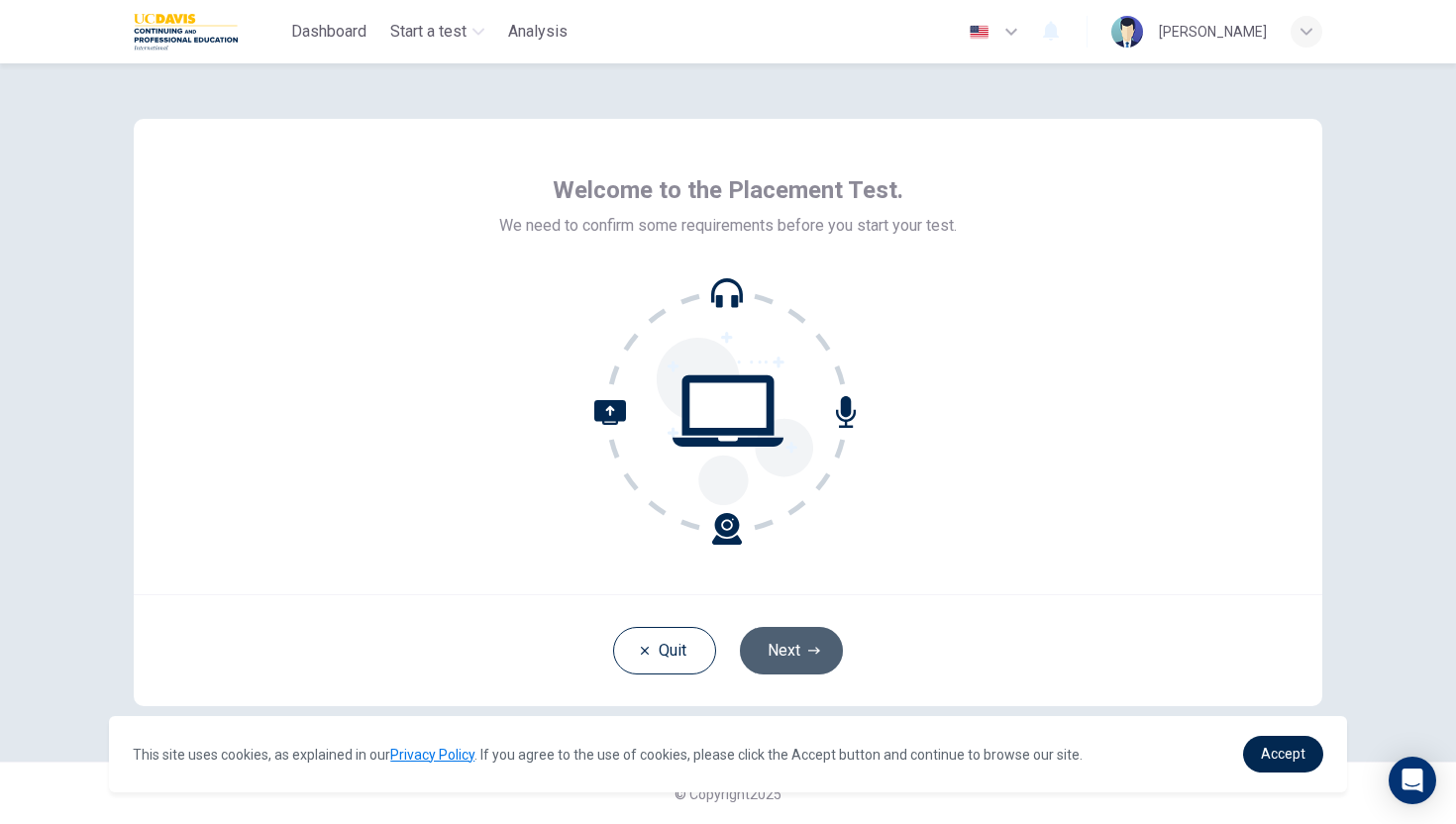click on "Next" at bounding box center (791, 651) 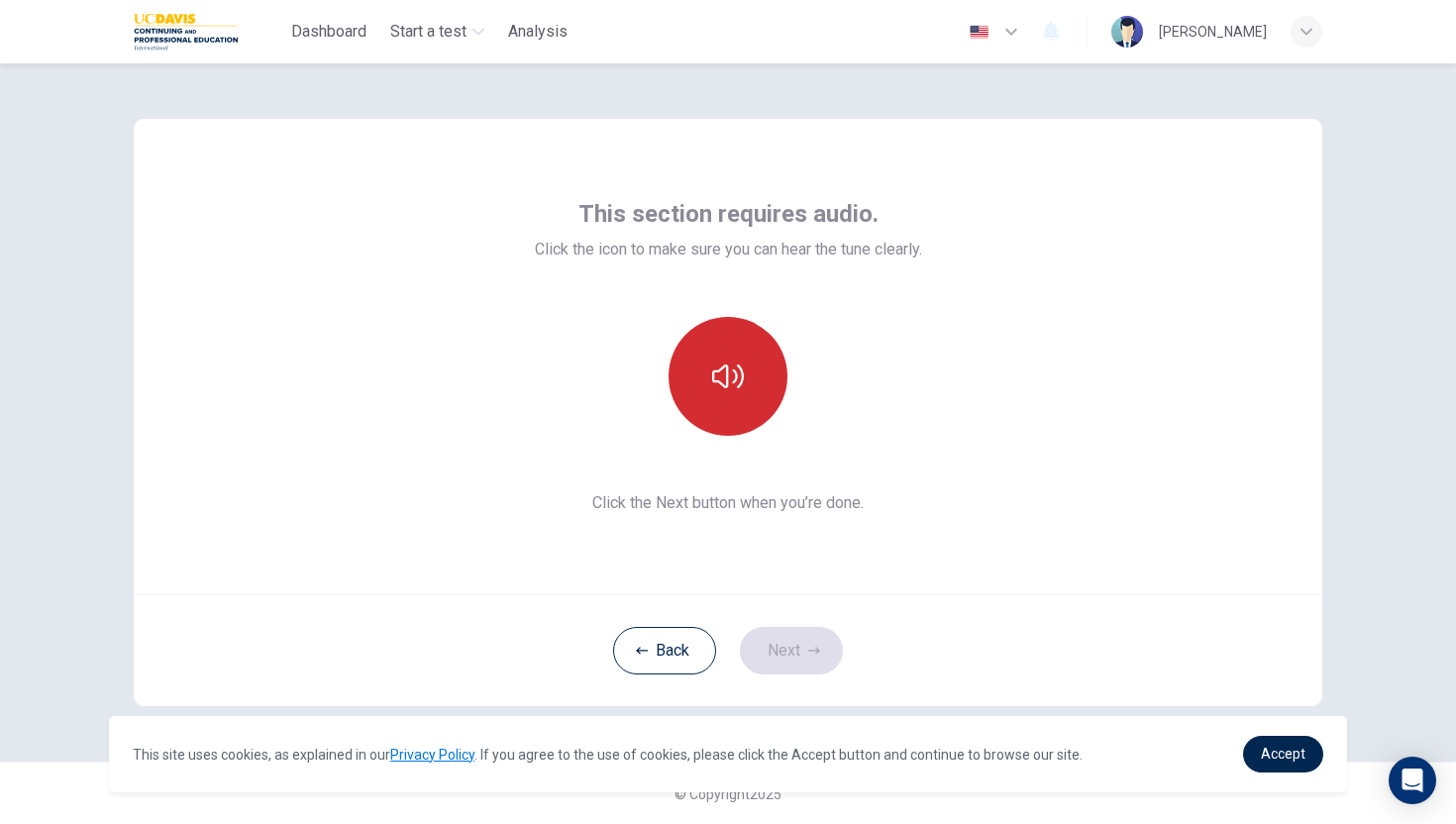 click 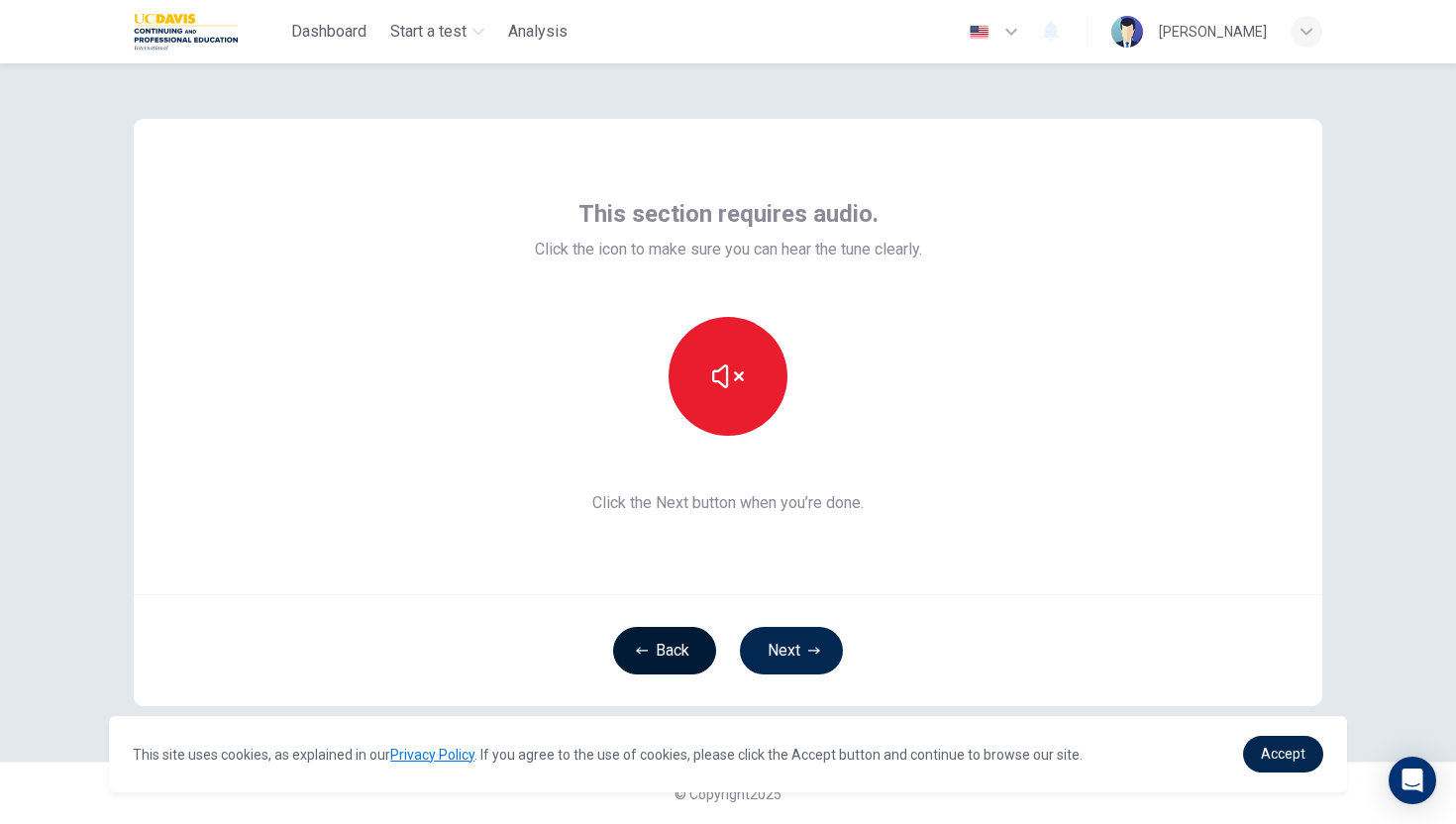 click on "Back" at bounding box center (665, 651) 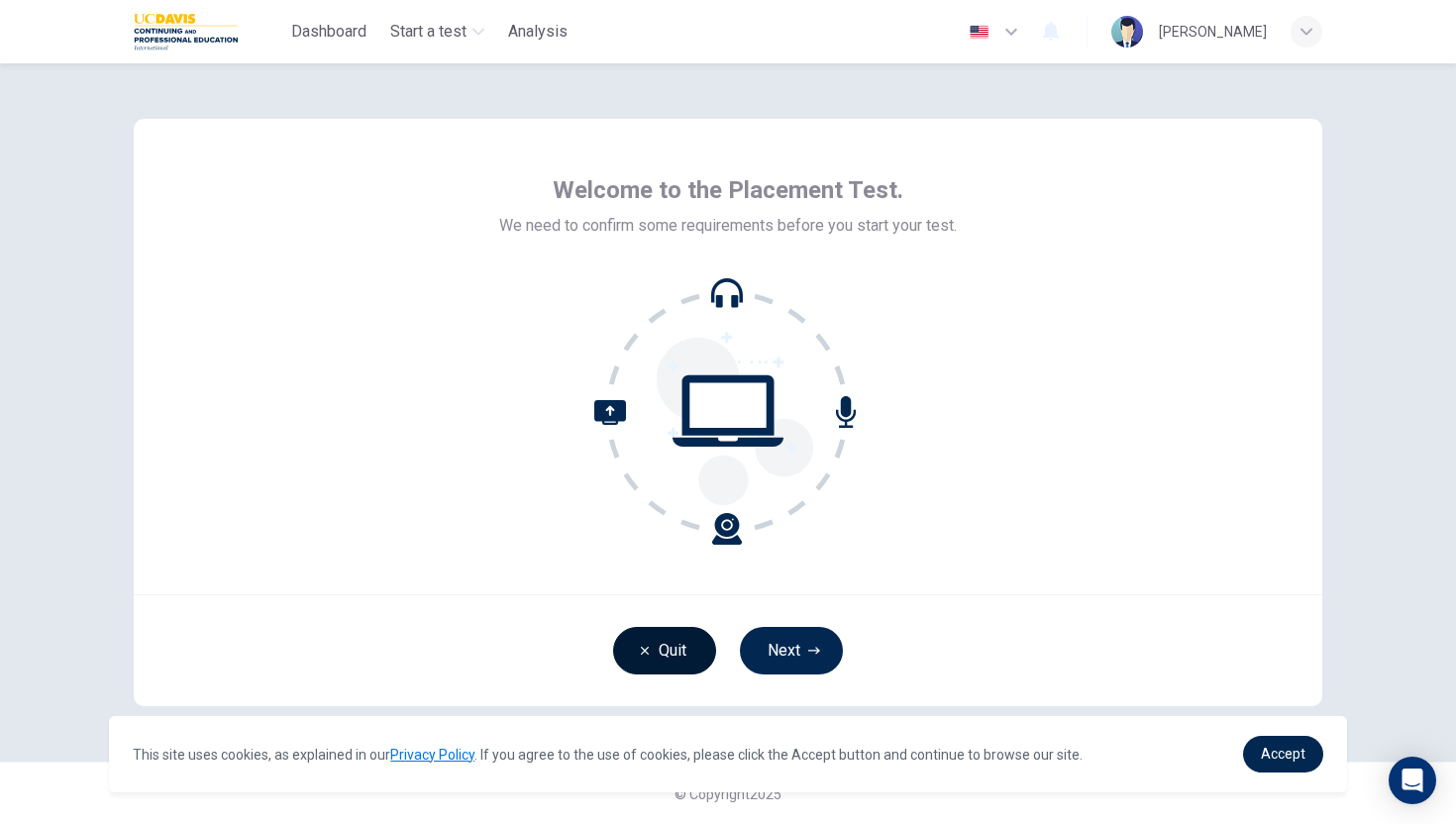 click on "Quit" at bounding box center [665, 651] 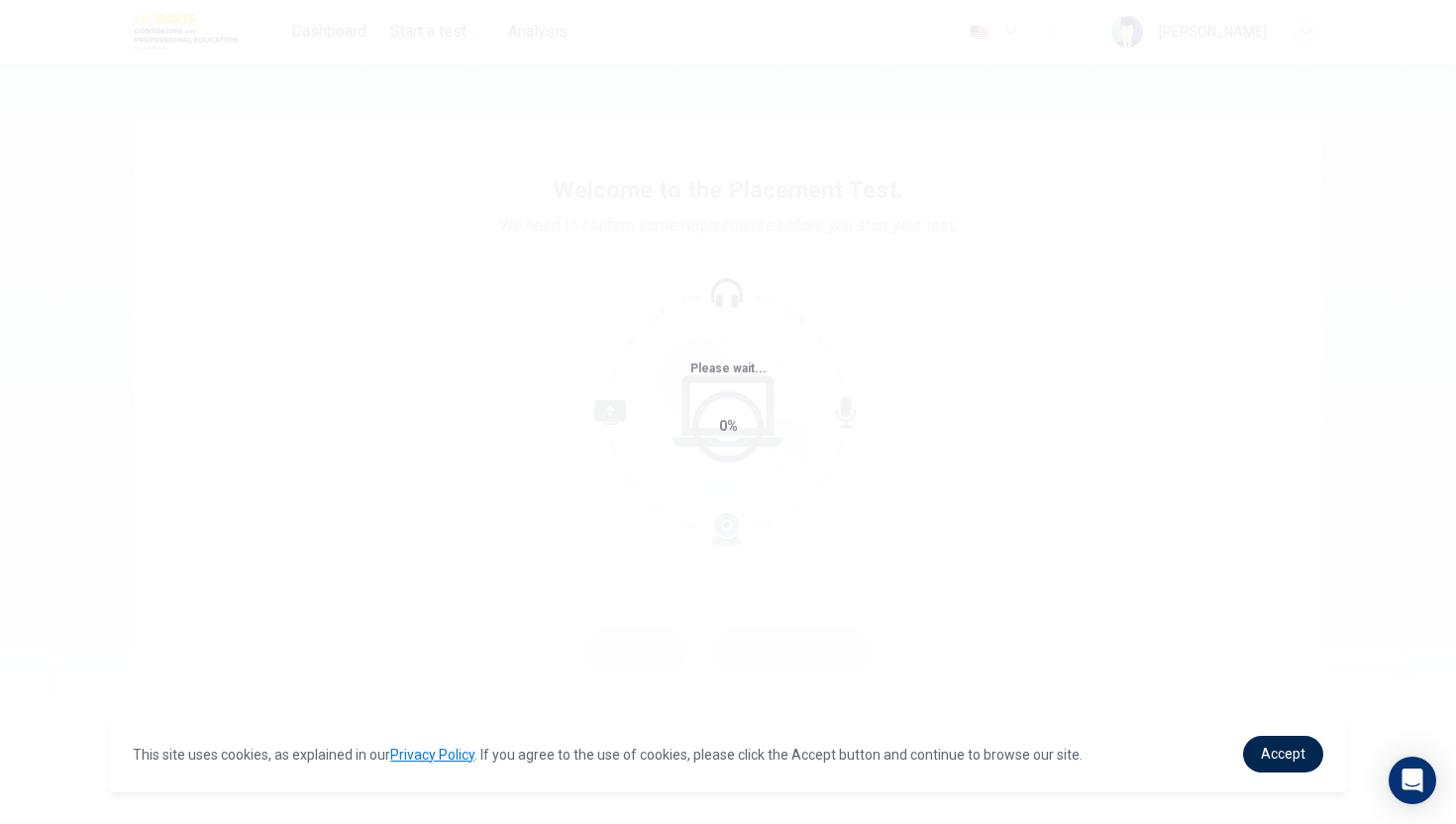 scroll, scrollTop: 0, scrollLeft: 0, axis: both 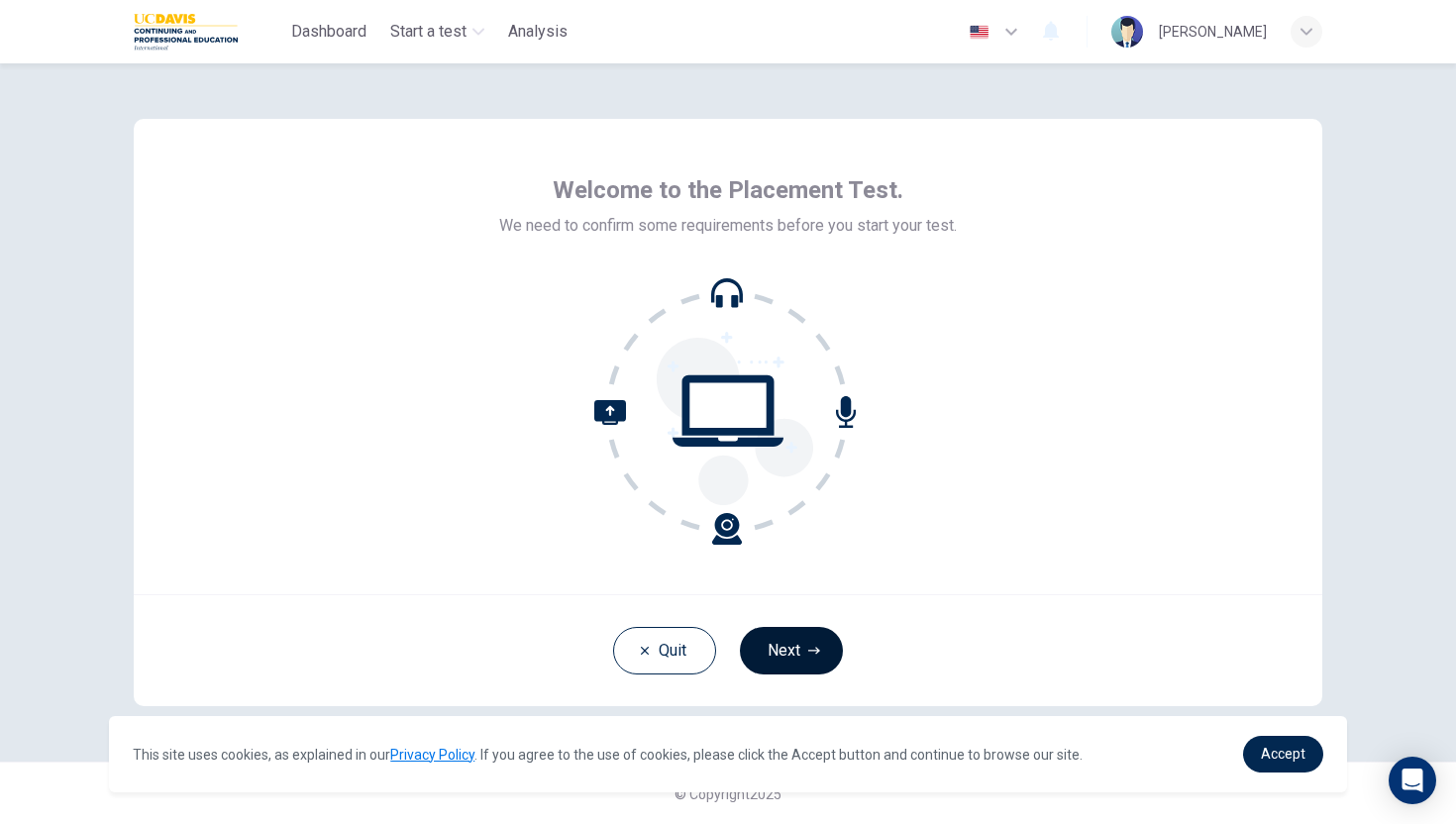 click on "Next" at bounding box center [791, 651] 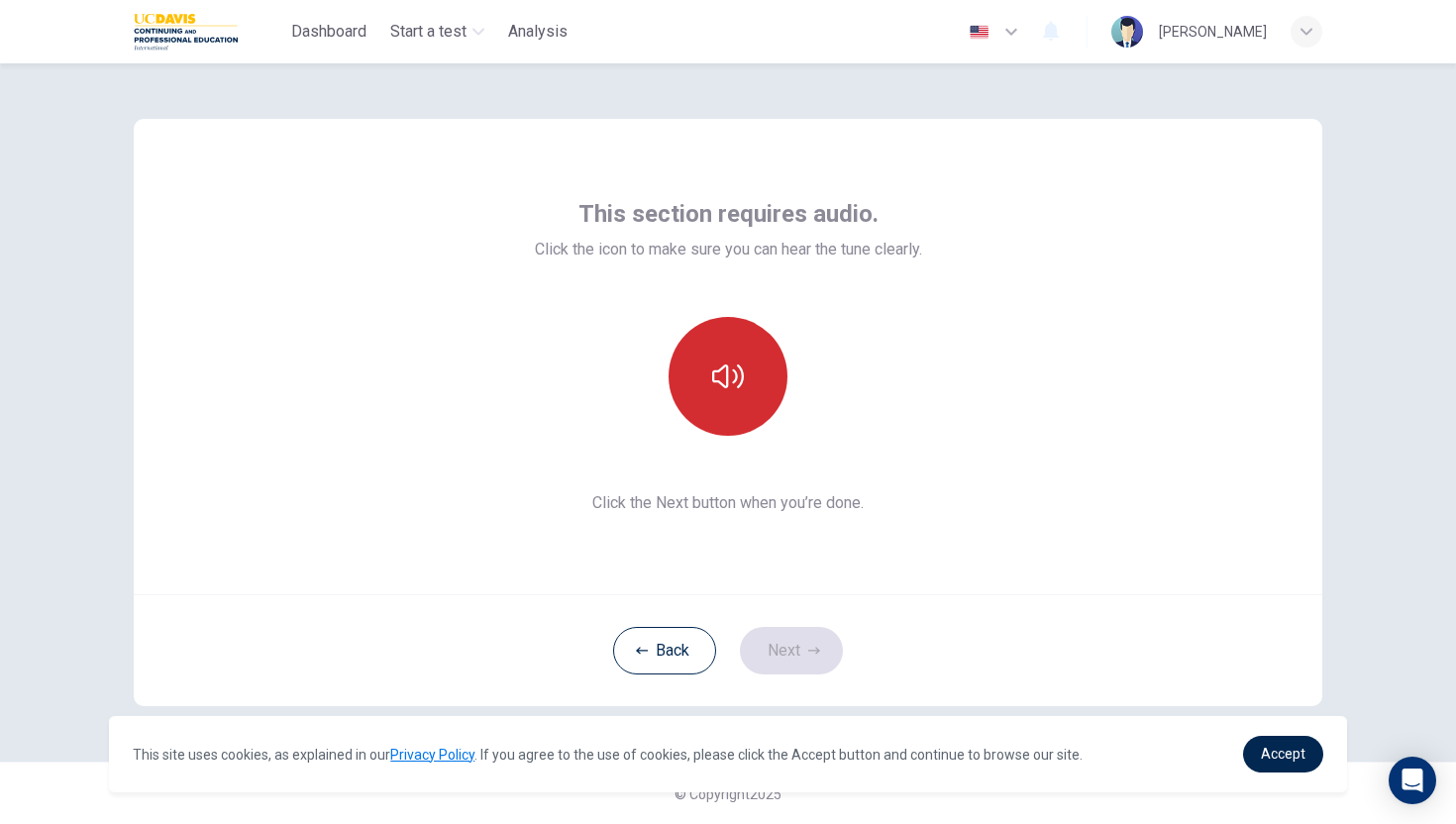 click at bounding box center (728, 376) 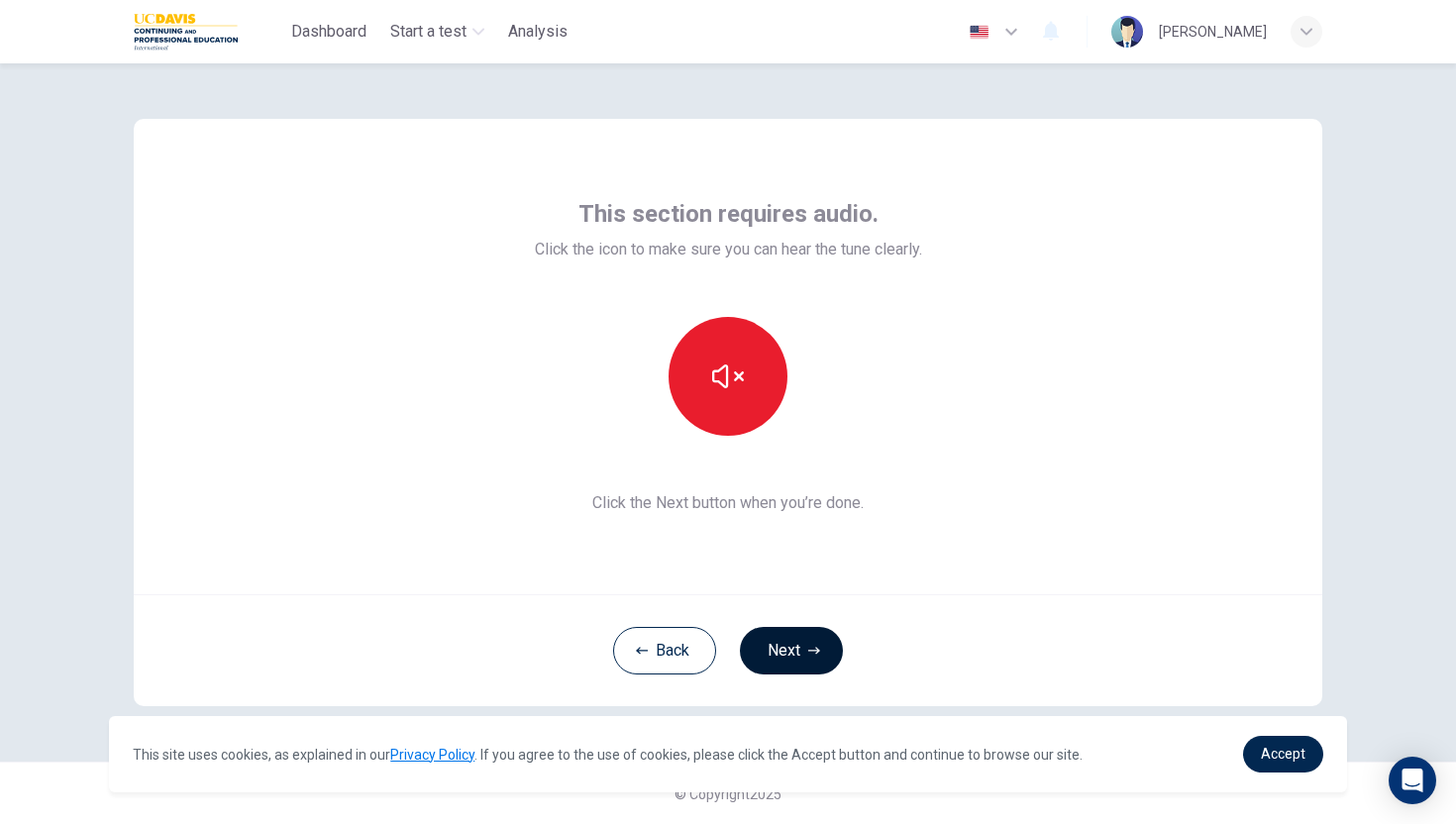 click on "Next" at bounding box center [791, 651] 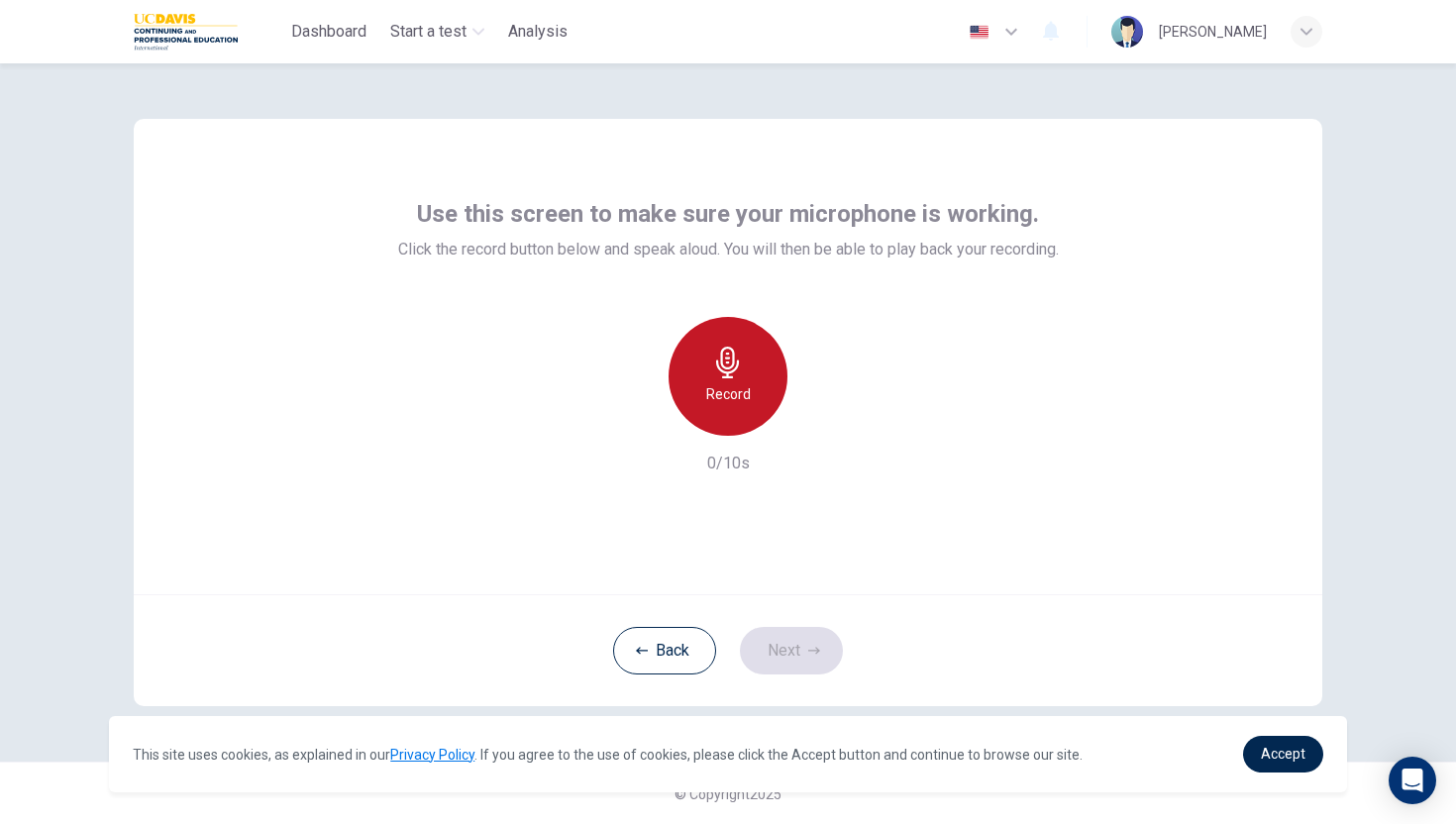 click on "Record" at bounding box center (728, 394) 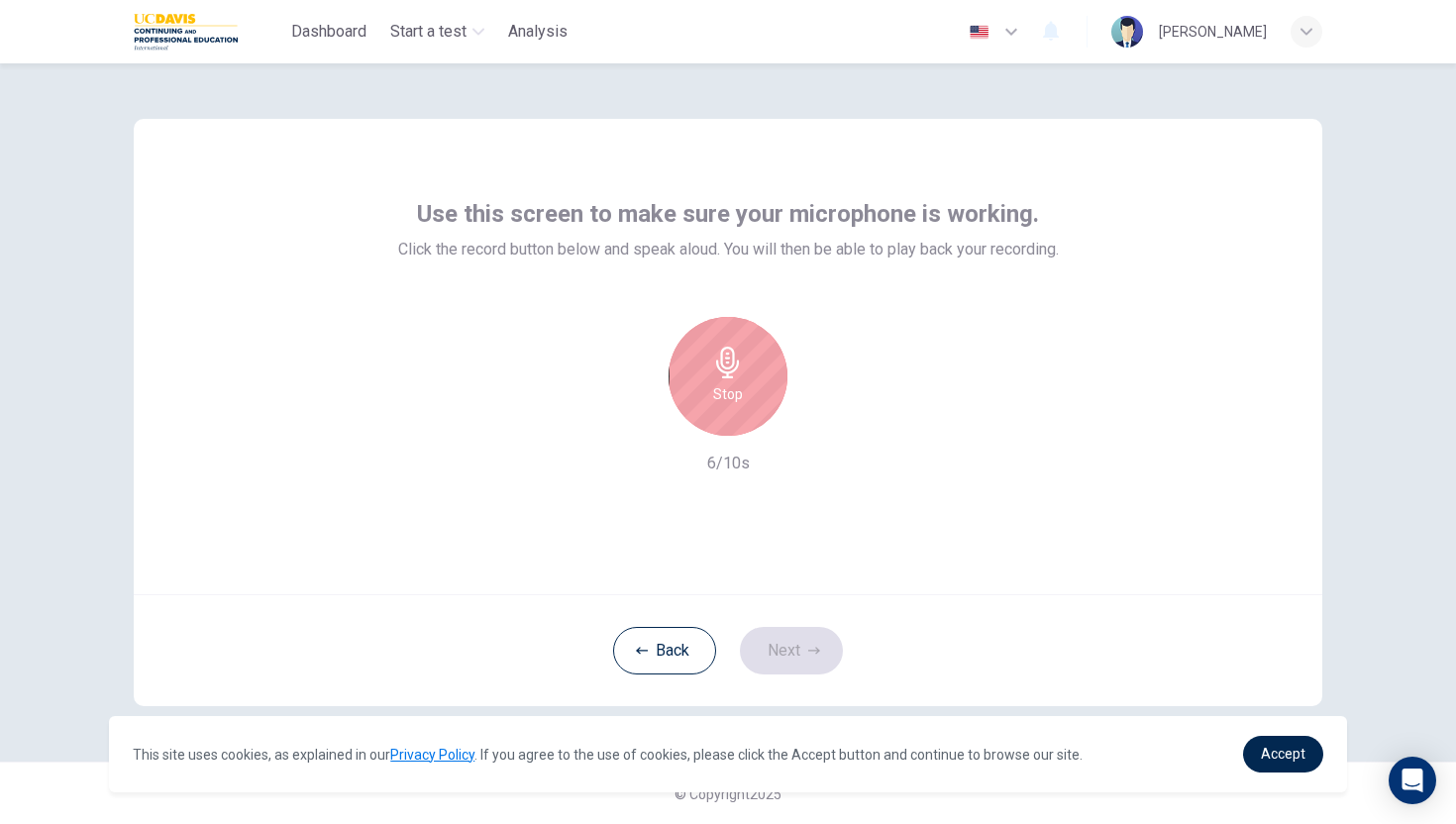 click 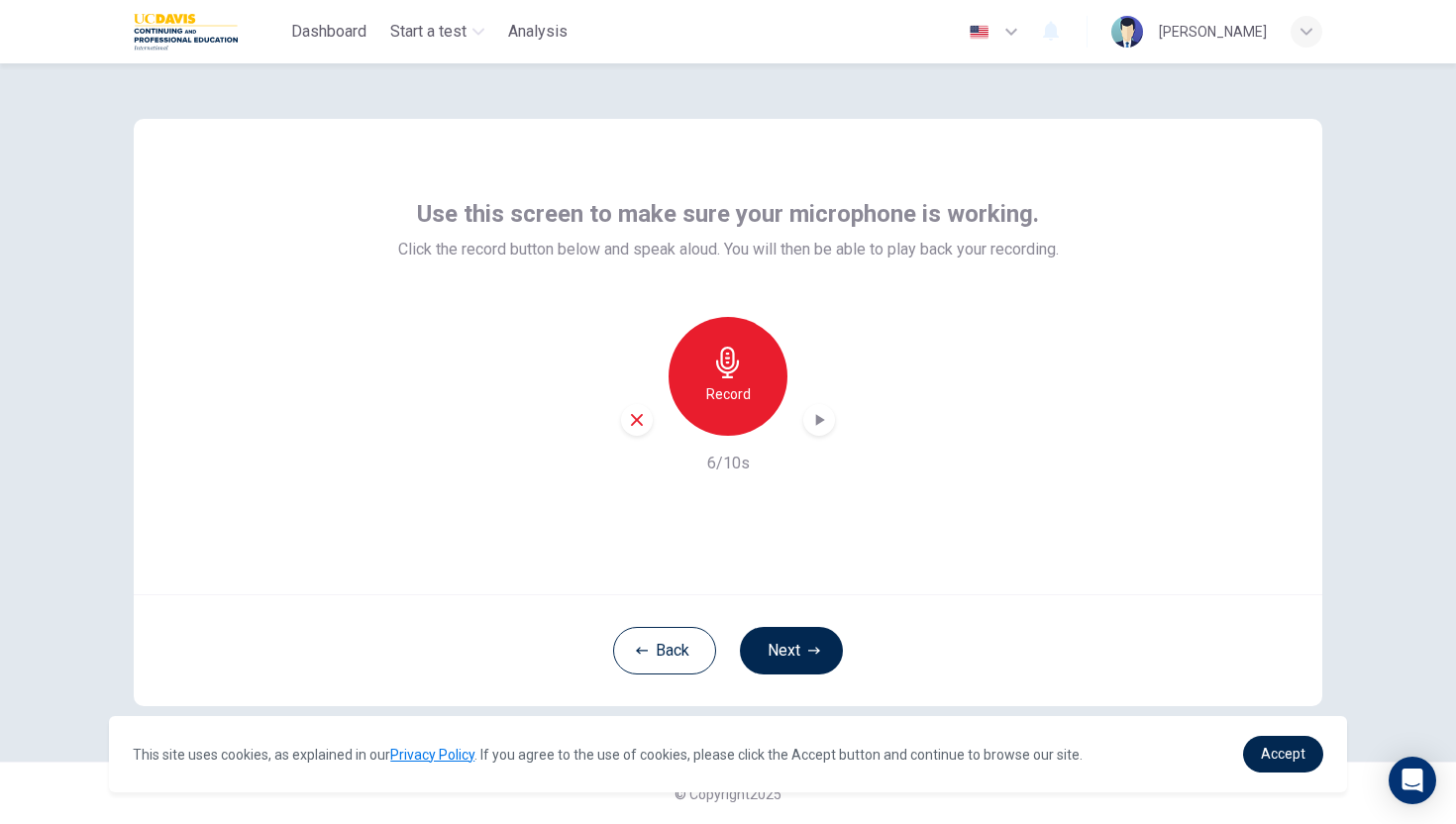 click at bounding box center (819, 420) 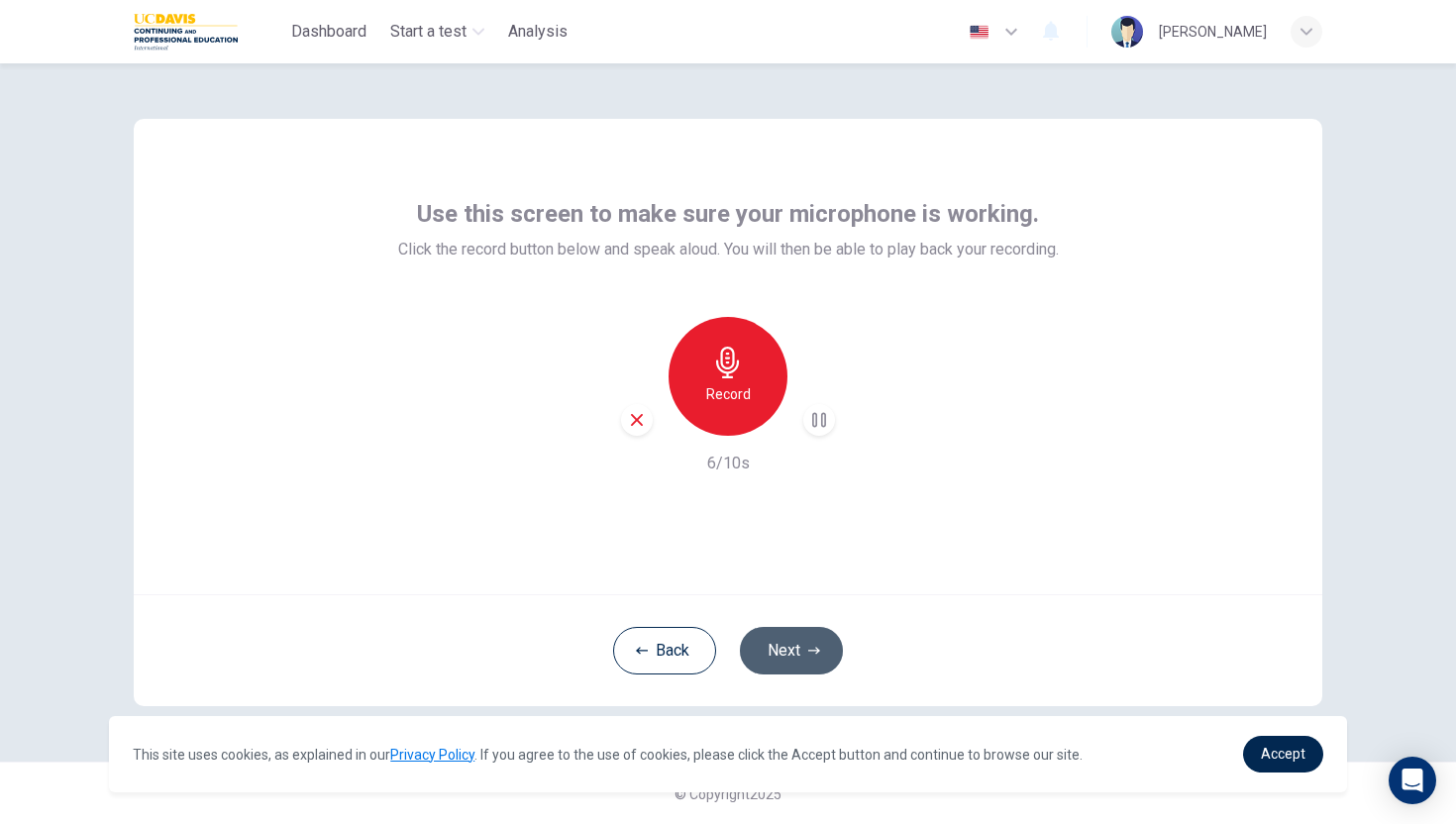 click on "Next" at bounding box center (791, 651) 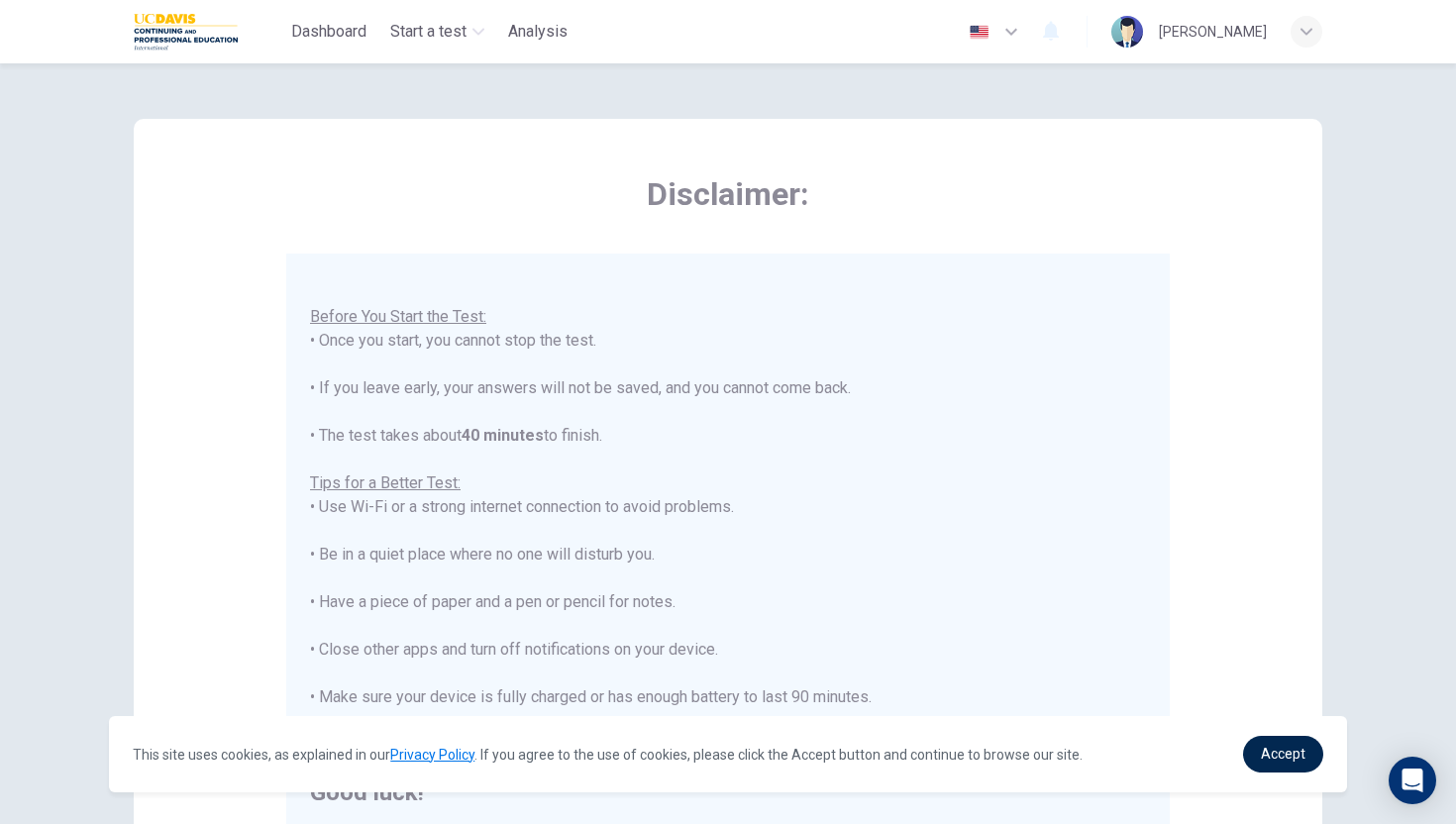 scroll, scrollTop: 23, scrollLeft: 0, axis: vertical 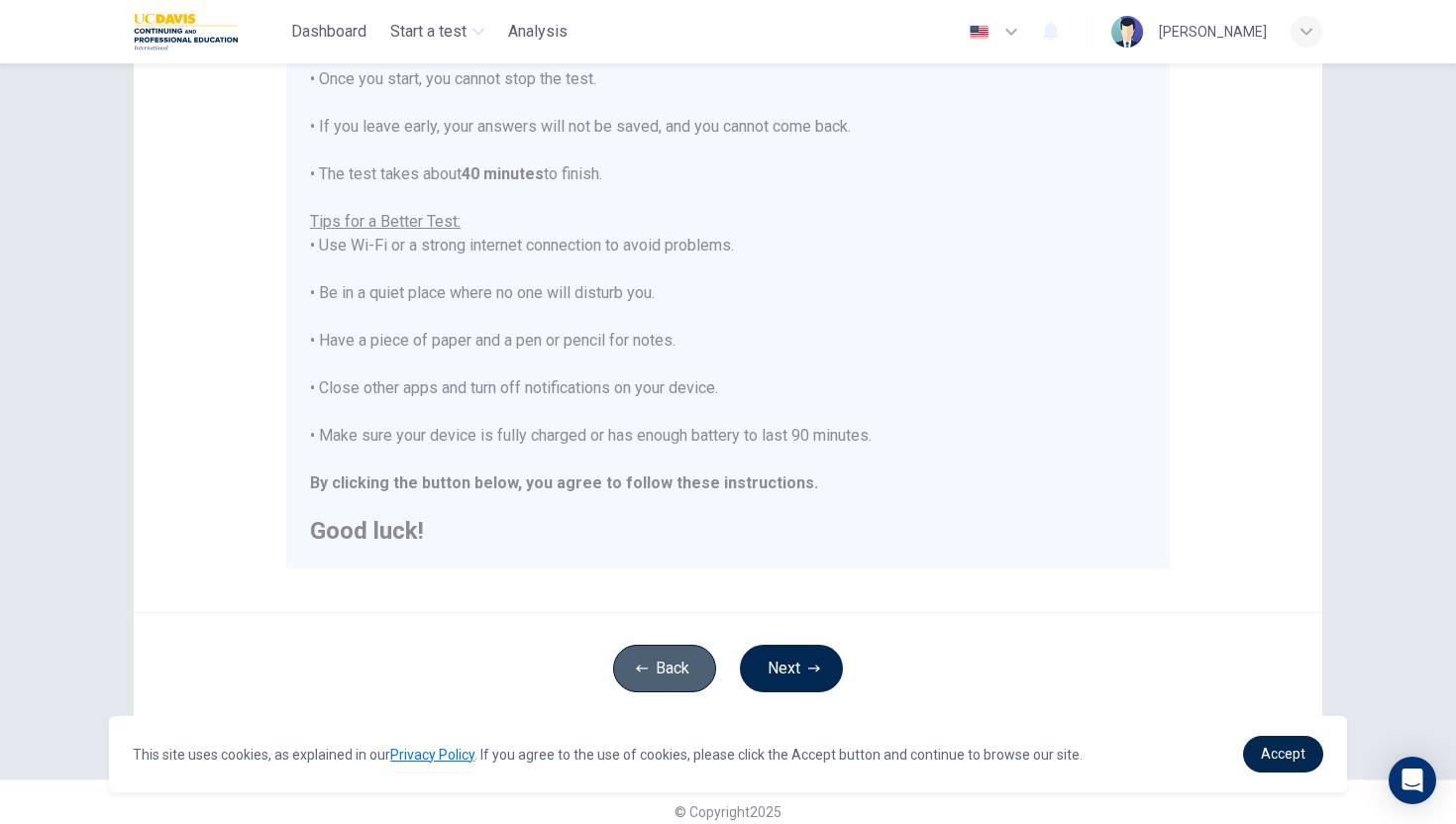 click on "Back" at bounding box center [665, 669] 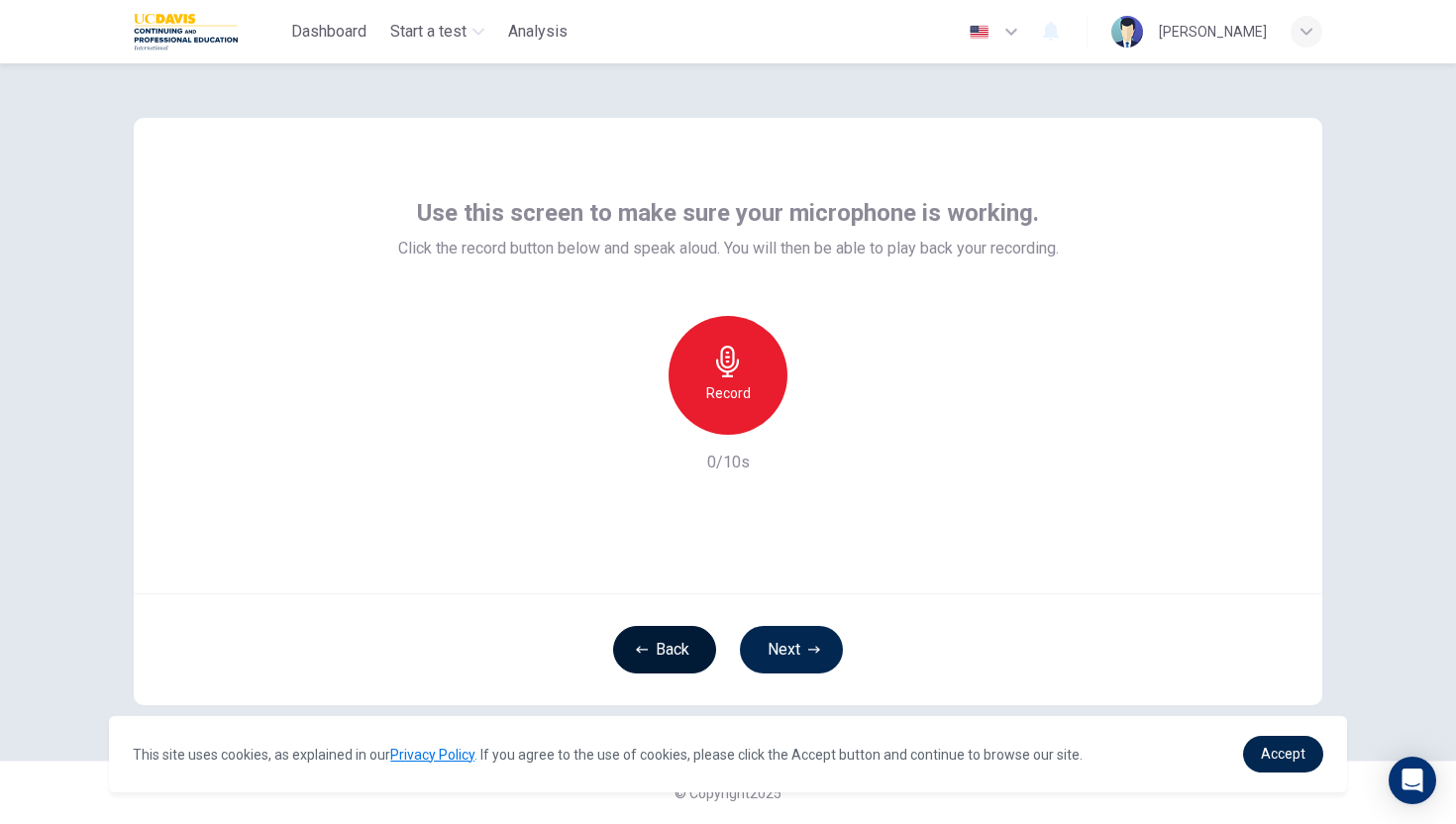 click on "Back" at bounding box center [665, 650] 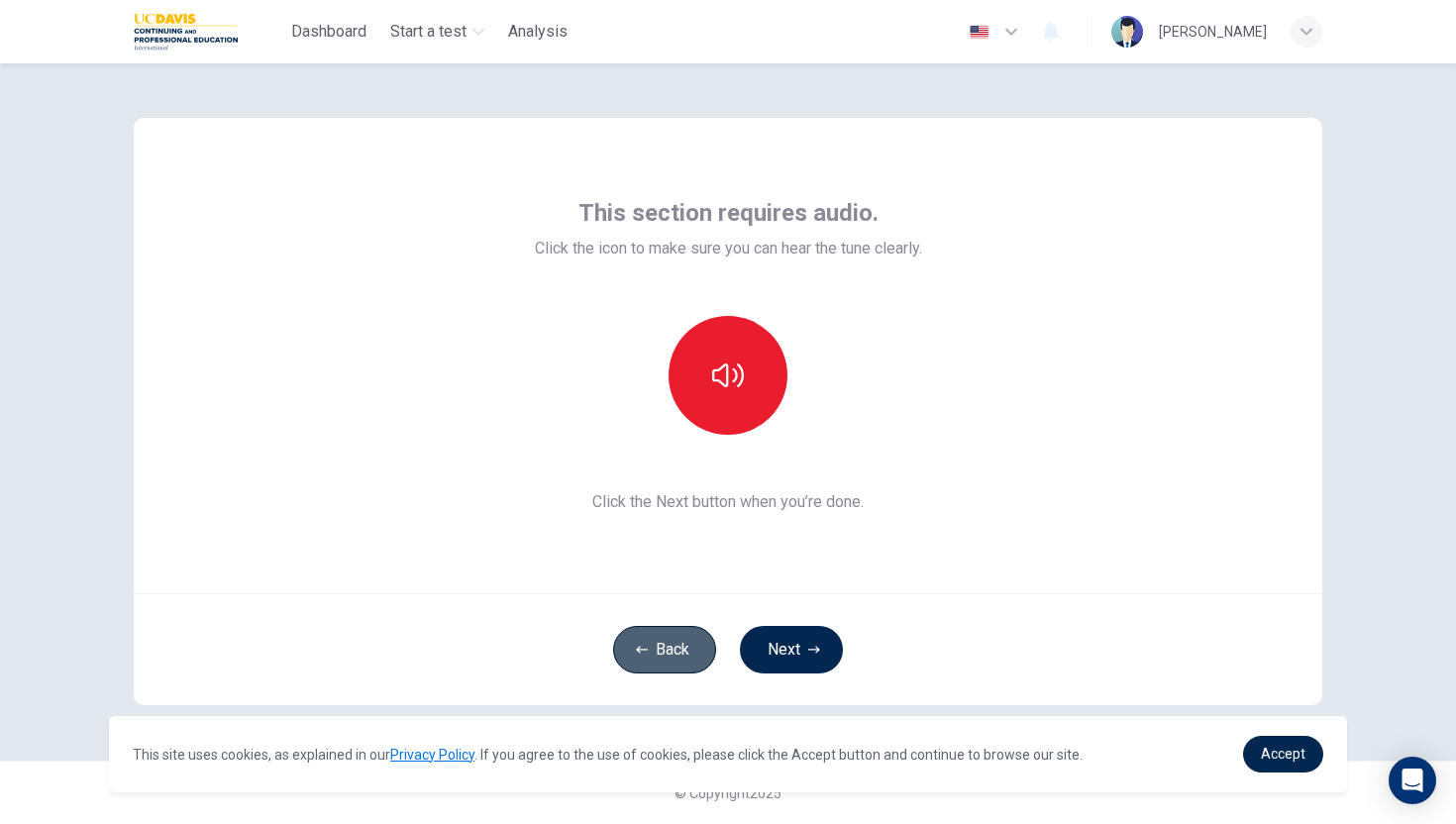 click on "Back" at bounding box center [665, 650] 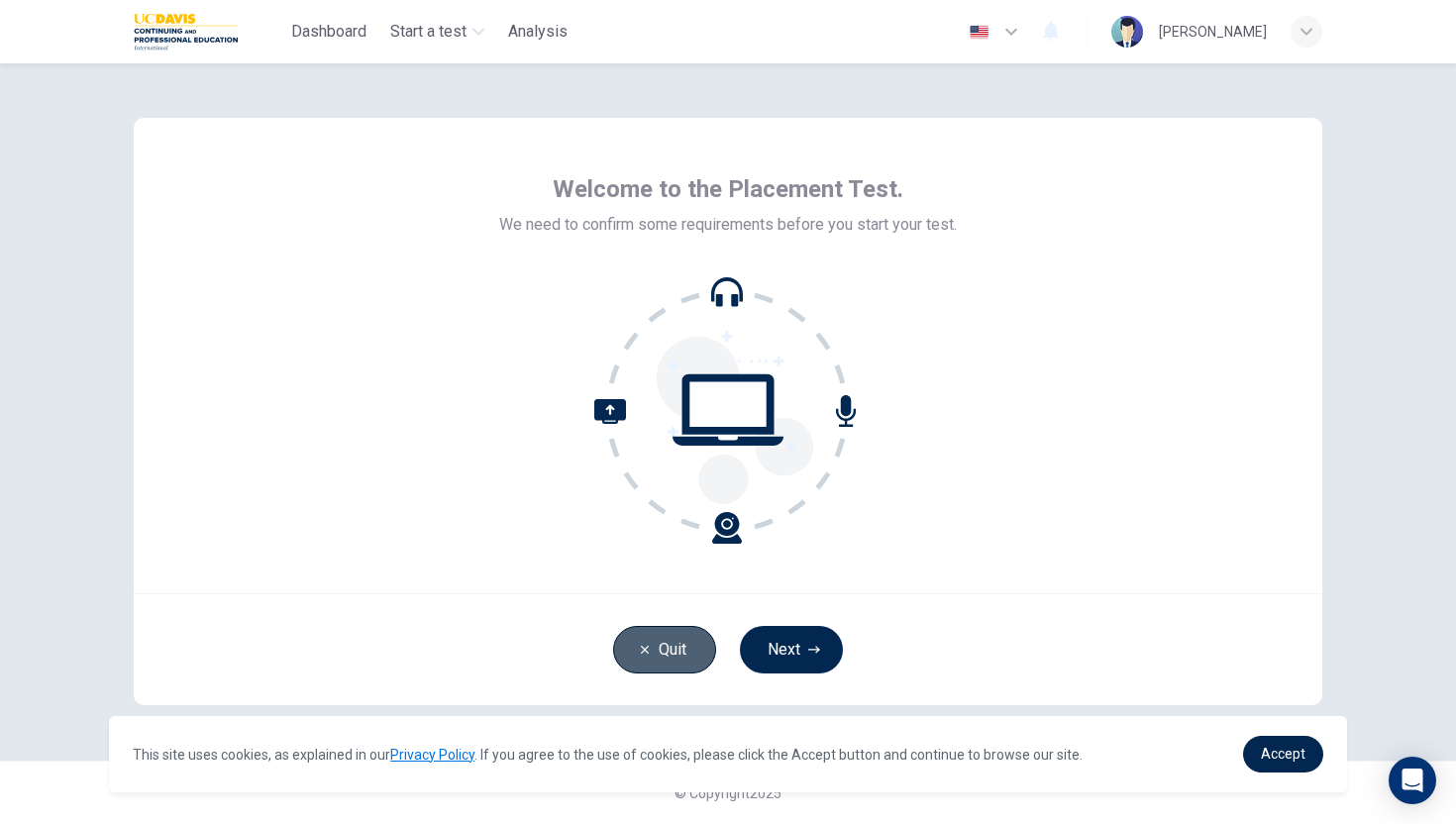 click on "Quit" at bounding box center [665, 650] 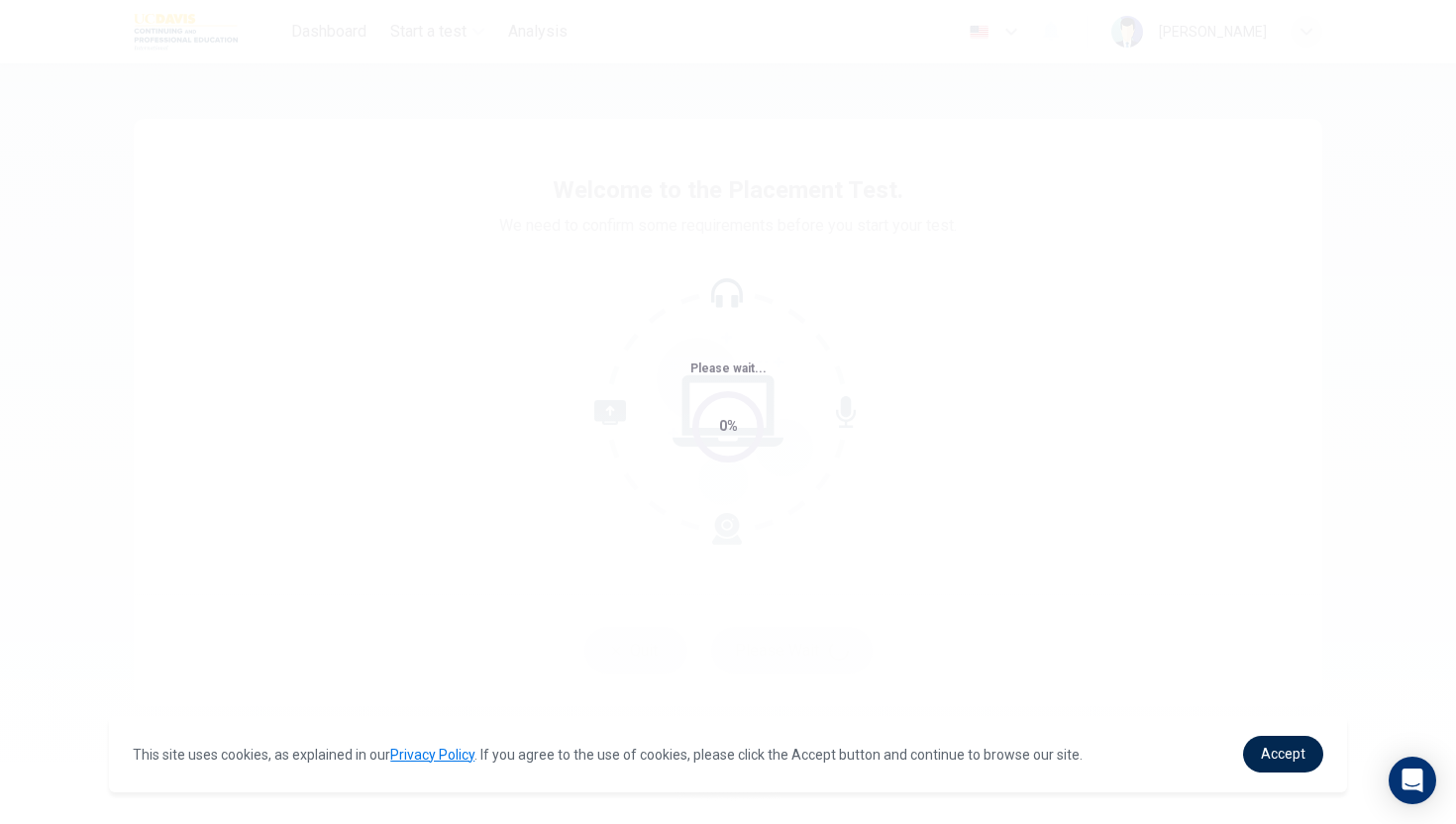 scroll, scrollTop: 0, scrollLeft: 0, axis: both 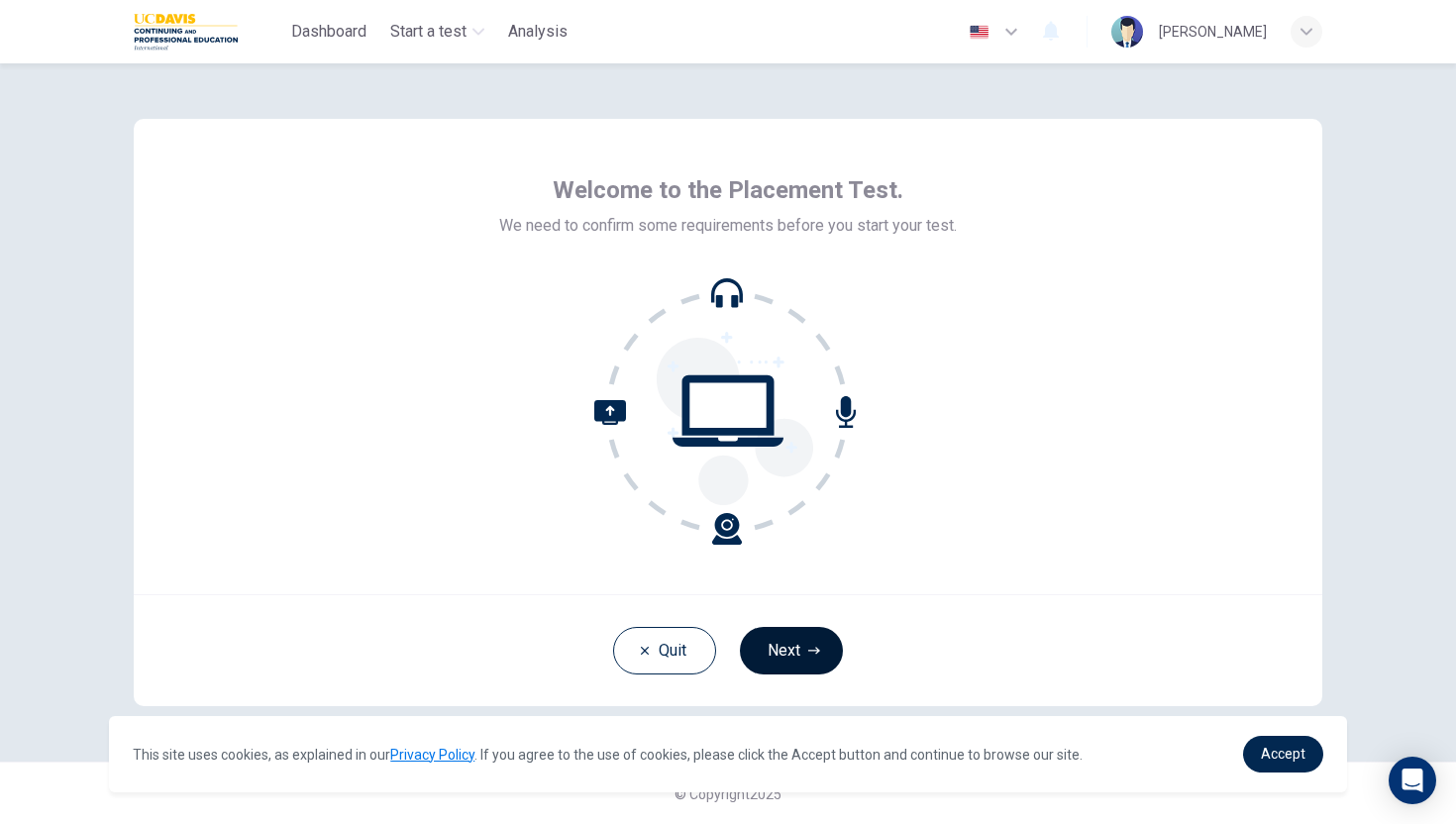 click on "Next" at bounding box center [791, 651] 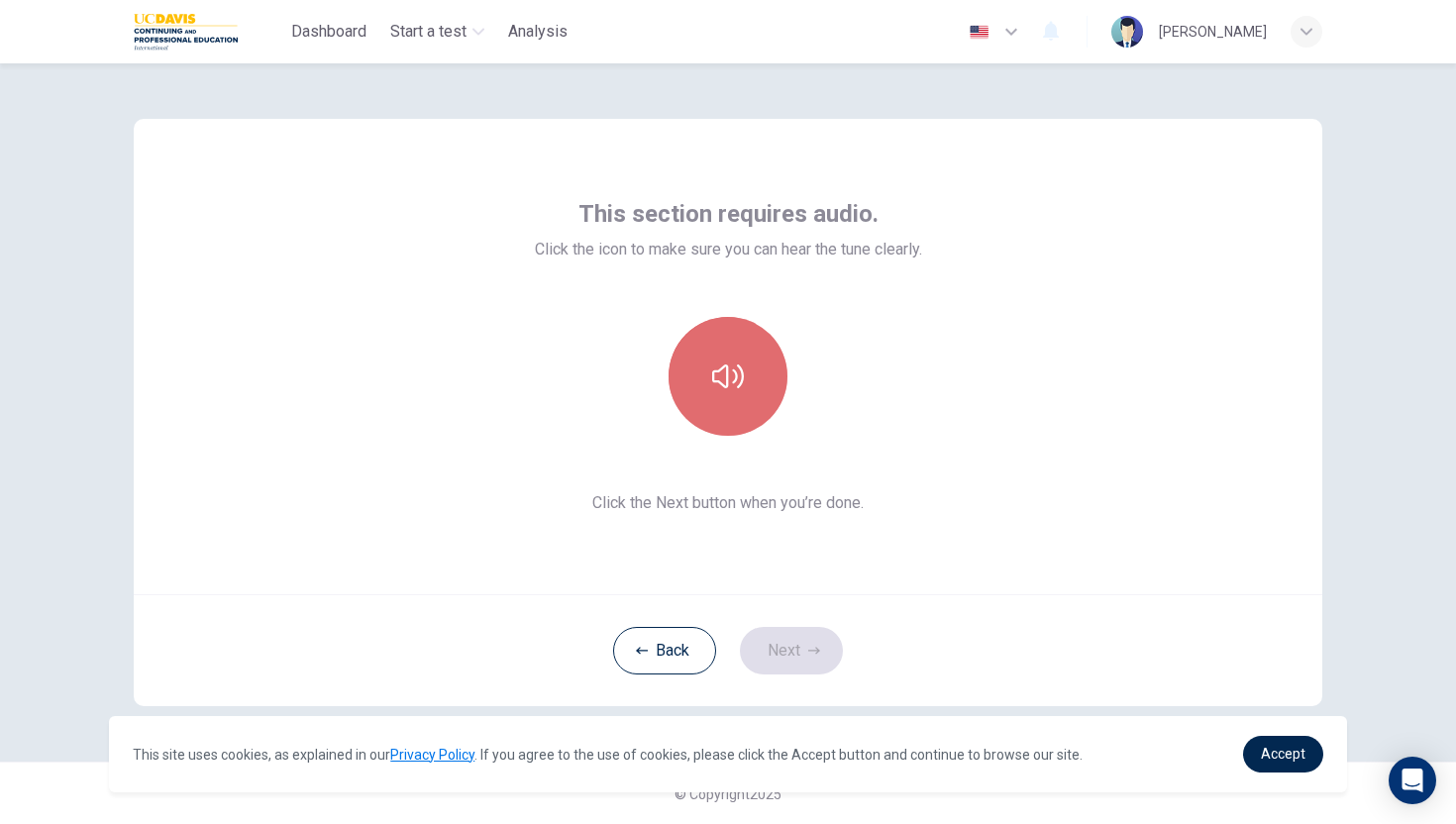 click at bounding box center (728, 376) 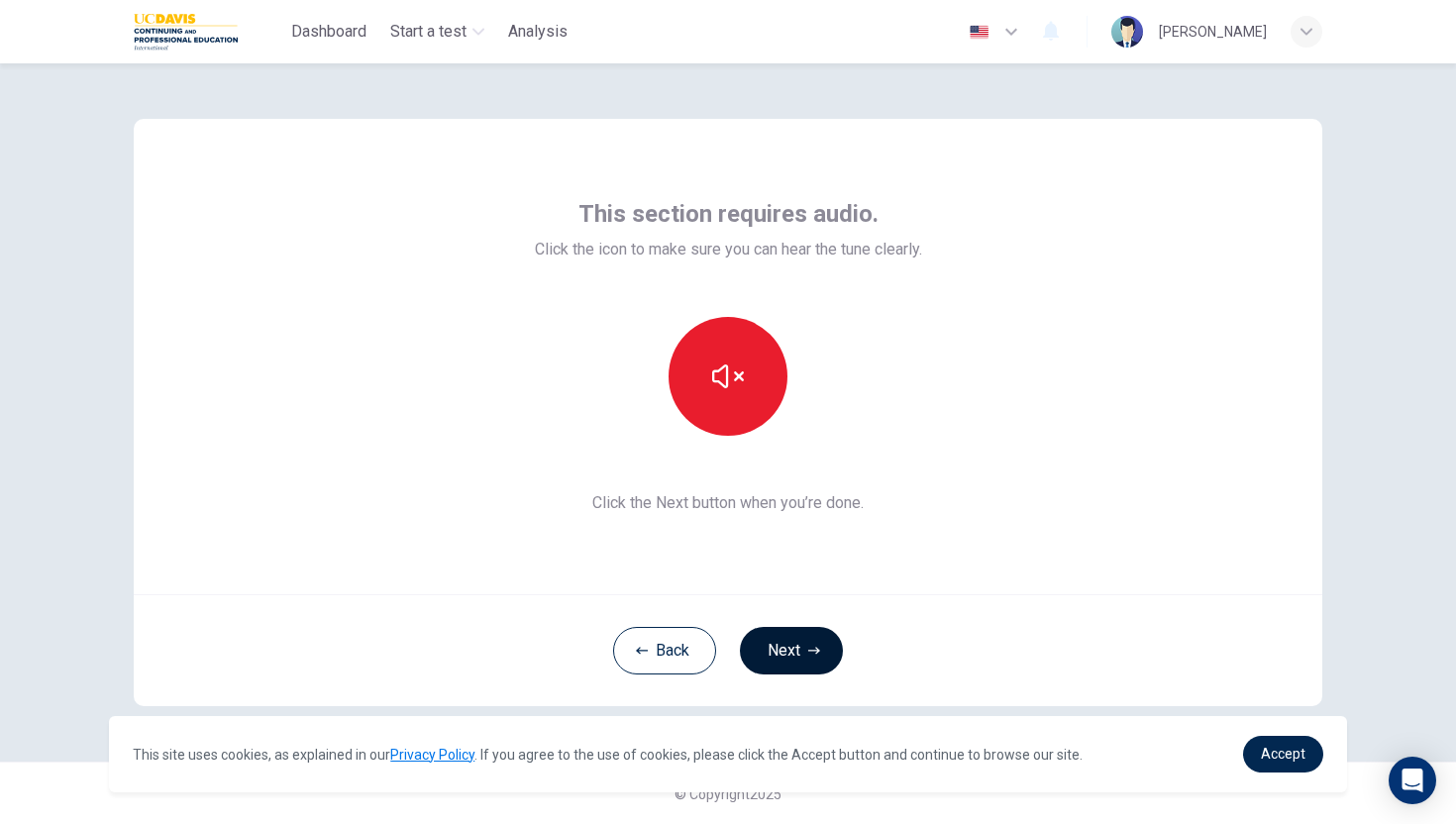 click on "Next" at bounding box center [791, 651] 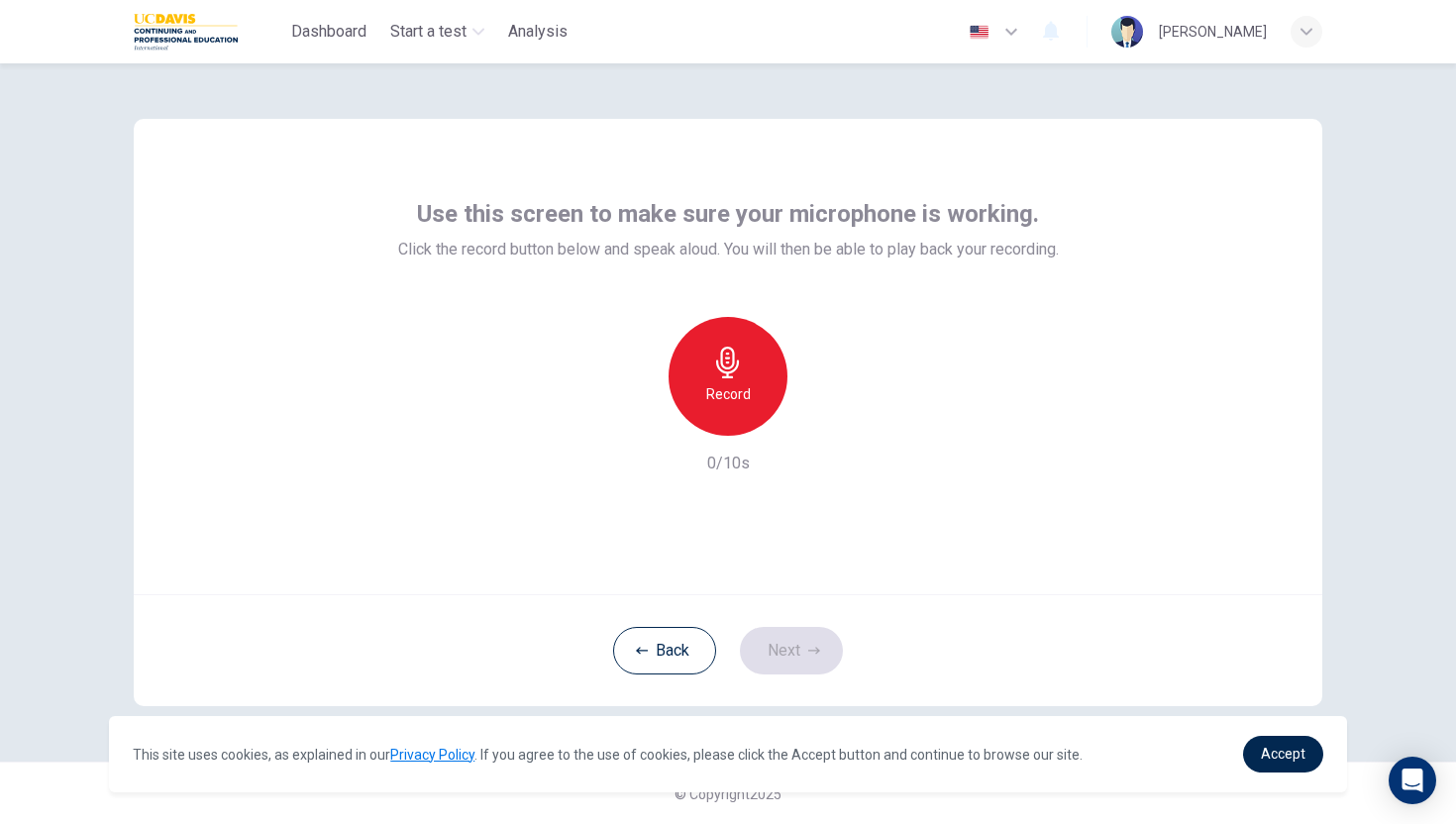 click on "Record" at bounding box center [728, 376] 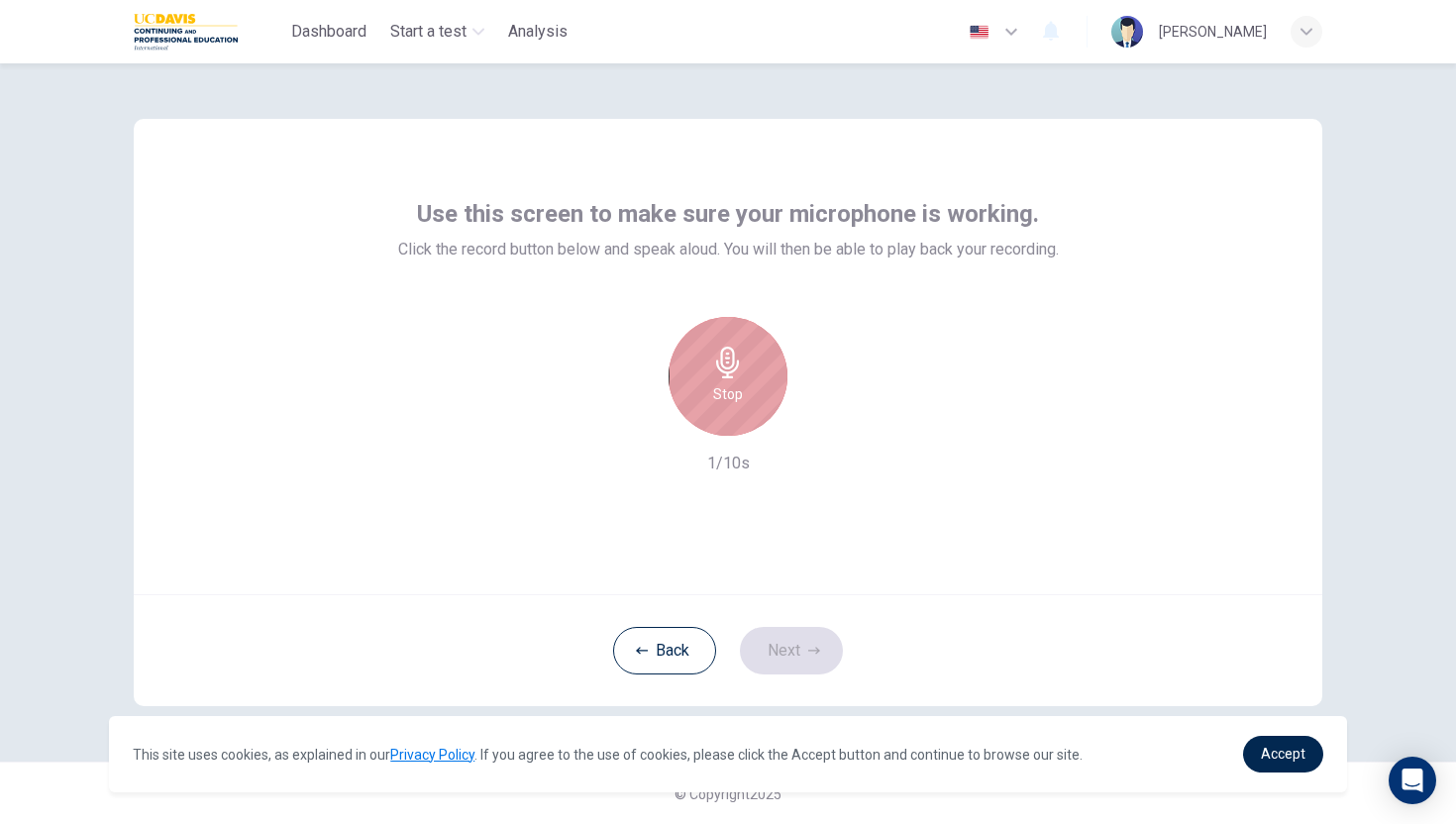 click 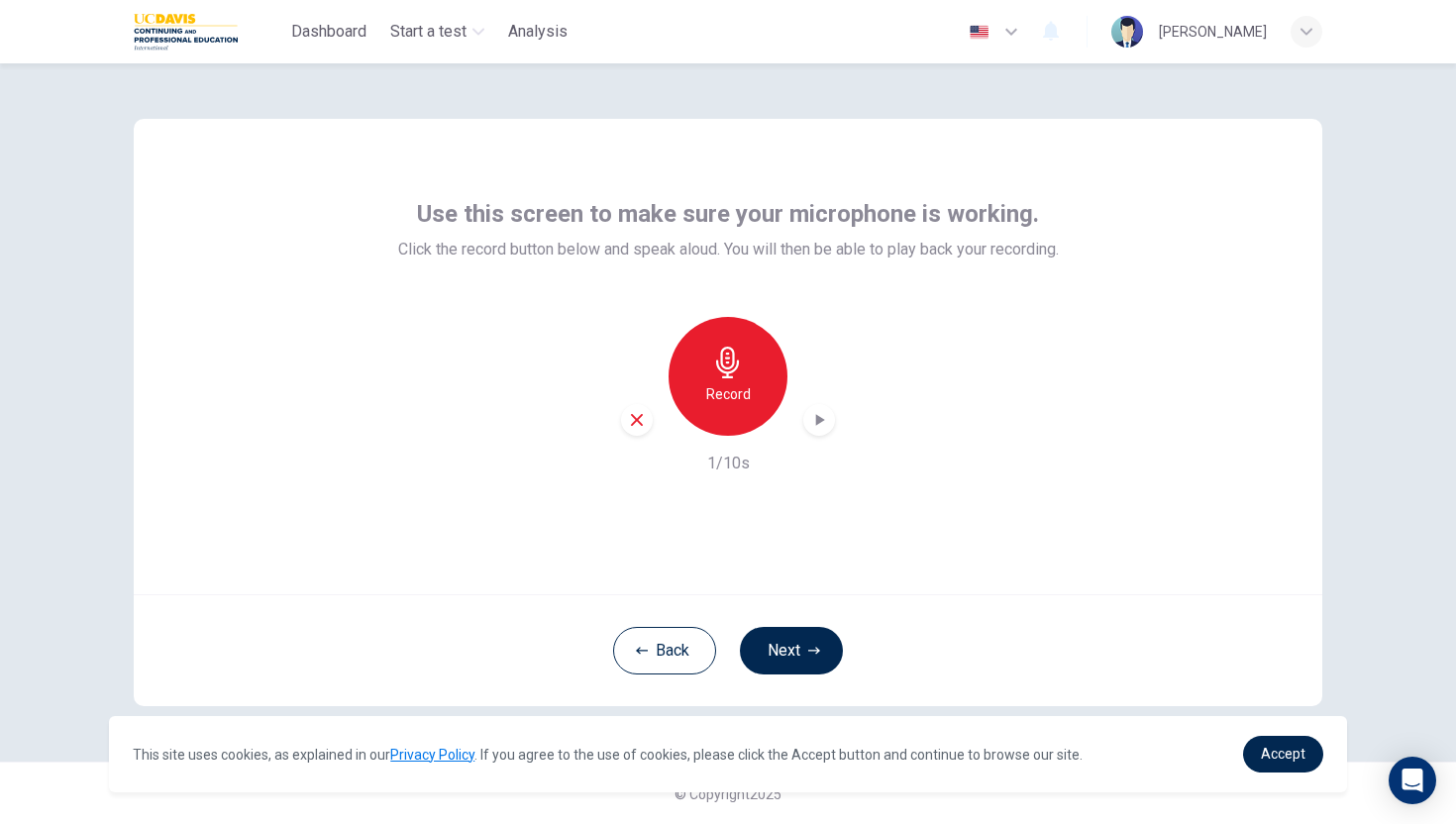 click 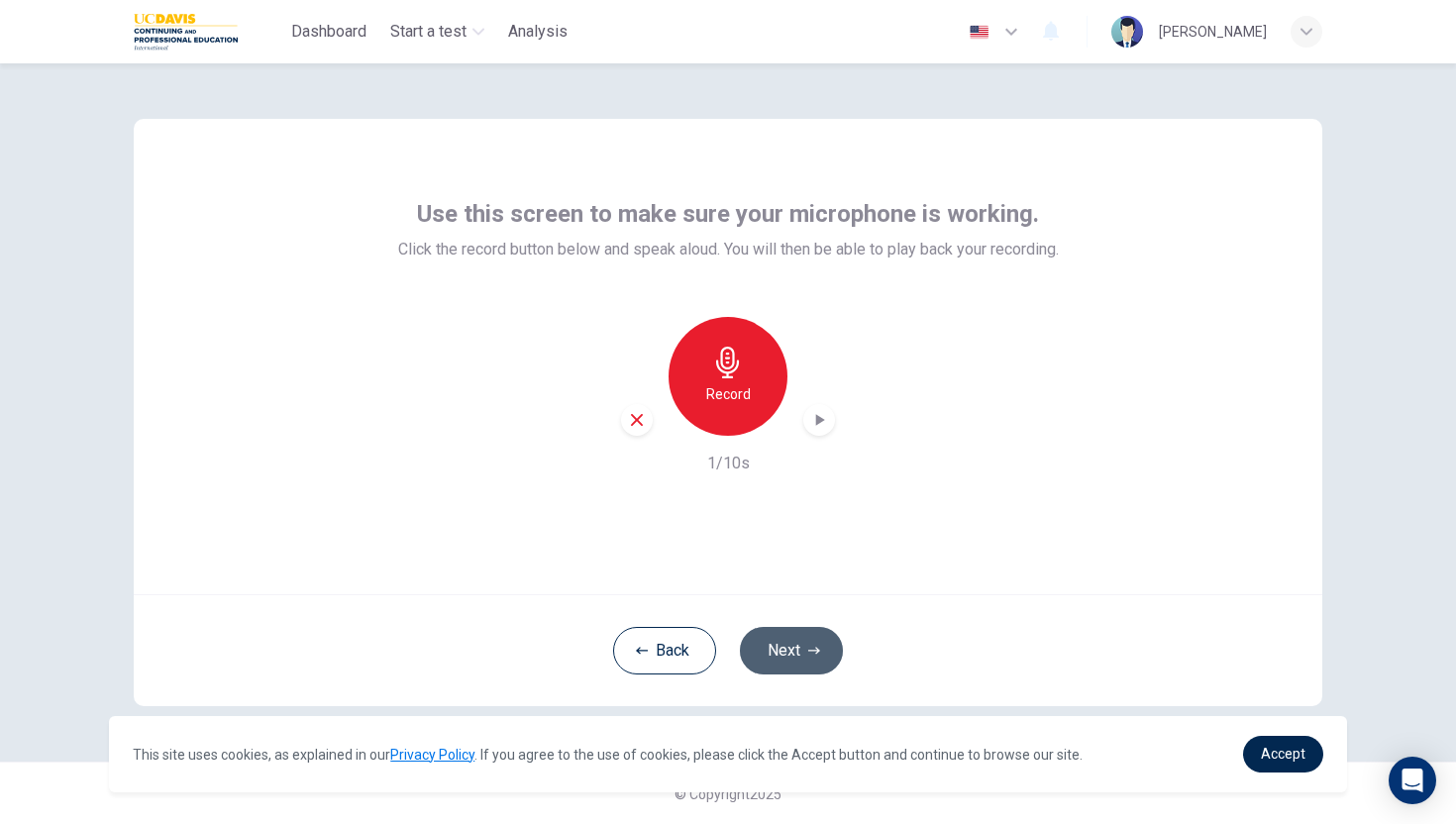 click on "Next" at bounding box center (791, 651) 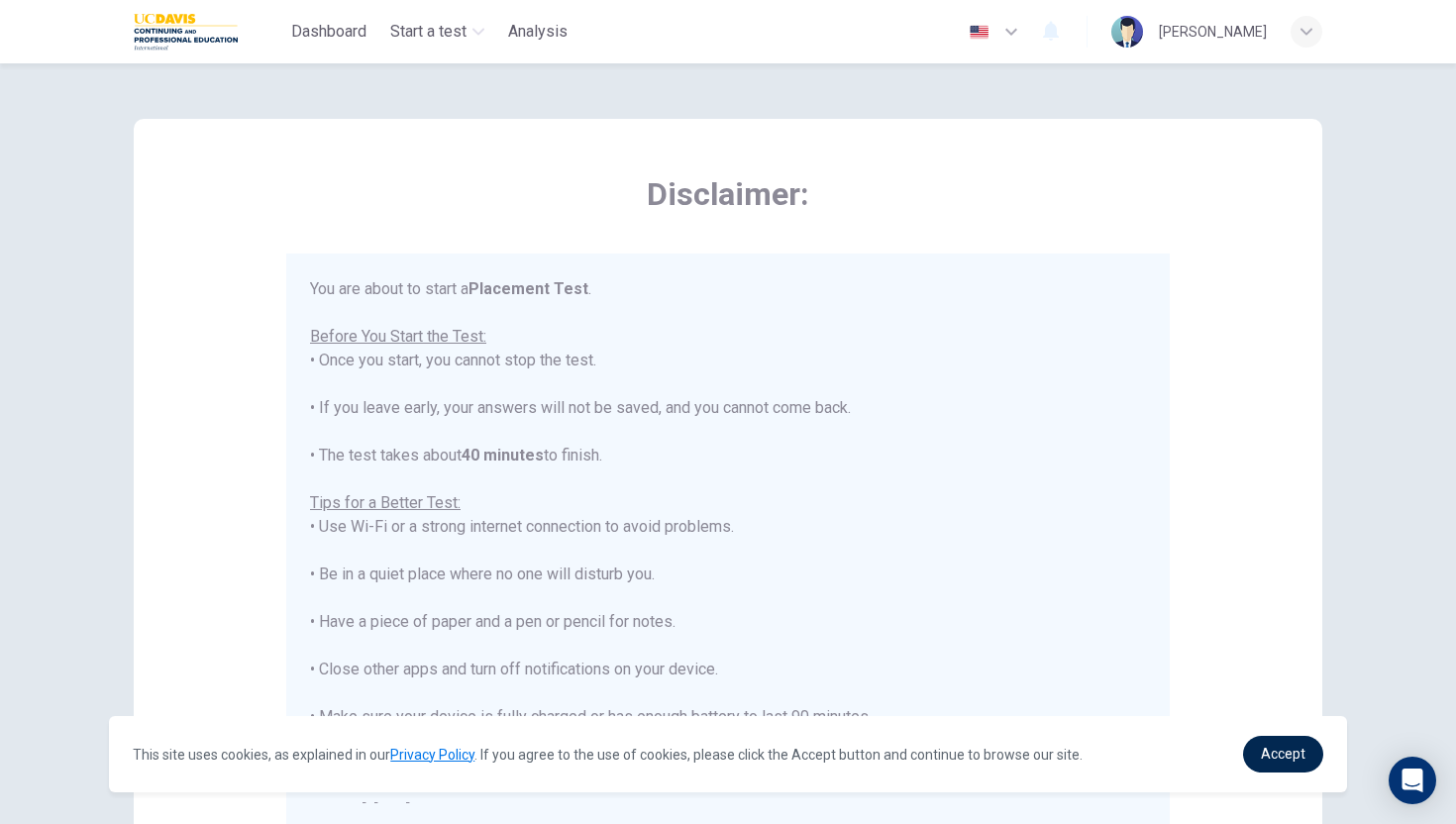 scroll, scrollTop: 23, scrollLeft: 0, axis: vertical 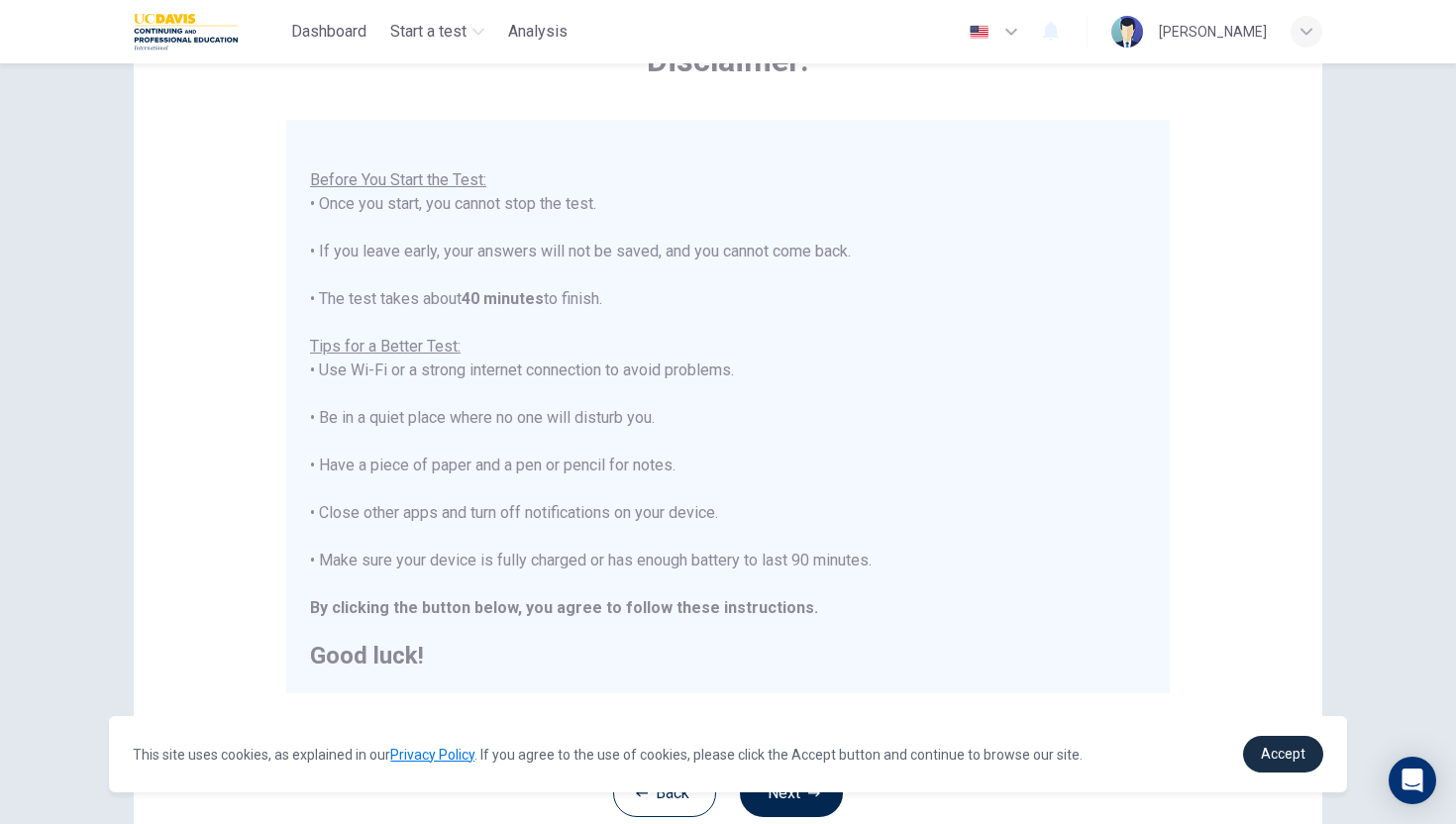 click on "Accept" at bounding box center [1283, 754] 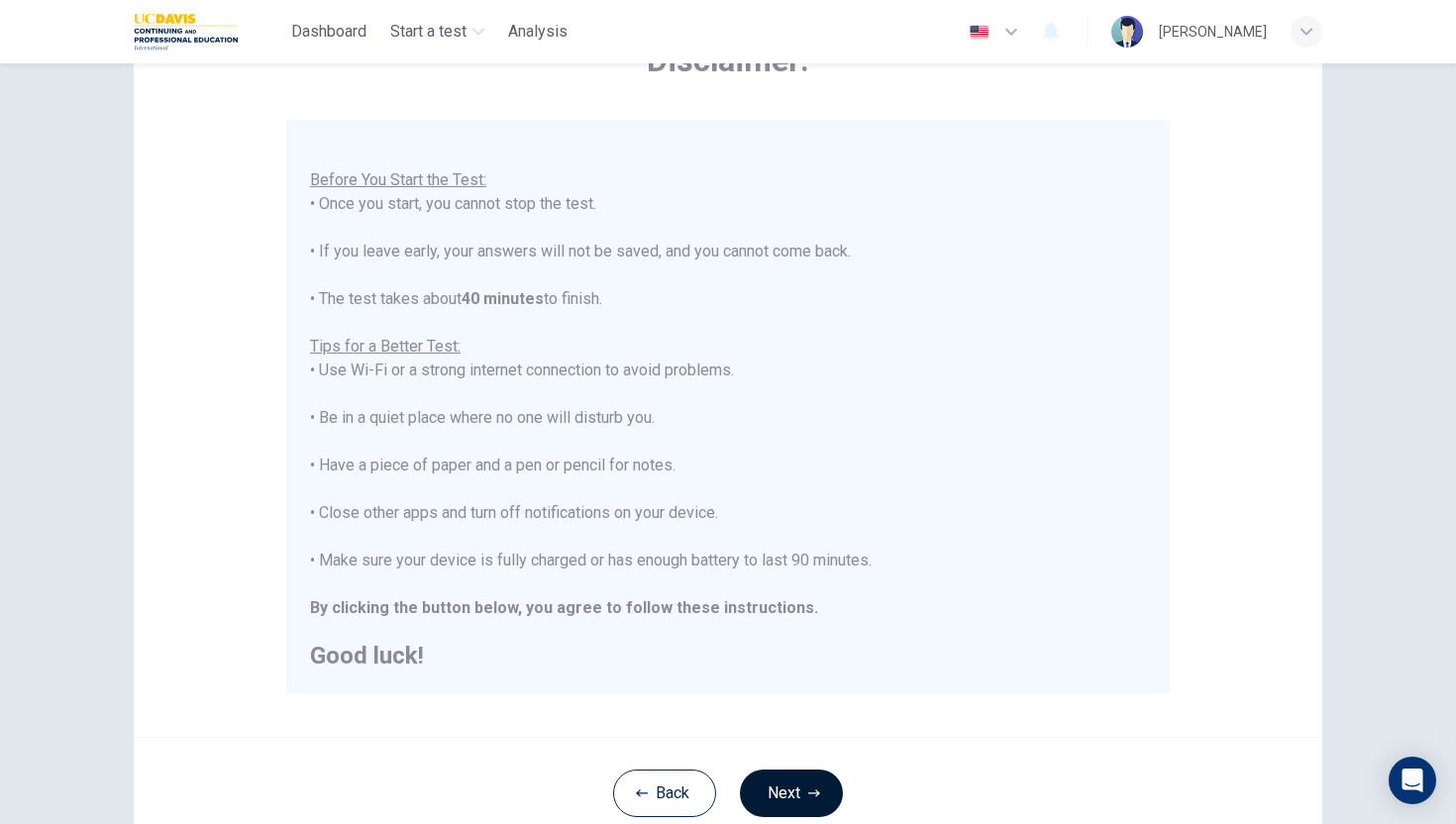 click on "Next" at bounding box center [791, 793] 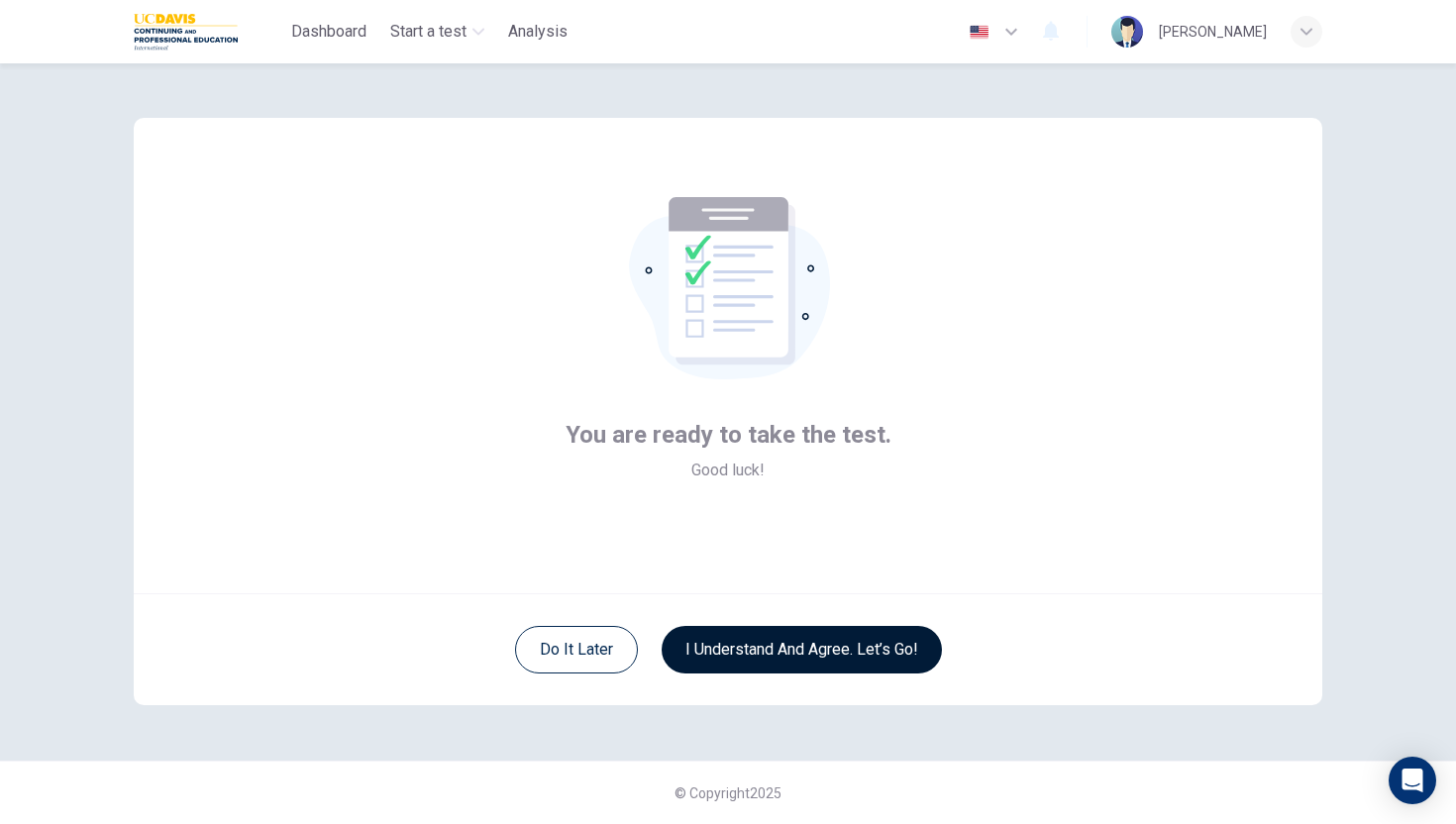 scroll, scrollTop: 1, scrollLeft: 0, axis: vertical 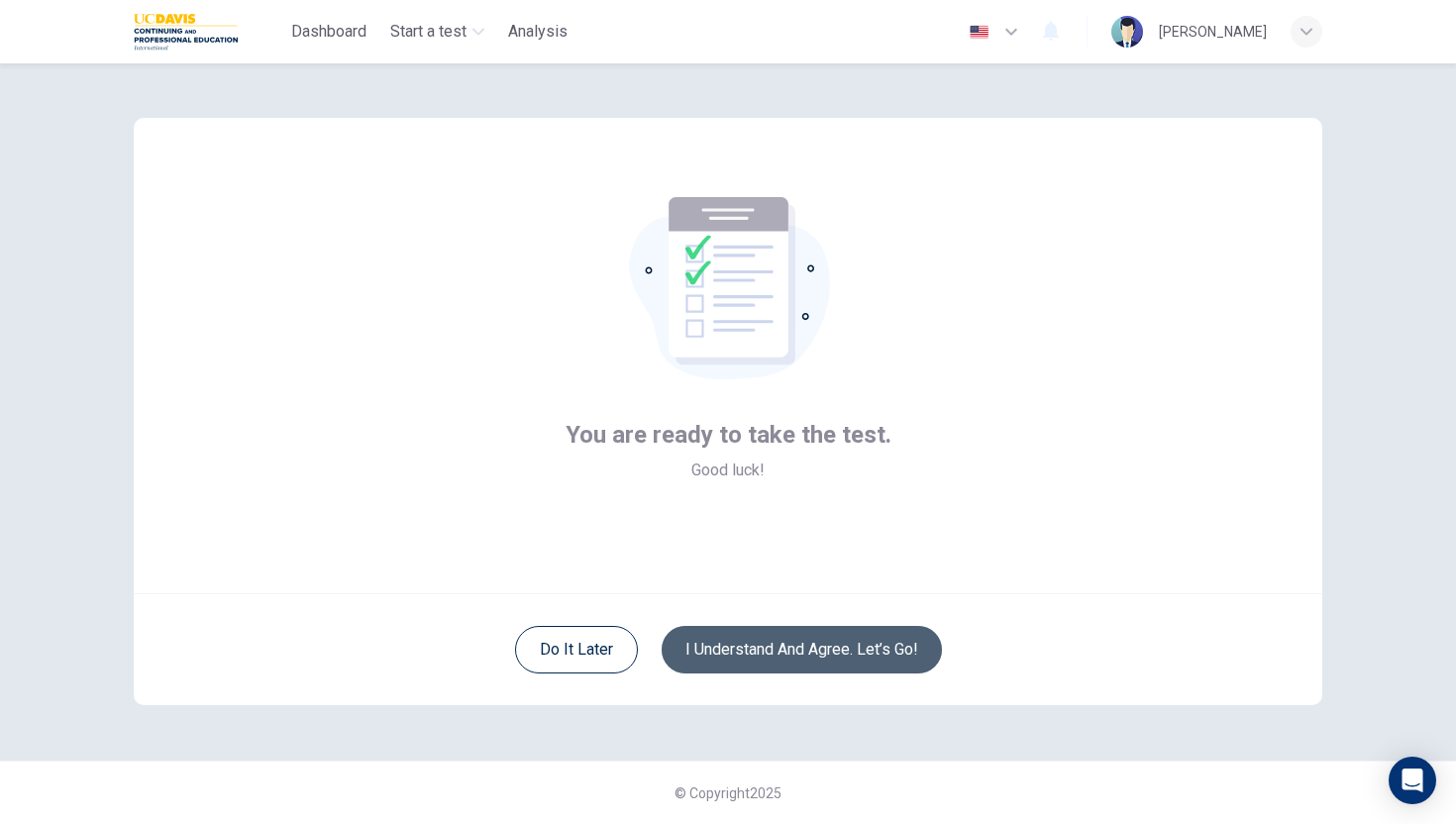 click on "I understand and agree. Let’s go!" at bounding box center (801, 650) 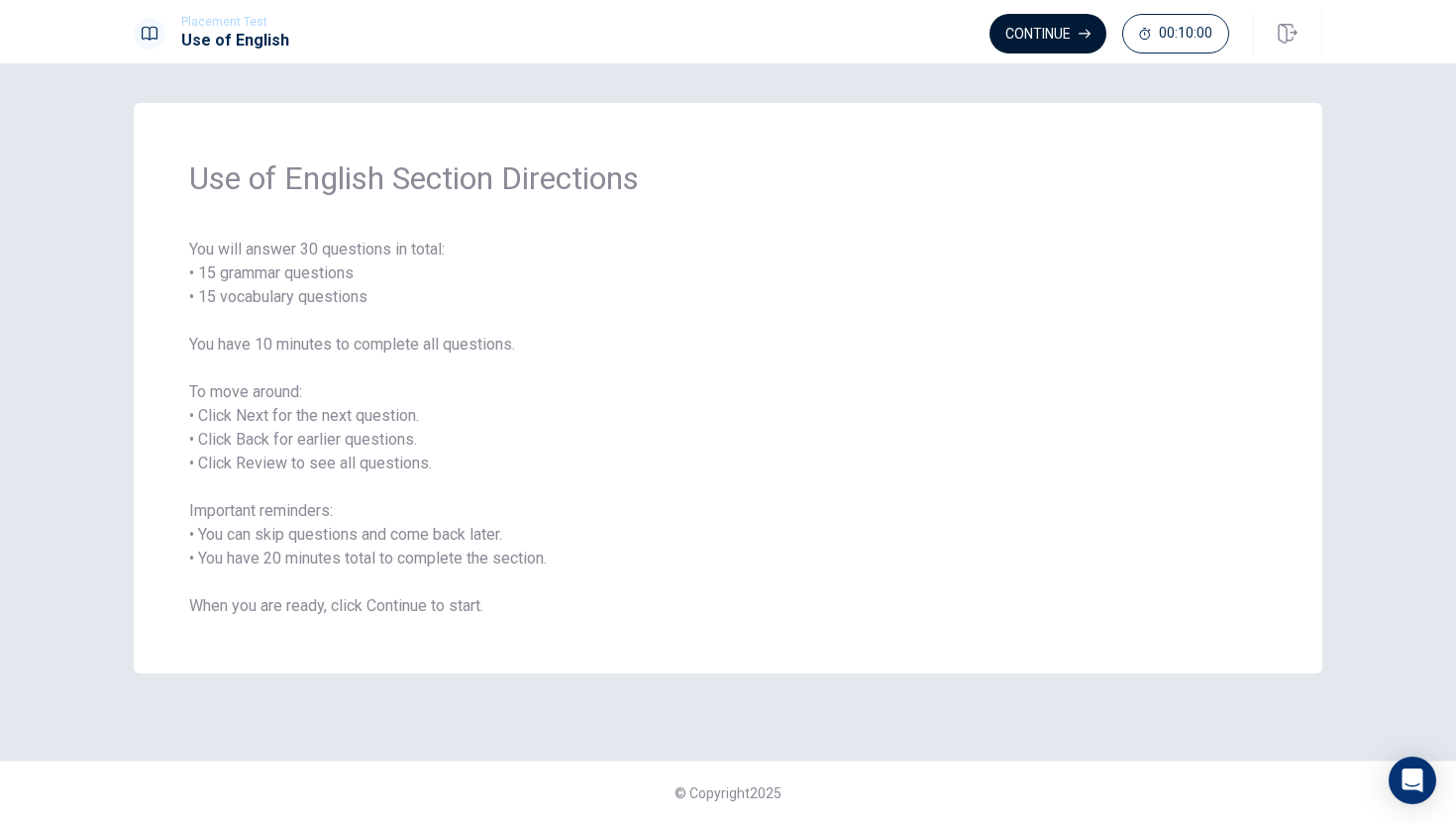 click on "Continue" at bounding box center (1048, 34) 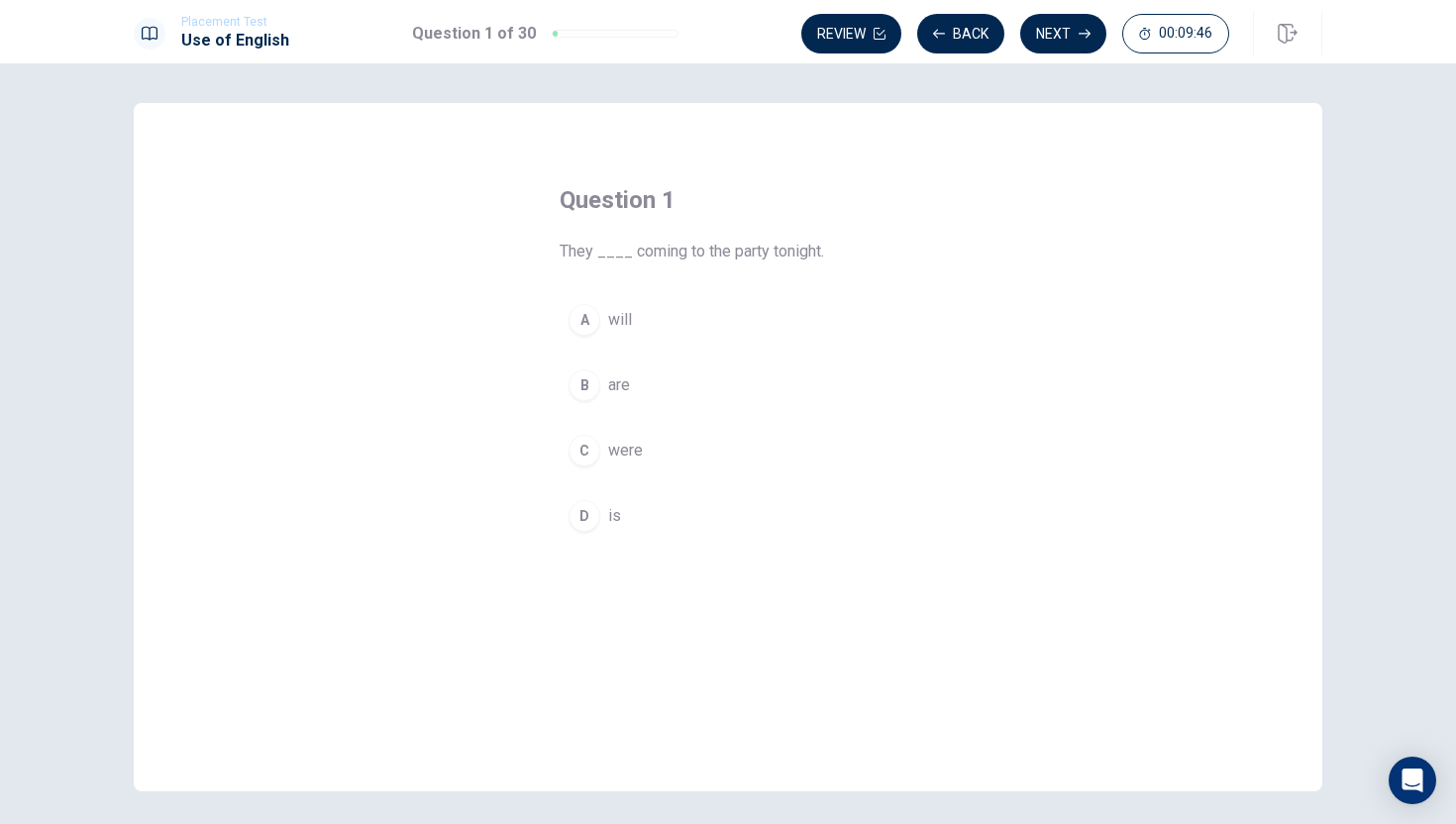 click on "B" at bounding box center [584, 385] 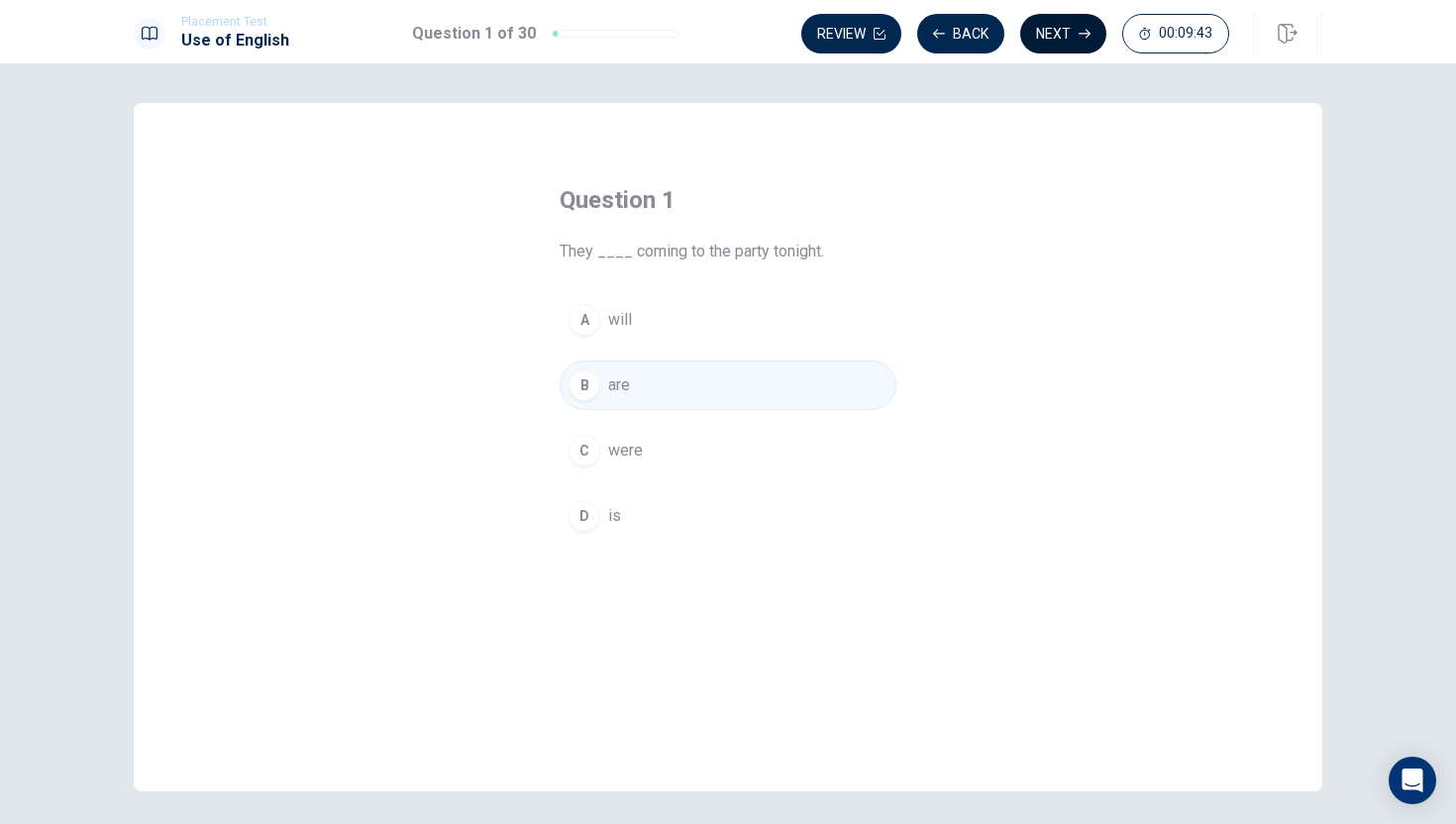 click on "Next" at bounding box center (1063, 34) 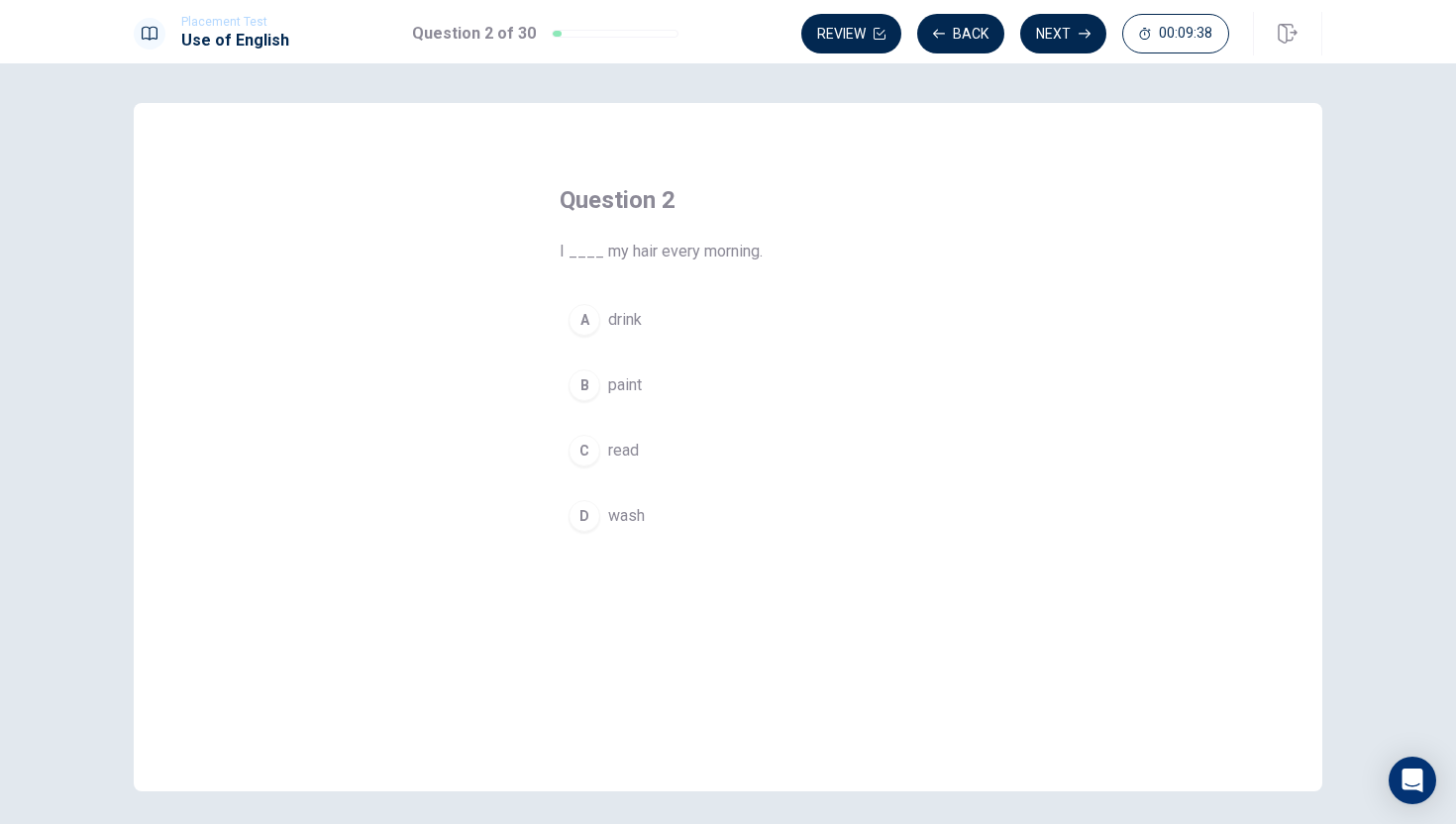 click on "D" at bounding box center [584, 516] 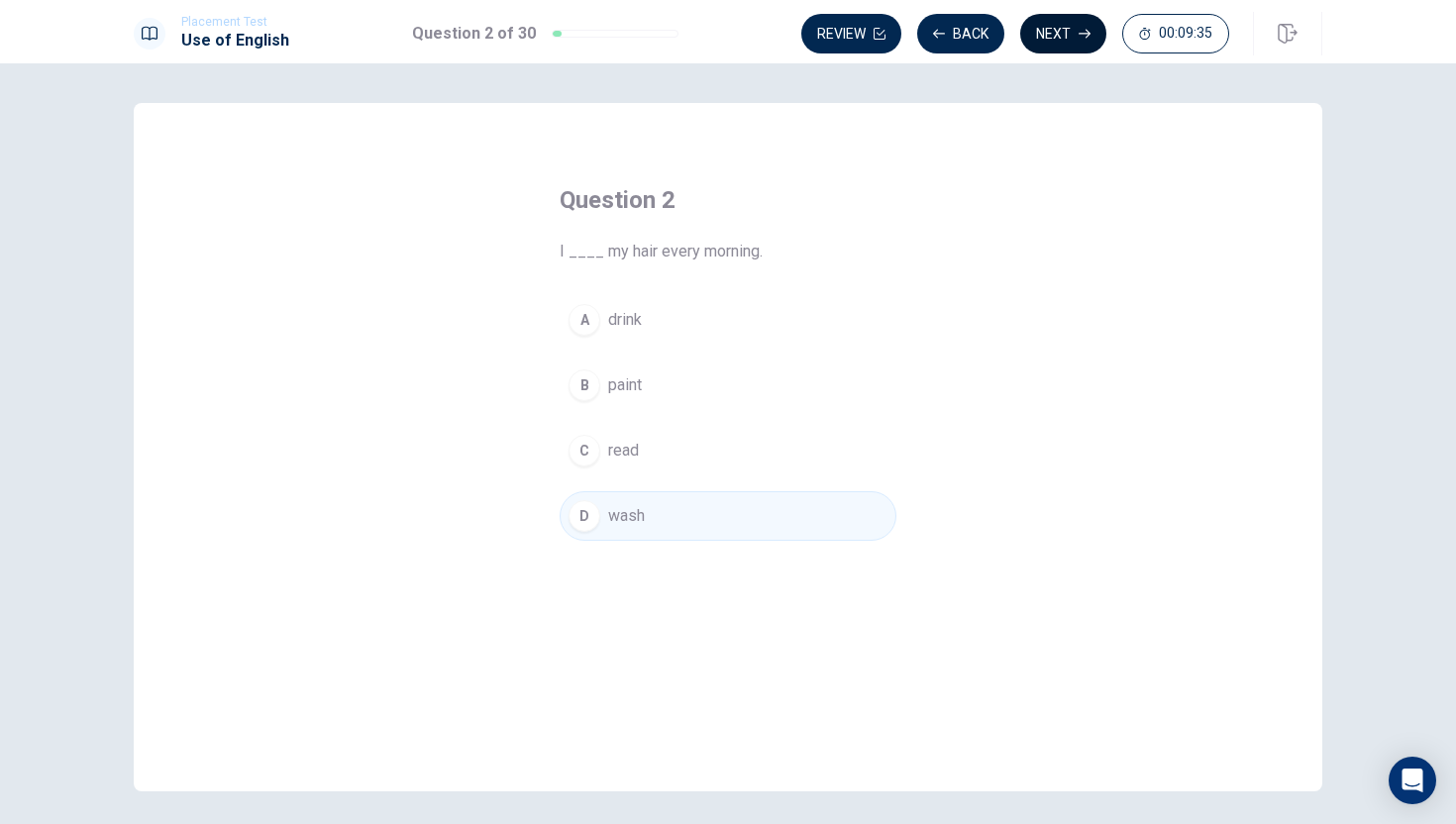 click on "Next" at bounding box center [1063, 34] 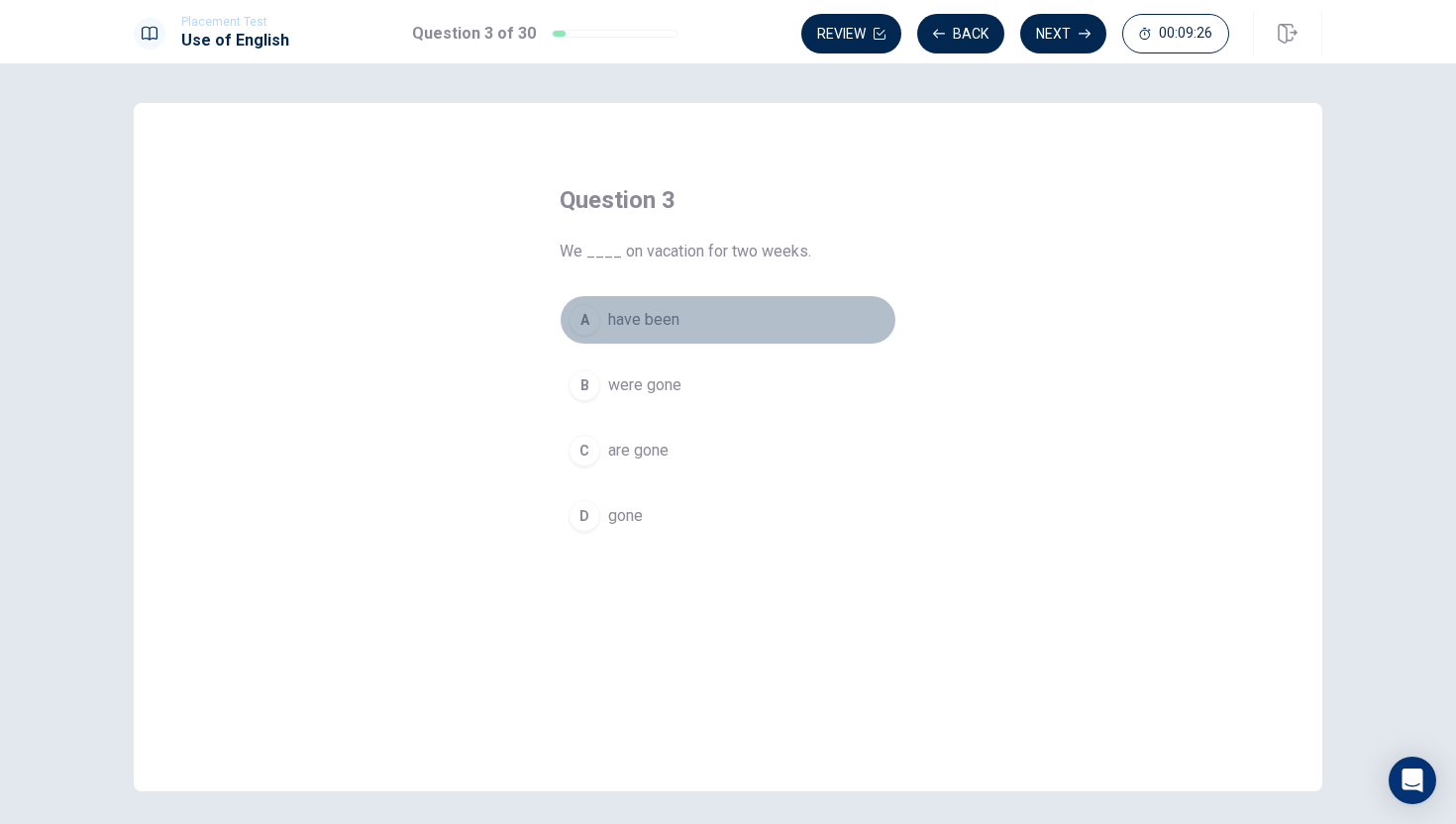 click on "A" at bounding box center [584, 320] 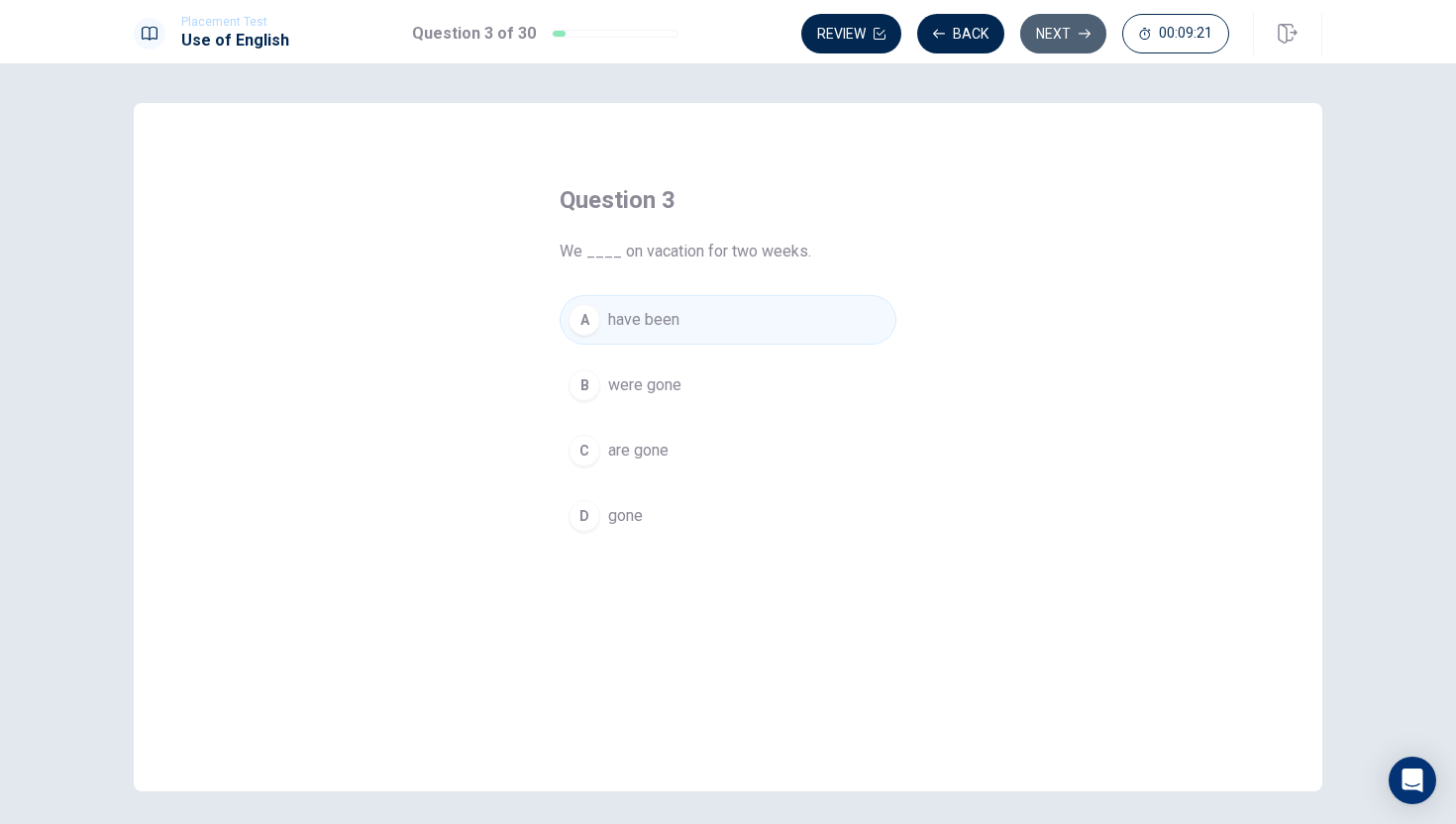 click on "Next" at bounding box center (1063, 34) 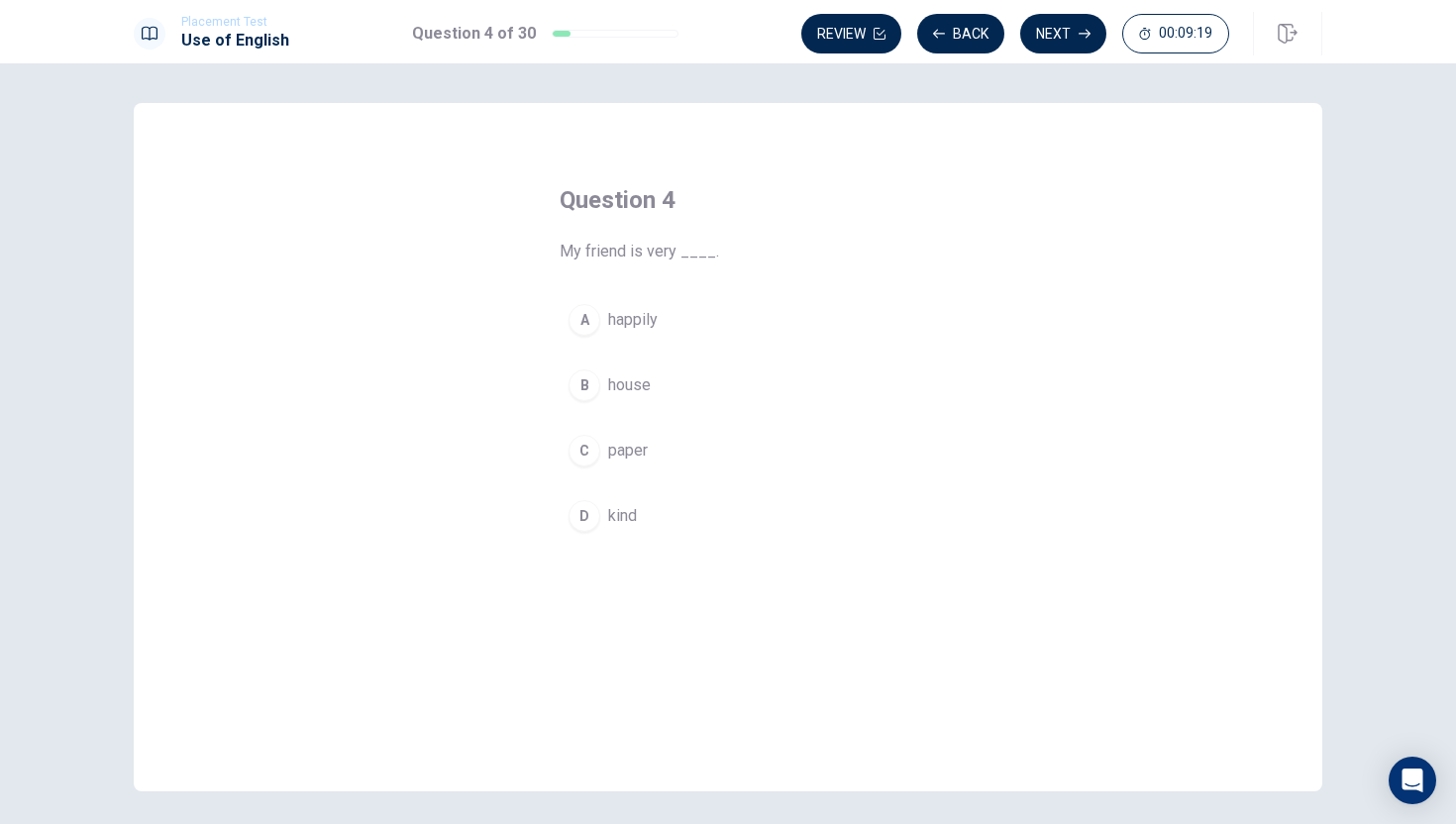click on "D" at bounding box center [584, 516] 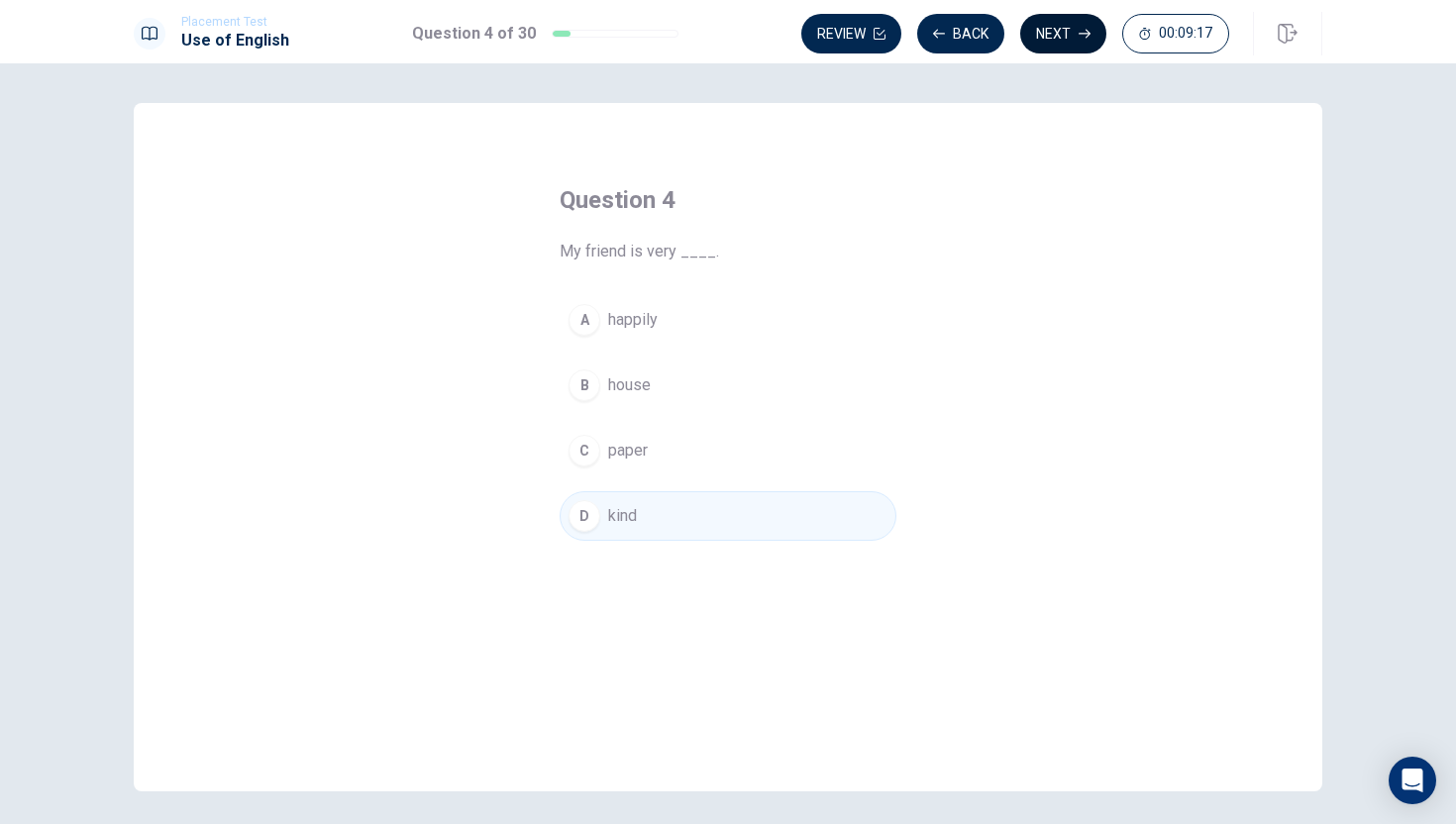 click on "Next" at bounding box center [1063, 34] 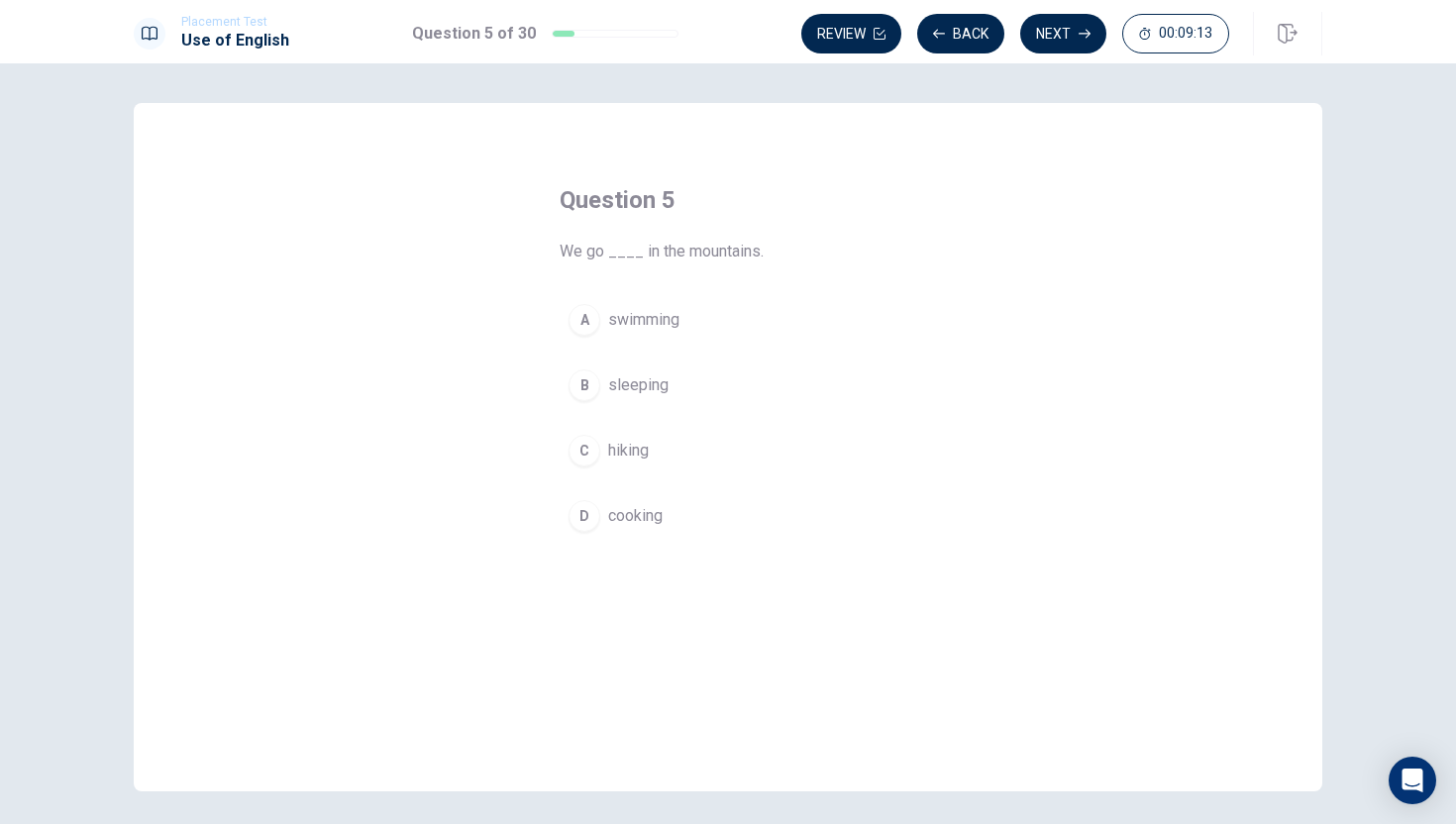 click on "C" at bounding box center (584, 451) 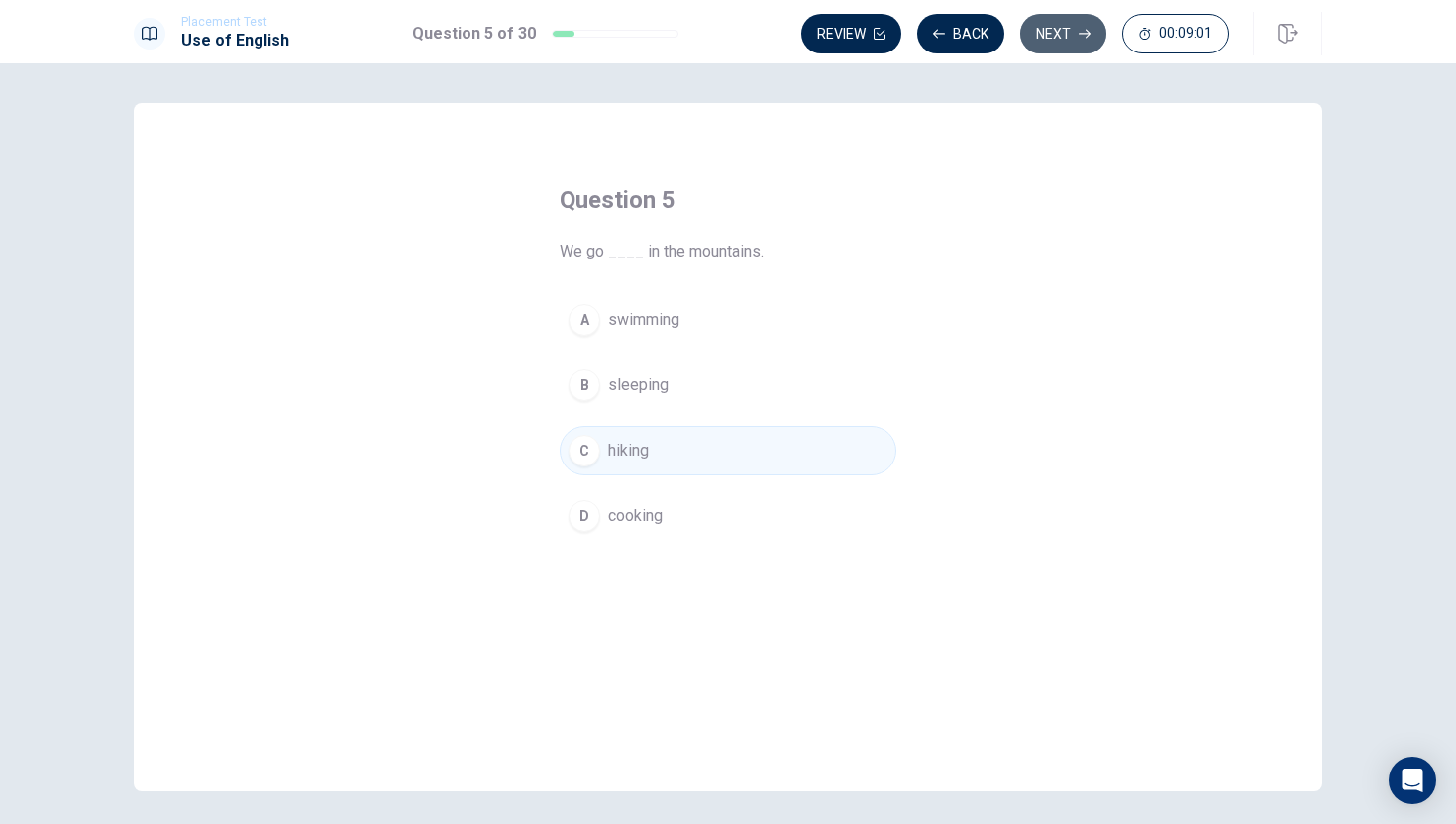 click on "Next" at bounding box center [1063, 34] 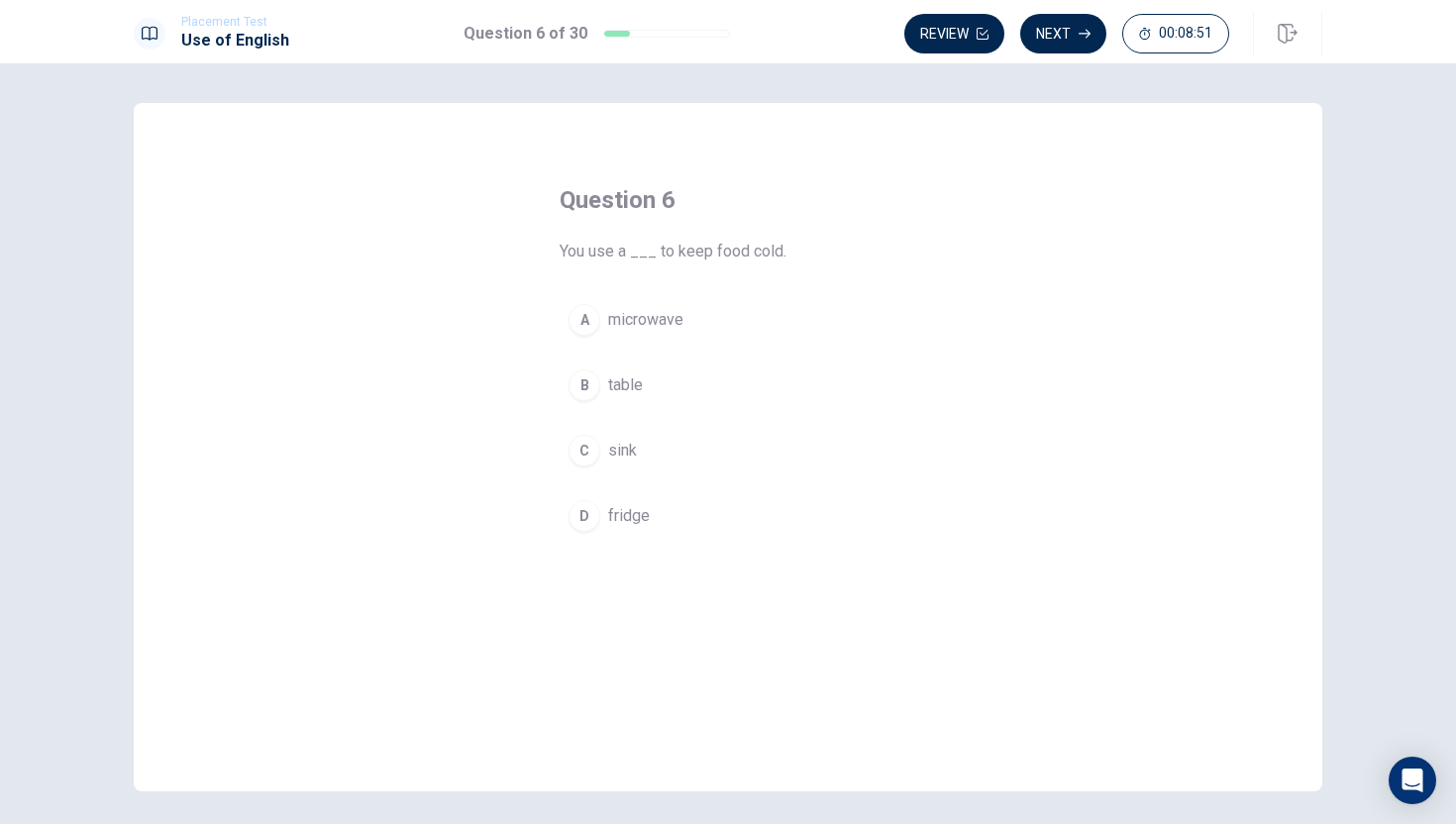 click on "D" at bounding box center [584, 516] 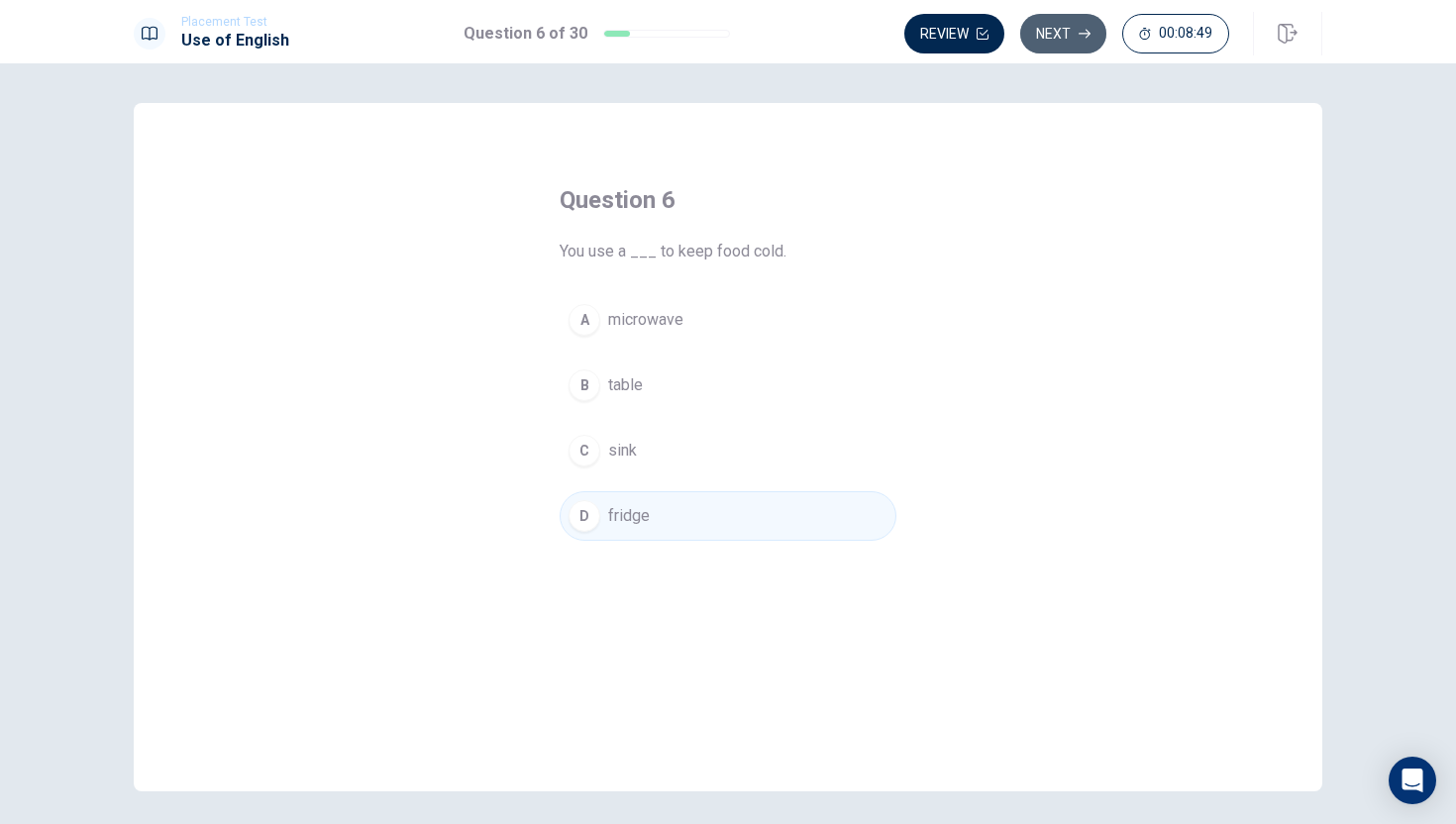 click on "Next" at bounding box center (1063, 34) 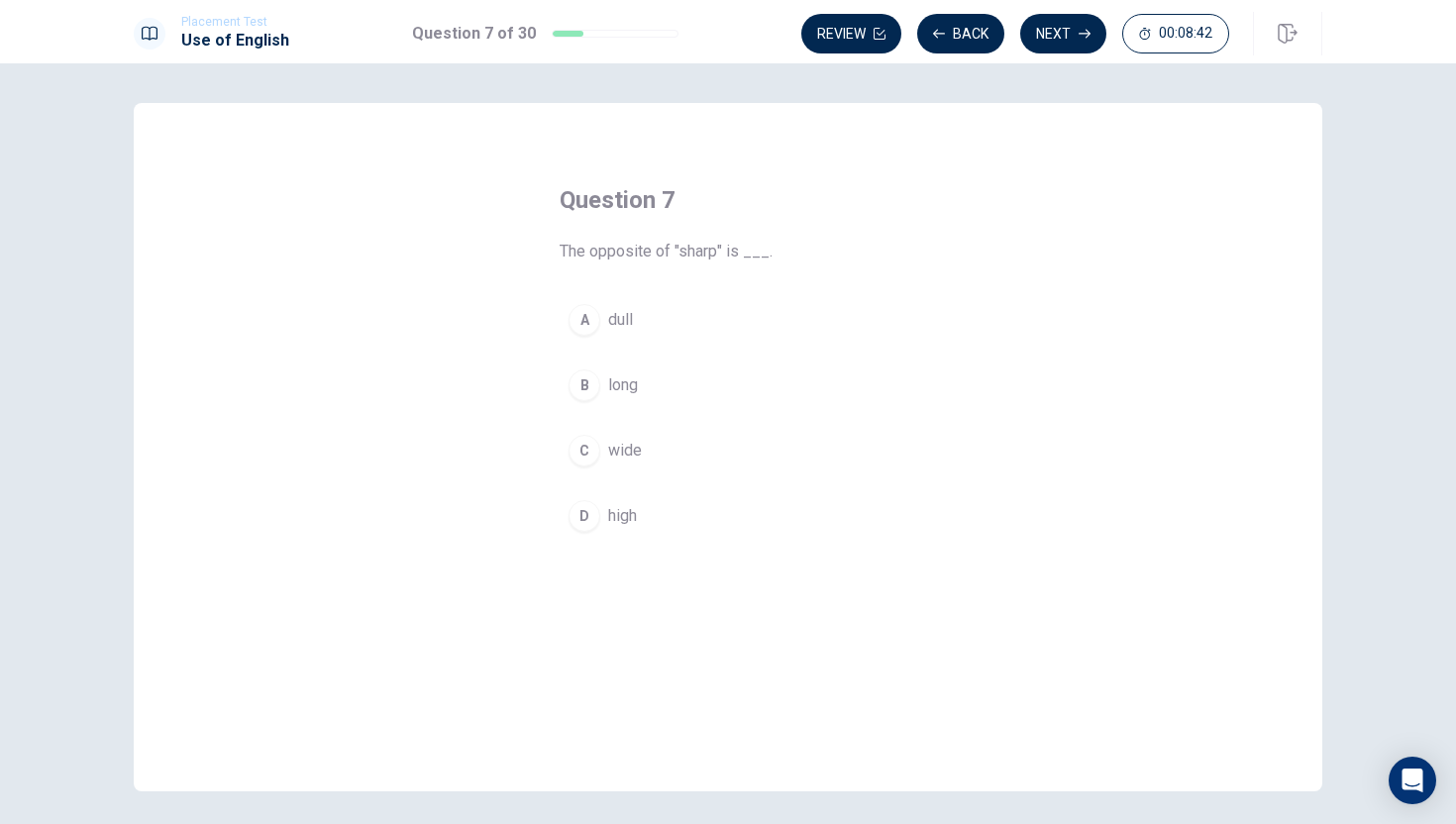 click on "C" at bounding box center [584, 451] 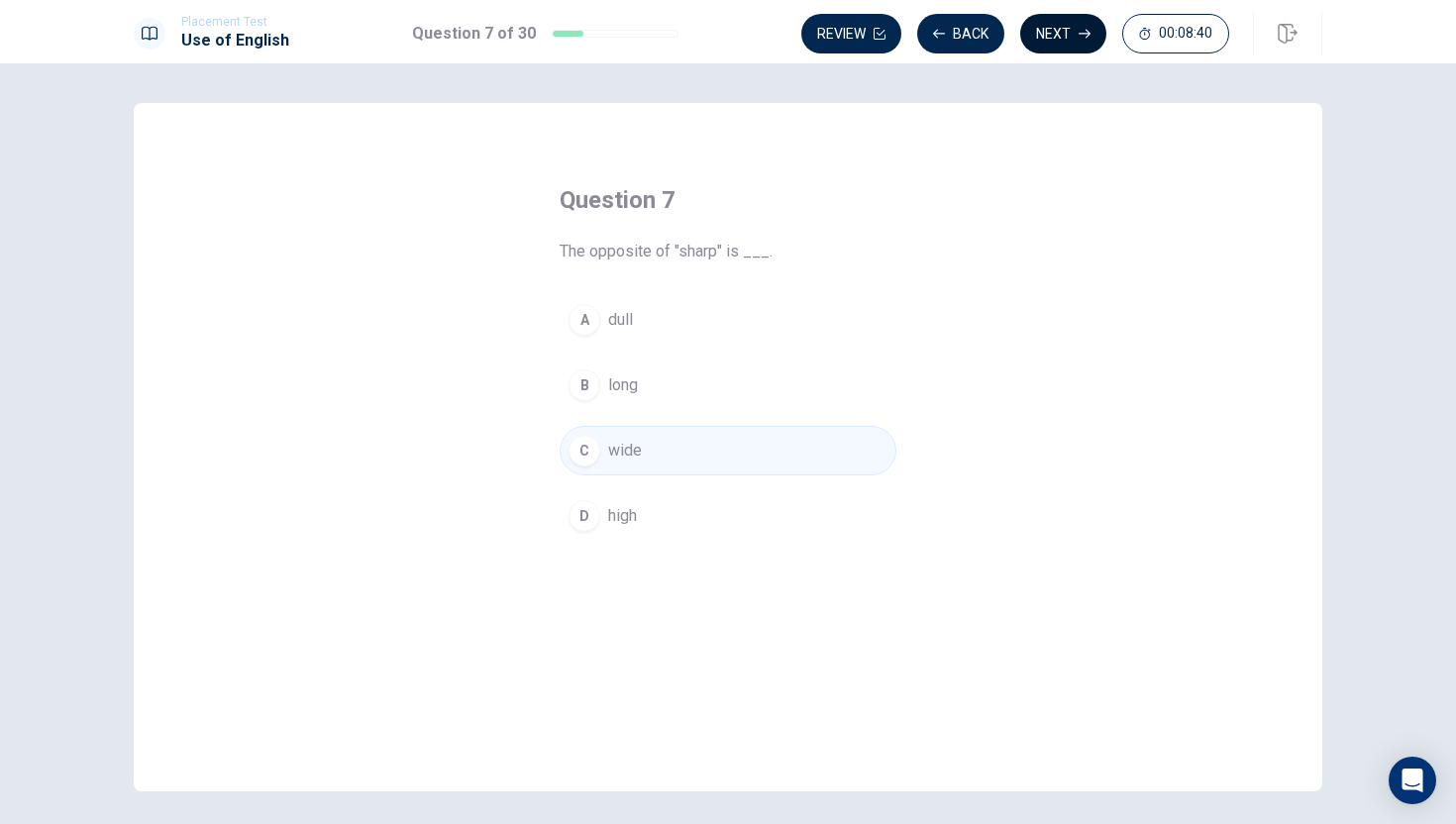 click on "Next" at bounding box center [1063, 34] 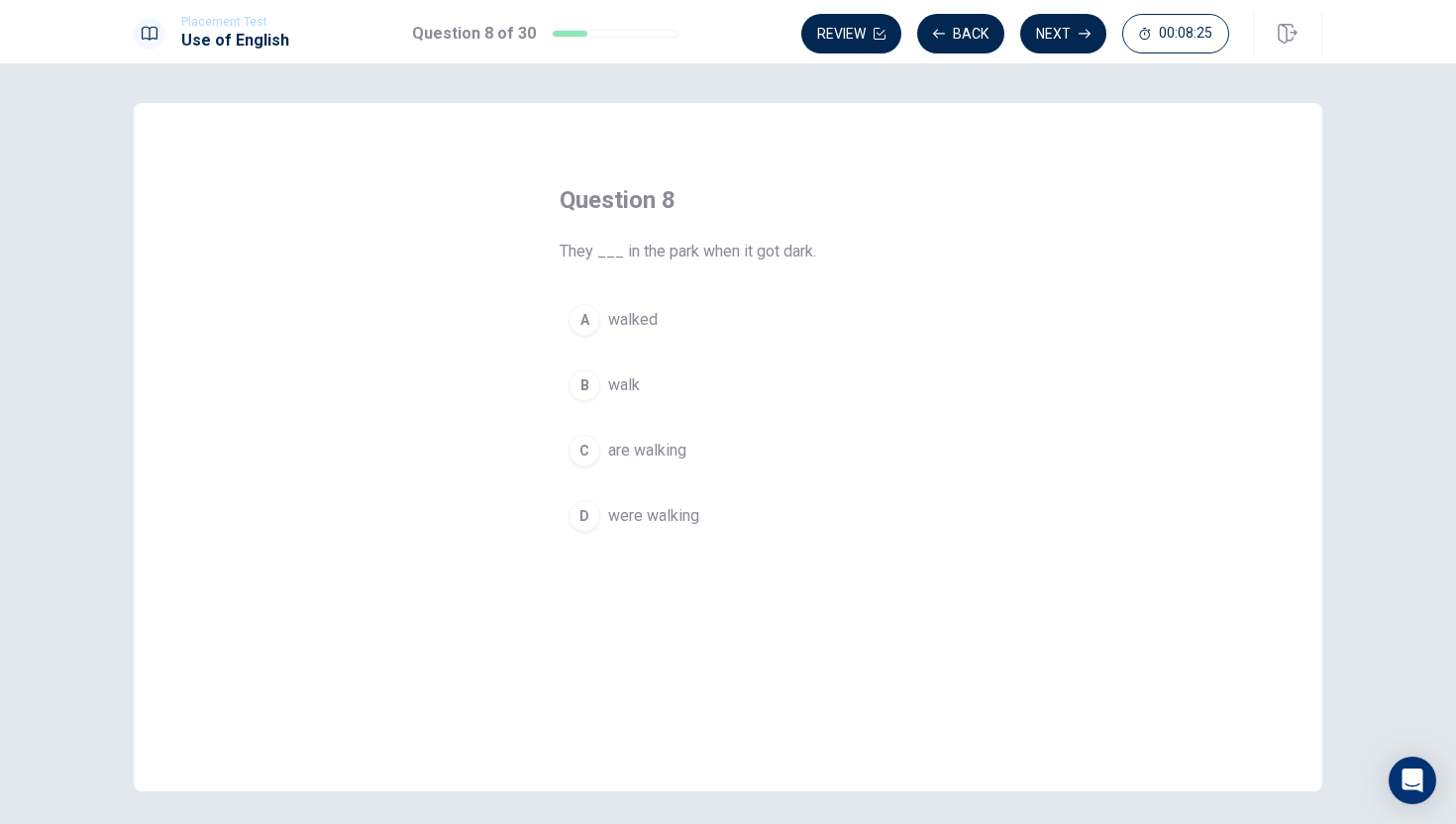 click on "A" at bounding box center (584, 320) 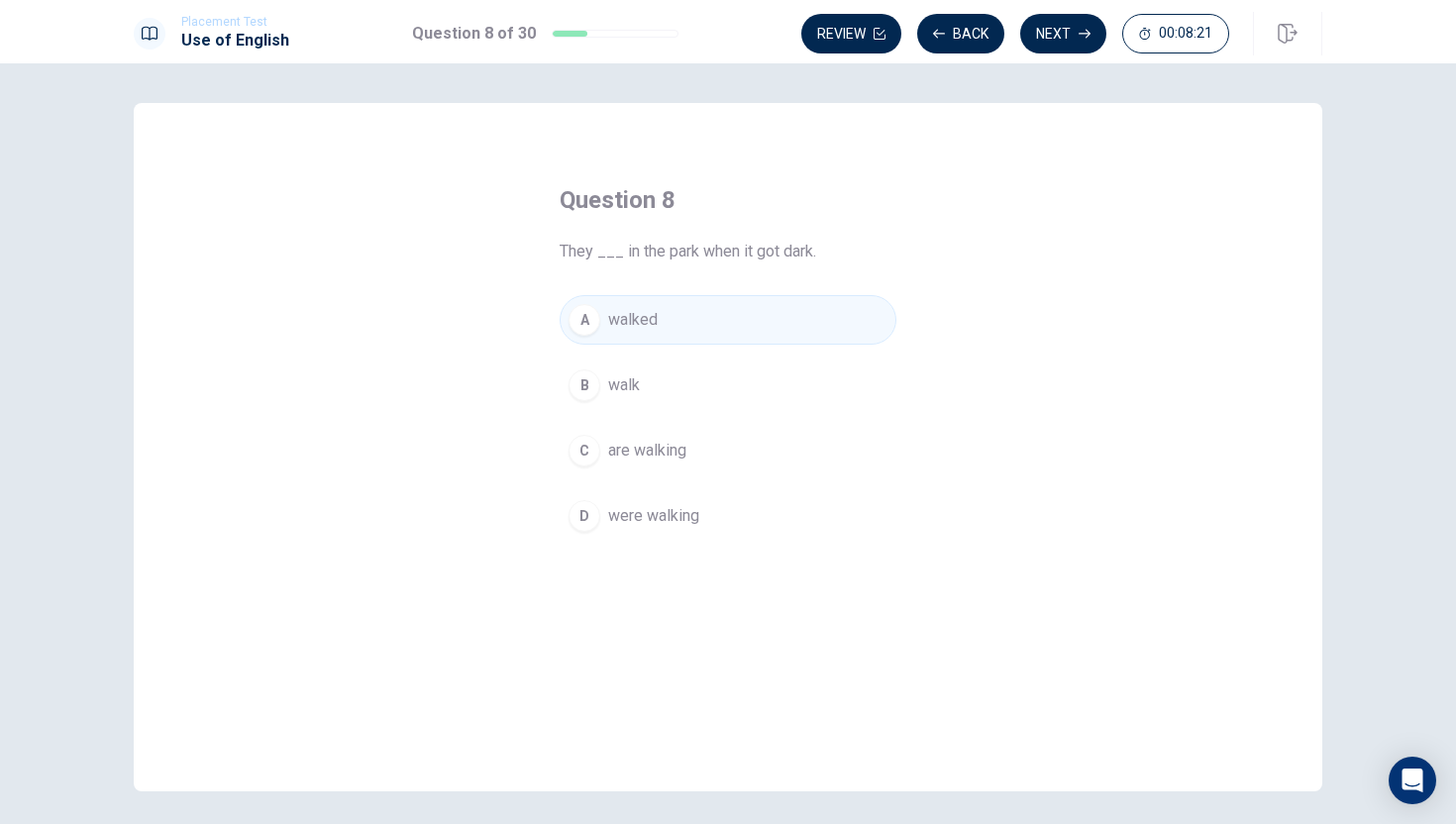 click on "D" at bounding box center (584, 516) 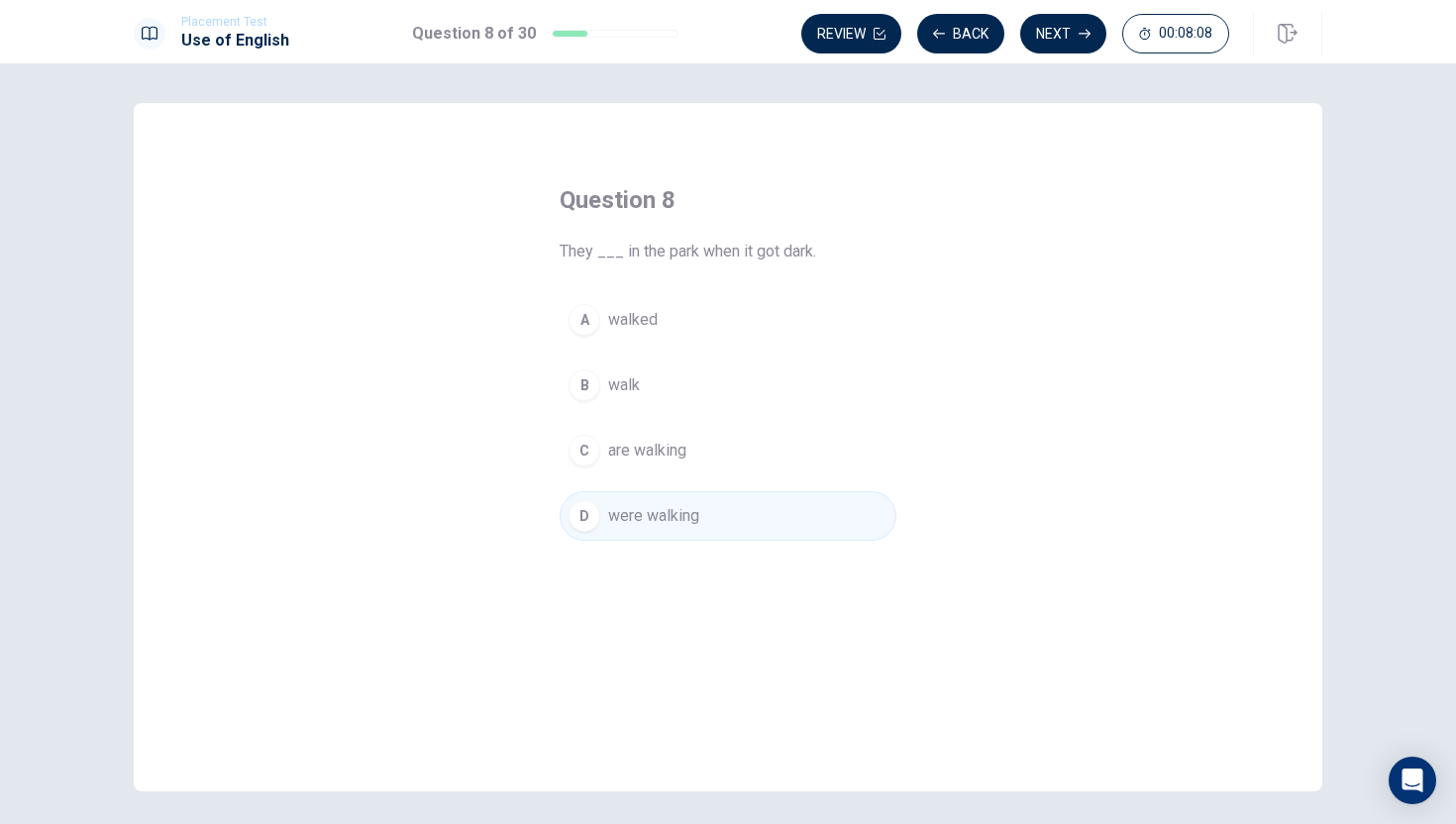 click on "A walked" at bounding box center [728, 320] 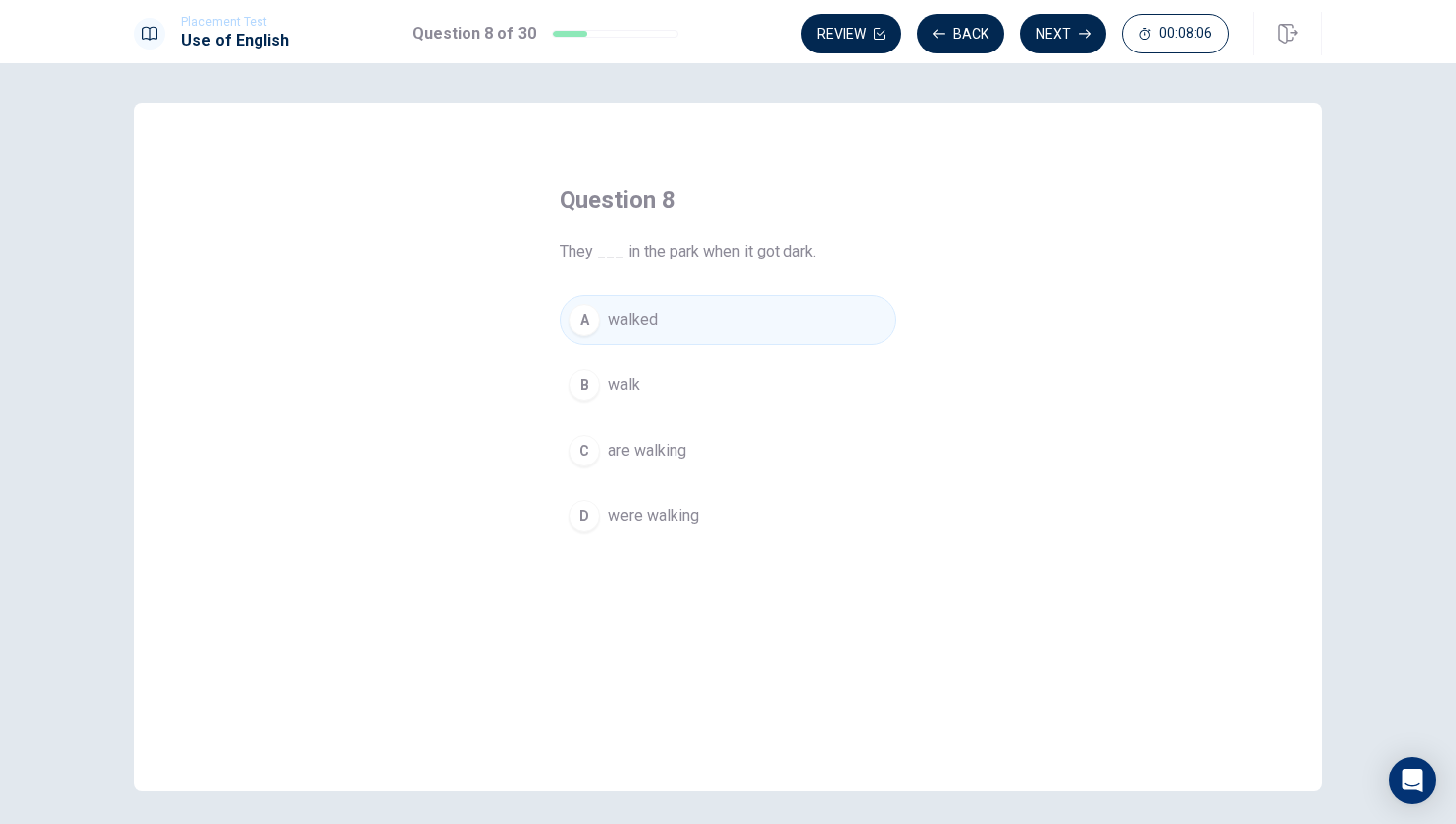 click on "were walking" at bounding box center (654, 516) 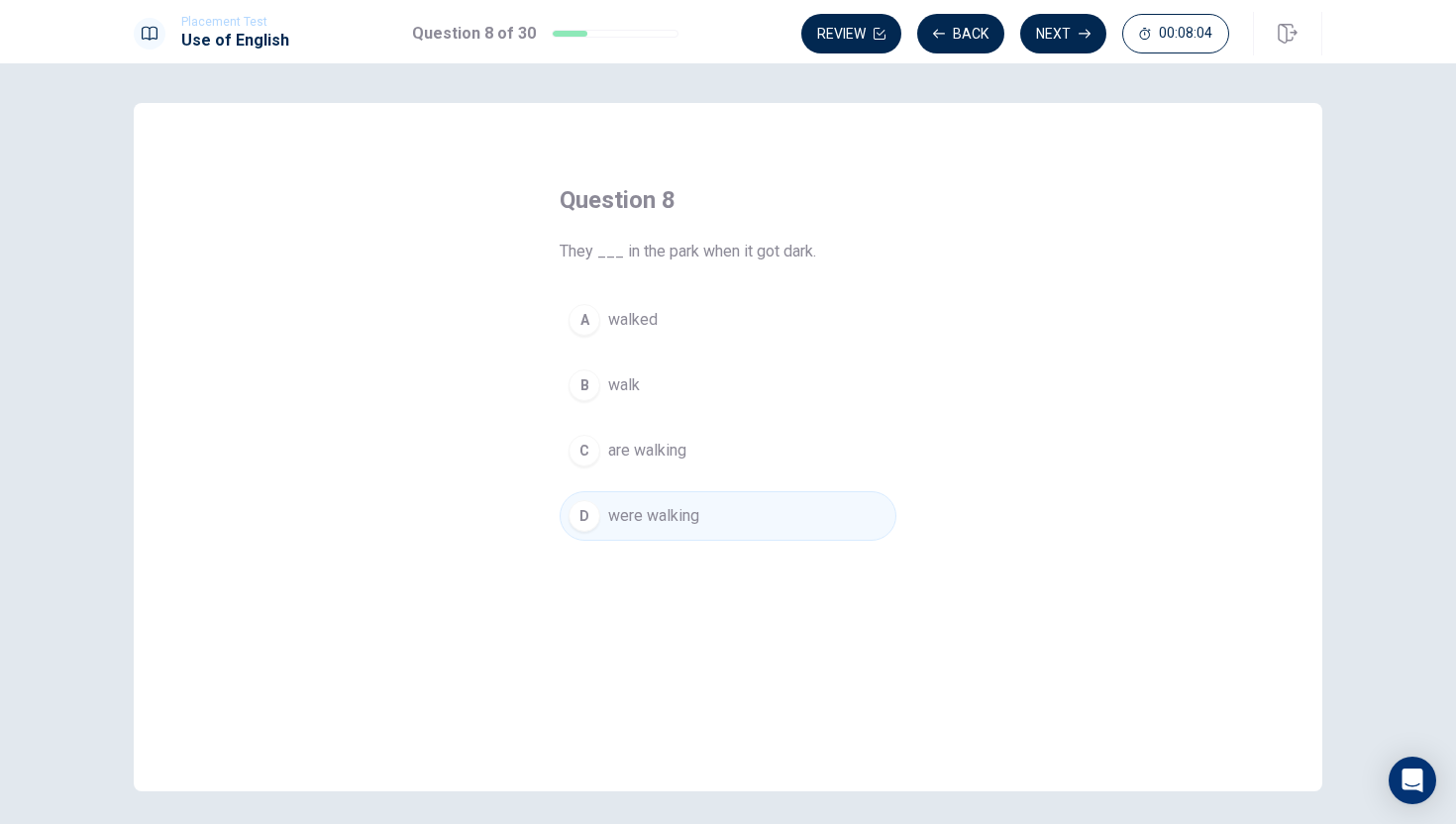click on "A" at bounding box center [584, 320] 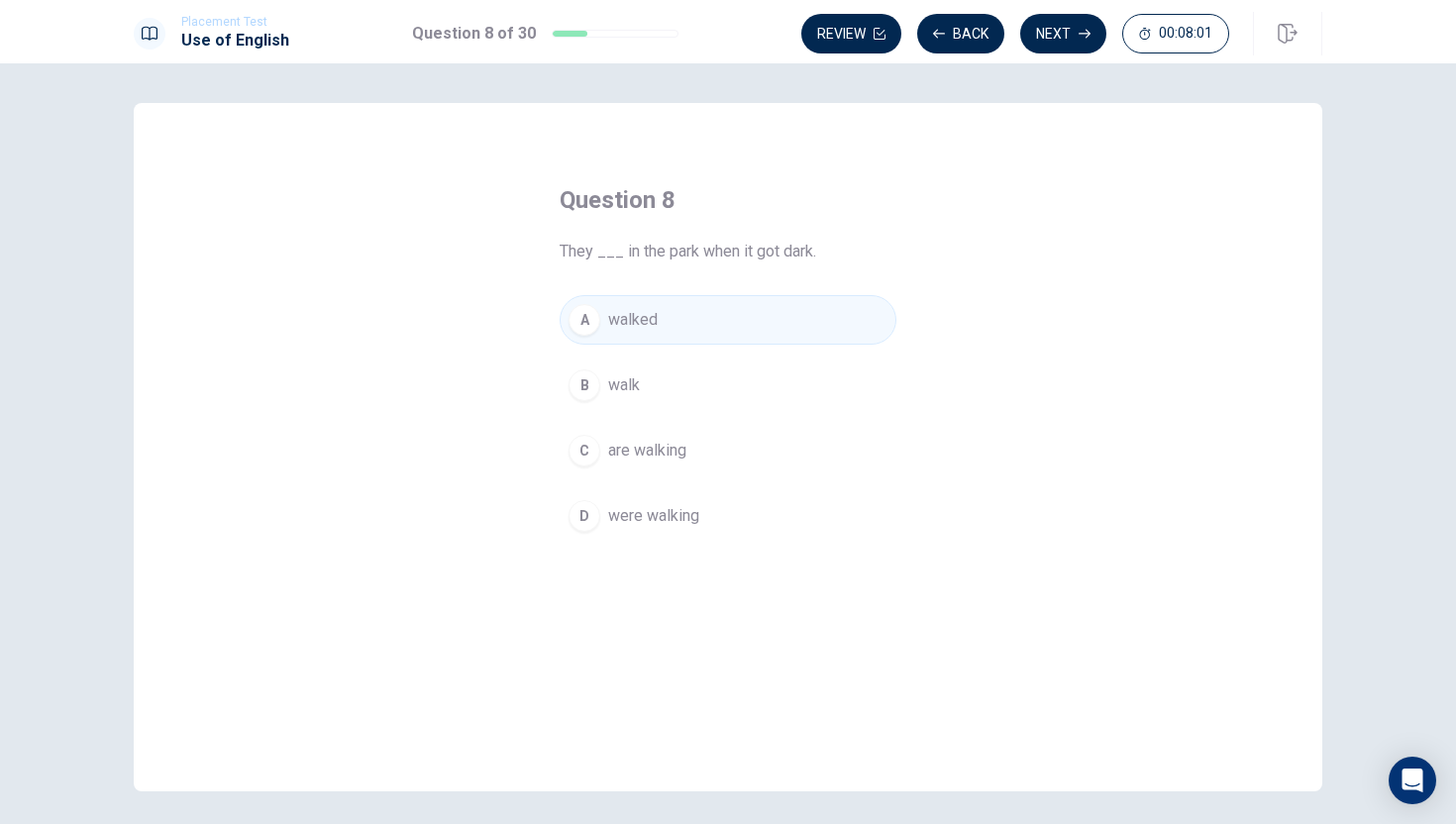 click on "D" at bounding box center [584, 516] 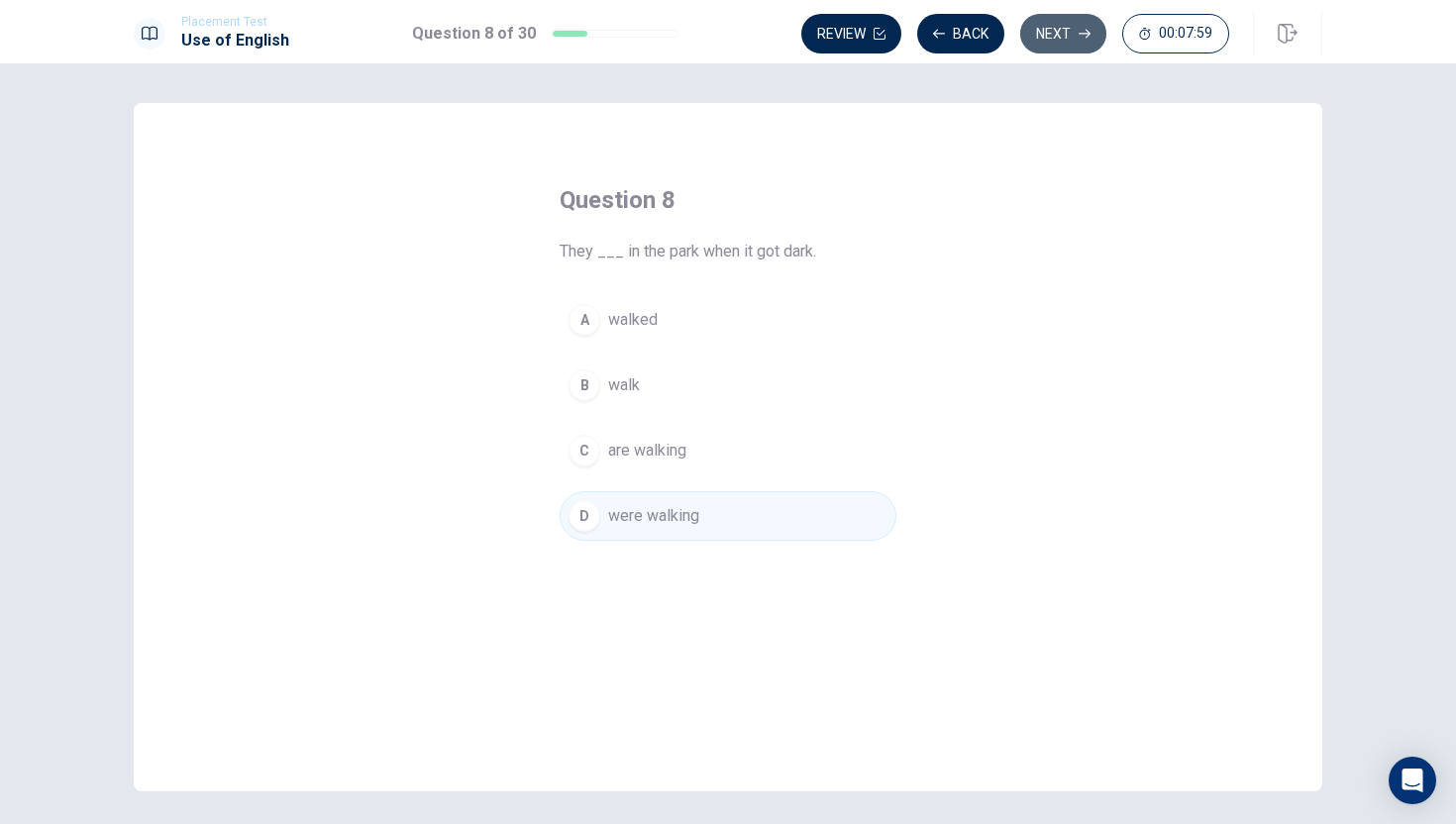 click on "Next" at bounding box center [1063, 34] 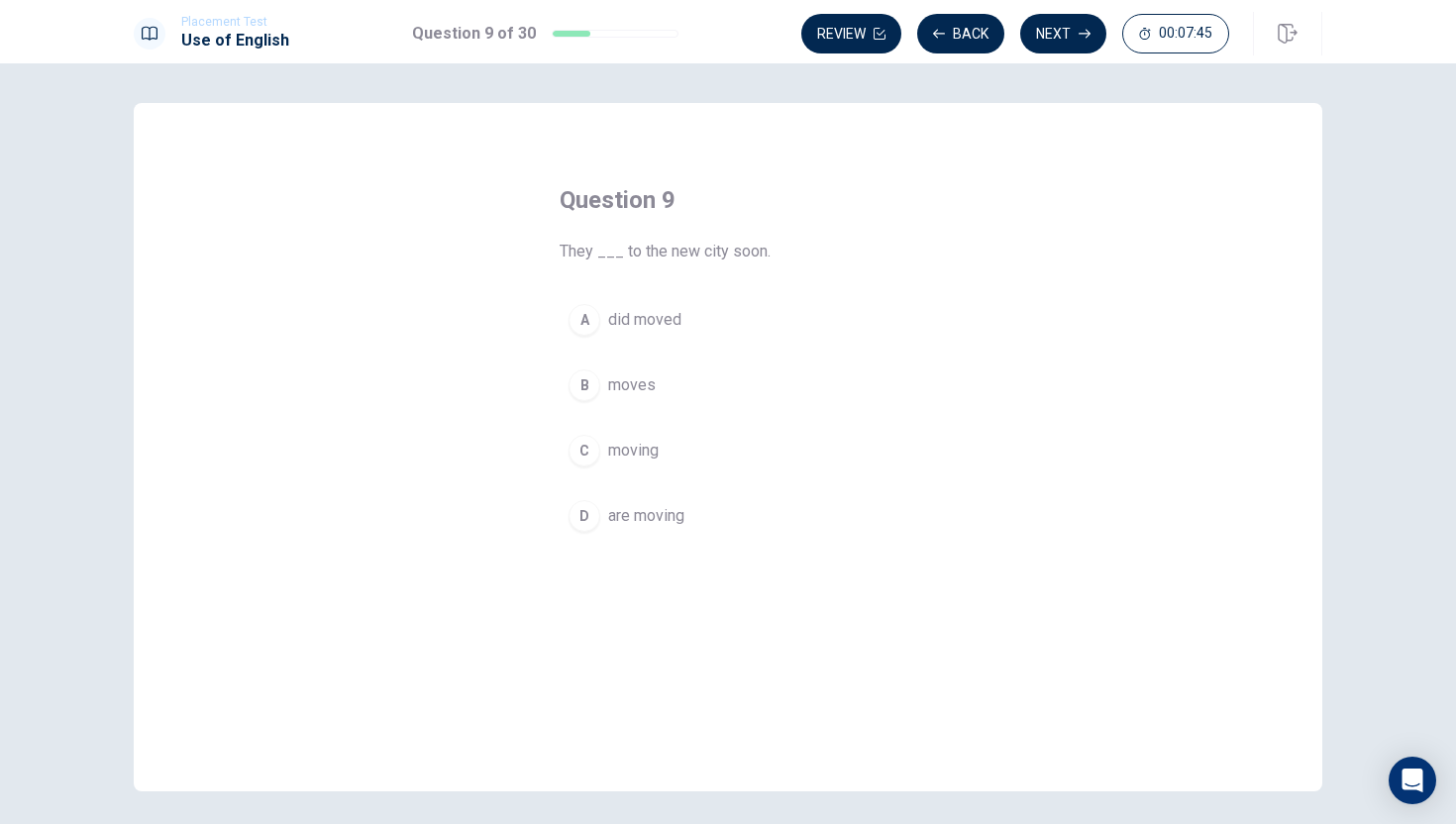 click on "D are moving" at bounding box center [728, 516] 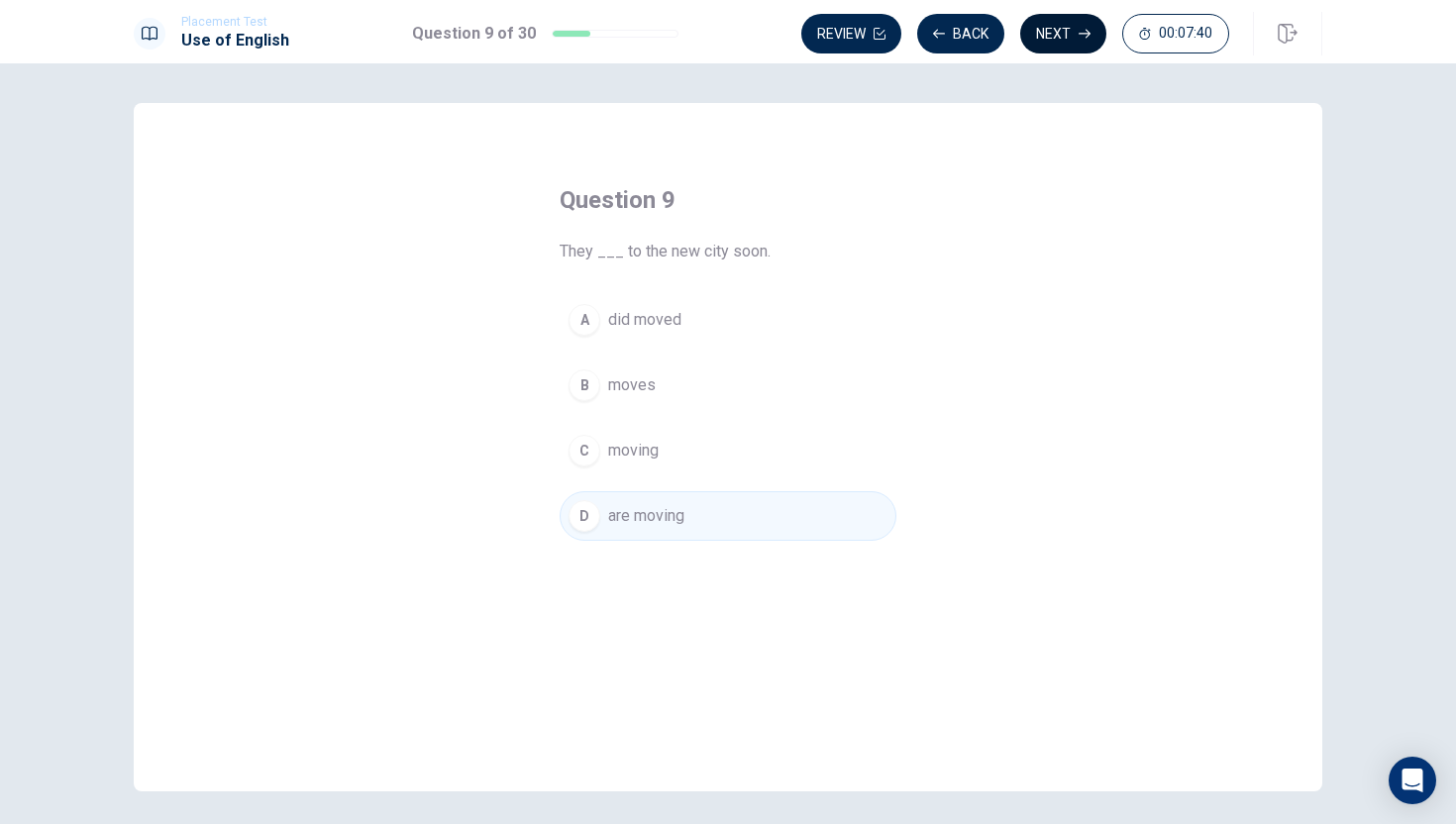 click on "Next" at bounding box center [1063, 34] 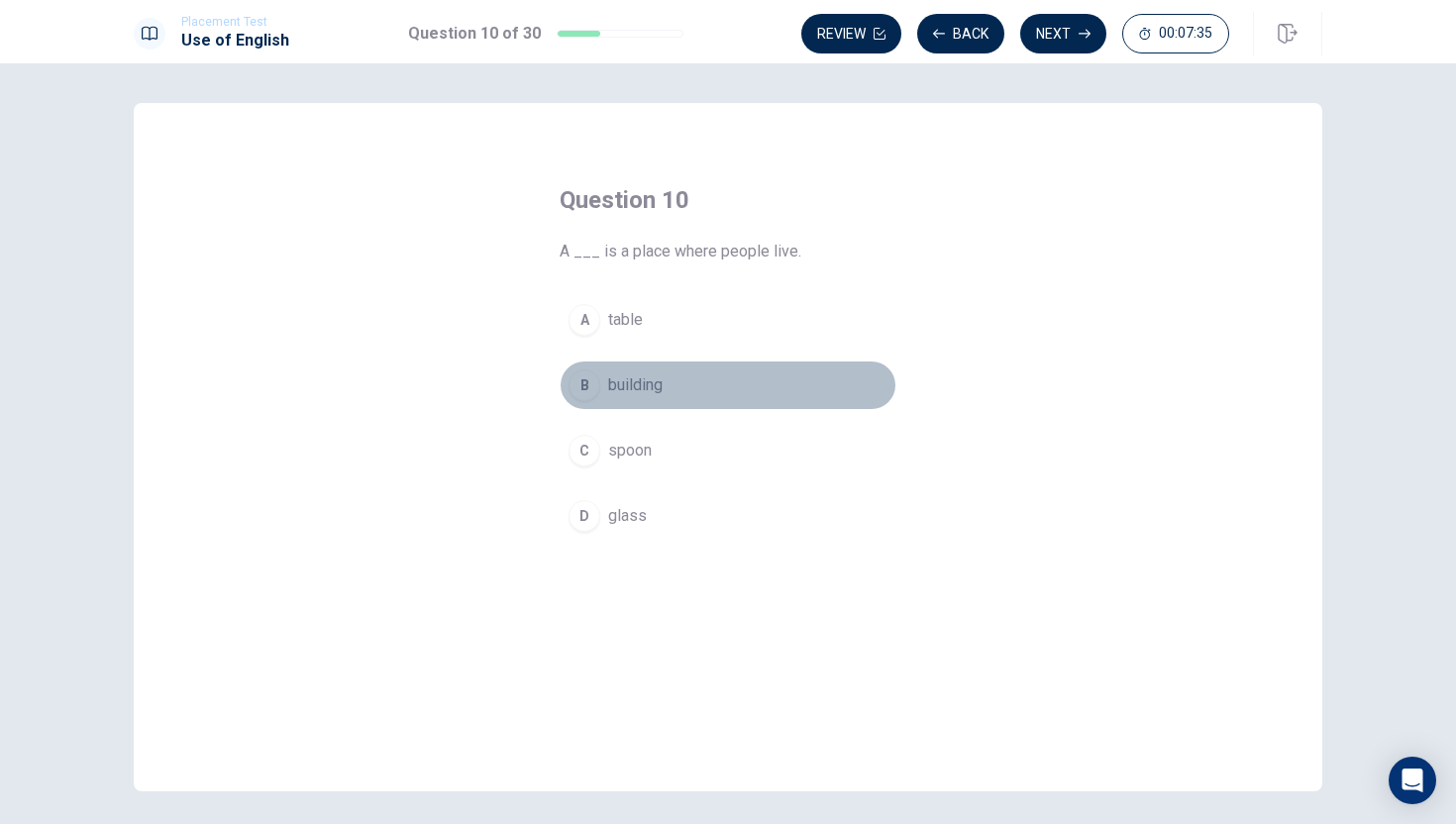 click on "B" at bounding box center [584, 385] 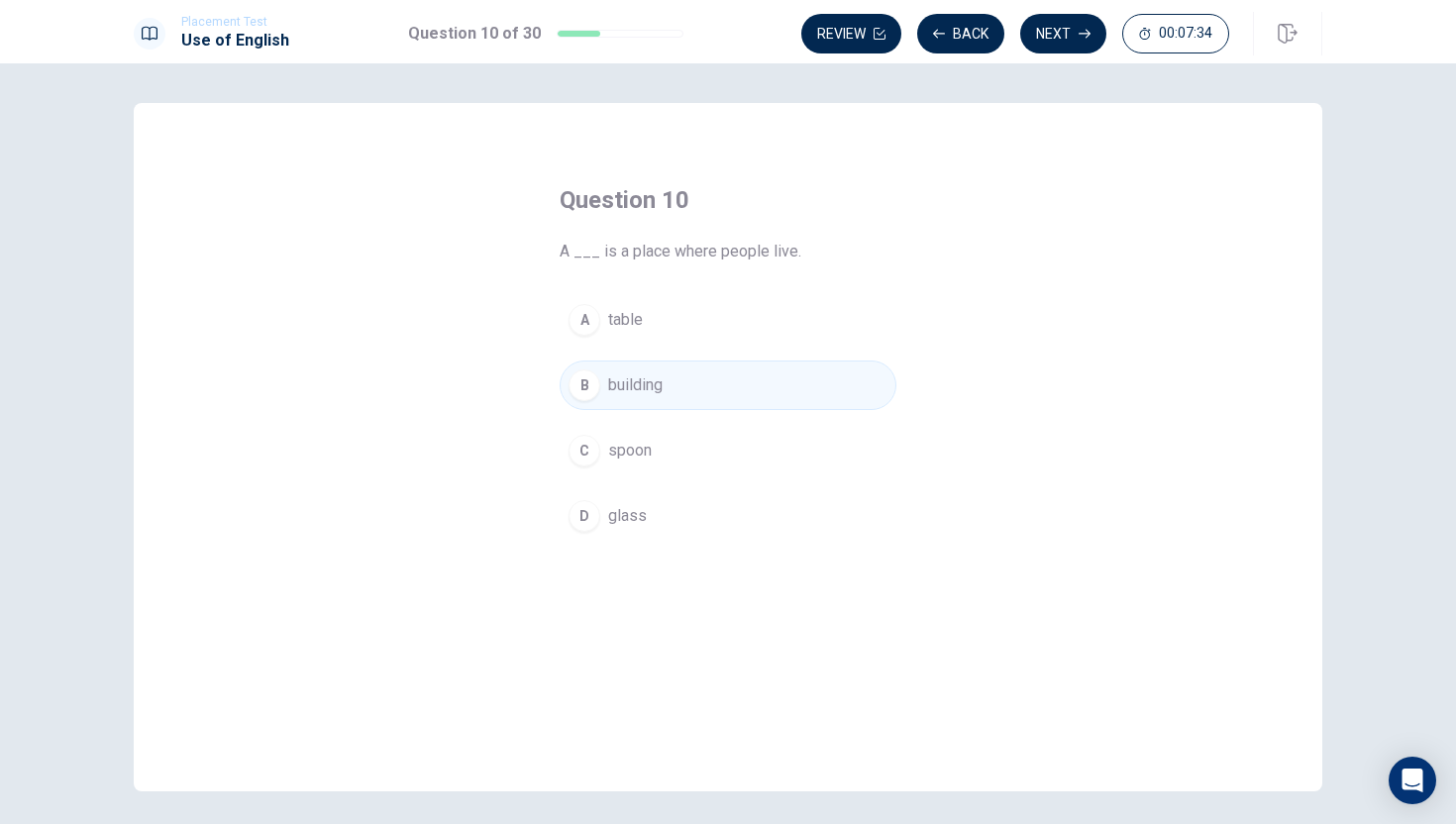click on "table" at bounding box center [625, 320] 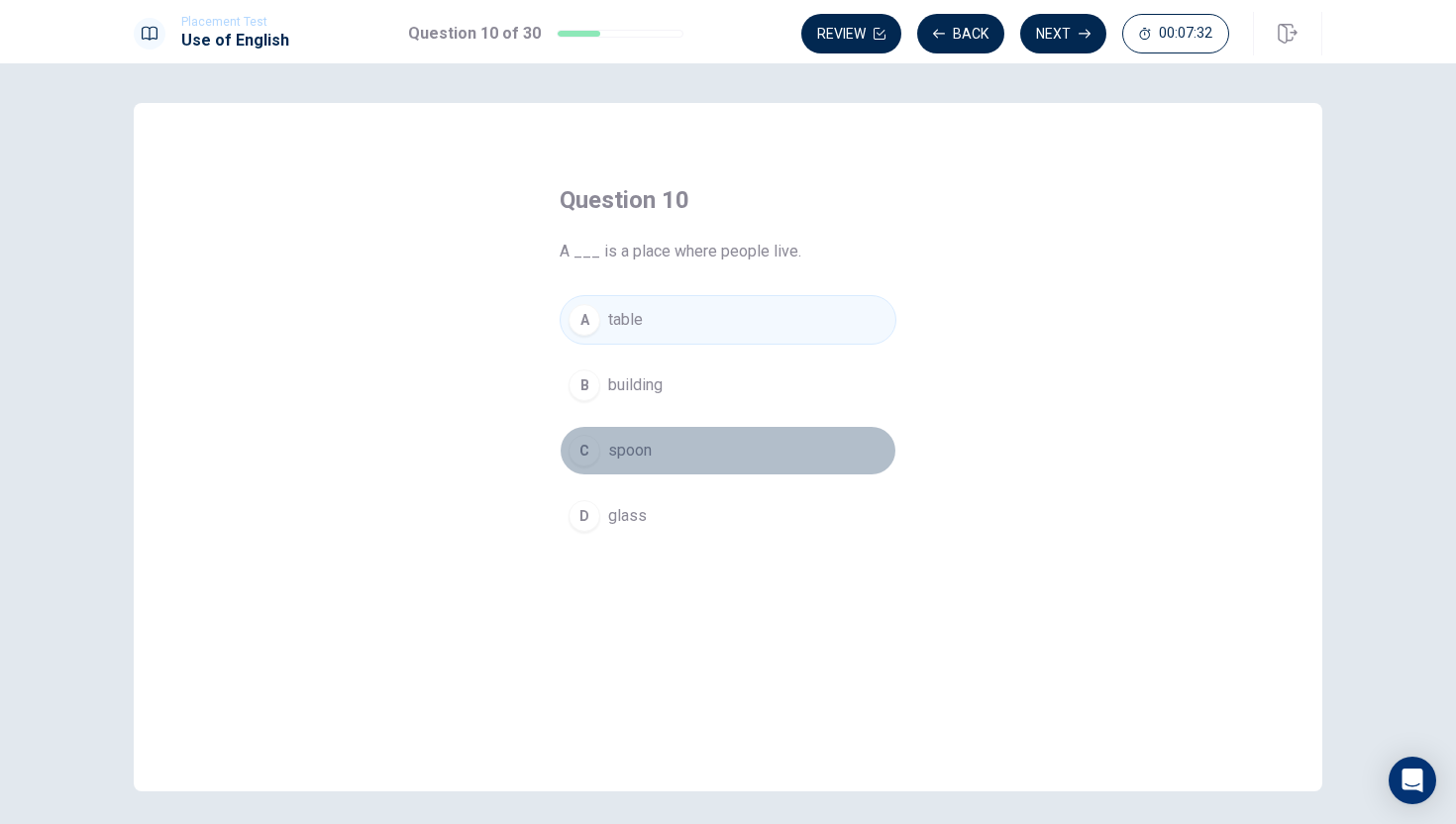click on "spoon" at bounding box center [630, 451] 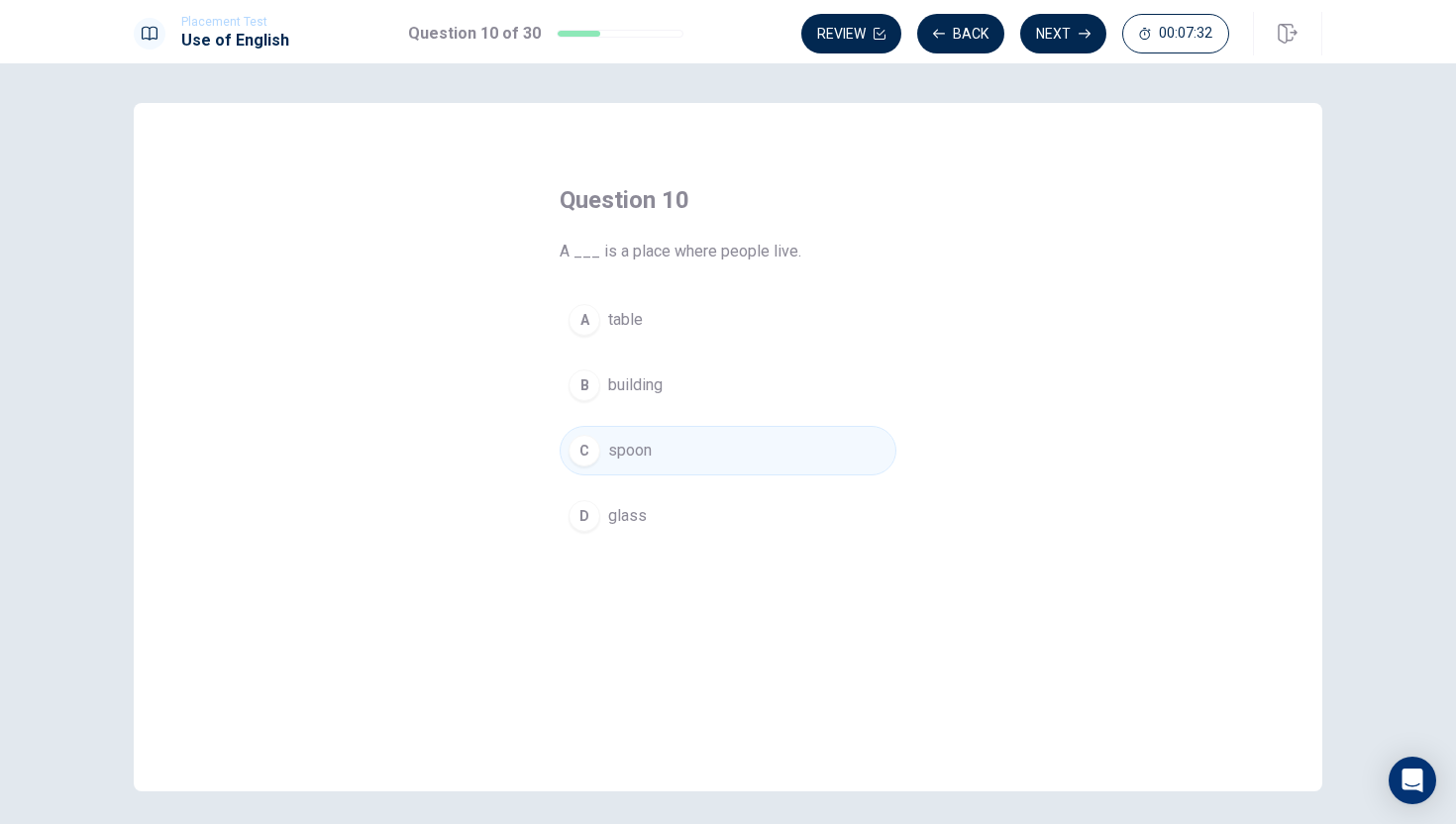 click on "glass" at bounding box center (627, 516) 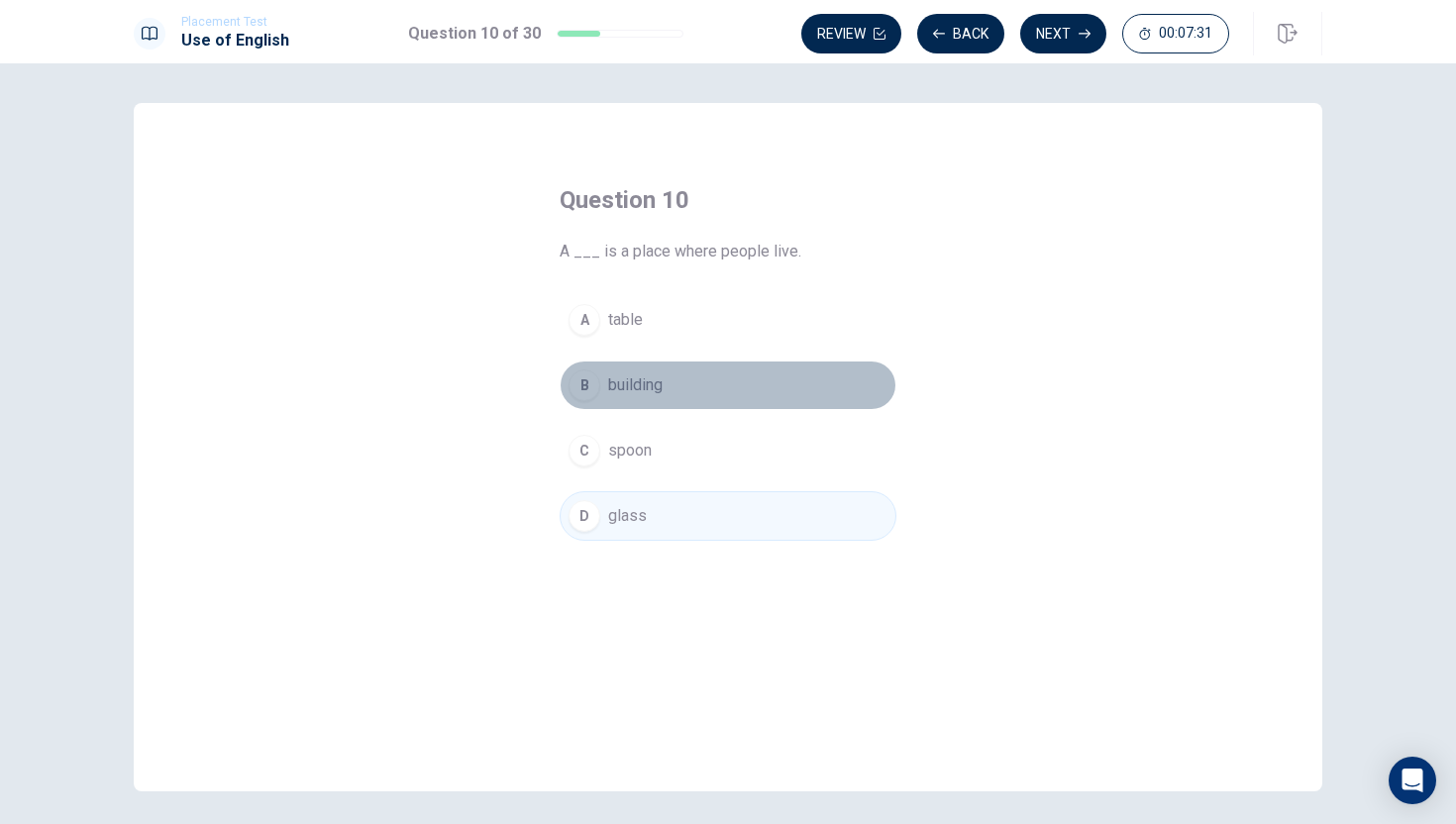 click on "building" at bounding box center (635, 385) 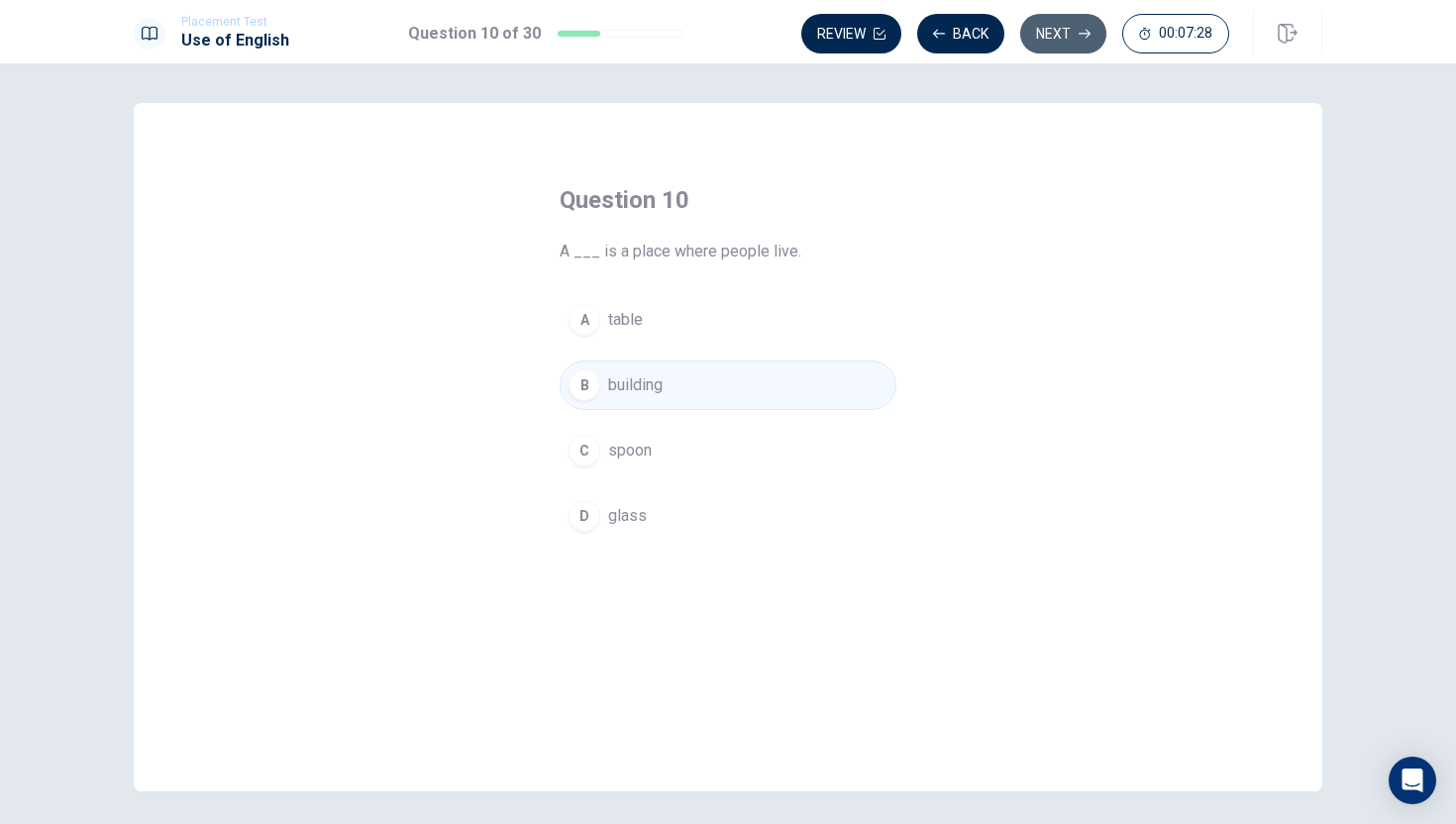 click on "Next" at bounding box center (1063, 34) 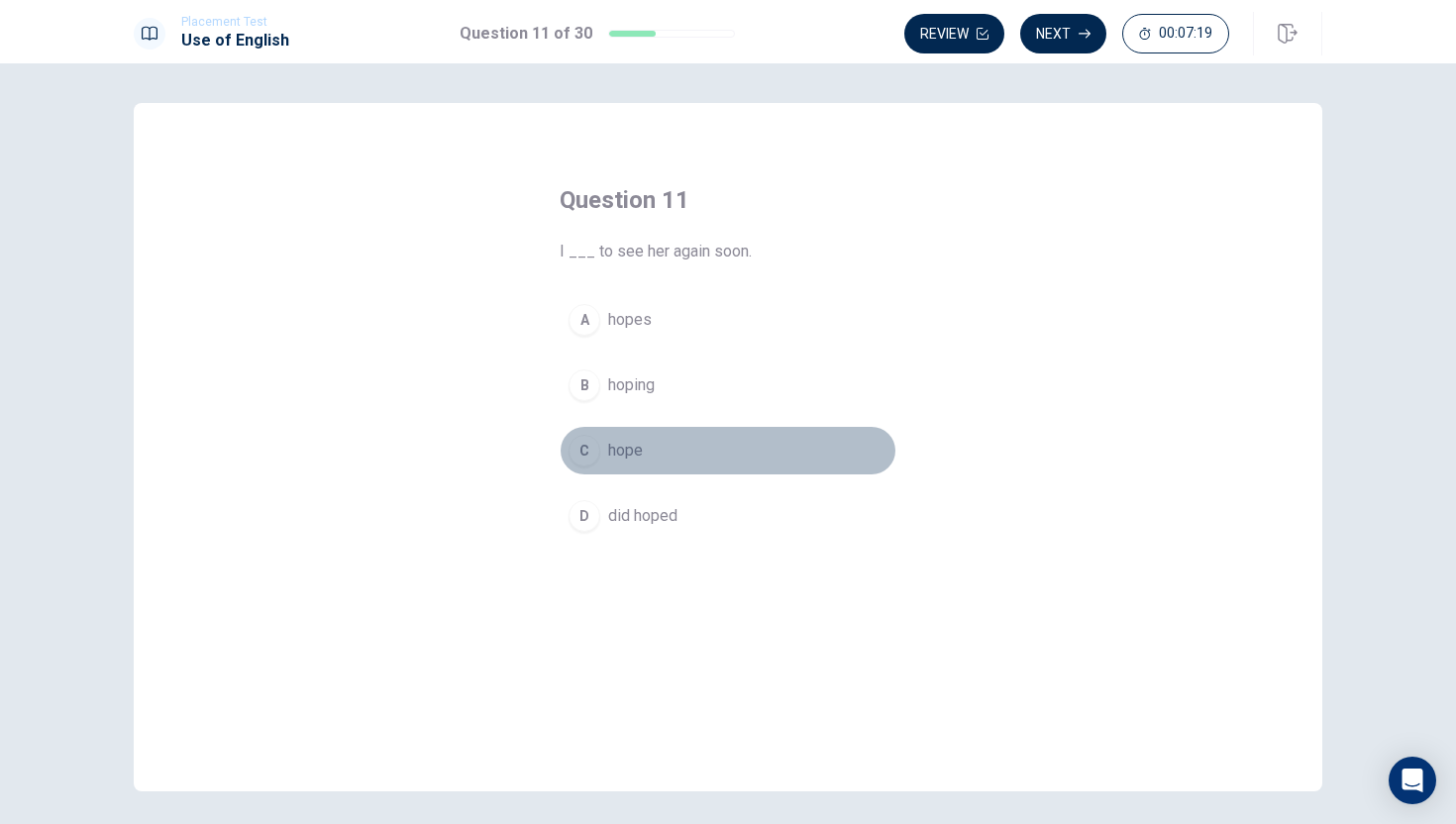 click on "hope" at bounding box center (625, 451) 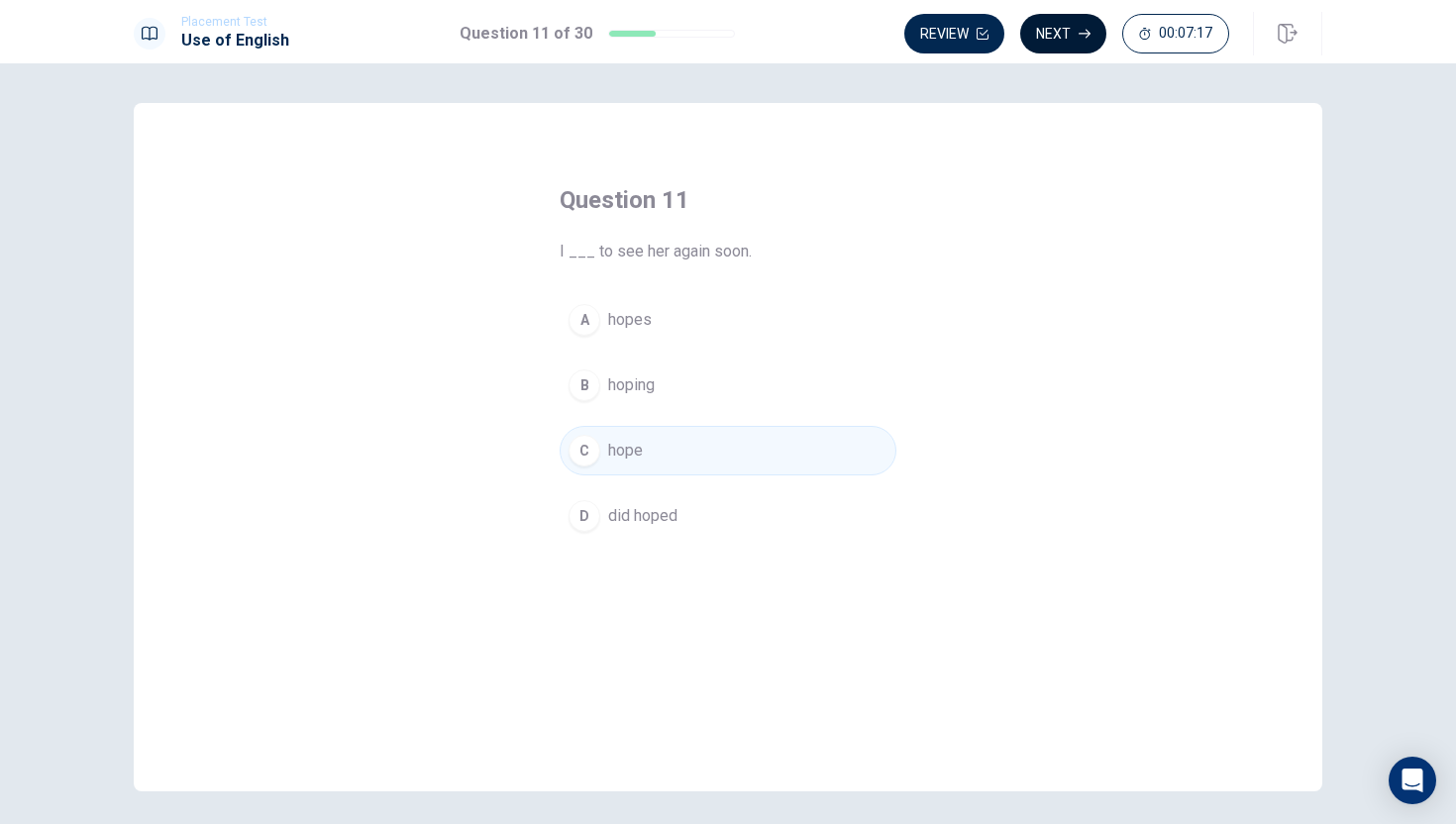 click on "Next" at bounding box center (1063, 34) 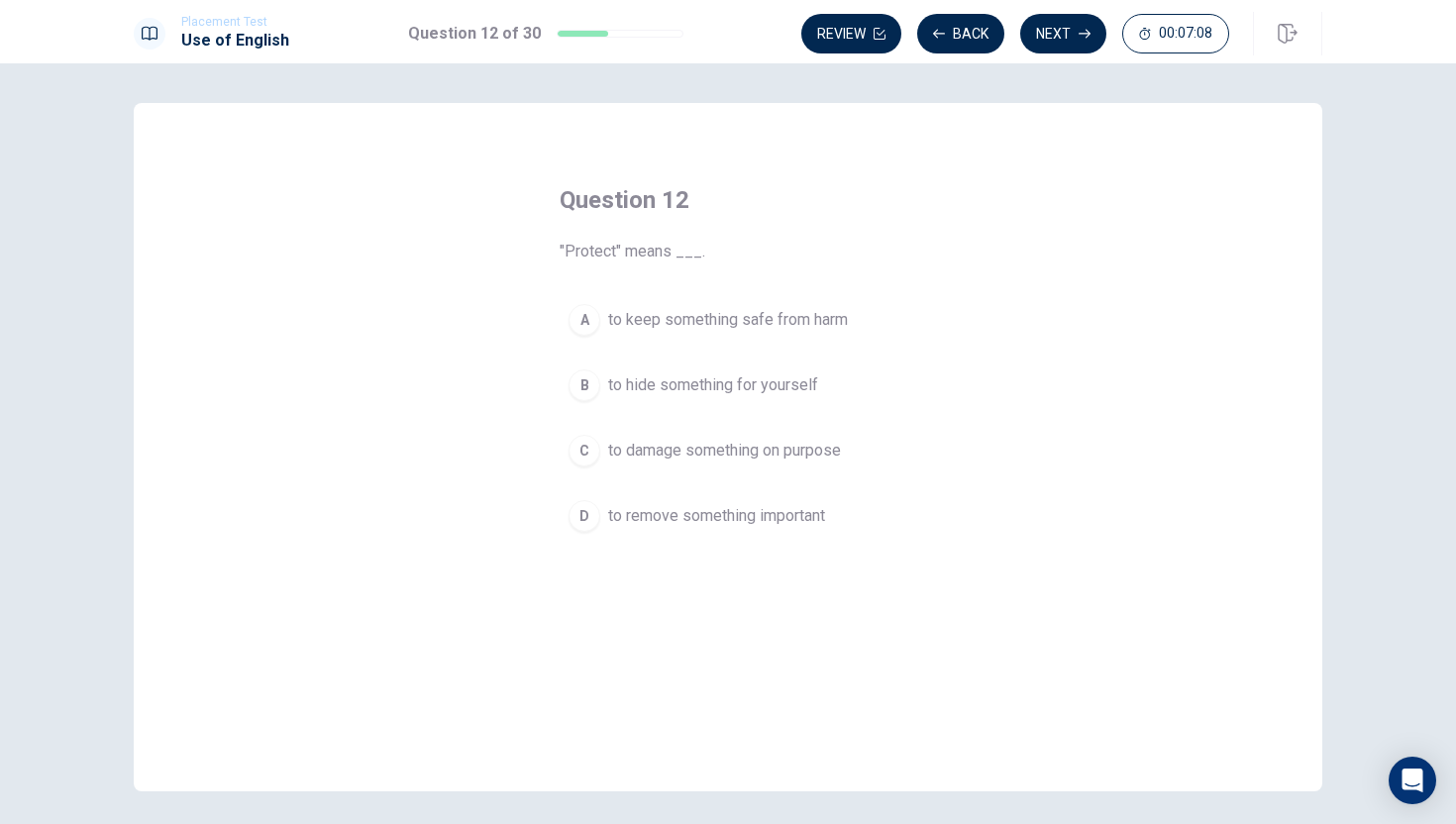 click on "to keep something safe from harm" at bounding box center (728, 320) 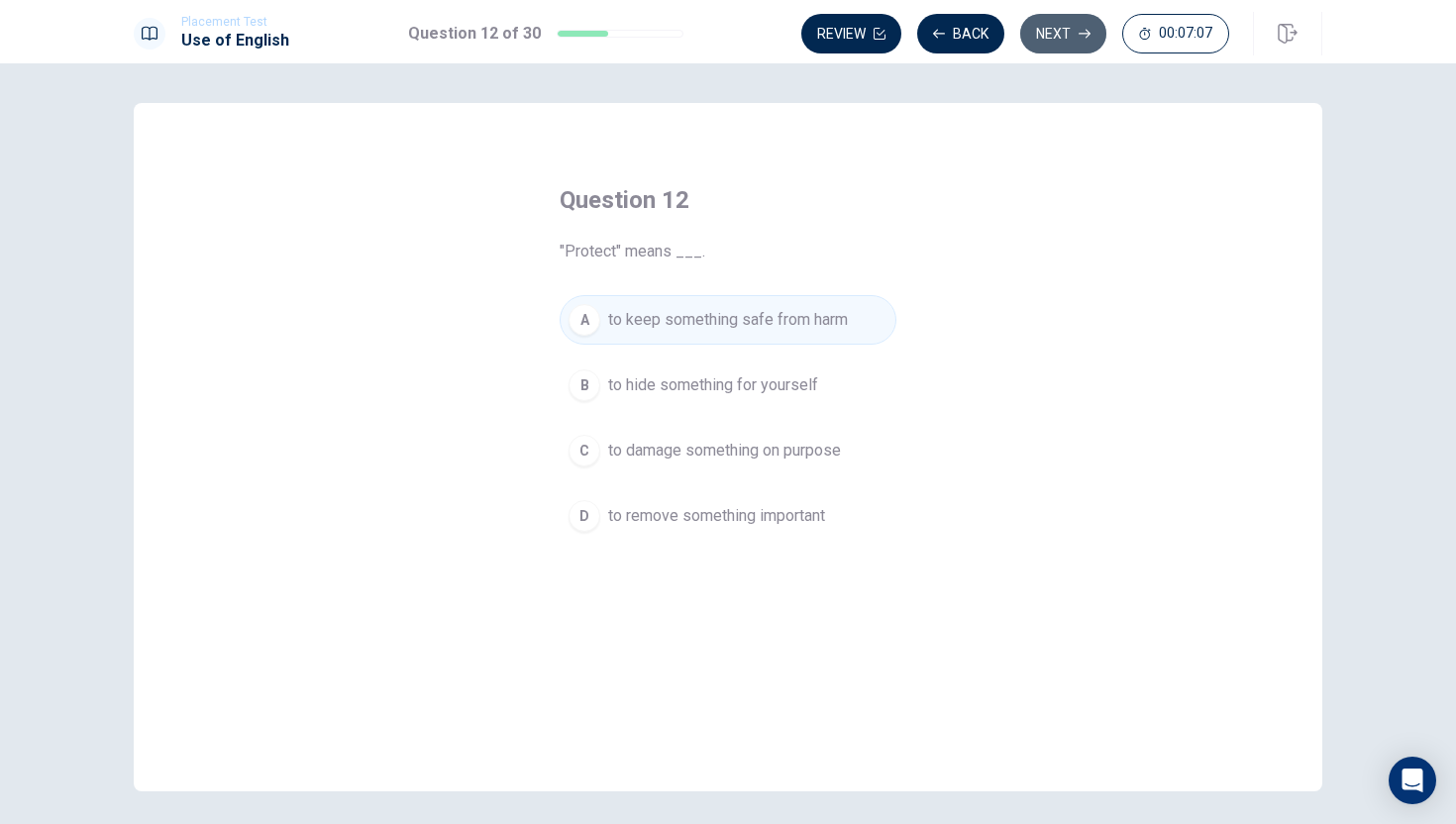 click on "Next" at bounding box center (1063, 34) 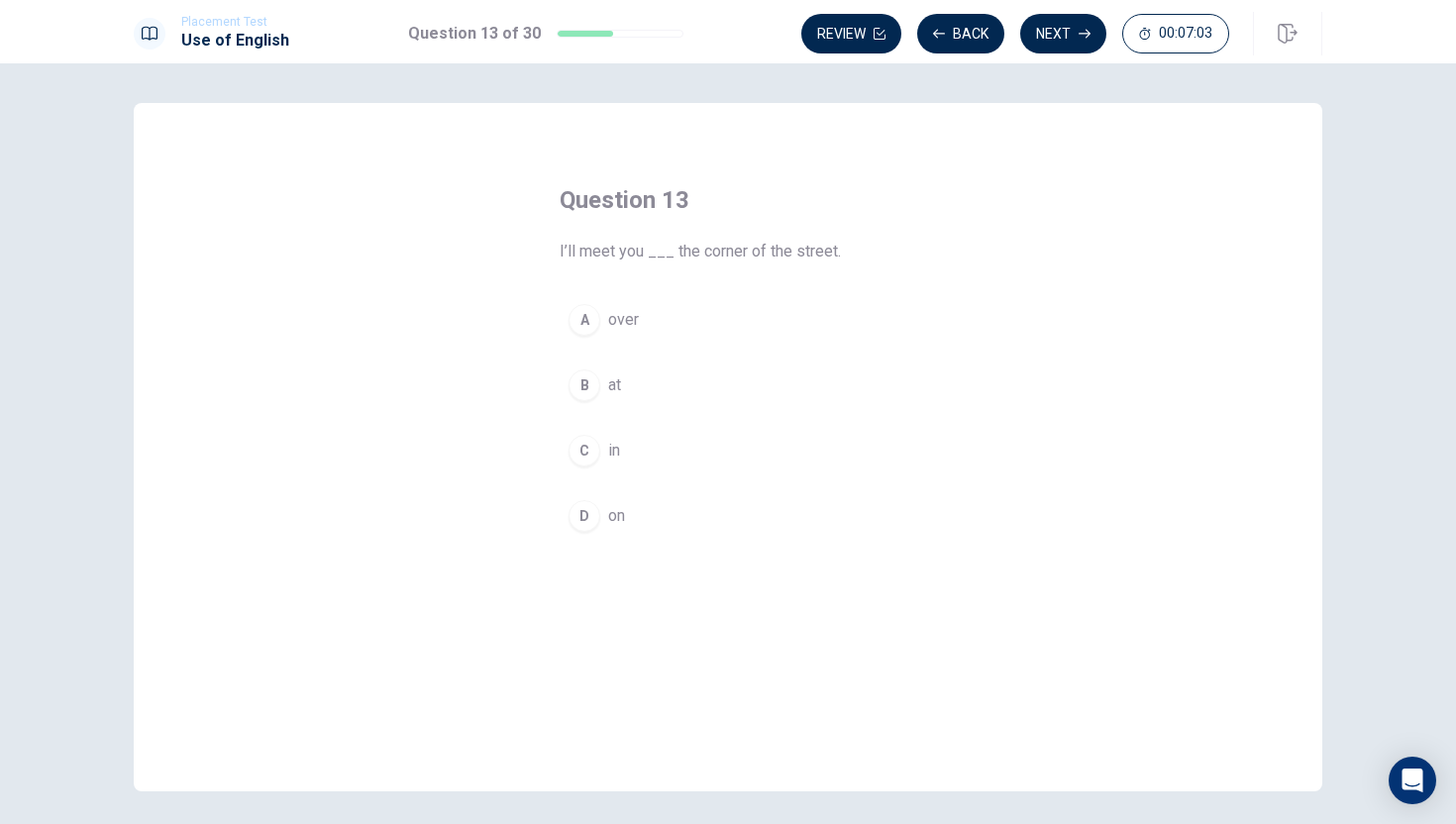 click on "B" at bounding box center (584, 385) 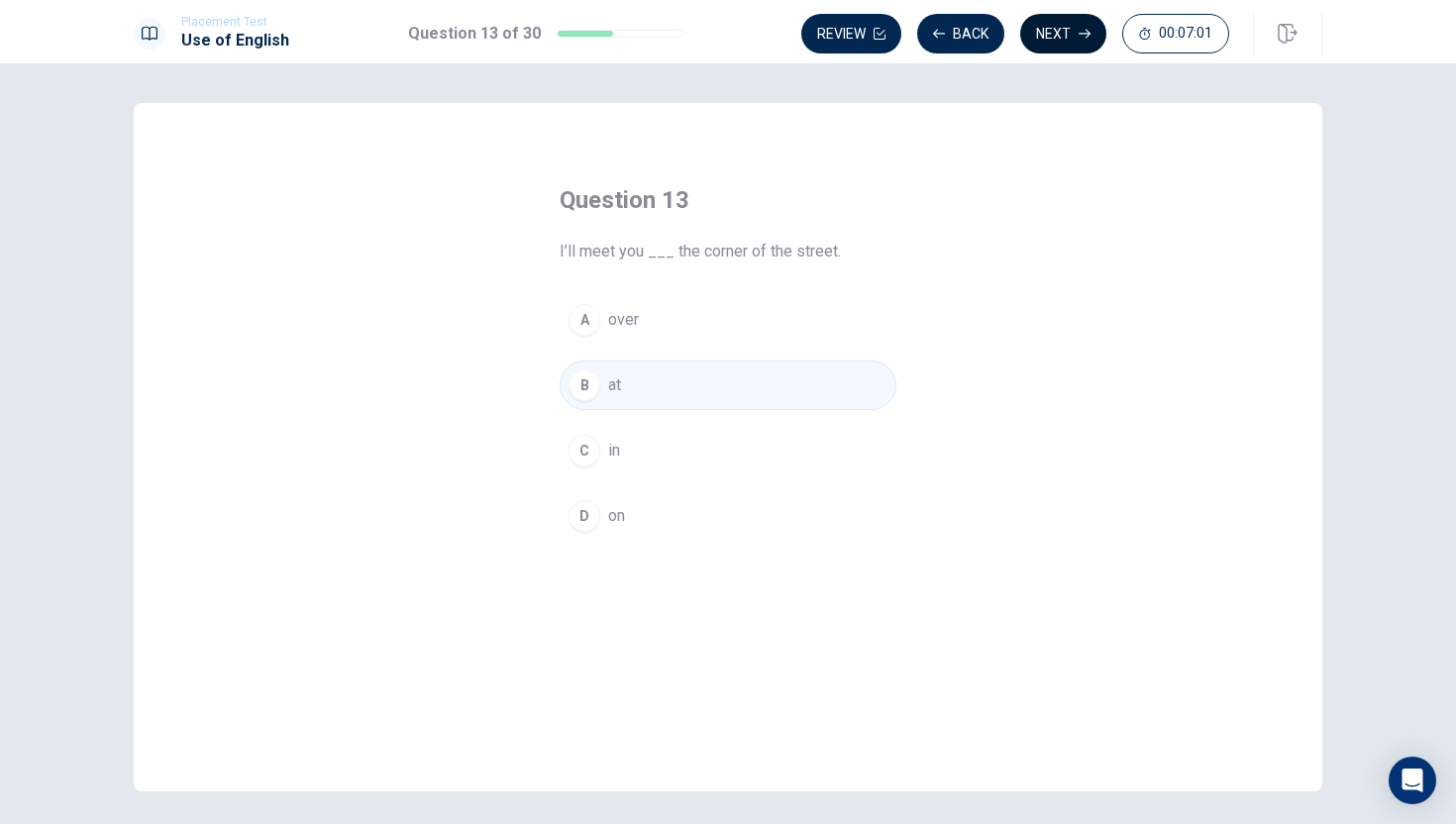 click on "Next" at bounding box center [1063, 34] 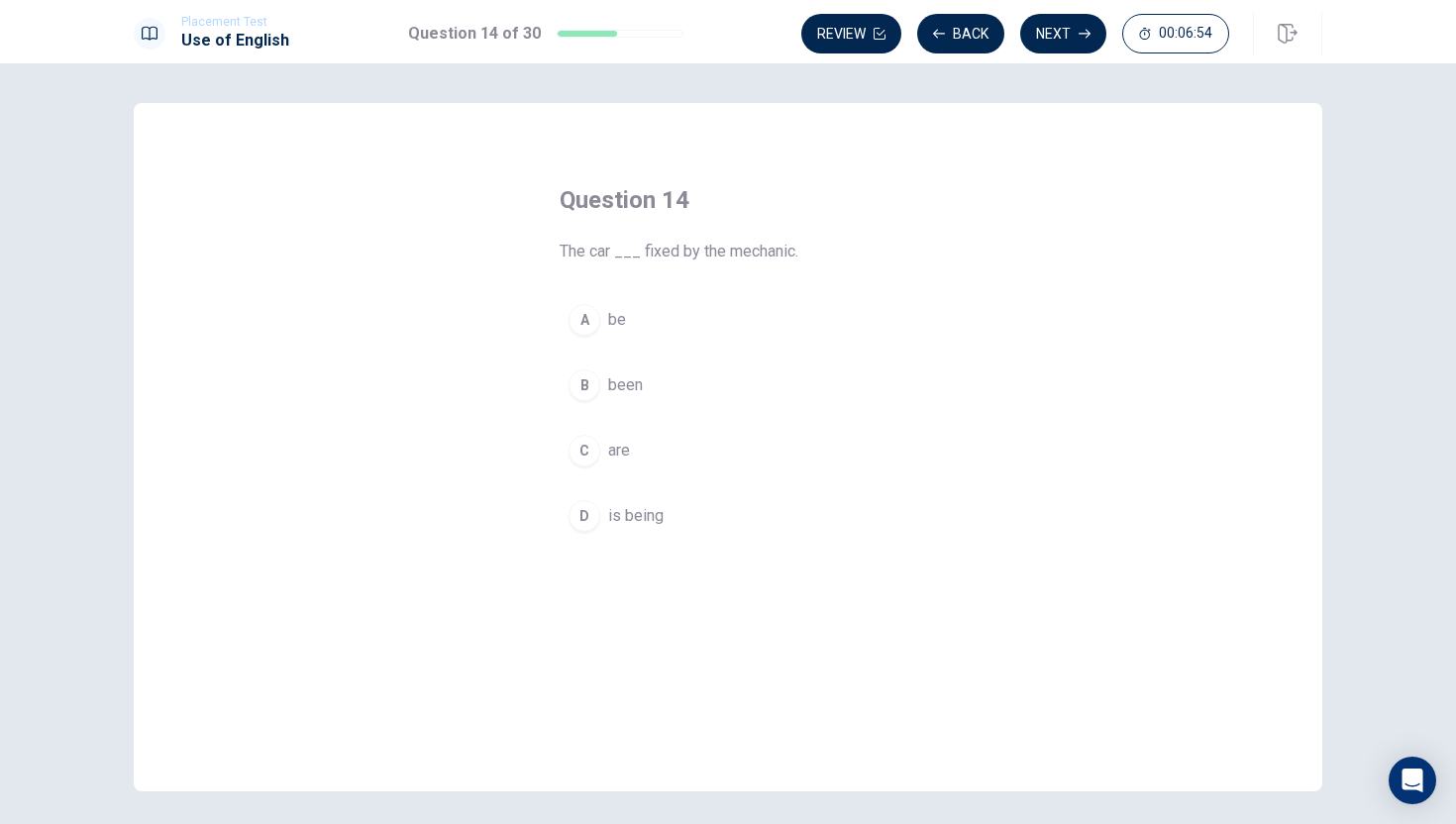 click on "C" at bounding box center [584, 451] 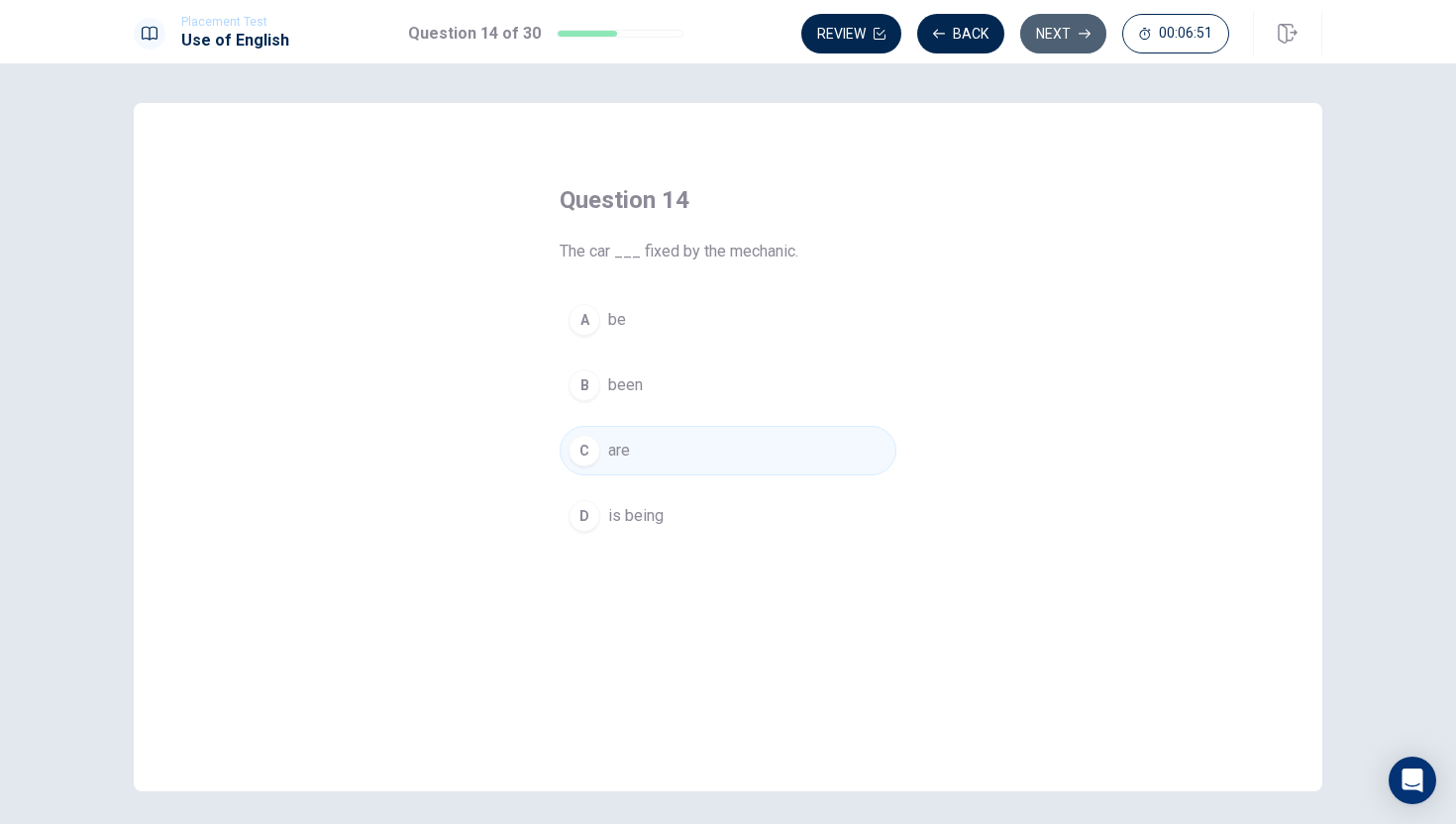 click on "Next" at bounding box center [1063, 34] 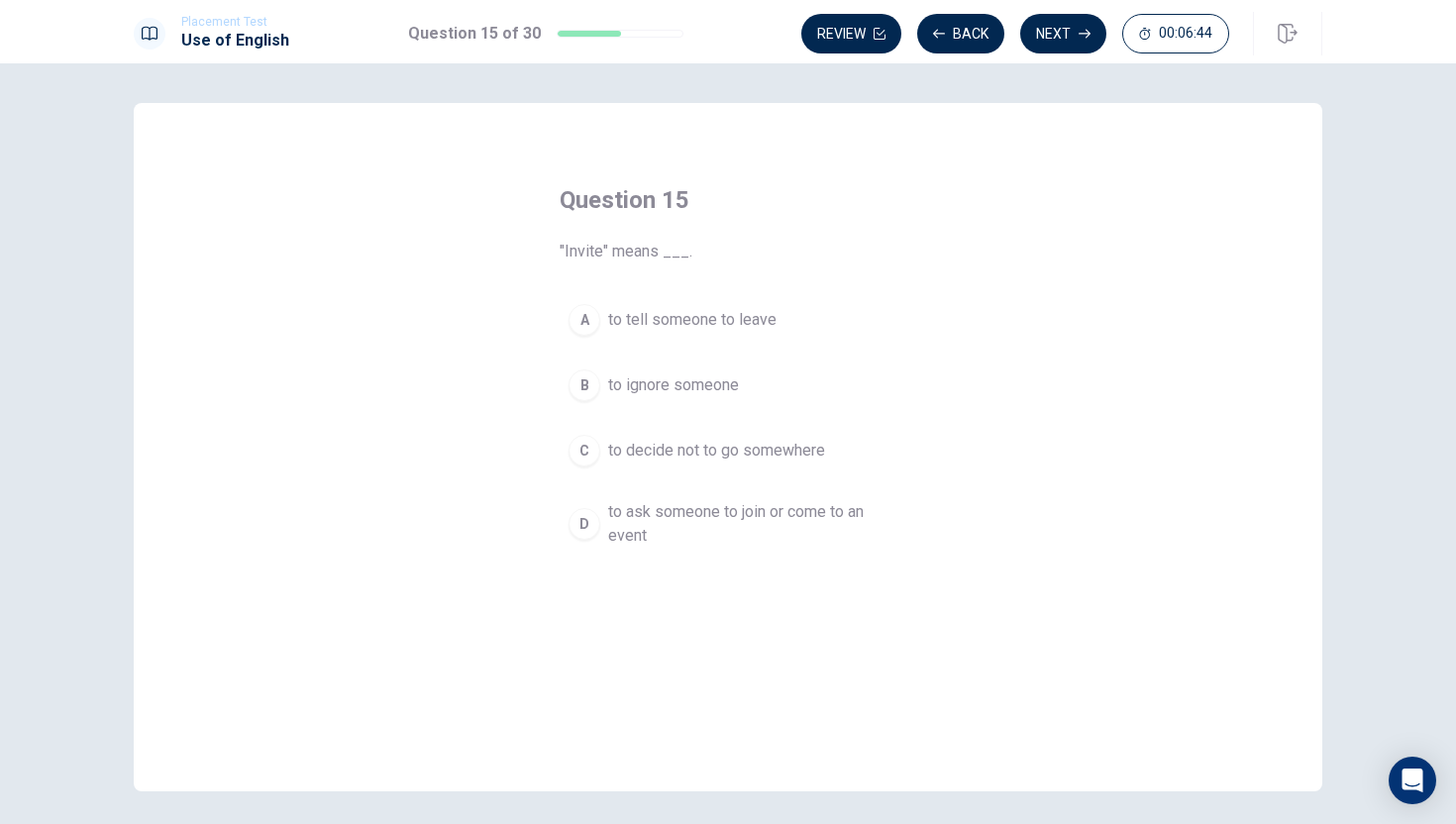 click on "to ask someone to join or come to an event" at bounding box center (748, 524) 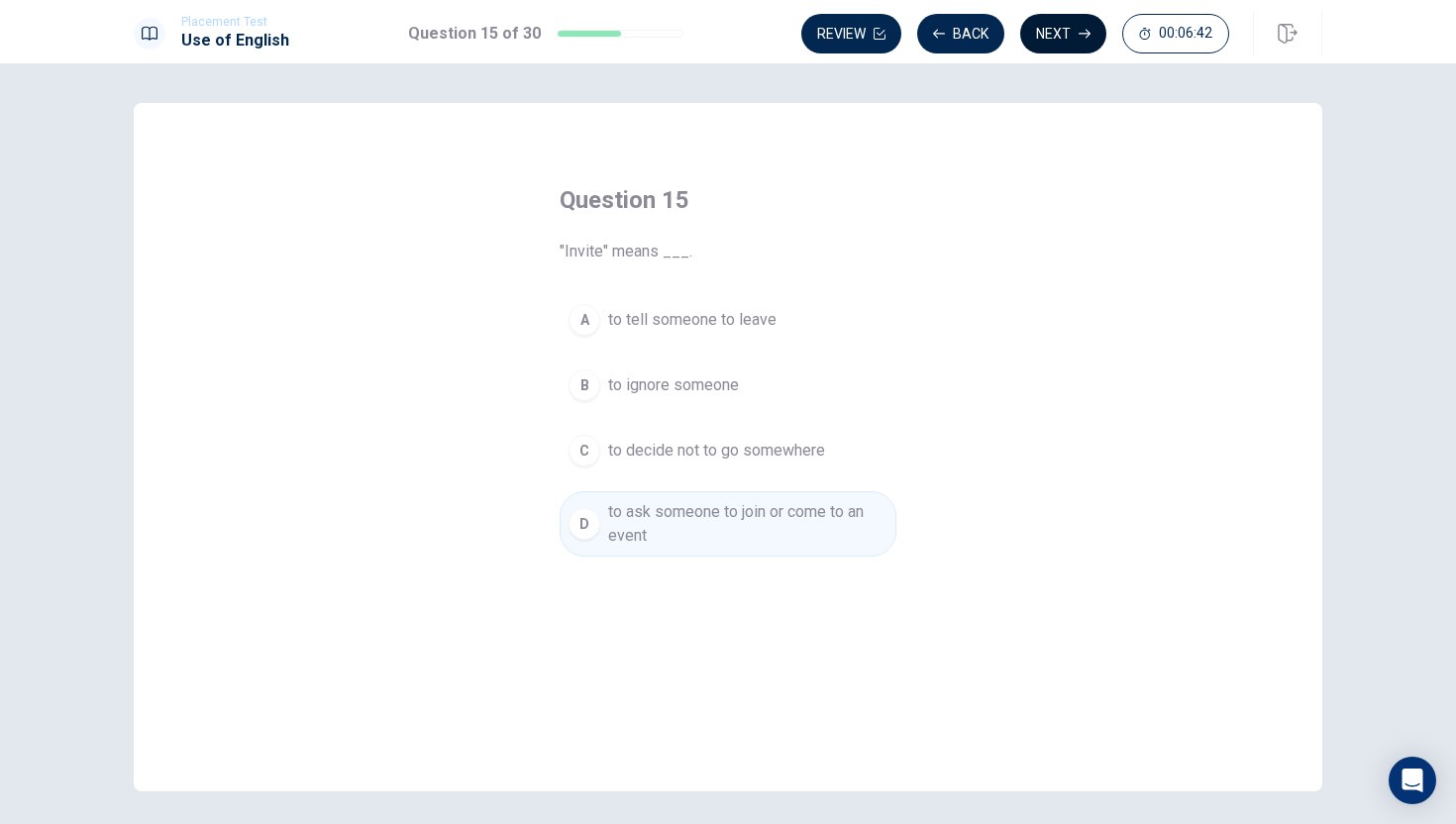 click 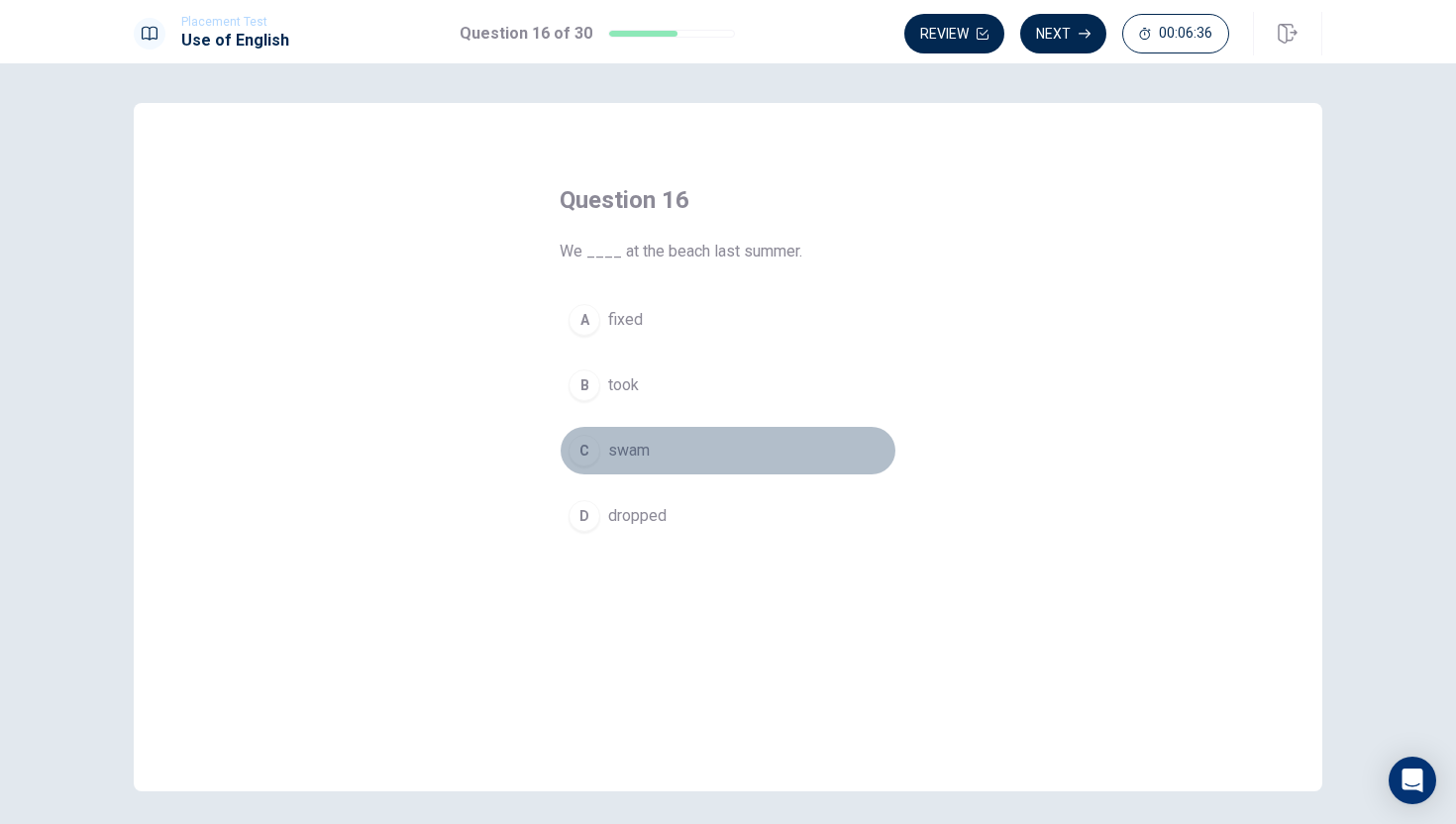 click on "C" at bounding box center (584, 451) 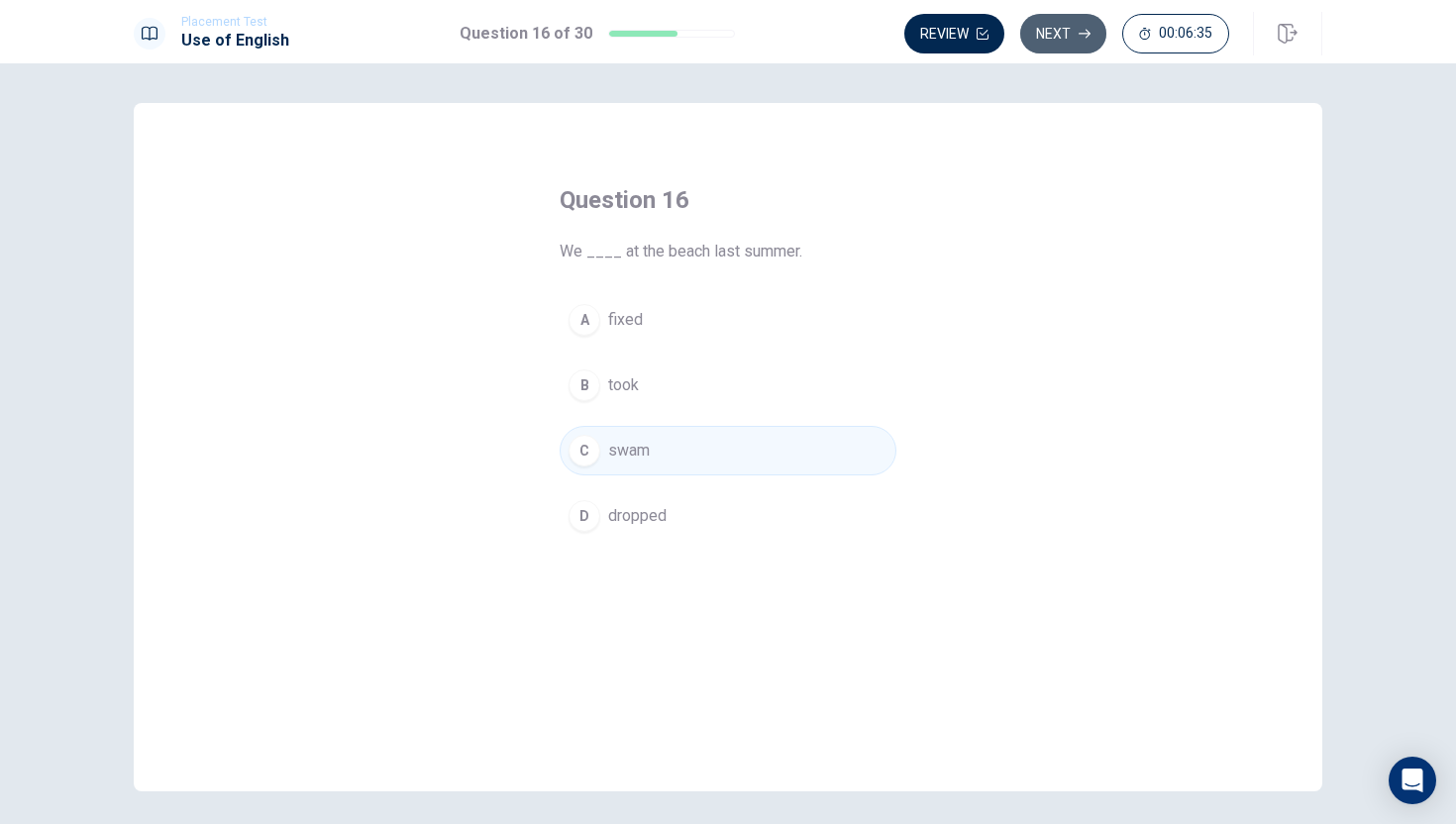 click on "Next" at bounding box center [1063, 34] 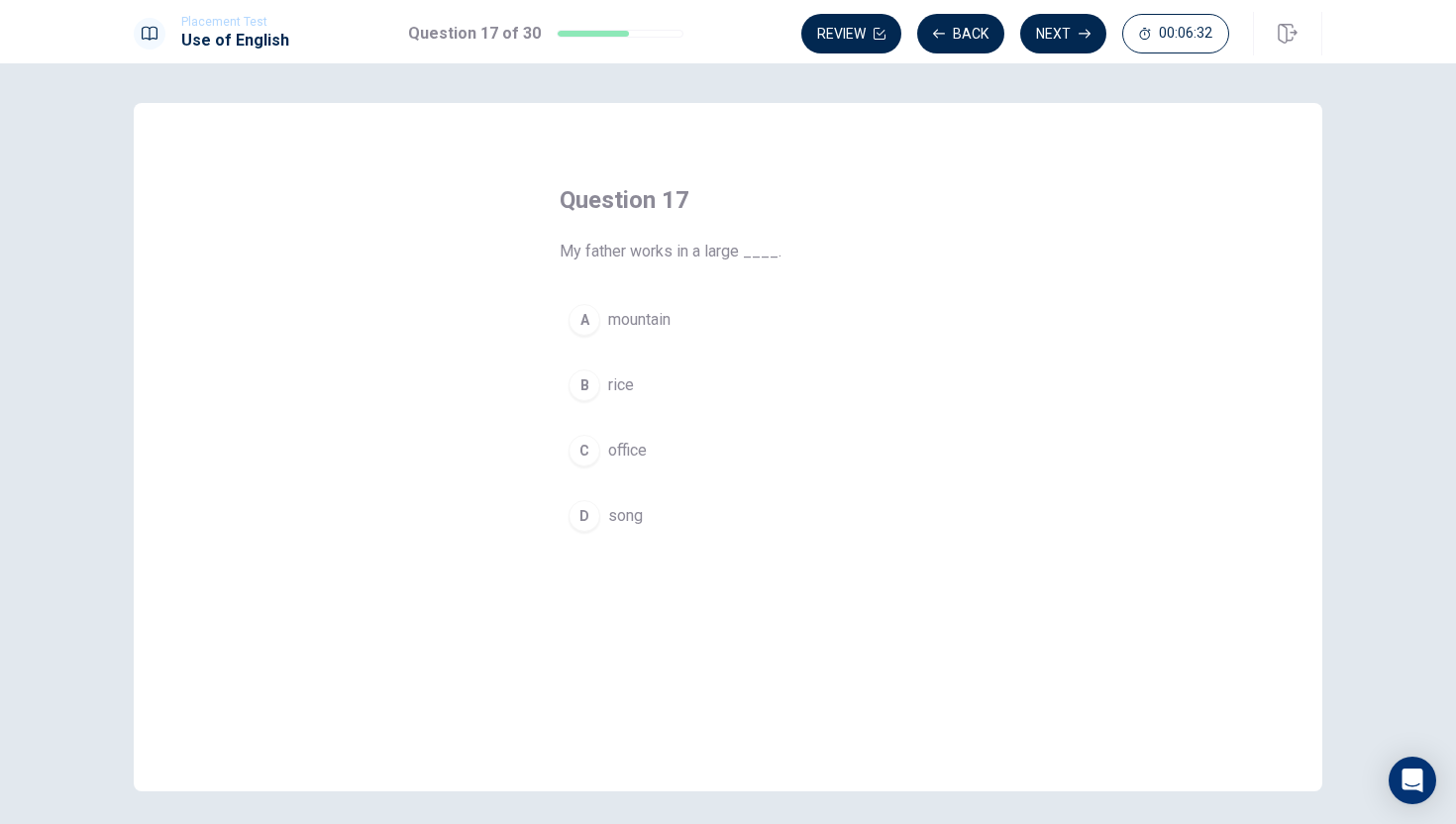 click on "office" at bounding box center (627, 451) 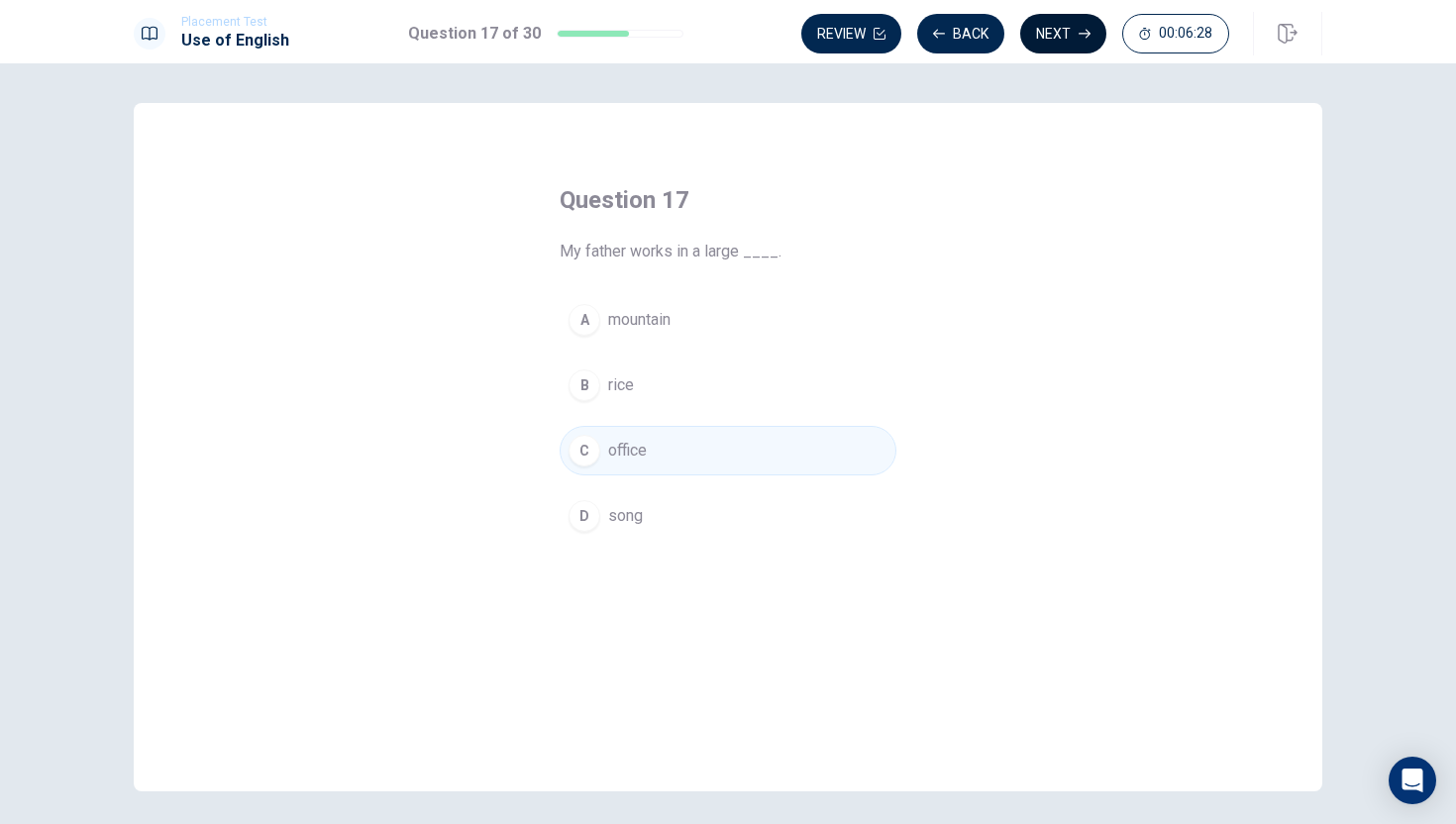 click on "Next" at bounding box center (1063, 34) 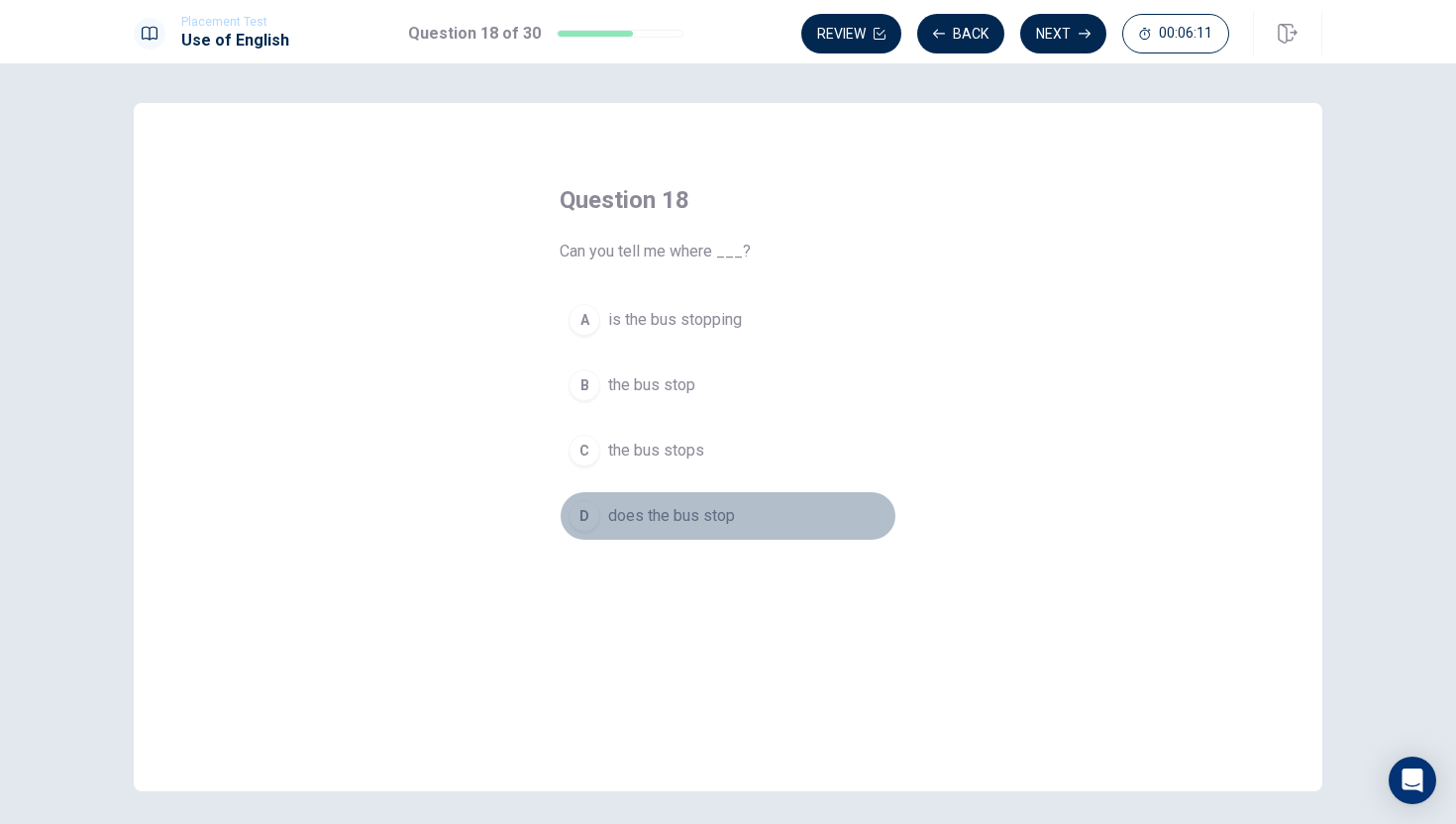 click on "does the bus stop" at bounding box center [672, 516] 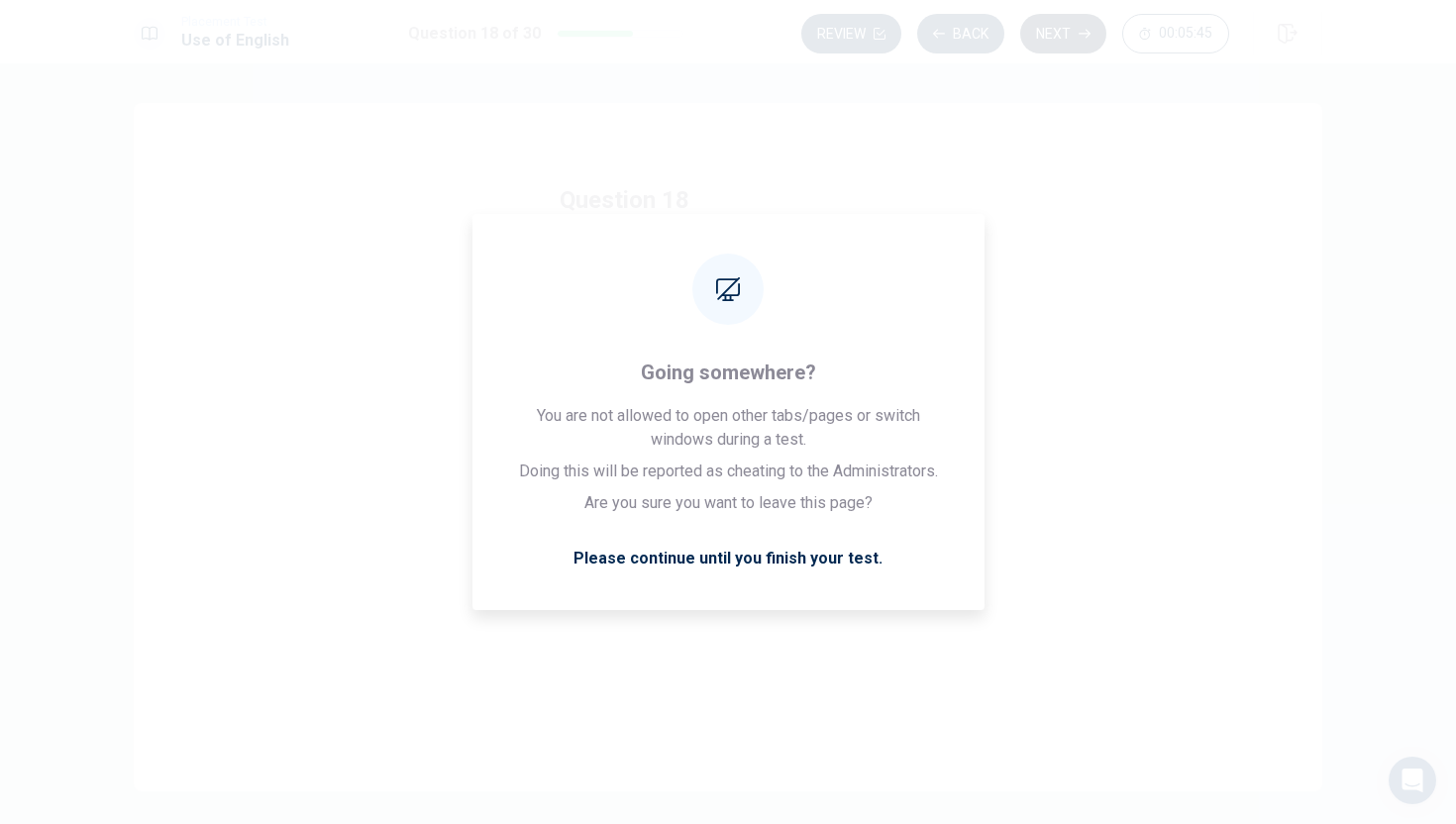 click on "Next" at bounding box center [1063, 34] 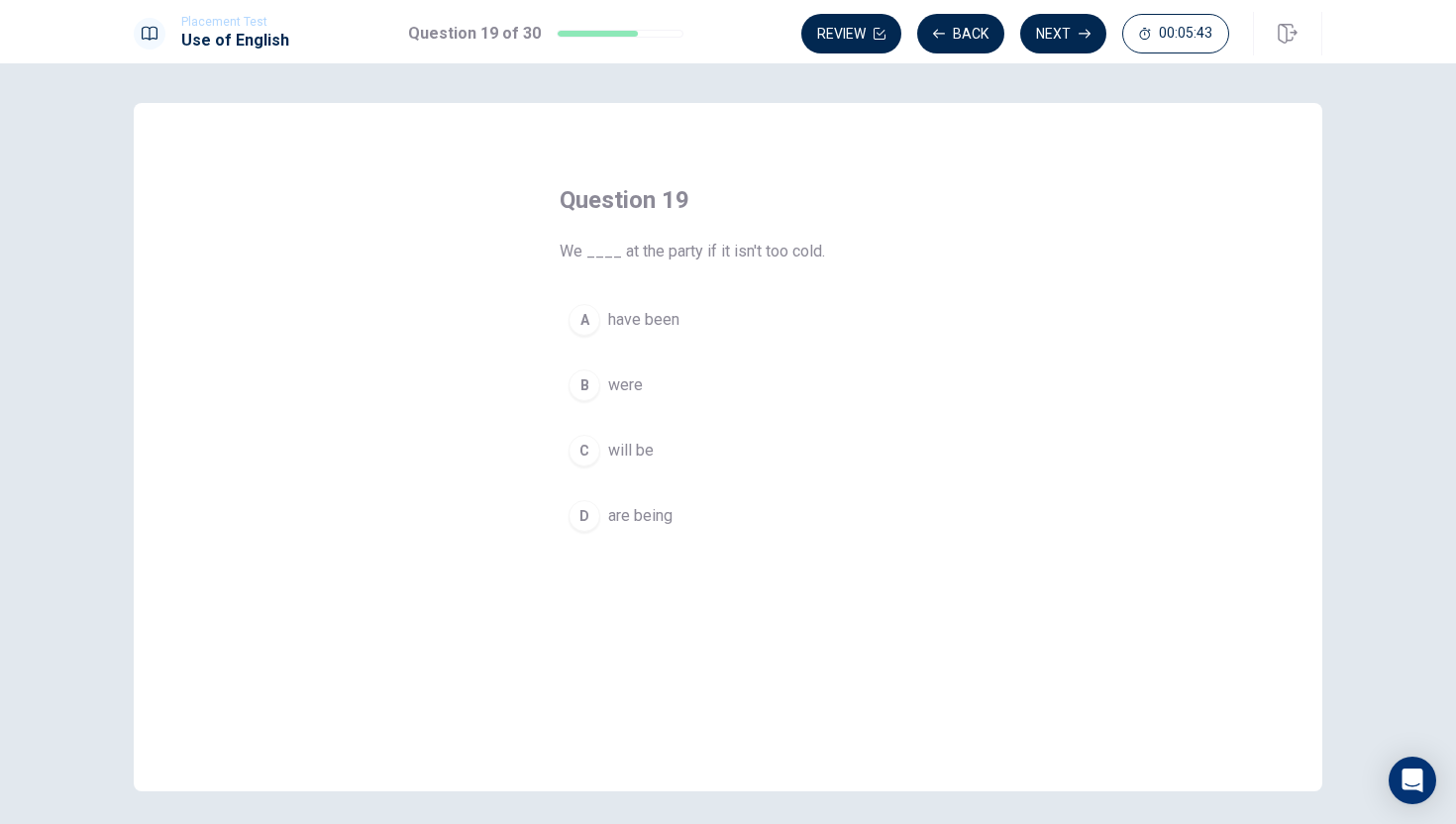 click on "Next" at bounding box center (1063, 34) 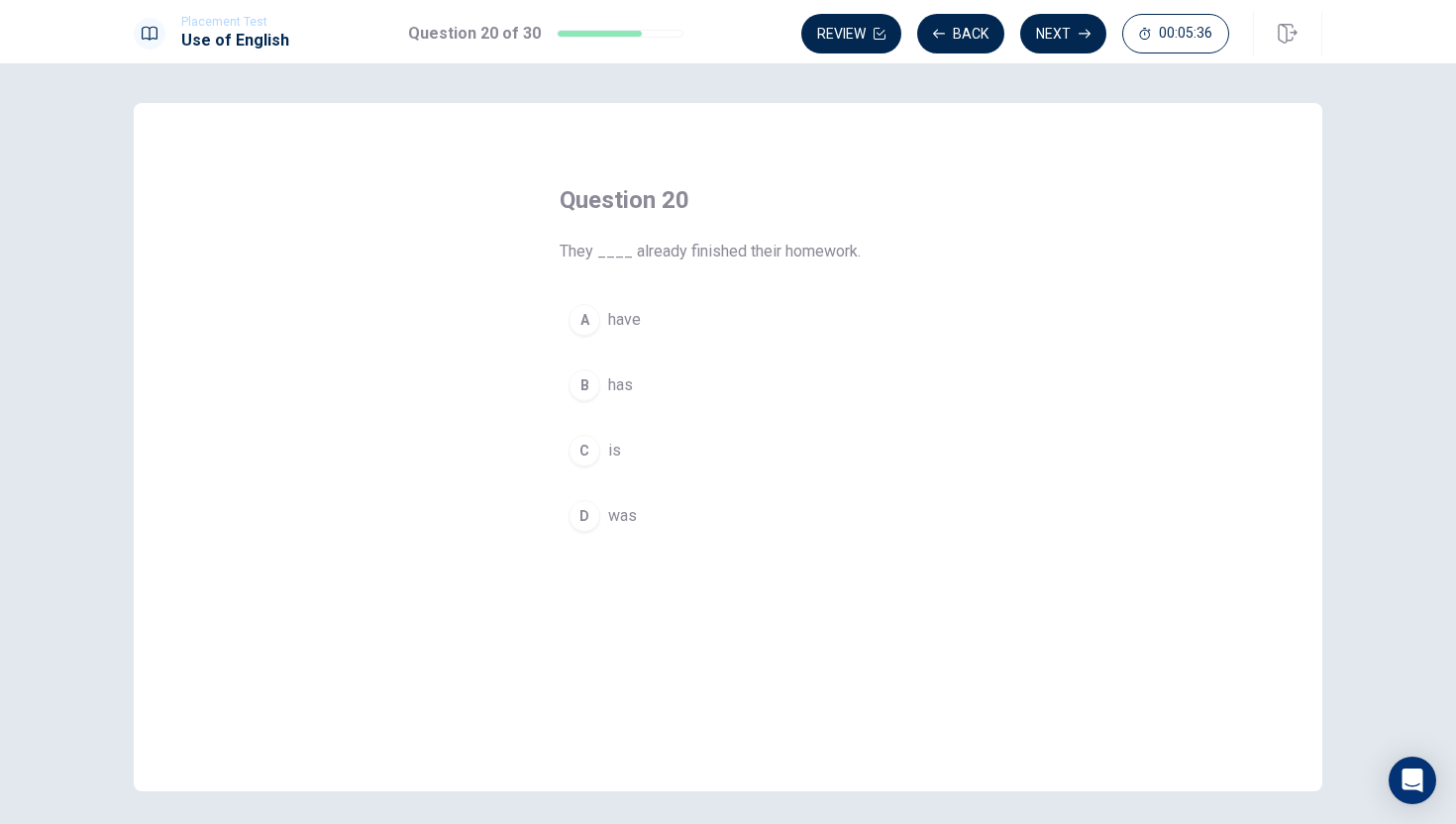 click on "A" at bounding box center [584, 320] 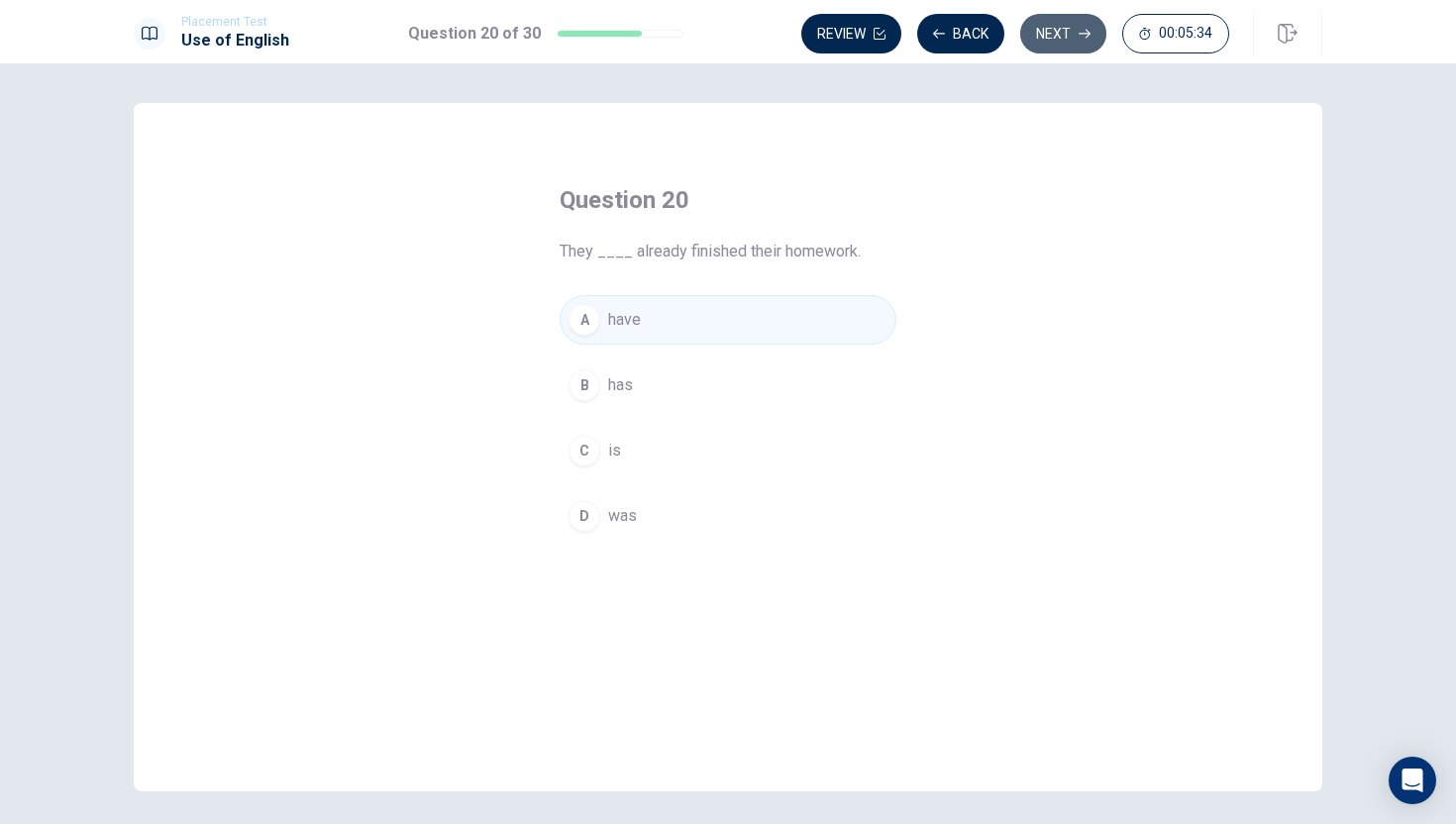 click on "Next" at bounding box center (1063, 34) 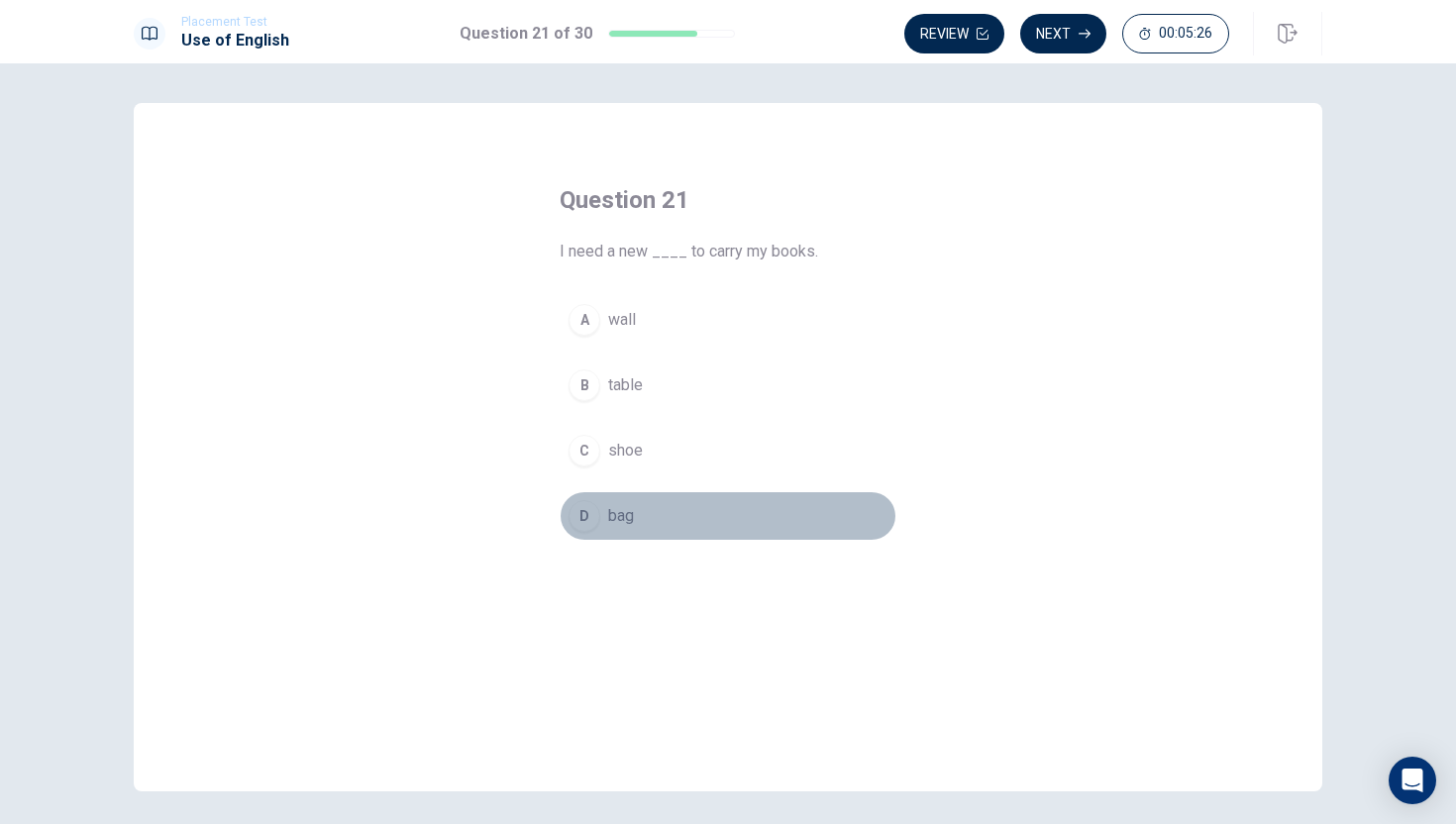 click on "D" at bounding box center (584, 516) 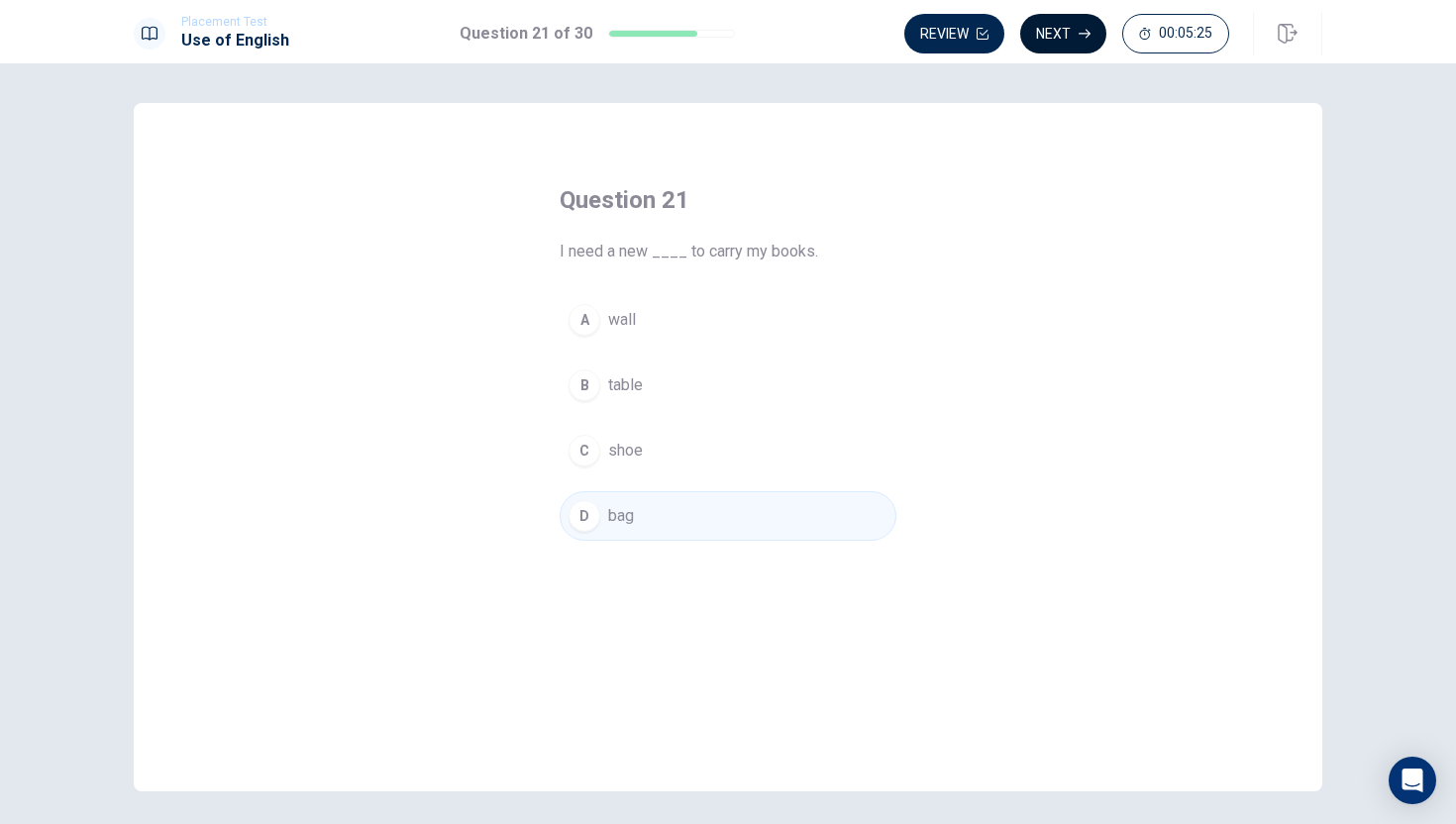 click on "Next" at bounding box center (1063, 34) 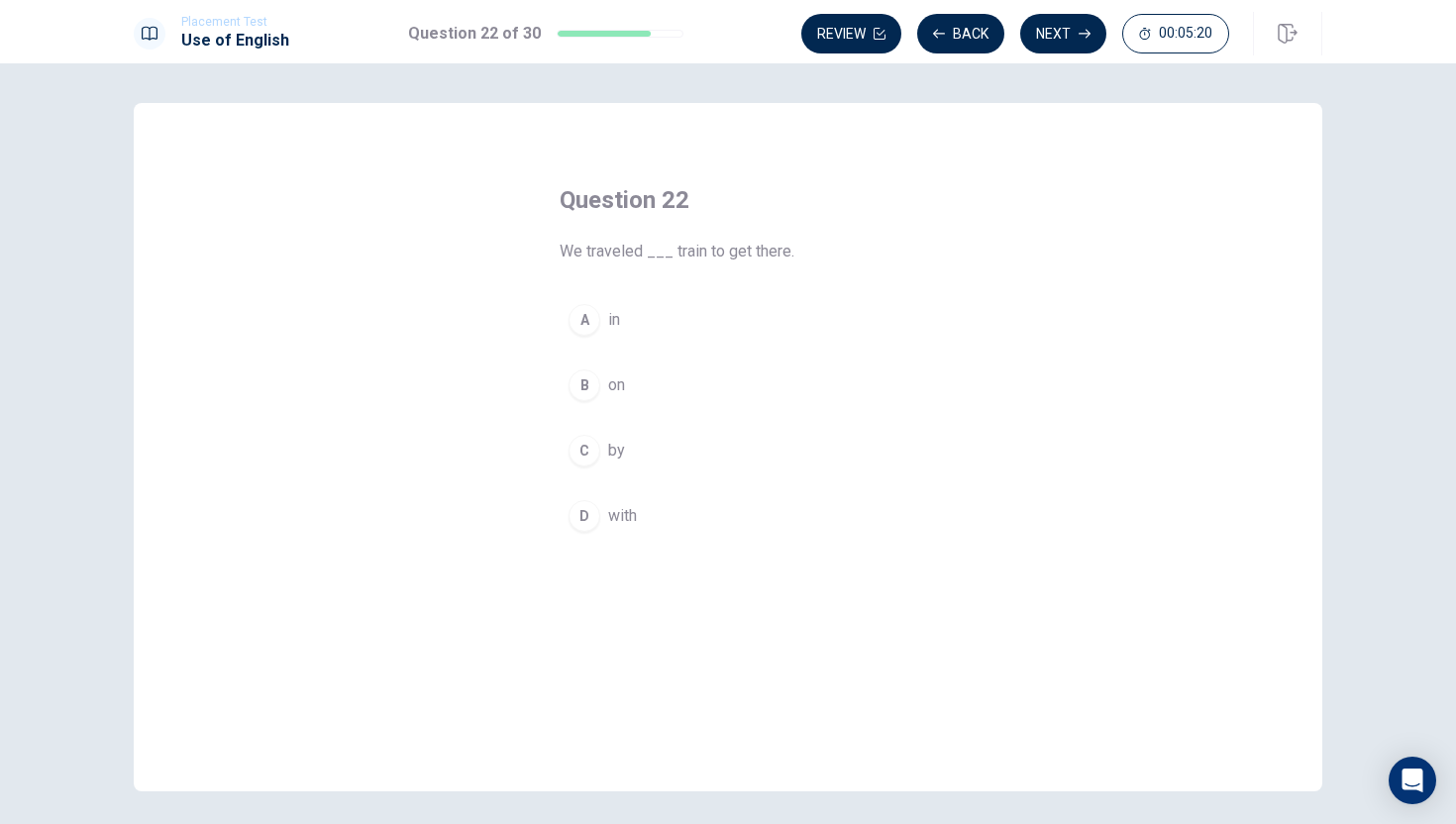click on "C" at bounding box center [584, 451] 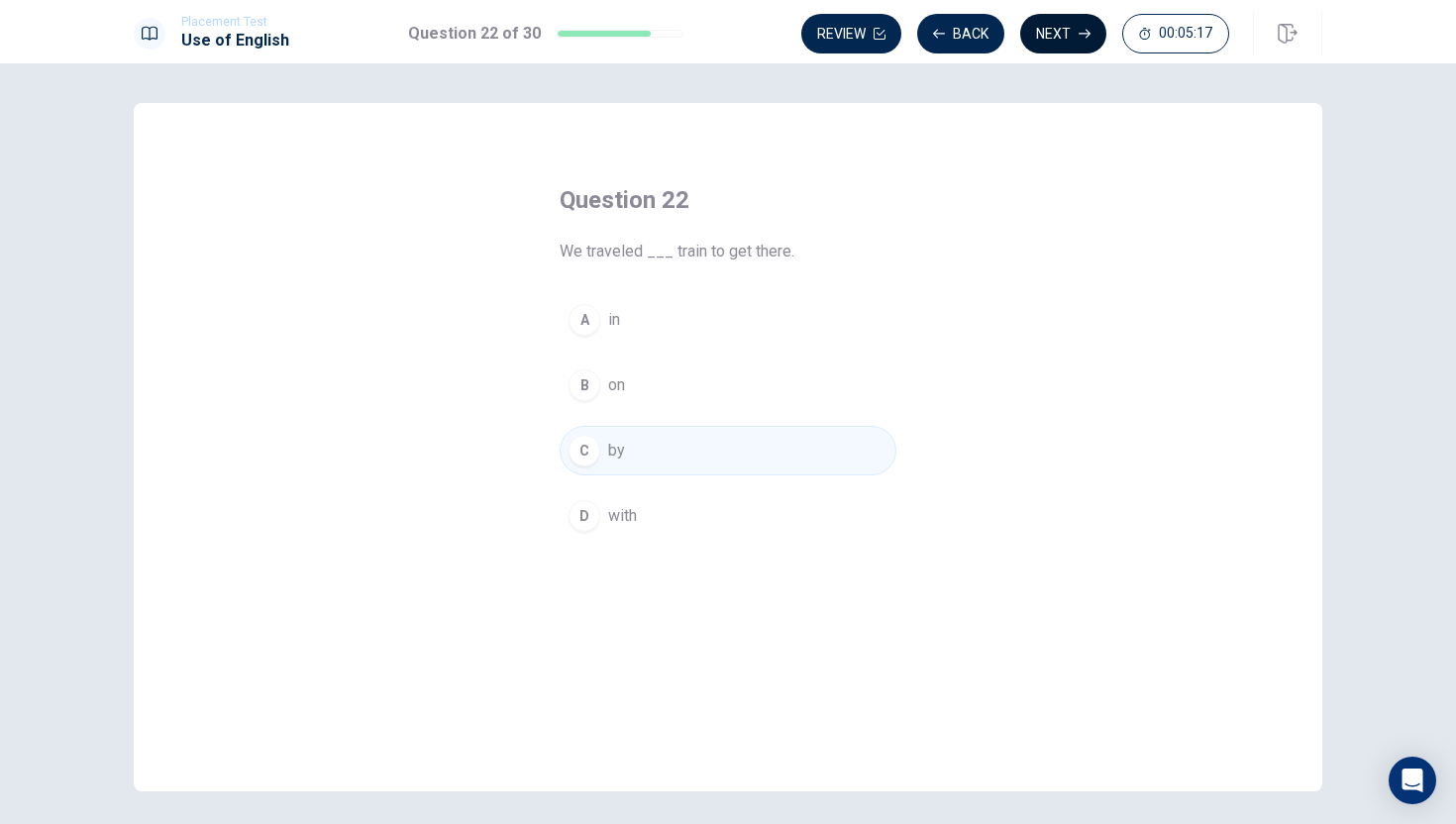 click on "Next" at bounding box center (1063, 34) 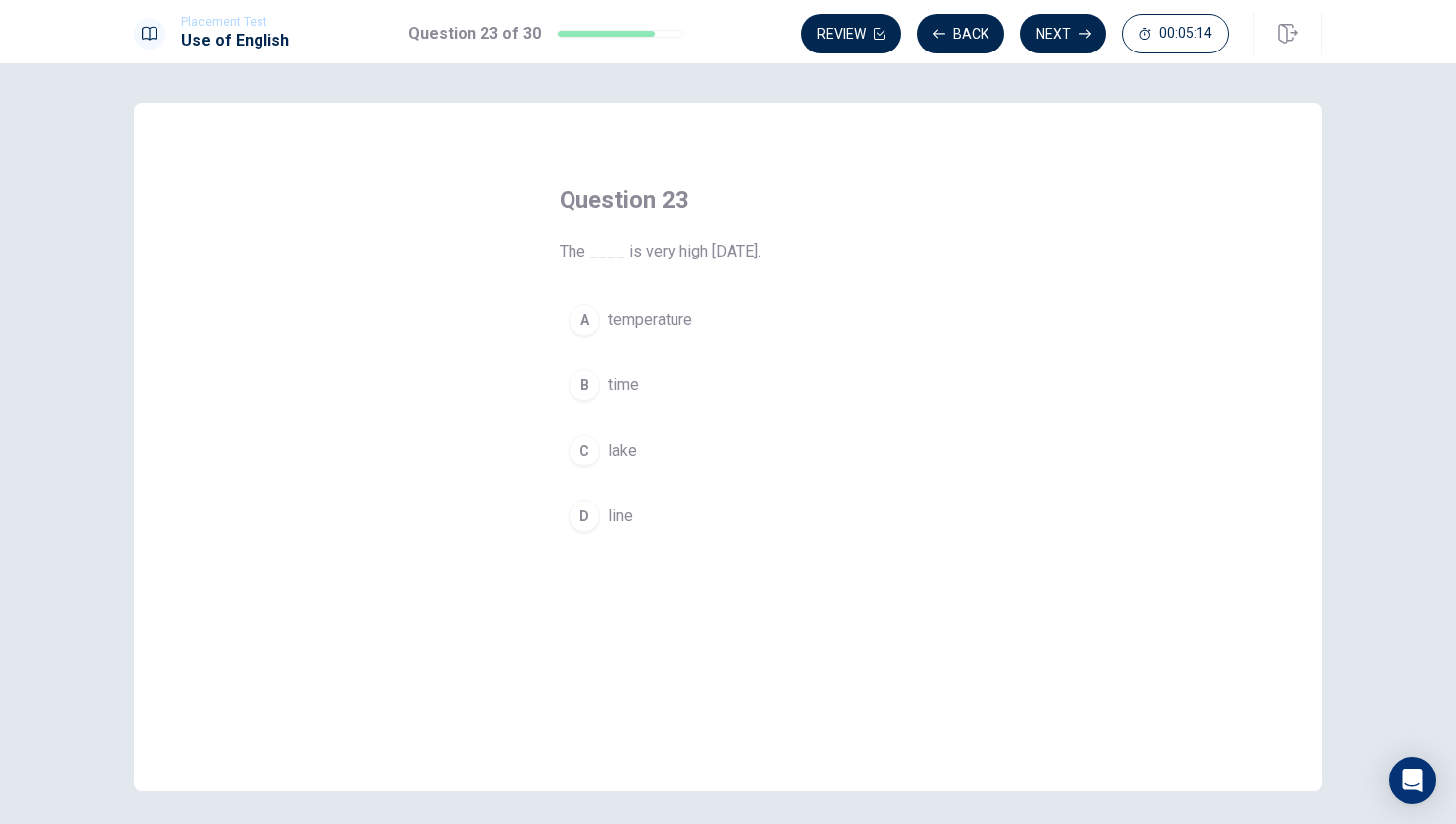 click on "A" at bounding box center [584, 320] 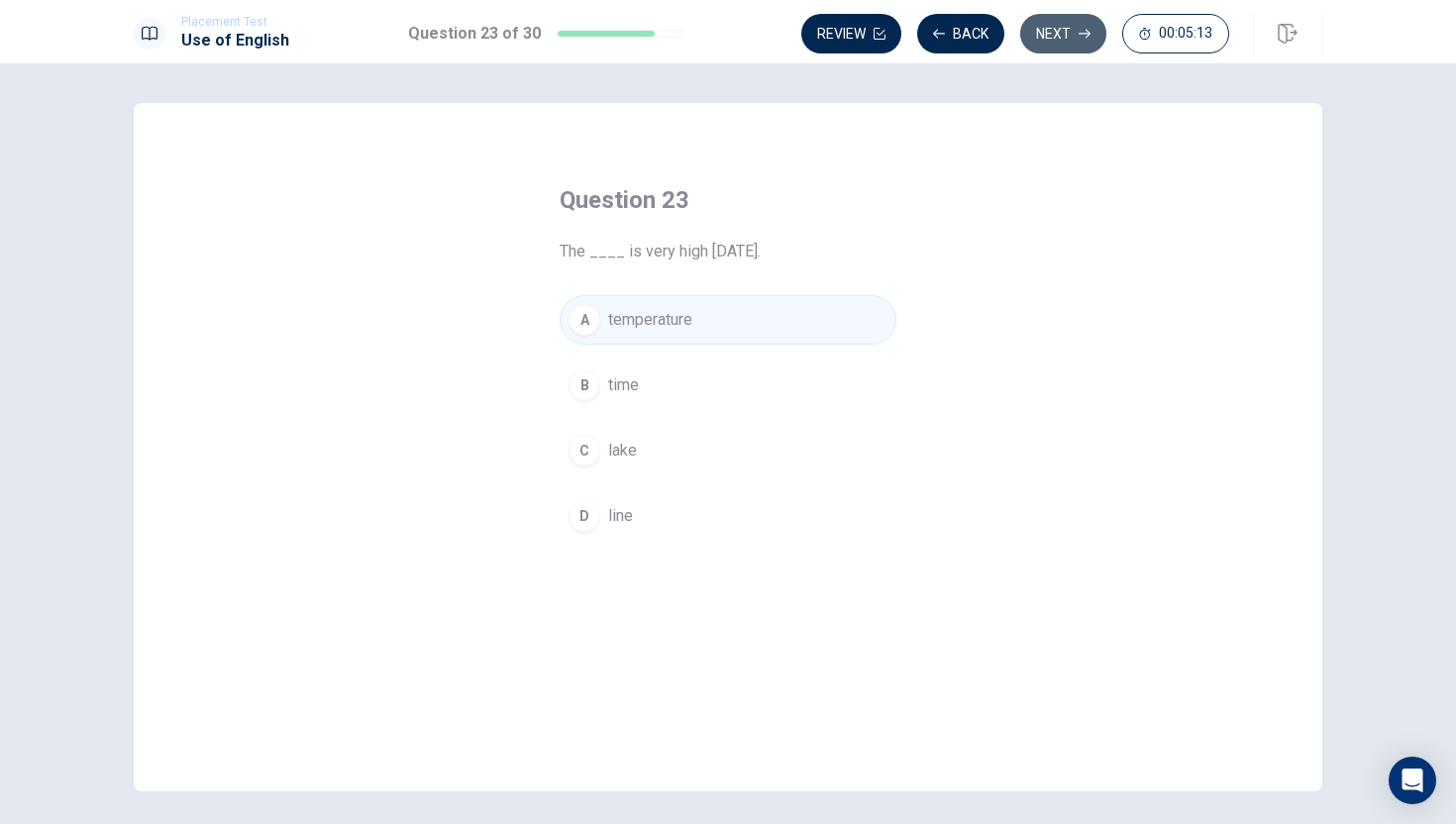 click on "Next" at bounding box center [1063, 34] 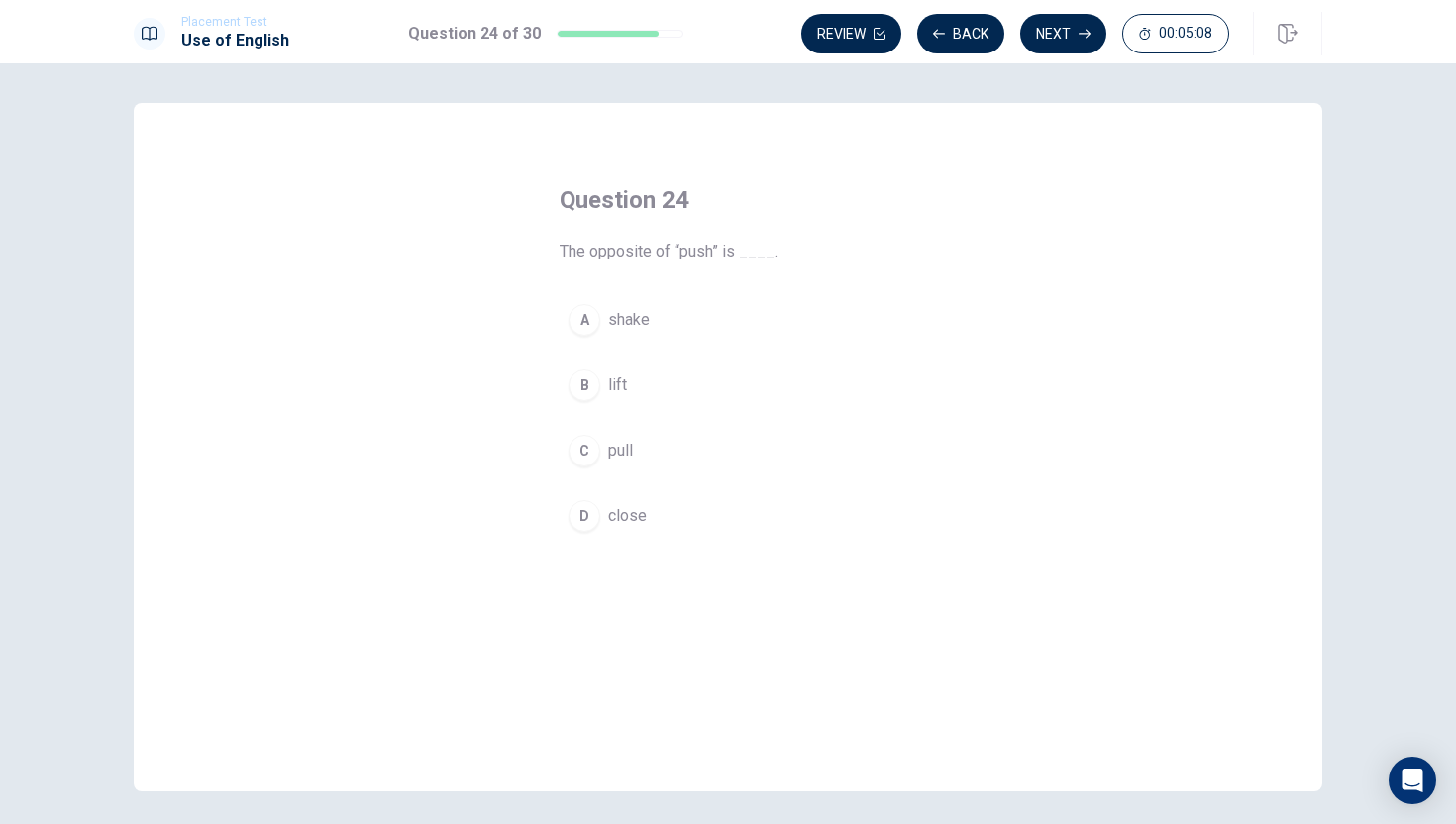 click on "C pull" at bounding box center [728, 451] 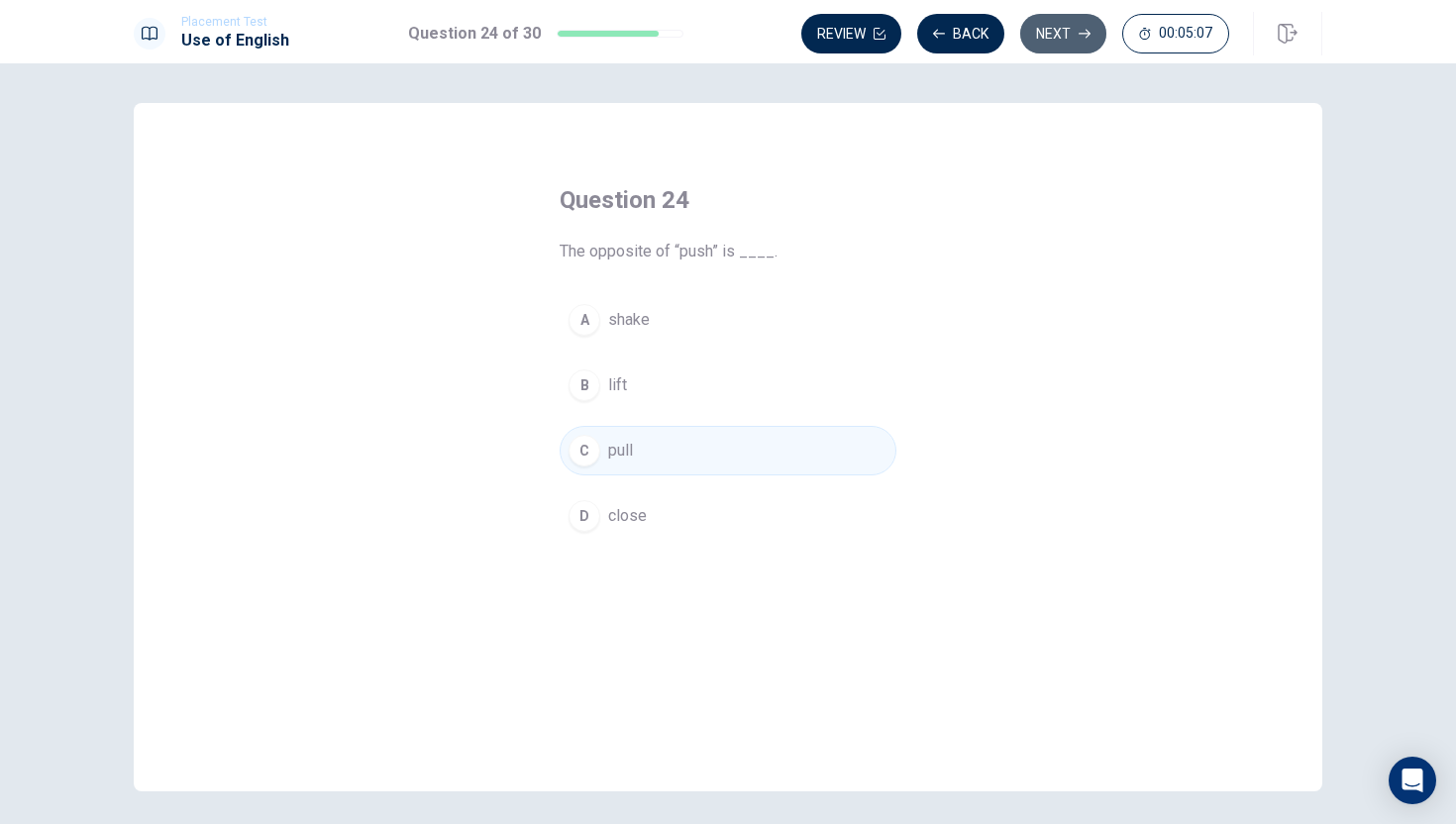 click on "Next" at bounding box center [1063, 34] 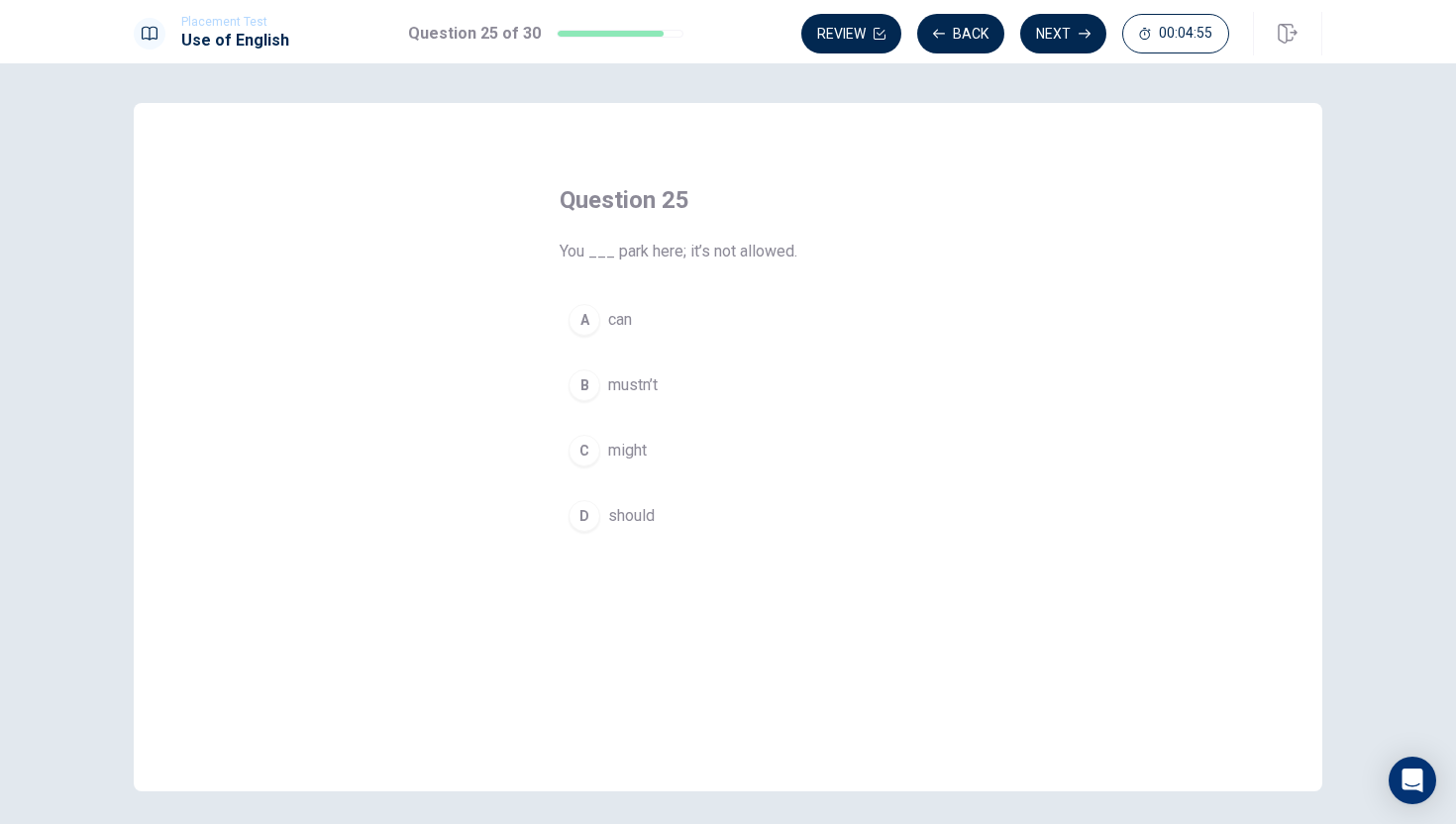 click on "B" at bounding box center [584, 385] 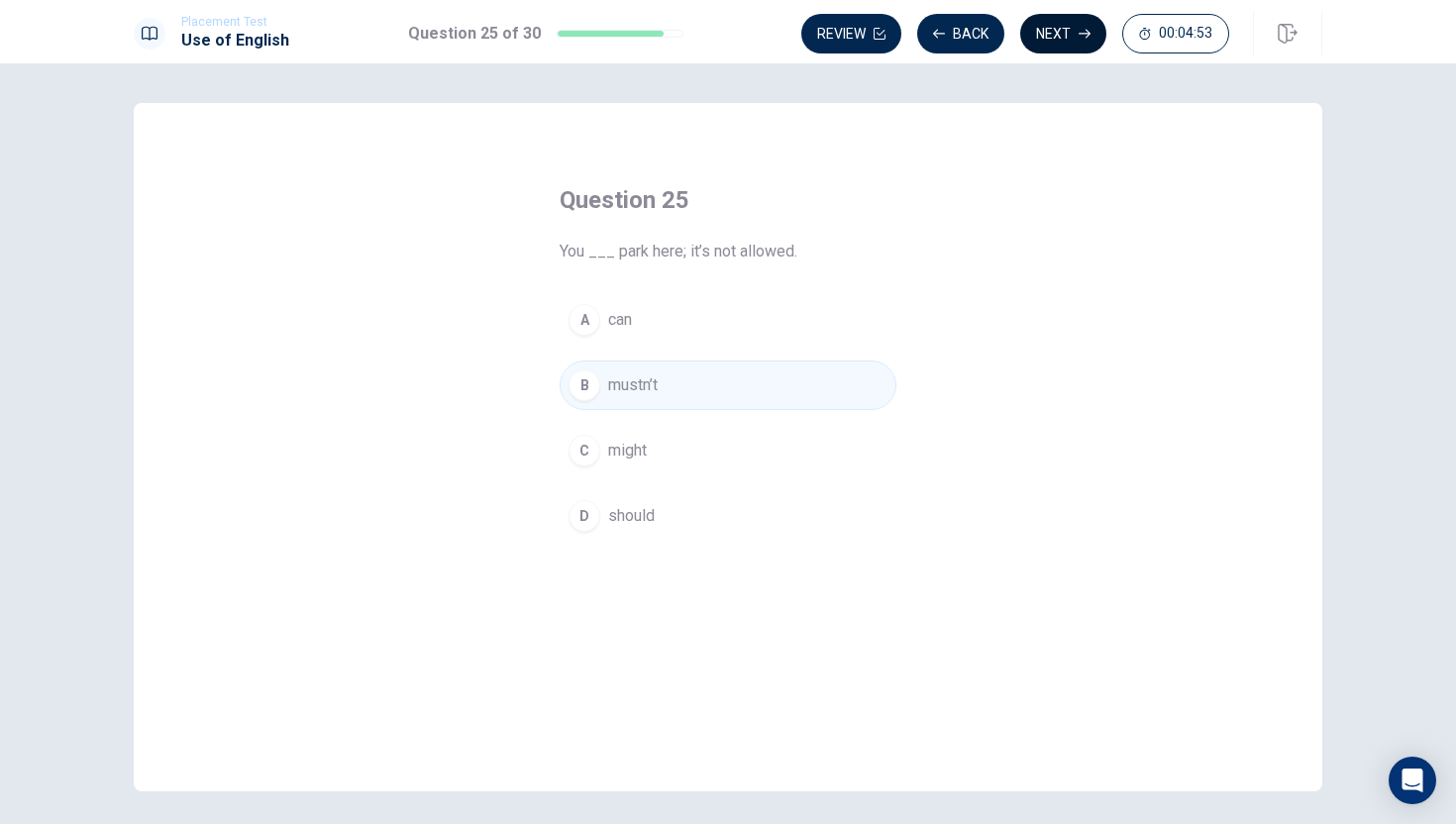 click on "Next" at bounding box center [1063, 34] 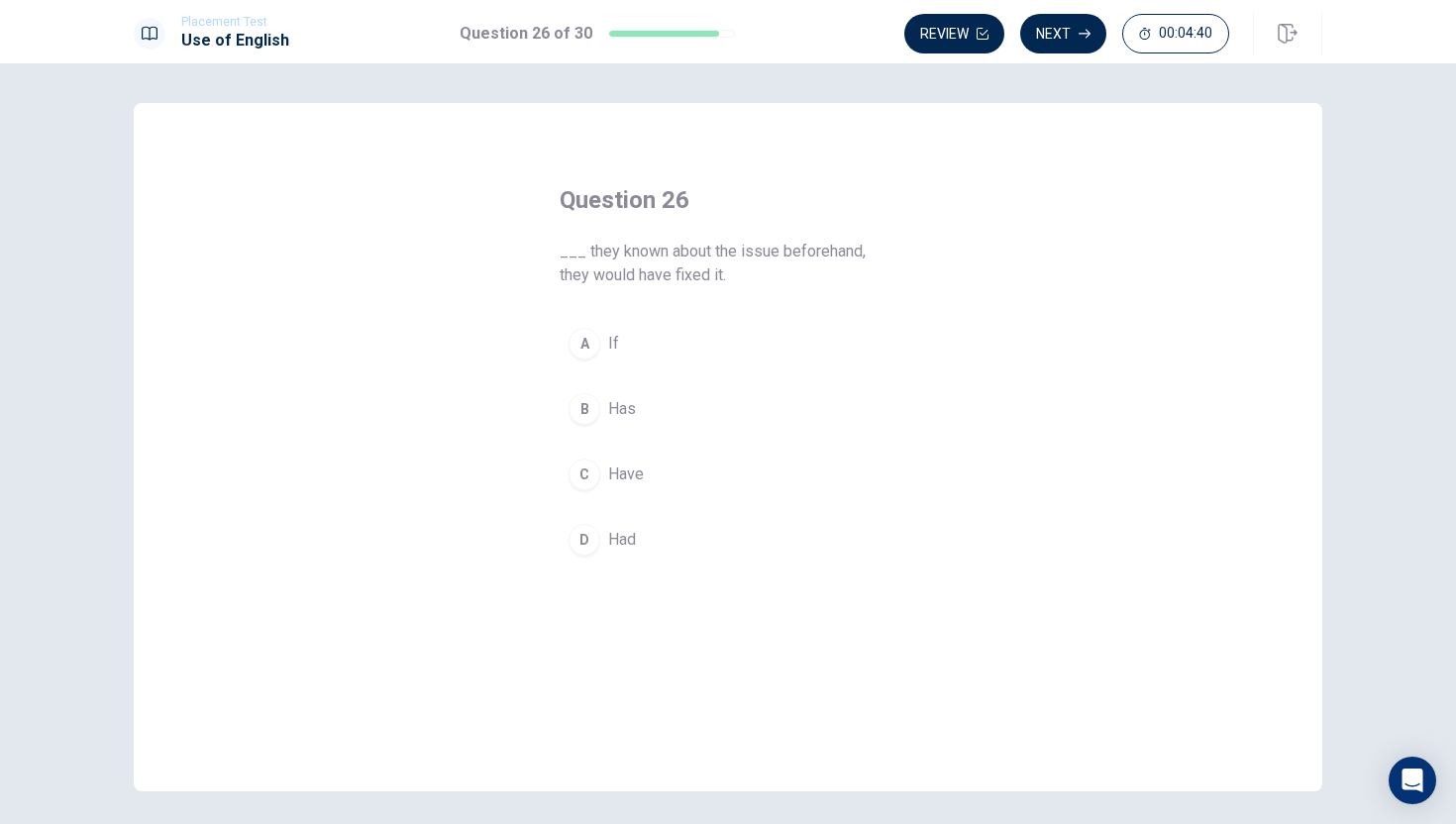 click on "A" at bounding box center [584, 344] 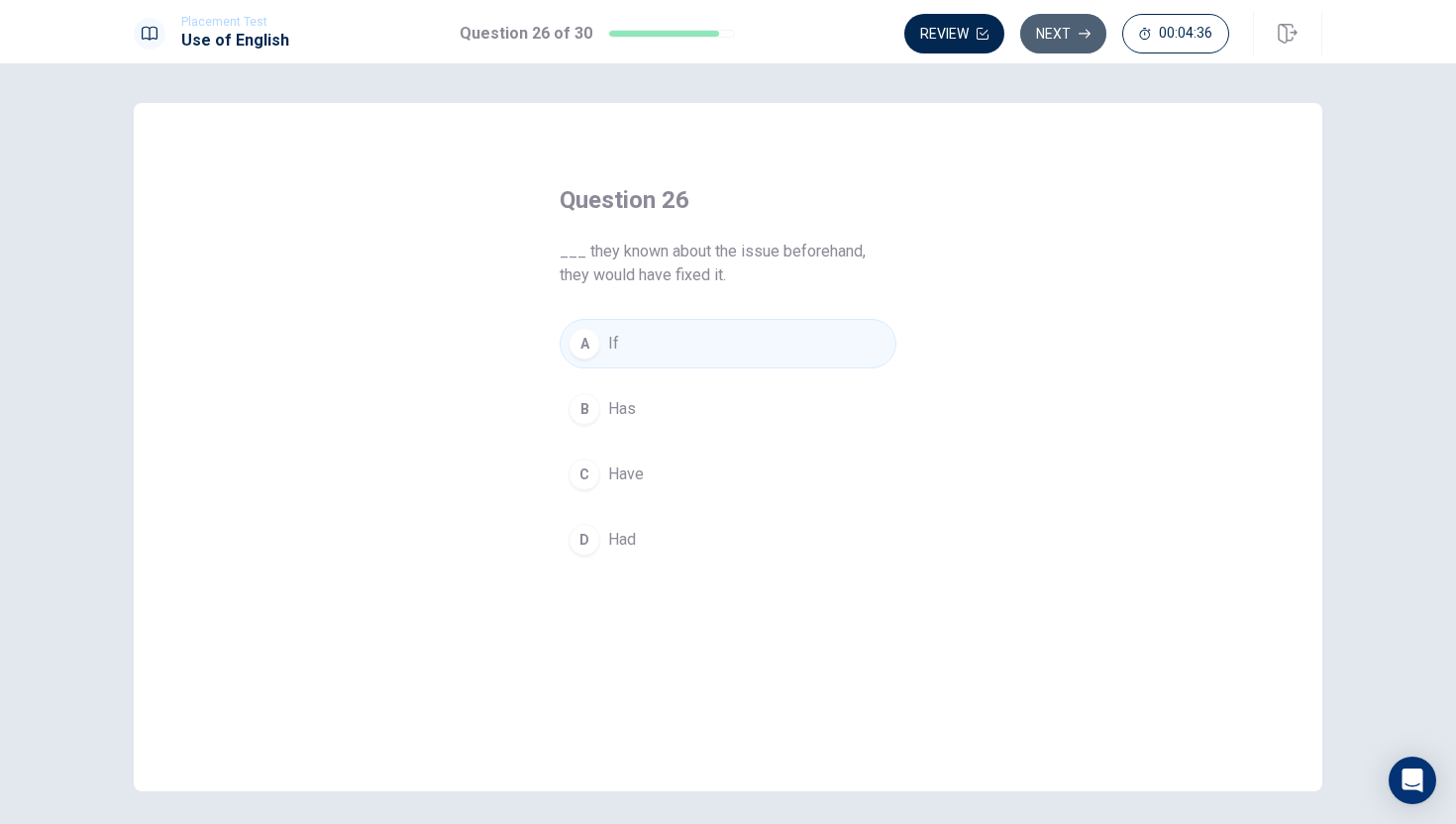 click 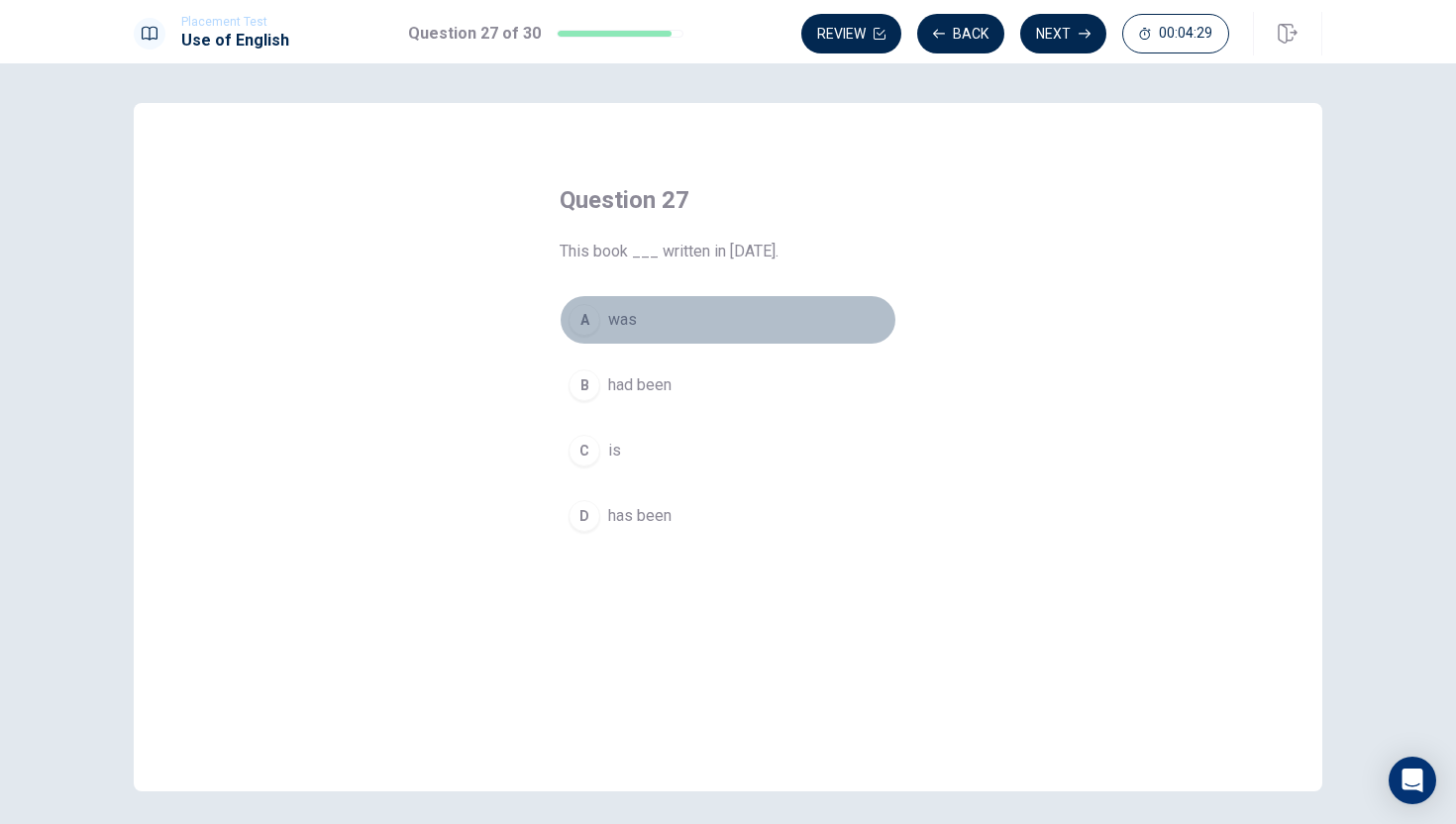 click on "A" at bounding box center (584, 320) 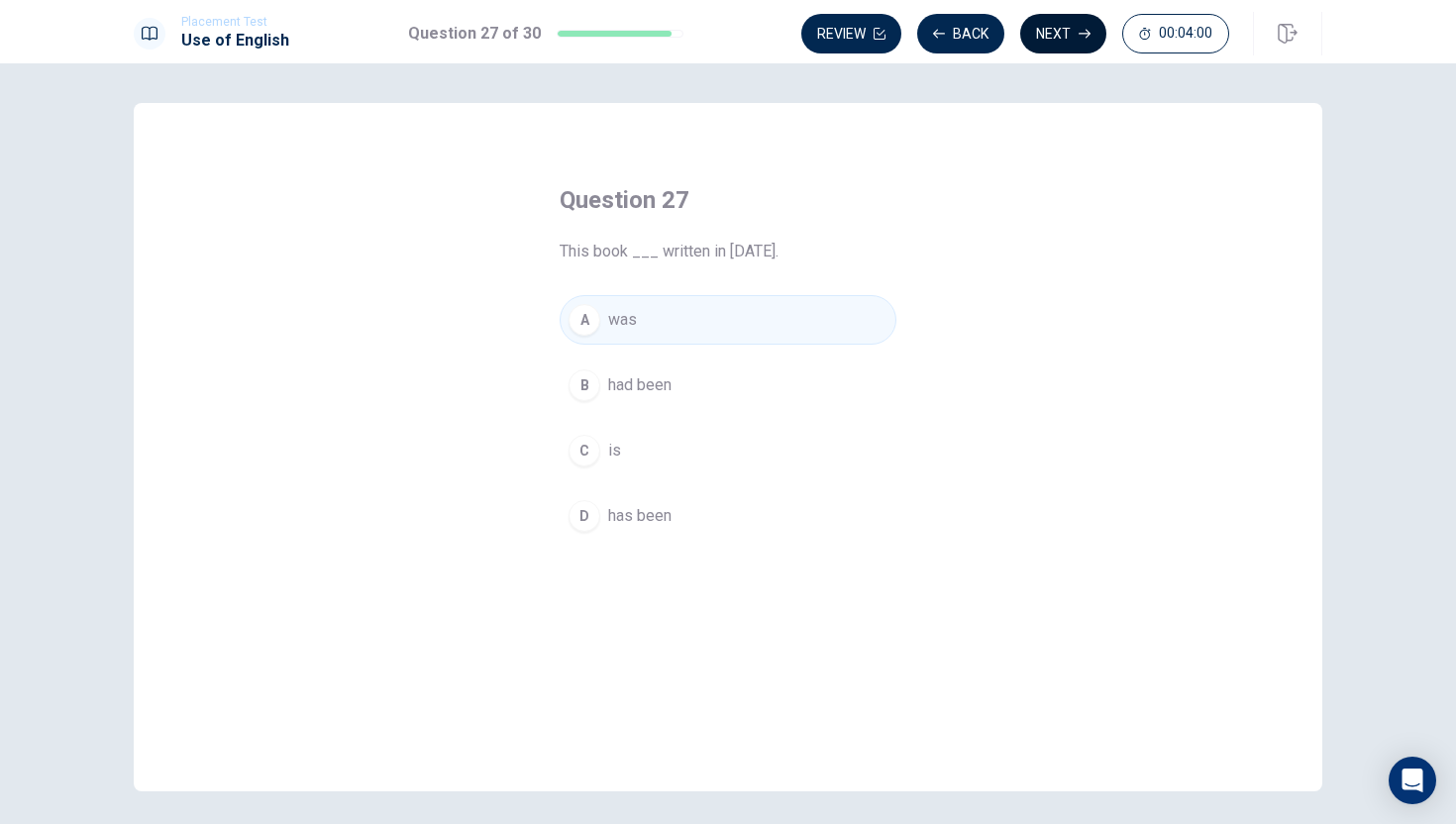 click on "Next" at bounding box center (1063, 34) 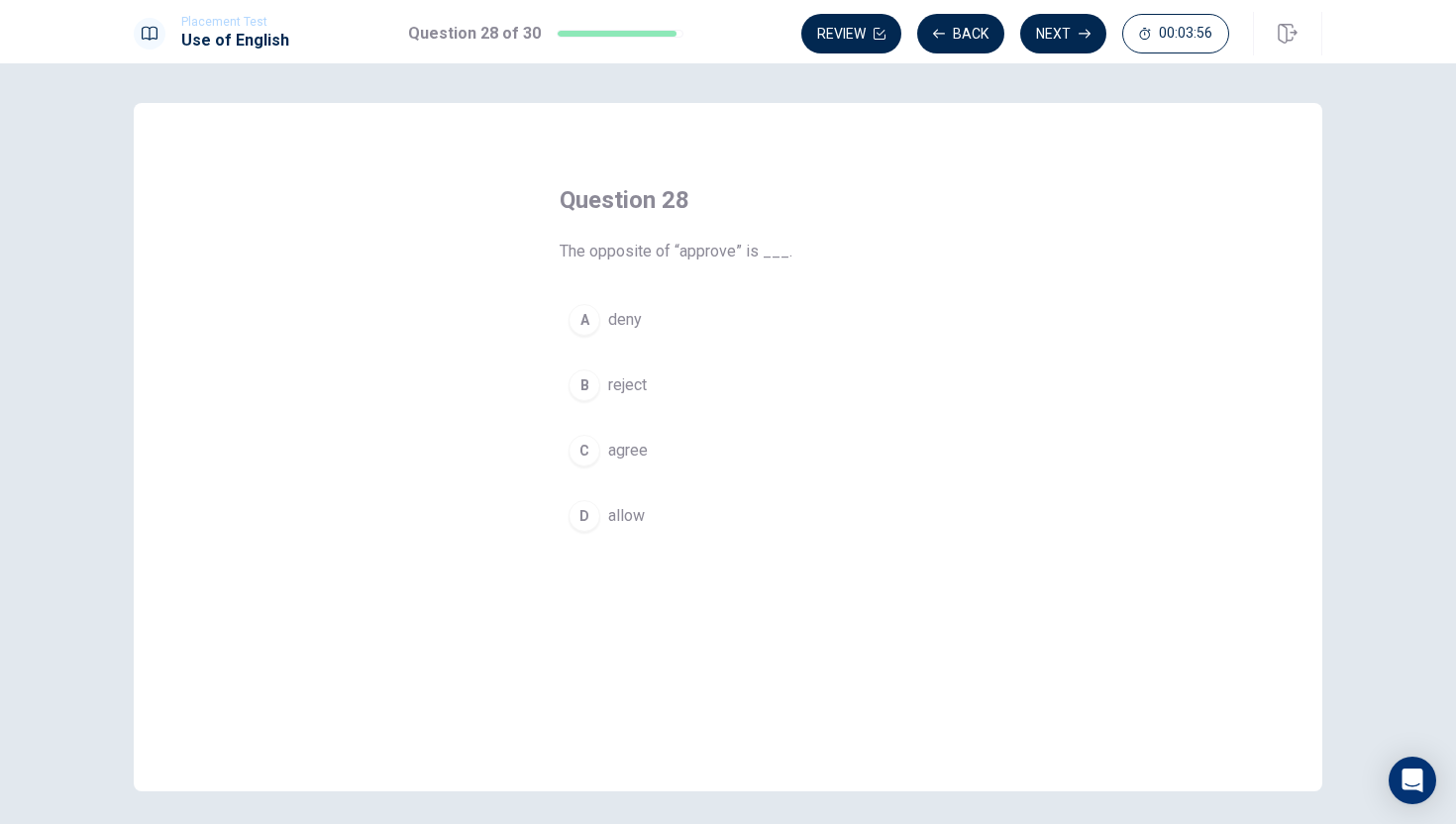 click on "B reject" at bounding box center [728, 385] 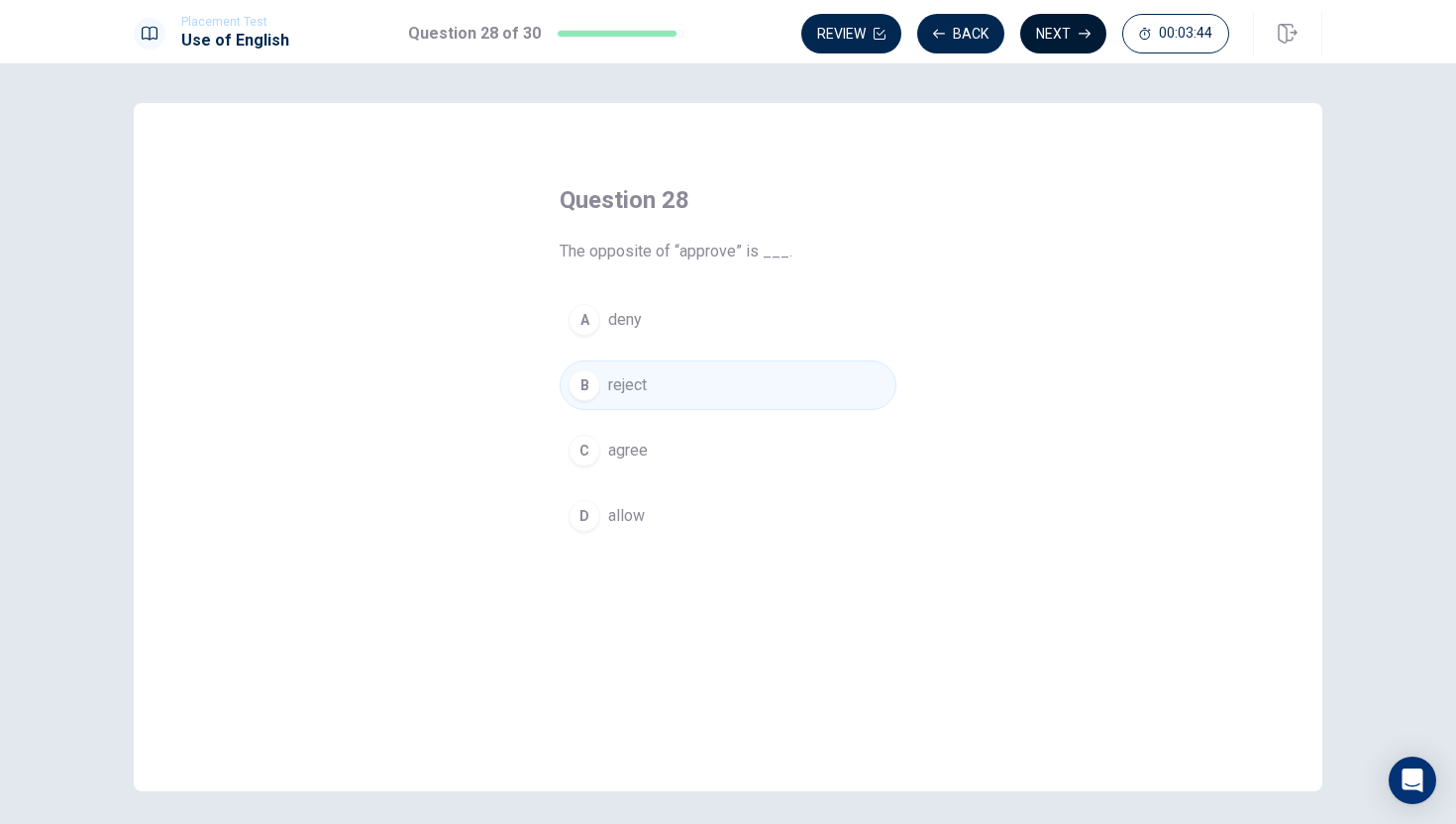 click on "Next" at bounding box center (1063, 34) 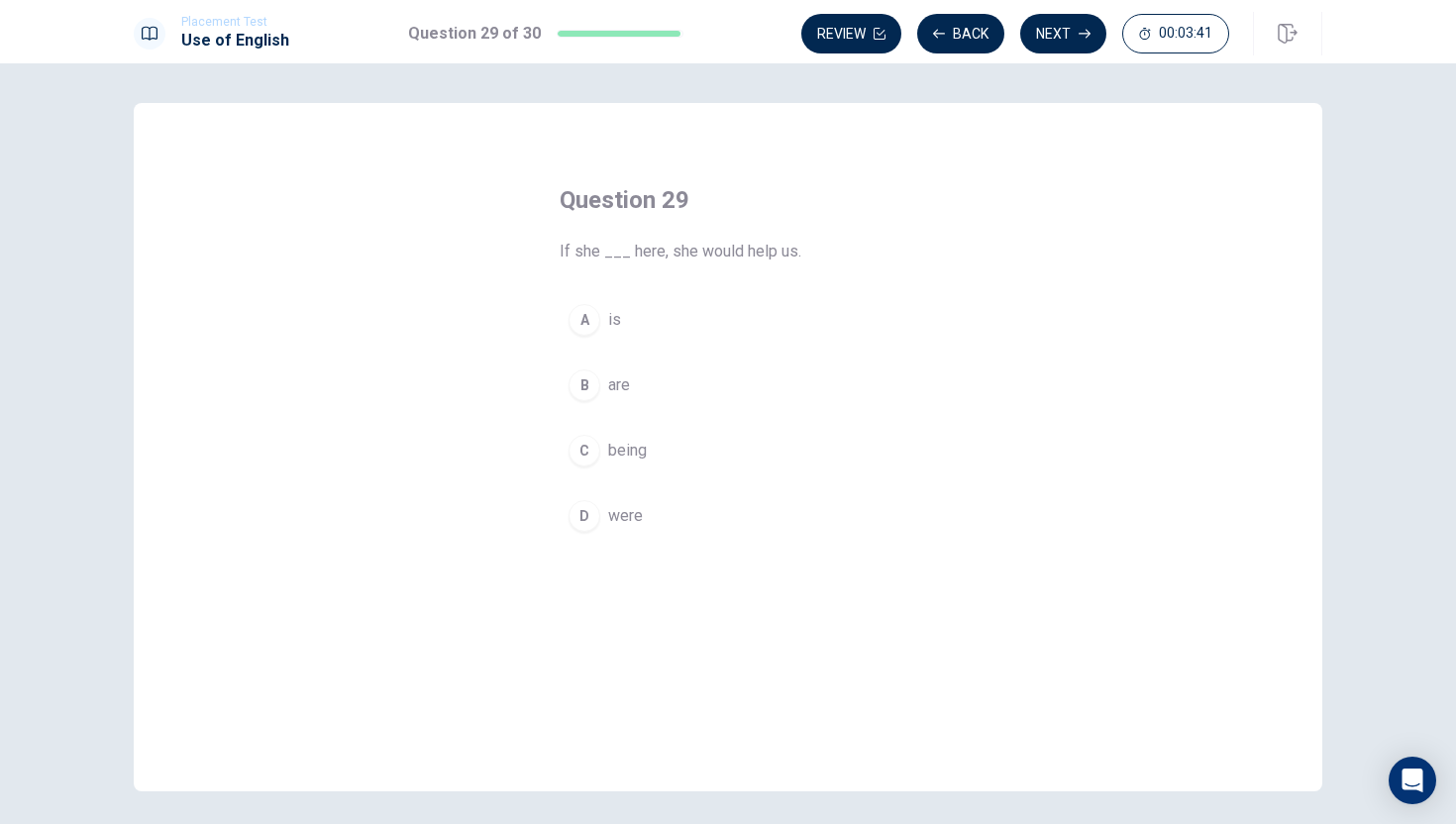 click on "D" at bounding box center (584, 516) 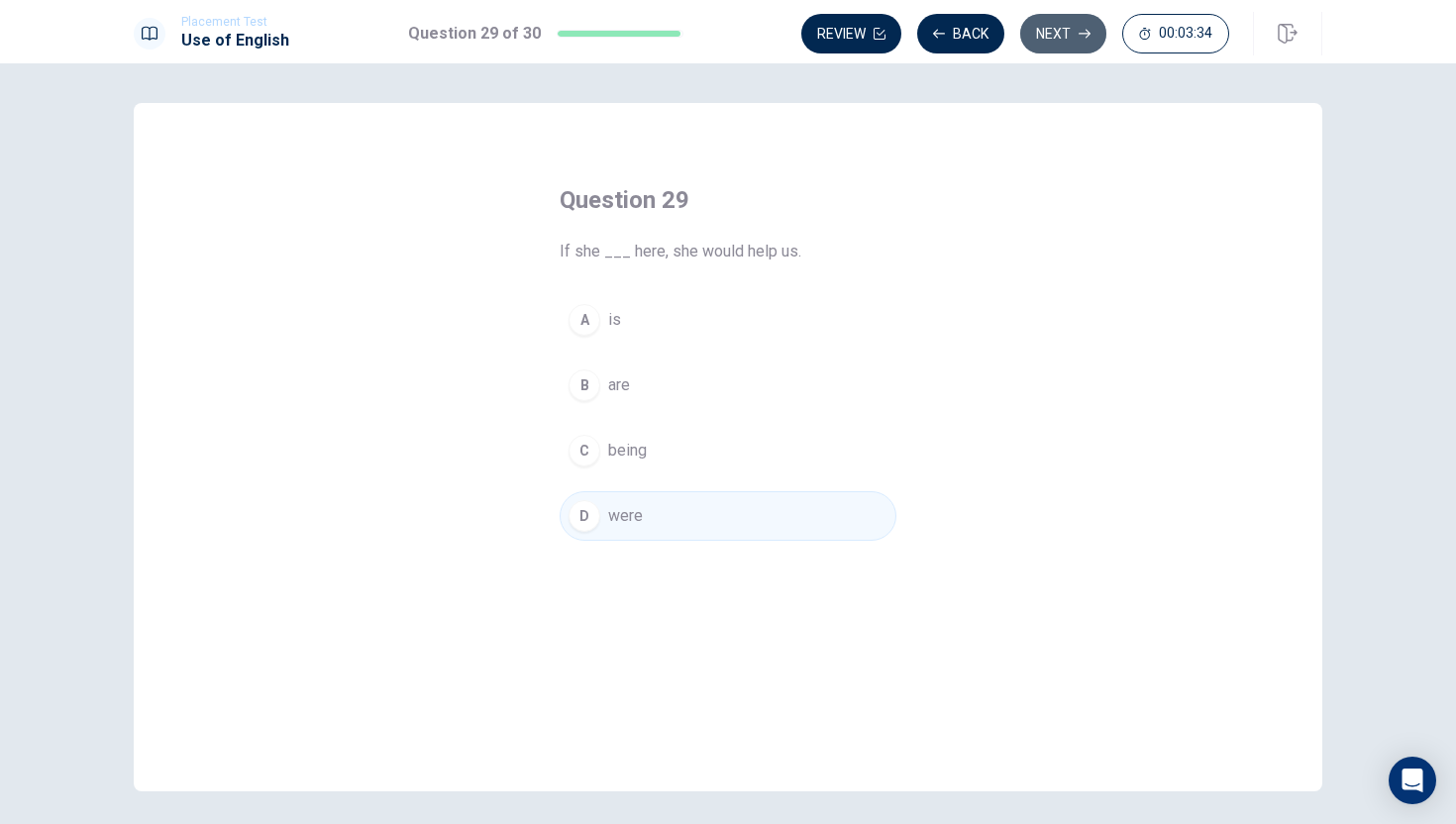 click 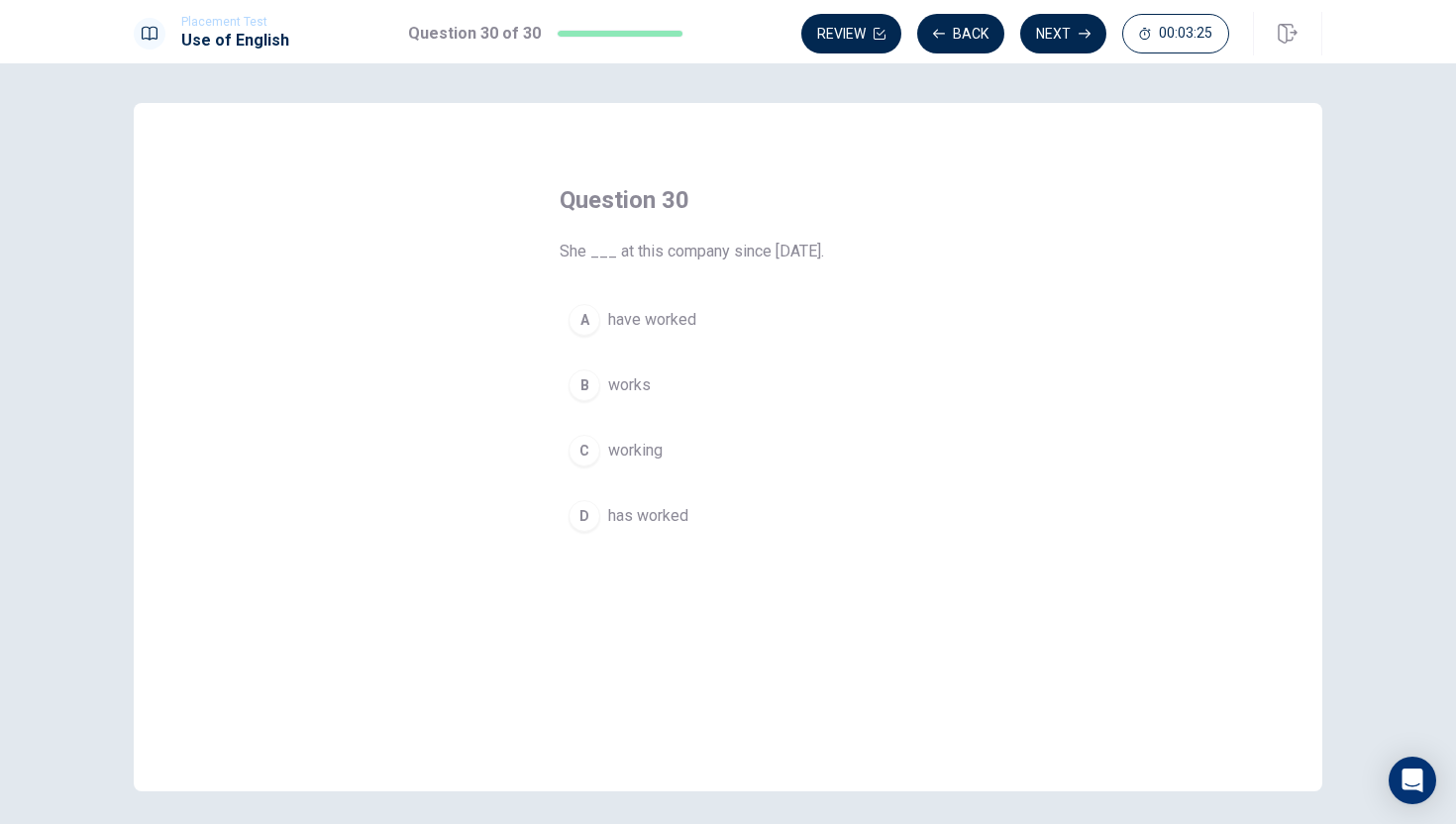 click on "D" at bounding box center [584, 516] 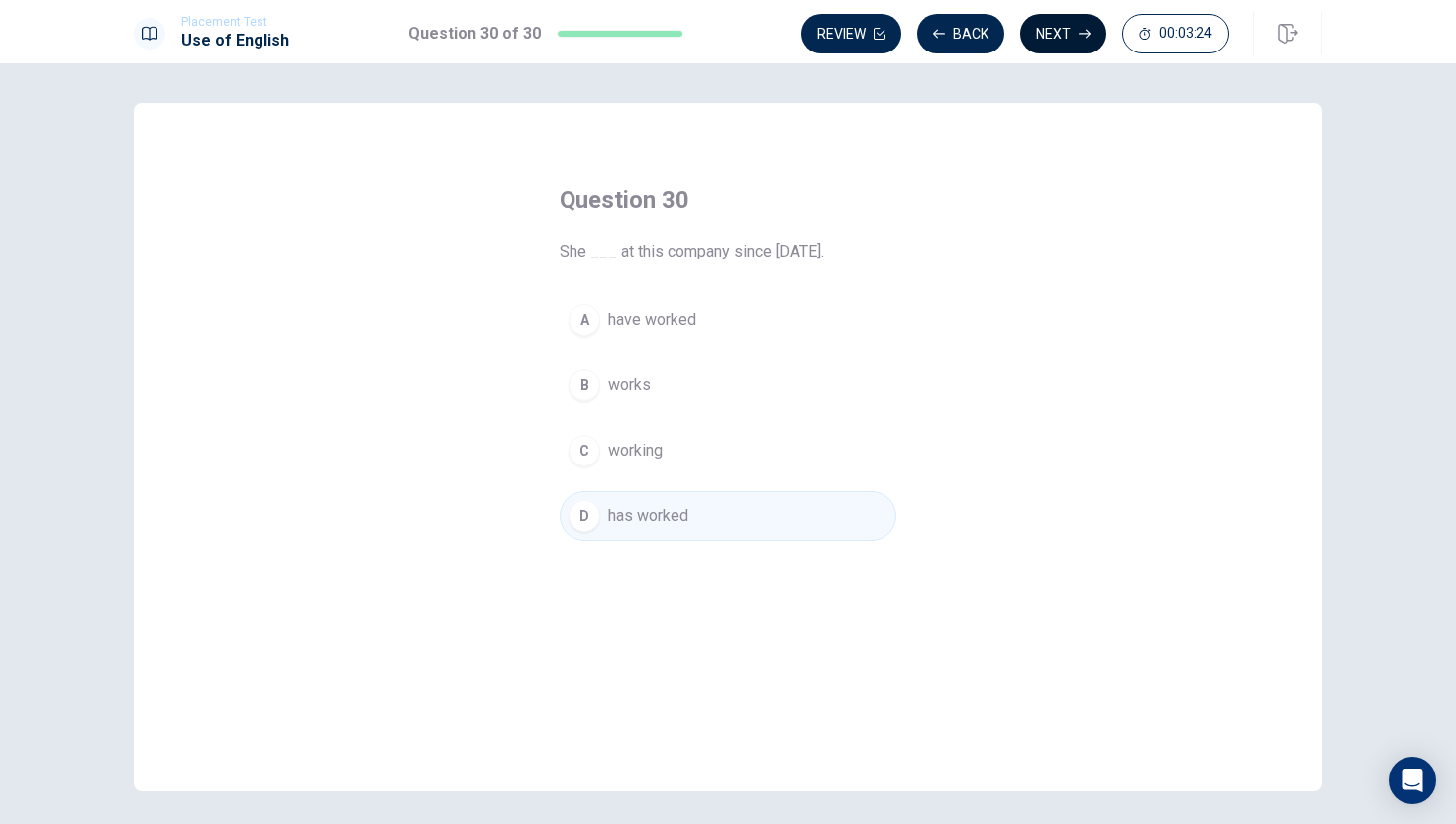 click on "Next" at bounding box center (1063, 34) 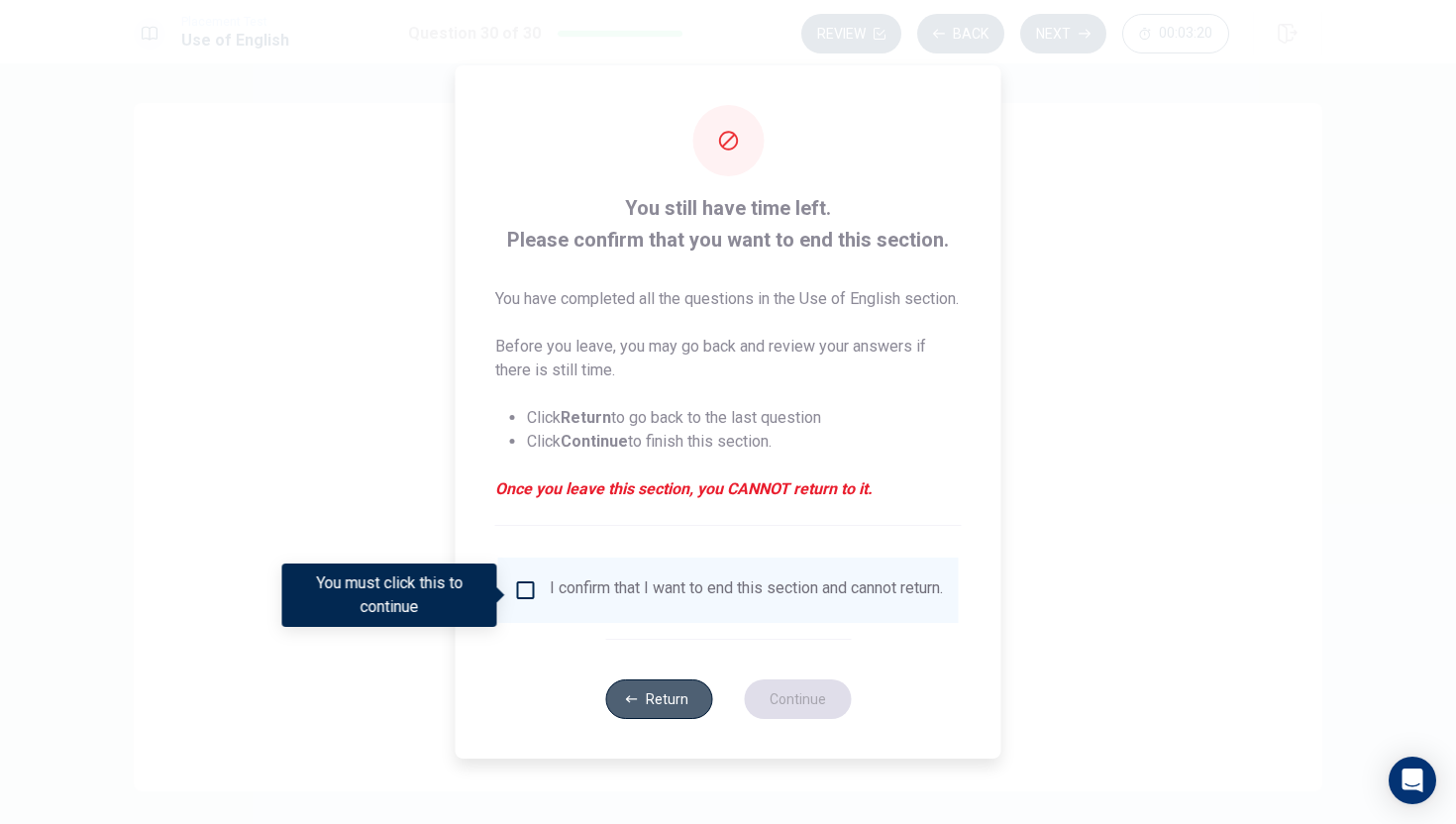 click on "Return" at bounding box center (659, 699) 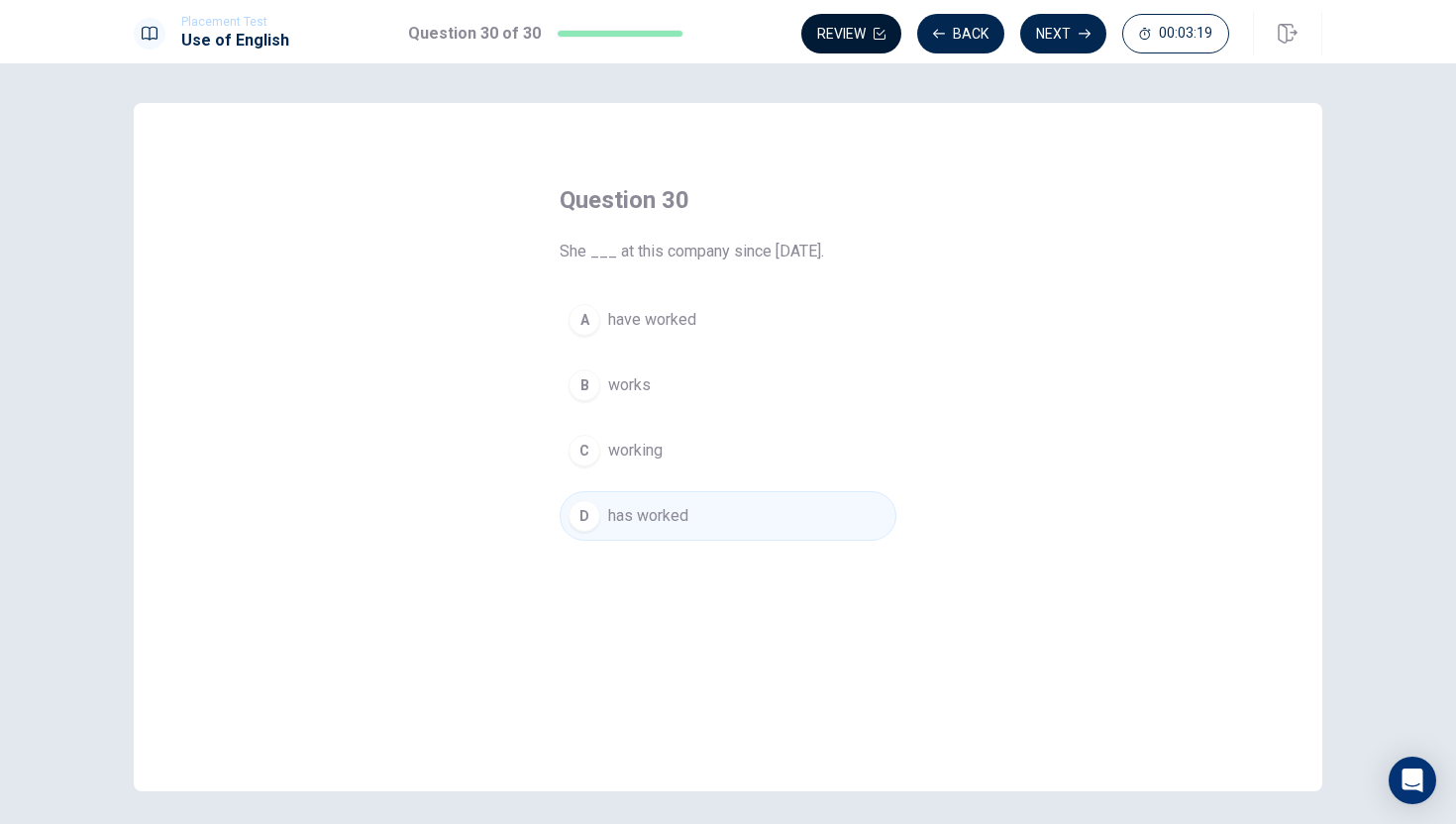 click on "Review" at bounding box center (851, 34) 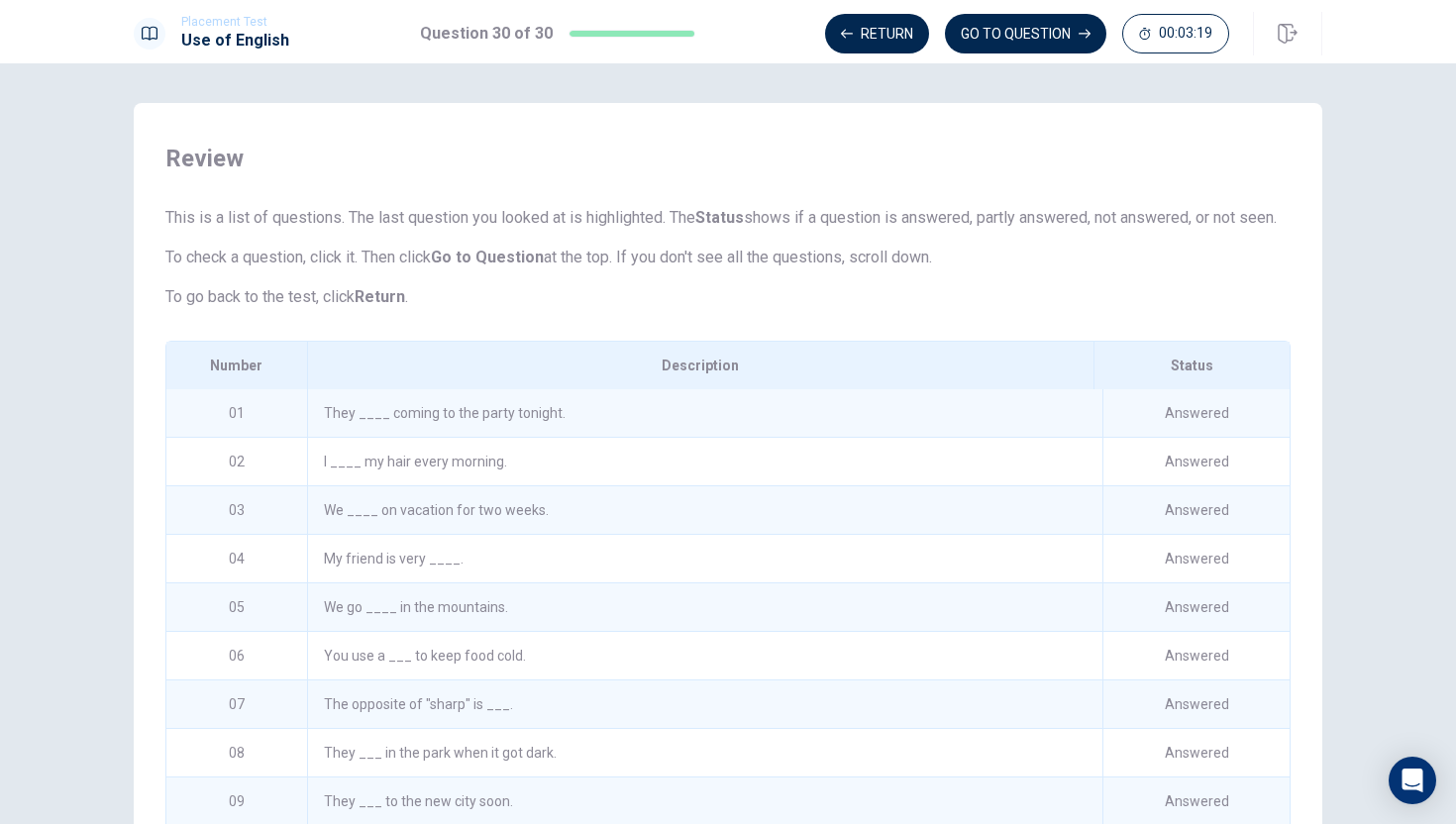 scroll, scrollTop: 160, scrollLeft: 0, axis: vertical 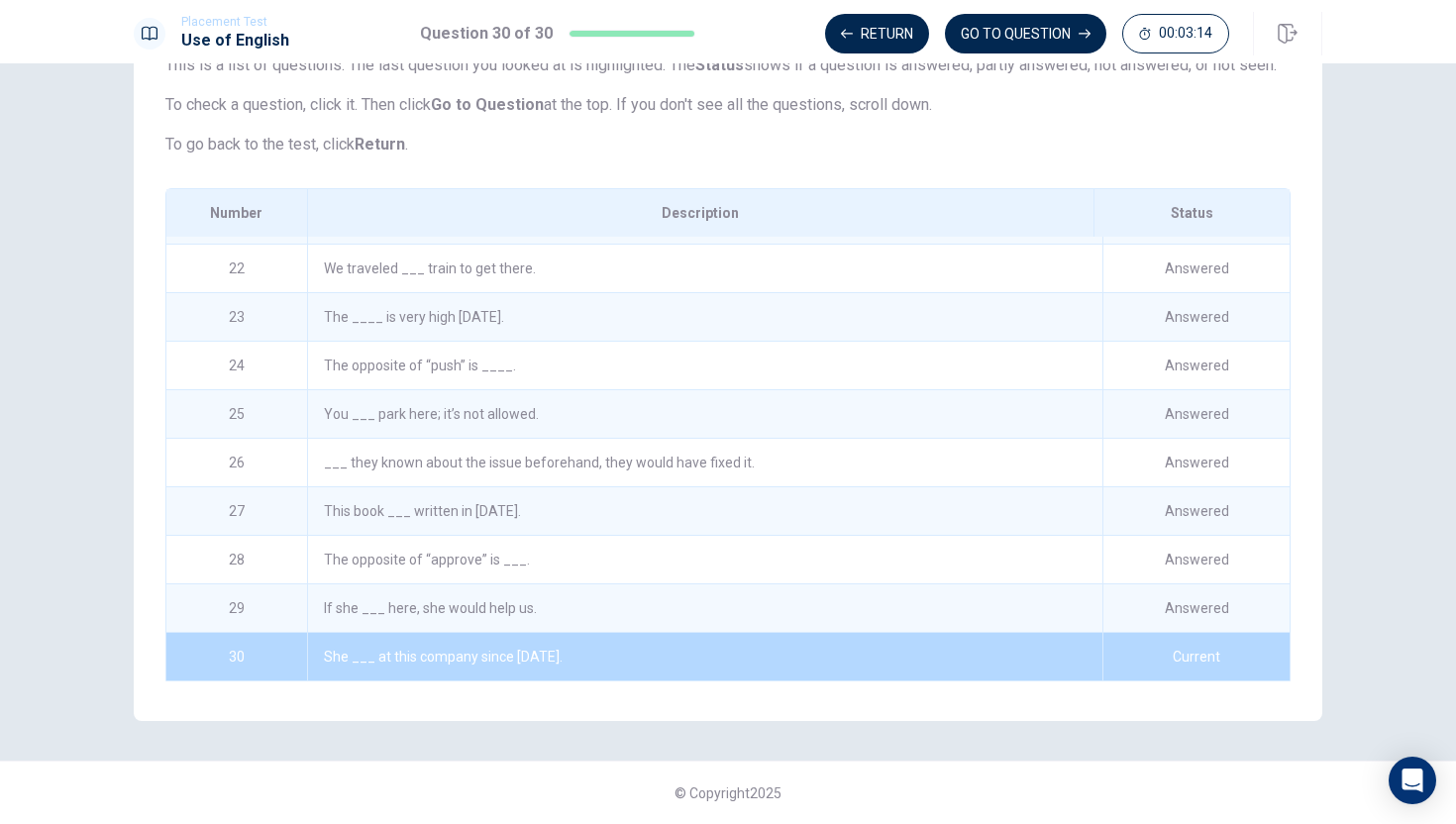 click on "The opposite of “approve” is ___." at bounding box center [704, 560] 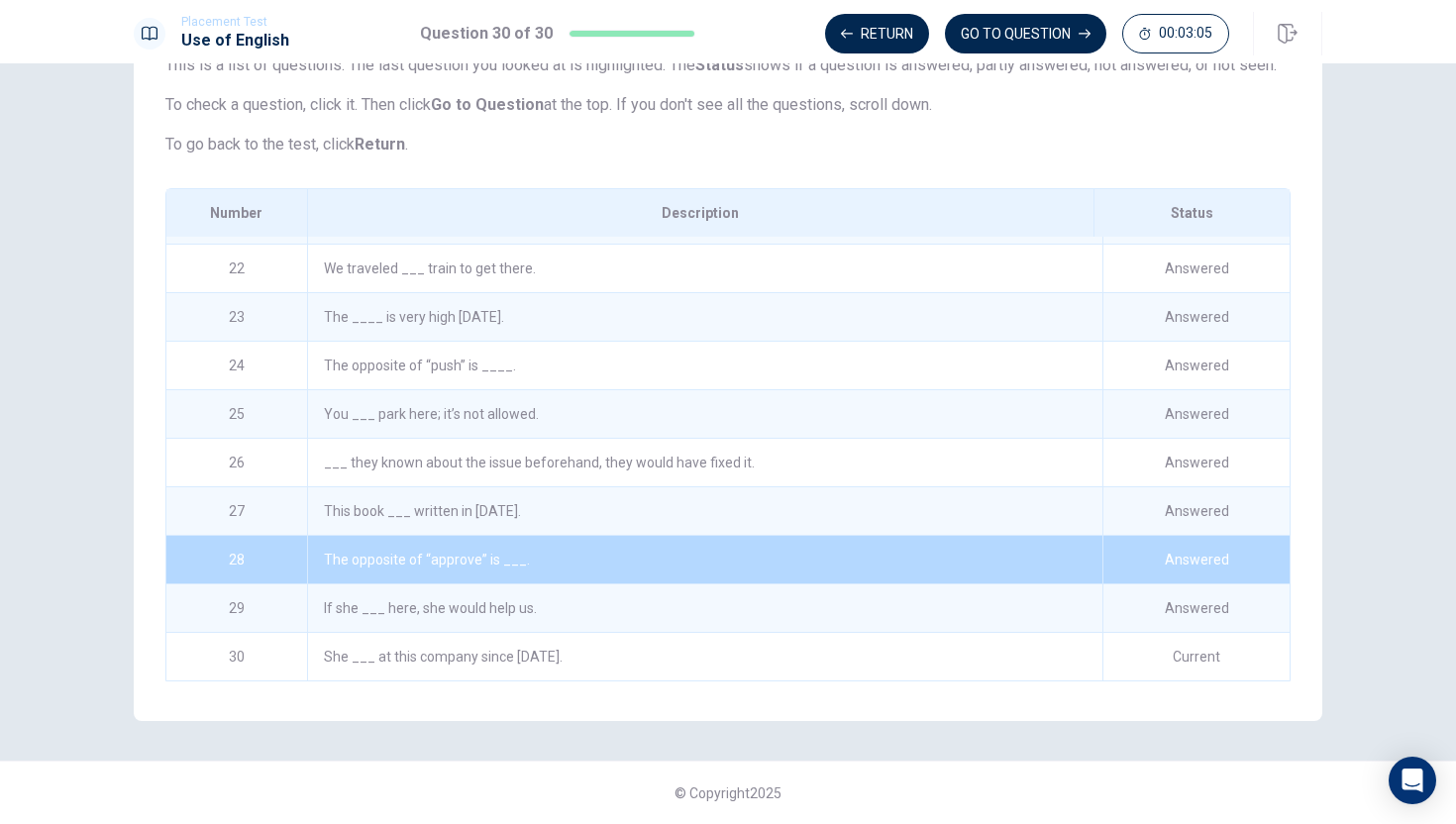 click on "The opposite of “approve” is ___." at bounding box center [704, 560] 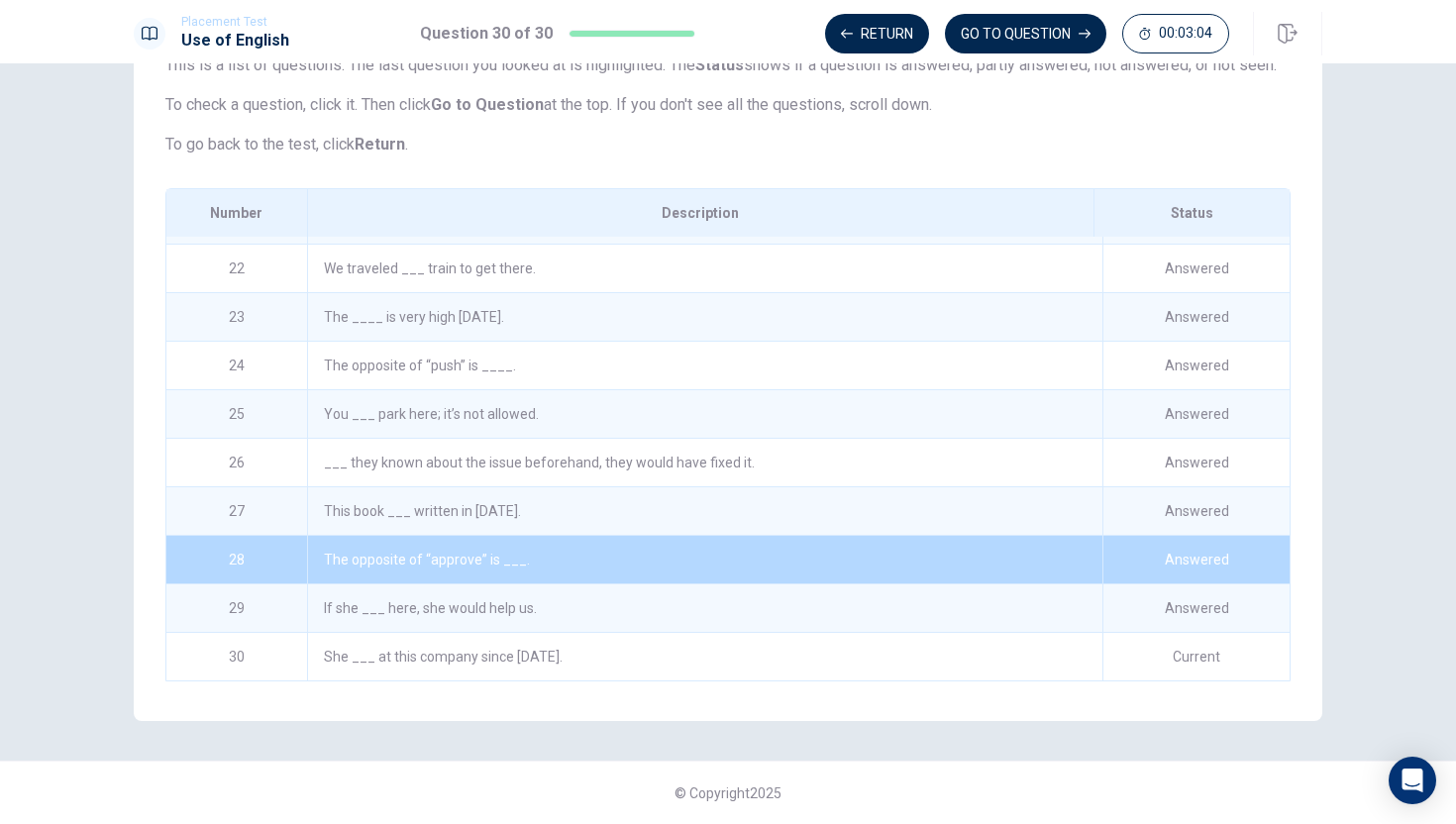 click on "The opposite of “approve” is ___." at bounding box center [704, 560] 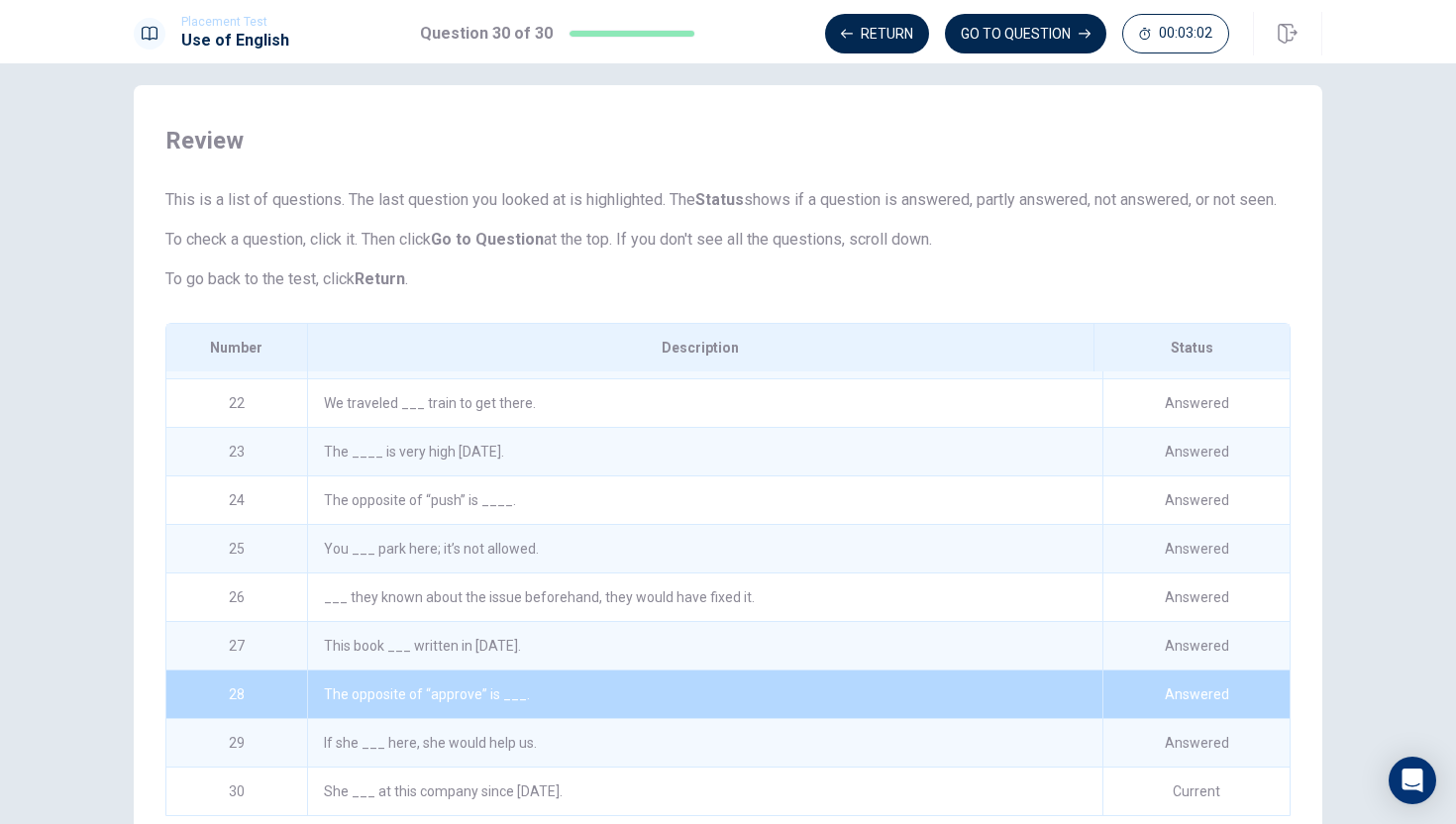 scroll, scrollTop: 6, scrollLeft: 0, axis: vertical 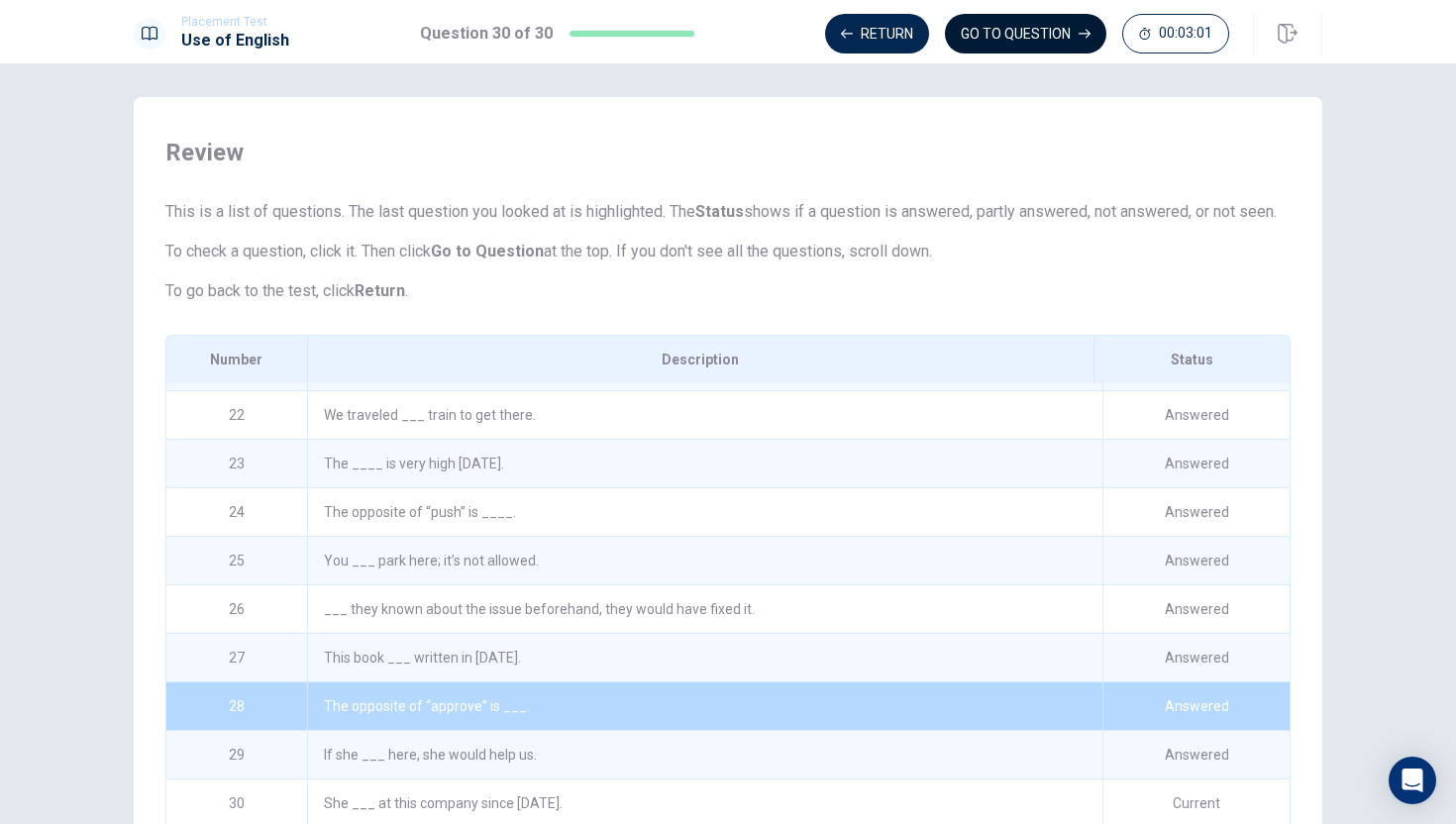 click on "GO TO QUESTION" at bounding box center (1025, 34) 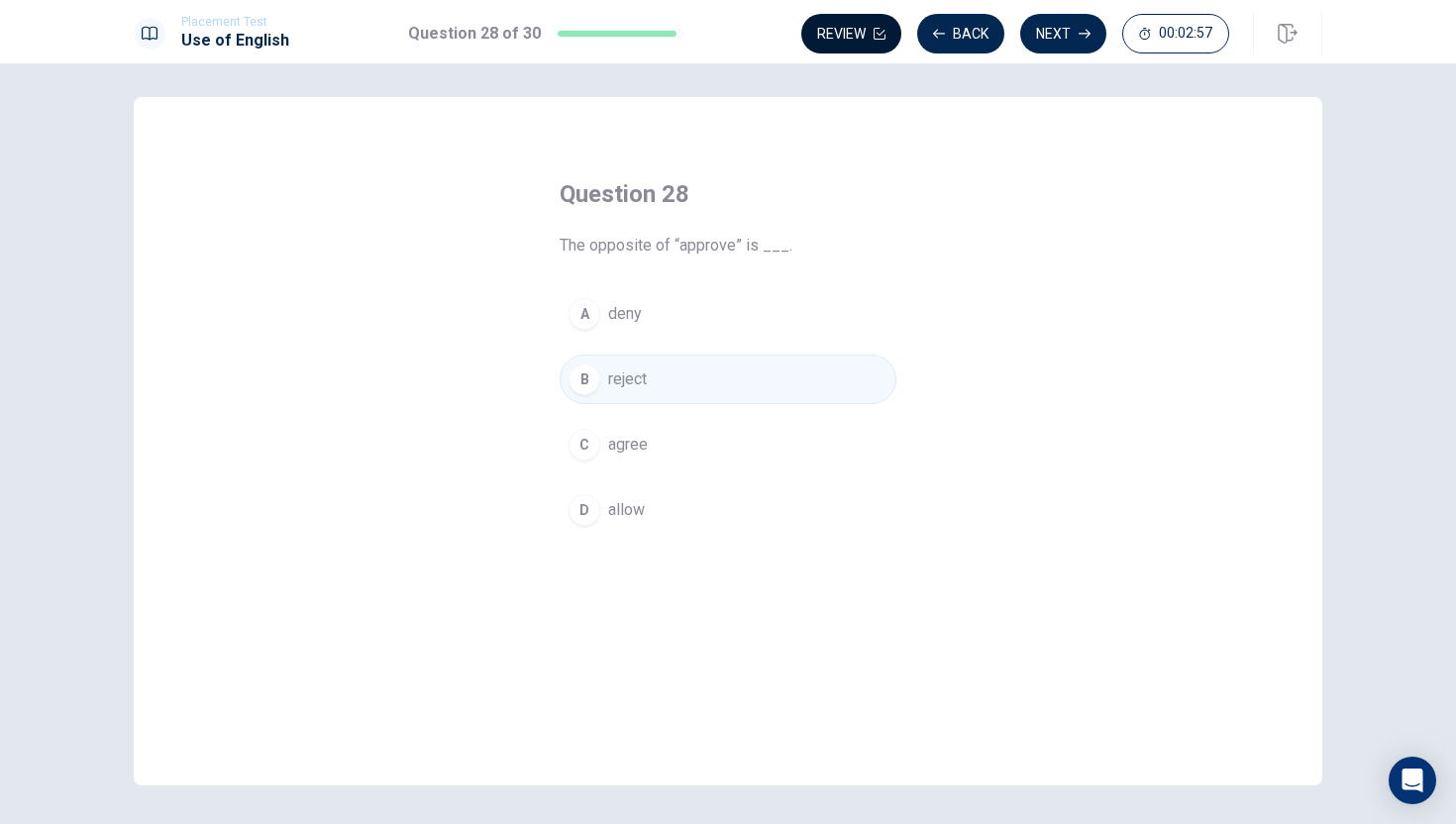 click on "Review" at bounding box center (851, 34) 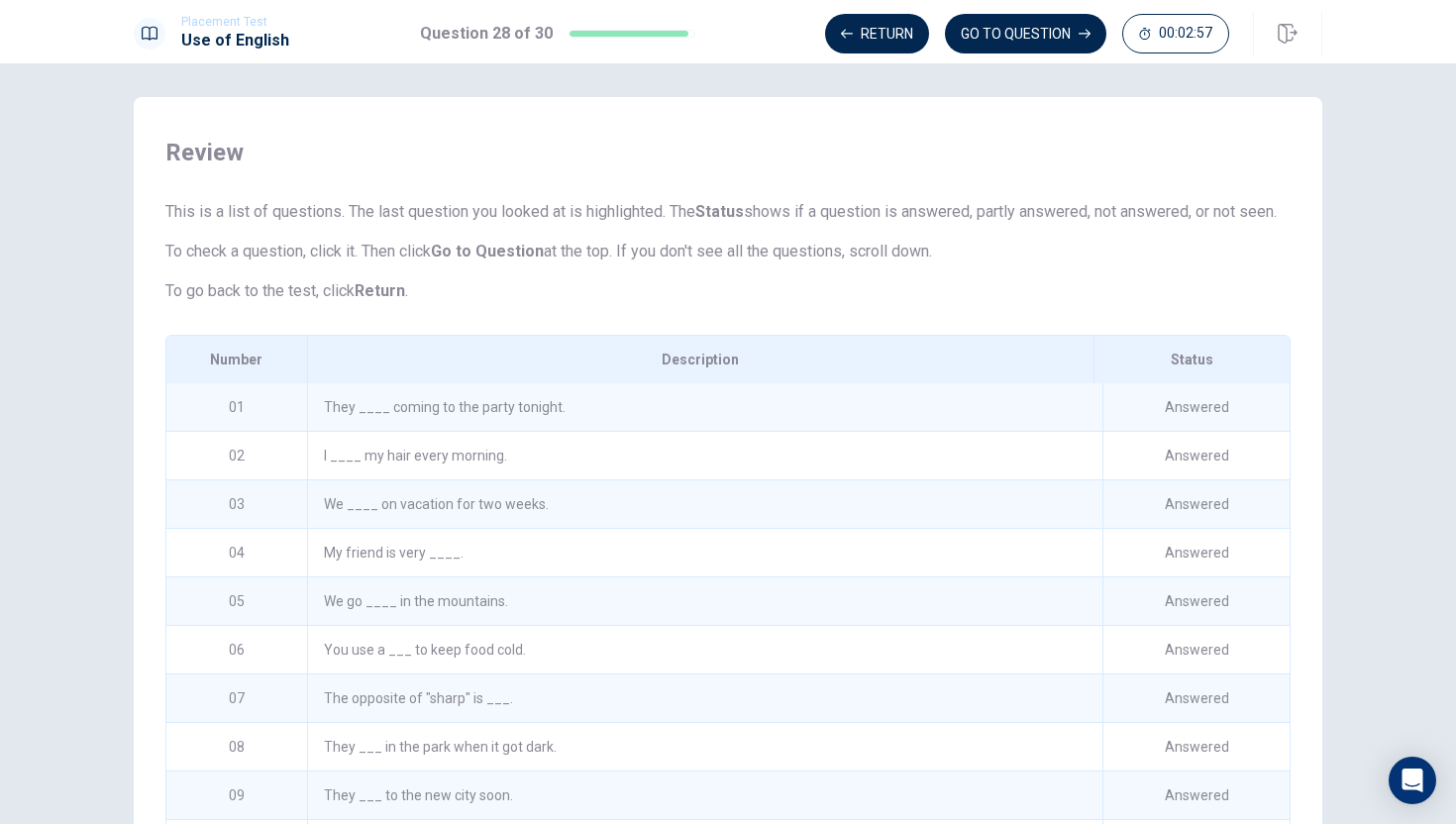 scroll, scrollTop: 154, scrollLeft: 0, axis: vertical 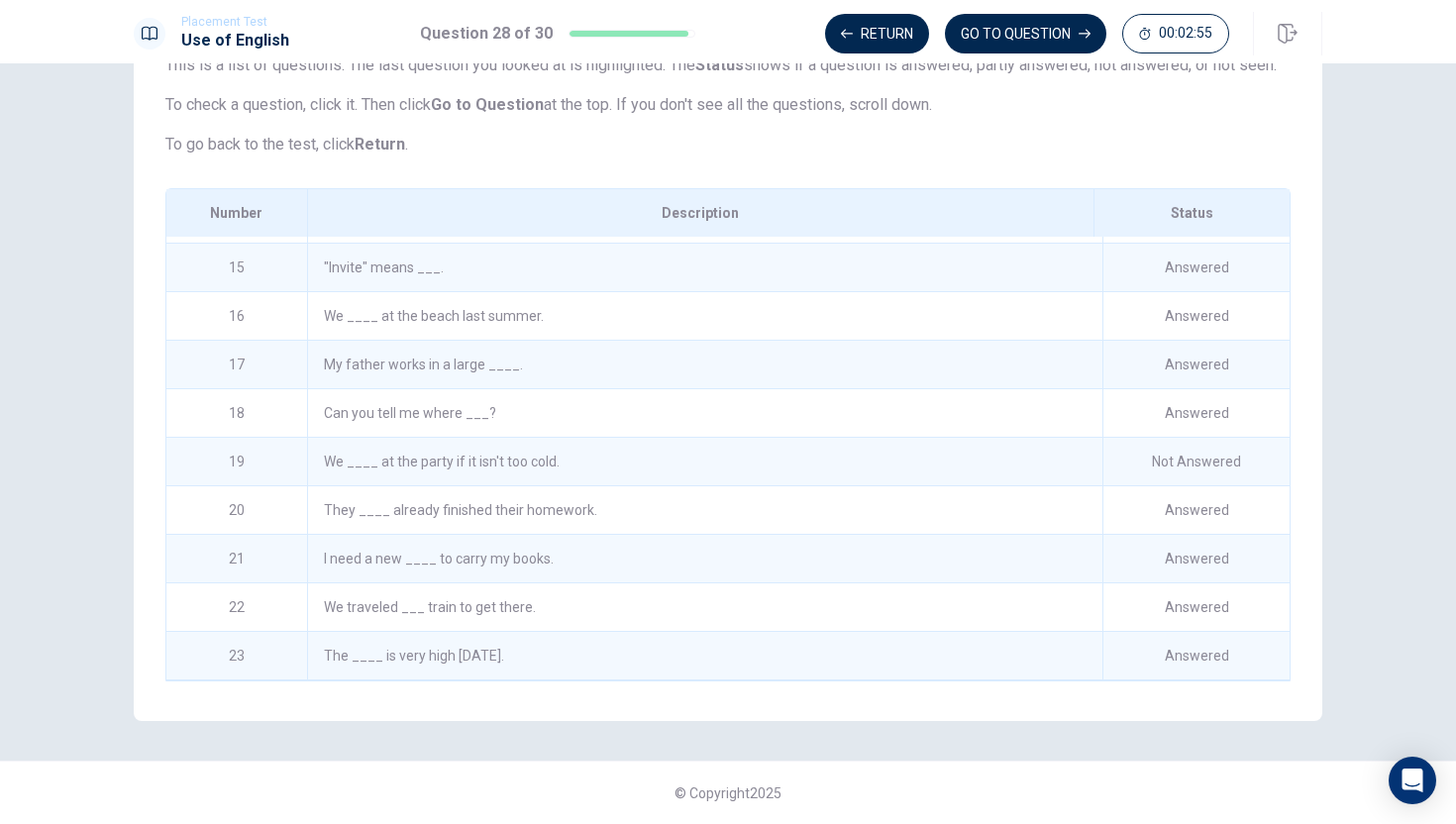 click on "Can you tell me where ___?" at bounding box center (704, 413) 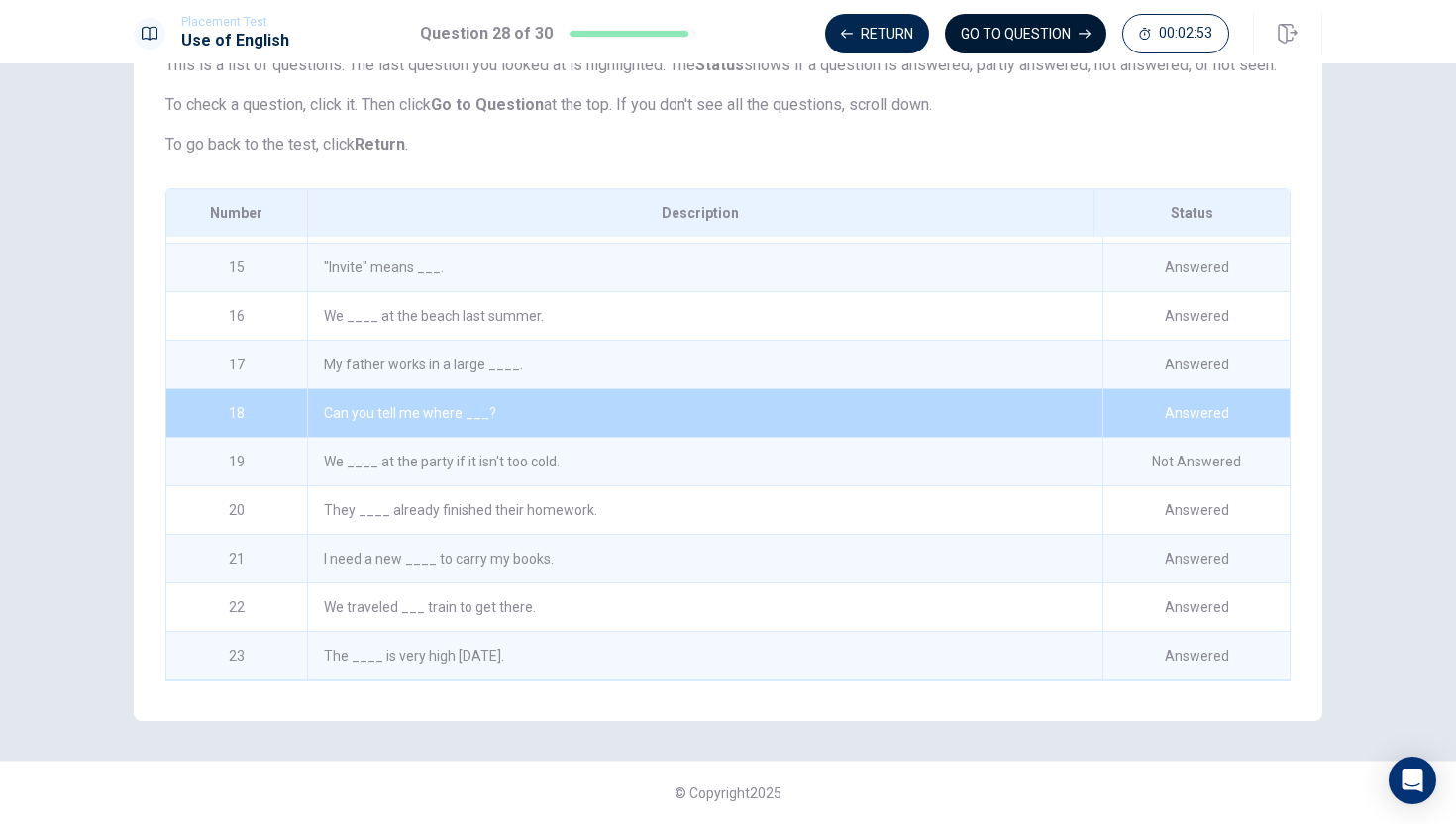 click on "GO TO QUESTION" at bounding box center [1025, 34] 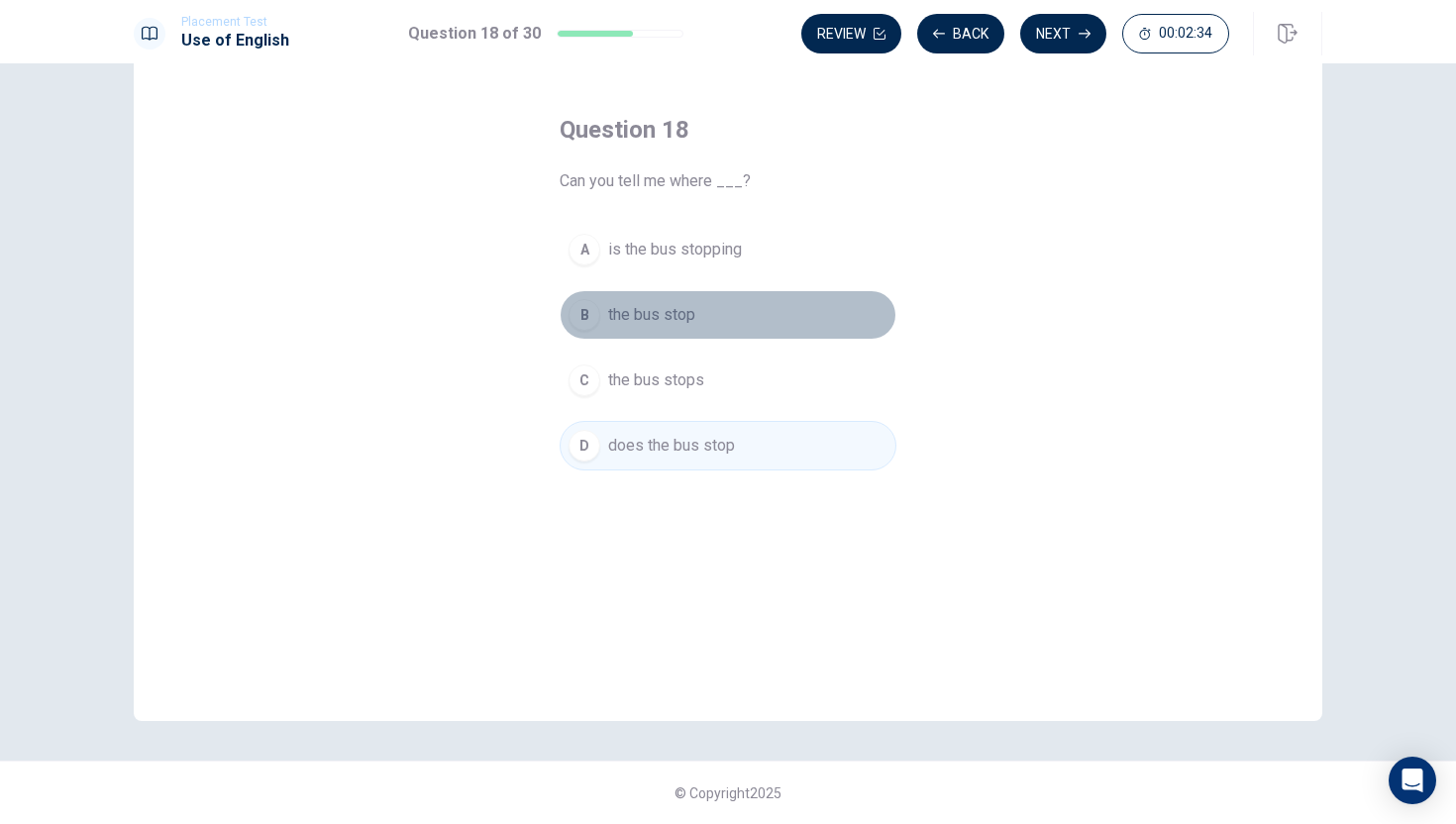 click on "B the bus stop" at bounding box center [728, 315] 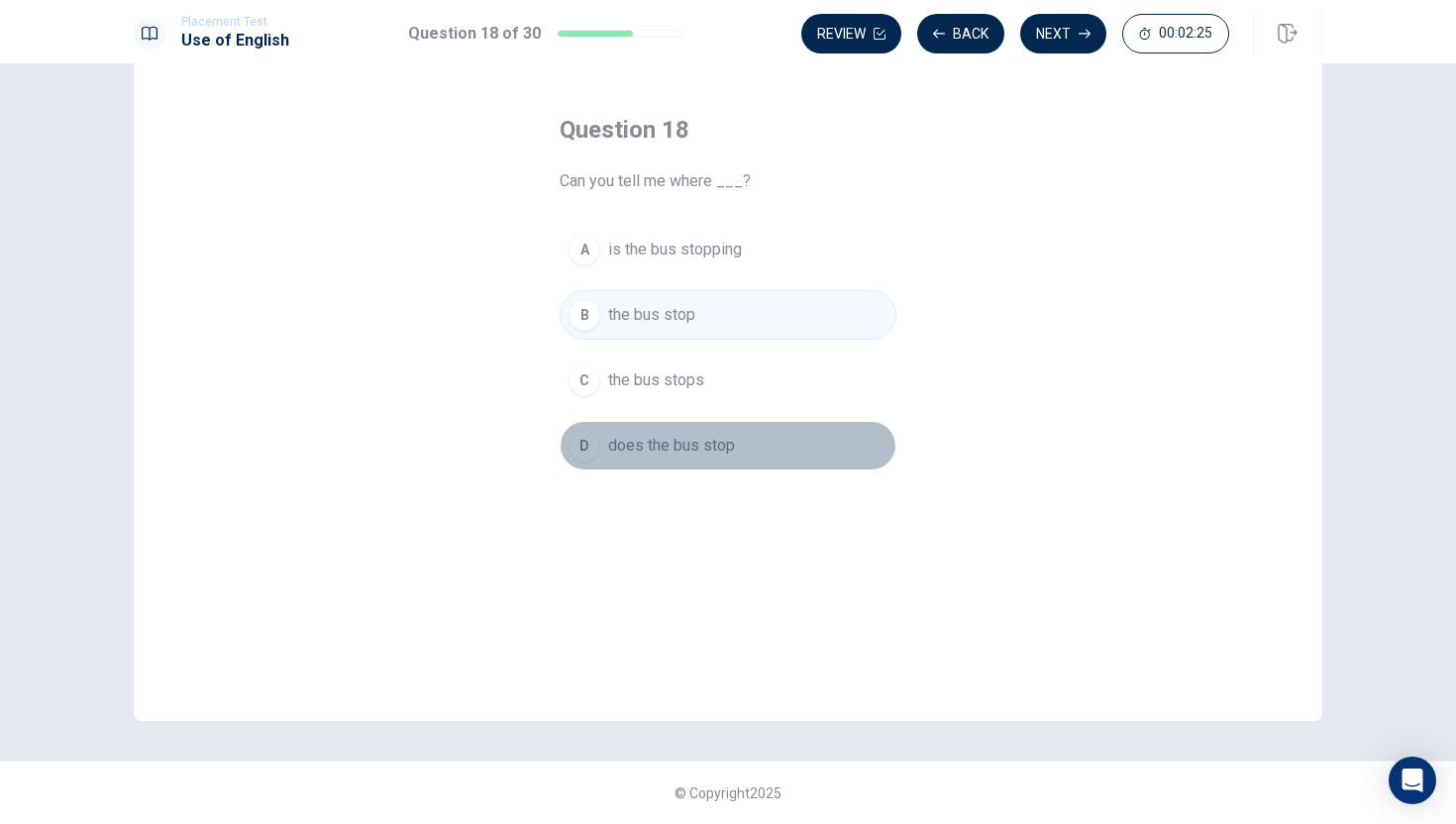 click on "does the bus stop" at bounding box center (672, 446) 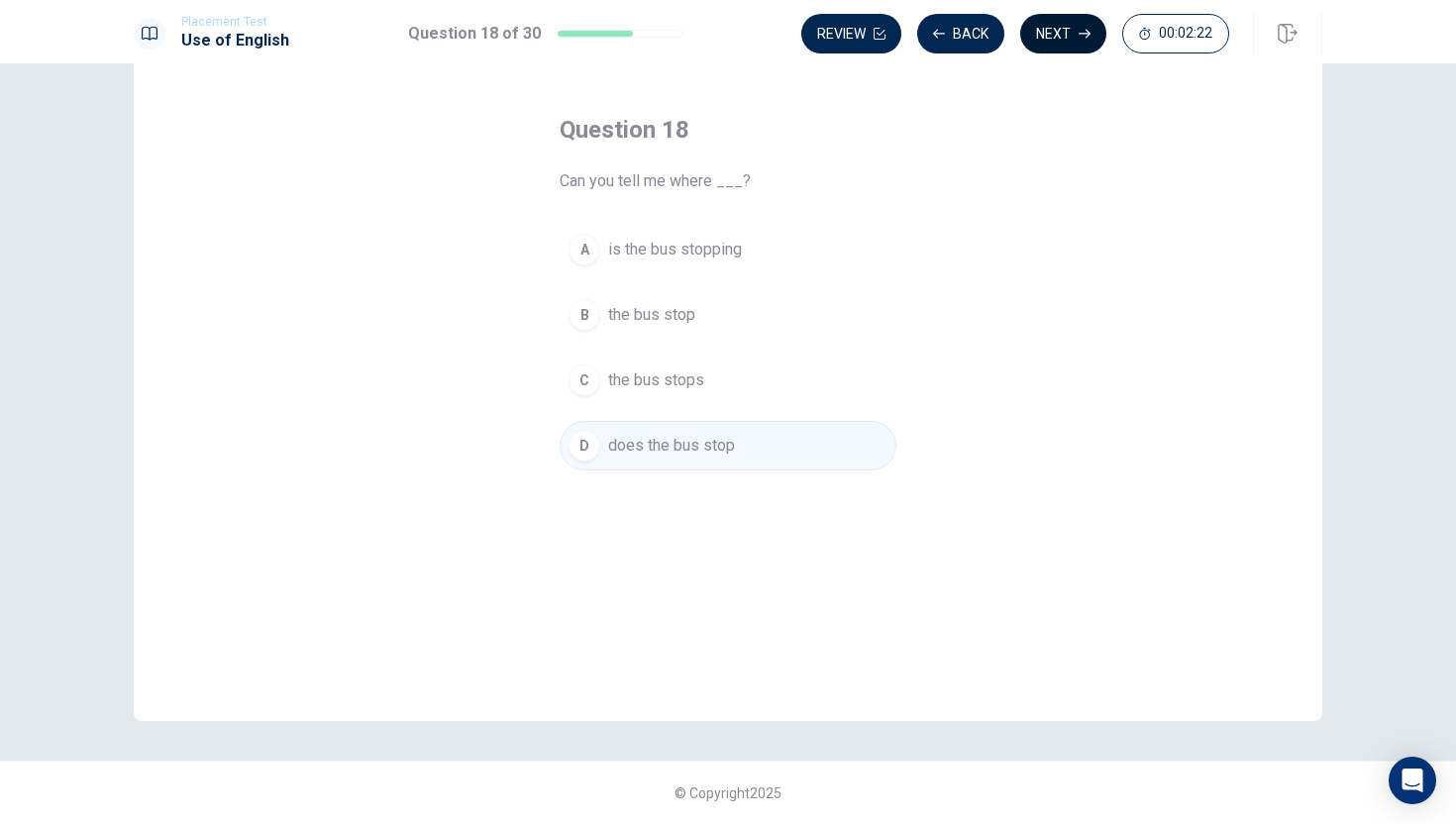 click on "Next" at bounding box center [1063, 34] 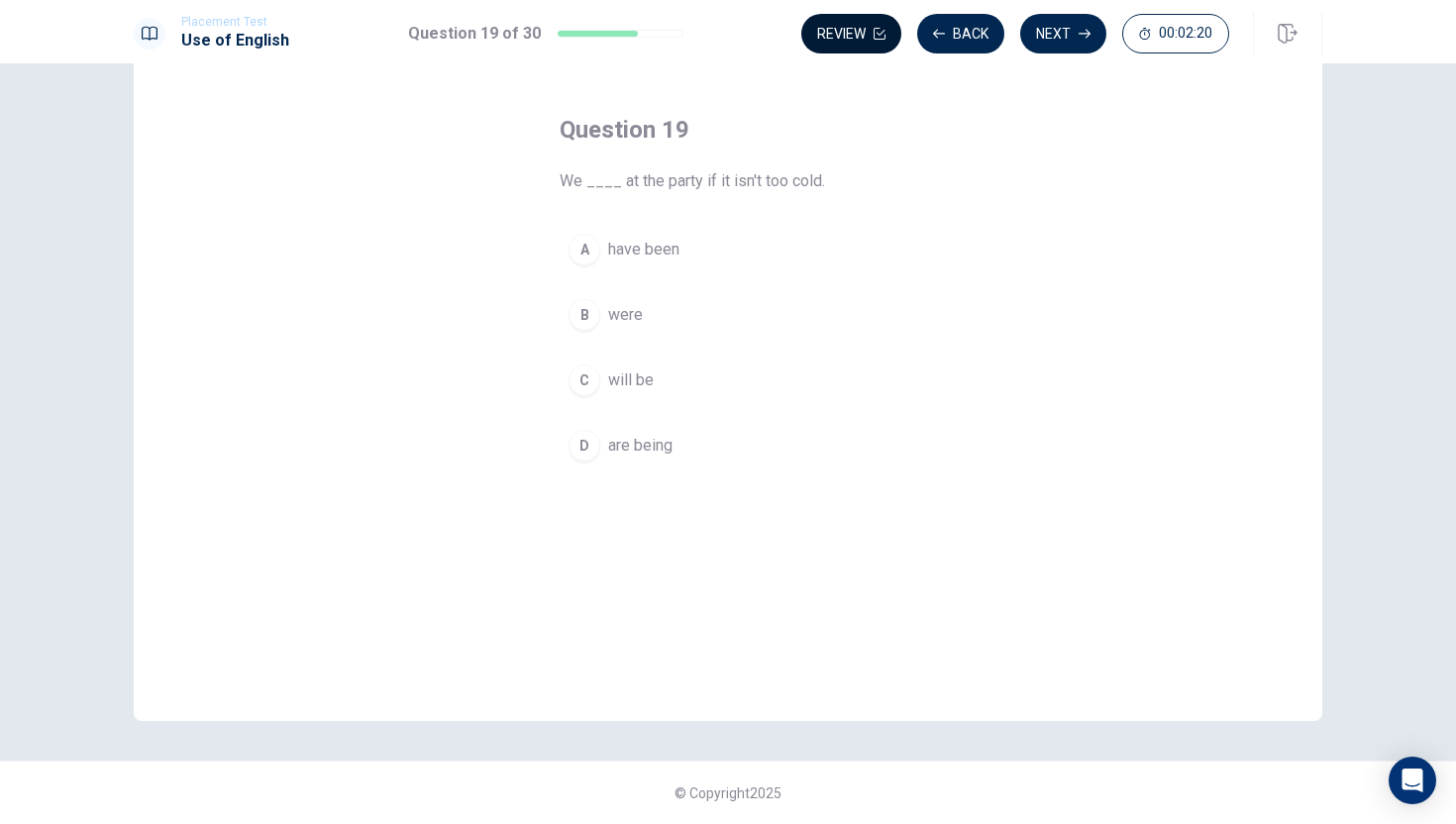click on "Review" at bounding box center (851, 34) 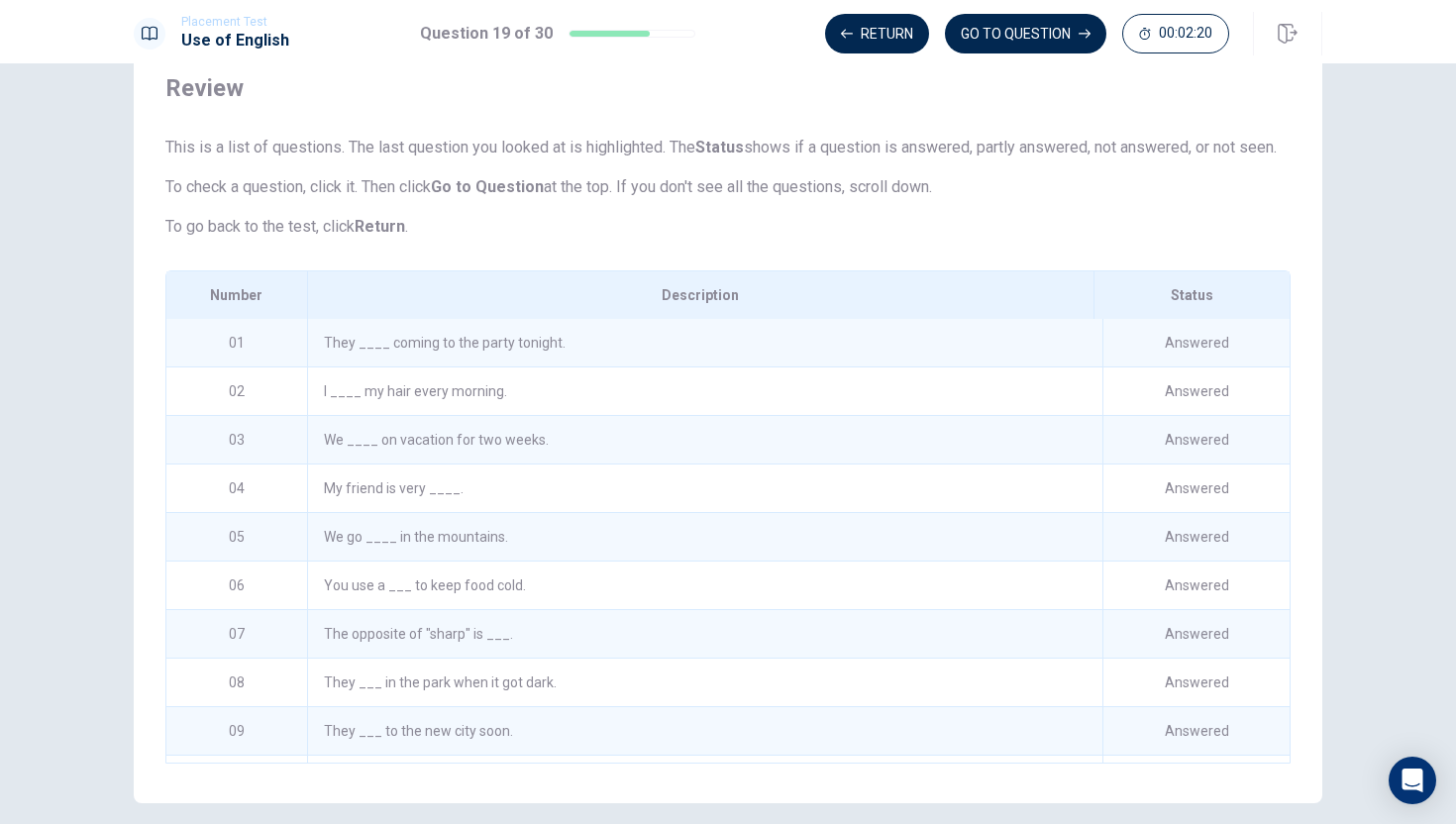scroll, scrollTop: 132, scrollLeft: 0, axis: vertical 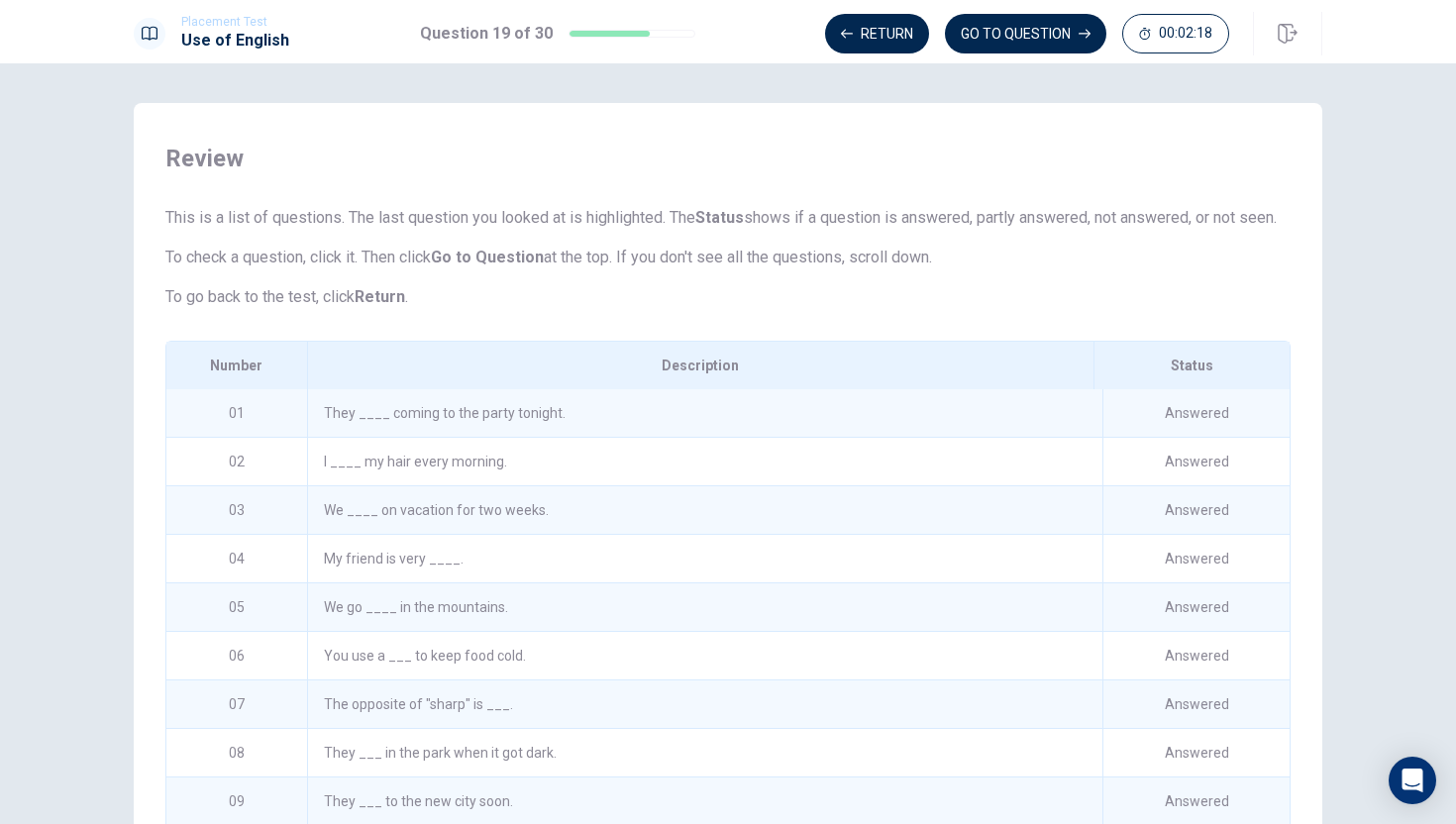click on "They ____ coming to the party tonight." at bounding box center [704, 413] 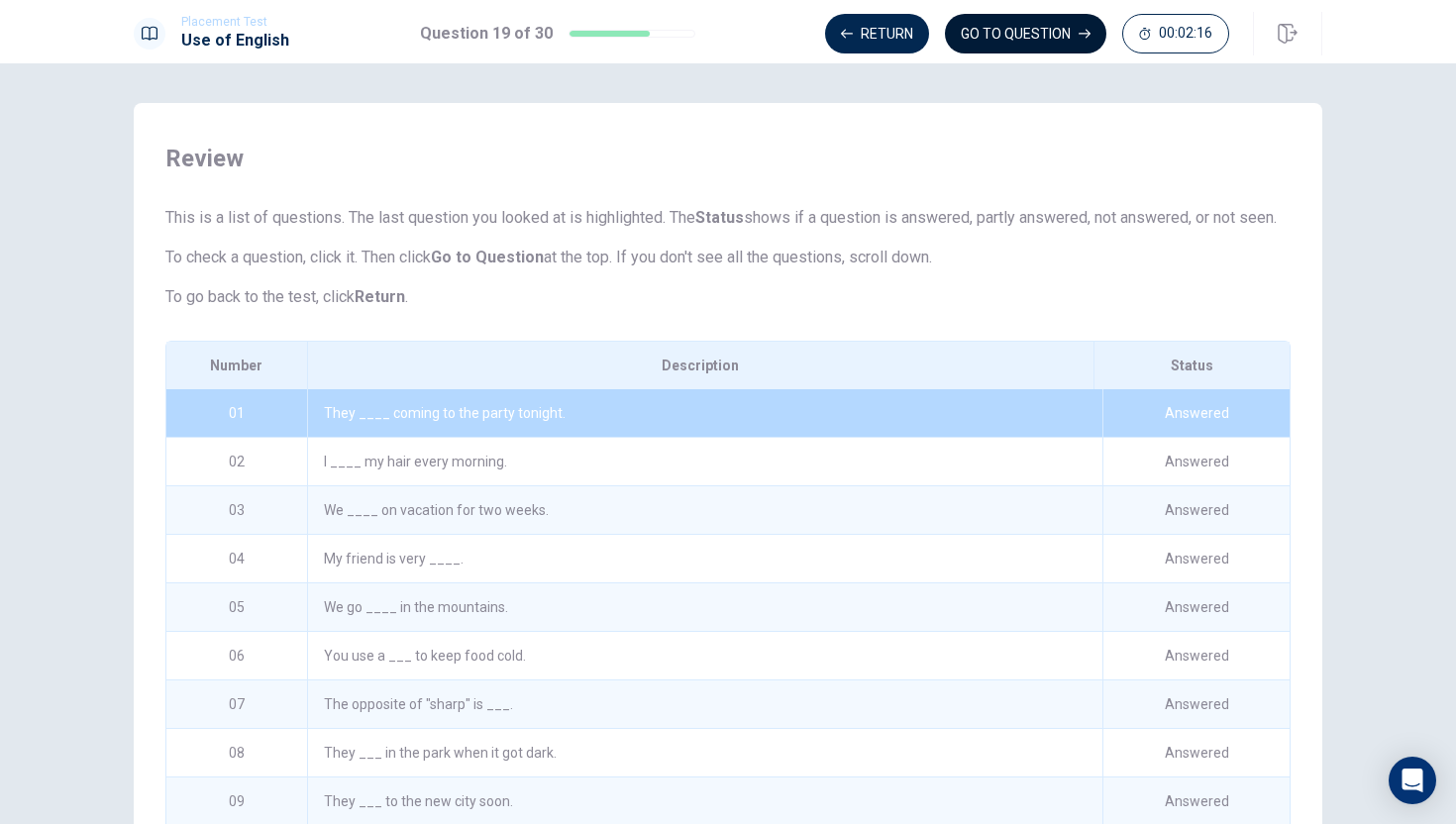 click on "GO TO QUESTION" at bounding box center (1025, 34) 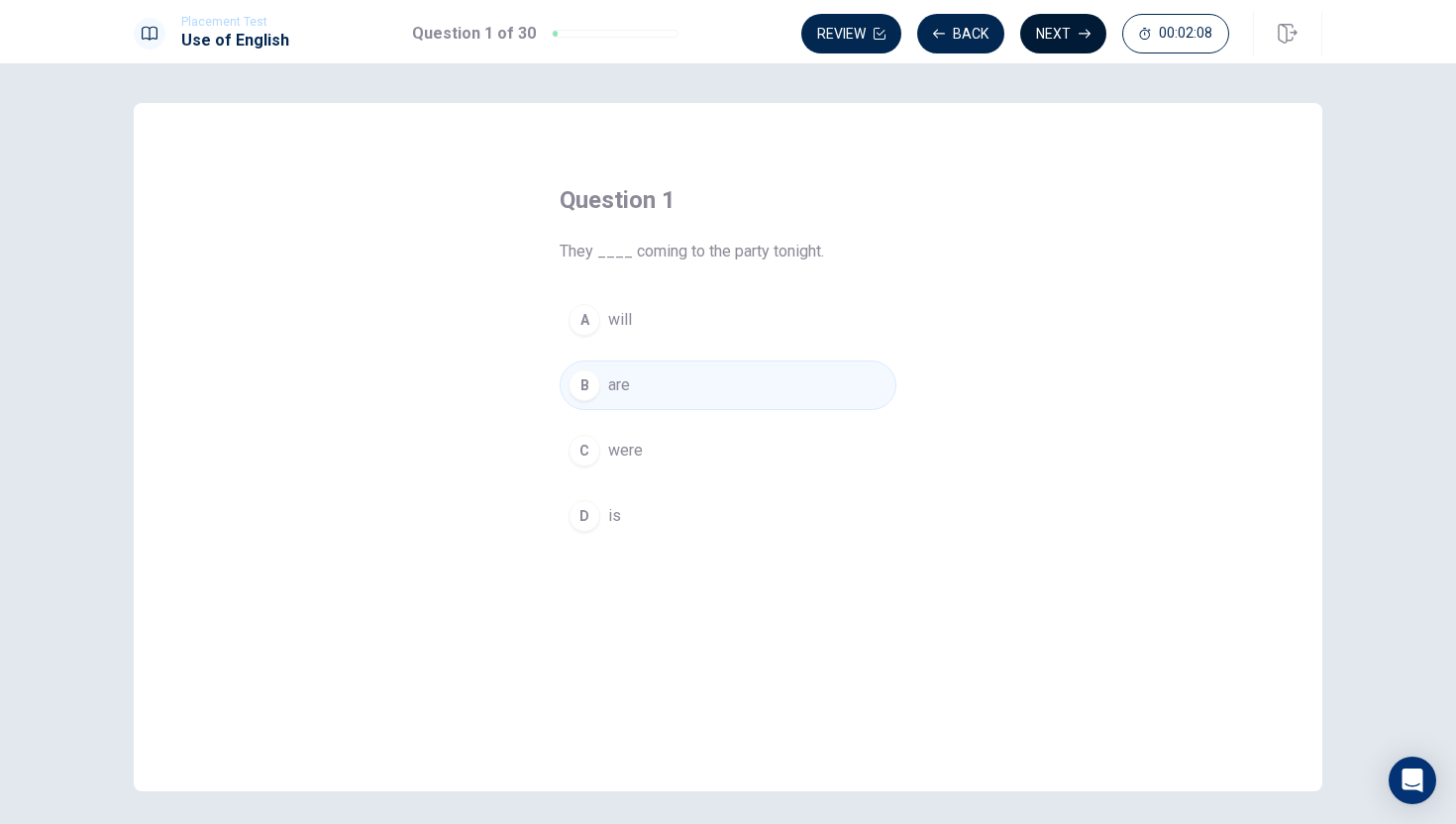 click on "Next" at bounding box center [1063, 34] 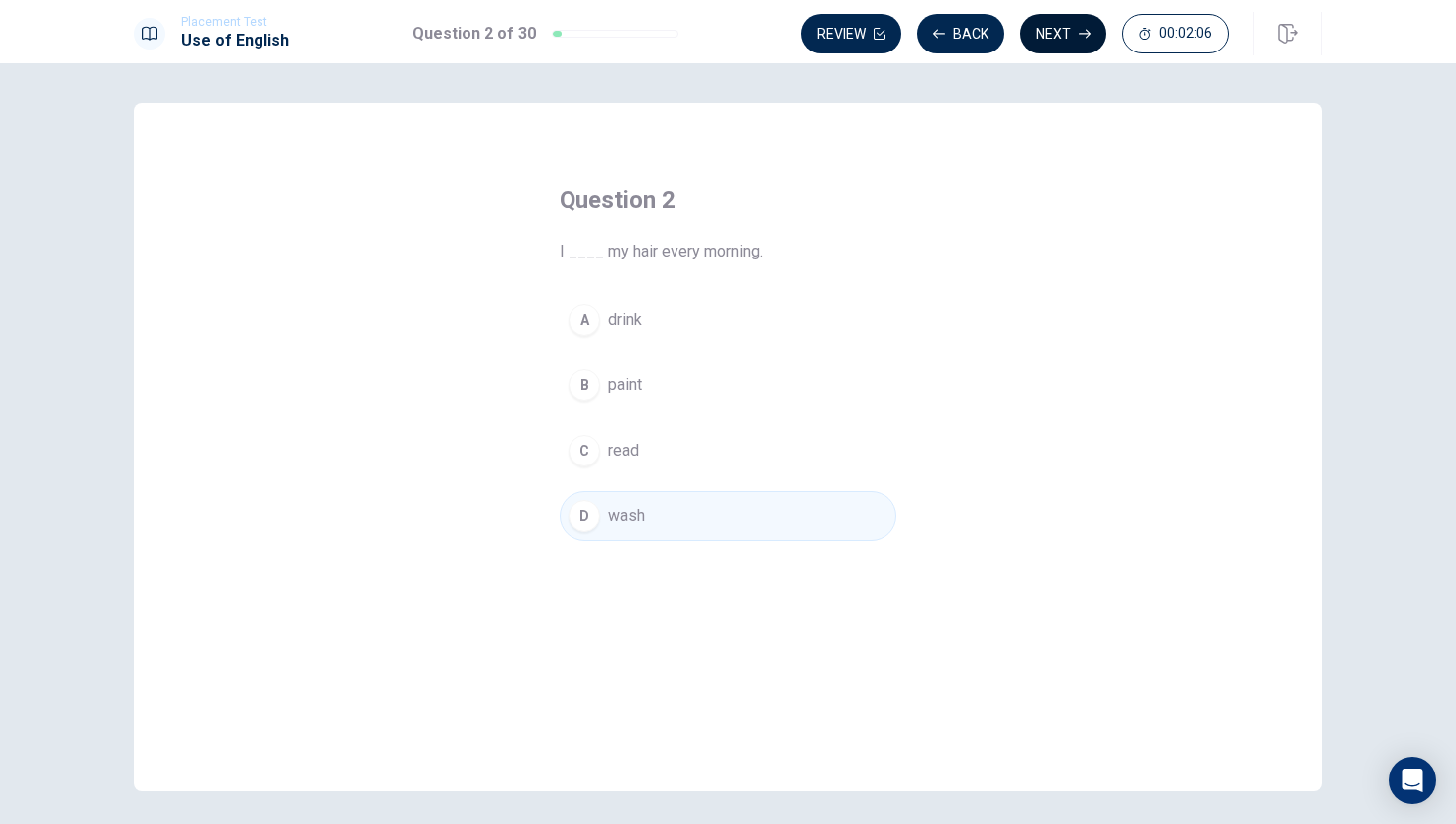click on "Next" at bounding box center (1063, 34) 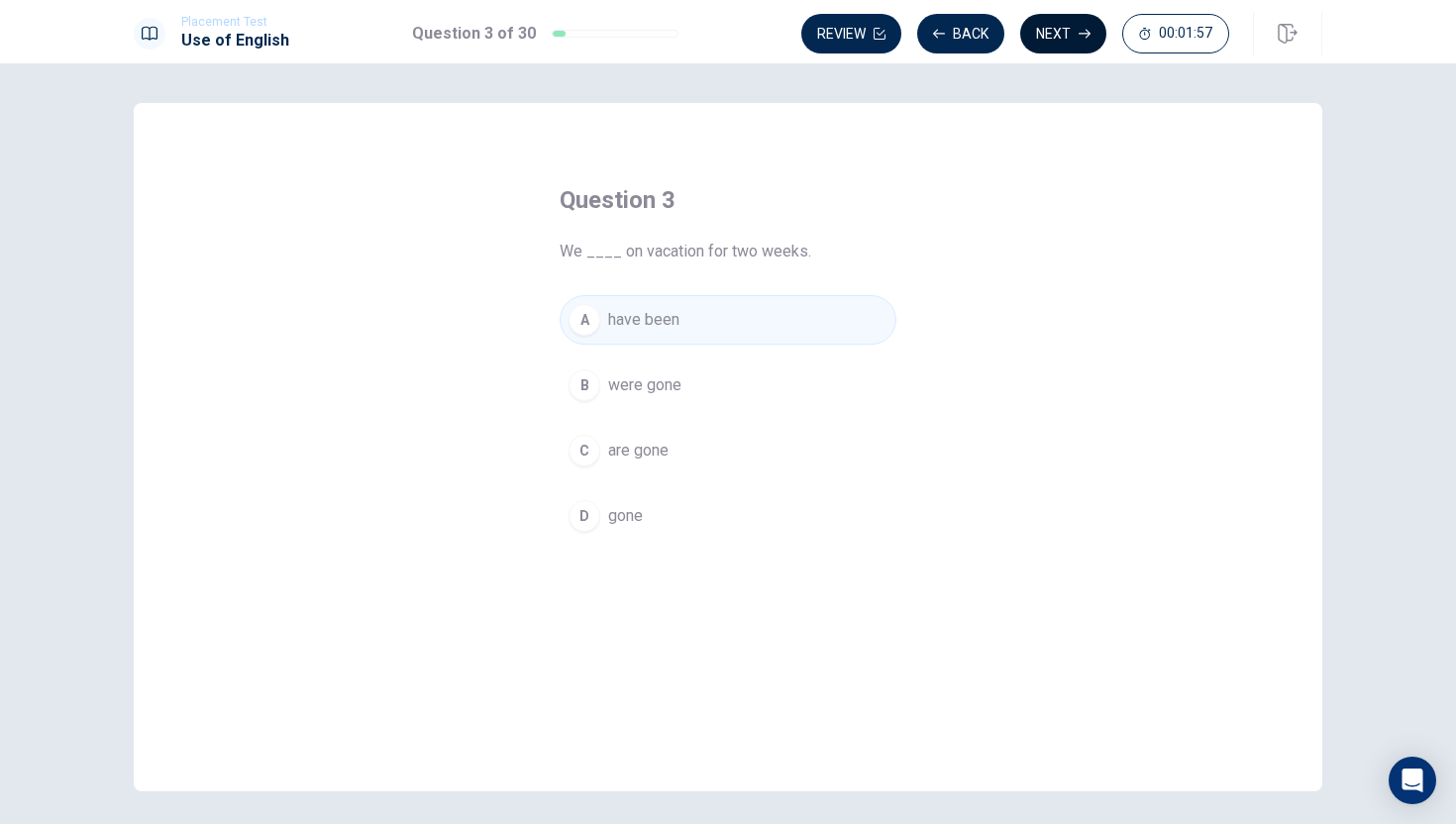 click on "Next" at bounding box center (1063, 34) 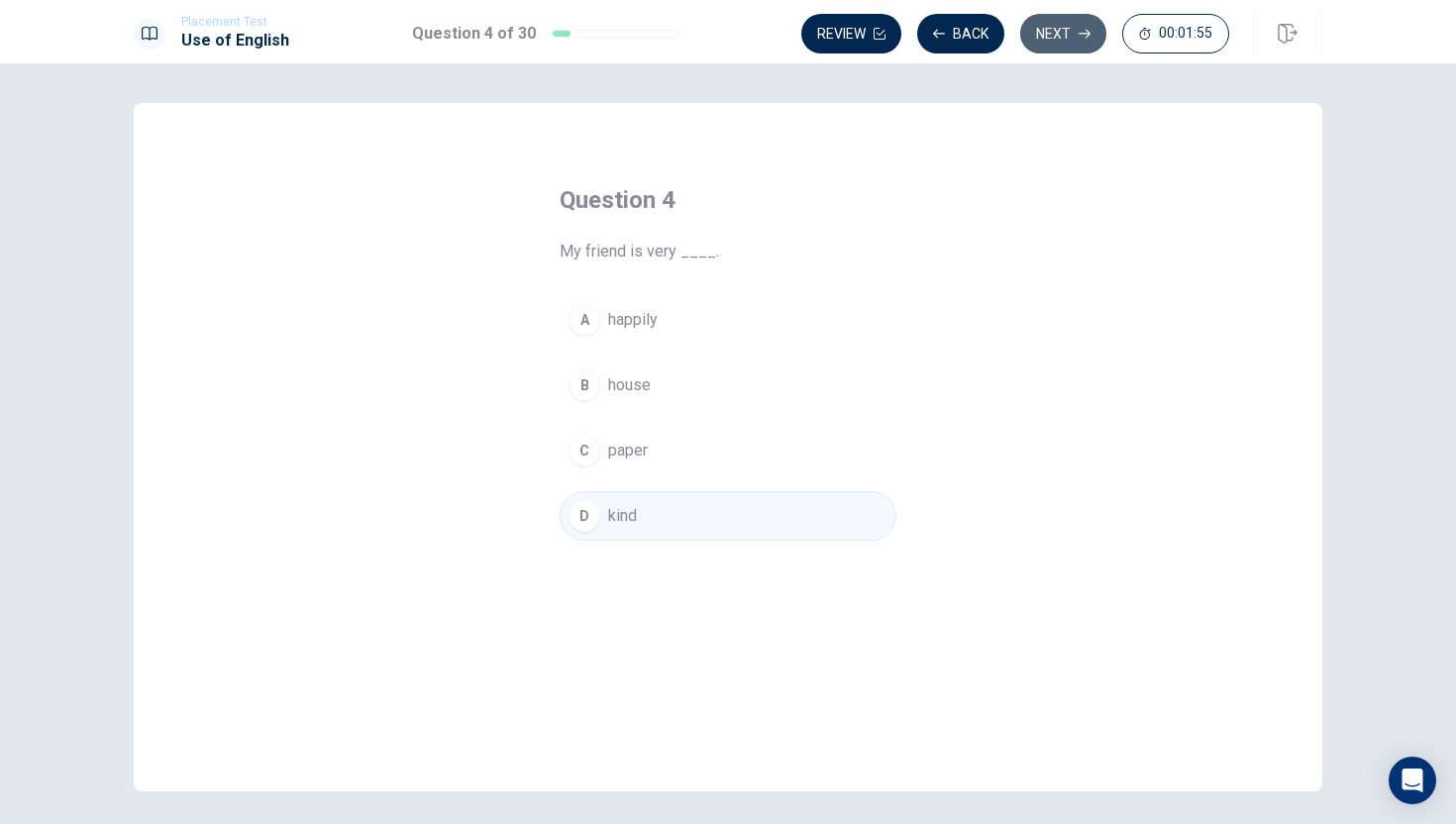click on "Next" at bounding box center [1063, 34] 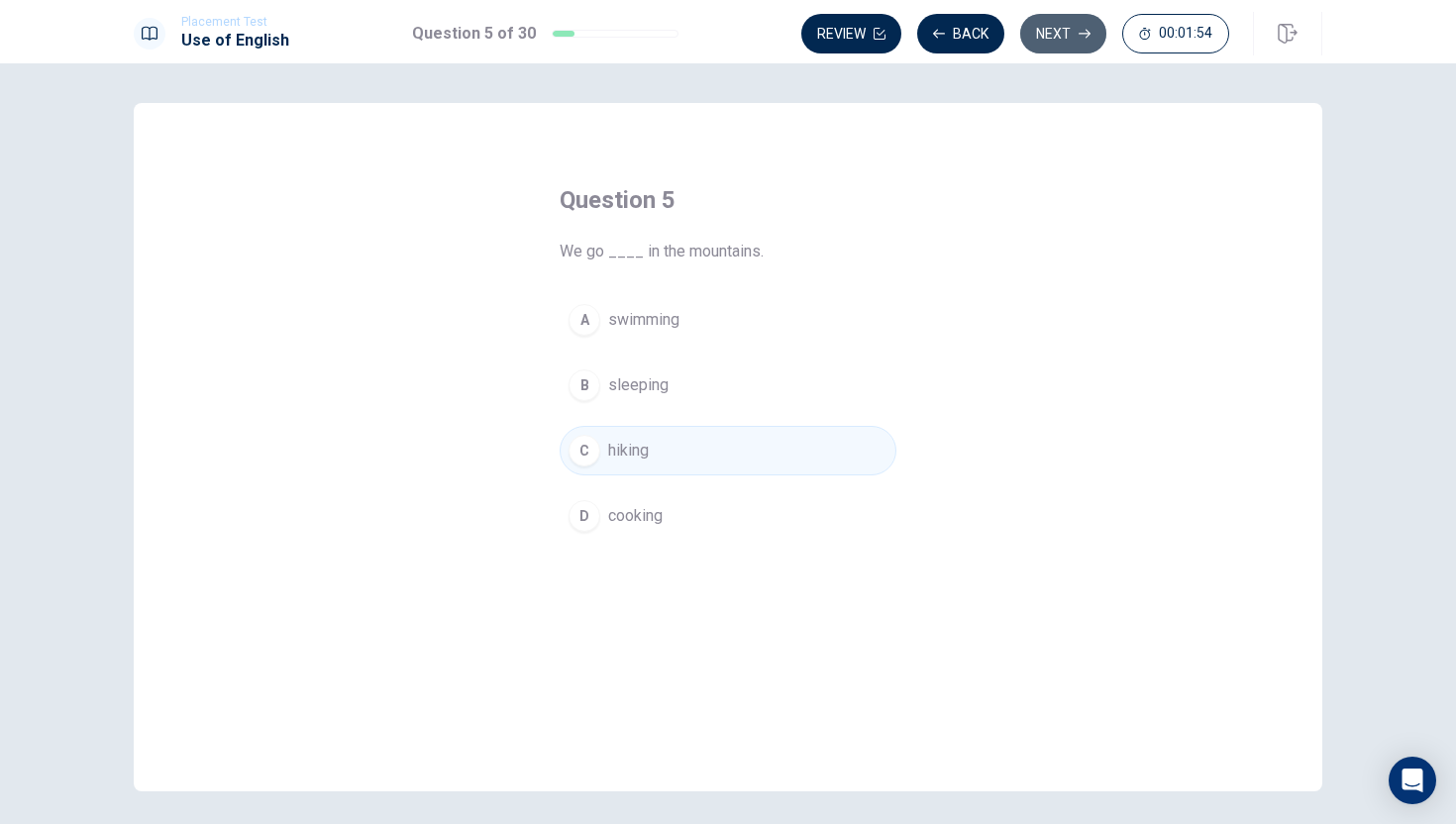 click on "Next" at bounding box center (1063, 34) 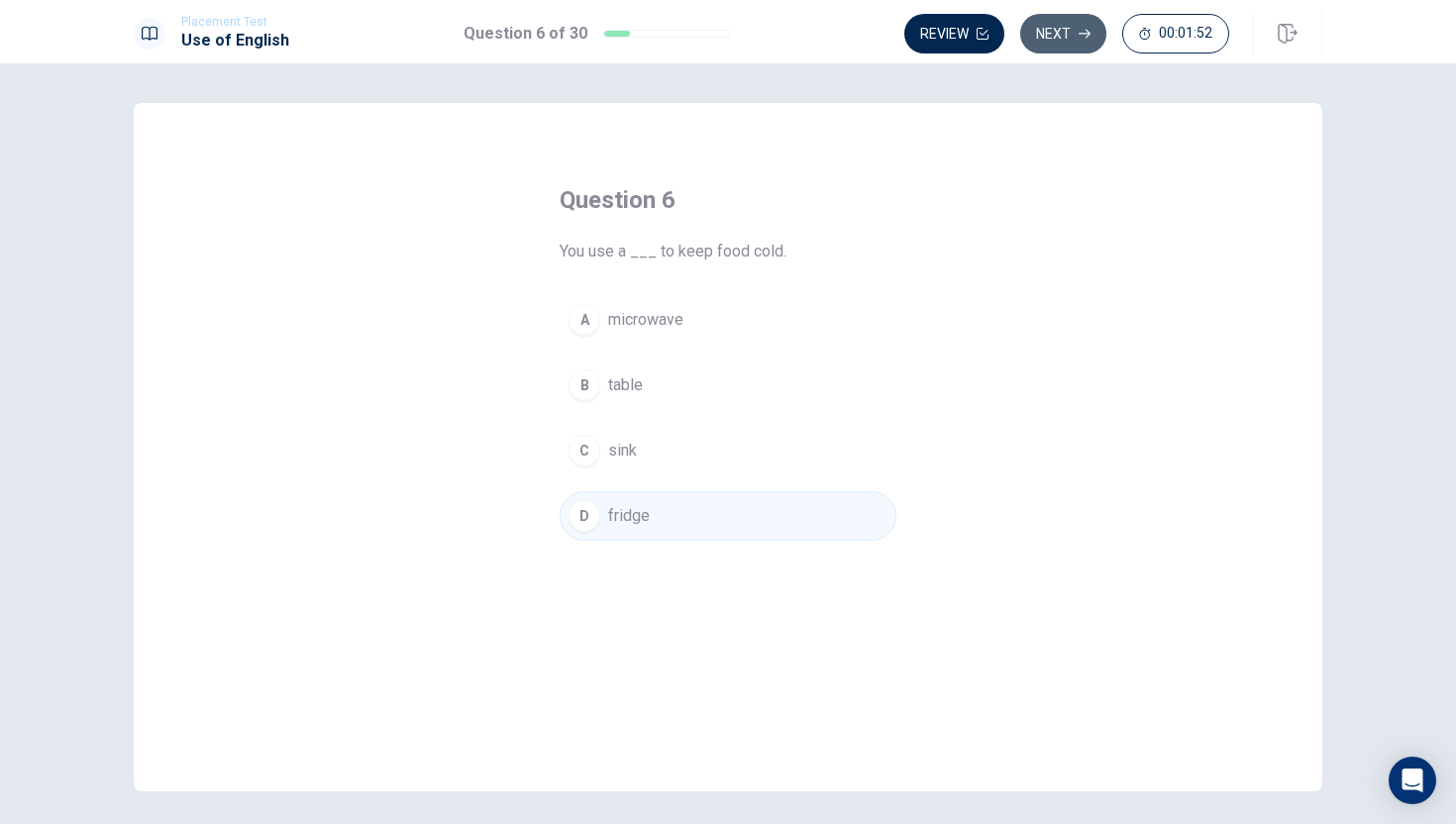 click on "Next" at bounding box center [1063, 34] 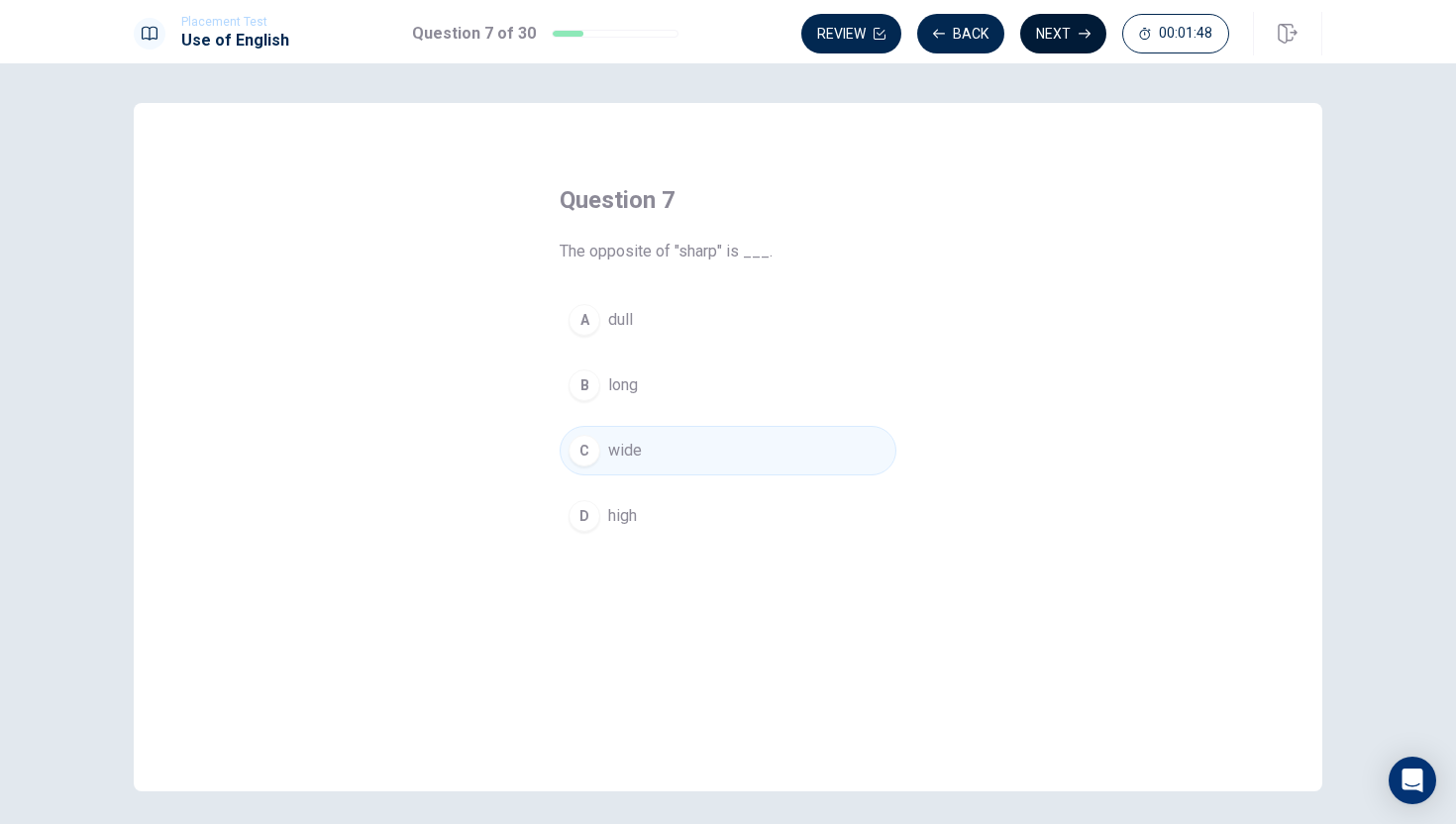 click on "Next" at bounding box center [1063, 34] 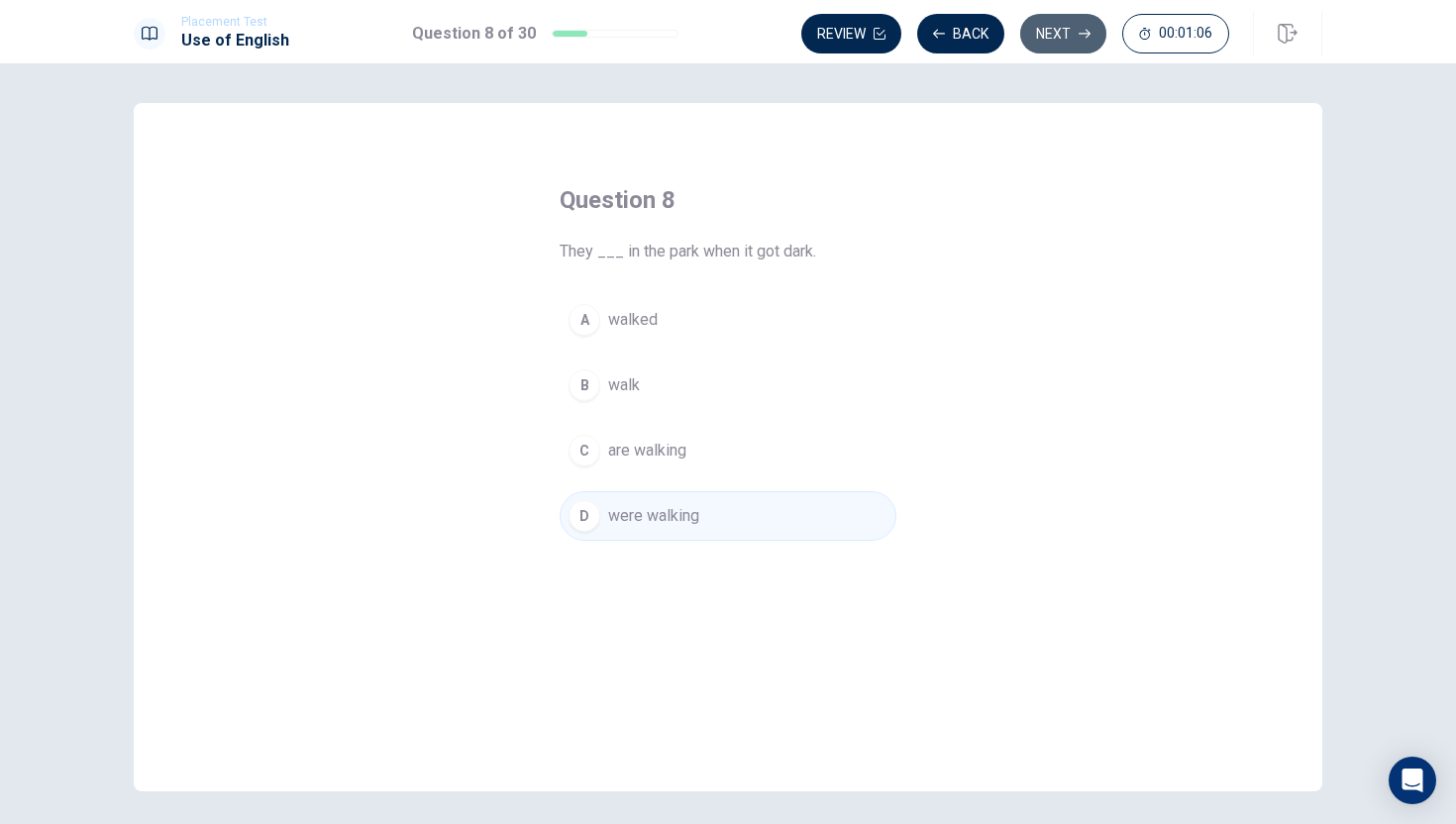 click on "Next" at bounding box center [1063, 34] 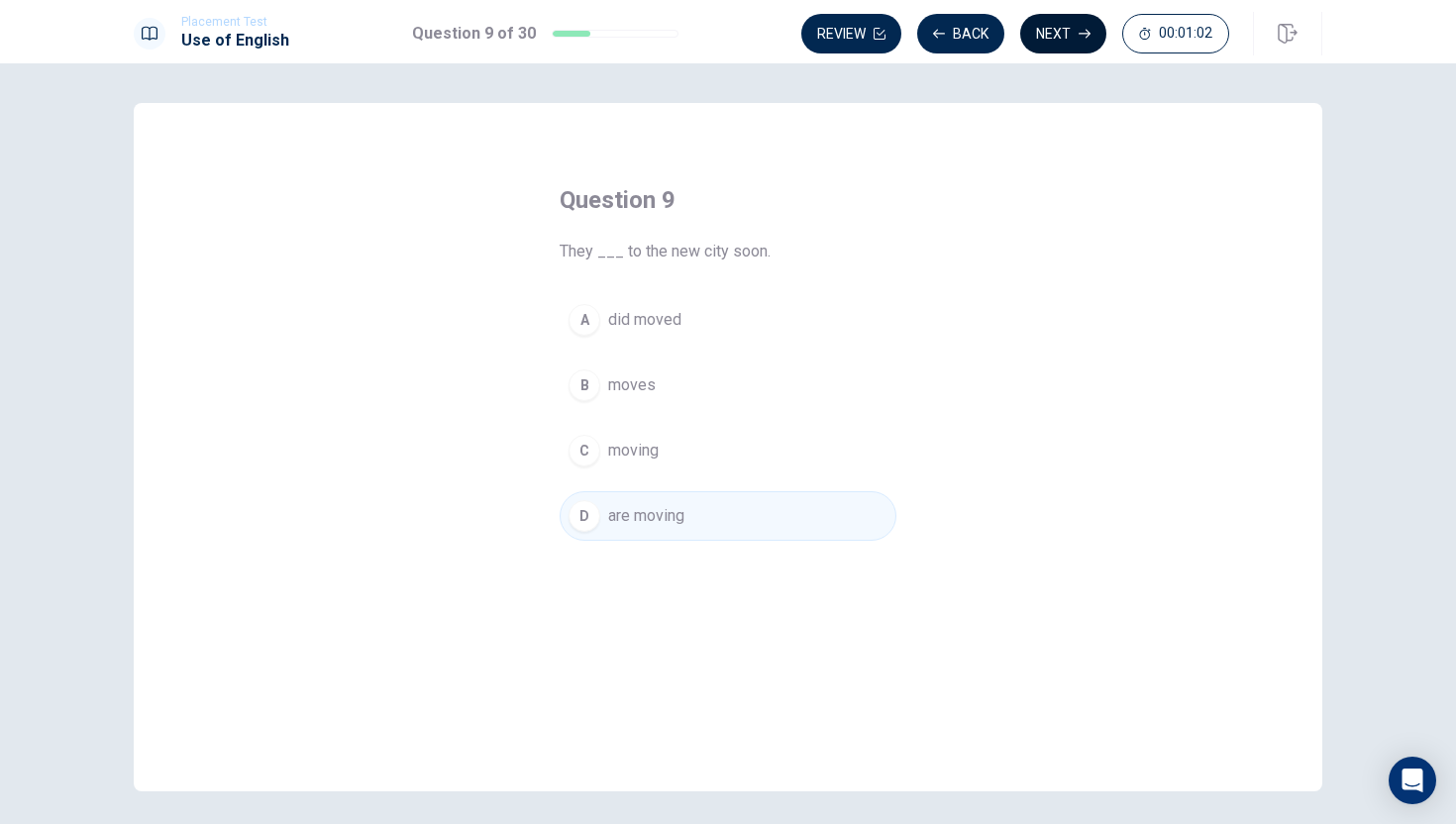 click on "Next" at bounding box center [1063, 34] 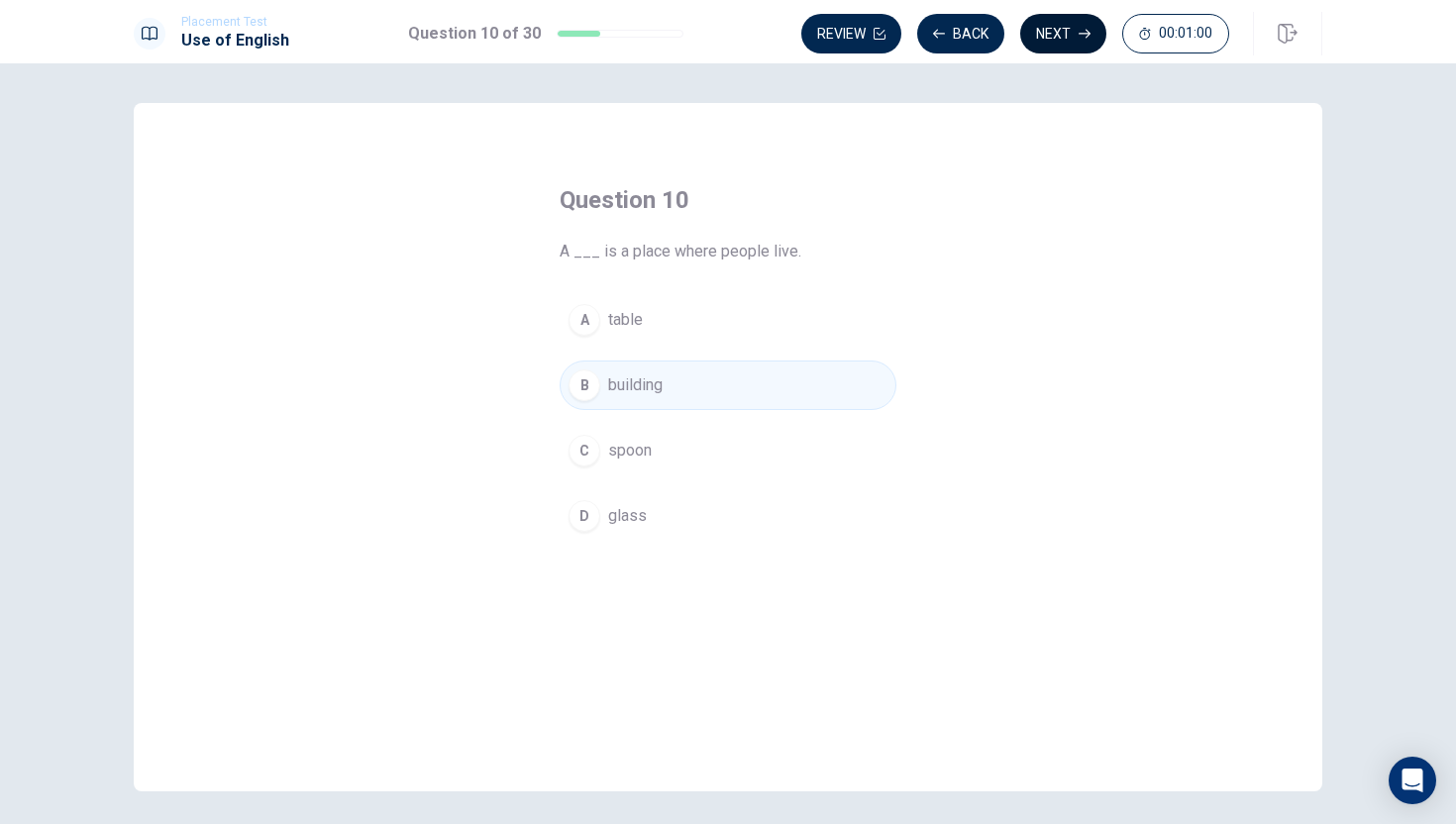 click on "Next" at bounding box center [1063, 34] 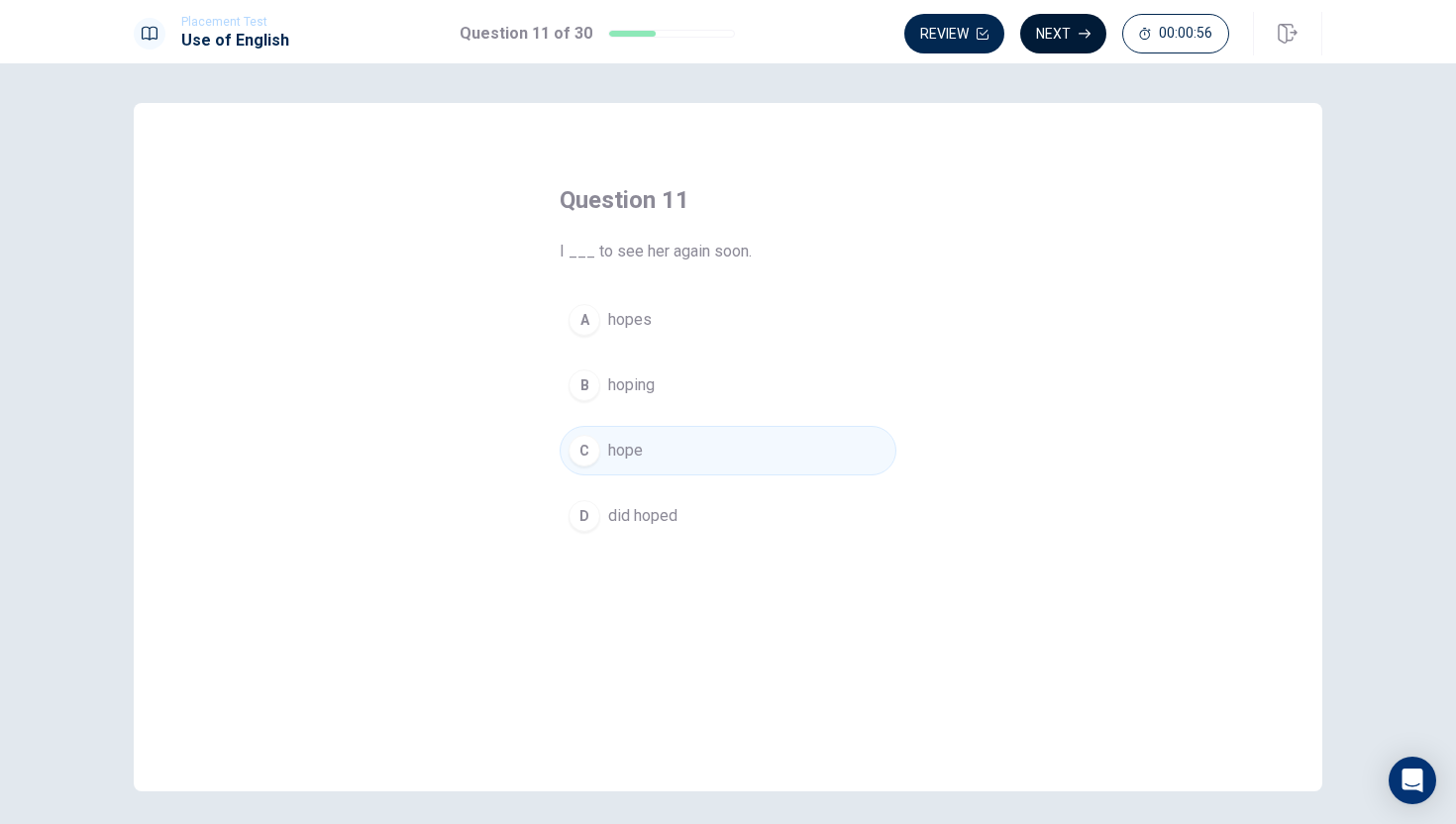 click on "Next" at bounding box center [1063, 34] 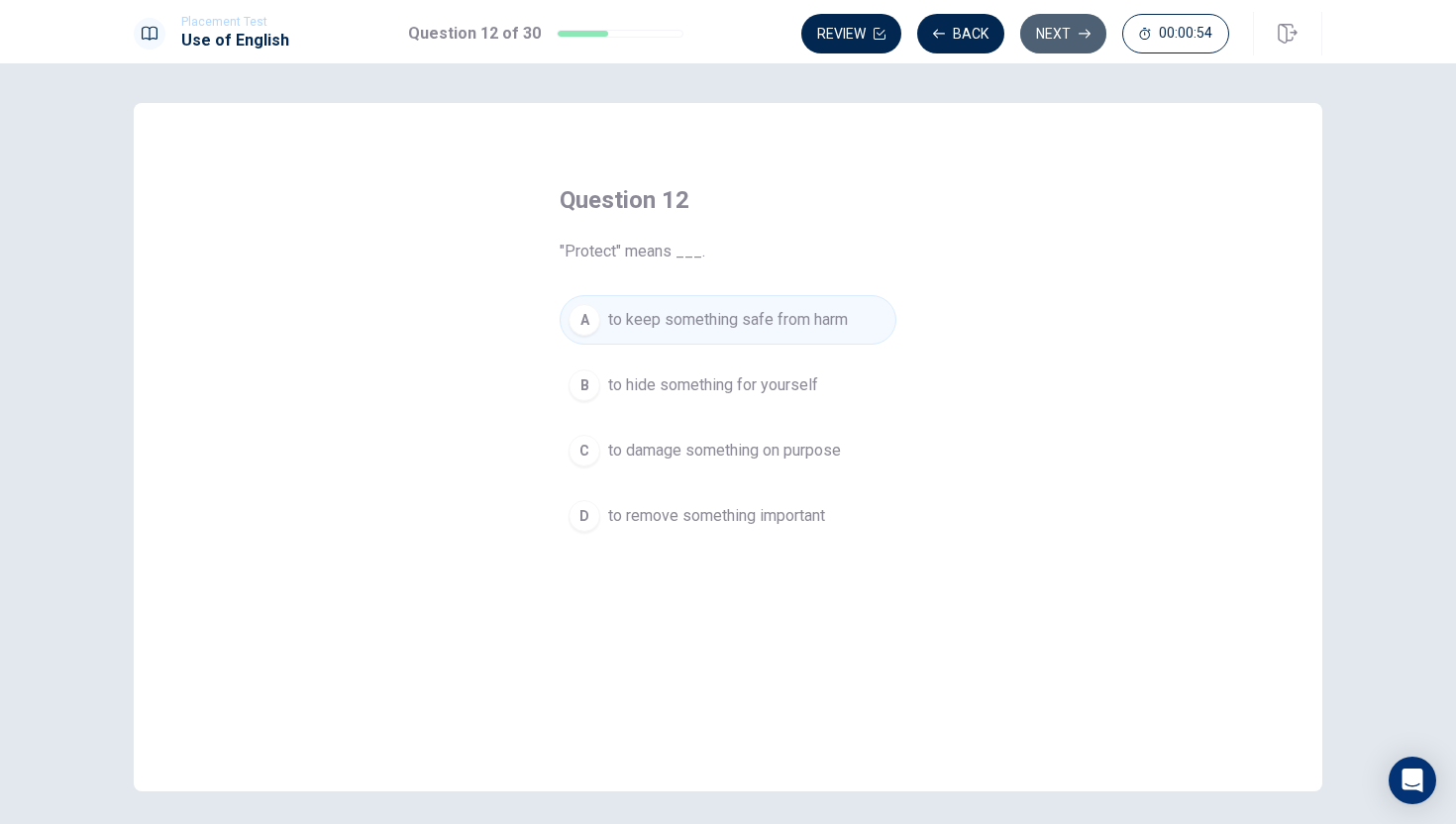 click on "Next" at bounding box center [1063, 34] 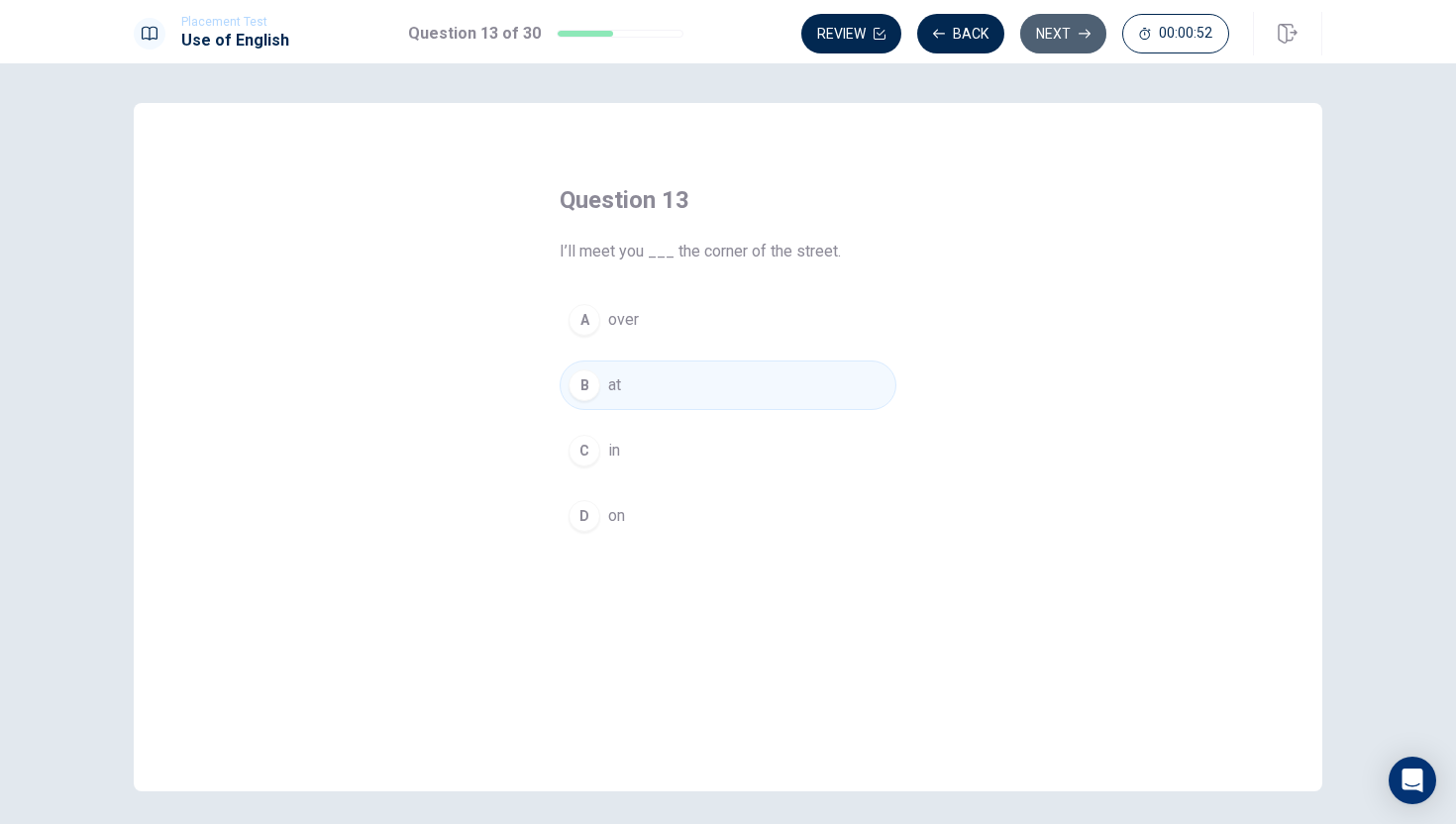click on "Next" at bounding box center (1063, 34) 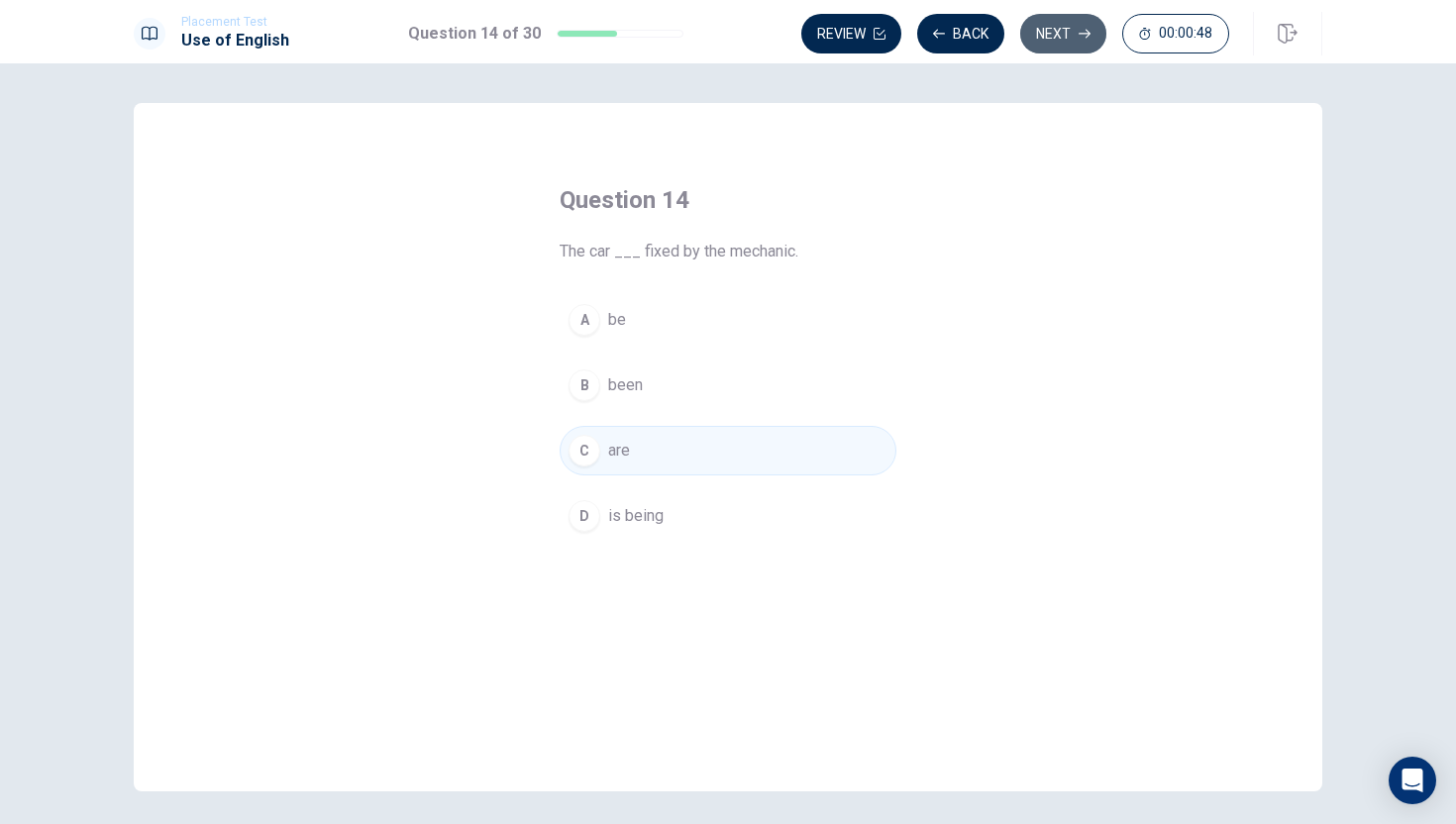 click on "Next" at bounding box center [1063, 34] 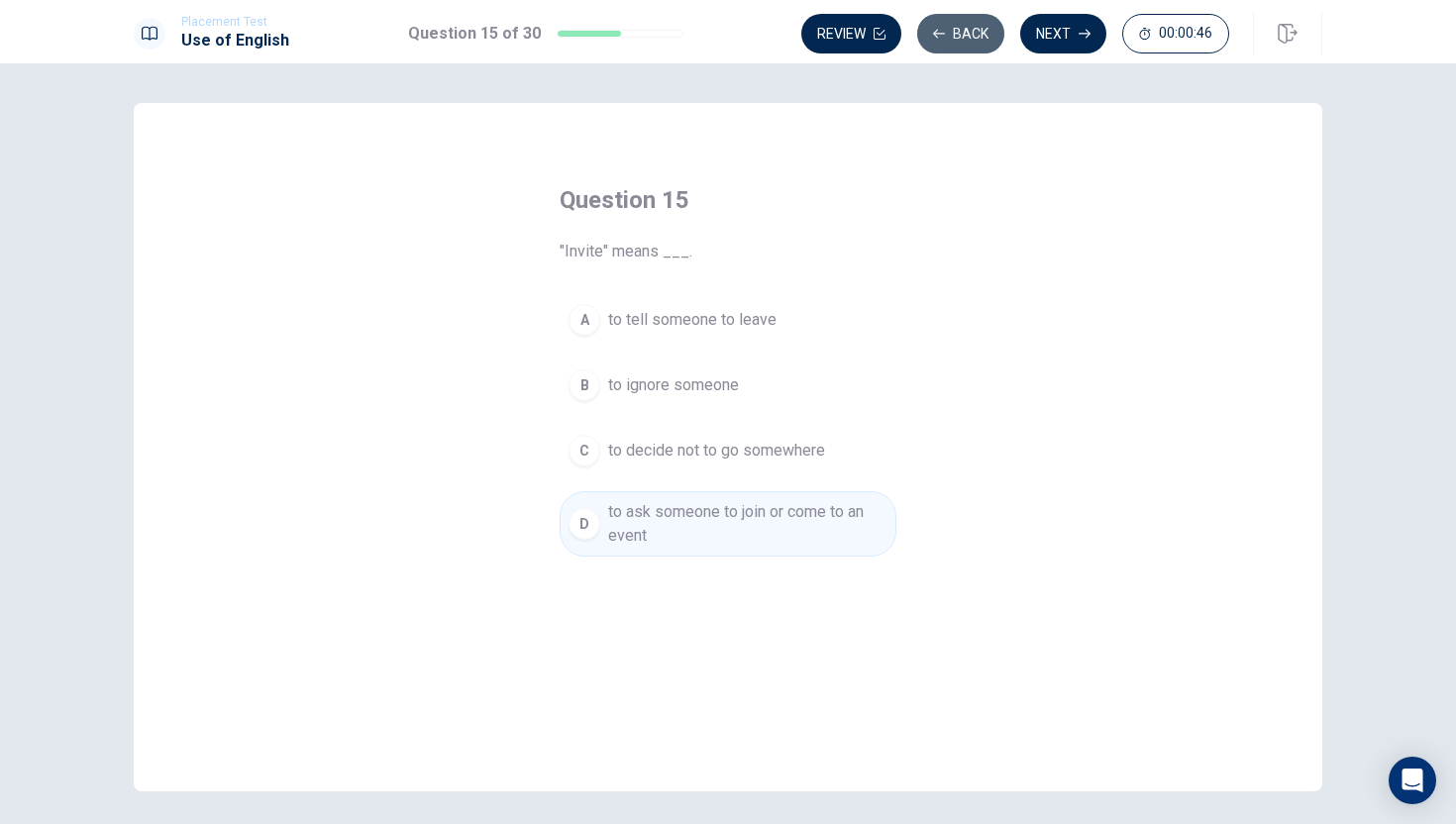 click on "Back" at bounding box center (961, 34) 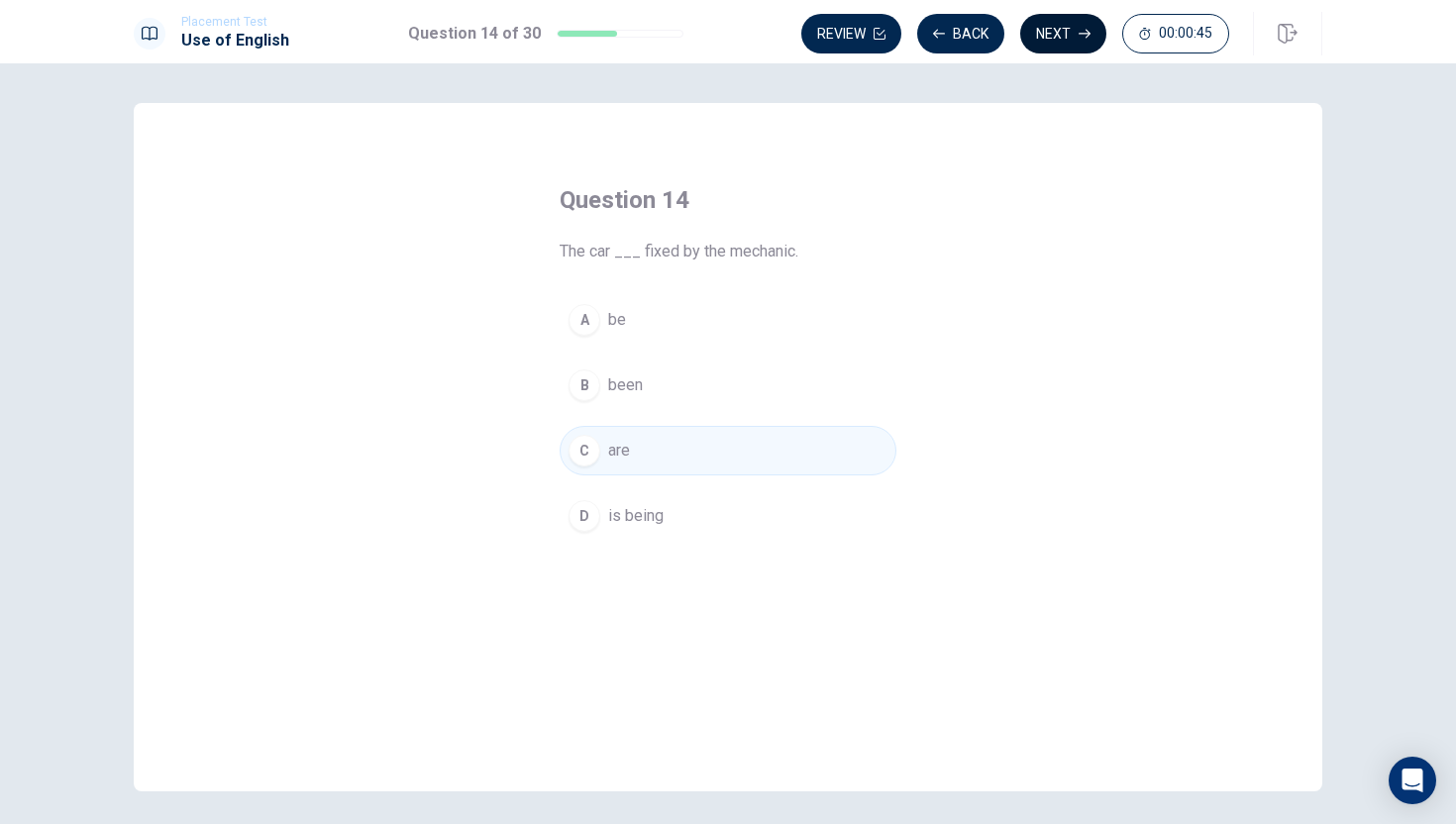 click on "Next" at bounding box center [1063, 34] 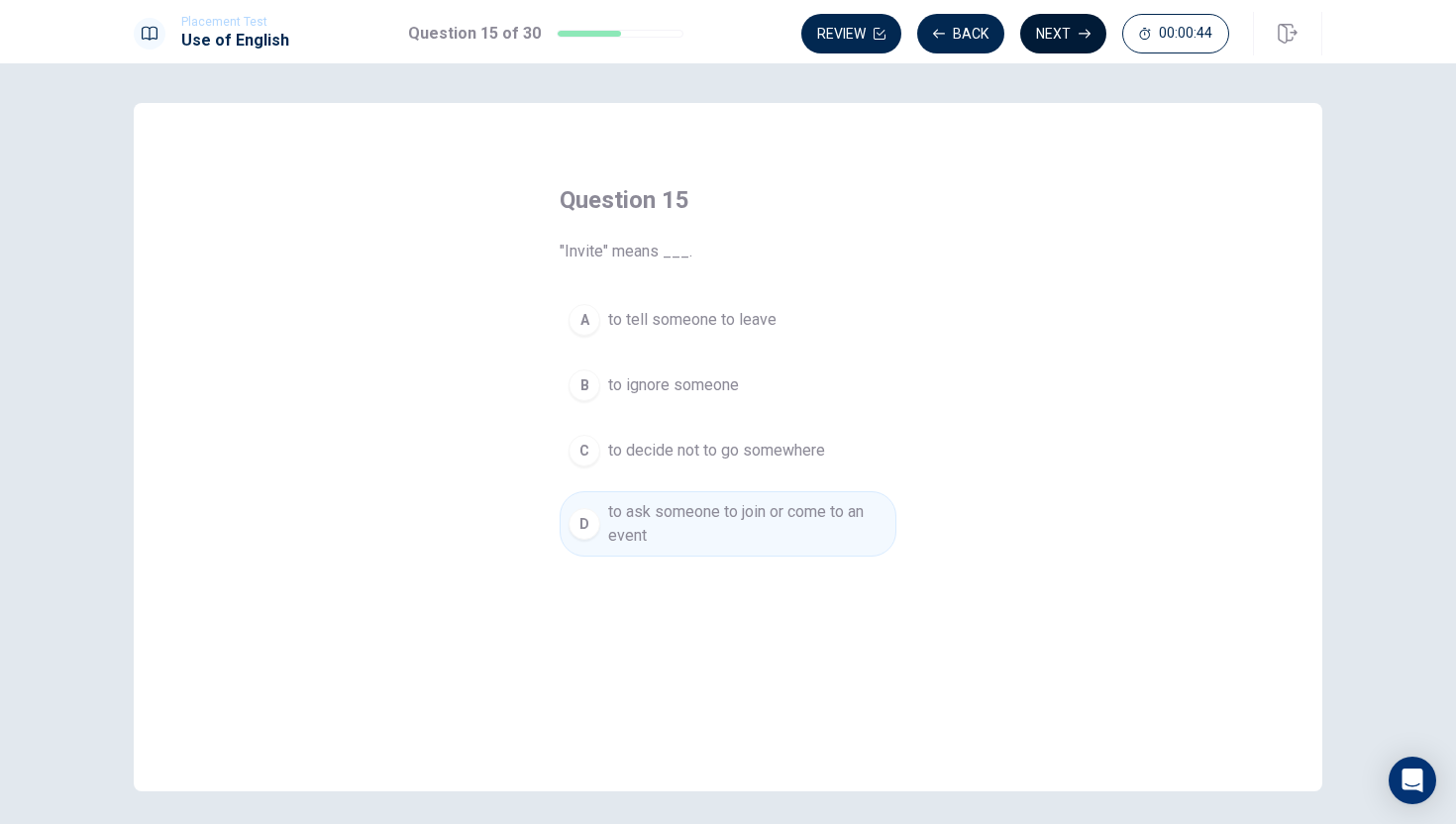 click on "Next" at bounding box center (1063, 34) 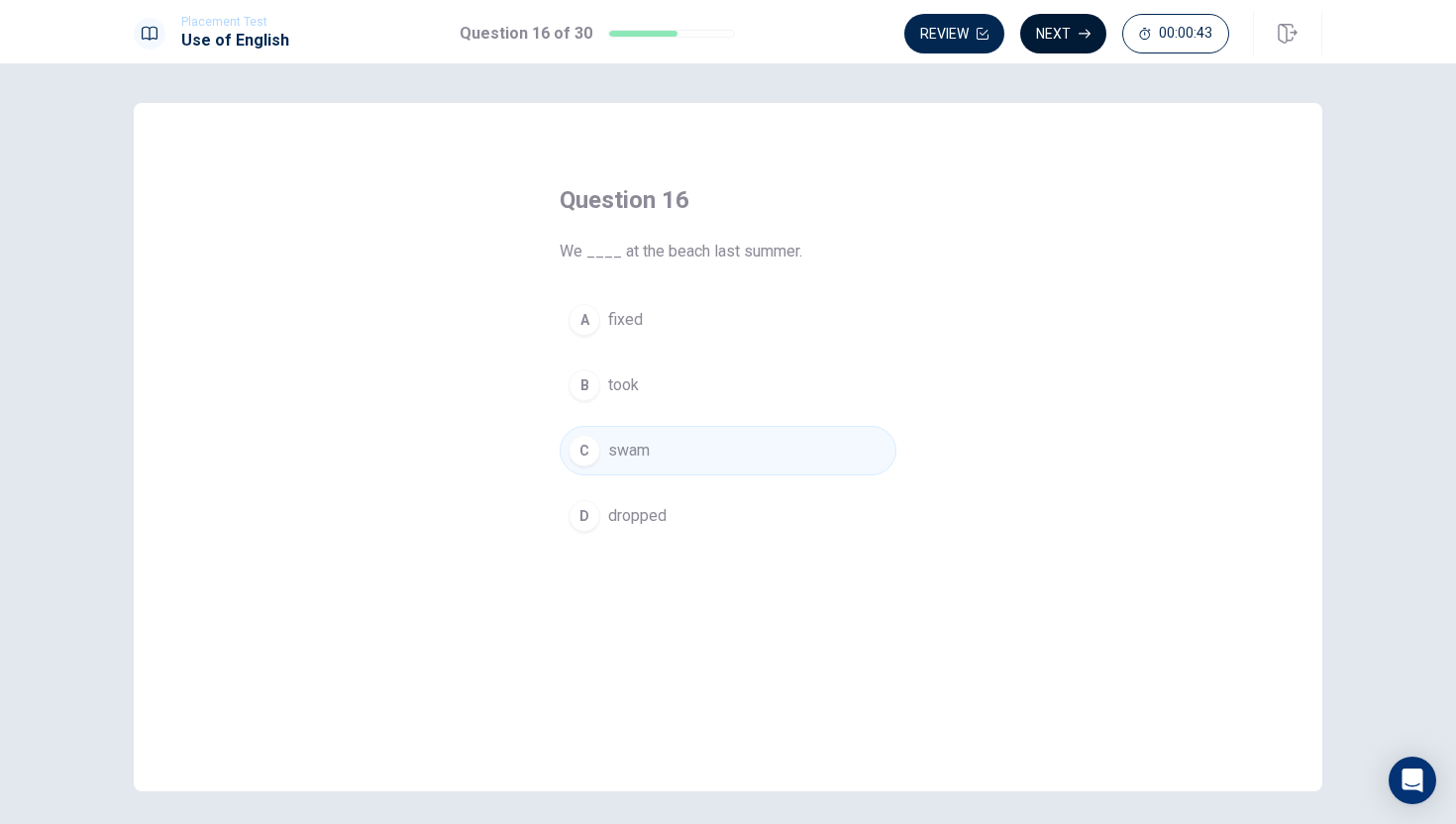 click on "Next" at bounding box center (1063, 34) 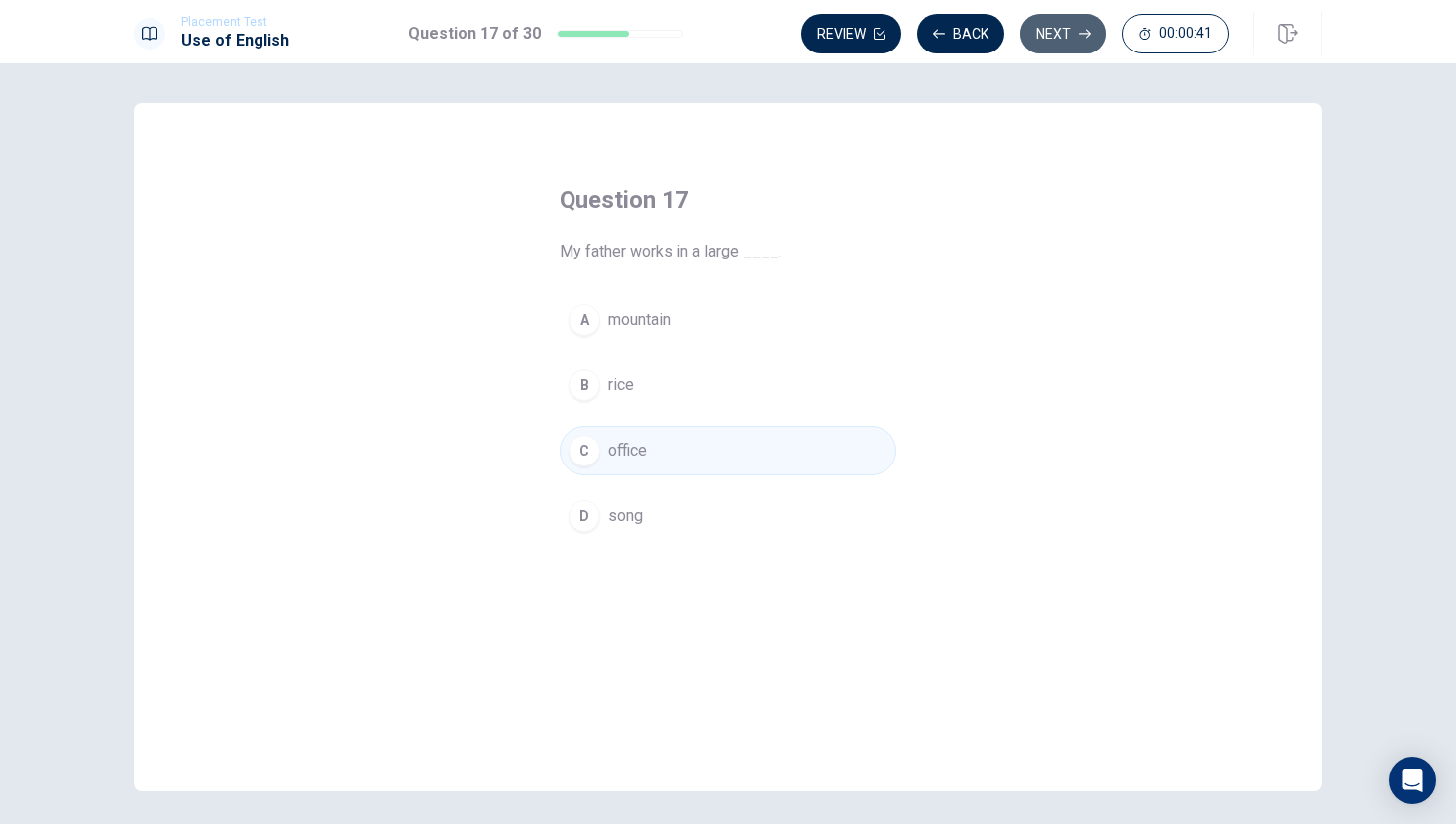 click on "Next" at bounding box center (1063, 34) 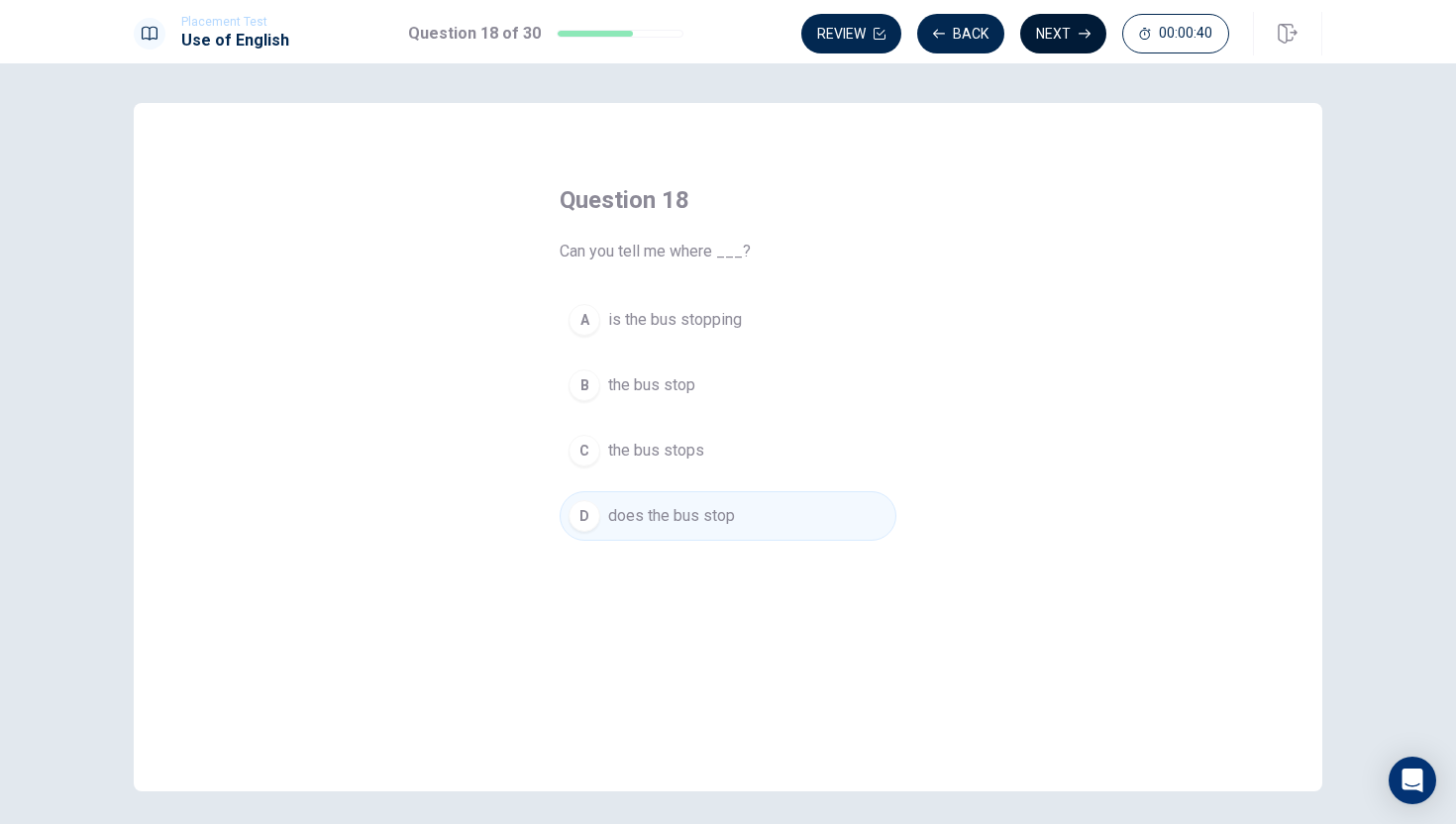 click on "Next" at bounding box center (1063, 34) 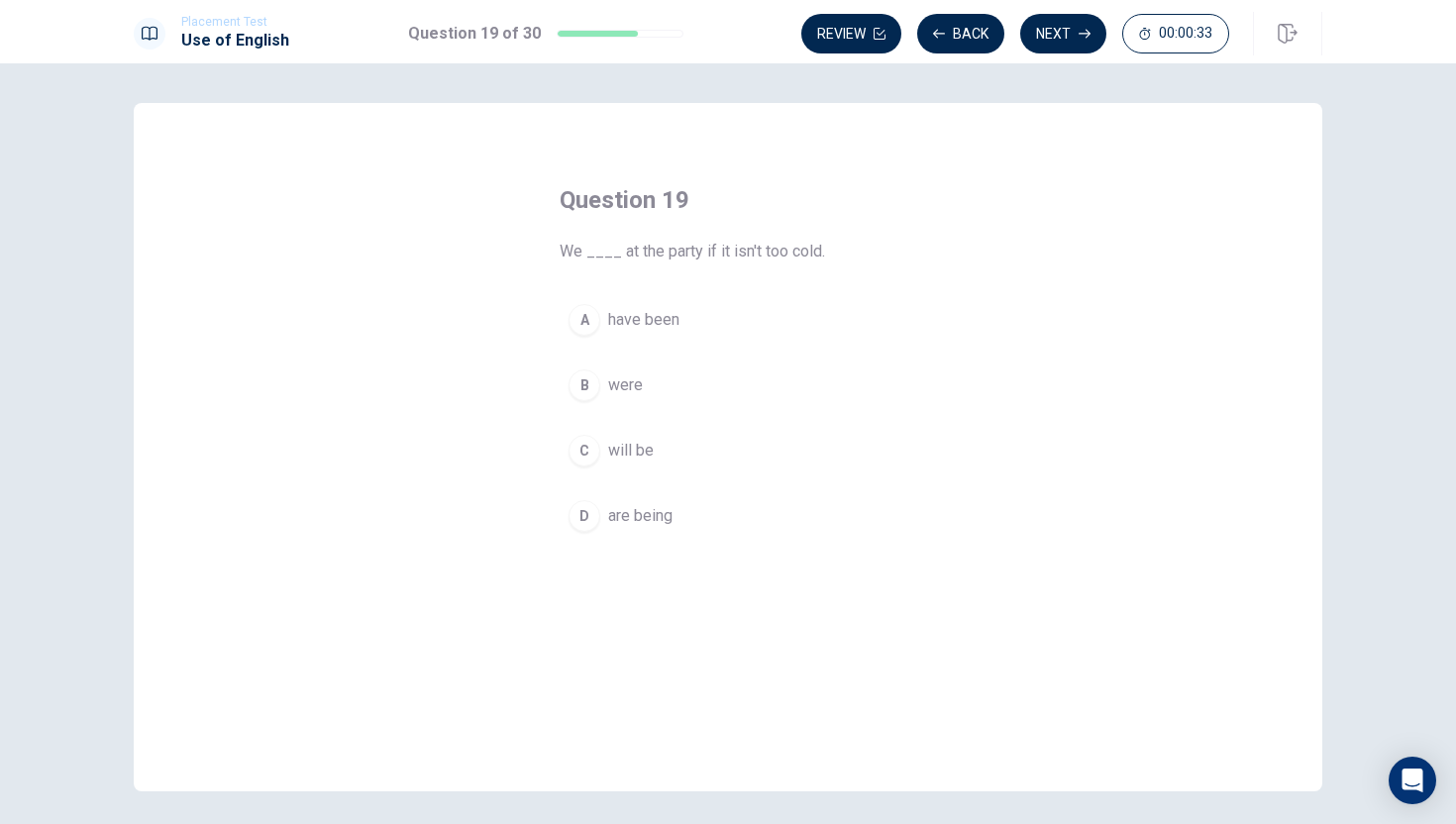 click on "will be" at bounding box center [631, 451] 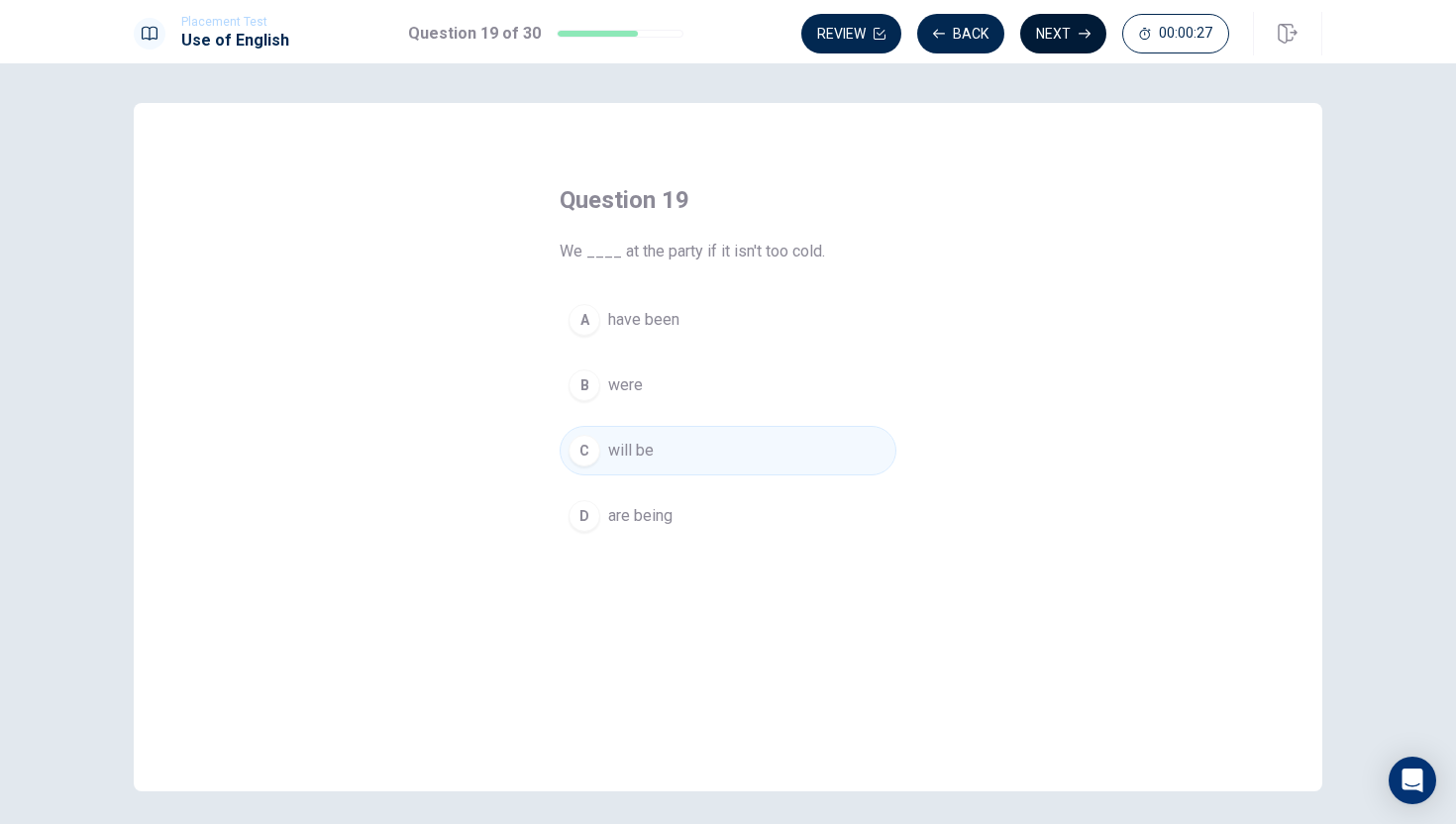 click on "Next" at bounding box center [1063, 34] 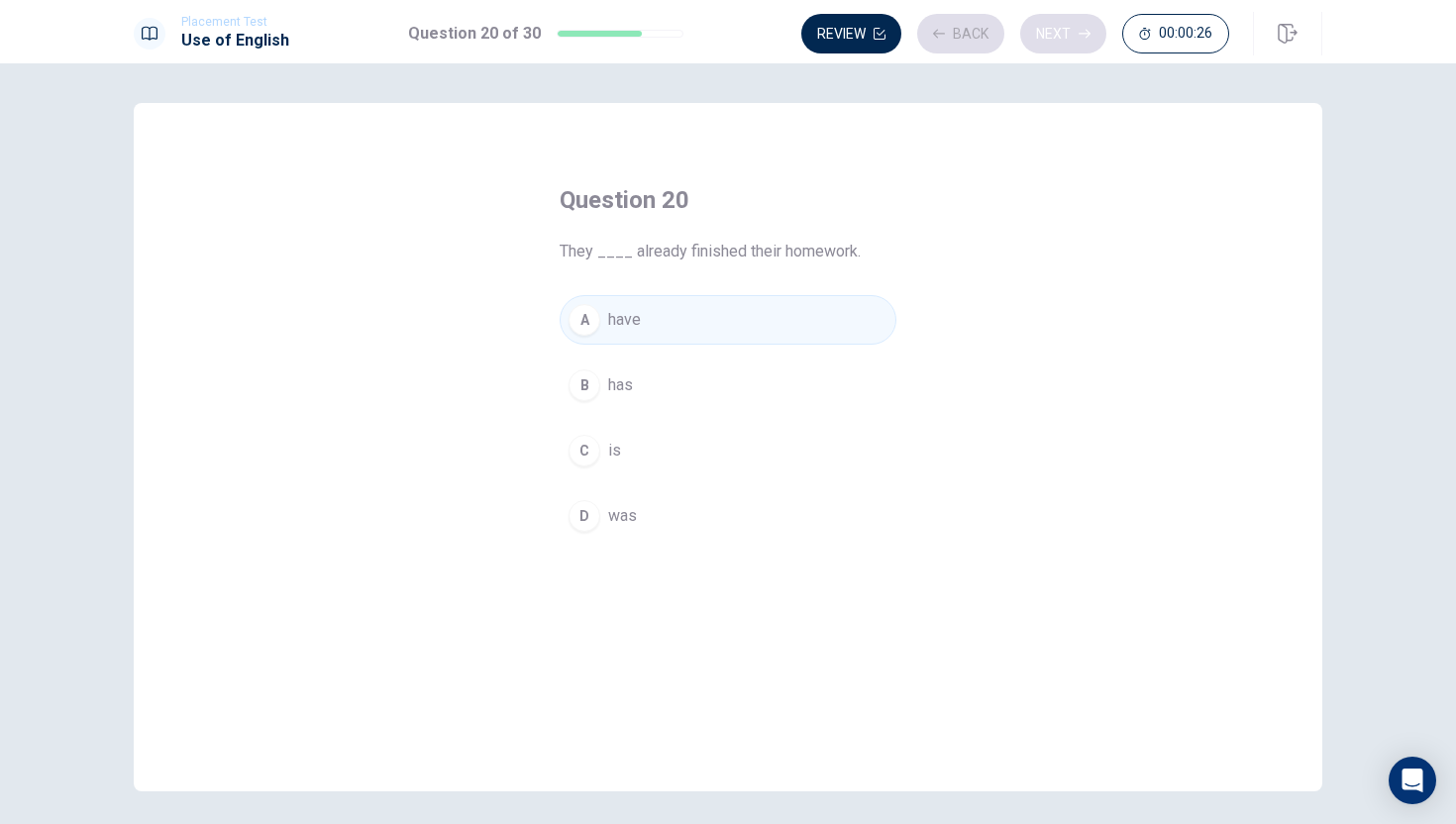 click on "Review Back Next 00:00:26" at bounding box center [1015, 34] 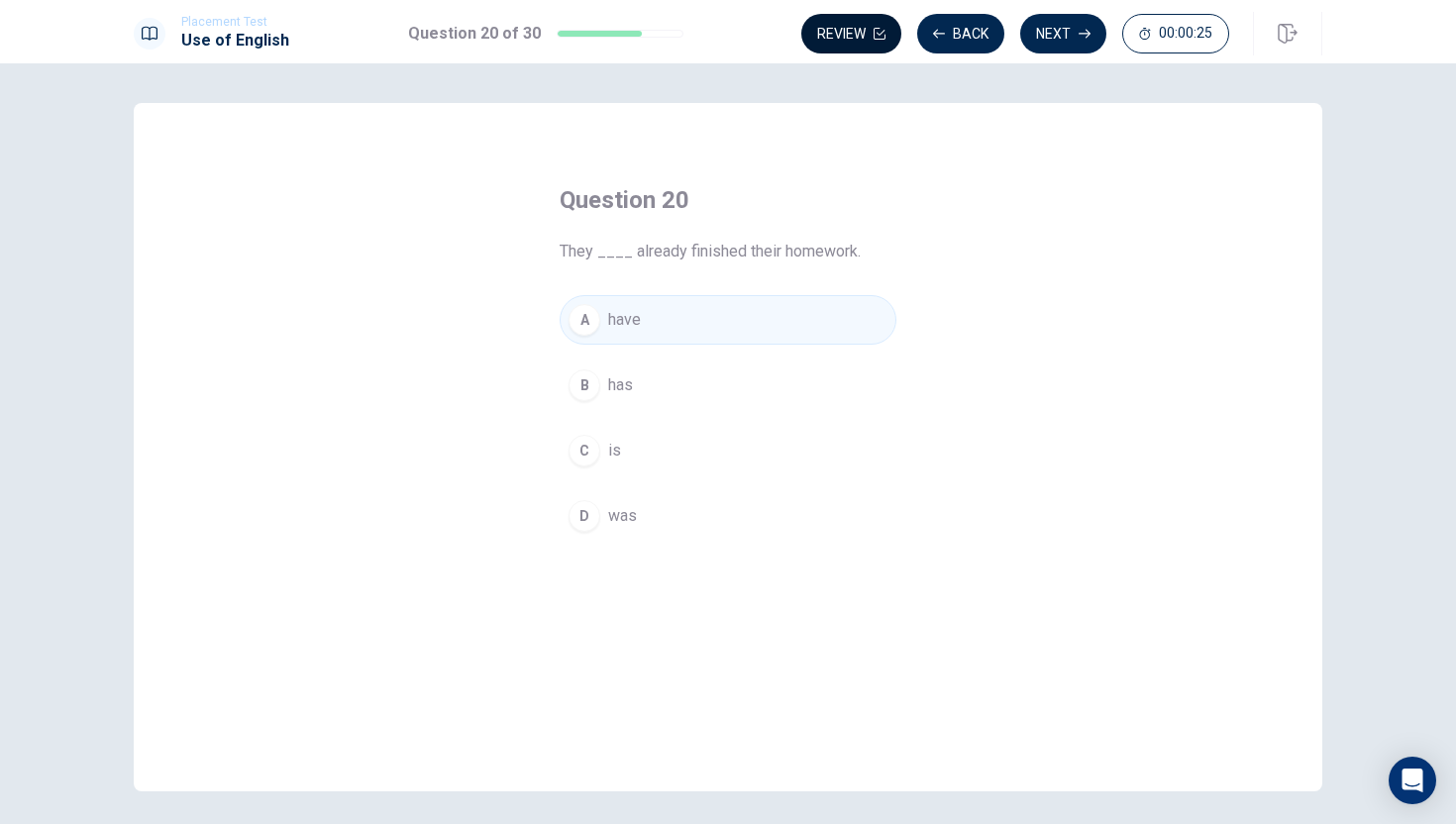 click on "Review" at bounding box center (851, 34) 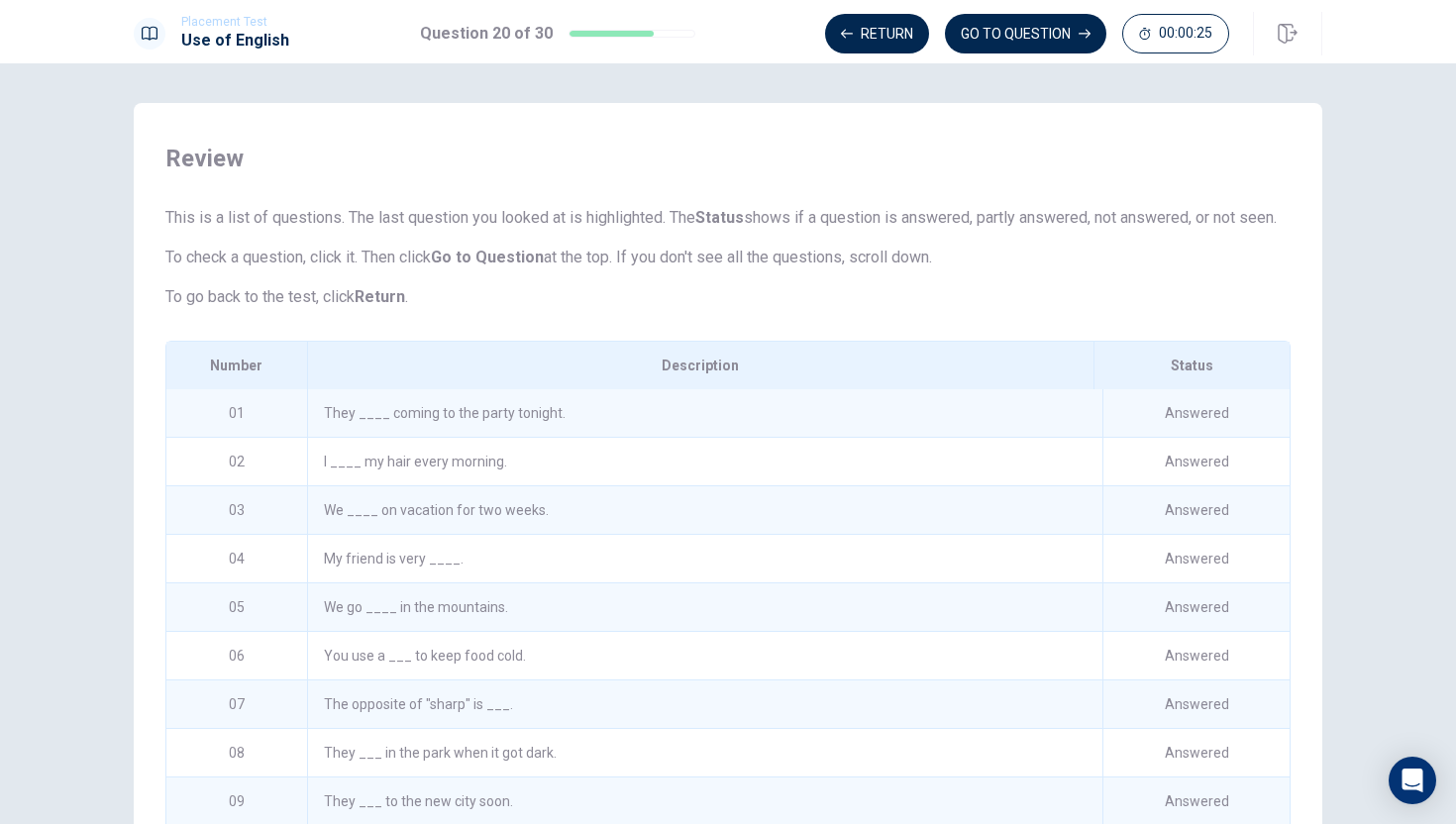 scroll, scrollTop: 141, scrollLeft: 0, axis: vertical 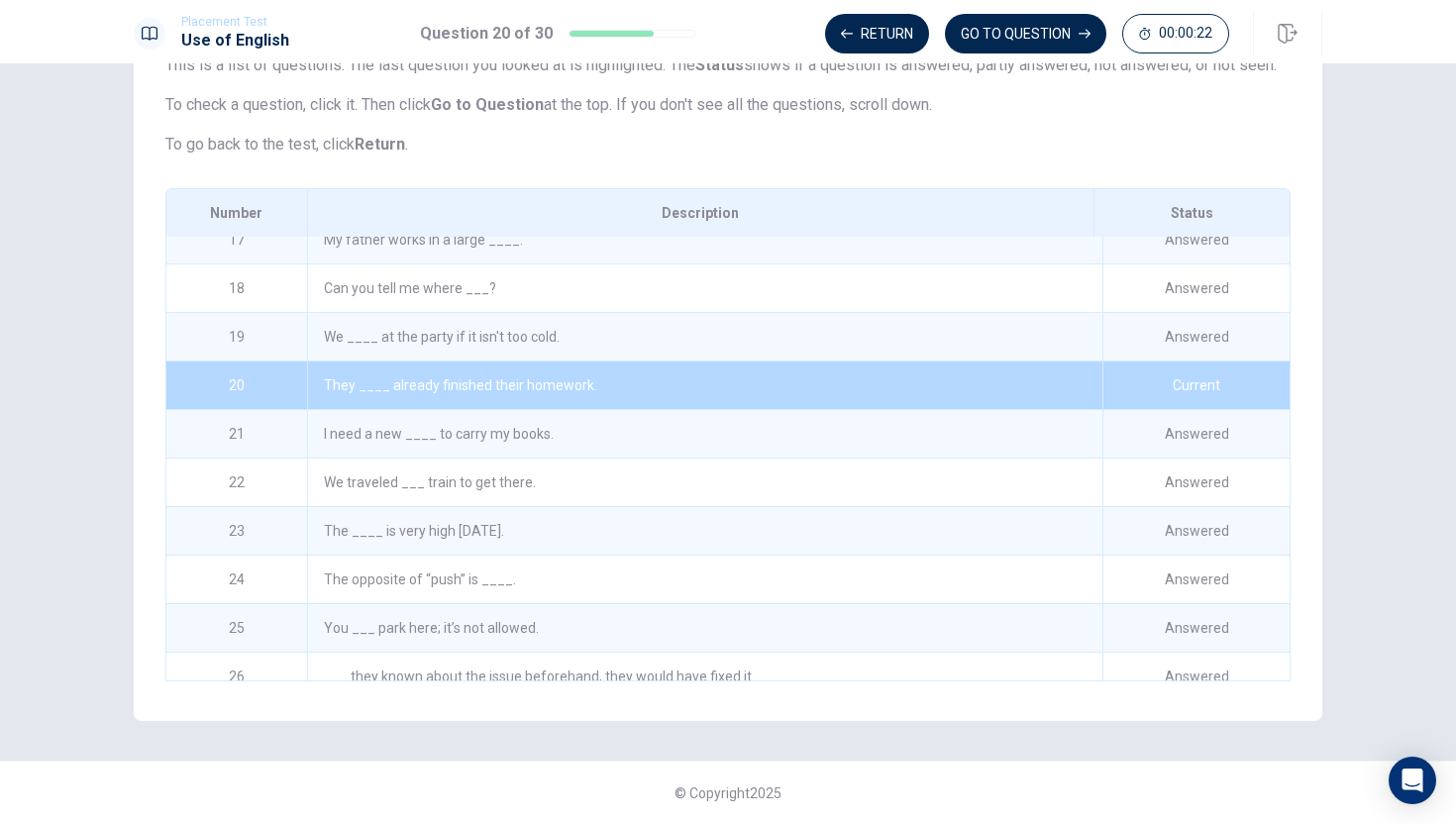 click on "They ____ already finished their homework." at bounding box center (704, 385) 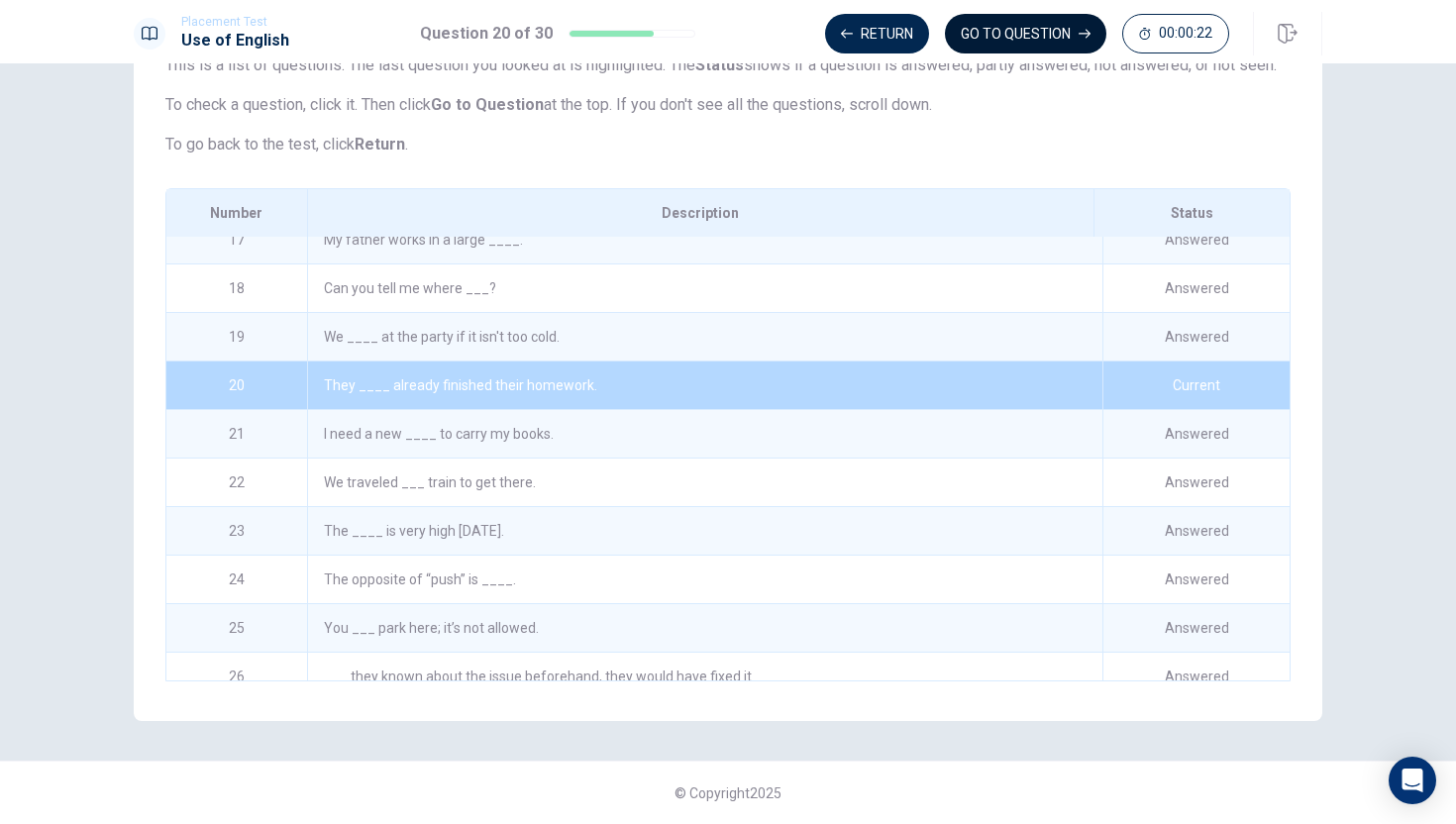 click on "GO TO QUESTION" at bounding box center [1025, 34] 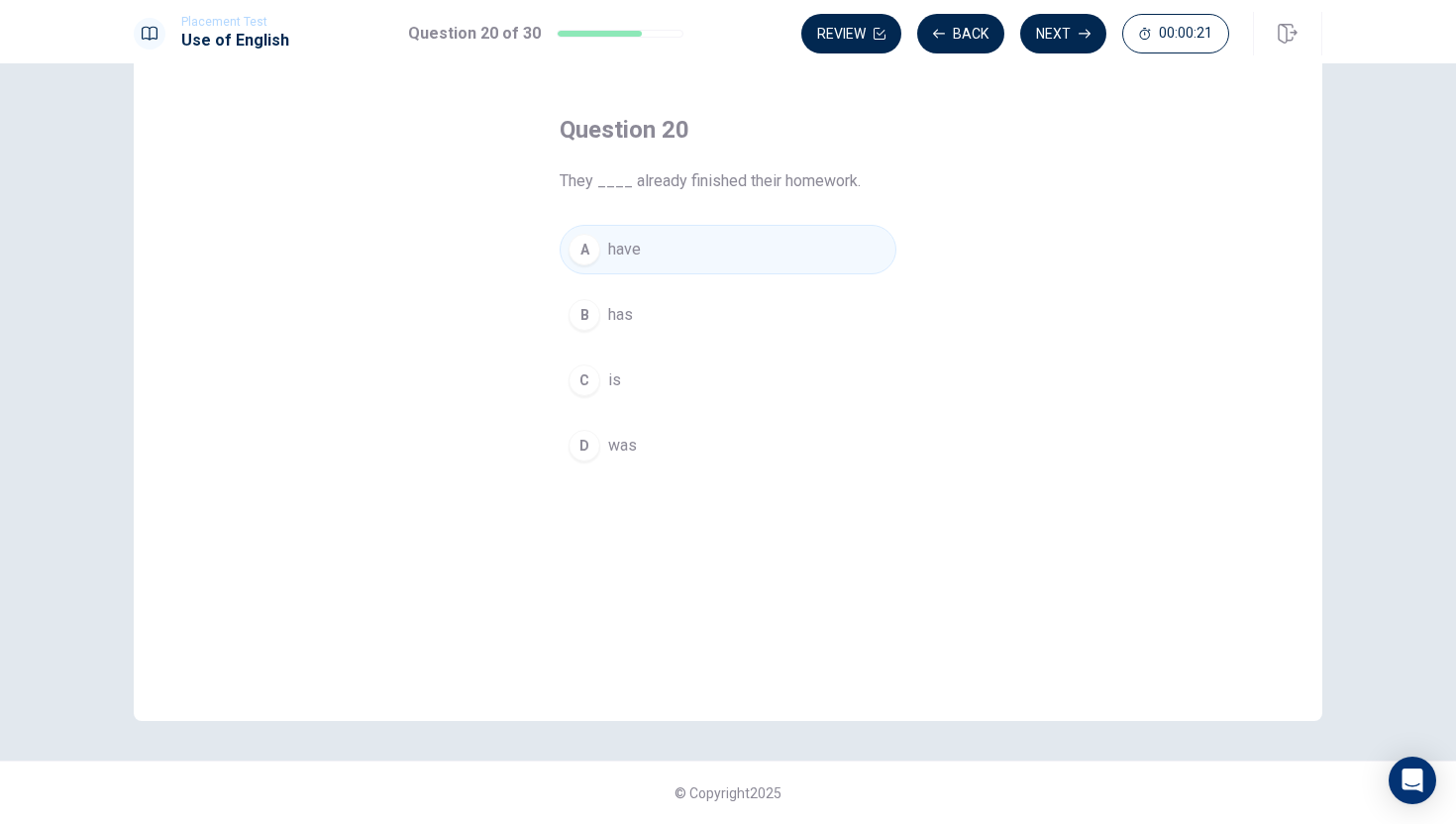 scroll, scrollTop: 70, scrollLeft: 0, axis: vertical 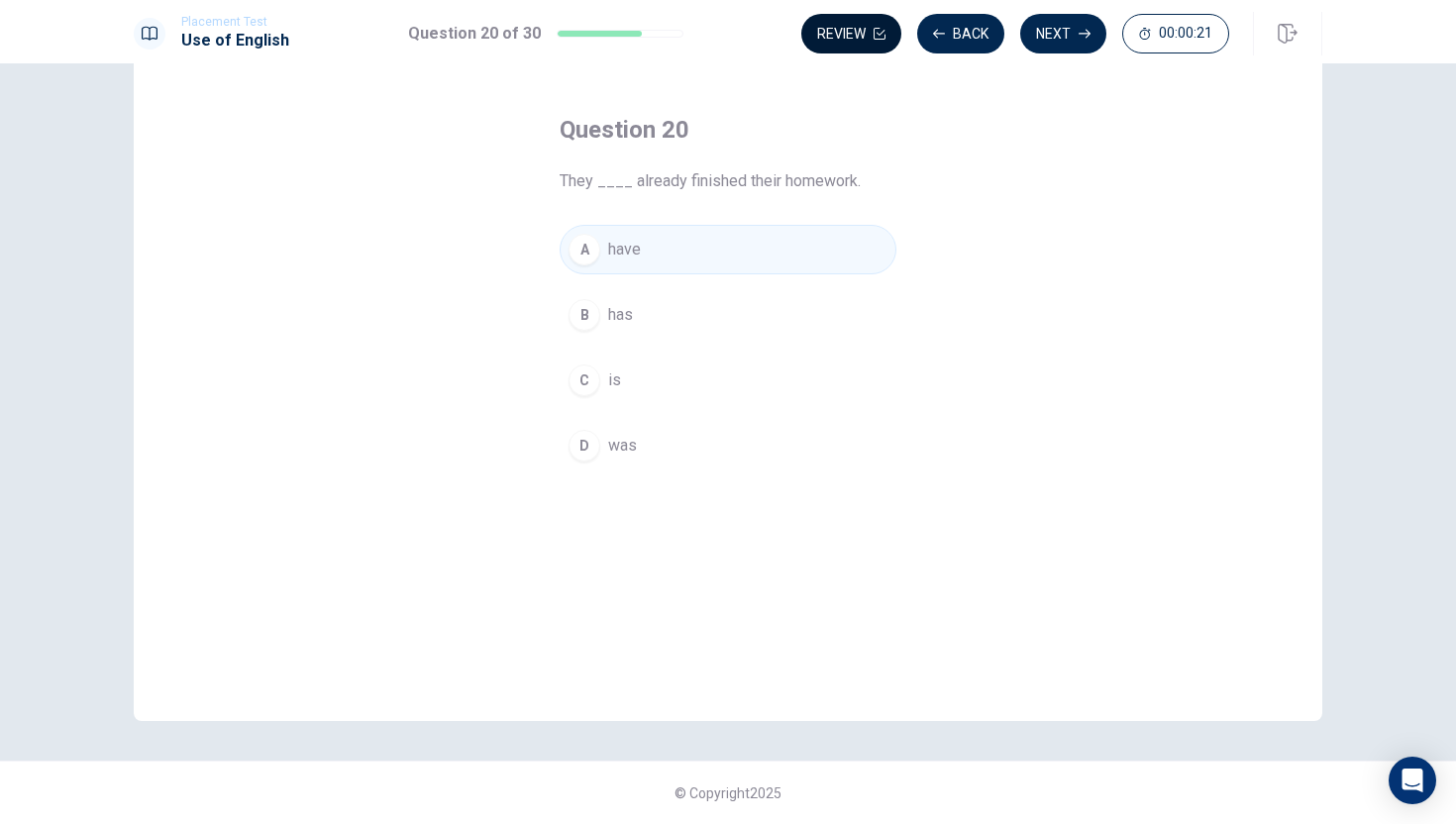 click on "Review" at bounding box center [851, 34] 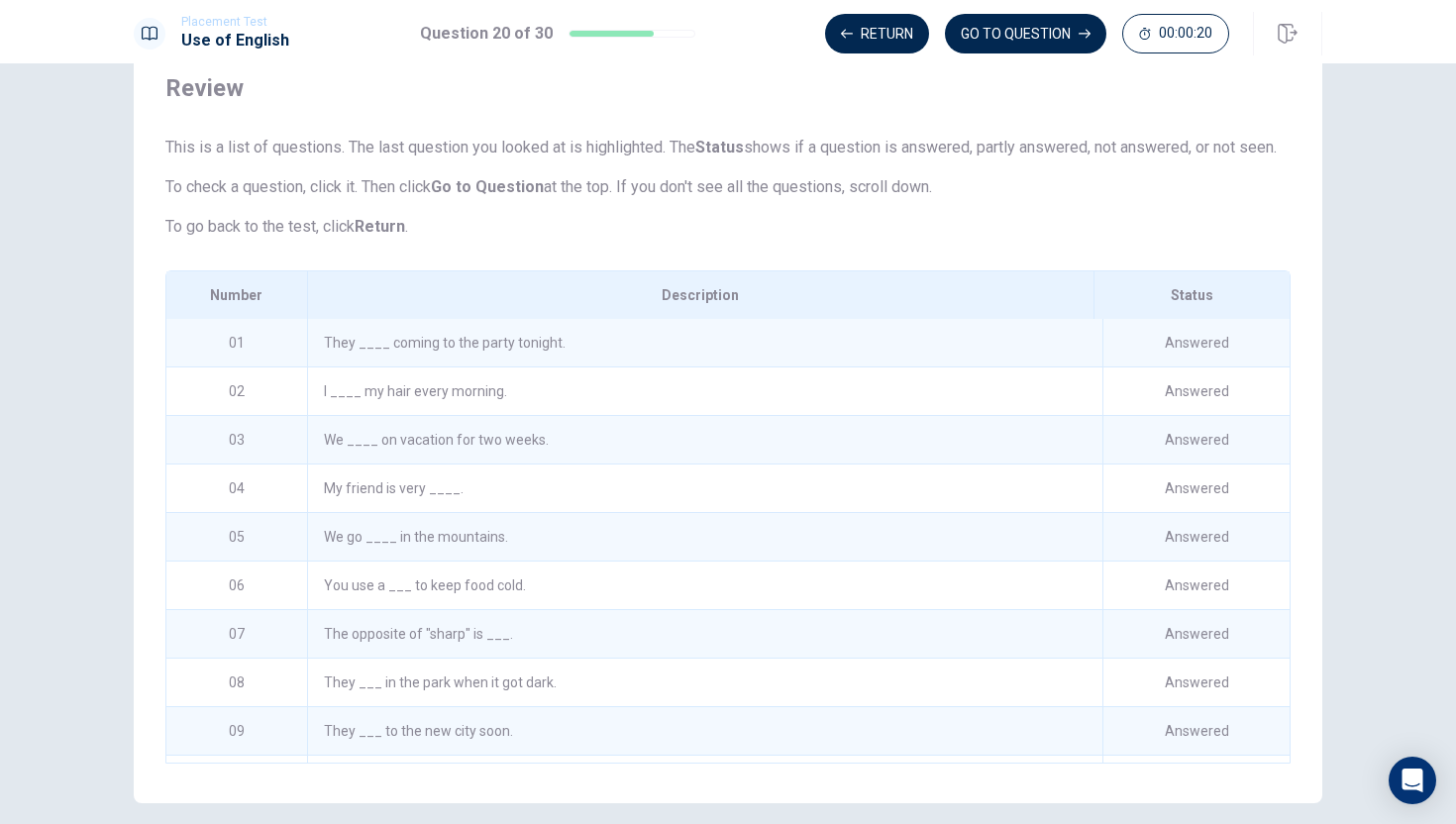 scroll, scrollTop: 176, scrollLeft: 0, axis: vertical 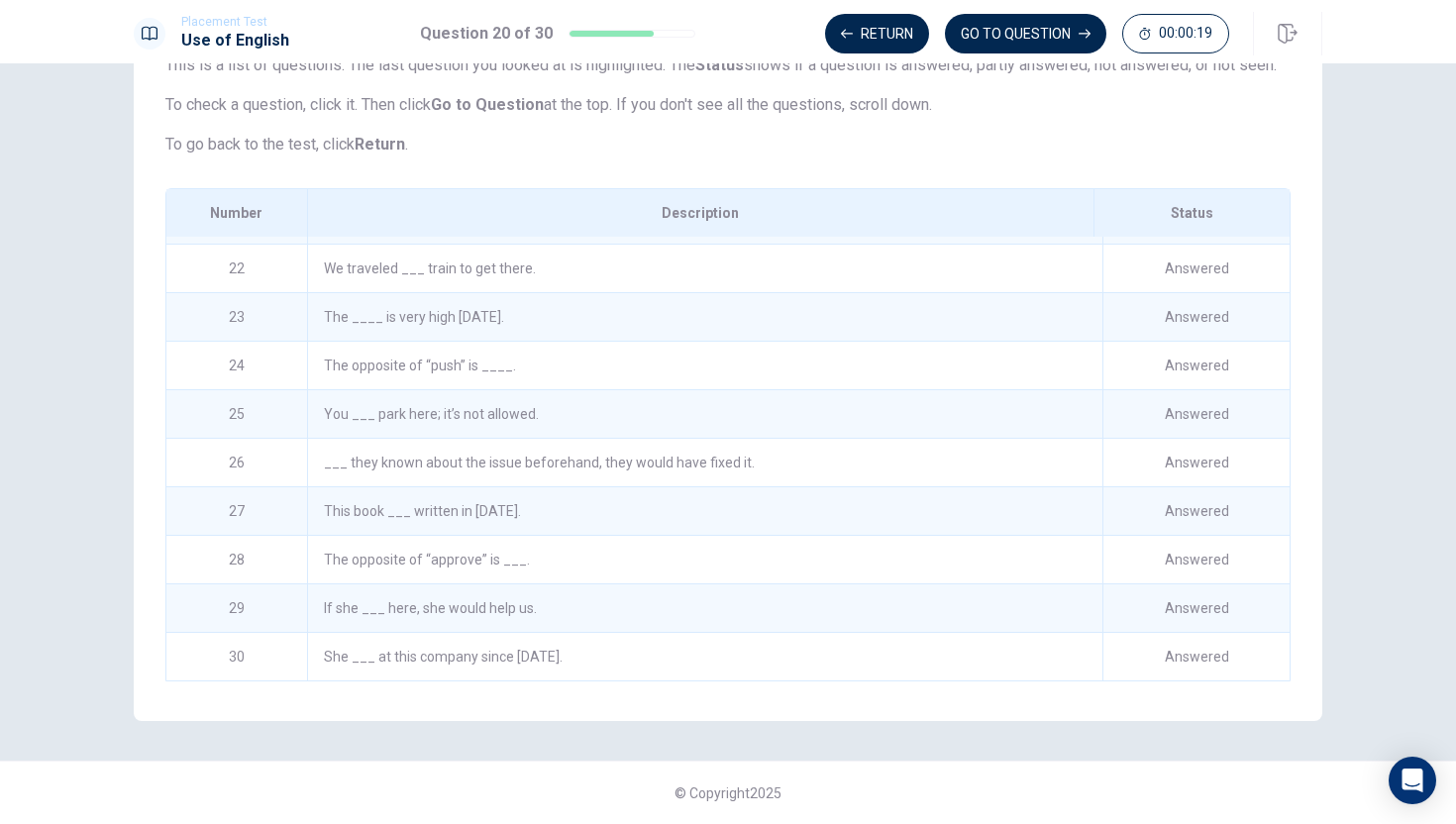 click on "She ___ at this company since [DATE]." at bounding box center [704, 657] 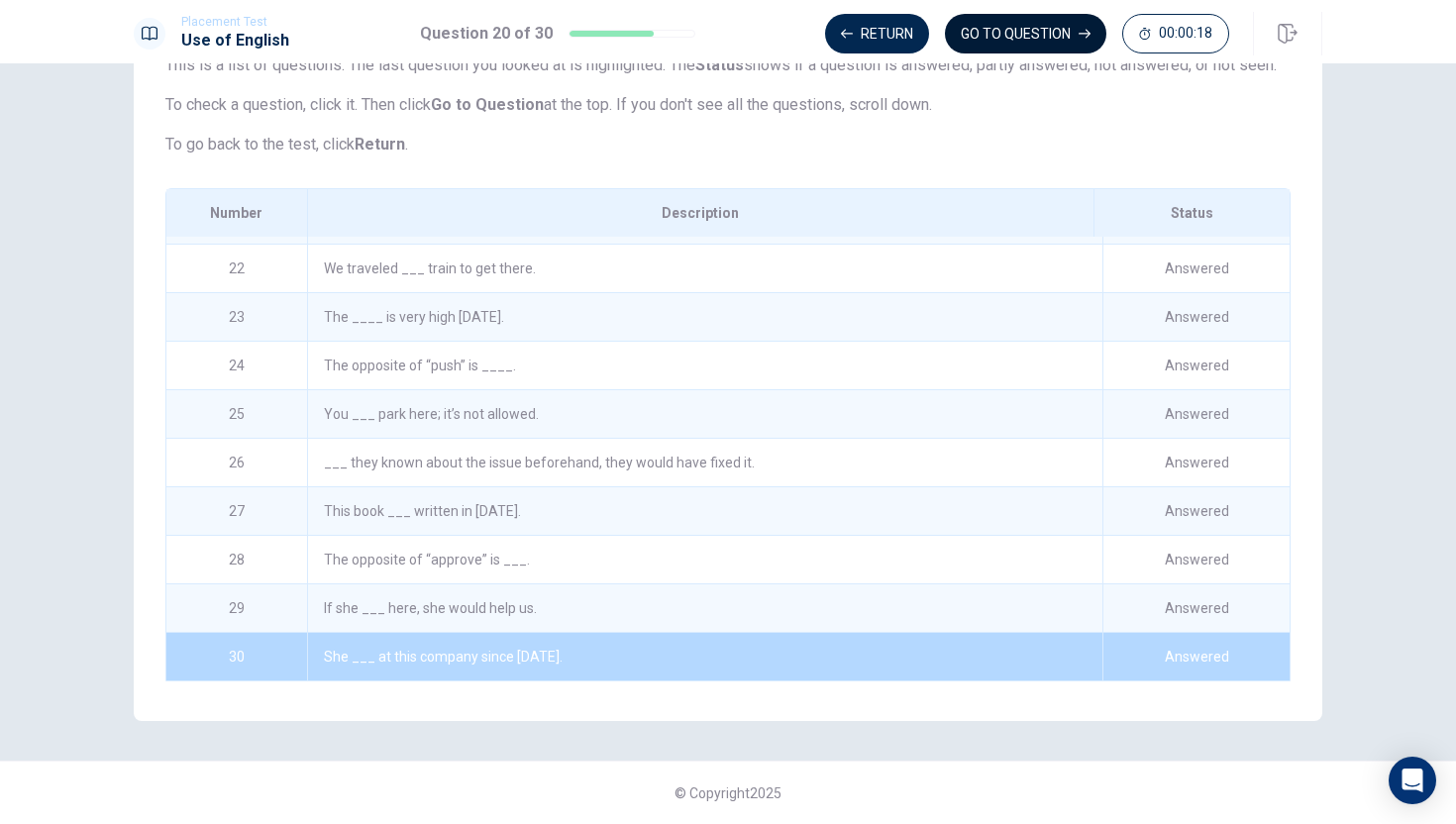 click on "GO TO QUESTION" at bounding box center (1025, 34) 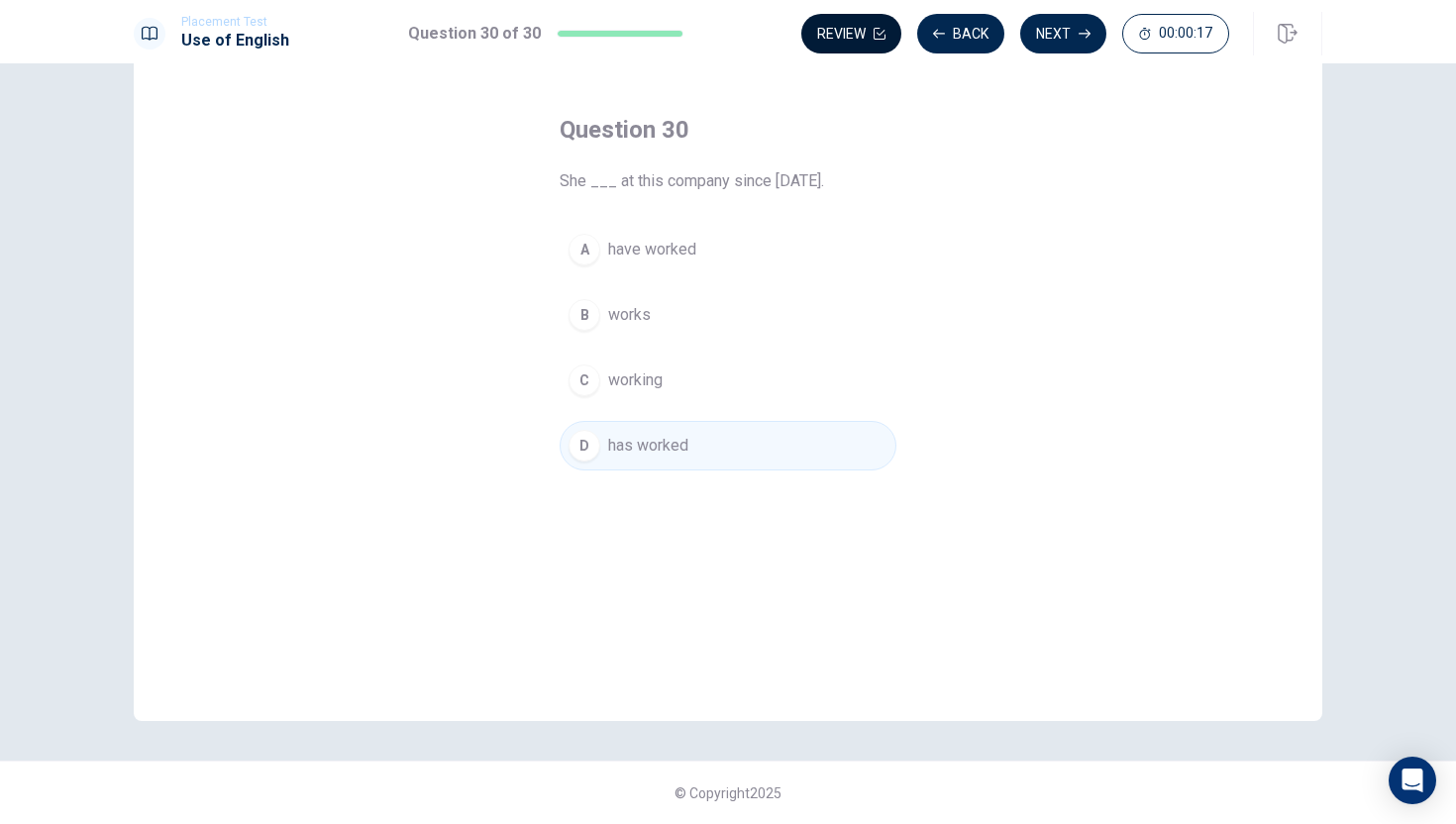 click on "Review" at bounding box center [851, 34] 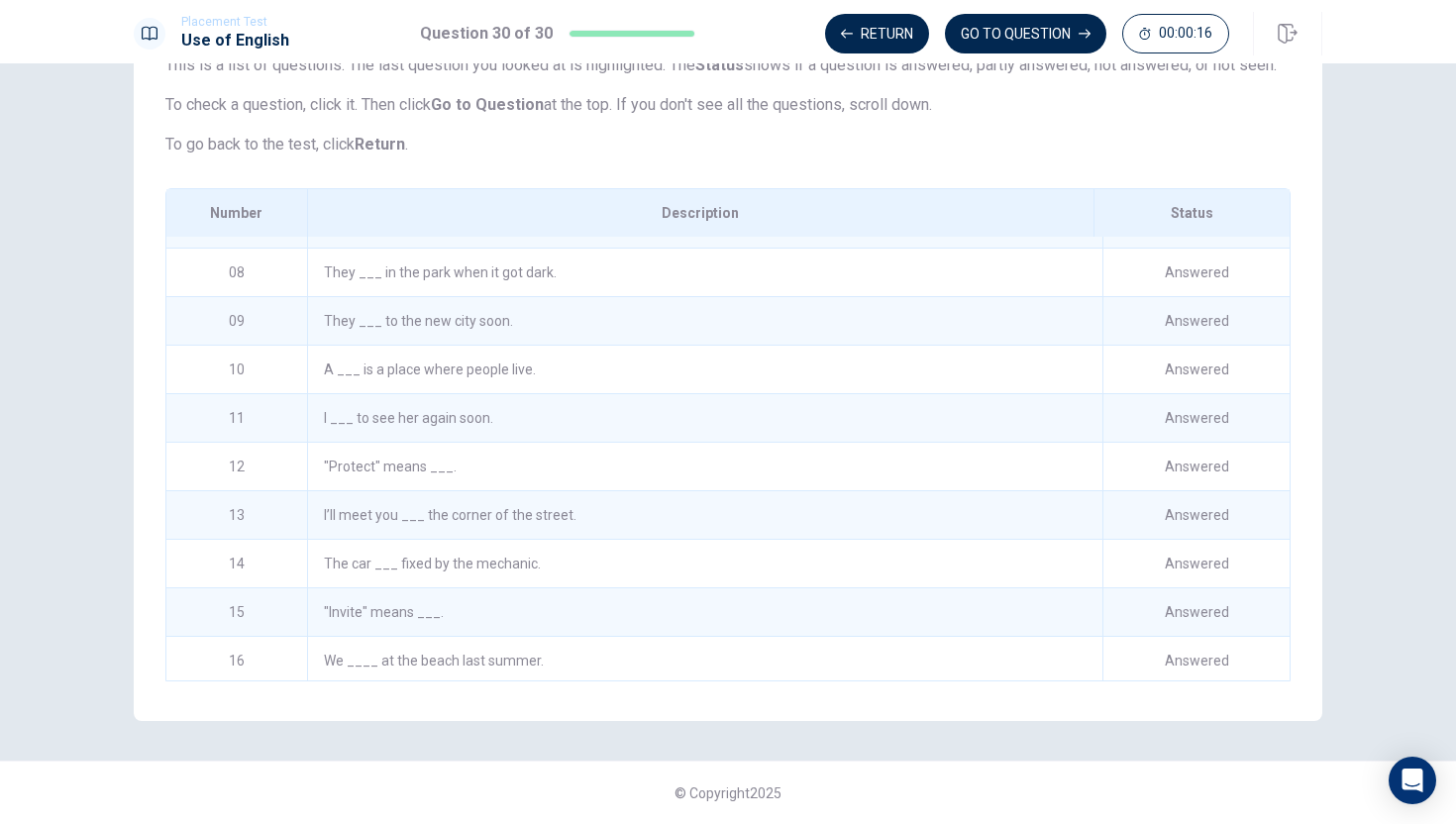 scroll, scrollTop: 0, scrollLeft: 0, axis: both 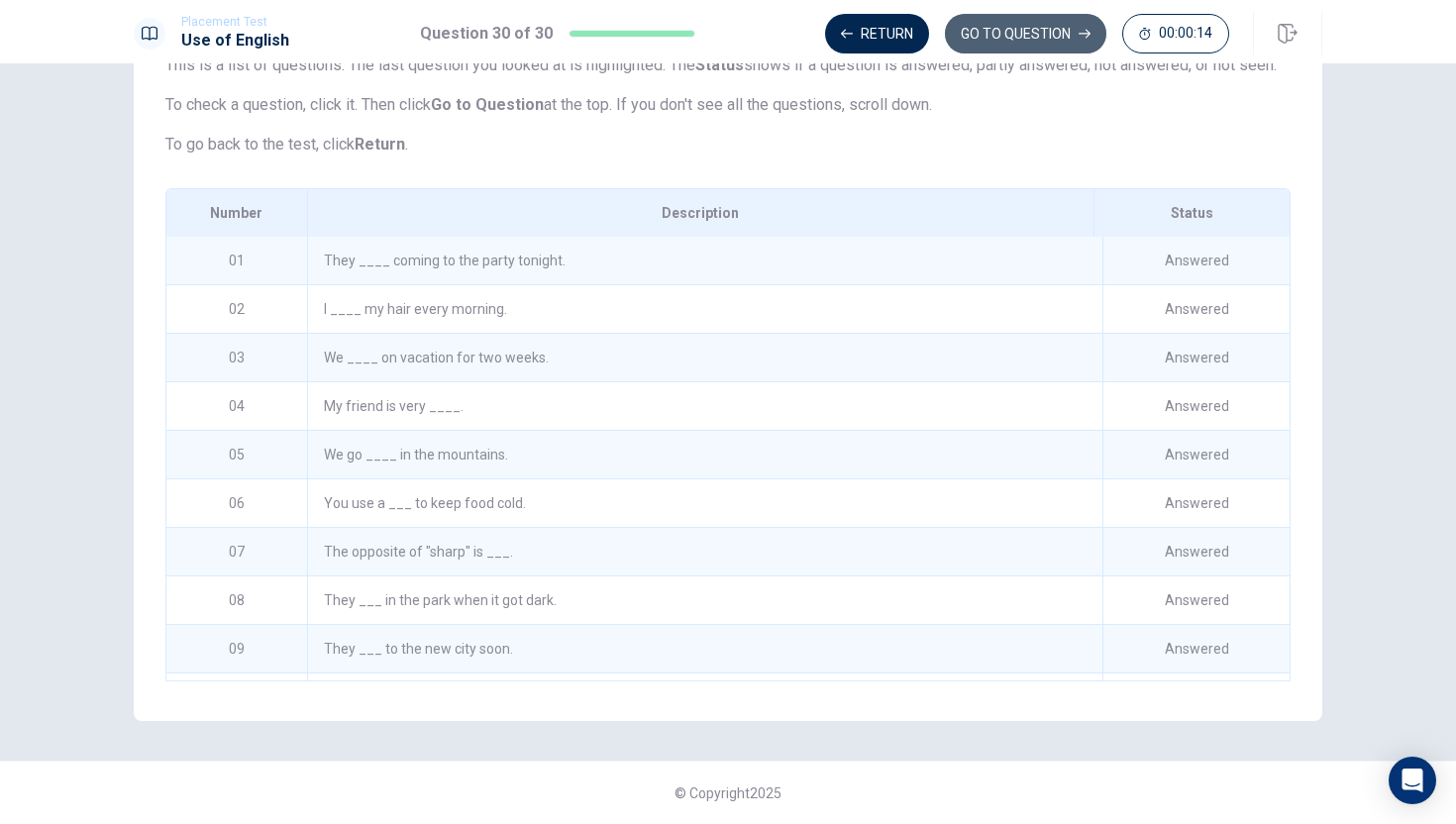 click on "GO TO QUESTION" at bounding box center (1025, 34) 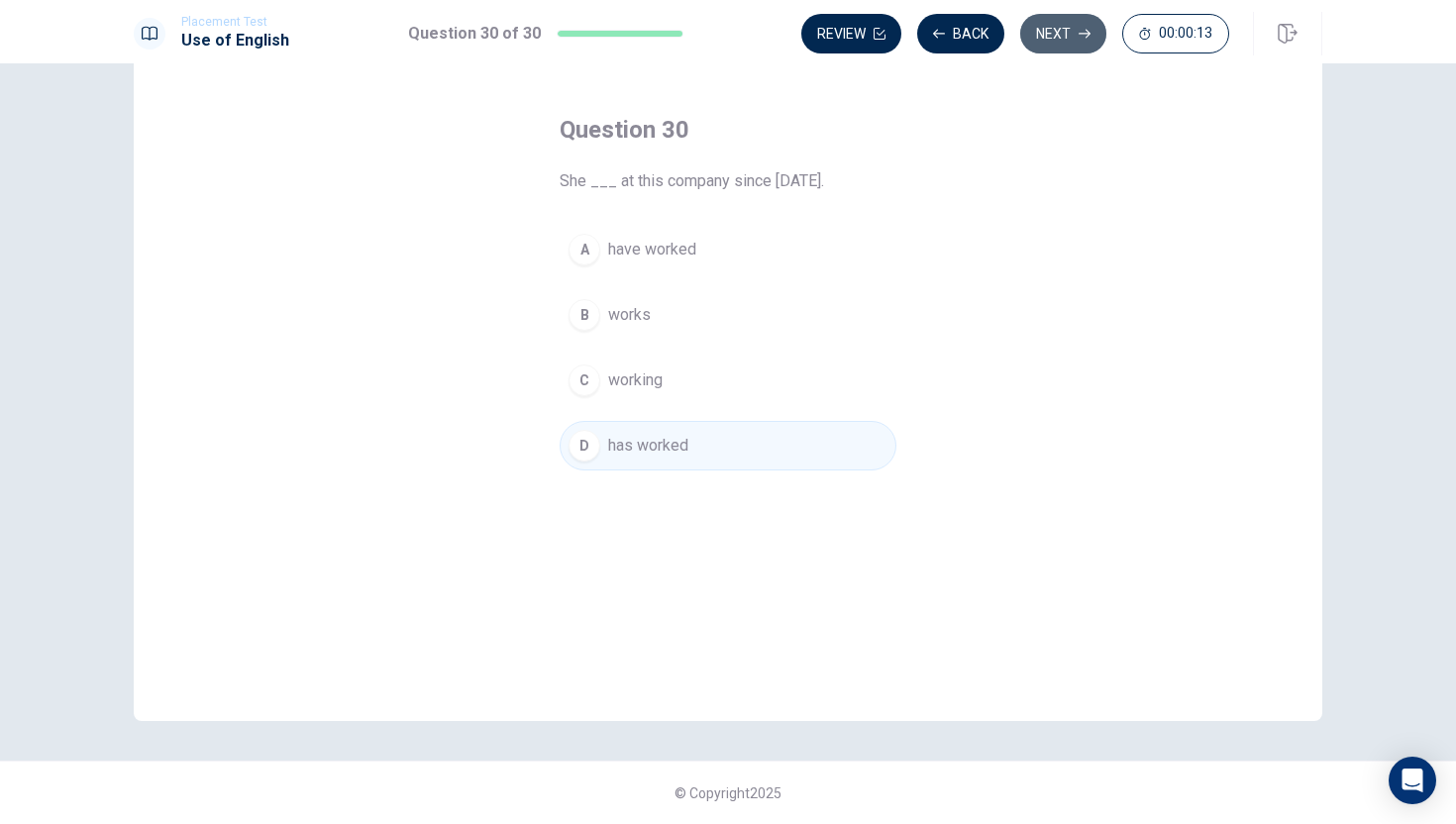 click on "Next" at bounding box center [1063, 34] 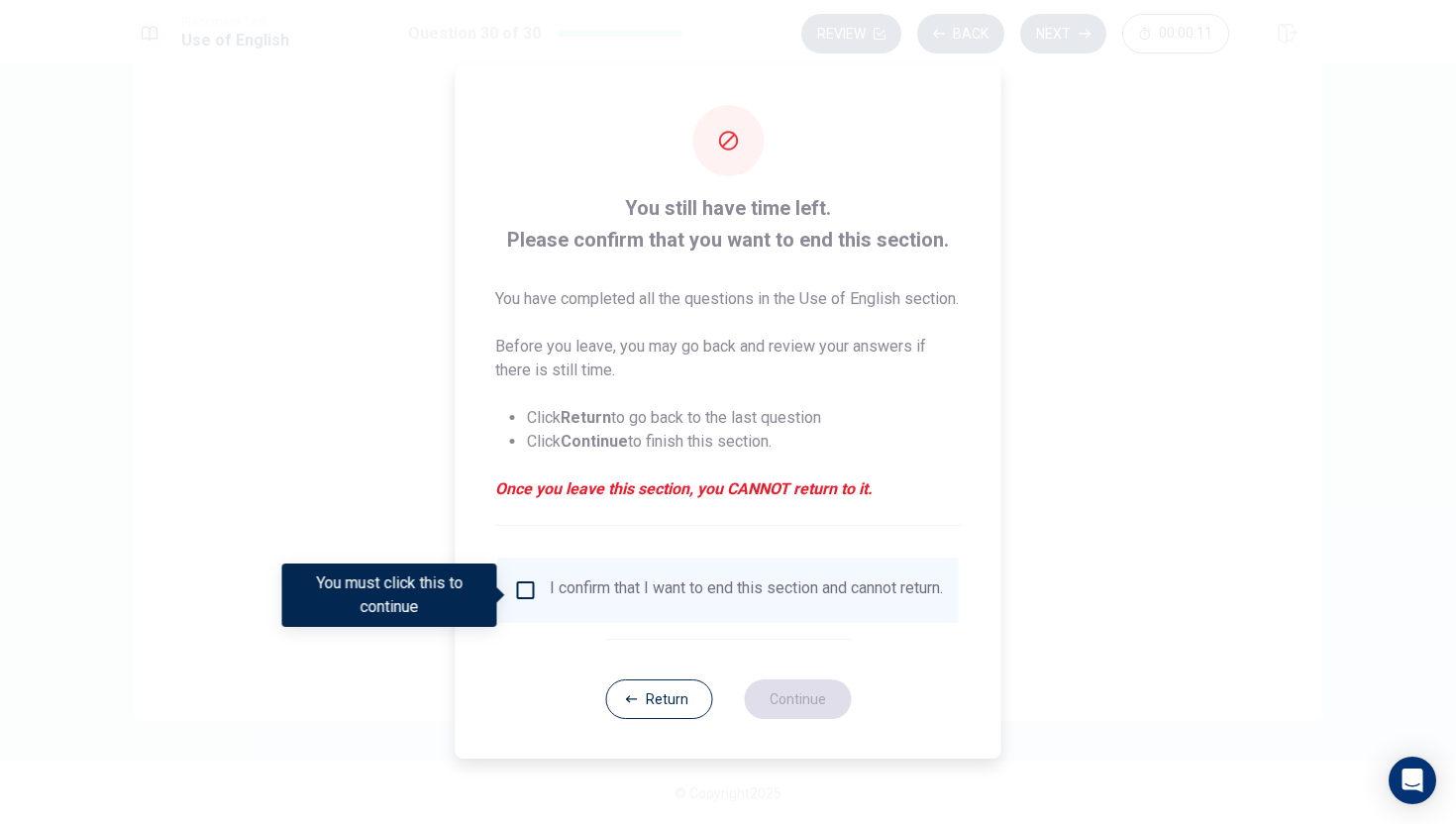 click at bounding box center (526, 590) 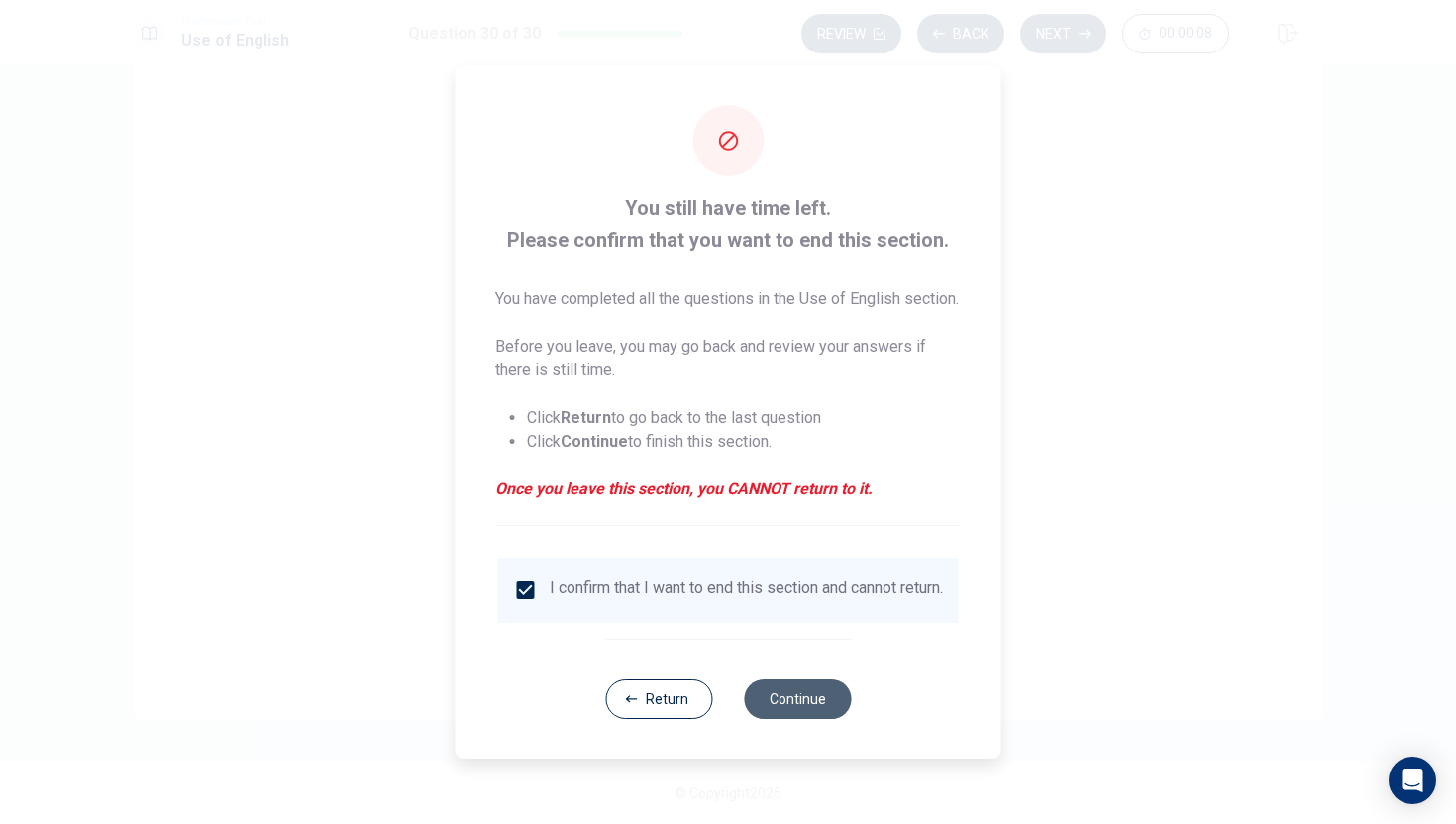click on "Continue" at bounding box center [797, 699] 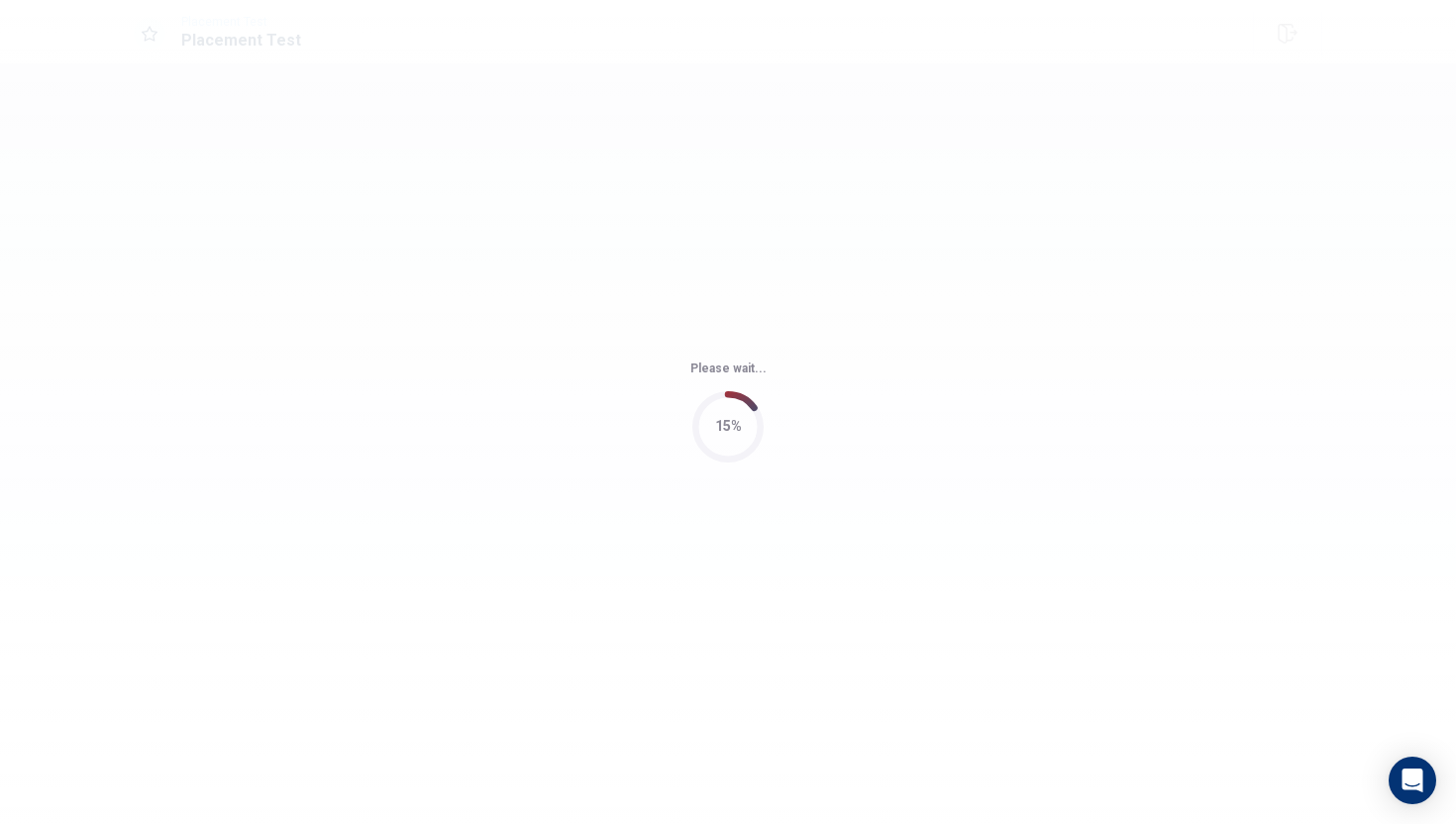 scroll, scrollTop: 0, scrollLeft: 0, axis: both 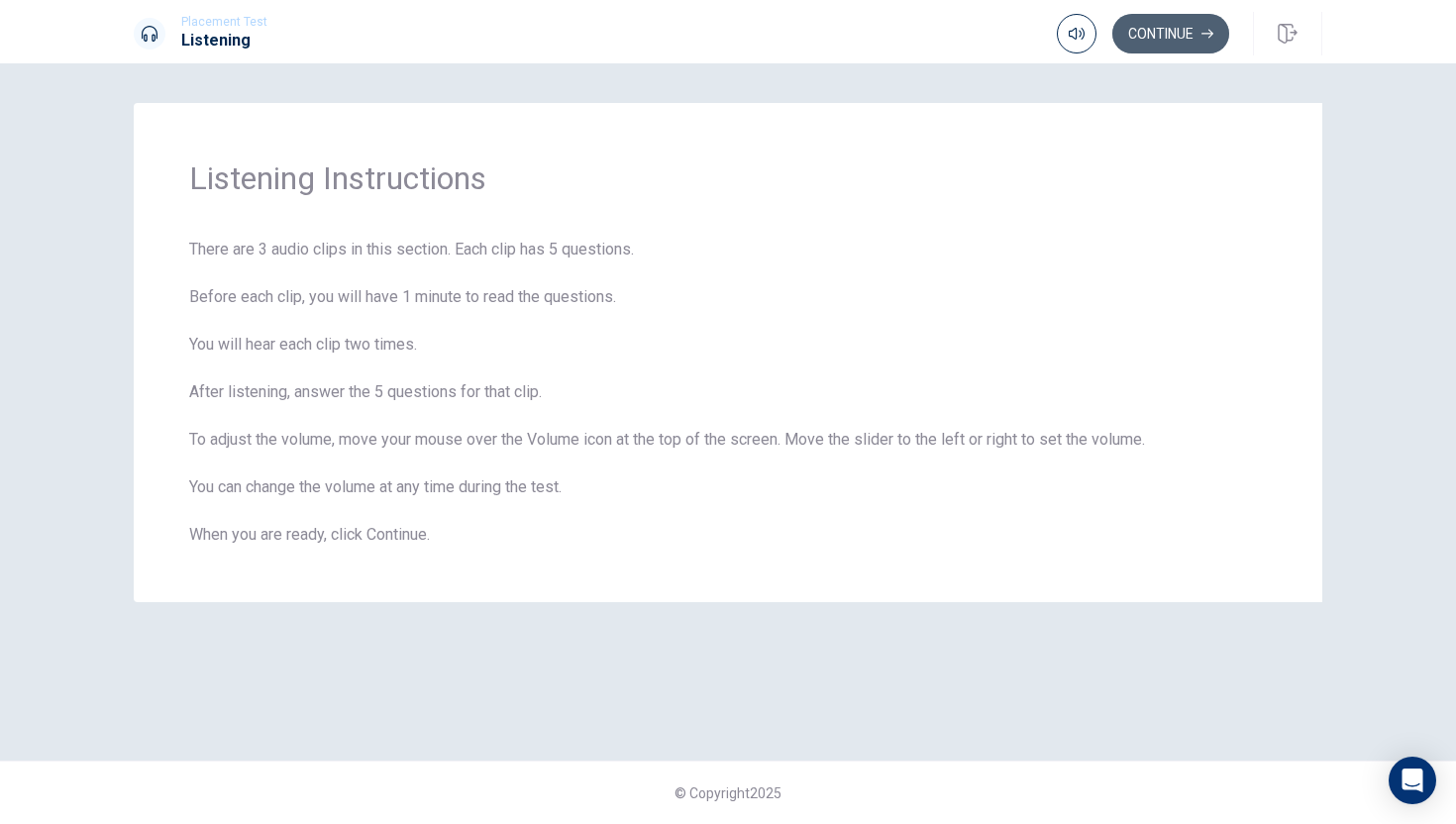 click on "Continue" at bounding box center (1171, 34) 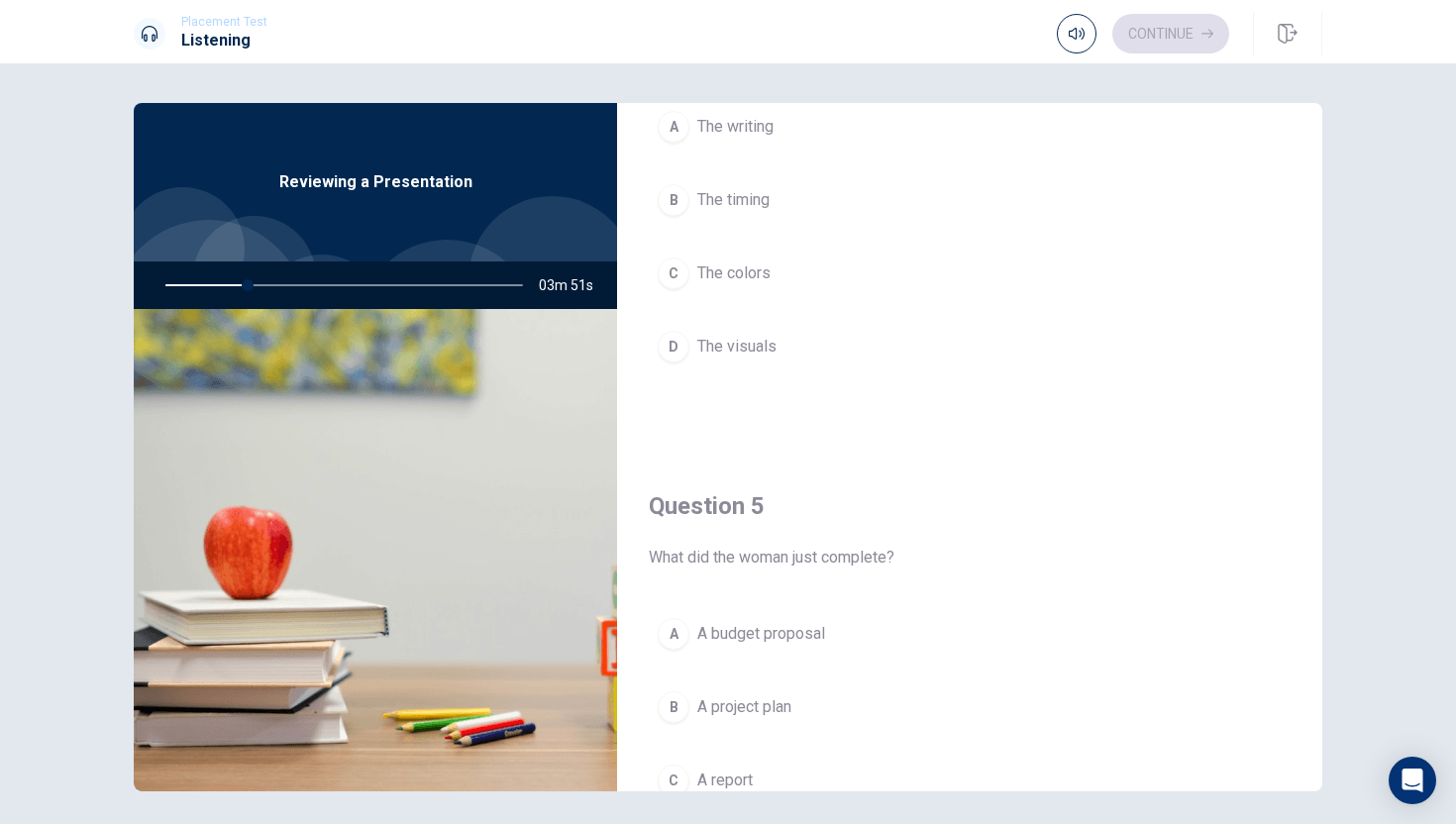 scroll, scrollTop: 1847, scrollLeft: 0, axis: vertical 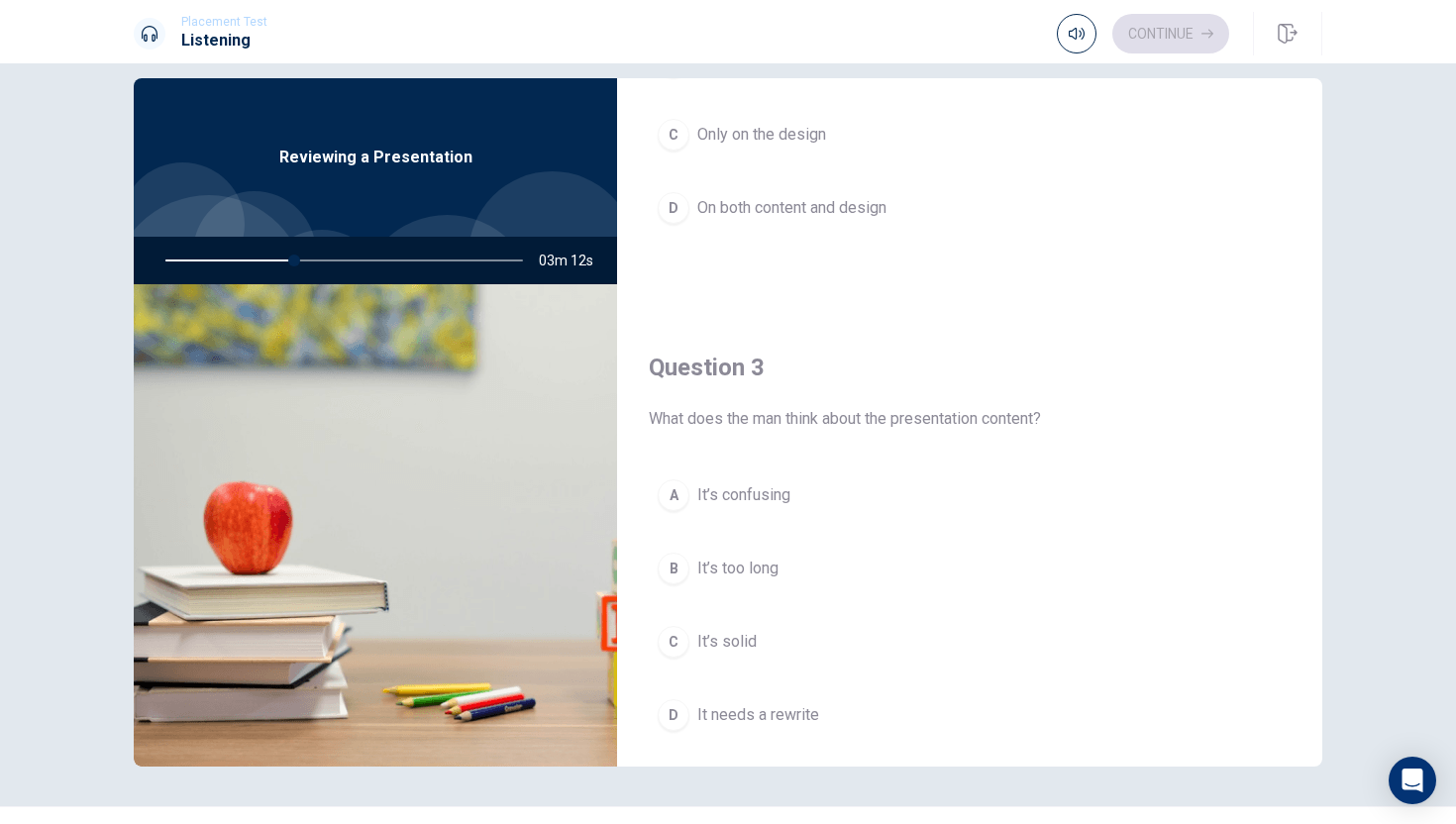 click on "It’s solid" at bounding box center [727, 642] 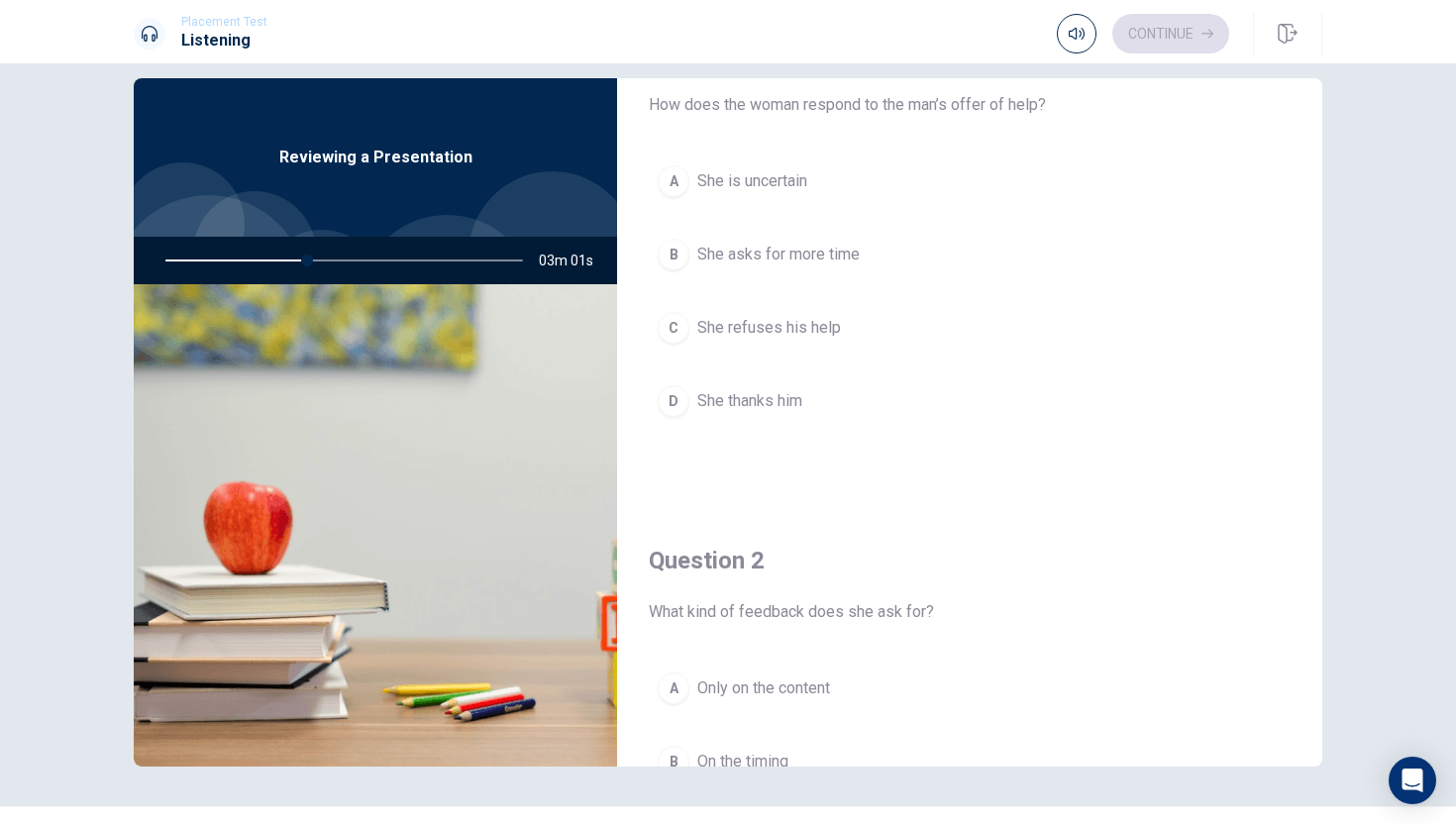 scroll, scrollTop: 94, scrollLeft: 0, axis: vertical 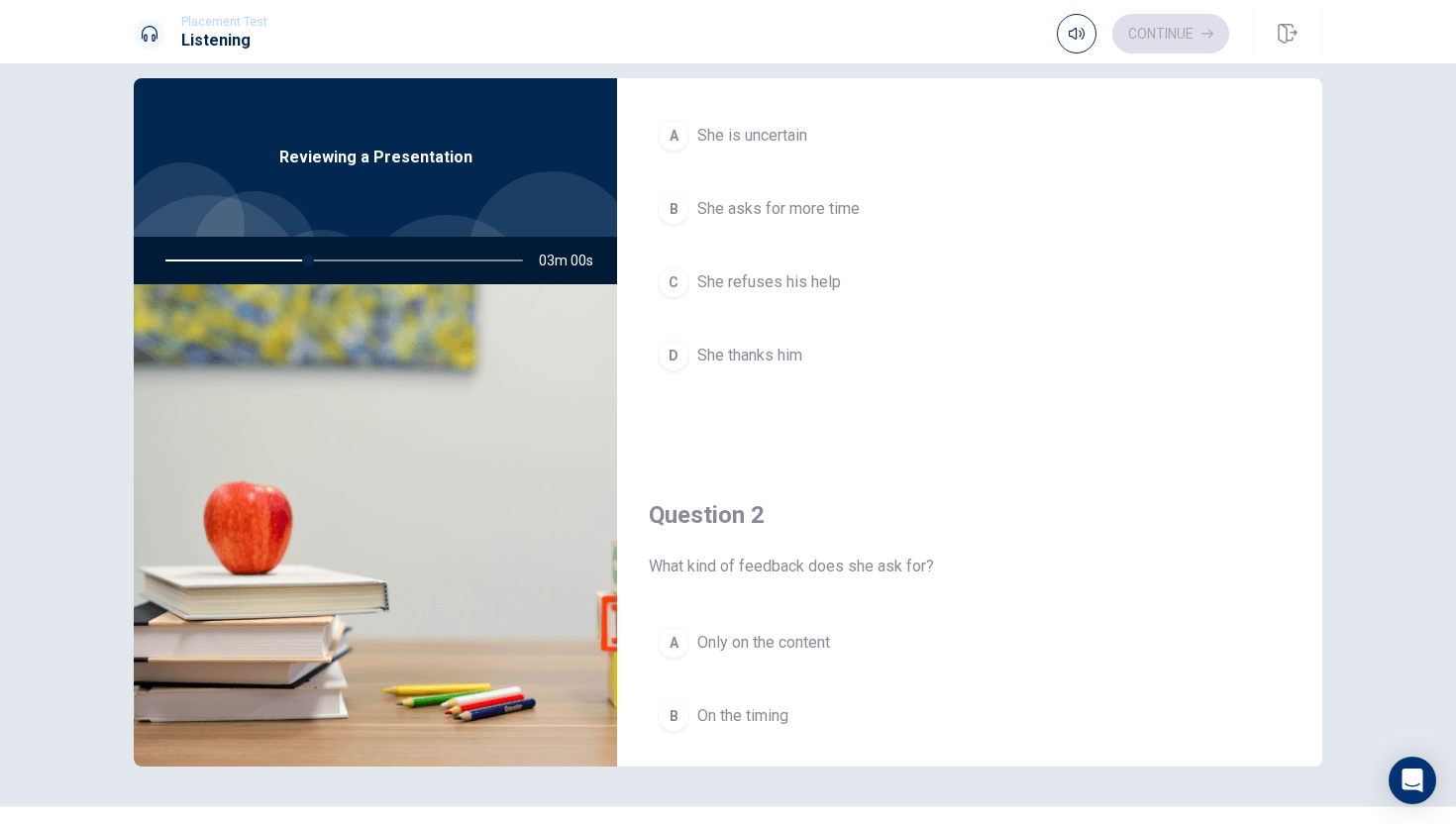 click on "She thanks him" at bounding box center (750, 356) 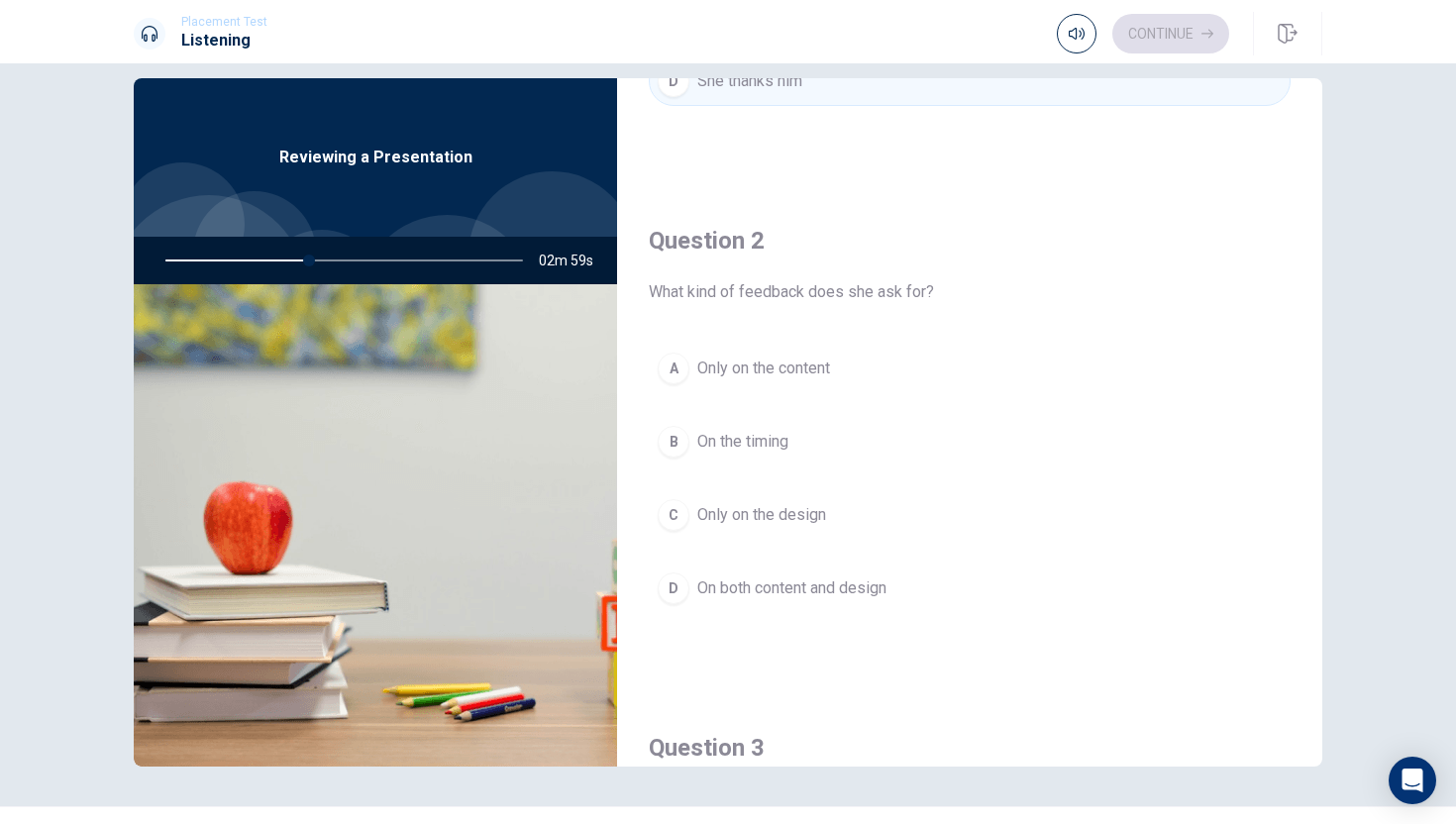 scroll, scrollTop: 435, scrollLeft: 0, axis: vertical 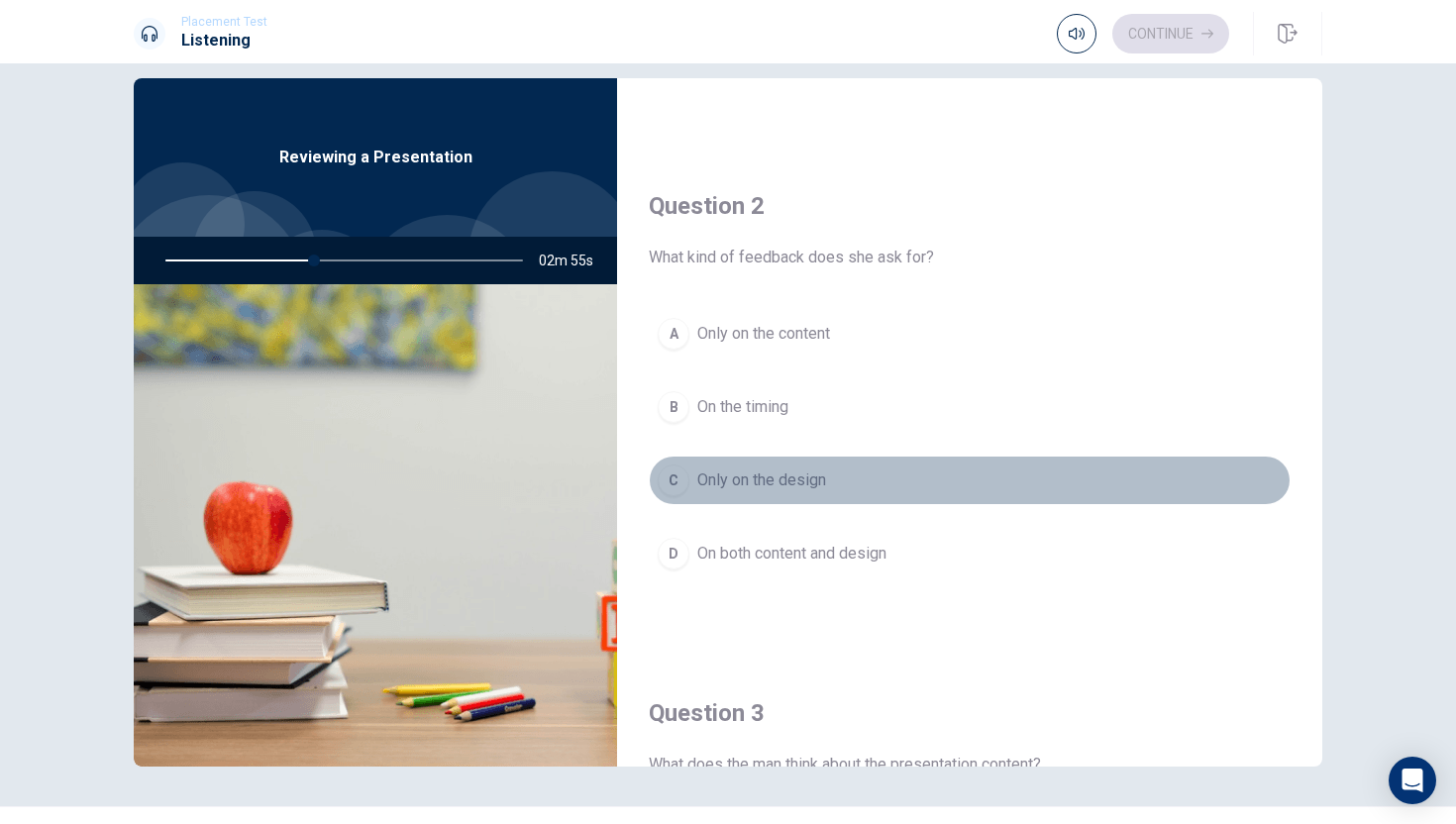 click on "Only on the design" at bounding box center (762, 480) 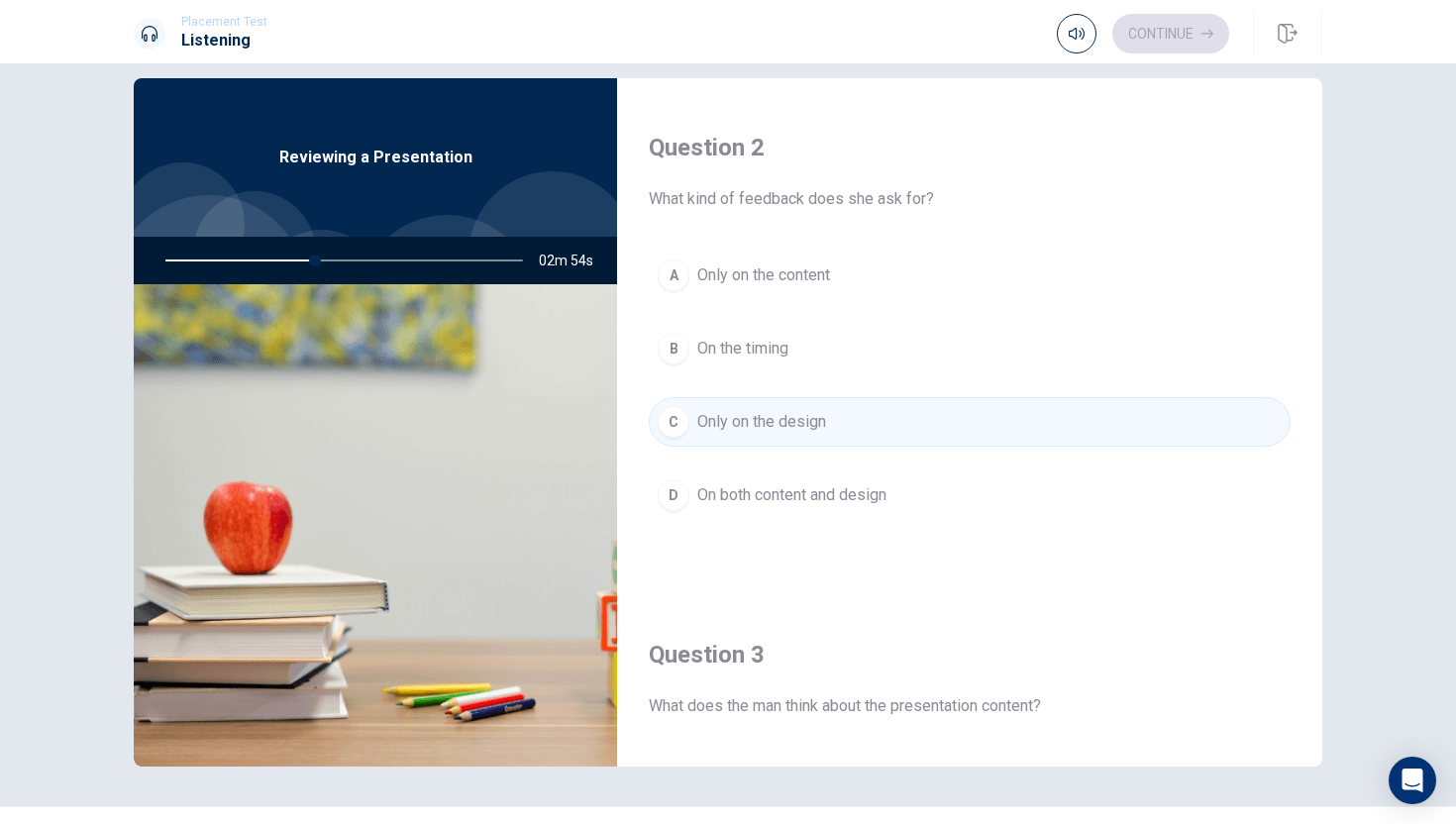 scroll, scrollTop: 511, scrollLeft: 0, axis: vertical 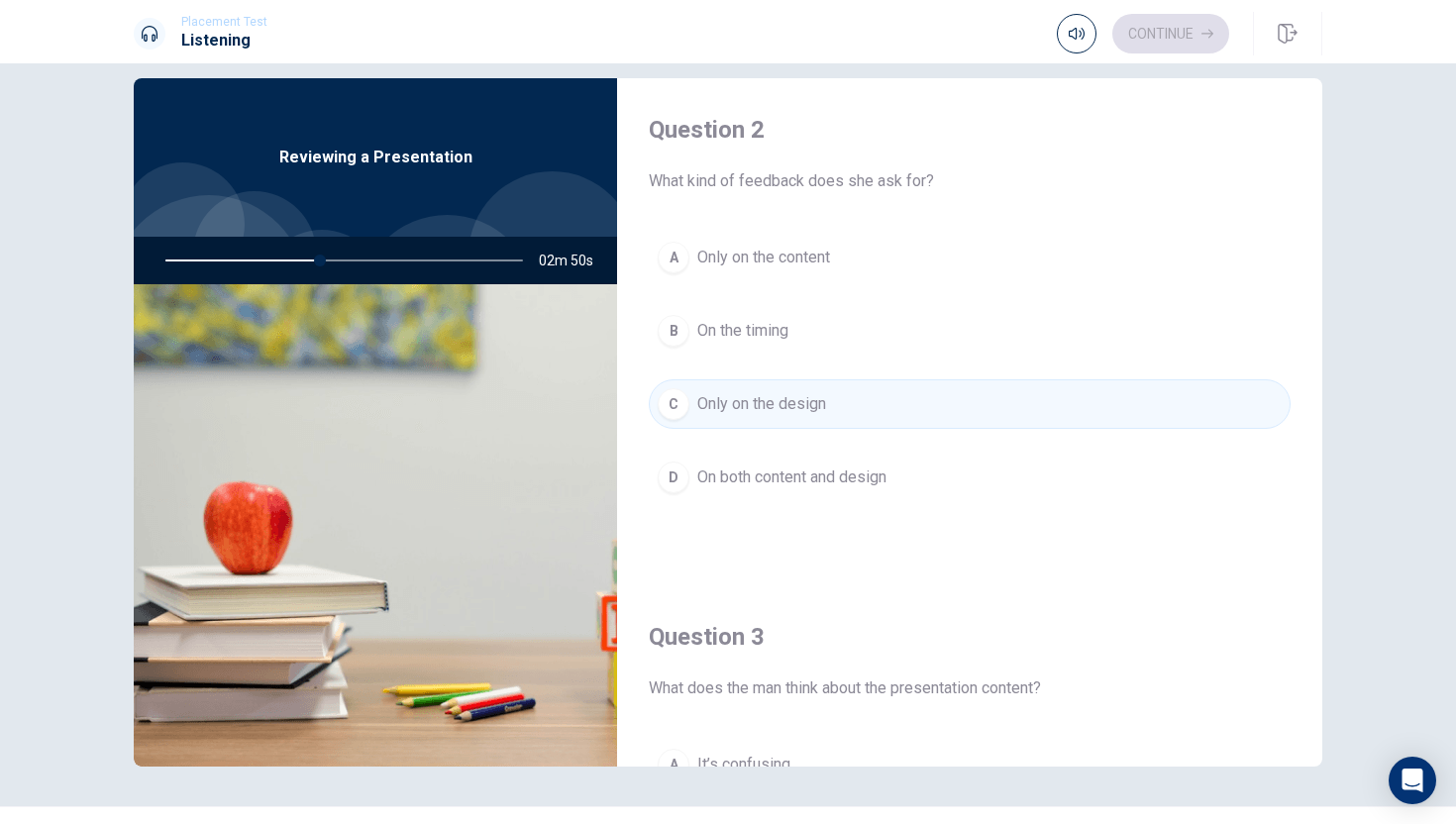 click on "On both content and design" at bounding box center (791, 477) 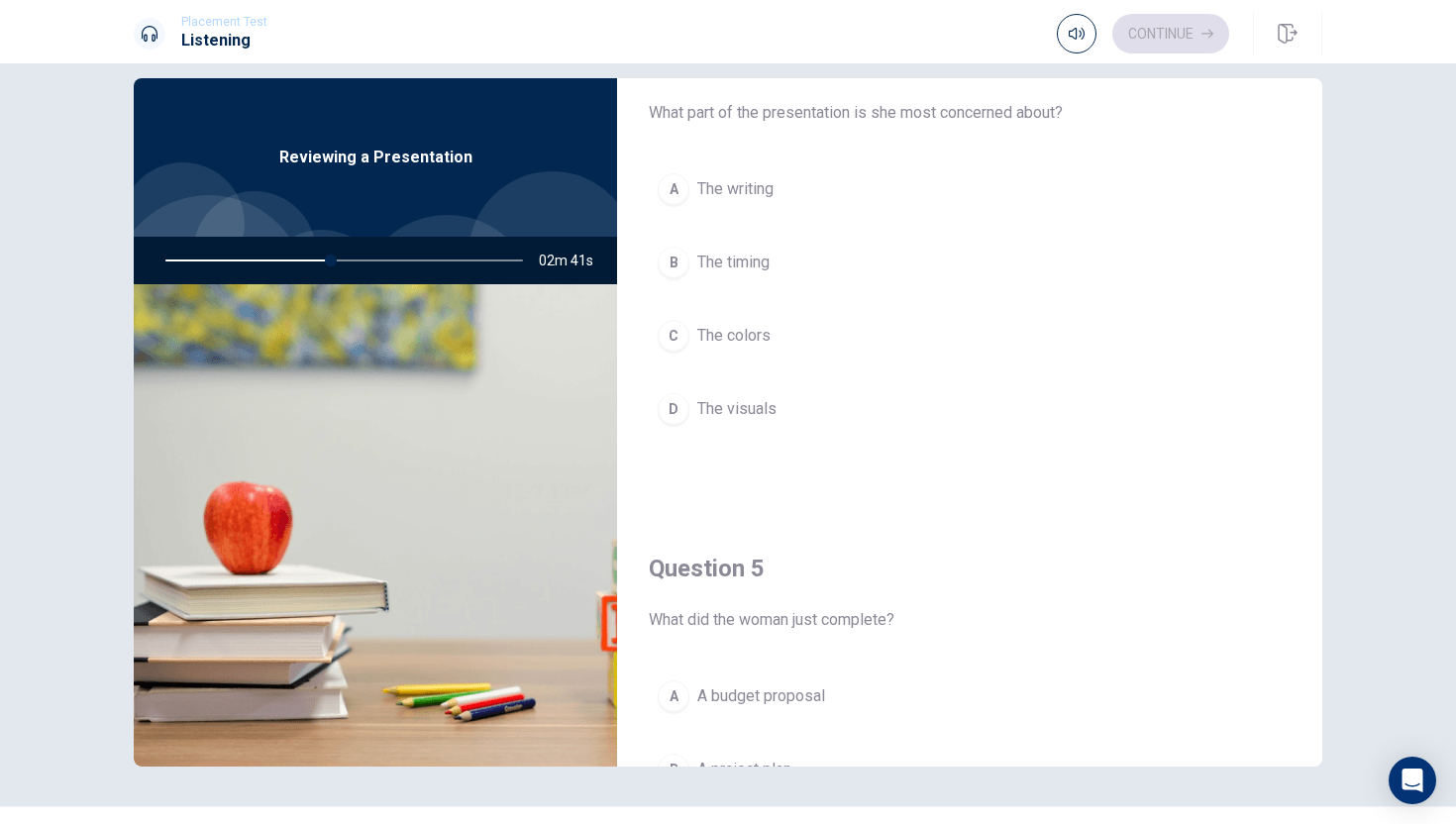 scroll, scrollTop: 1552, scrollLeft: 0, axis: vertical 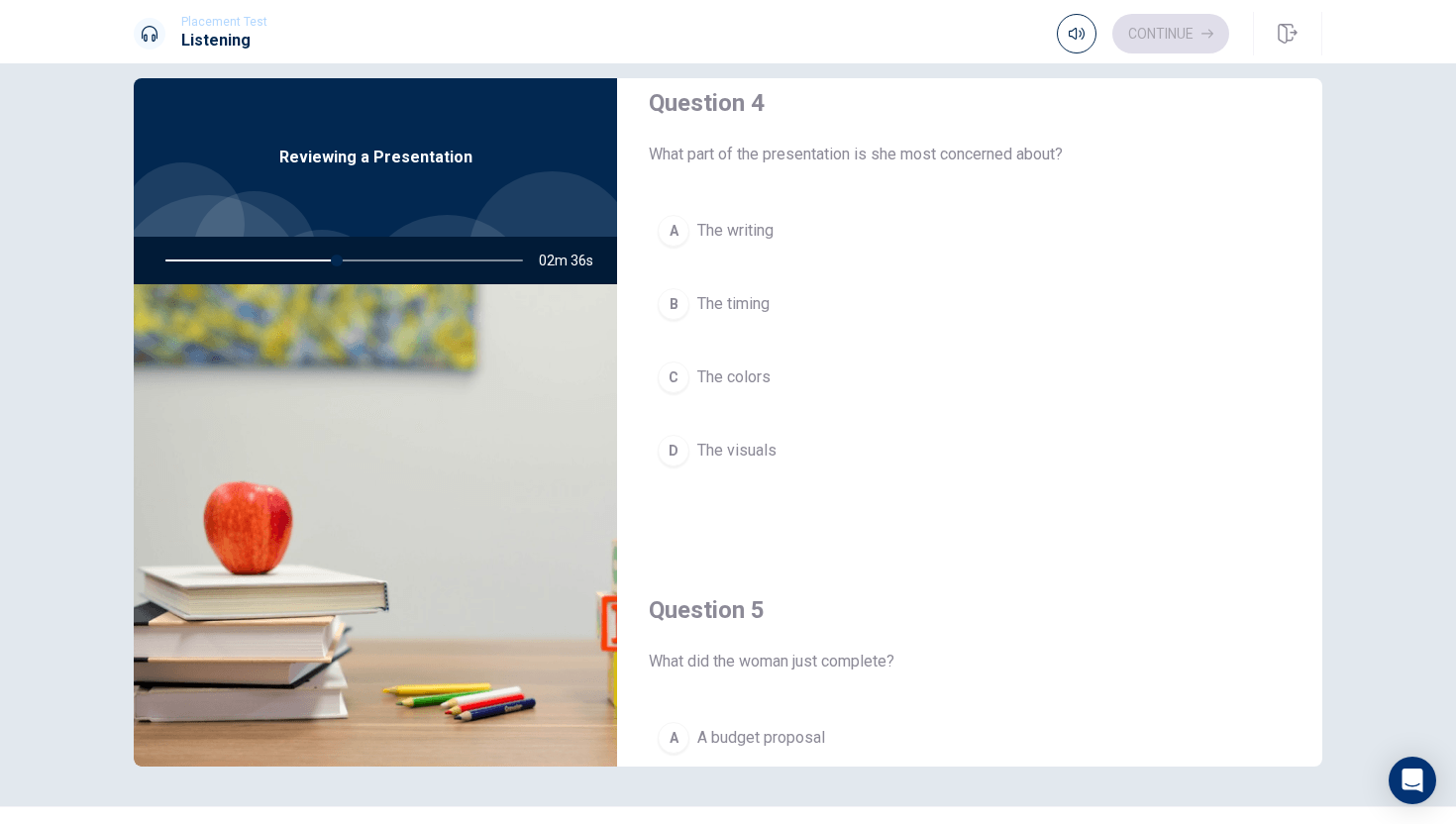 click on "The visuals" at bounding box center (737, 451) 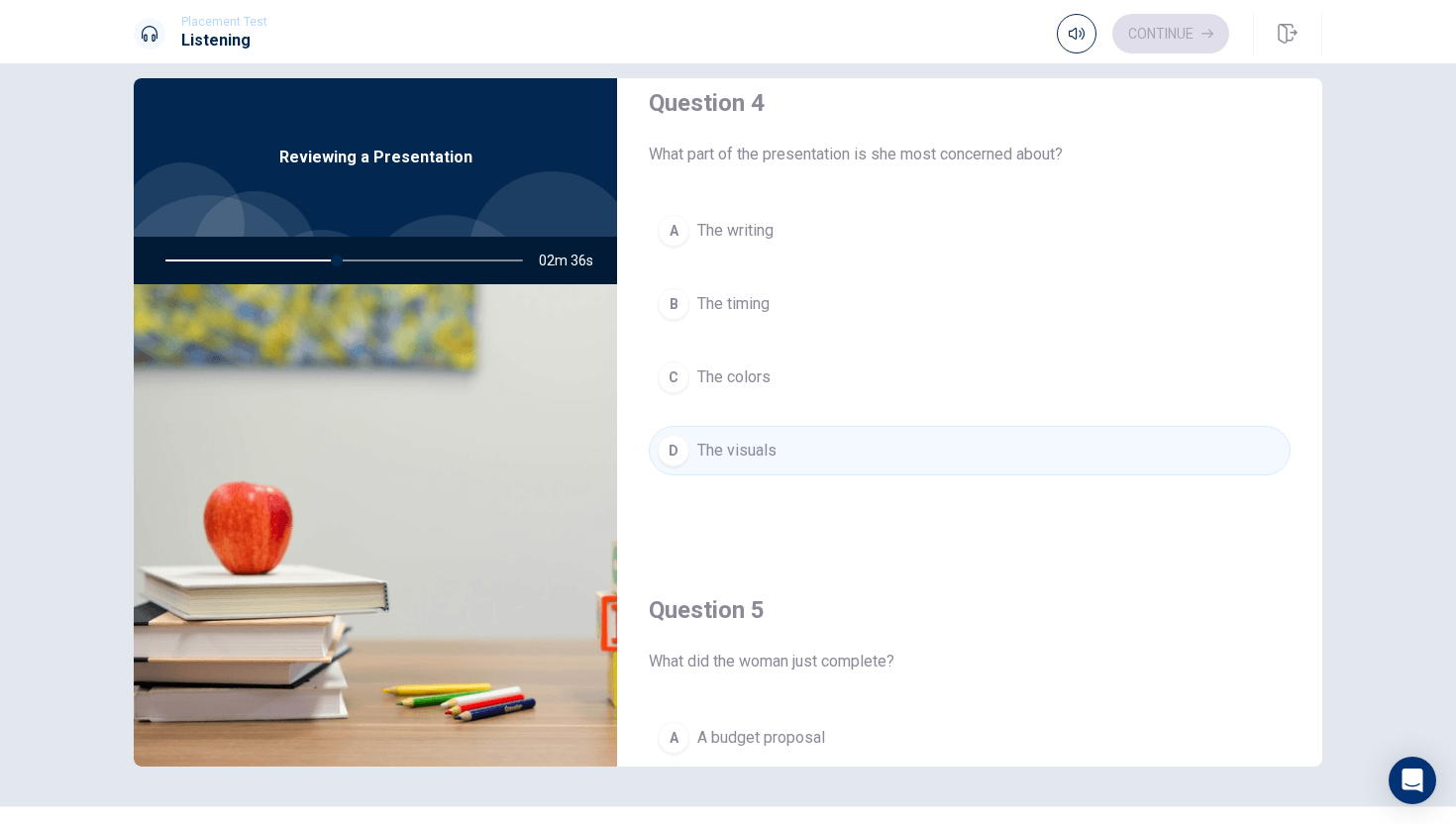 scroll, scrollTop: 1847, scrollLeft: 0, axis: vertical 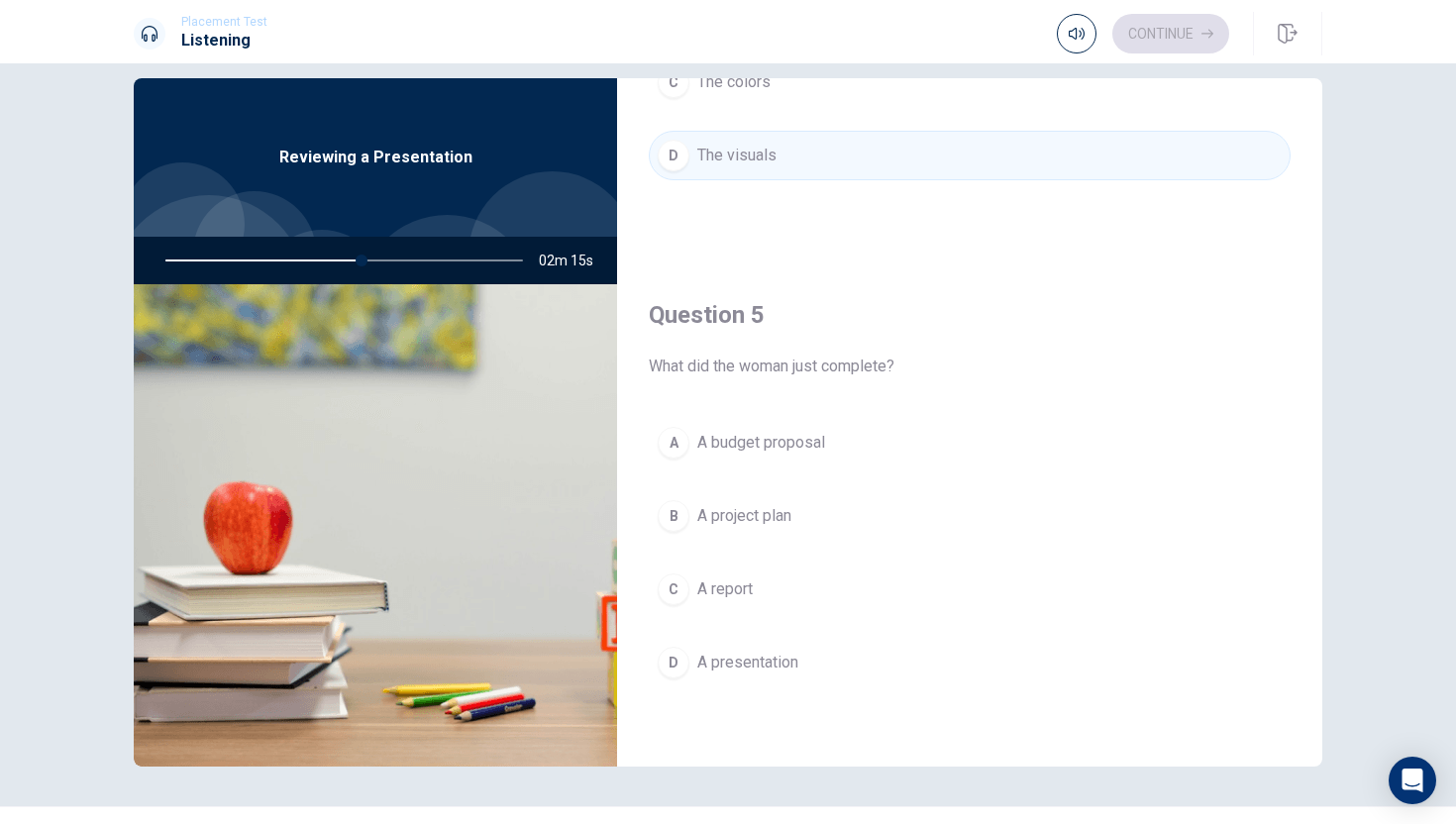 click on "A presentation" at bounding box center (748, 663) 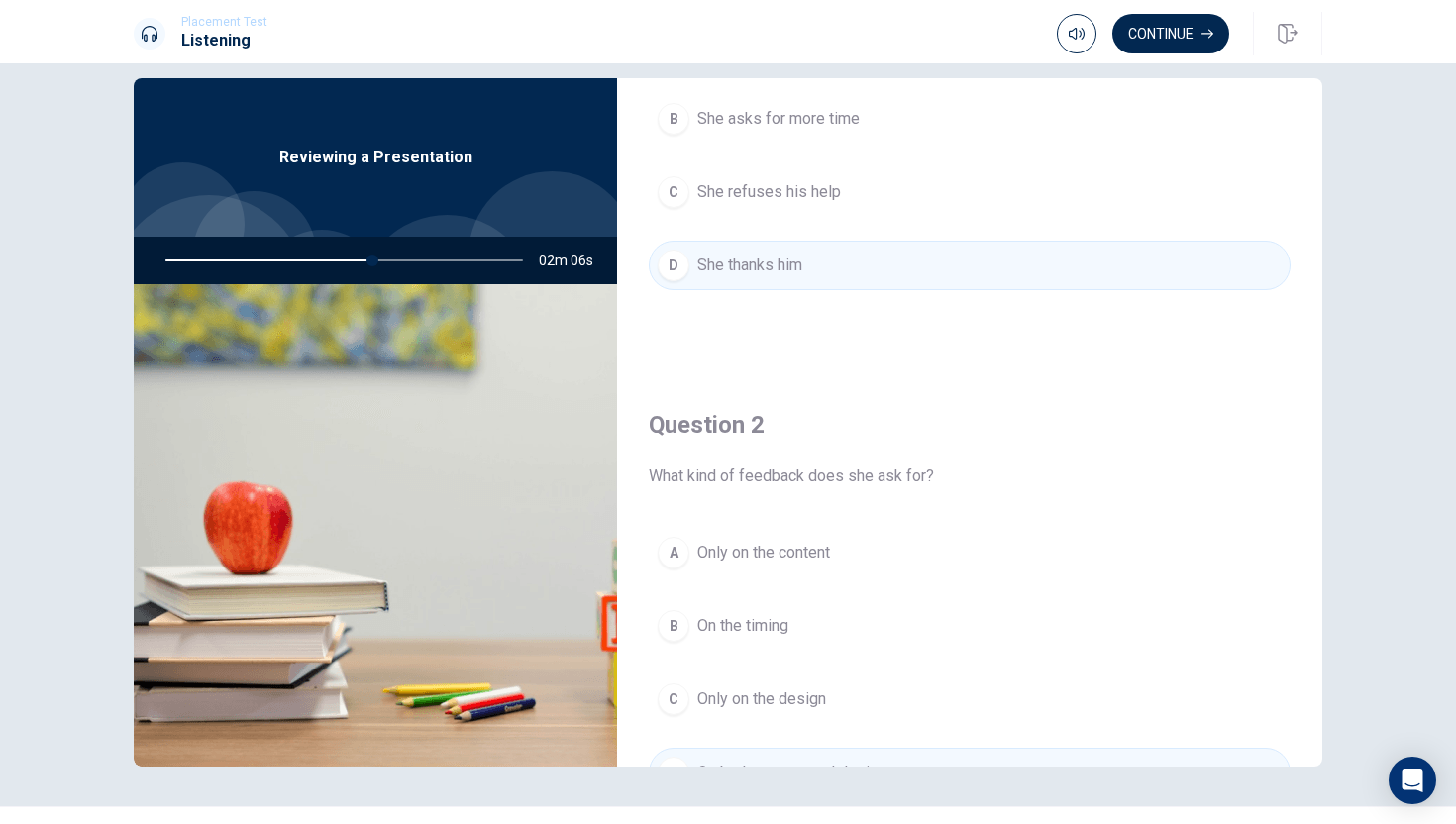 scroll, scrollTop: 0, scrollLeft: 0, axis: both 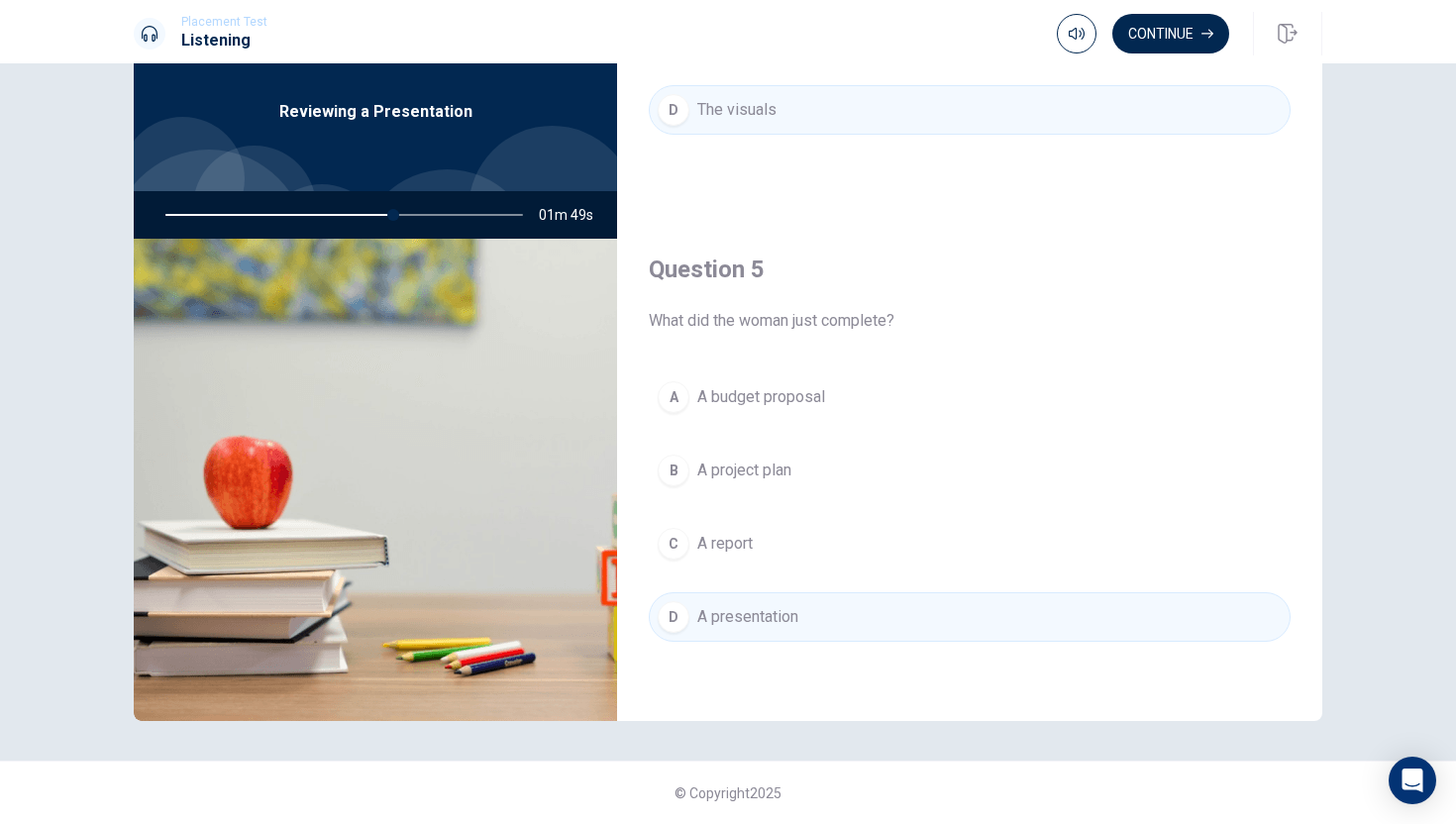 click on "A report" at bounding box center [725, 544] 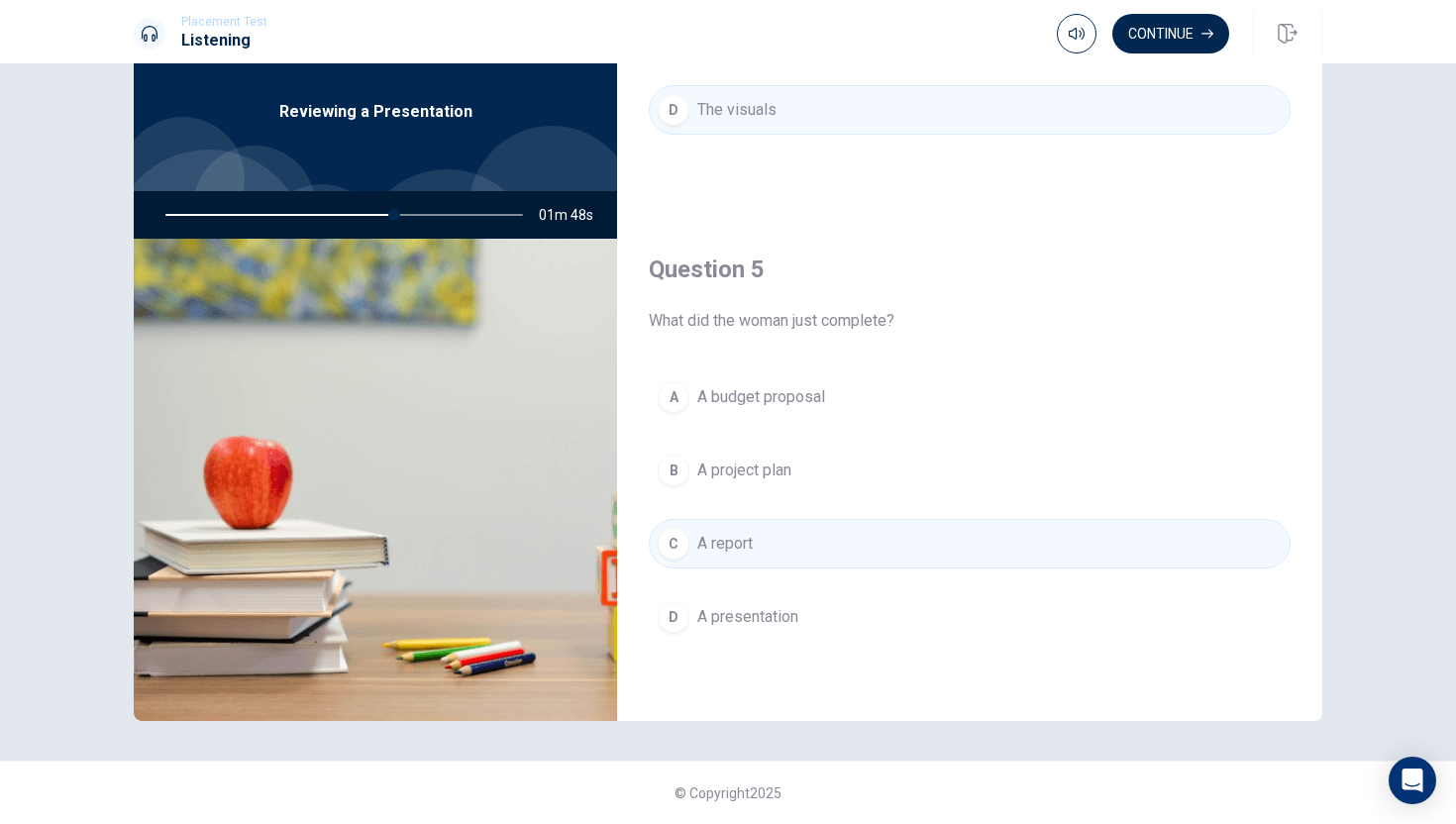 click on "A project plan" at bounding box center (744, 470) 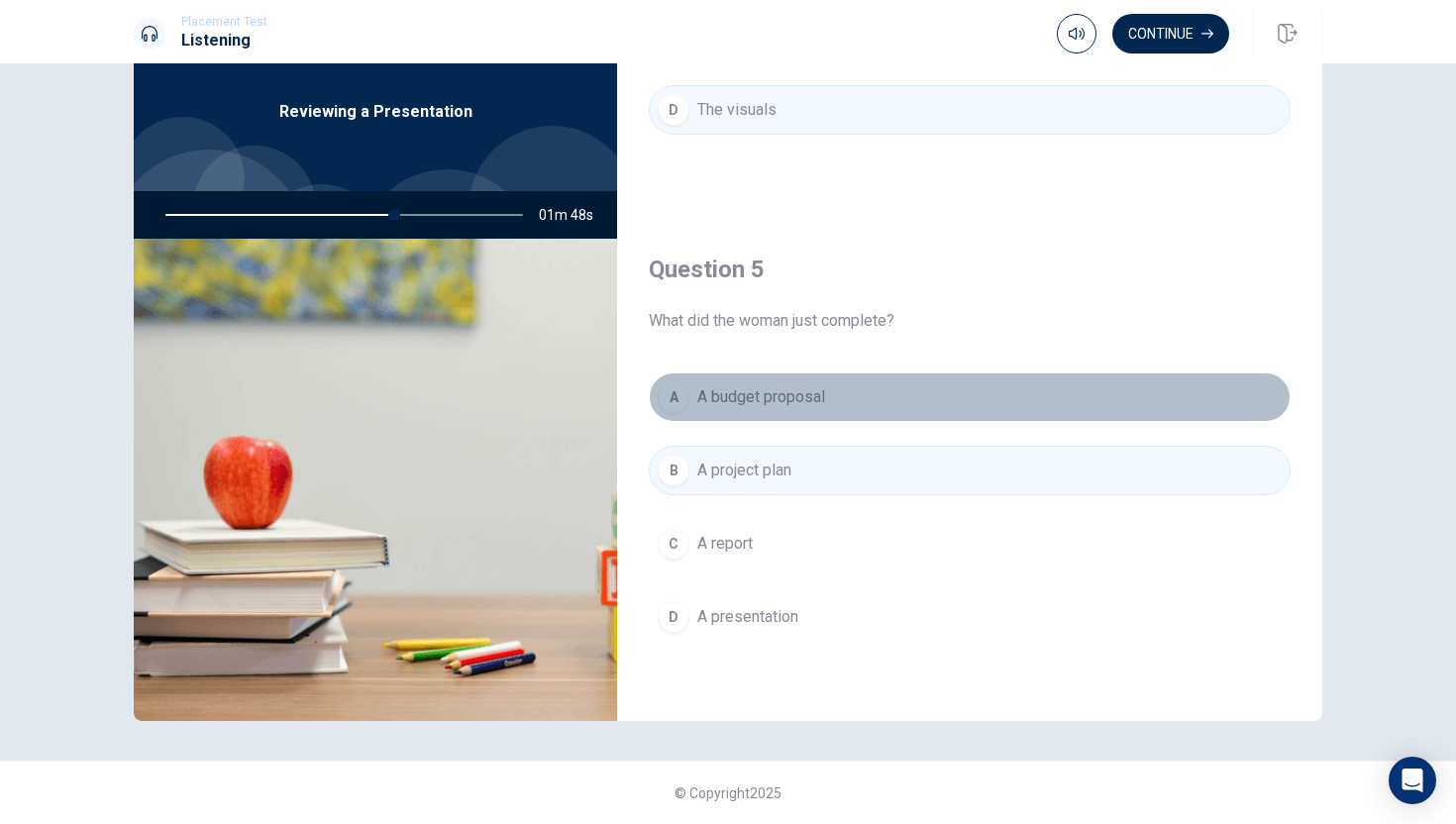 click on "A budget proposal" at bounding box center [761, 397] 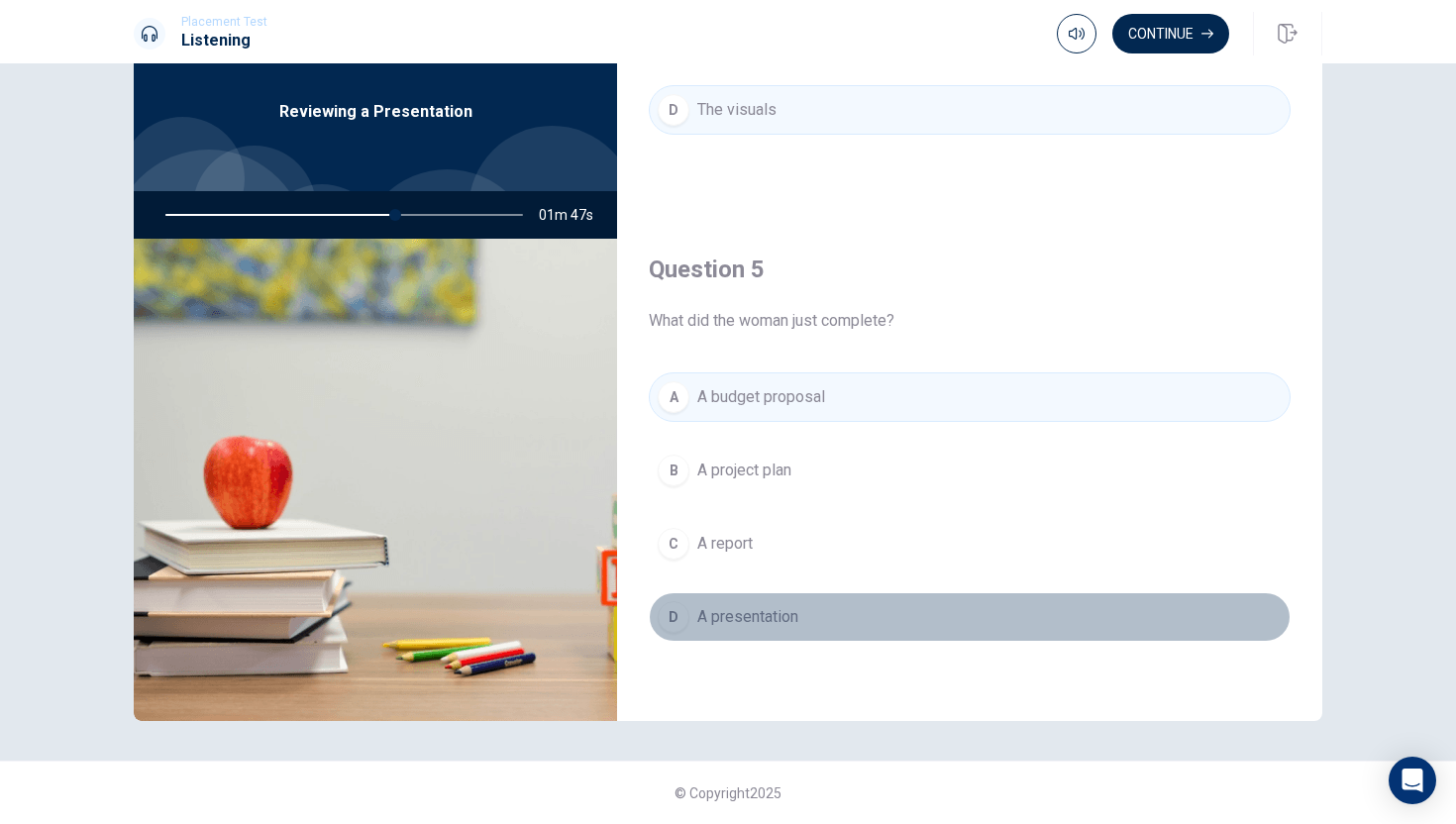 click on "A presentation" at bounding box center (748, 617) 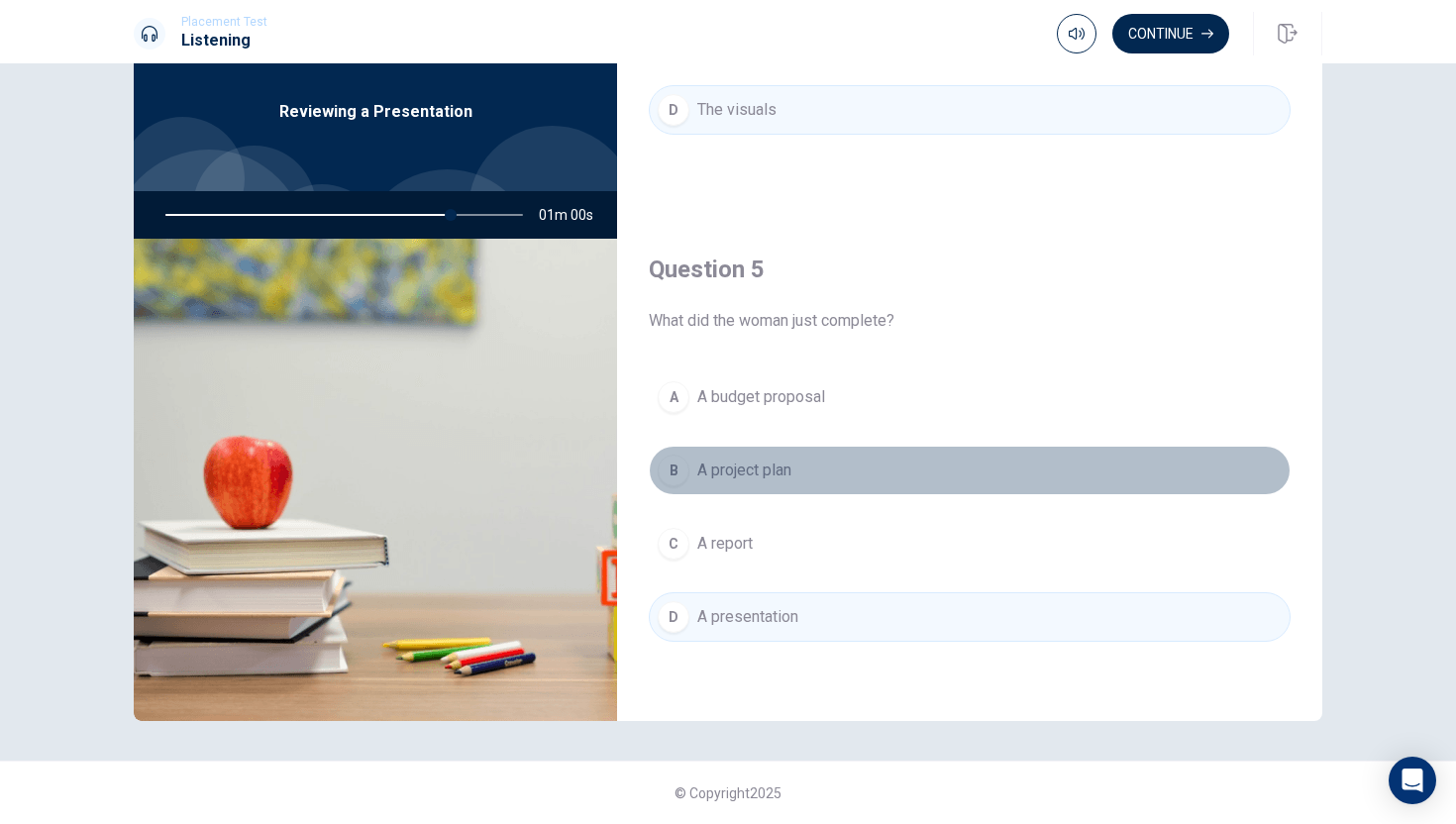 click on "A project plan" at bounding box center (744, 470) 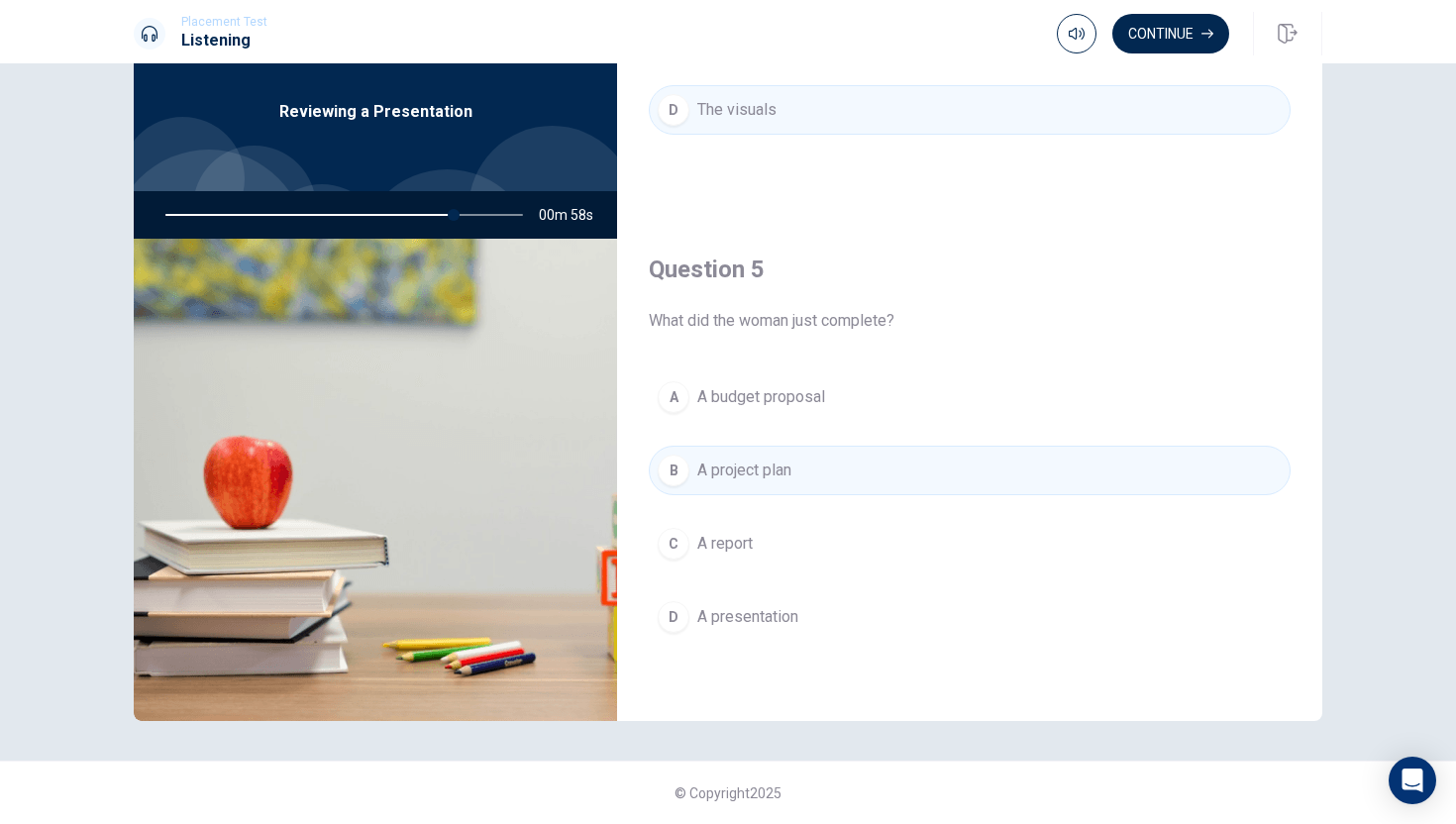 click on "A presentation" at bounding box center [748, 617] 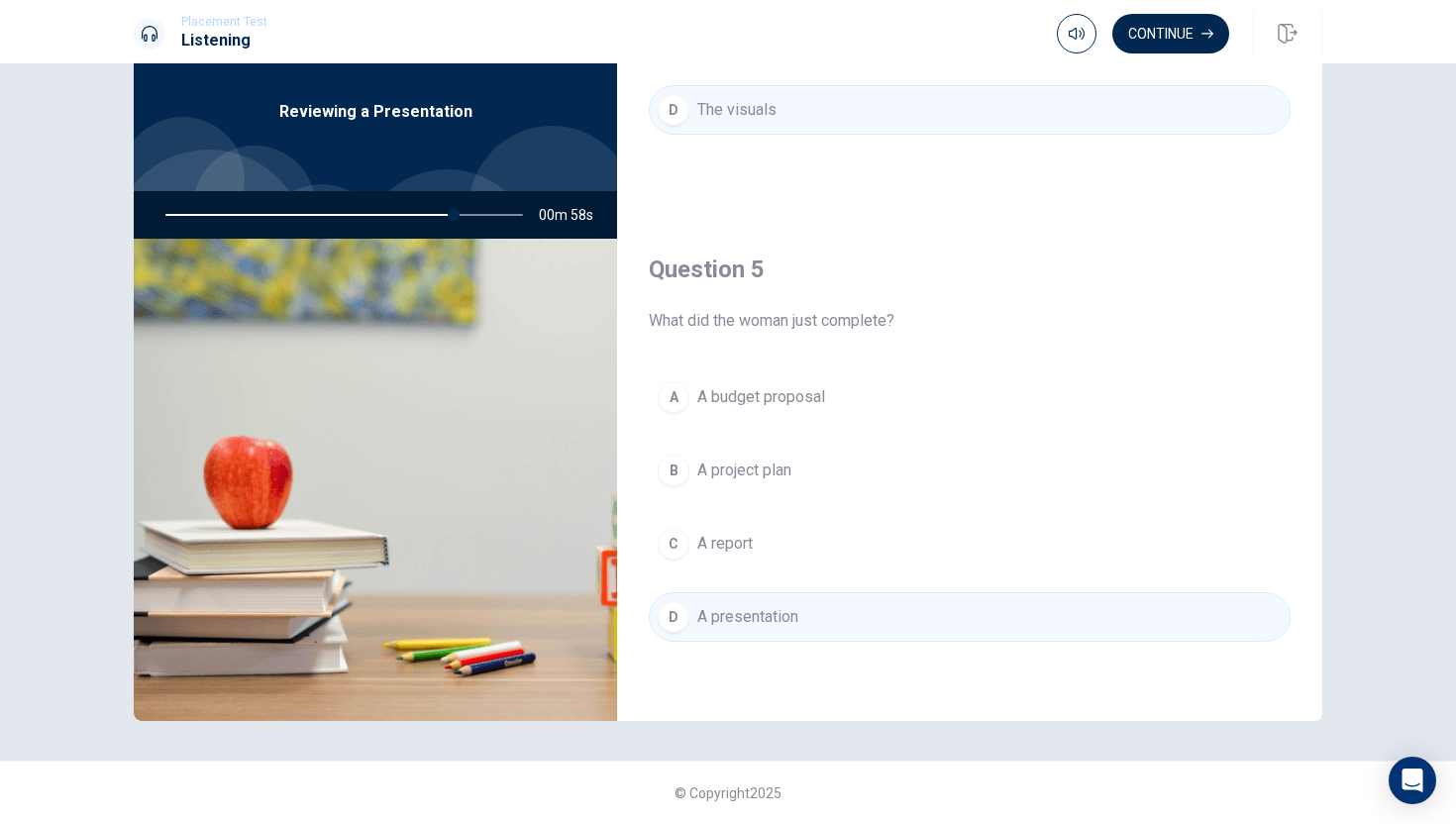 click on "A A budget proposal B A project plan C A report D A presentation" at bounding box center [970, 527] 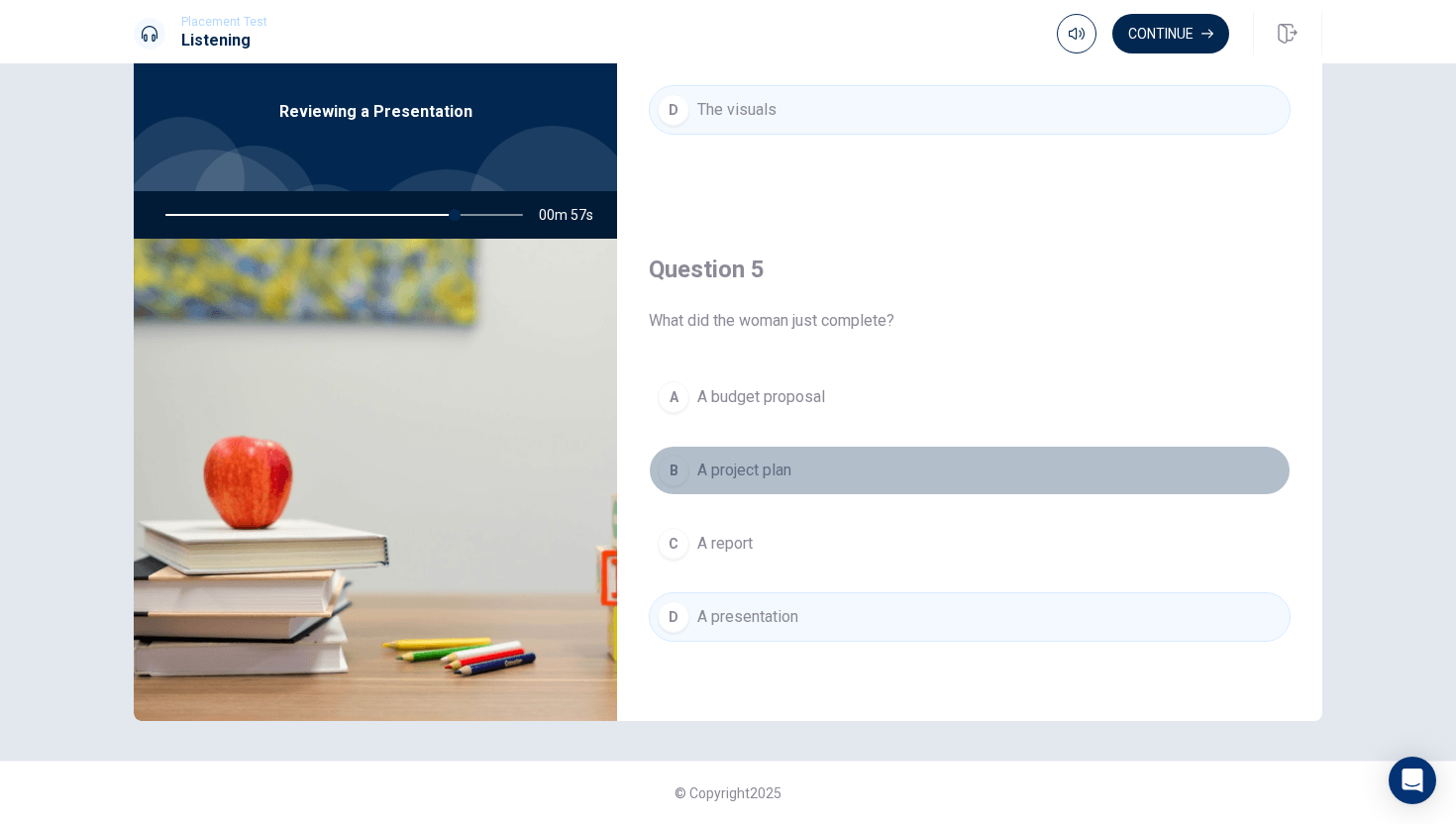 click on "B A project plan" at bounding box center (970, 470) 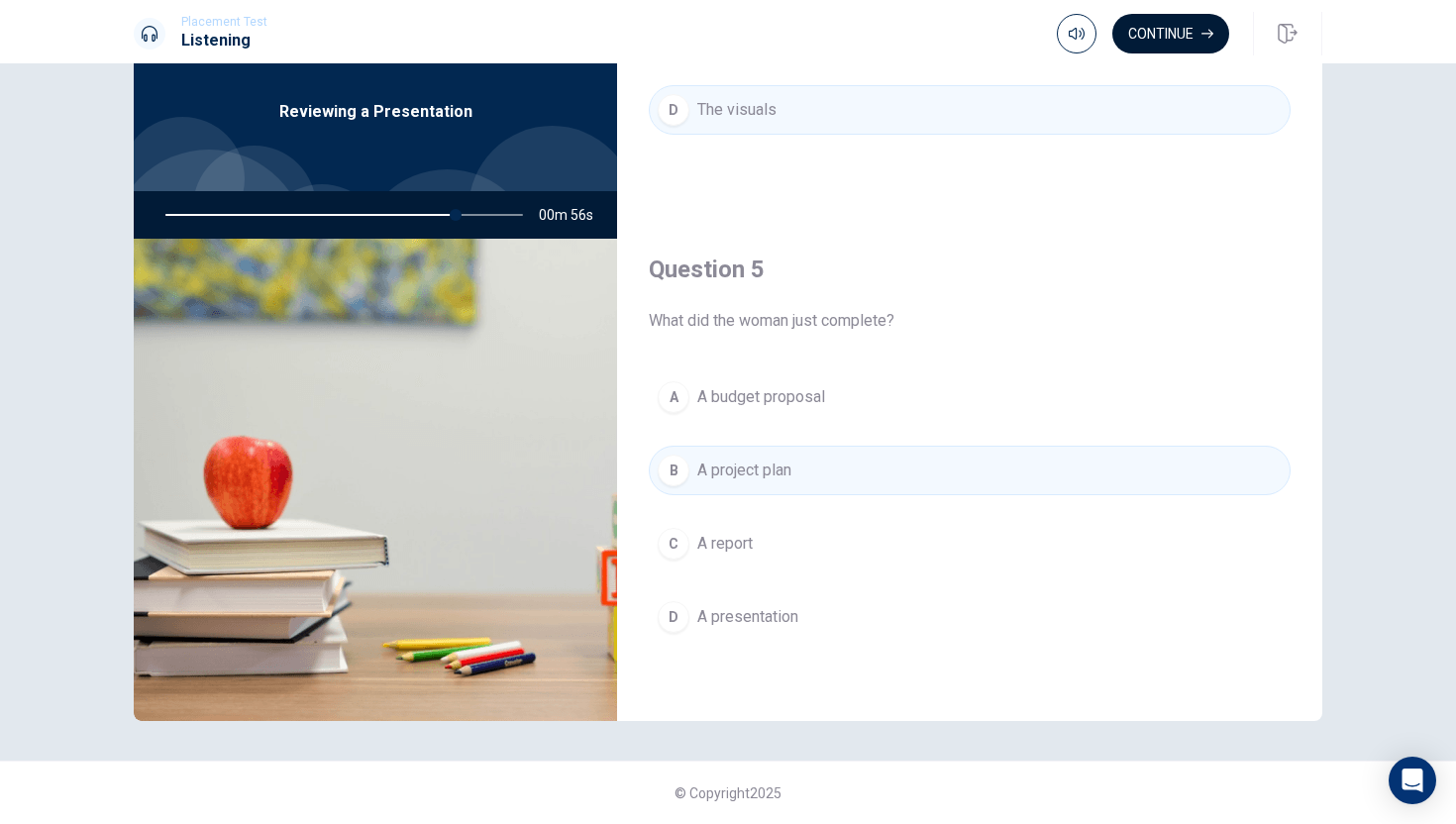 click on "Continue" at bounding box center (1171, 34) 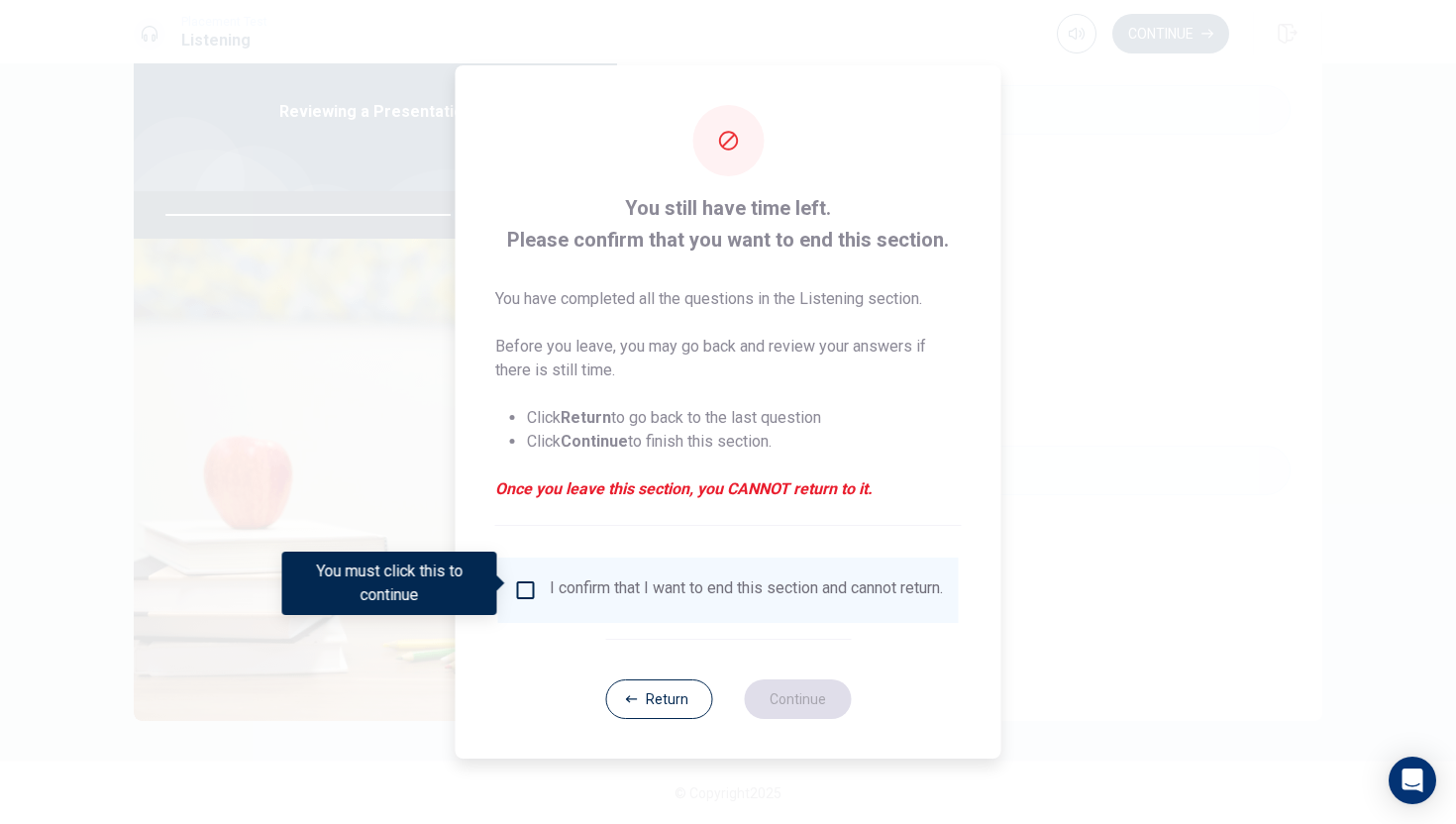 click on "I confirm that I want to end this section and cannot return." at bounding box center [728, 590] 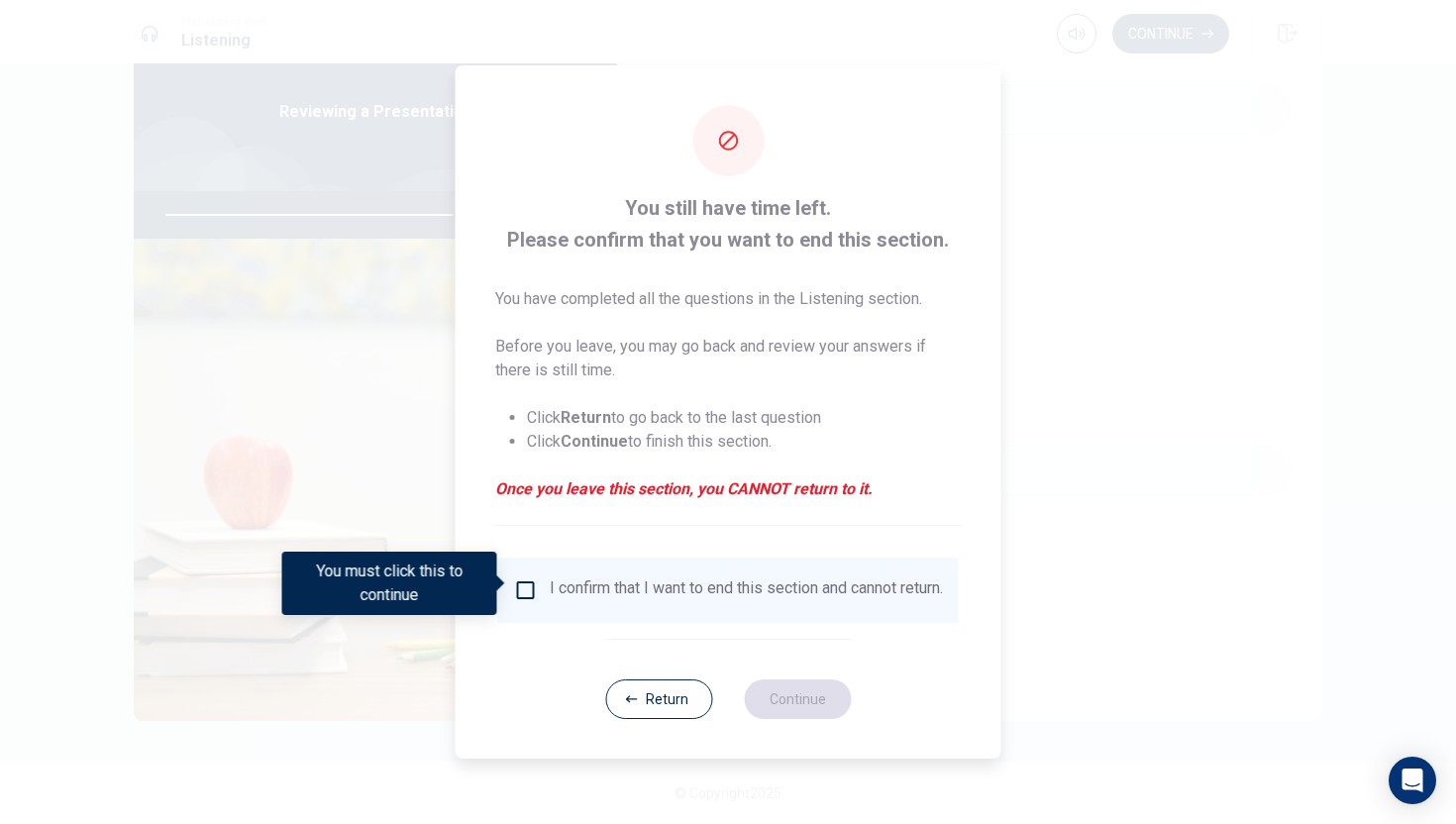 click on "I confirm that I want to end this section and cannot return." at bounding box center [728, 590] 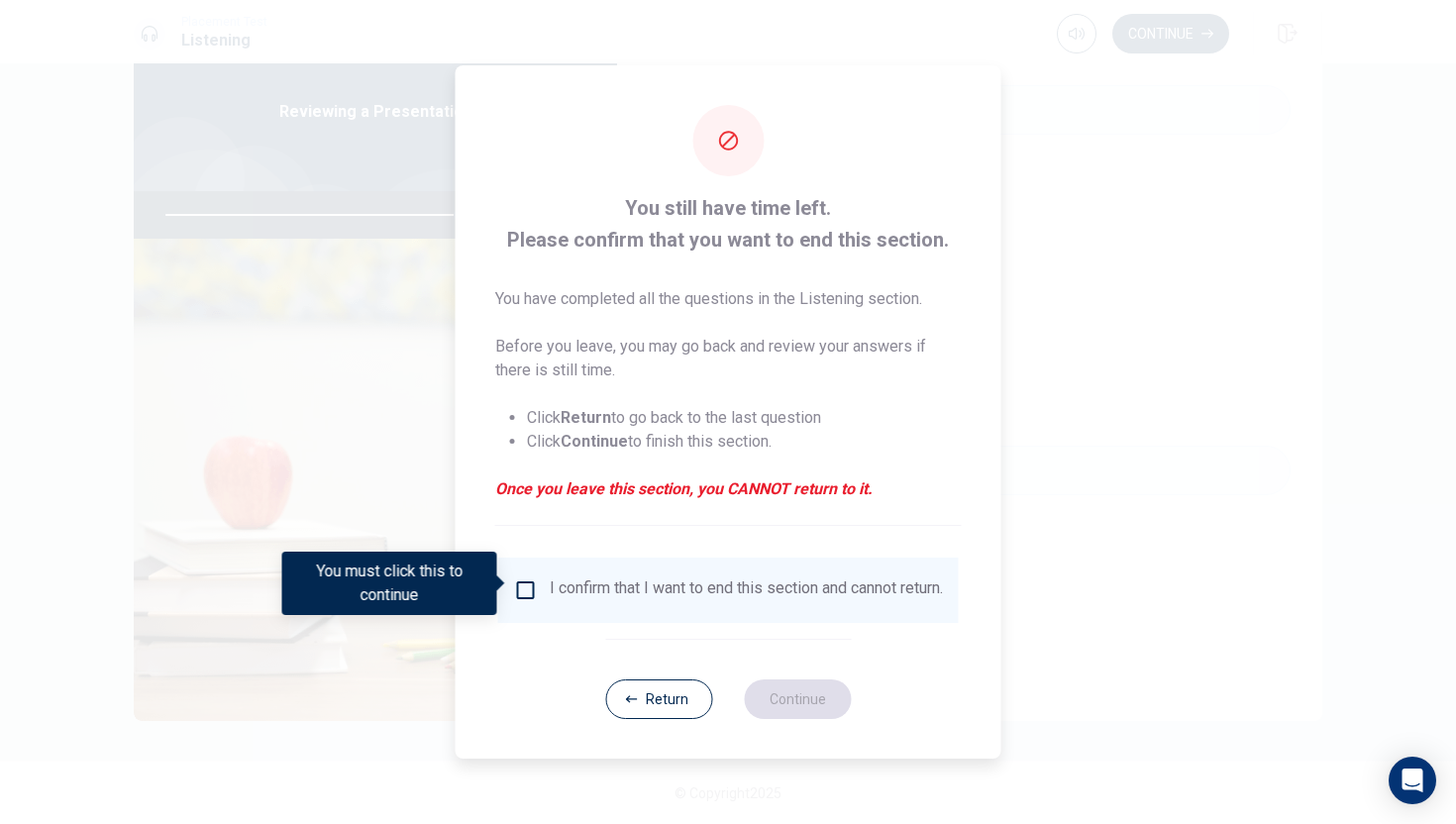 click on "I confirm that I want to end this section and cannot return." at bounding box center [746, 590] 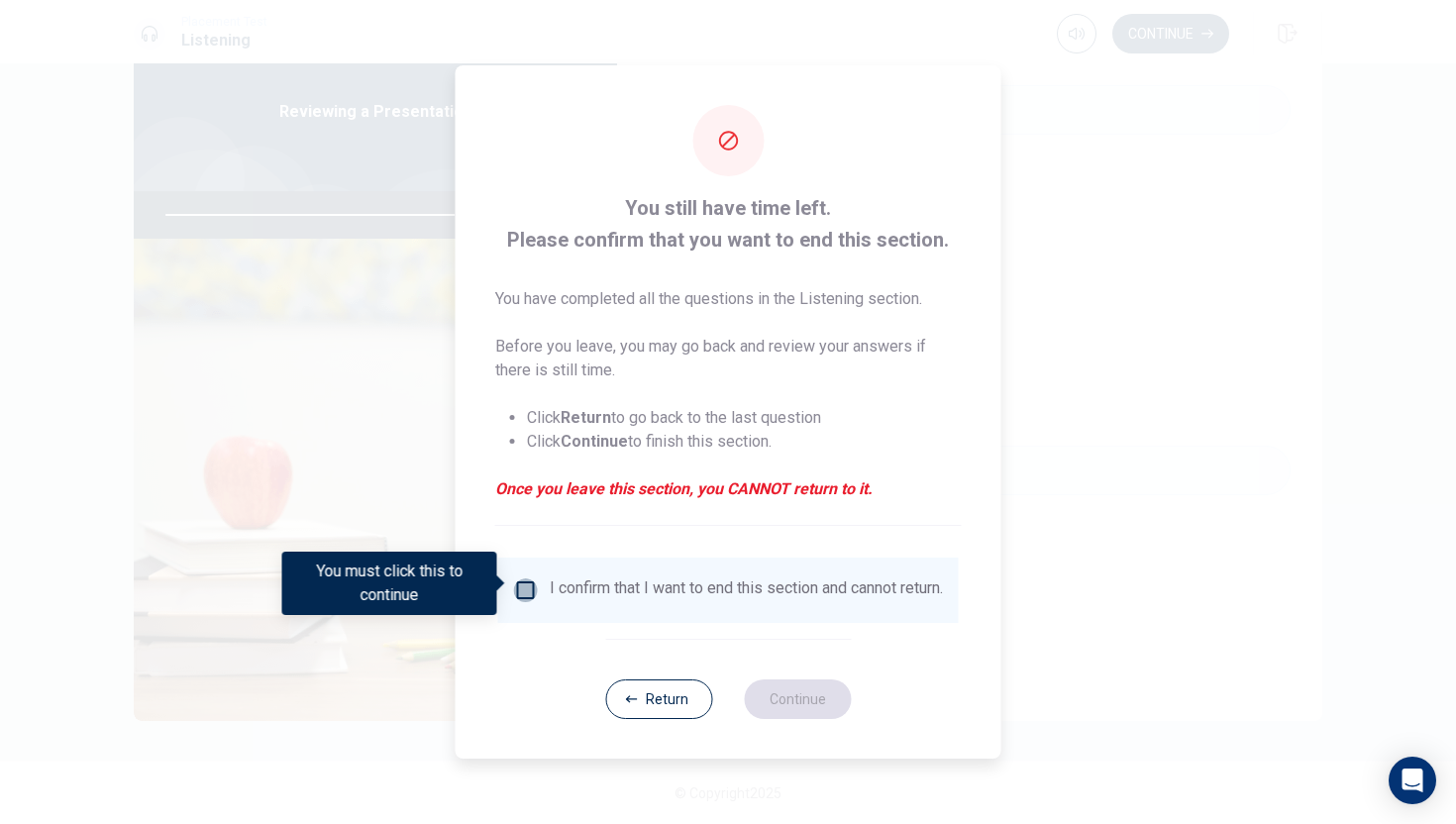 click at bounding box center (526, 590) 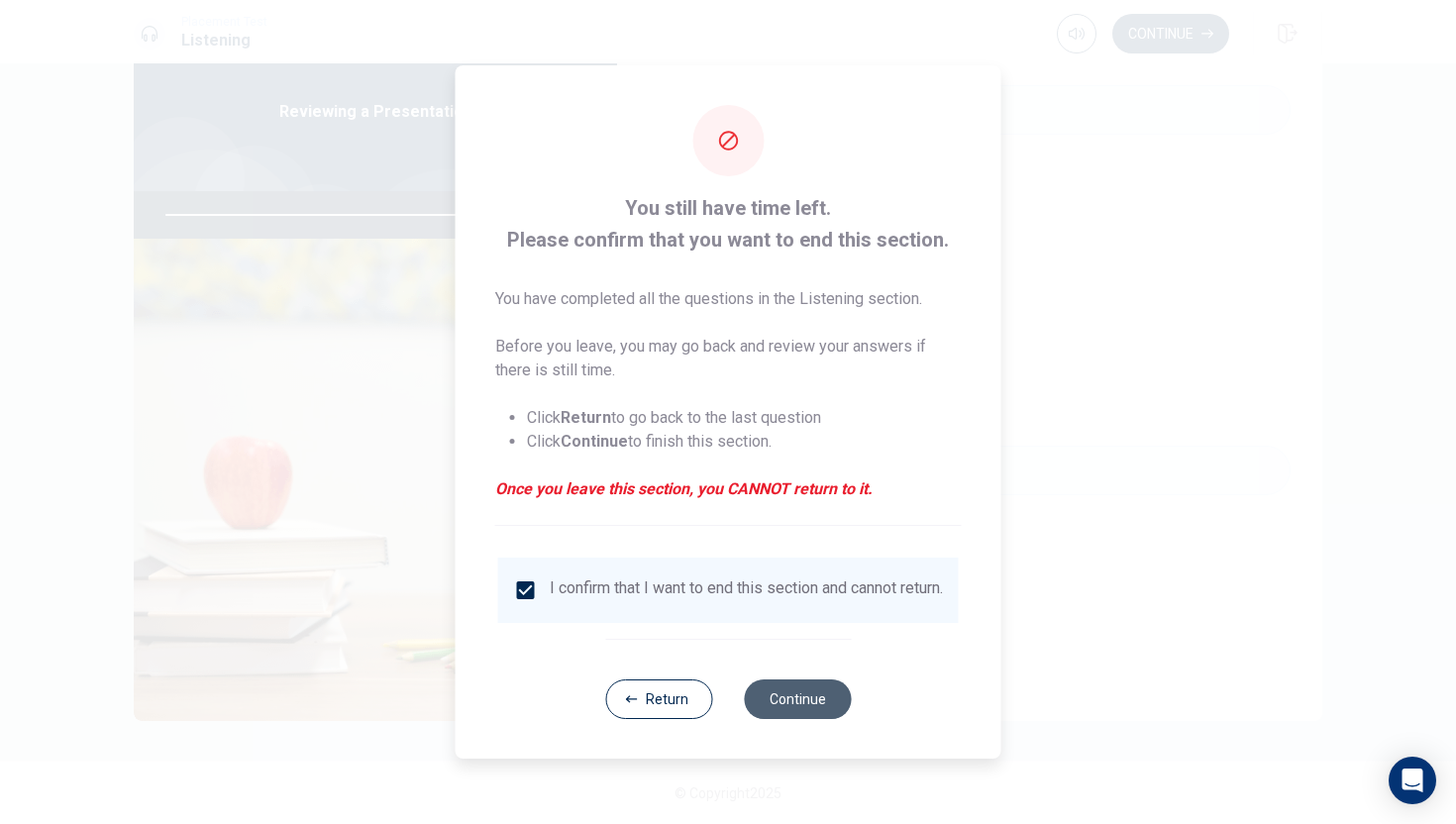 click on "Continue" at bounding box center (797, 699) 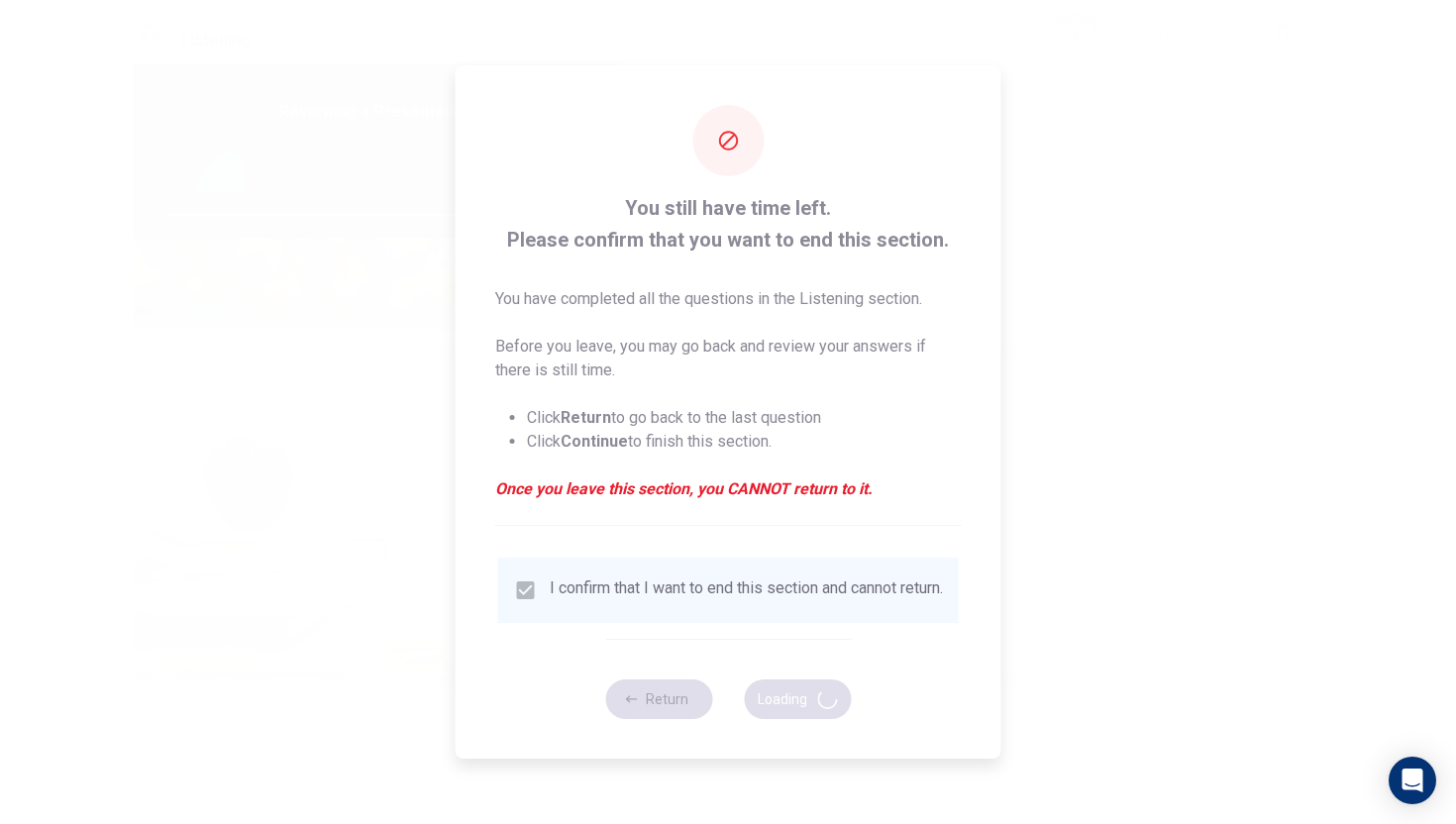 type on "84" 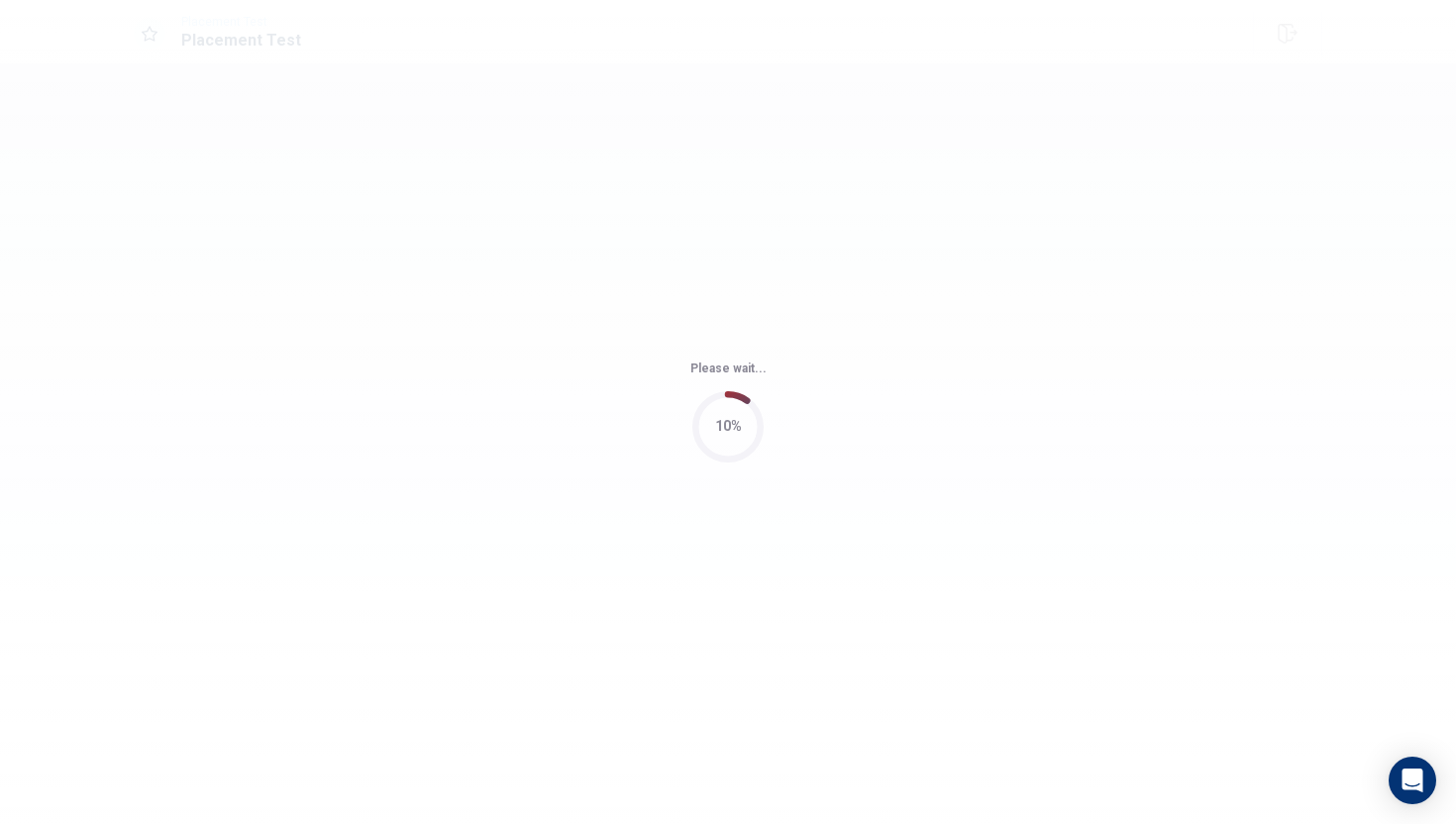 scroll, scrollTop: 0, scrollLeft: 0, axis: both 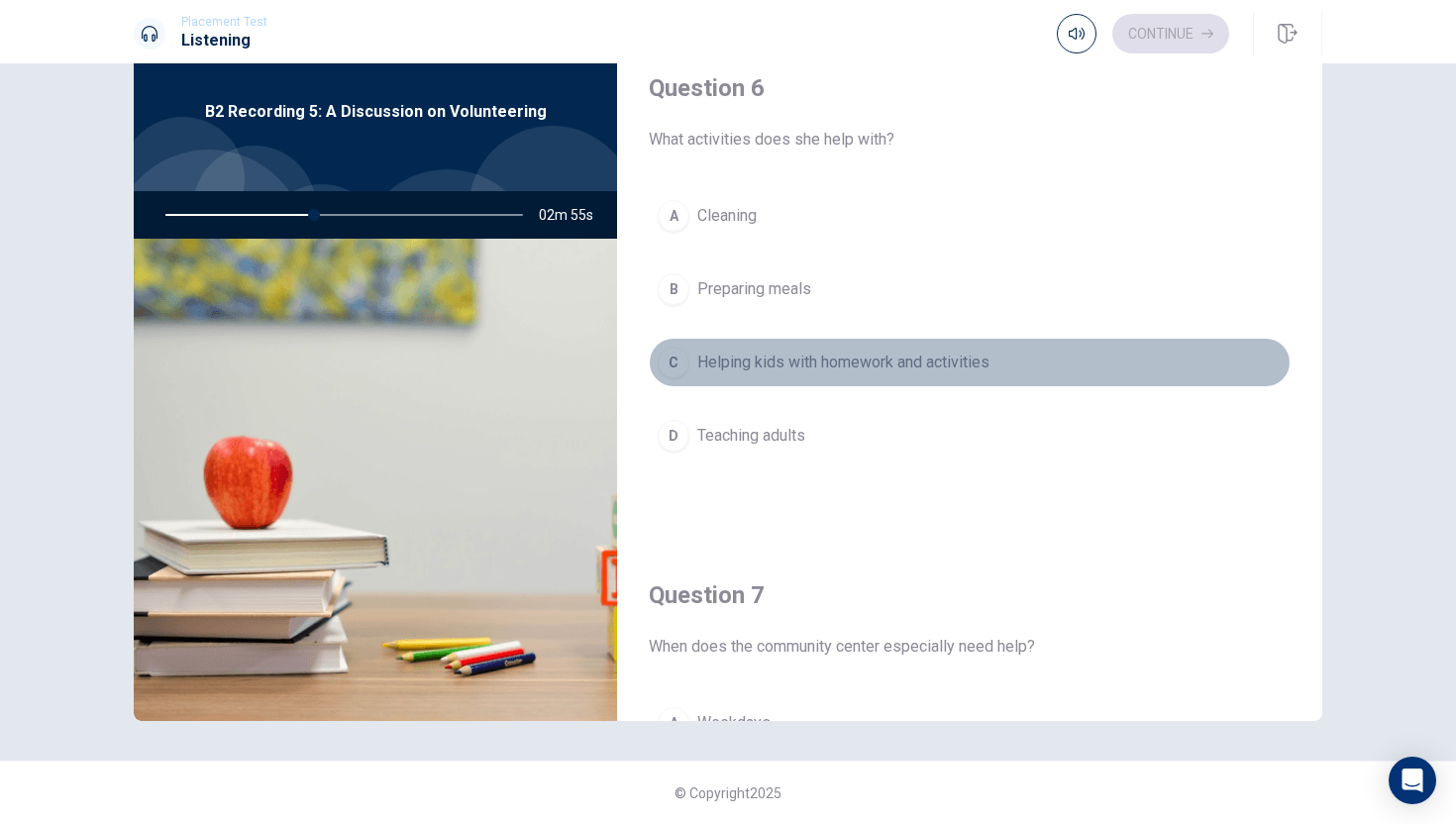 click on "Helping kids with homework and activities" at bounding box center (843, 362) 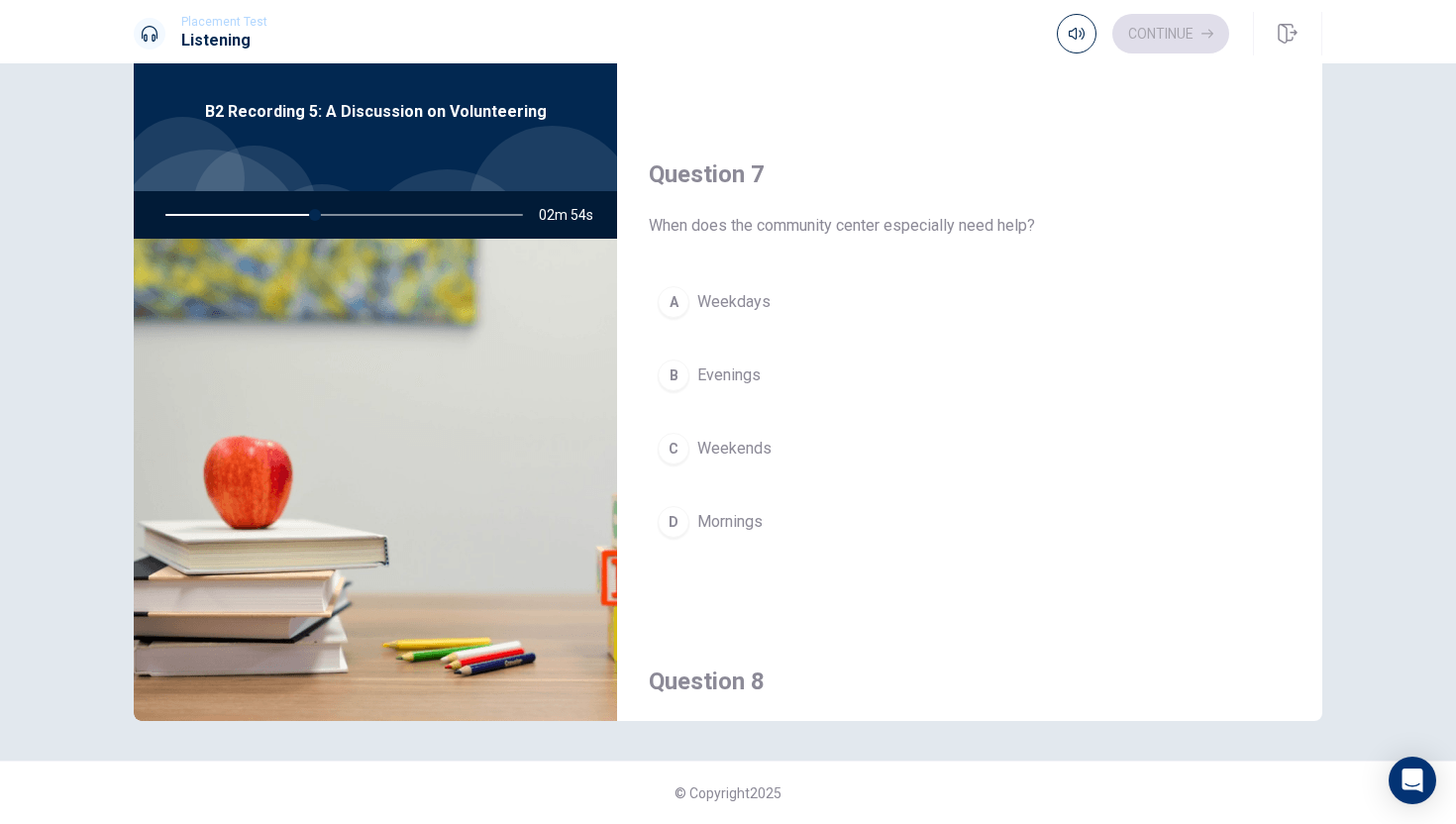 scroll, scrollTop: 431, scrollLeft: 0, axis: vertical 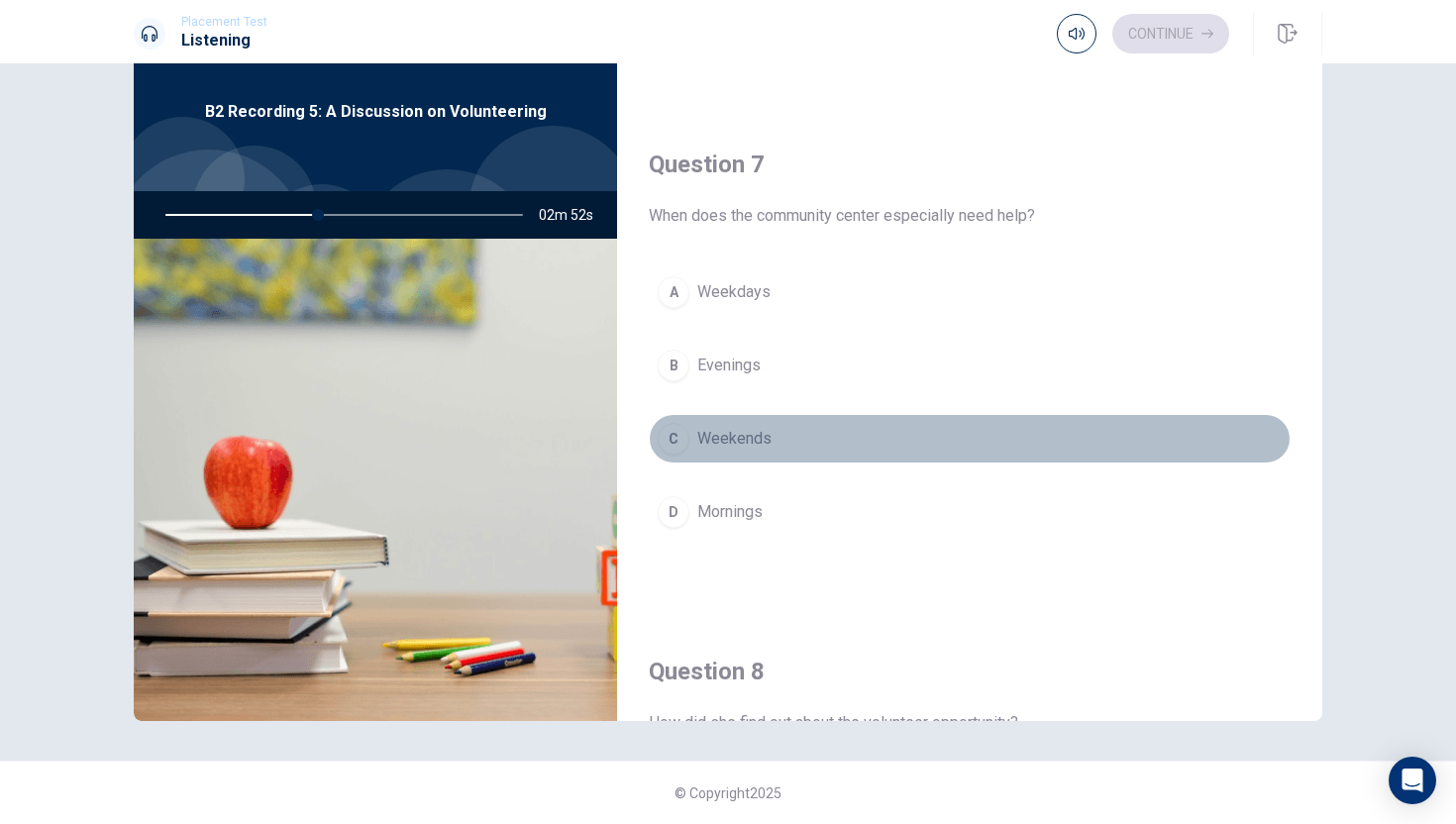 click on "Weekends" at bounding box center (734, 439) 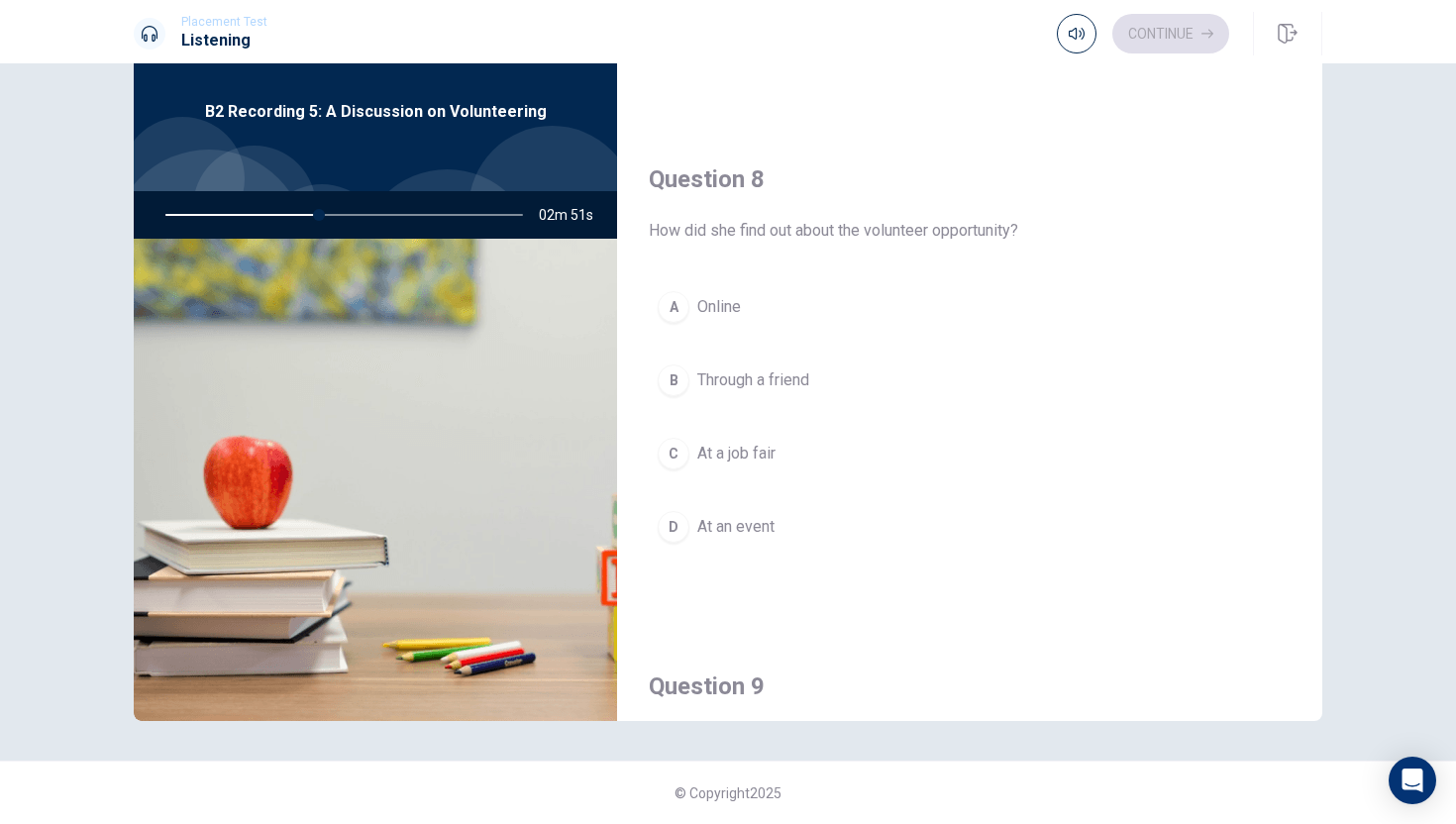 scroll, scrollTop: 928, scrollLeft: 0, axis: vertical 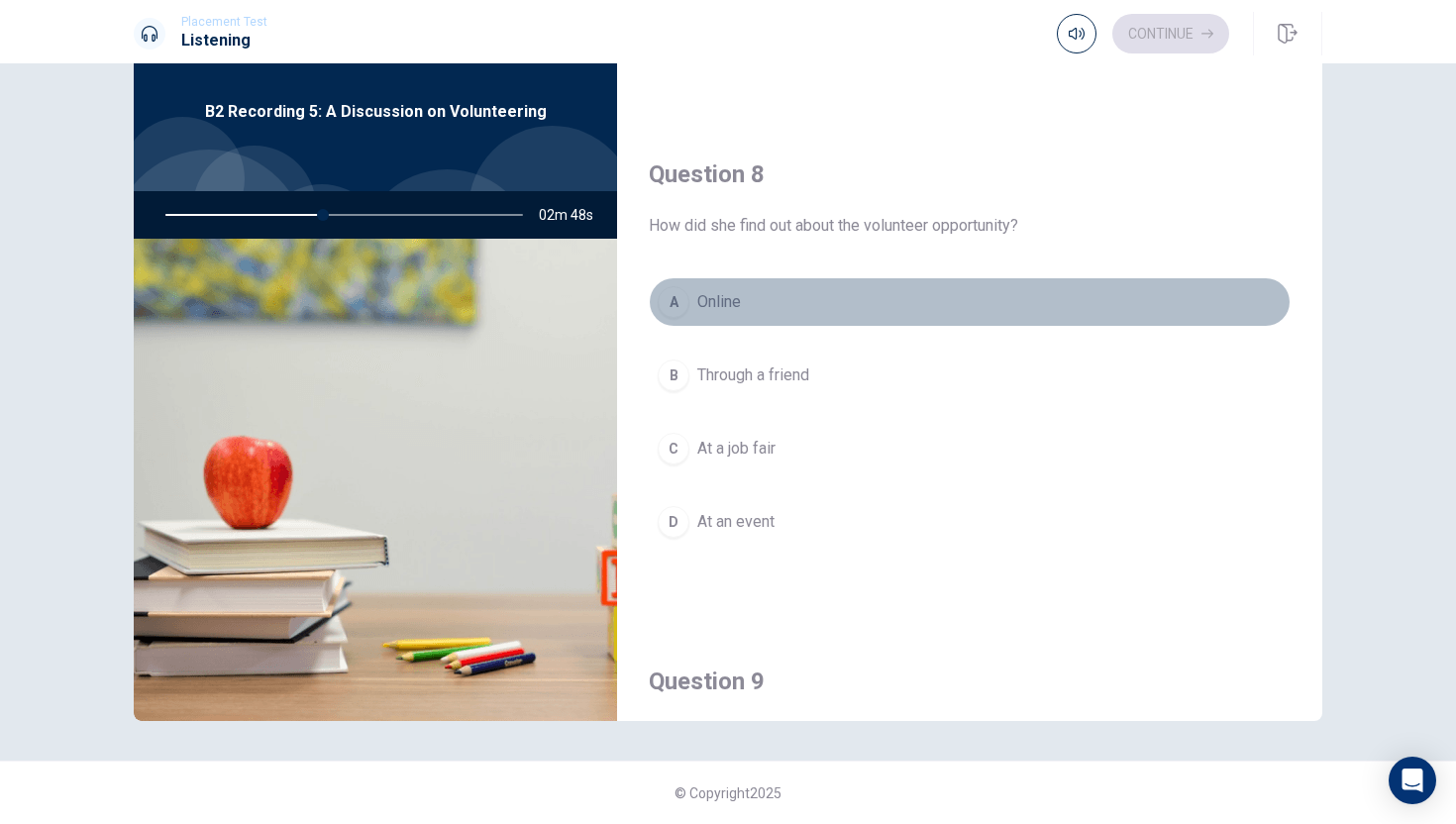 click on "Online" at bounding box center [719, 302] 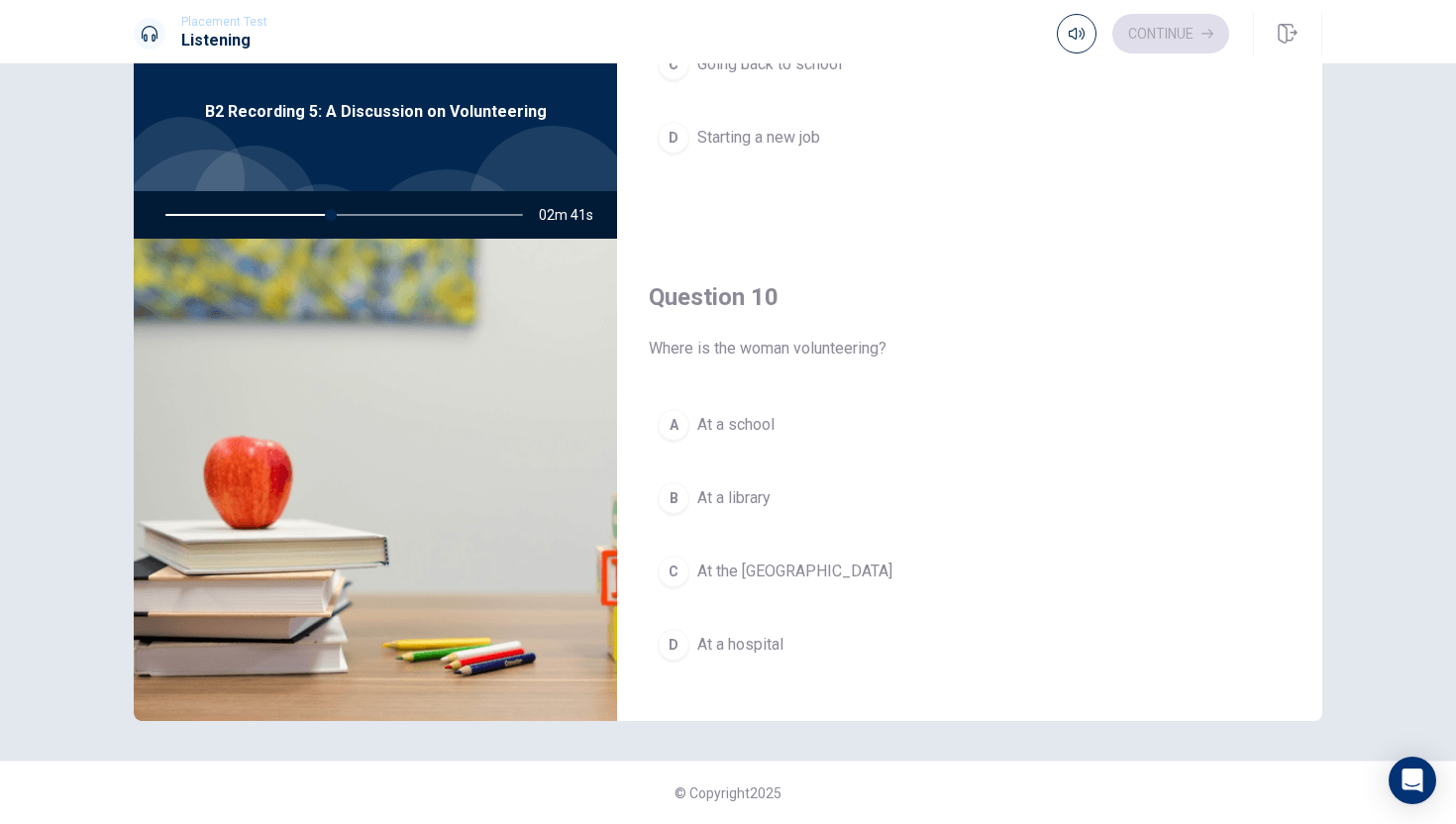 scroll, scrollTop: 1847, scrollLeft: 0, axis: vertical 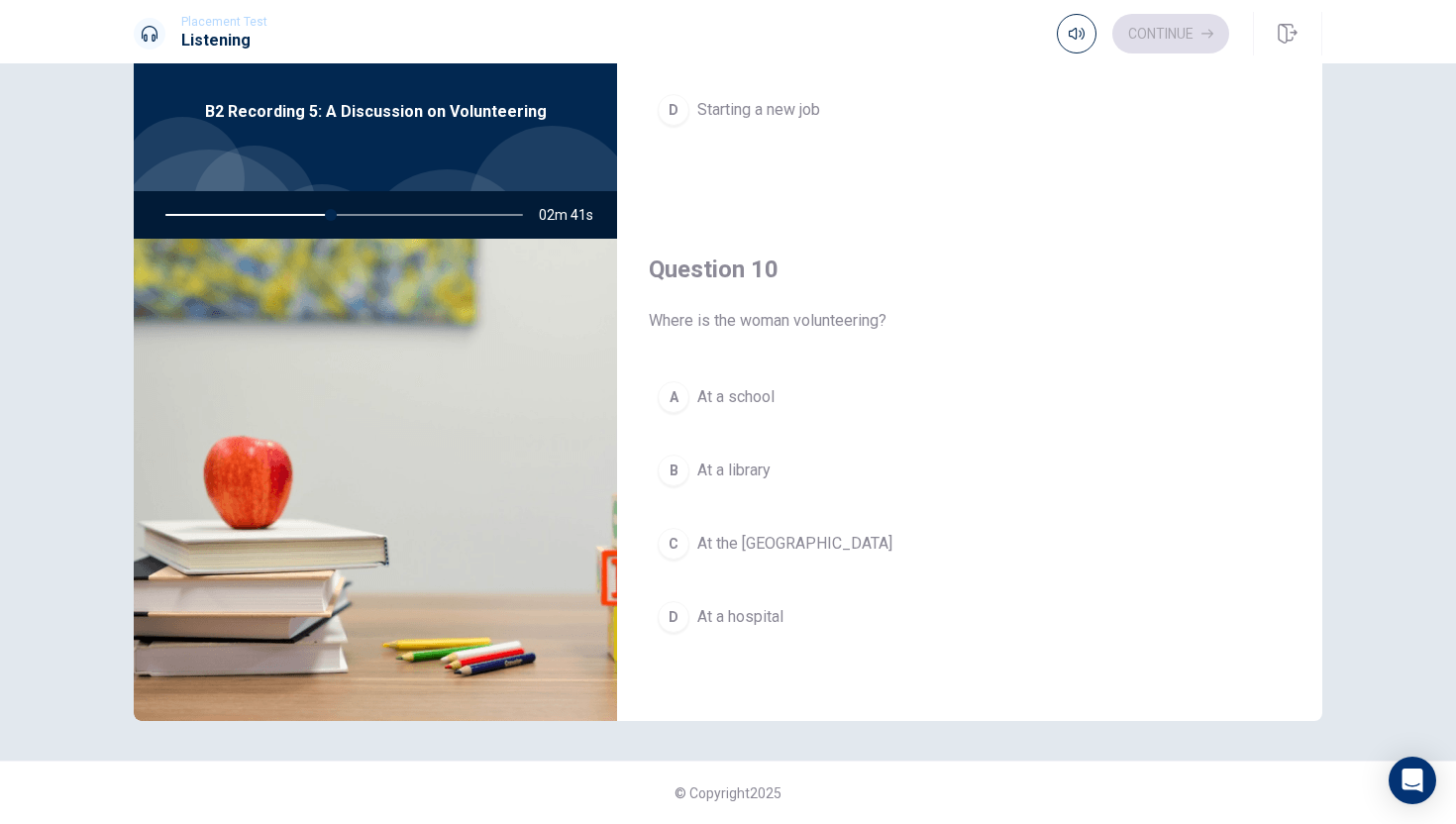 click on "At the [GEOGRAPHIC_DATA]" at bounding box center (794, 544) 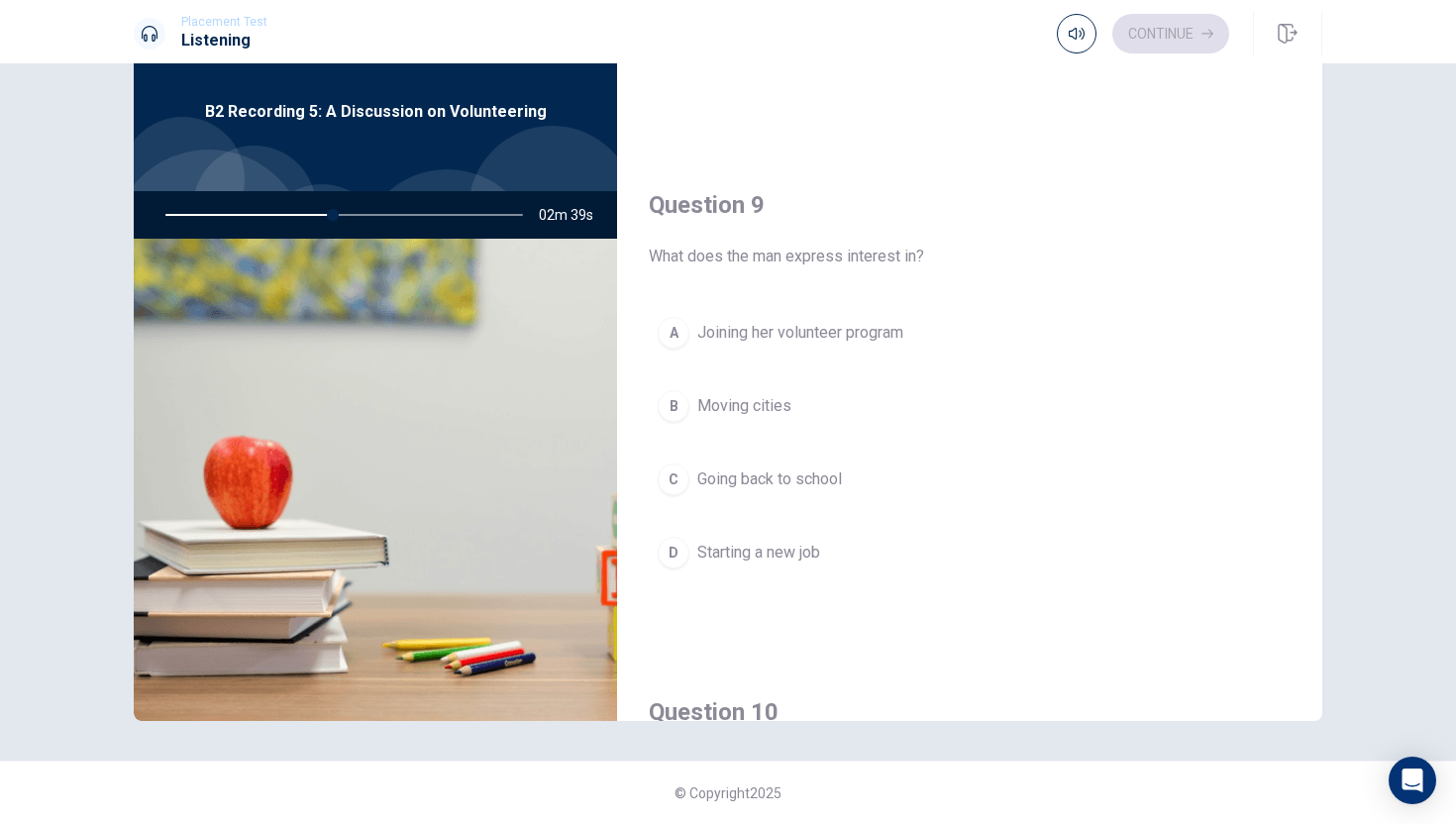 scroll, scrollTop: 1402, scrollLeft: 0, axis: vertical 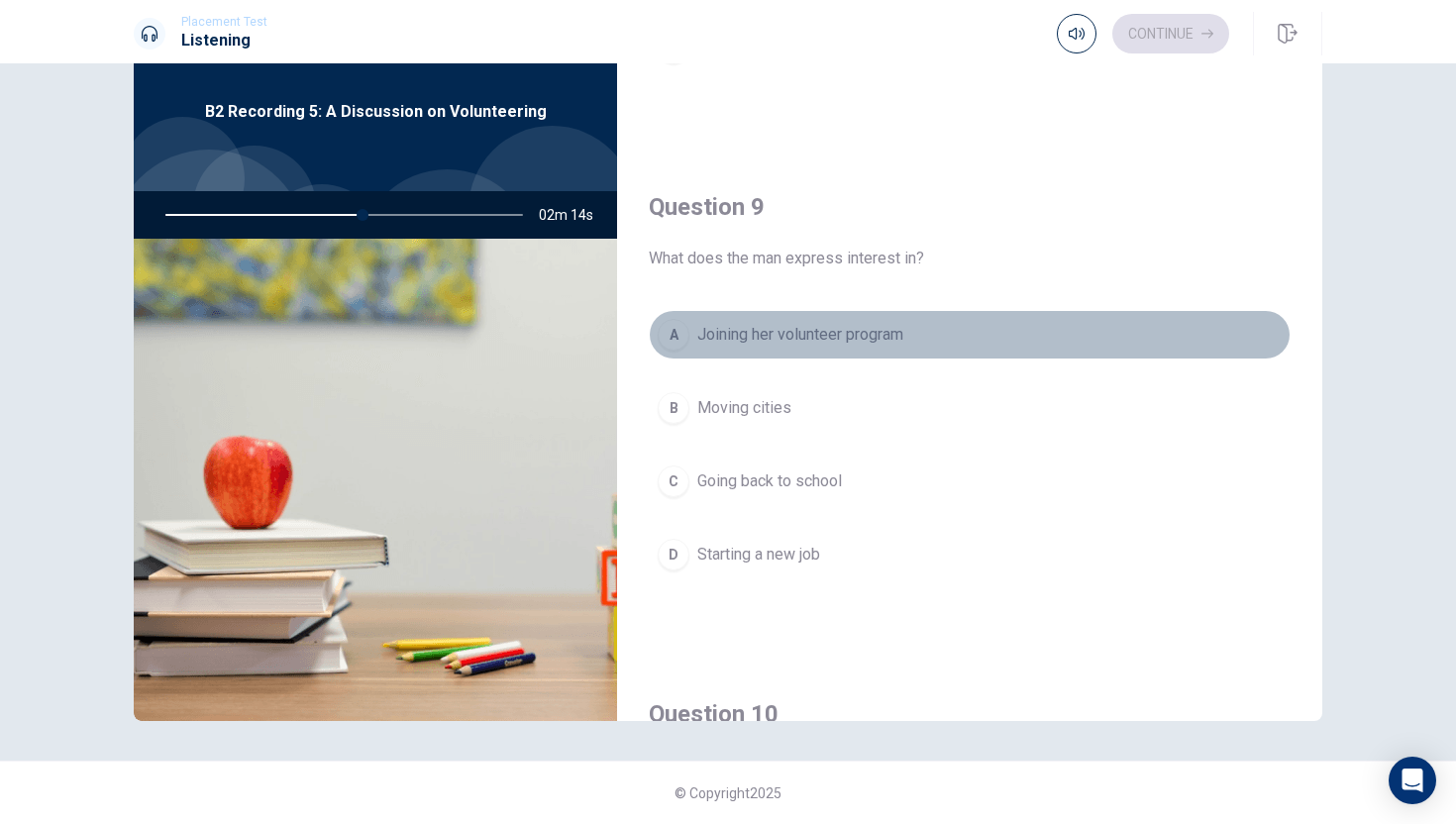 click on "Joining her volunteer program" at bounding box center [800, 335] 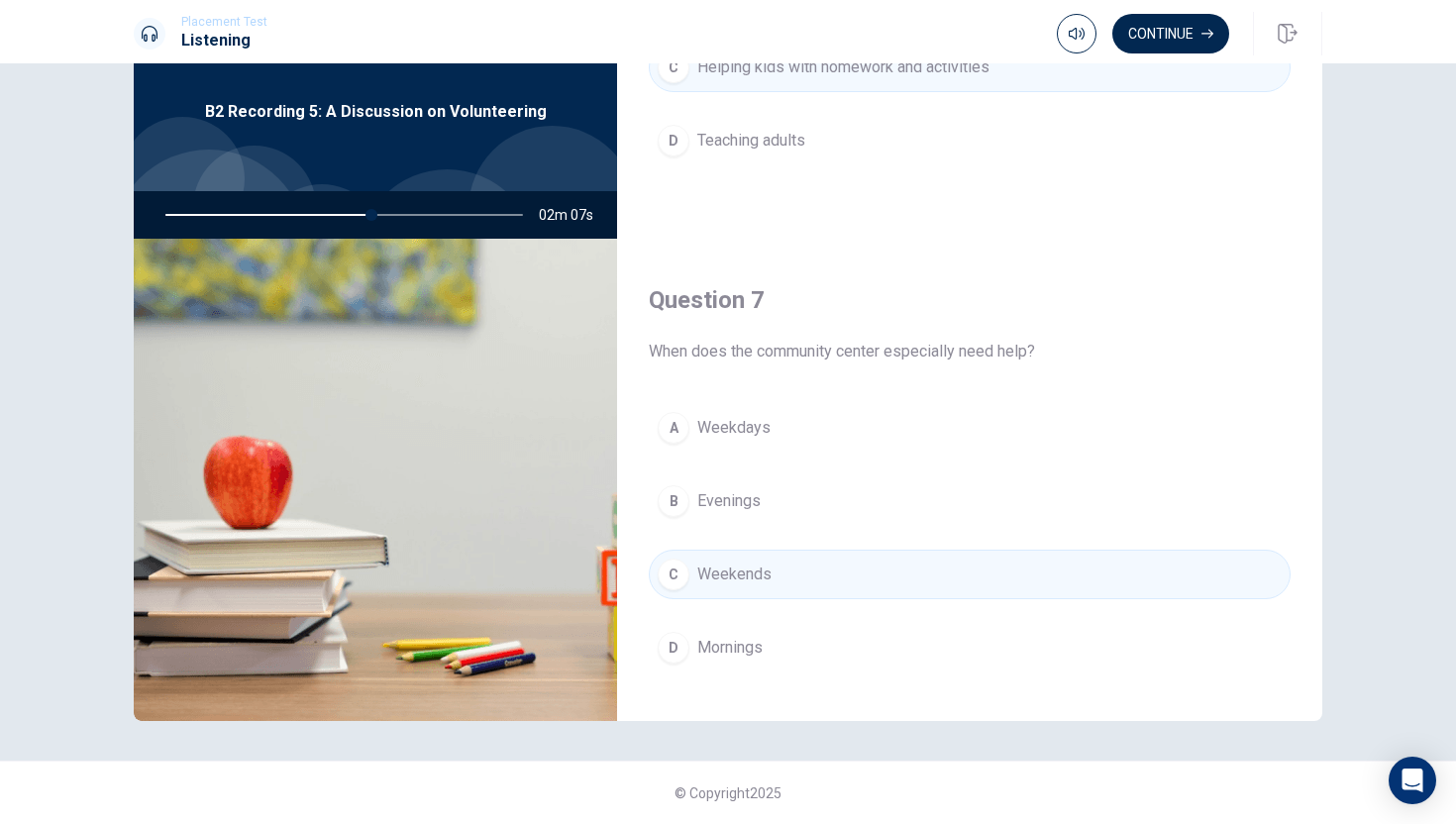 scroll, scrollTop: 0, scrollLeft: 0, axis: both 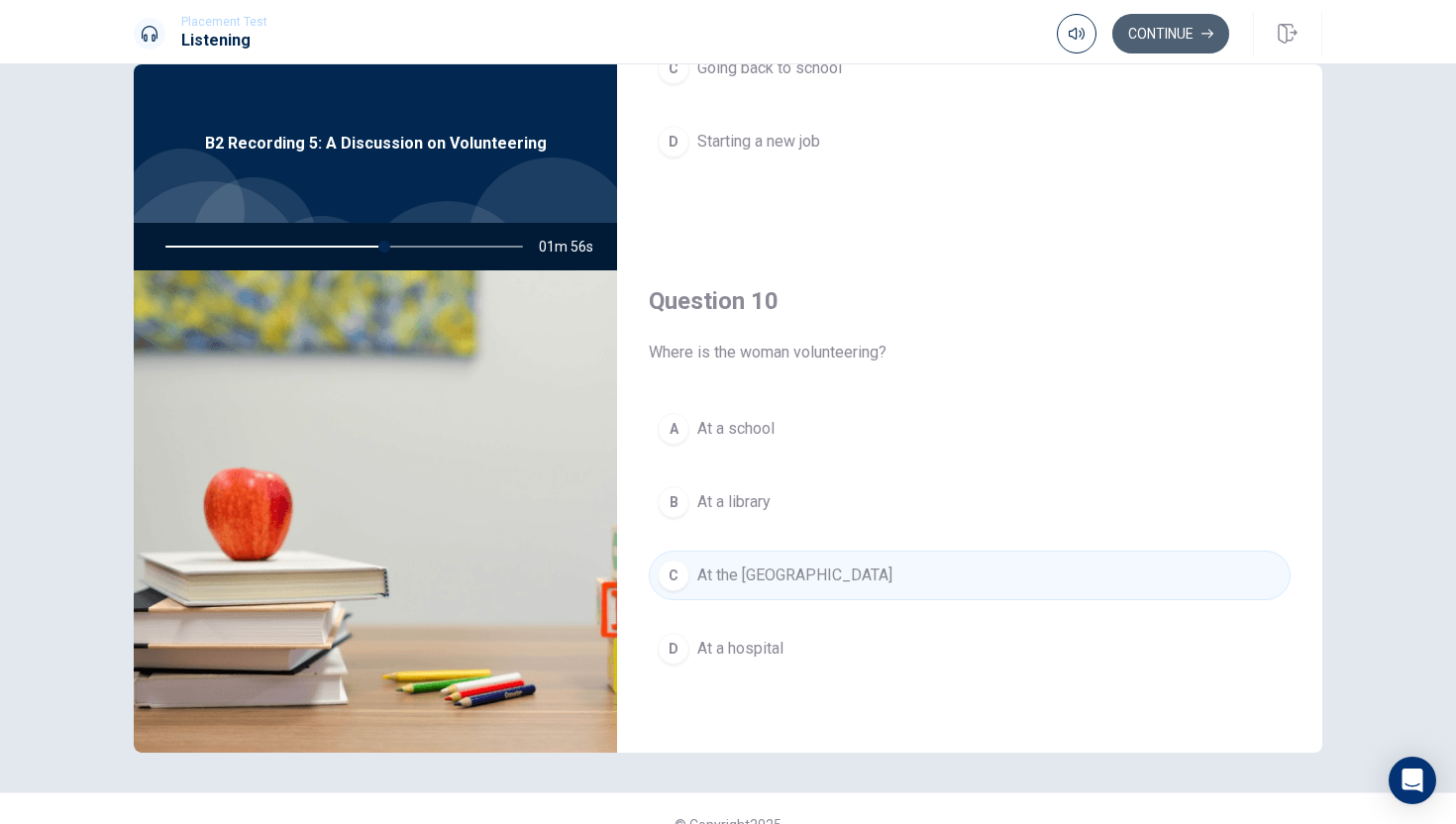 click on "Continue" at bounding box center [1171, 34] 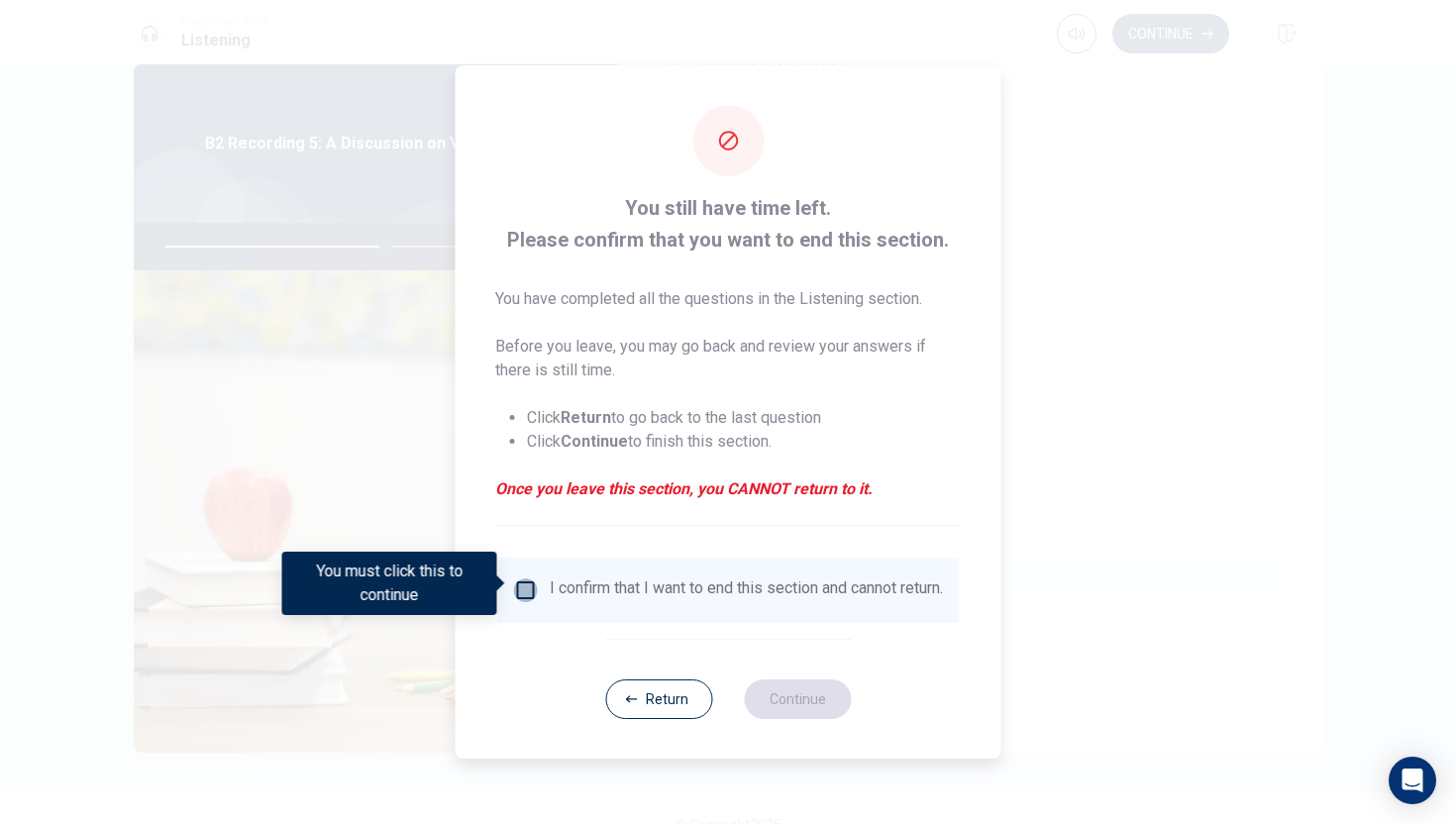 click at bounding box center [526, 590] 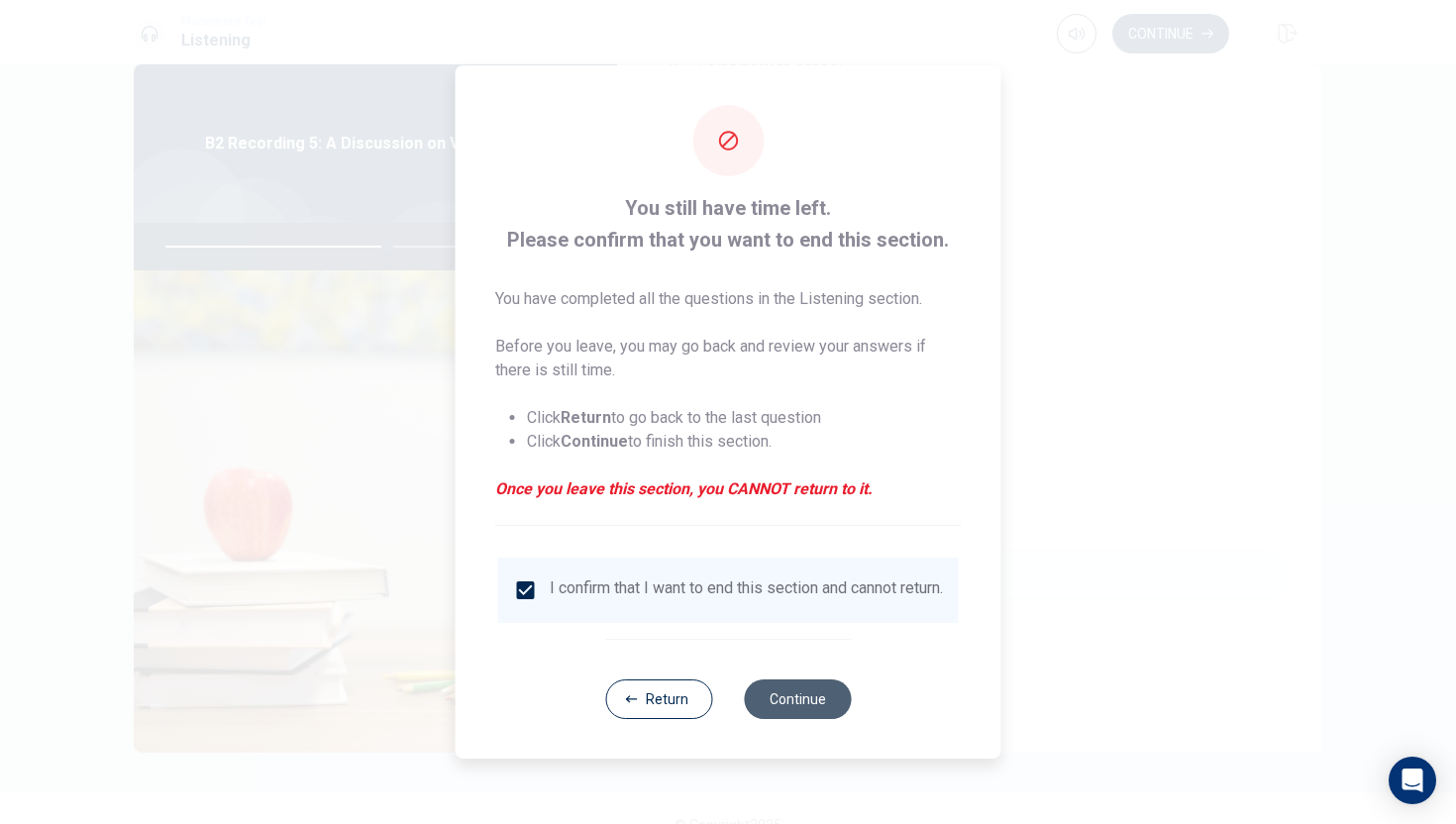 click on "Continue" at bounding box center [797, 699] 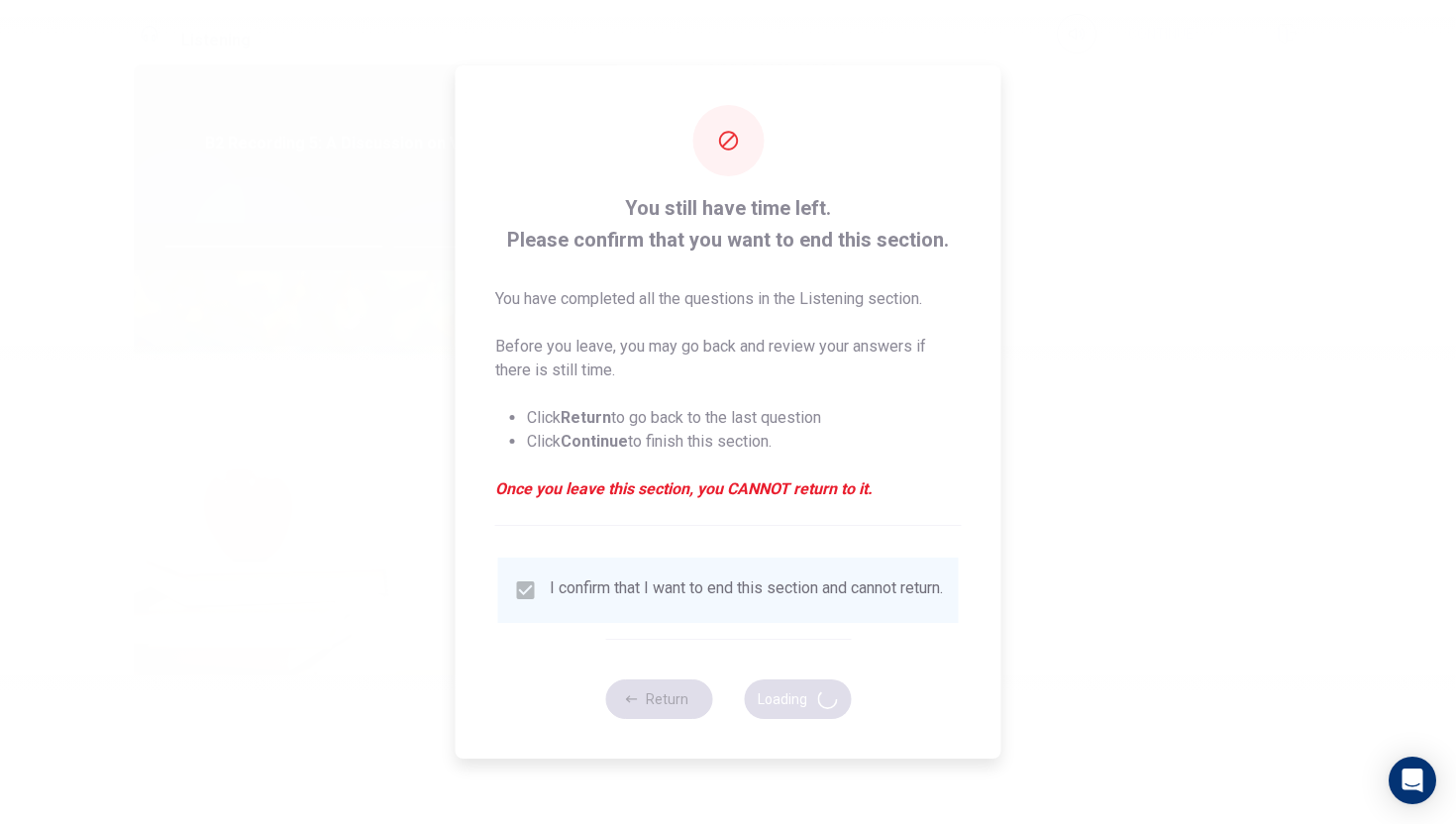 type on "63" 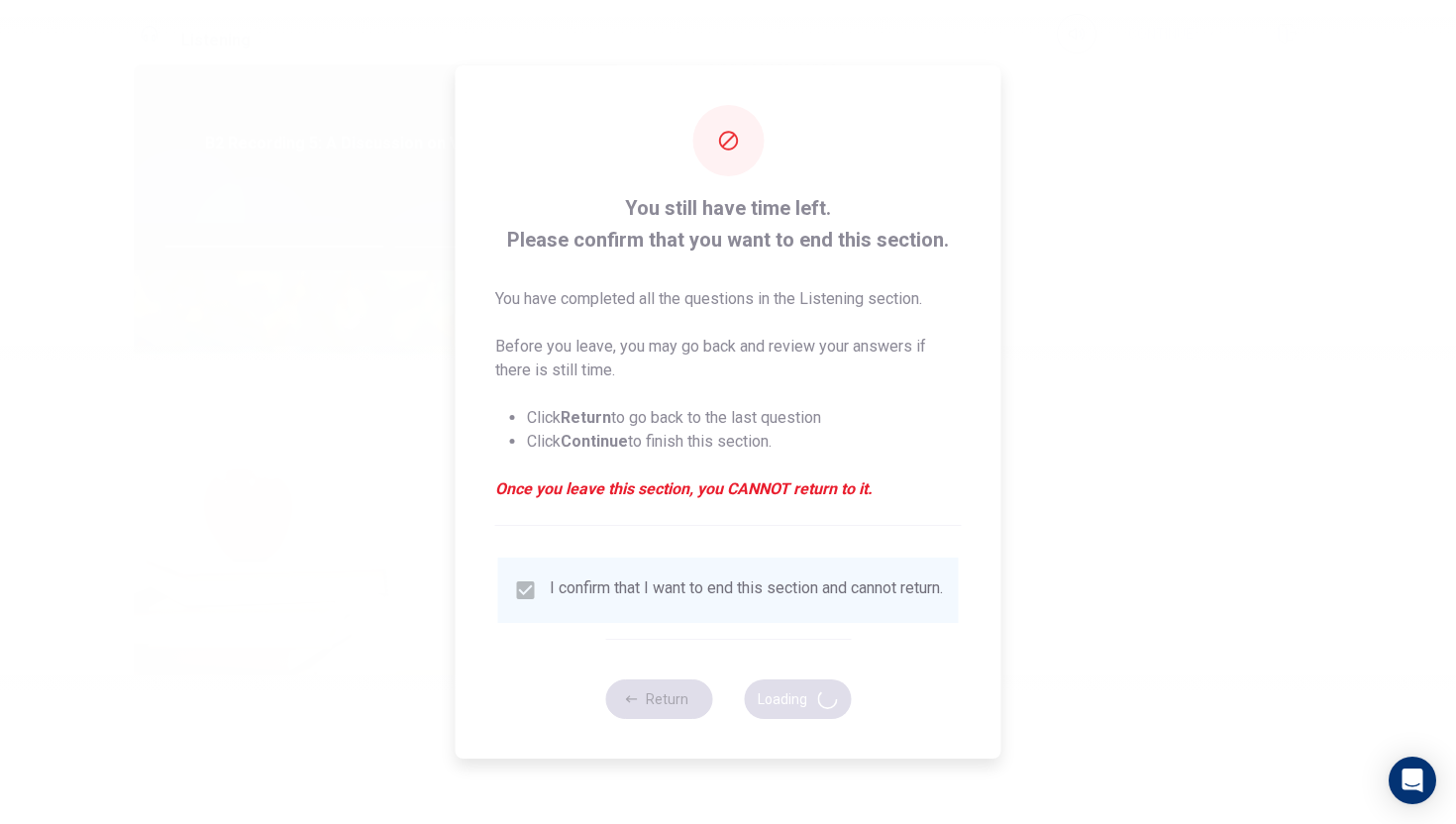 scroll, scrollTop: 0, scrollLeft: 0, axis: both 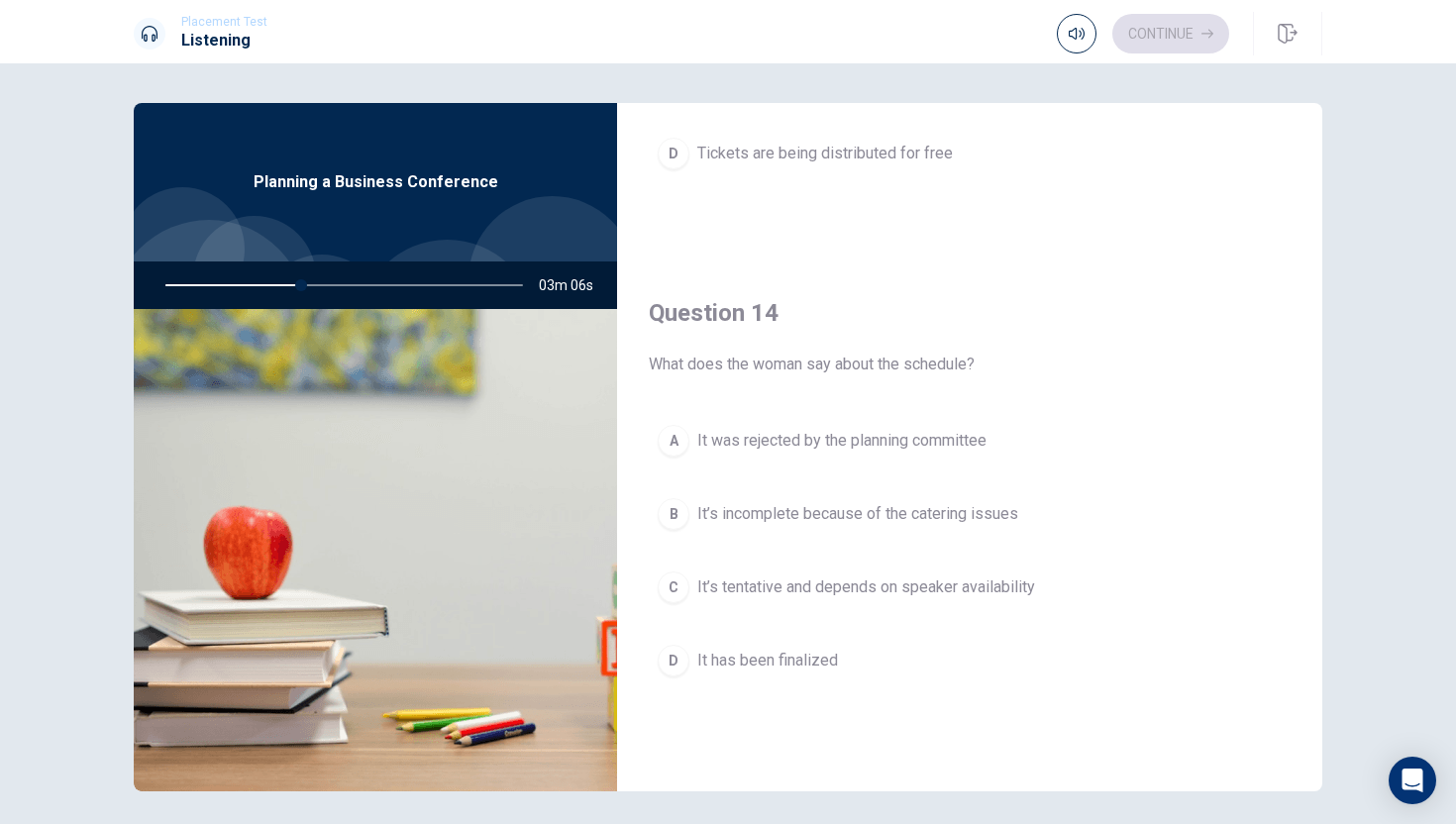 click on "It’s tentative and depends on speaker availability" at bounding box center [866, 587] 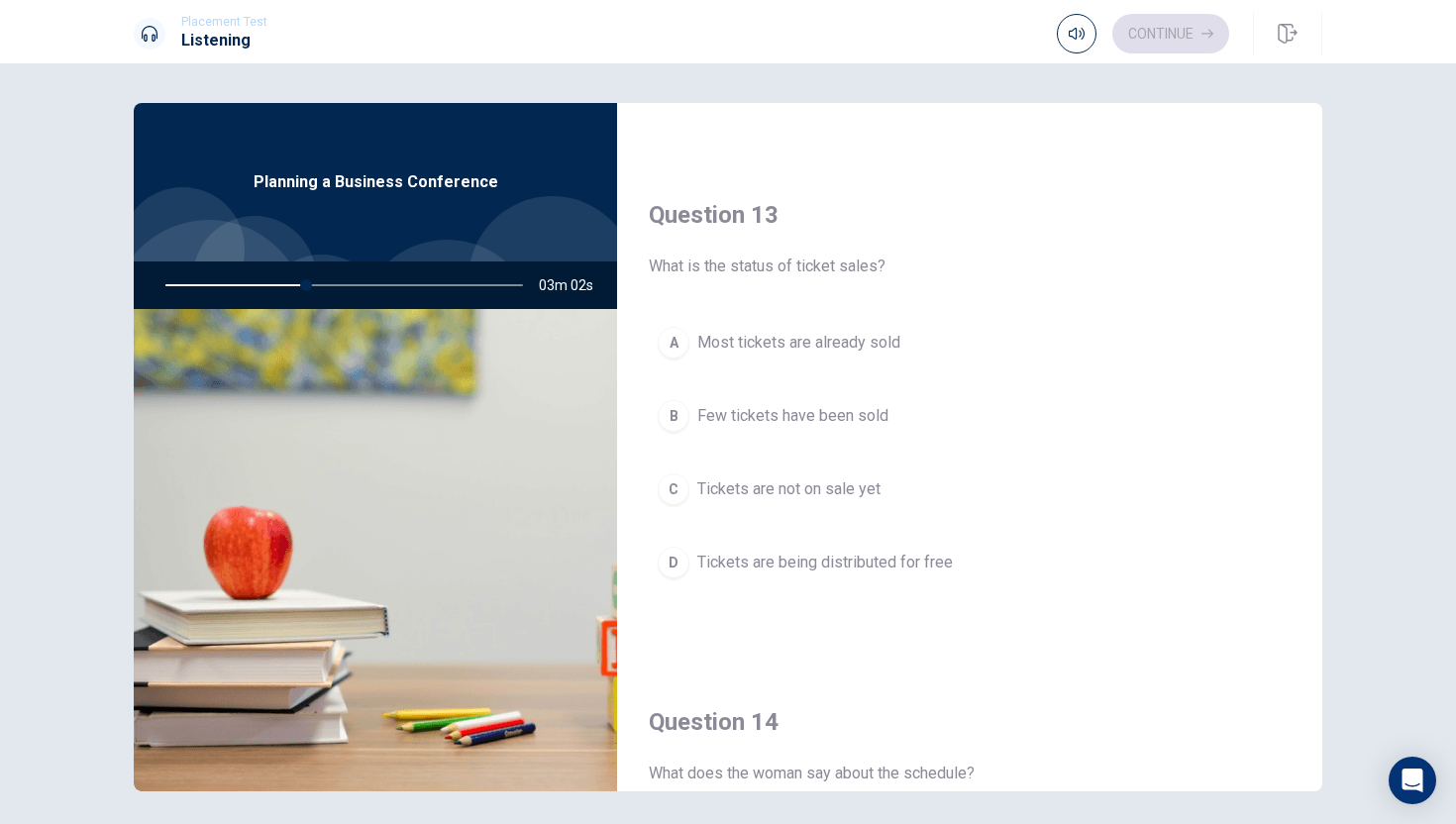 scroll, scrollTop: 926, scrollLeft: 0, axis: vertical 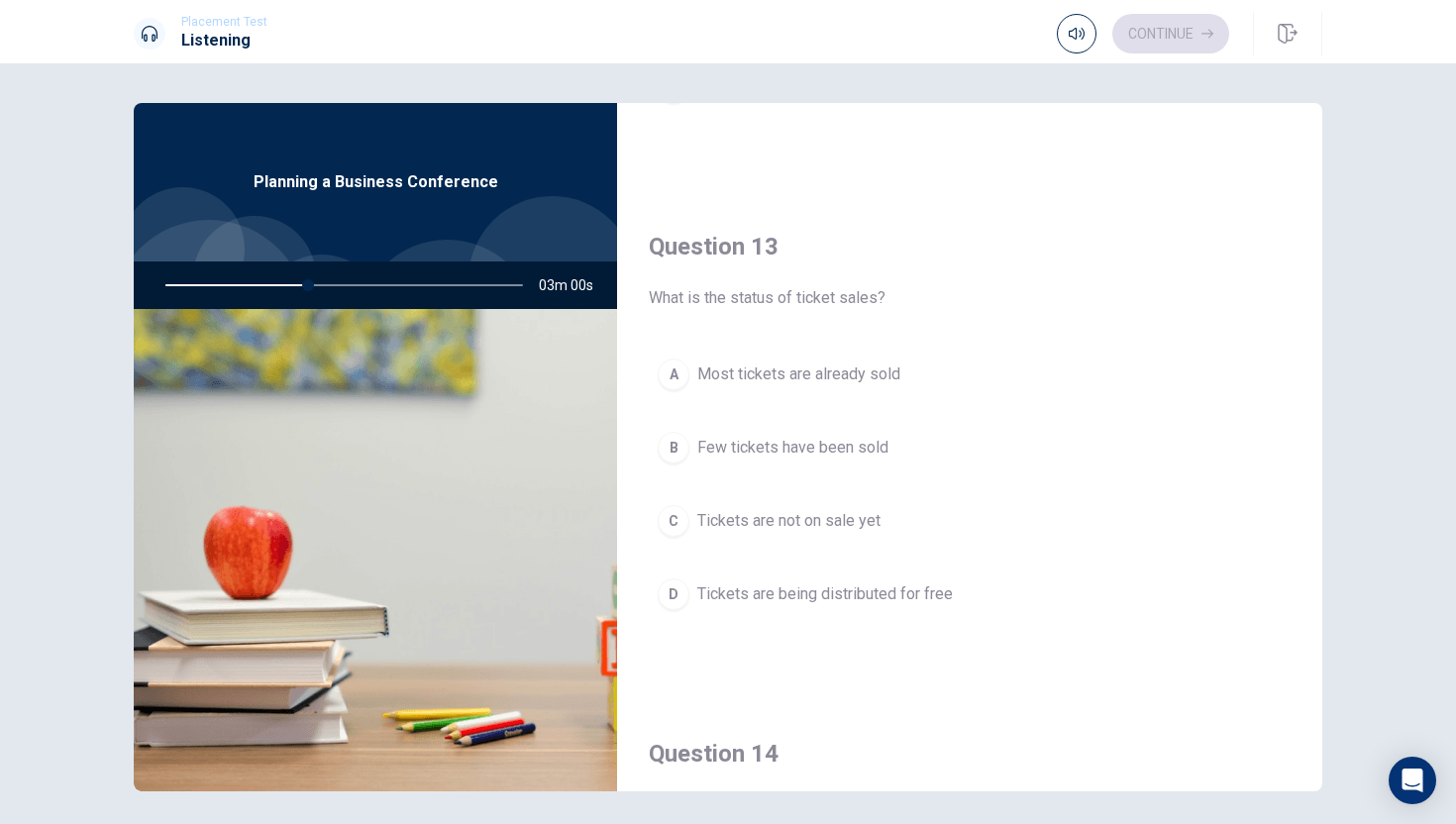 click on "Most tickets are already sold" at bounding box center (798, 374) 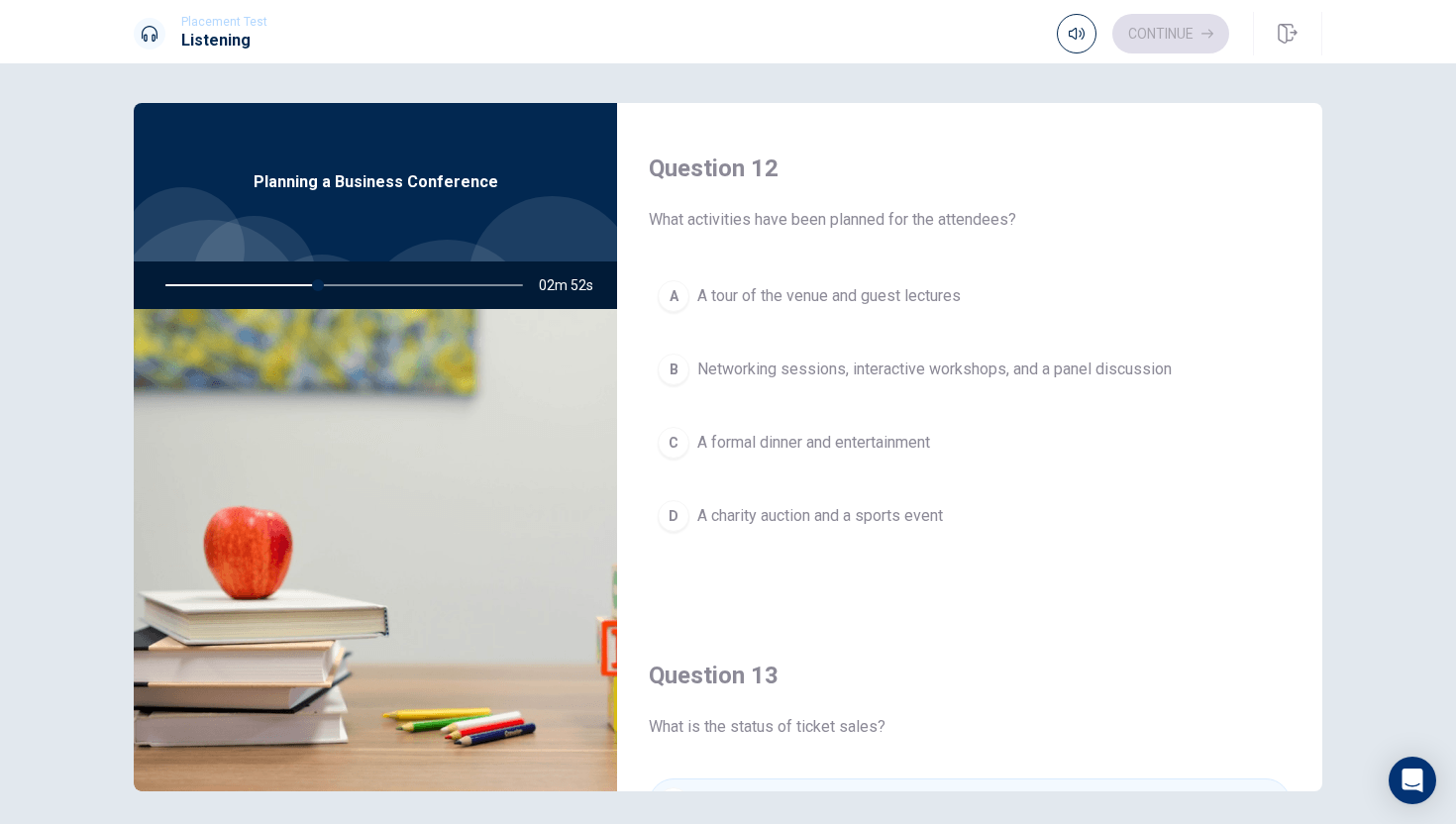 scroll, scrollTop: 466, scrollLeft: 0, axis: vertical 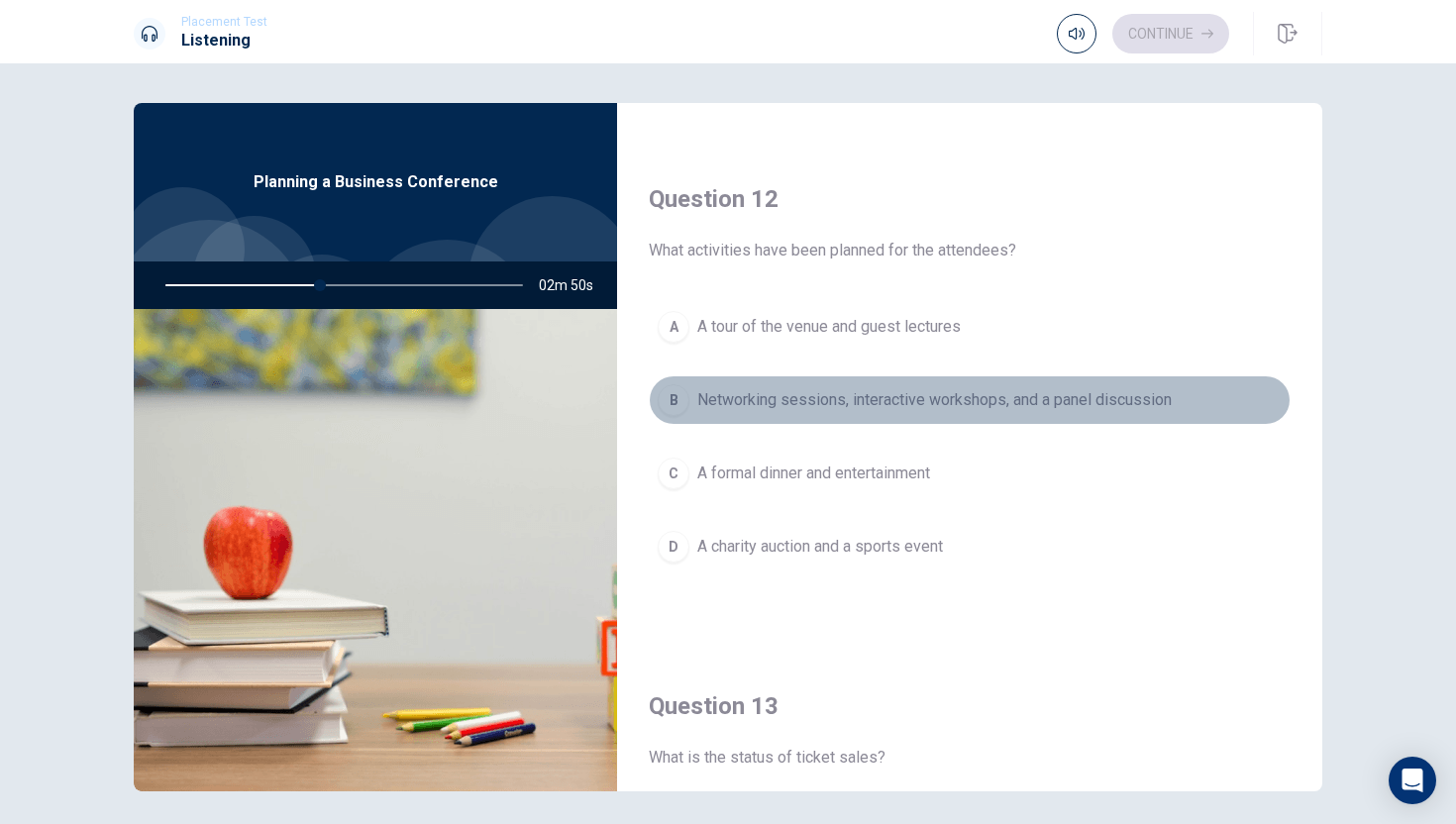 click on "Networking sessions, interactive workshops, and a panel discussion" at bounding box center (934, 400) 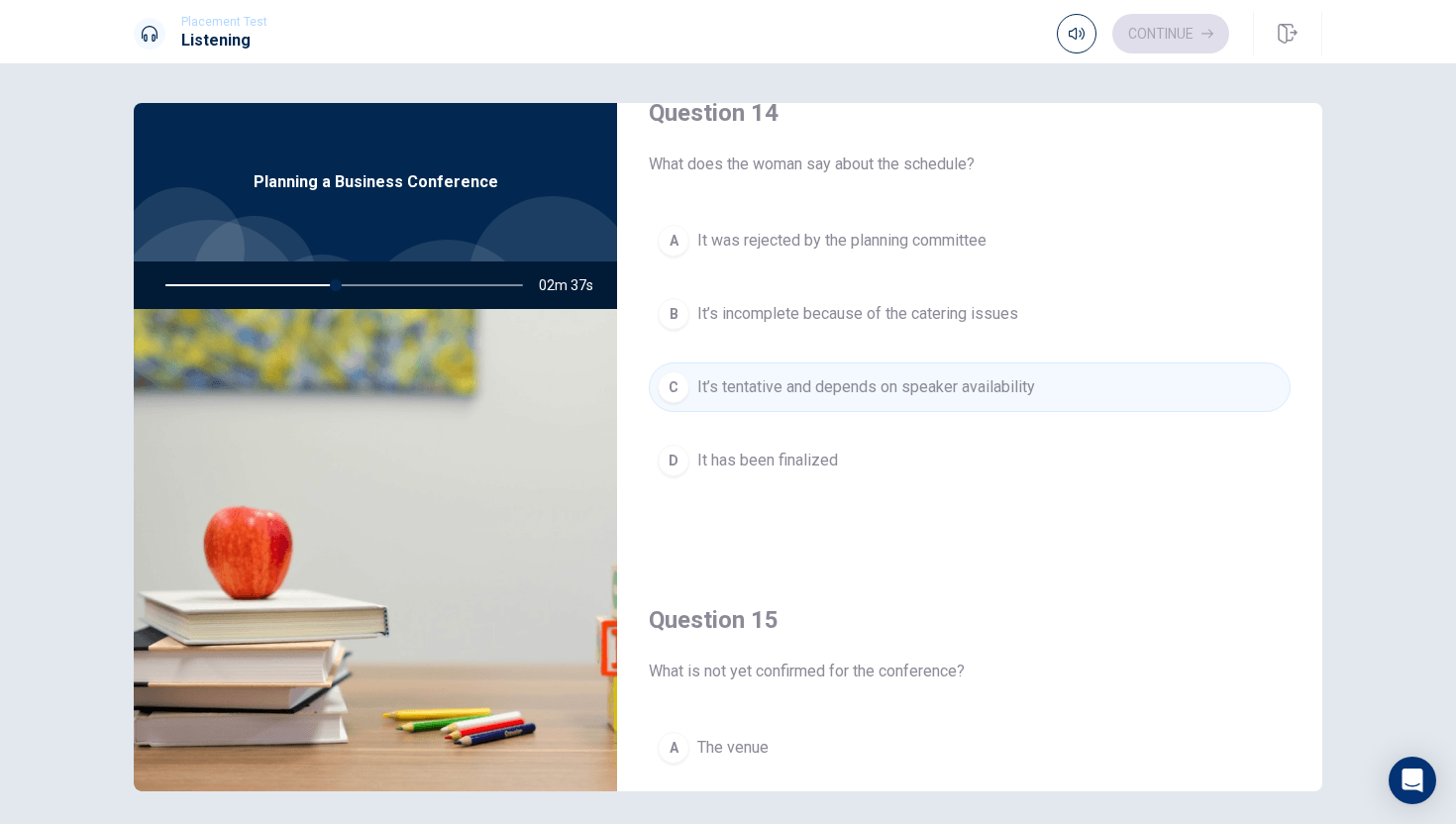 scroll, scrollTop: 1847, scrollLeft: 0, axis: vertical 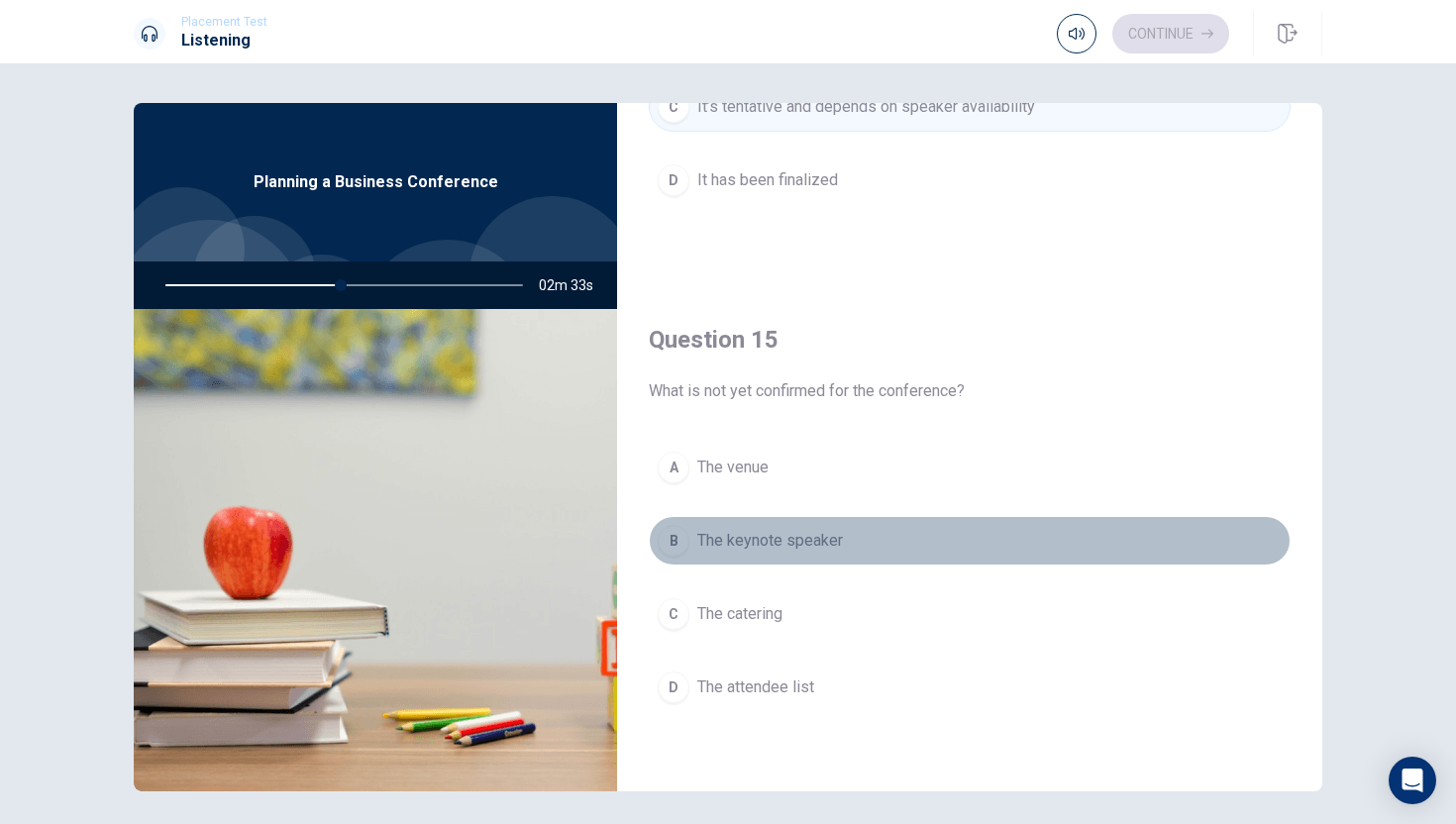 click on "The keynote speaker" at bounding box center (770, 541) 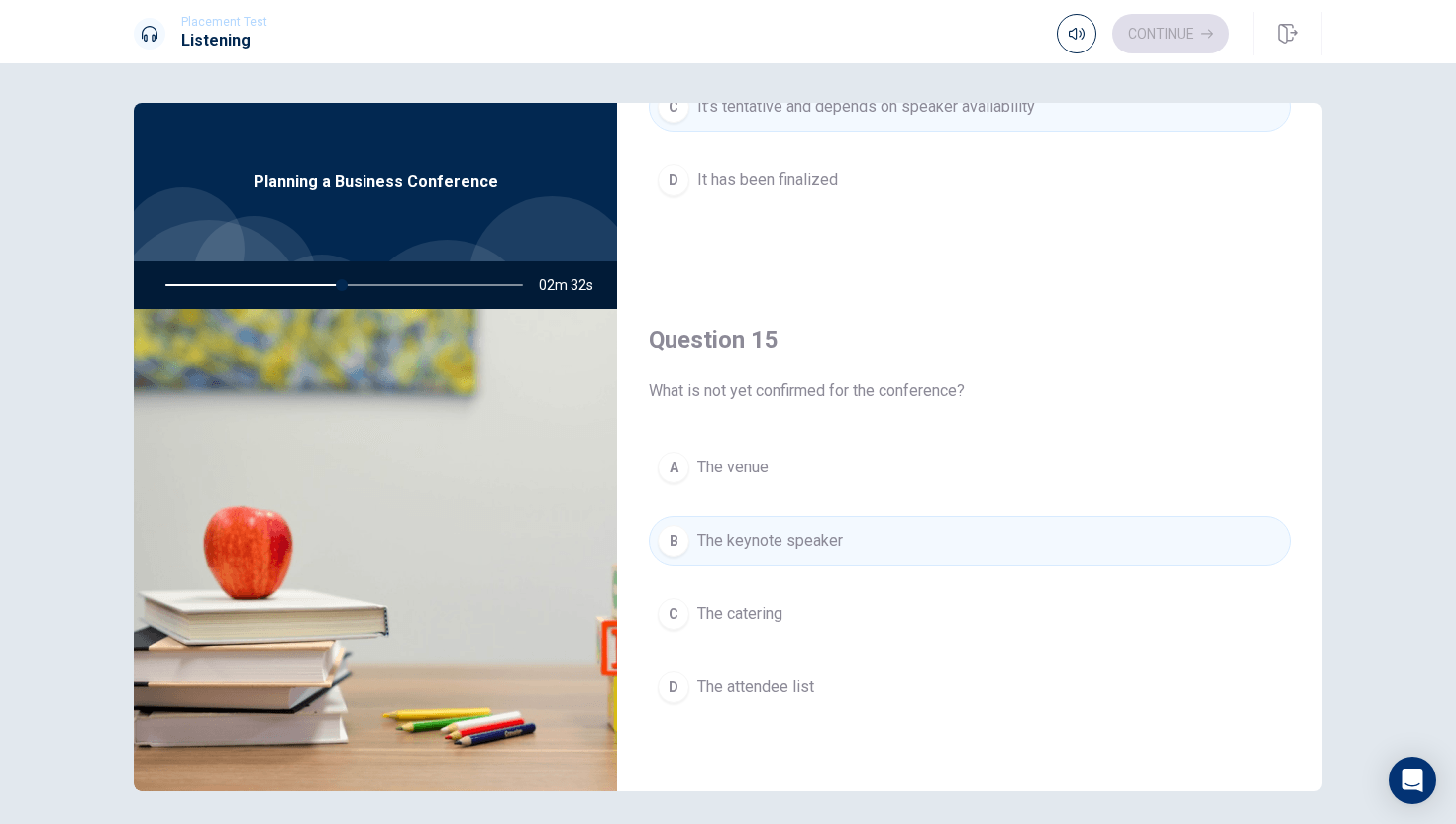 scroll, scrollTop: 0, scrollLeft: 0, axis: both 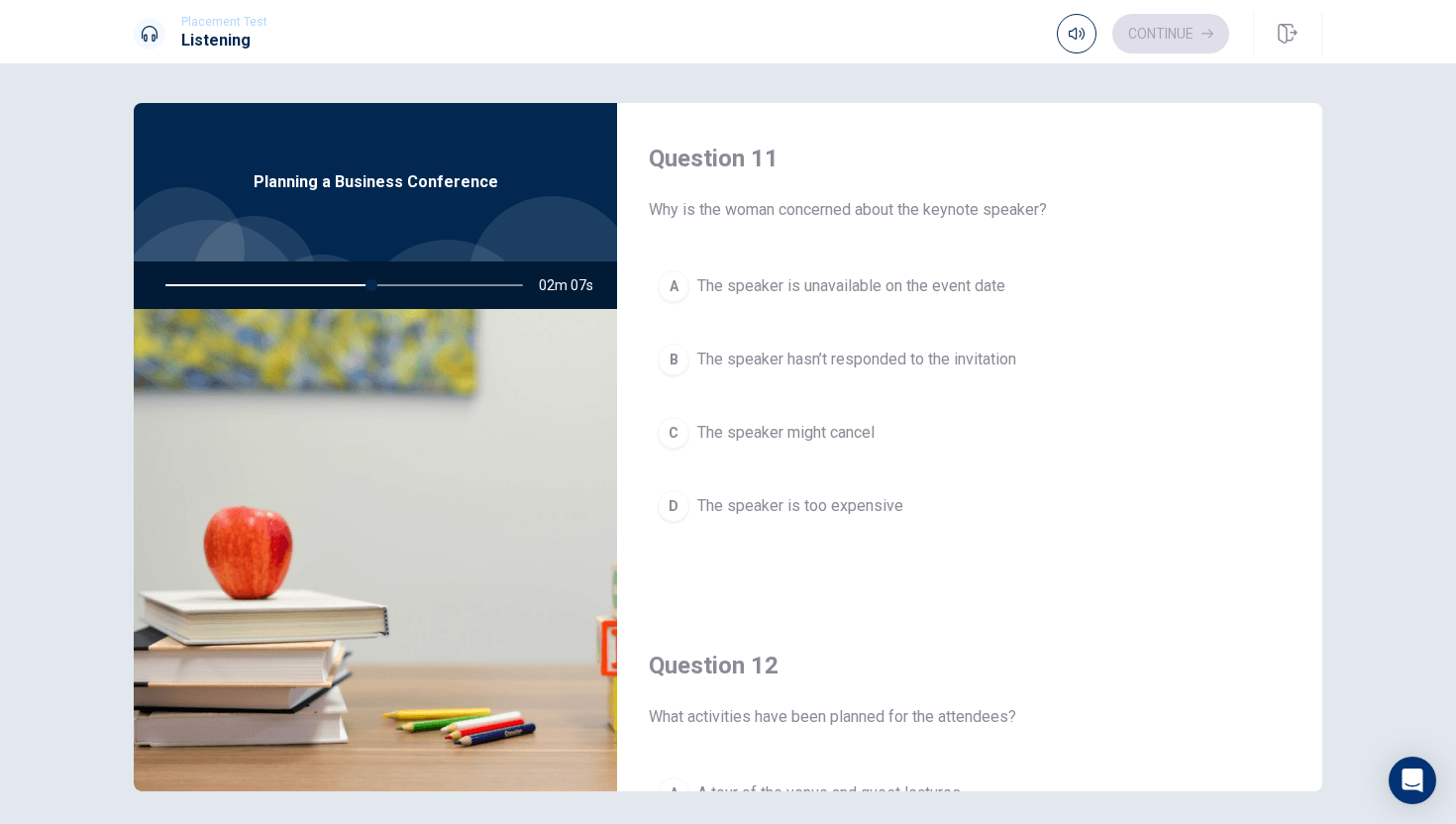 click on "The speaker is unavailable on the event date" at bounding box center [851, 286] 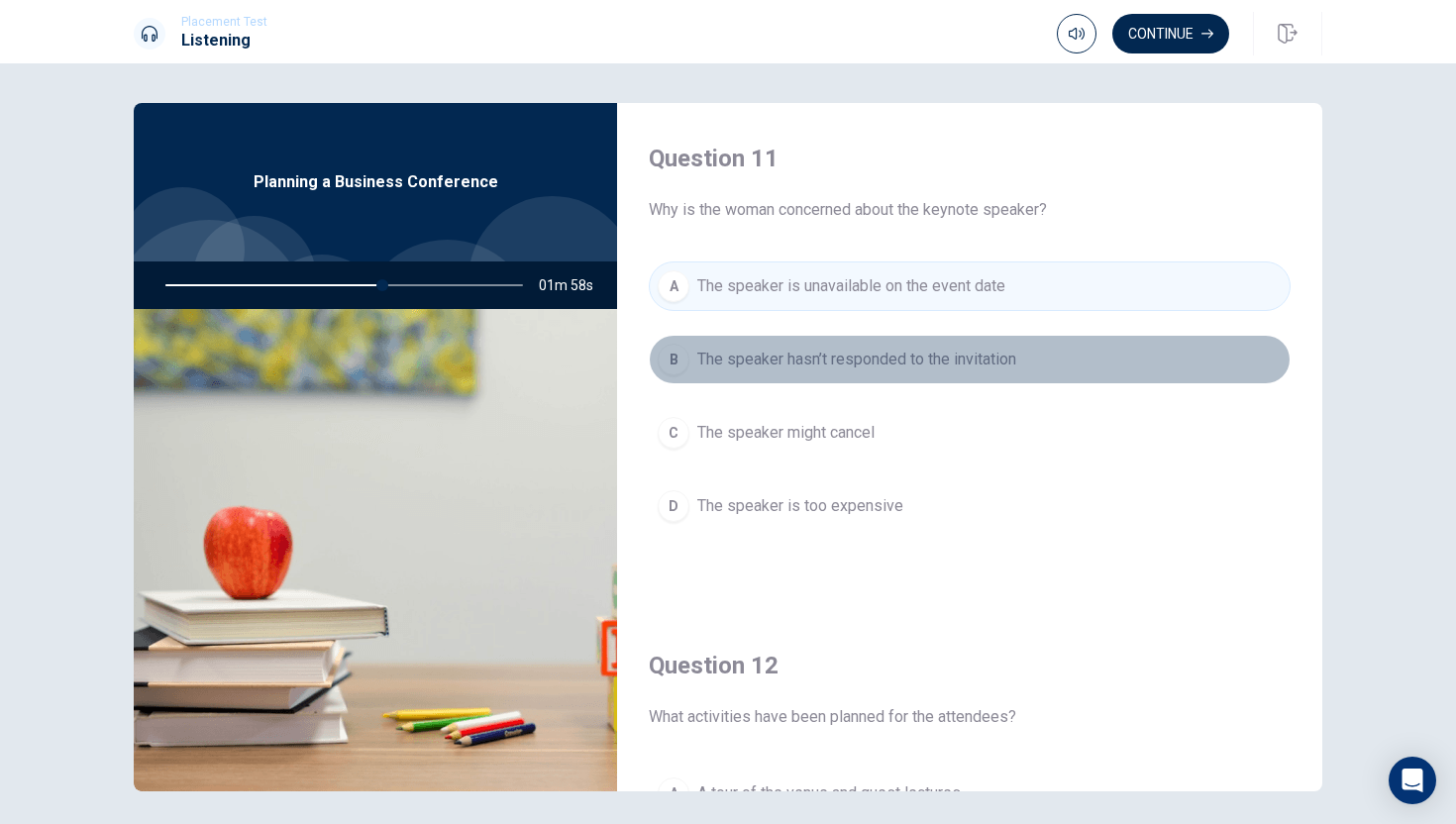 click on "The speaker hasn’t responded to the invitation" at bounding box center [857, 360] 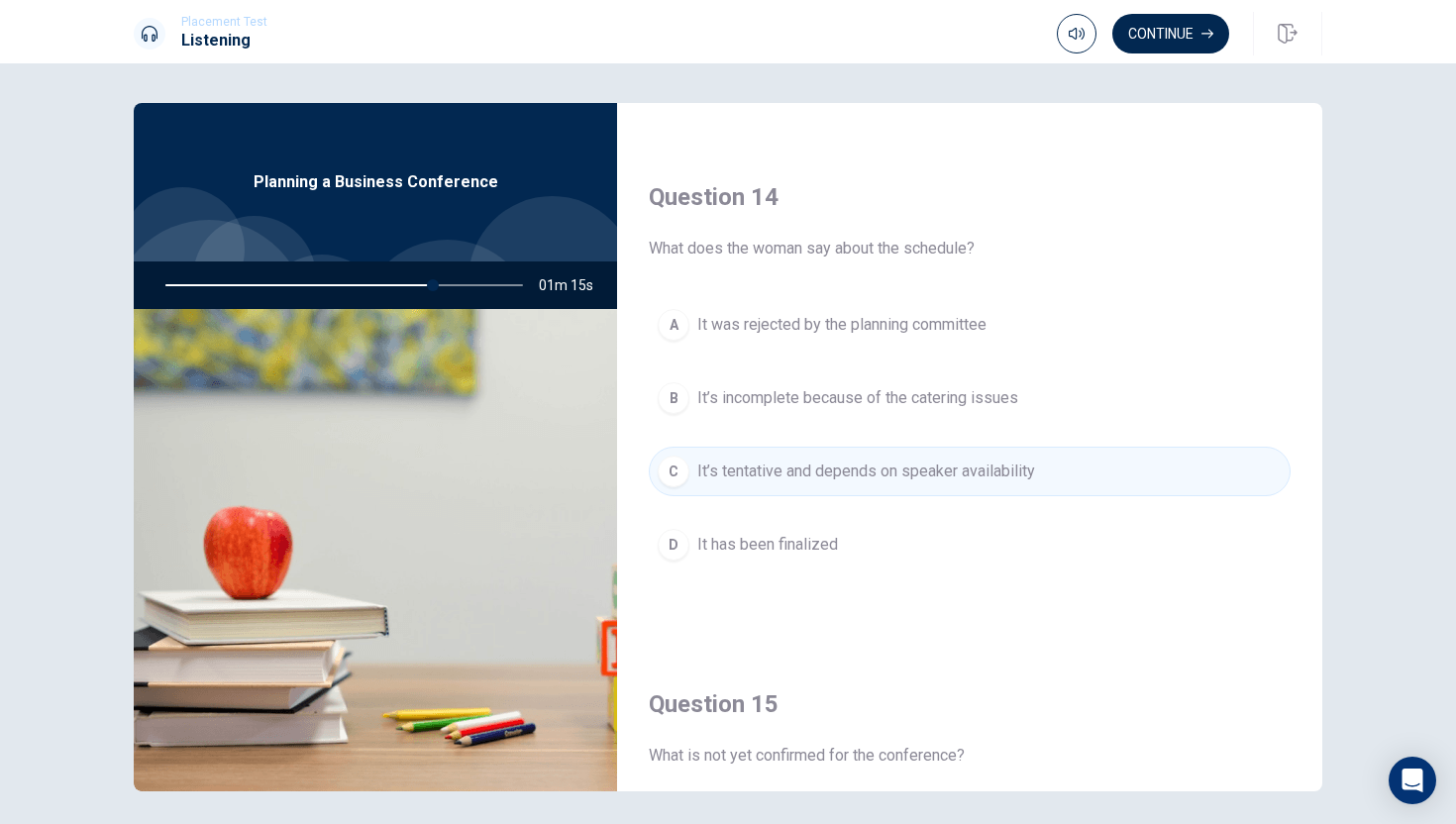 scroll, scrollTop: 1485, scrollLeft: 0, axis: vertical 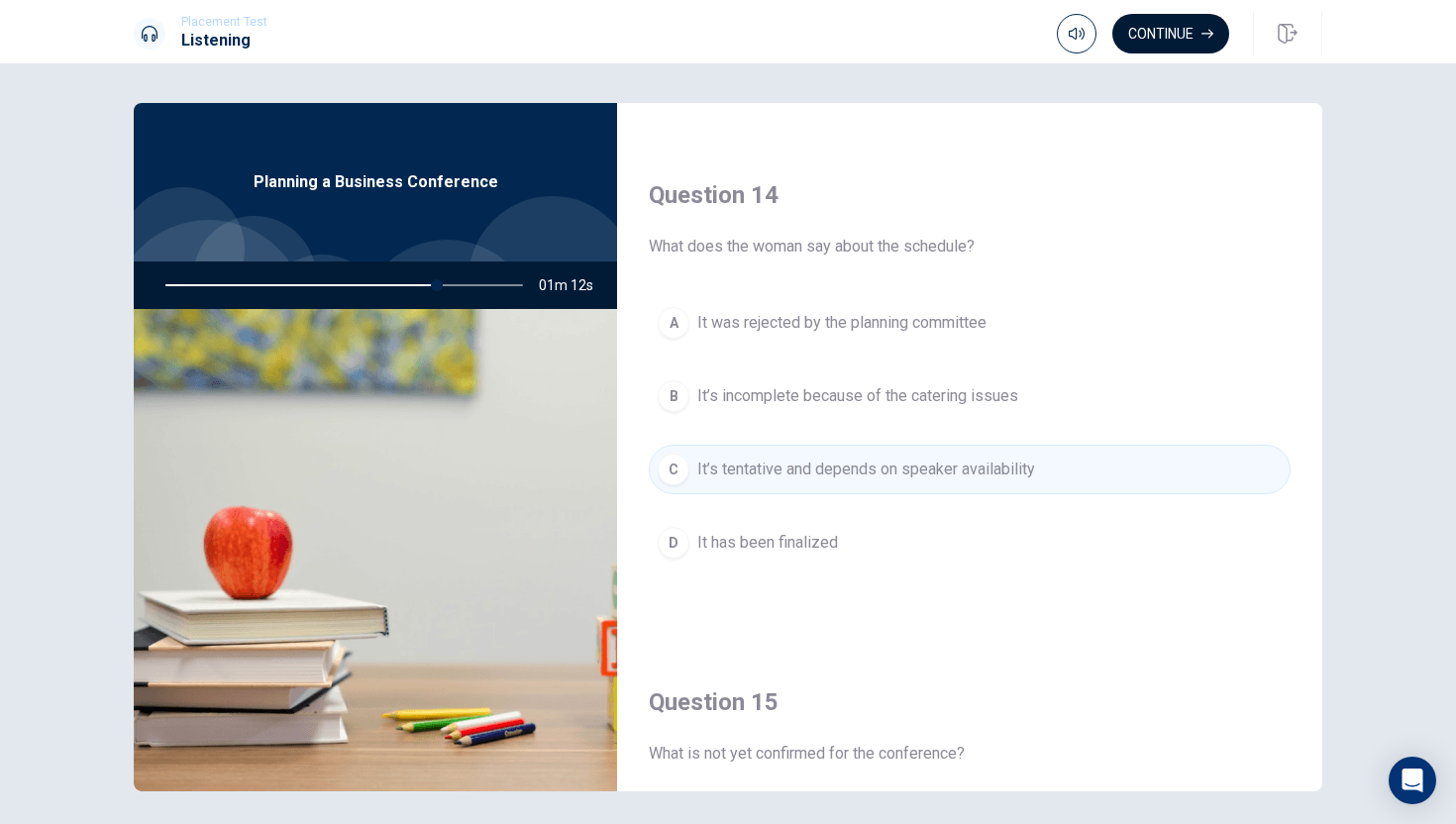 click on "Continue" at bounding box center (1171, 34) 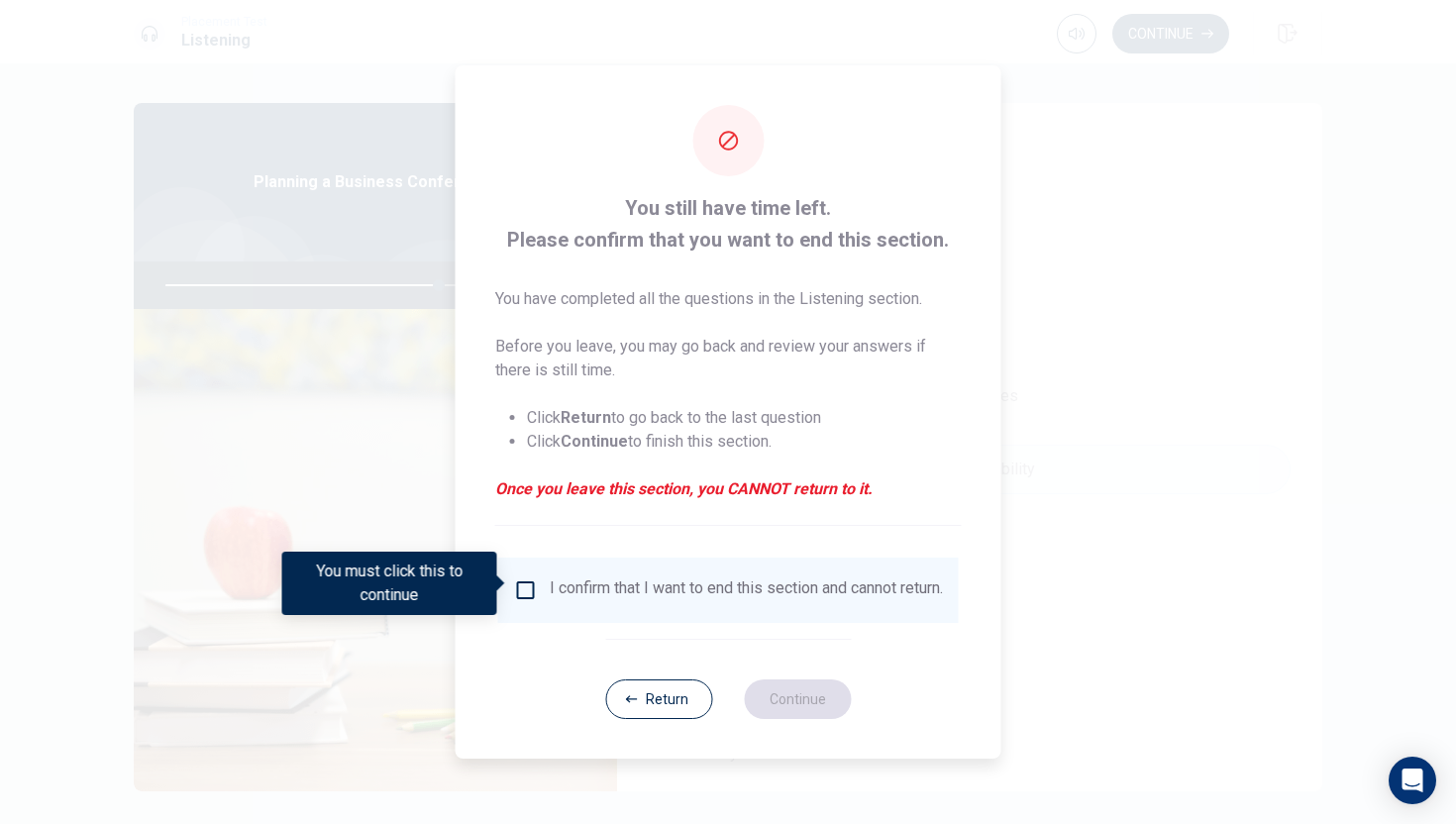 click on "You must click this to continue" at bounding box center [396, 583] 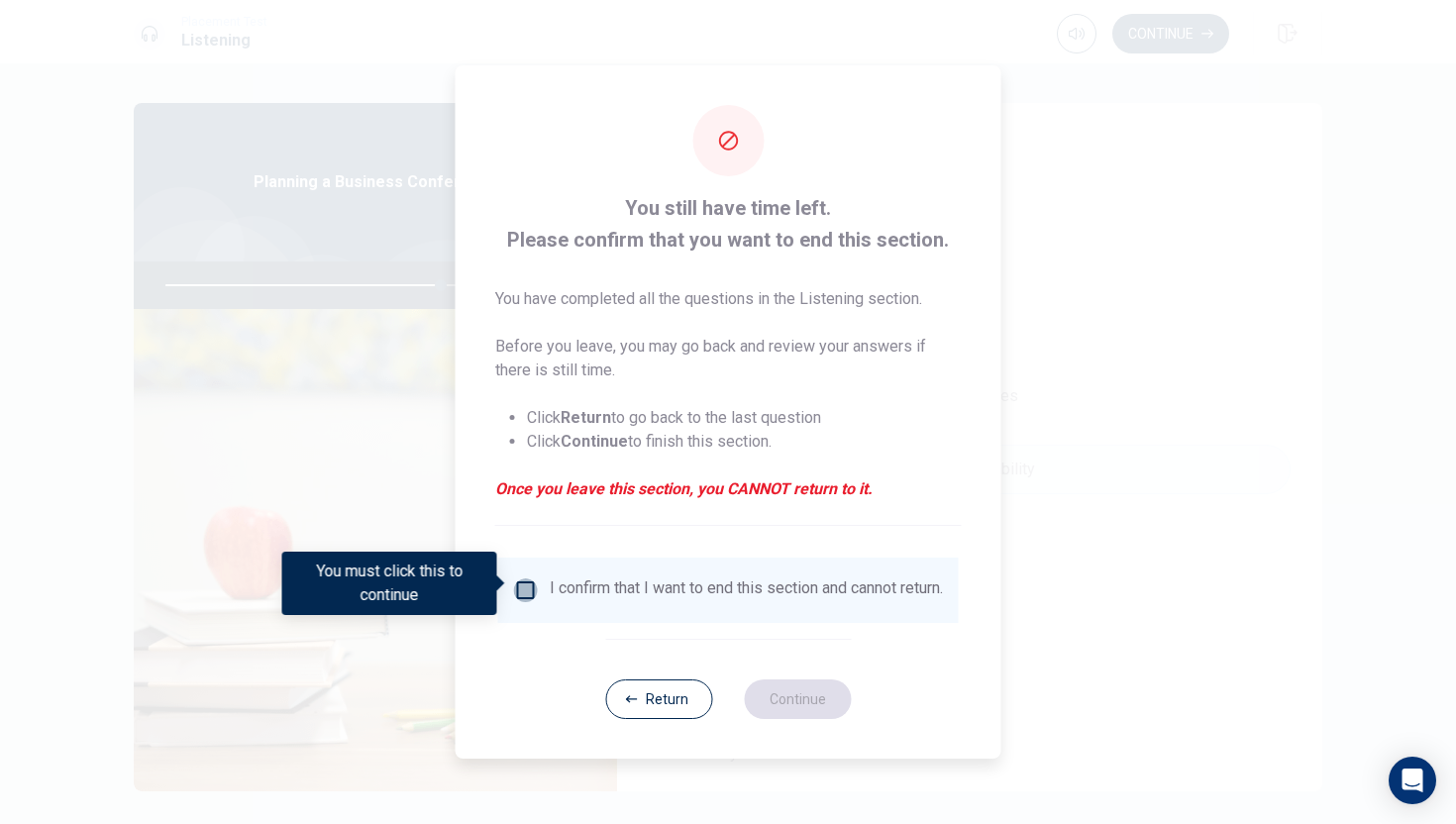 click at bounding box center (526, 590) 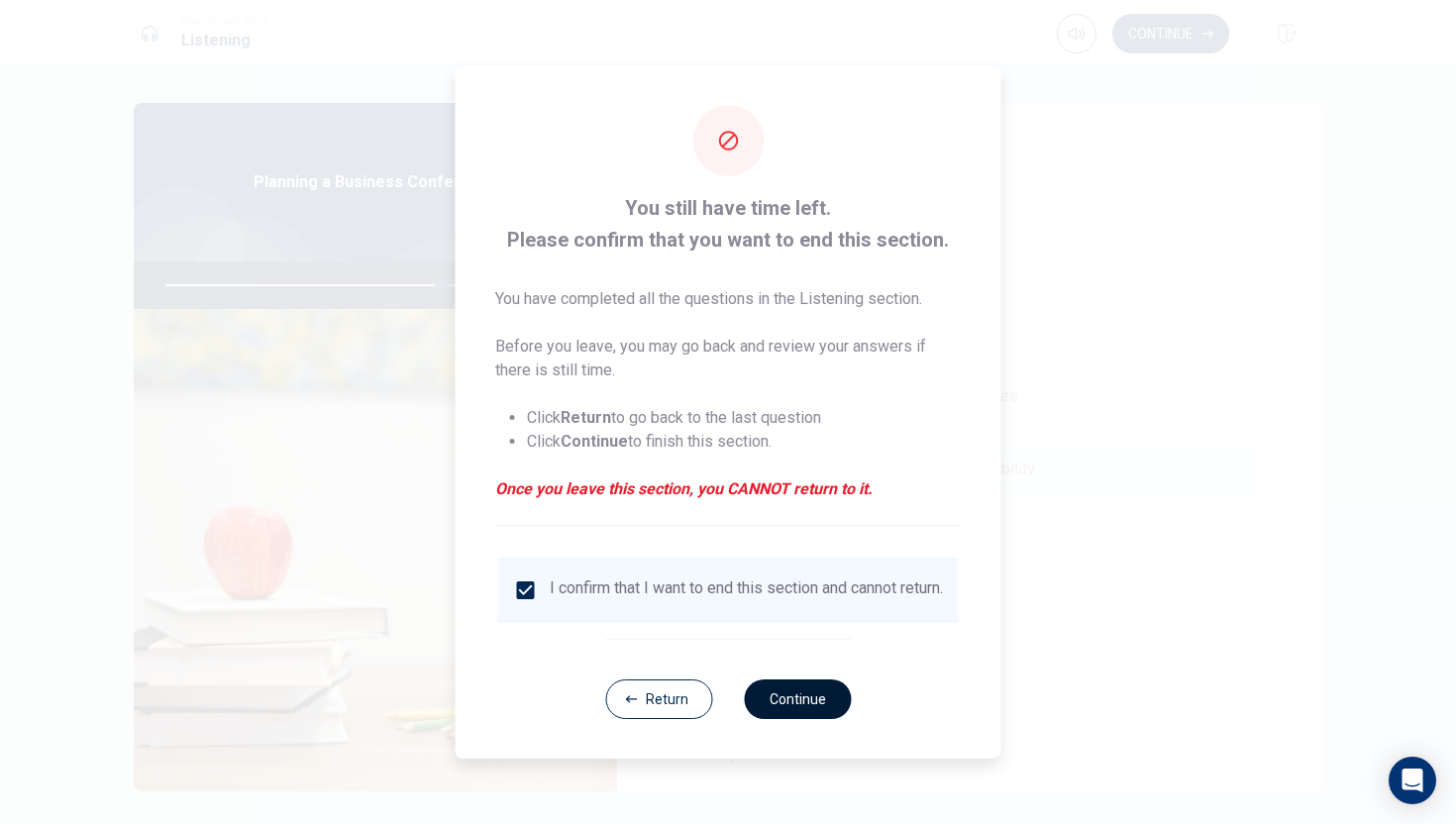 click on "Continue" at bounding box center (797, 699) 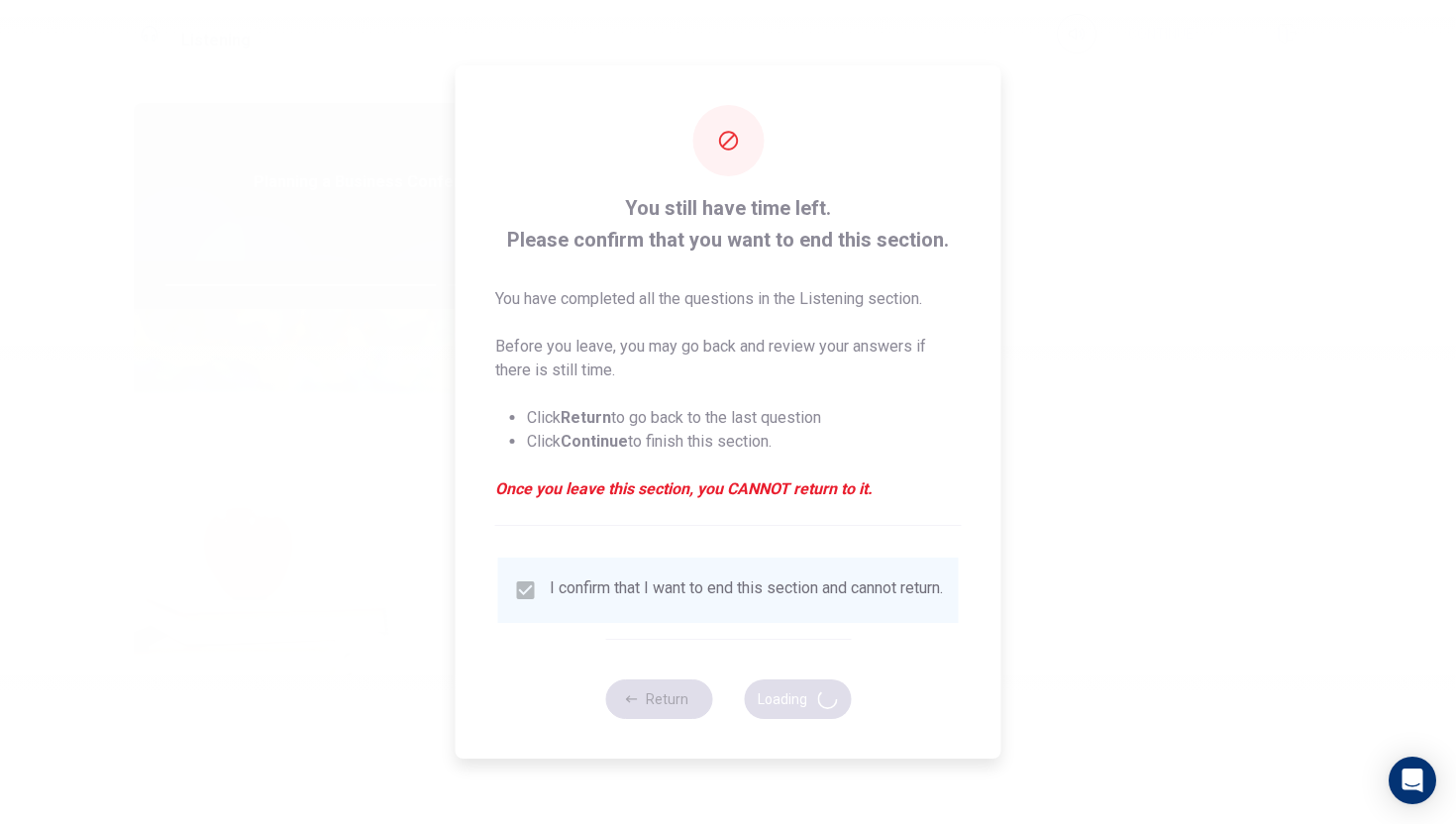 type on "78" 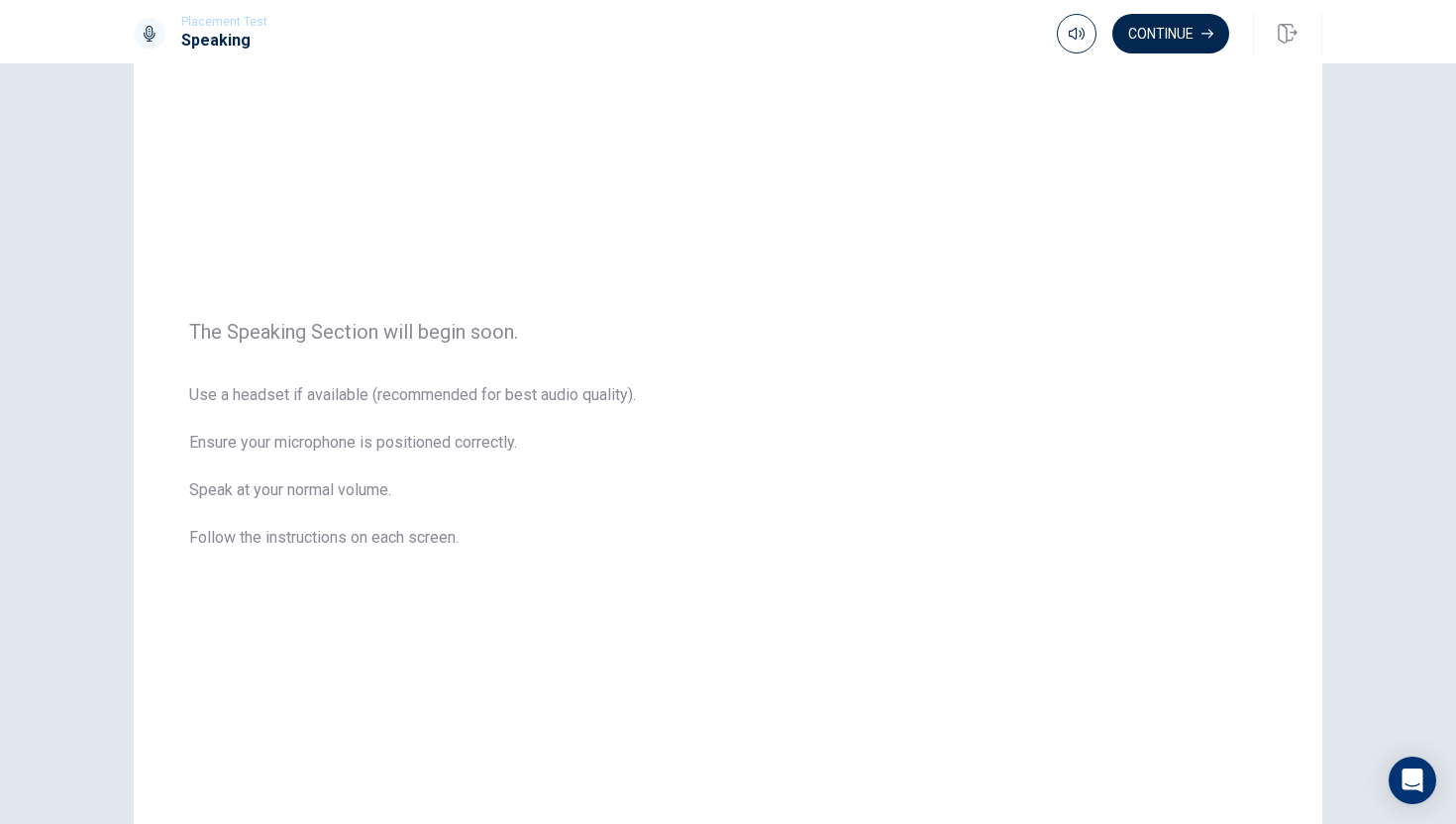 scroll, scrollTop: 101, scrollLeft: 0, axis: vertical 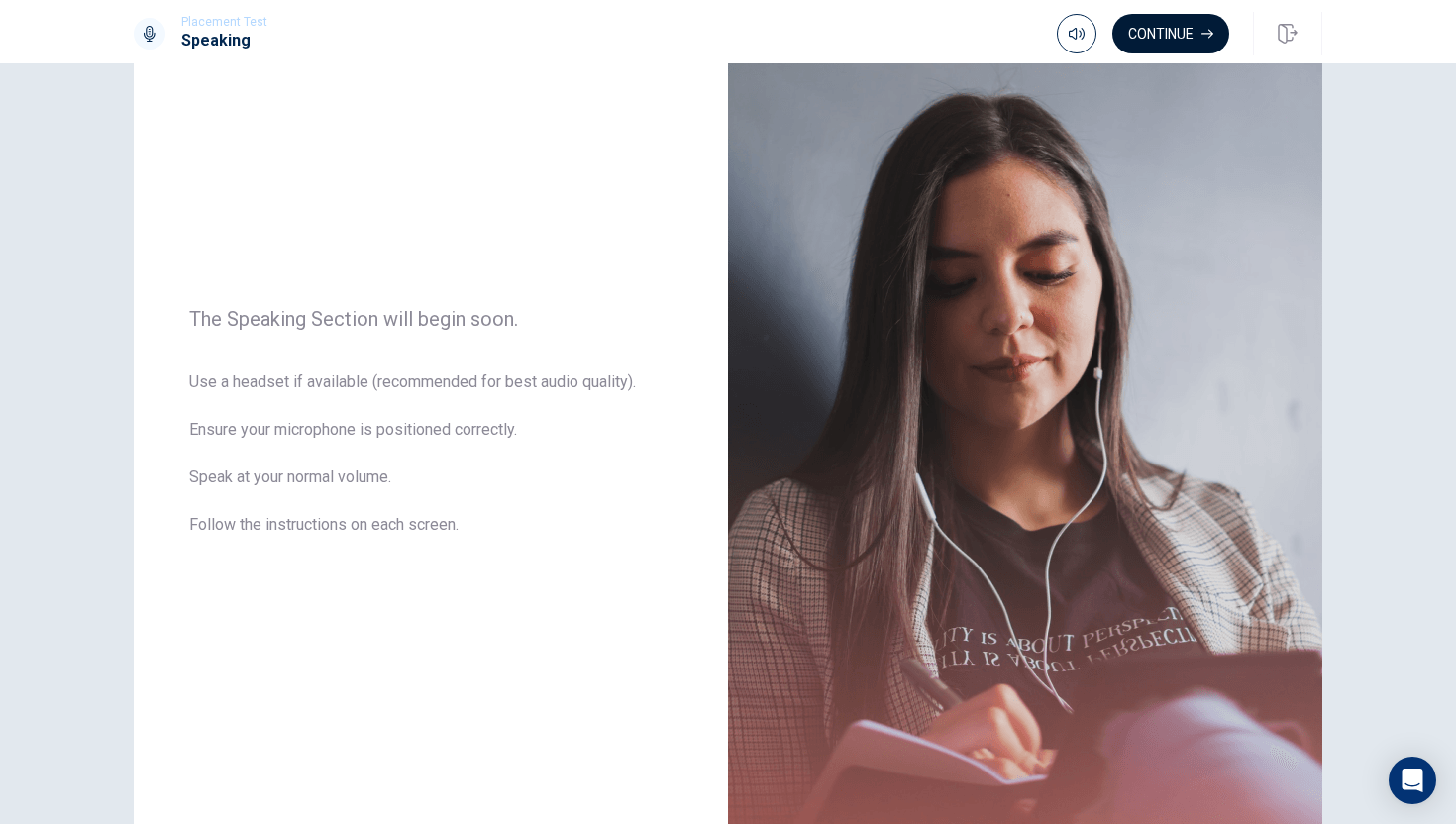 click on "Continue" at bounding box center [1171, 34] 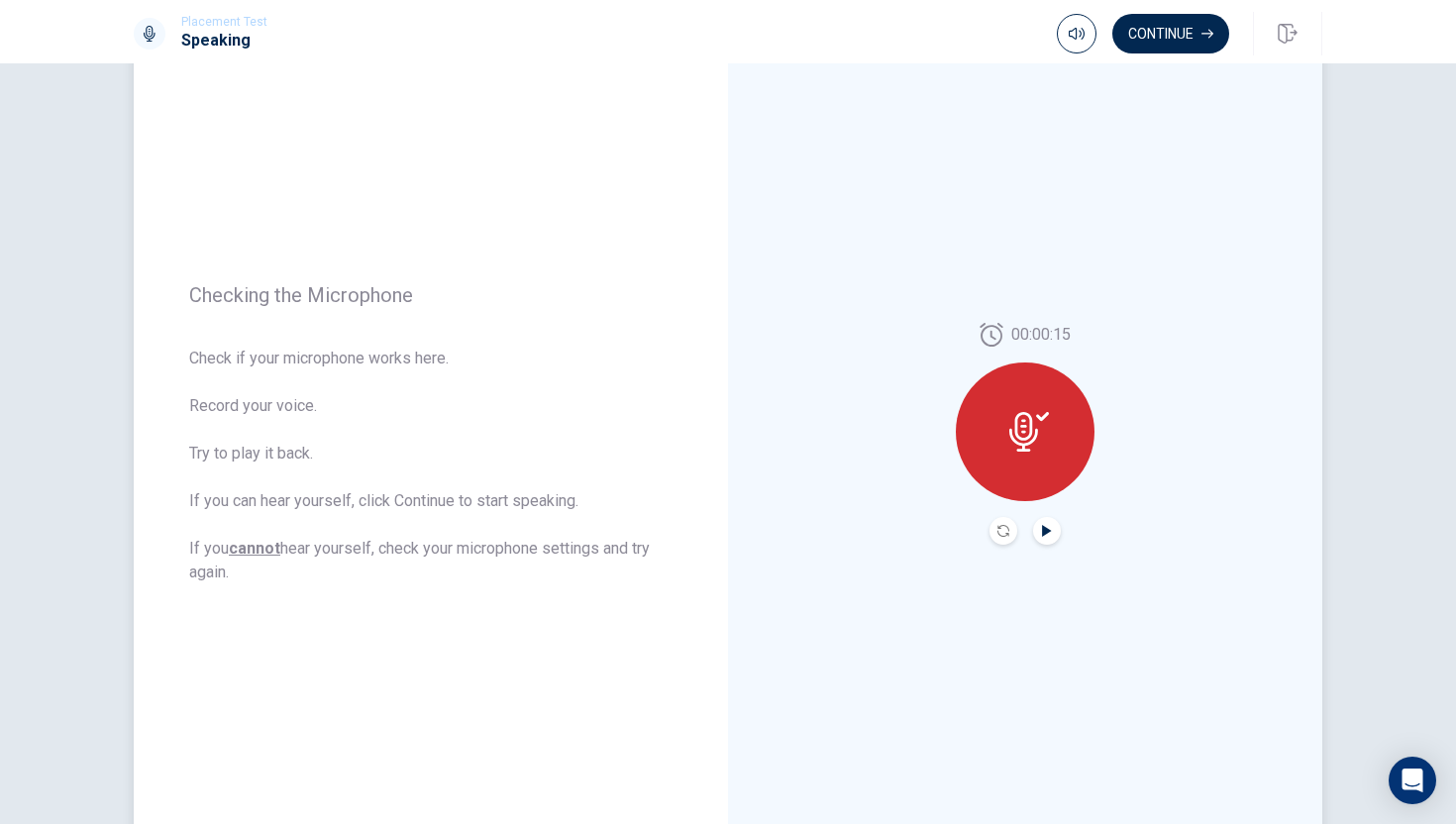 click 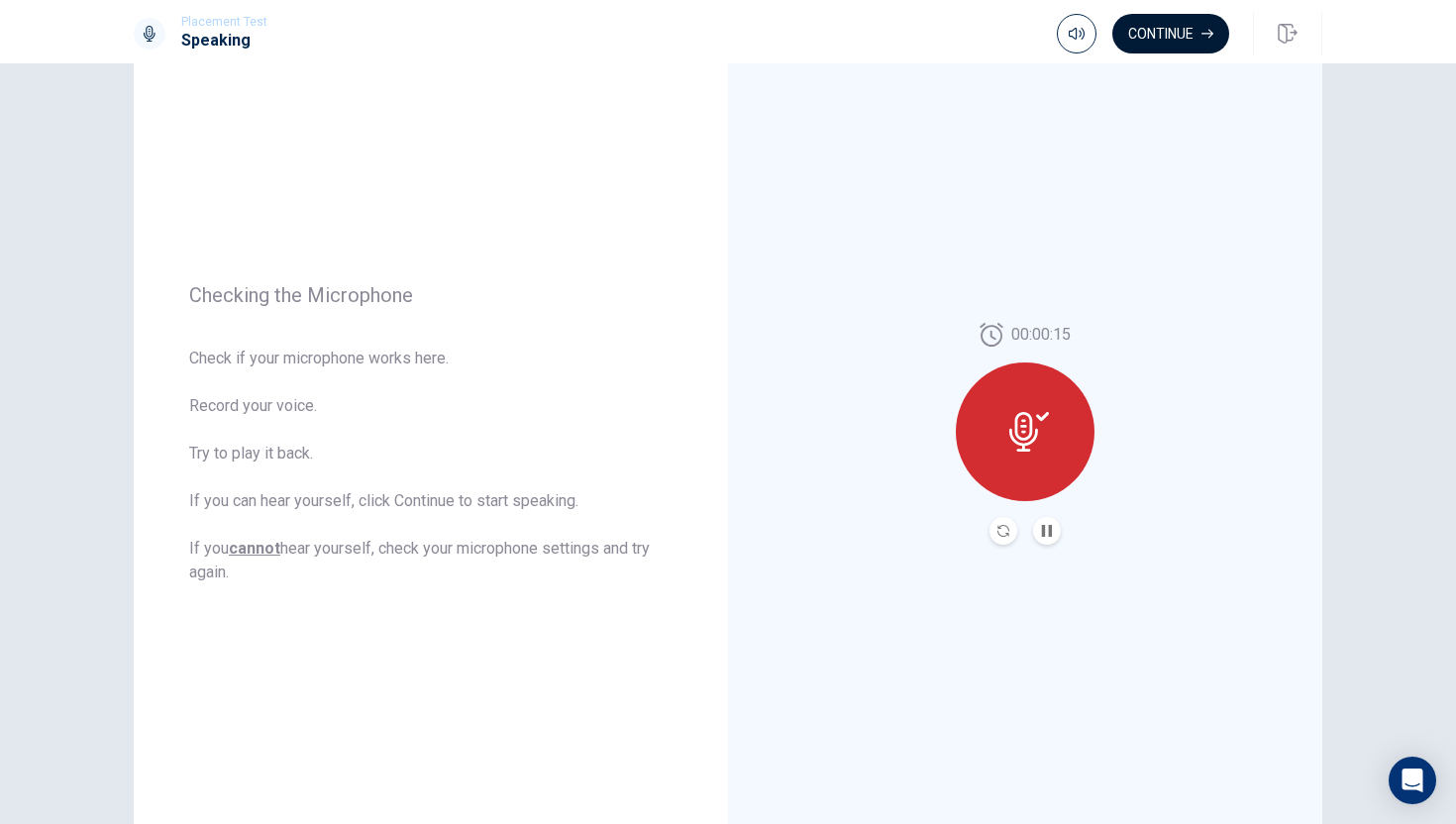 click on "Continue" at bounding box center [1171, 34] 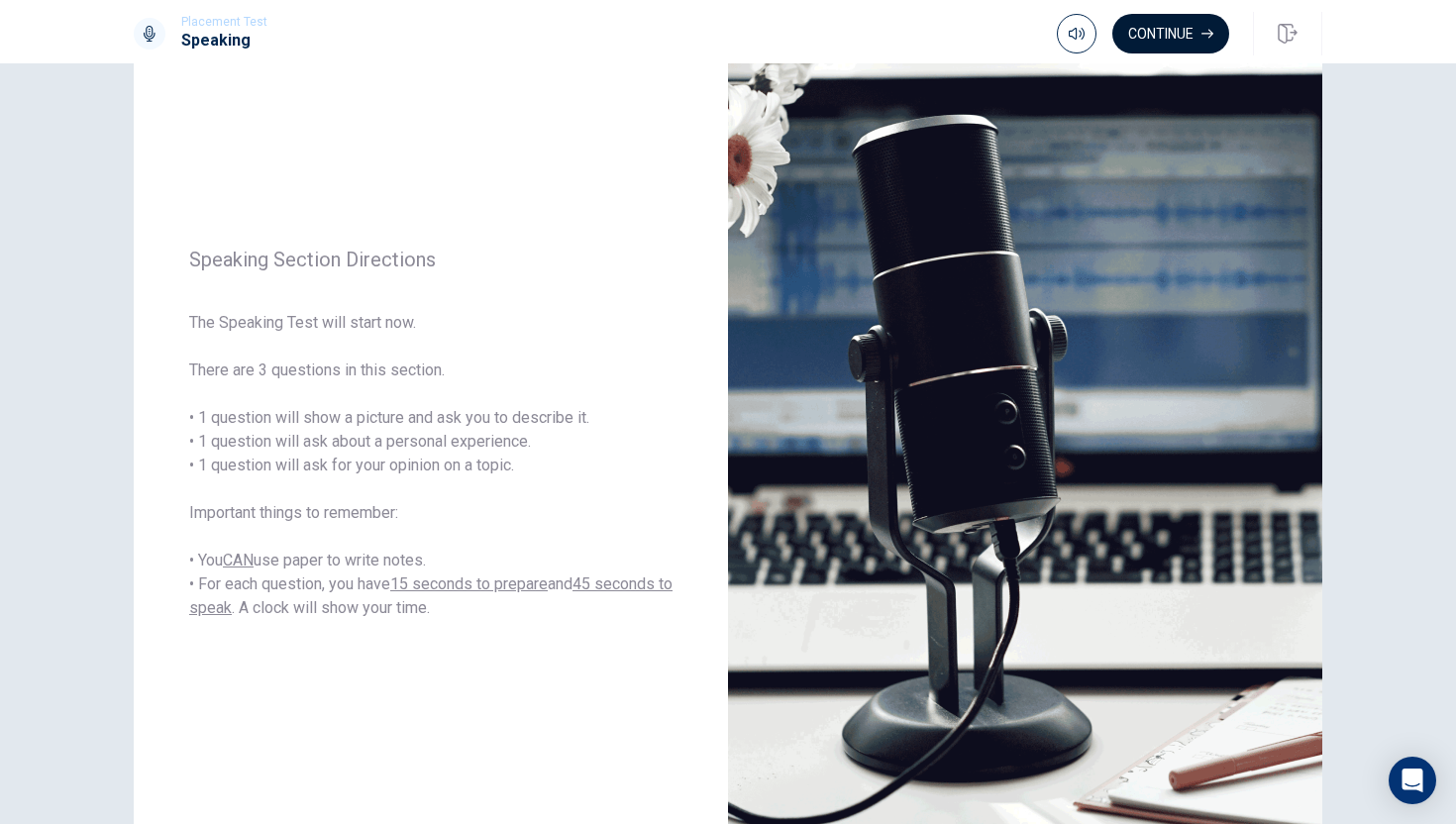 click on "Continue" at bounding box center [1171, 34] 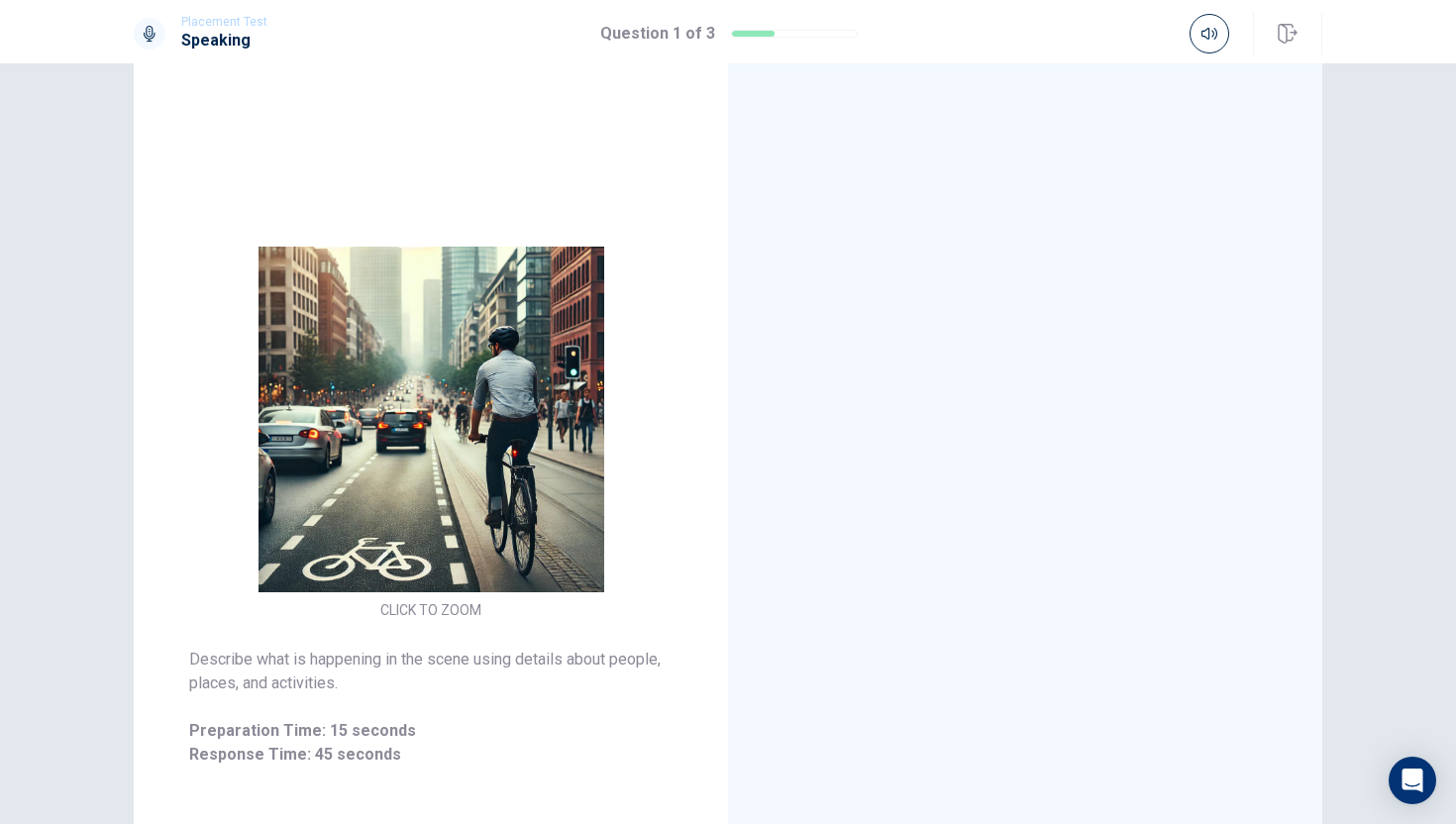 scroll, scrollTop: 101, scrollLeft: 0, axis: vertical 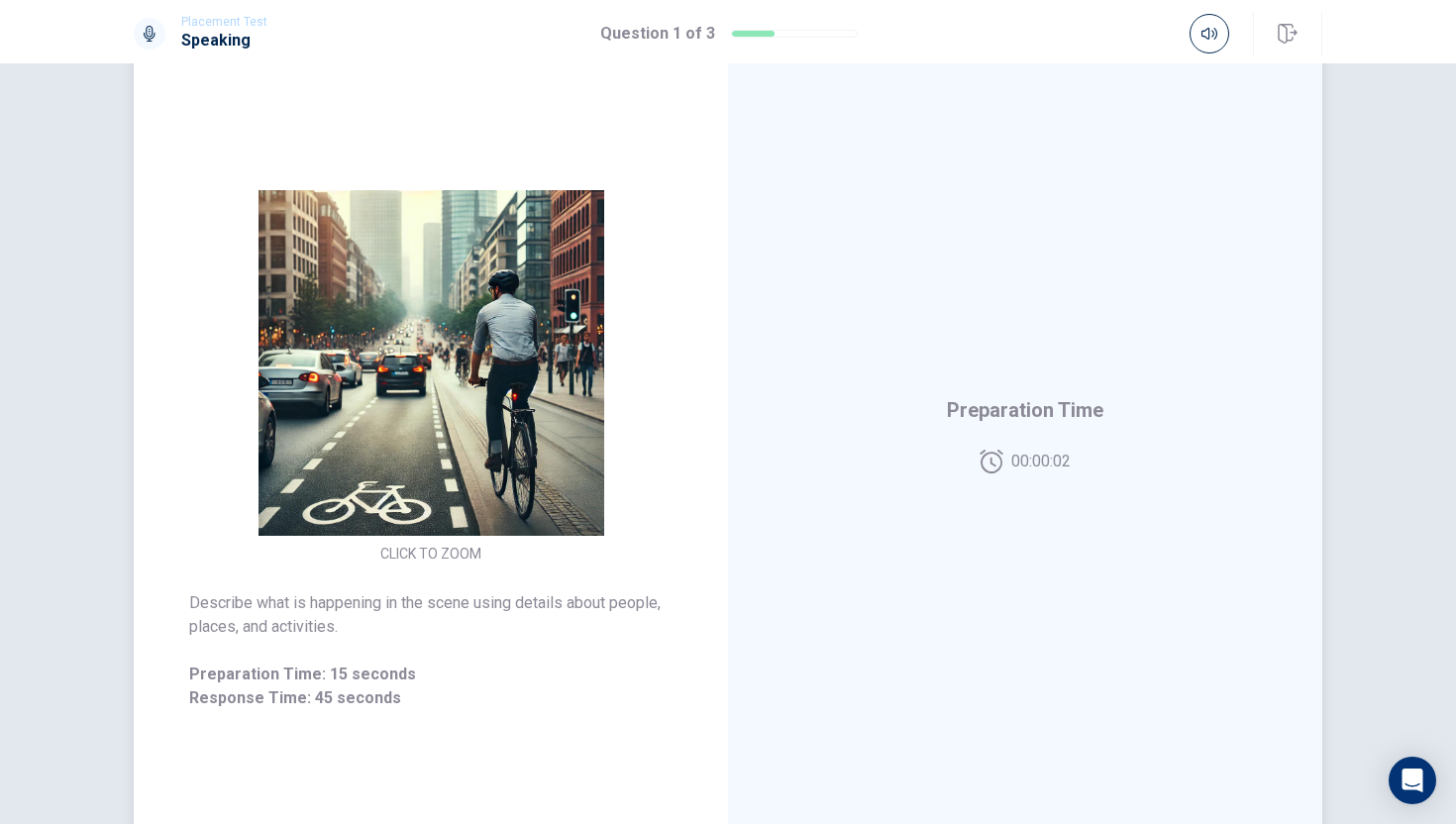 click at bounding box center [431, 362] 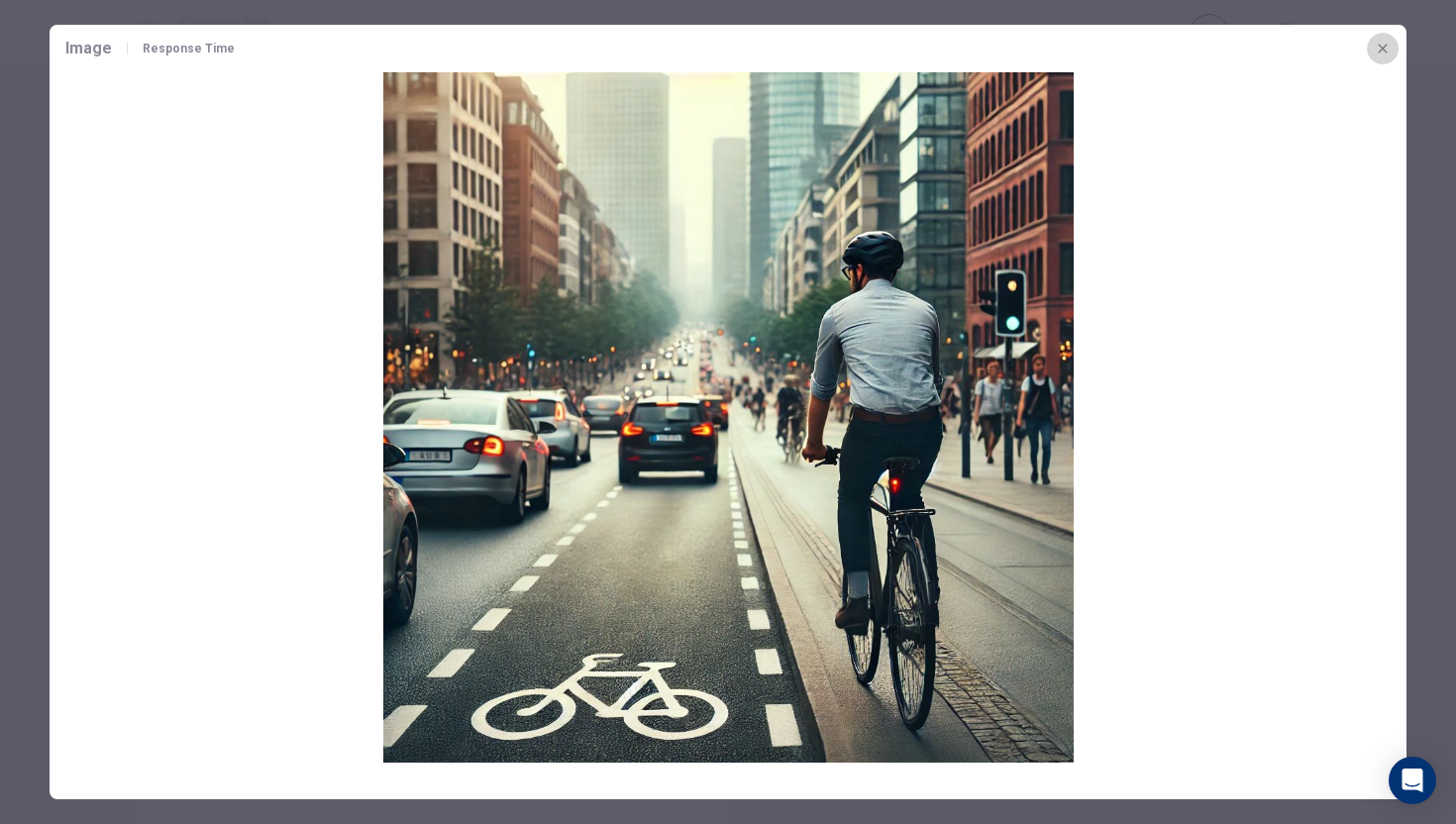click 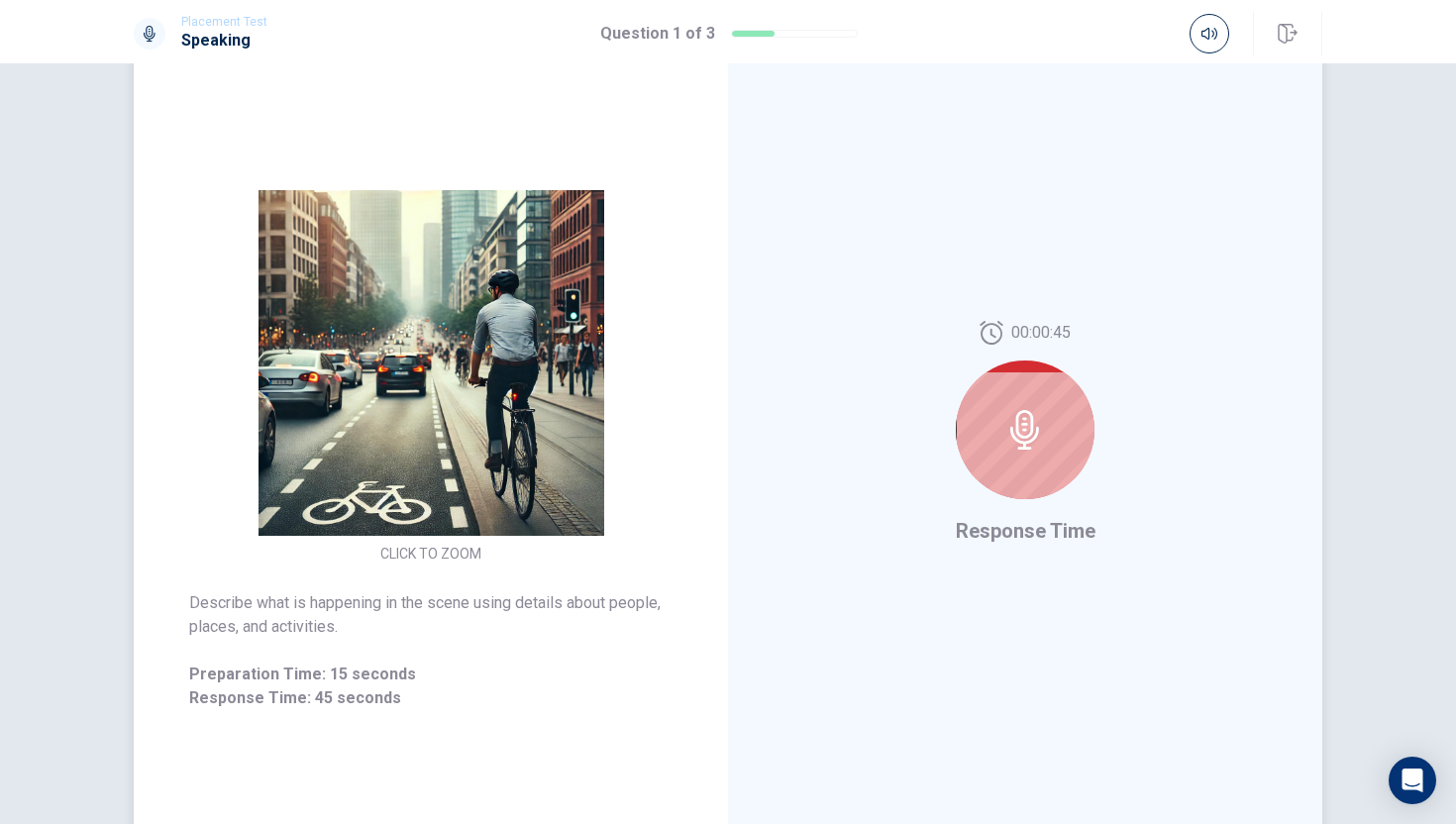 click at bounding box center (431, 362) 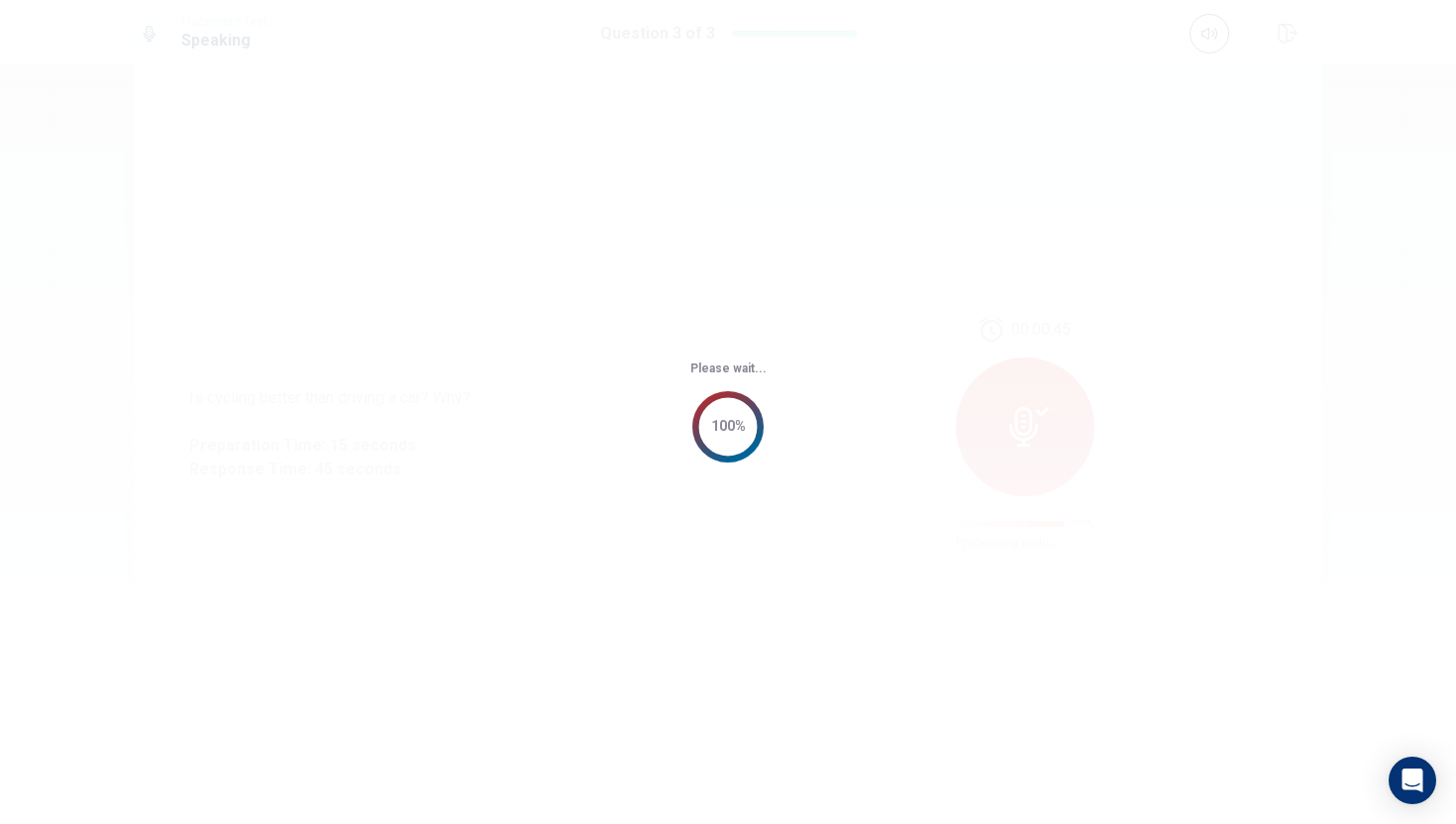 scroll, scrollTop: 0, scrollLeft: 0, axis: both 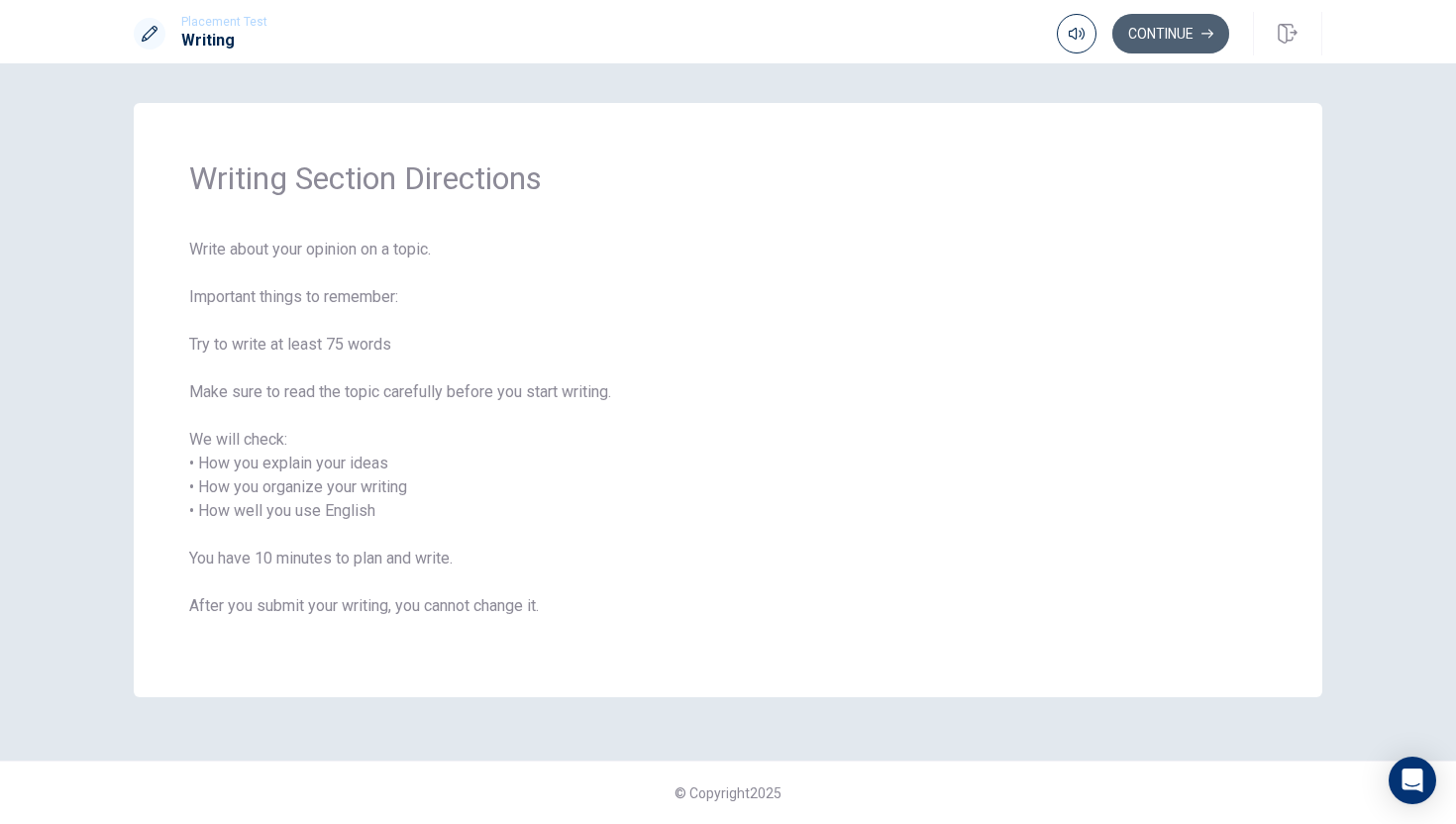 click on "Continue" at bounding box center (1171, 34) 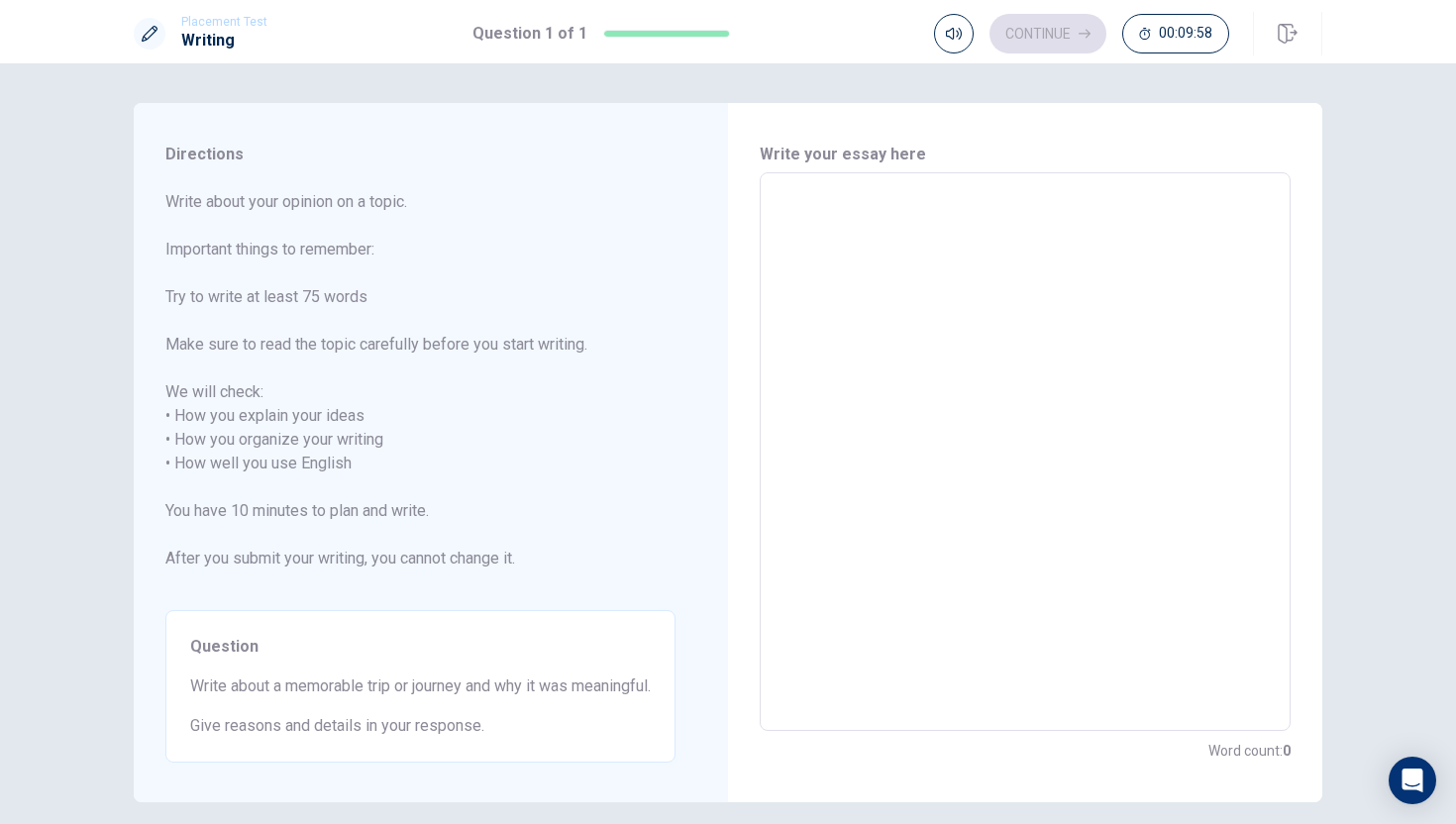 click at bounding box center [1025, 452] 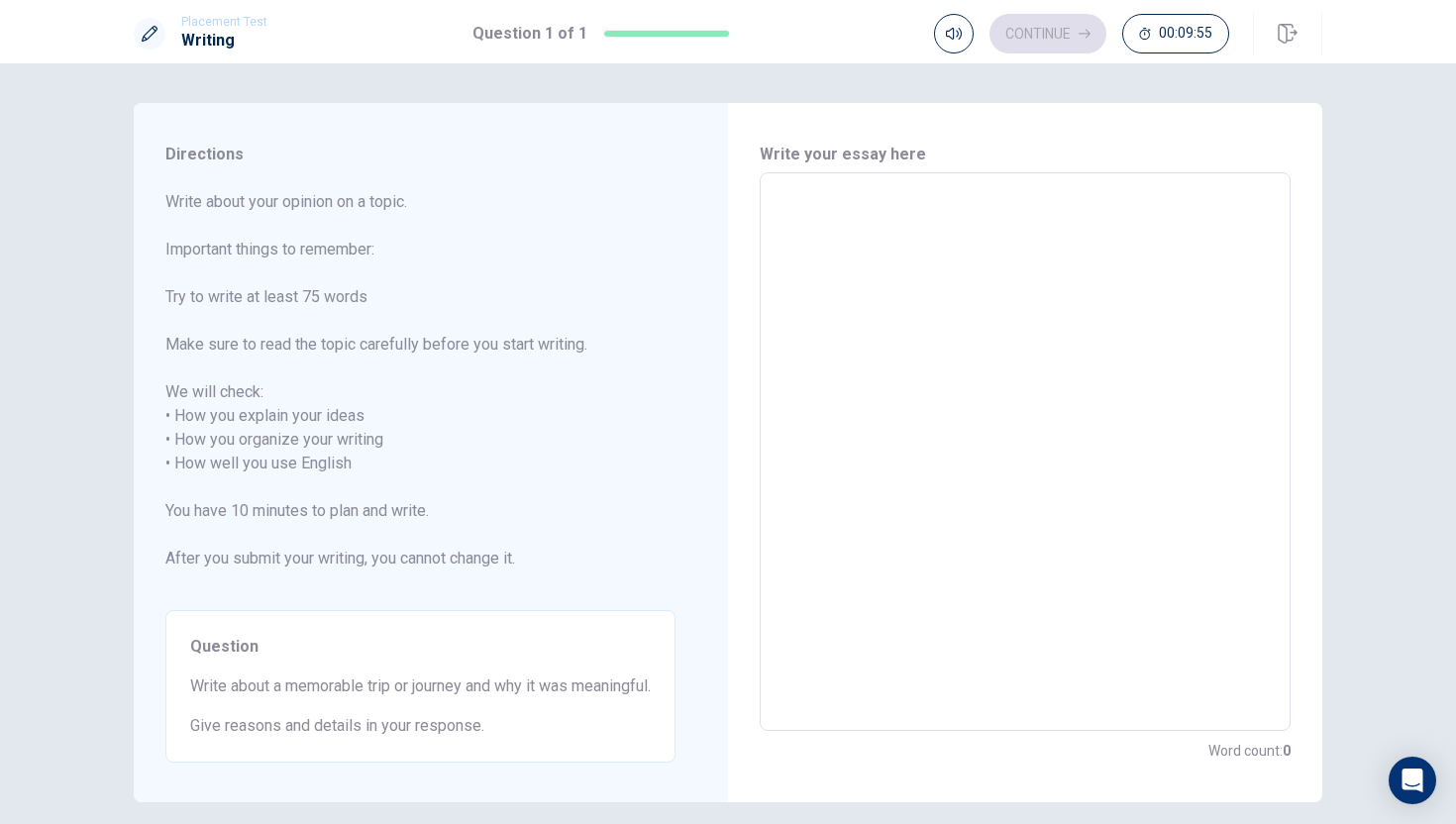 click at bounding box center [1025, 452] 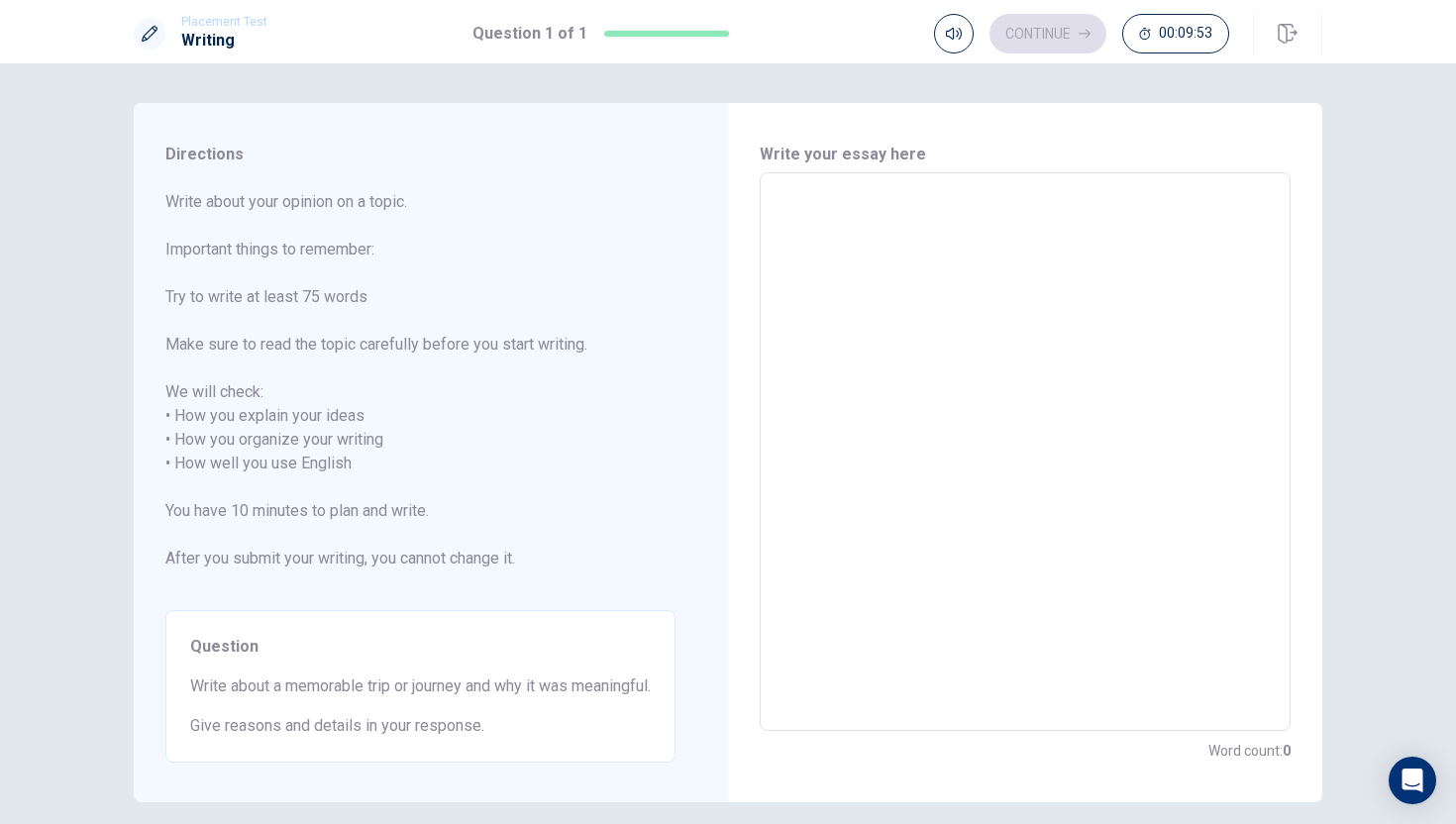 type on "m" 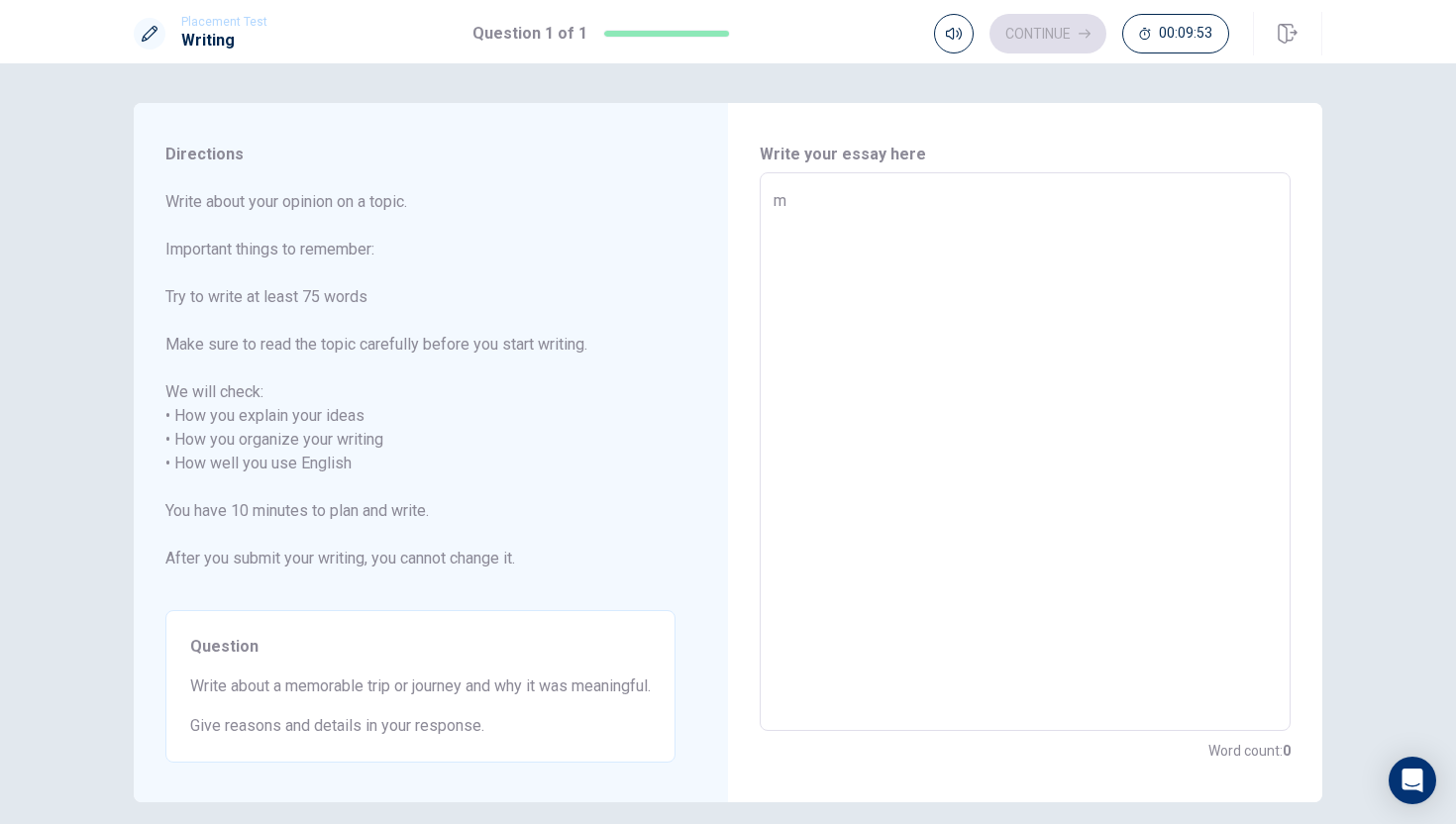 type on "x" 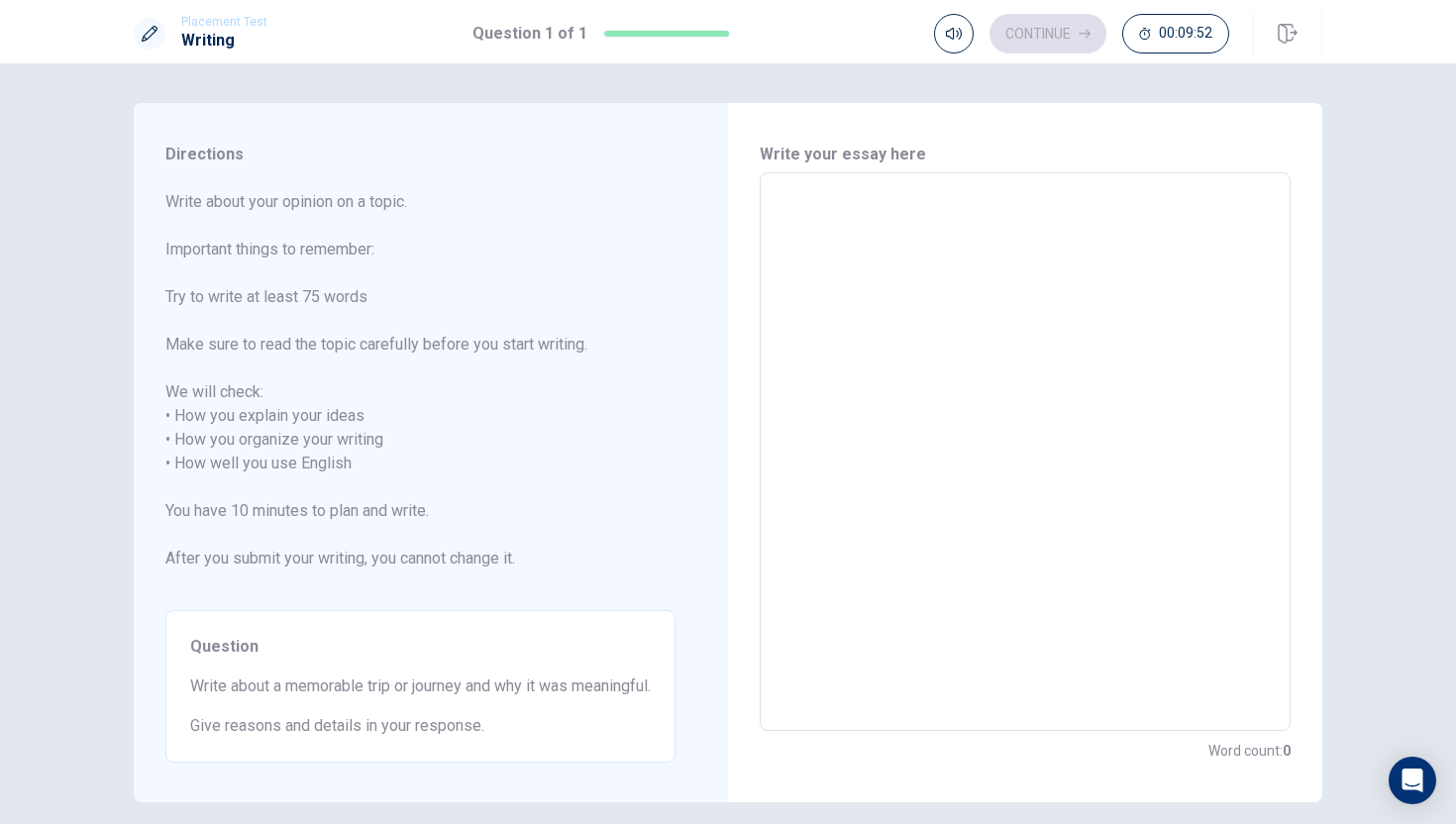 type 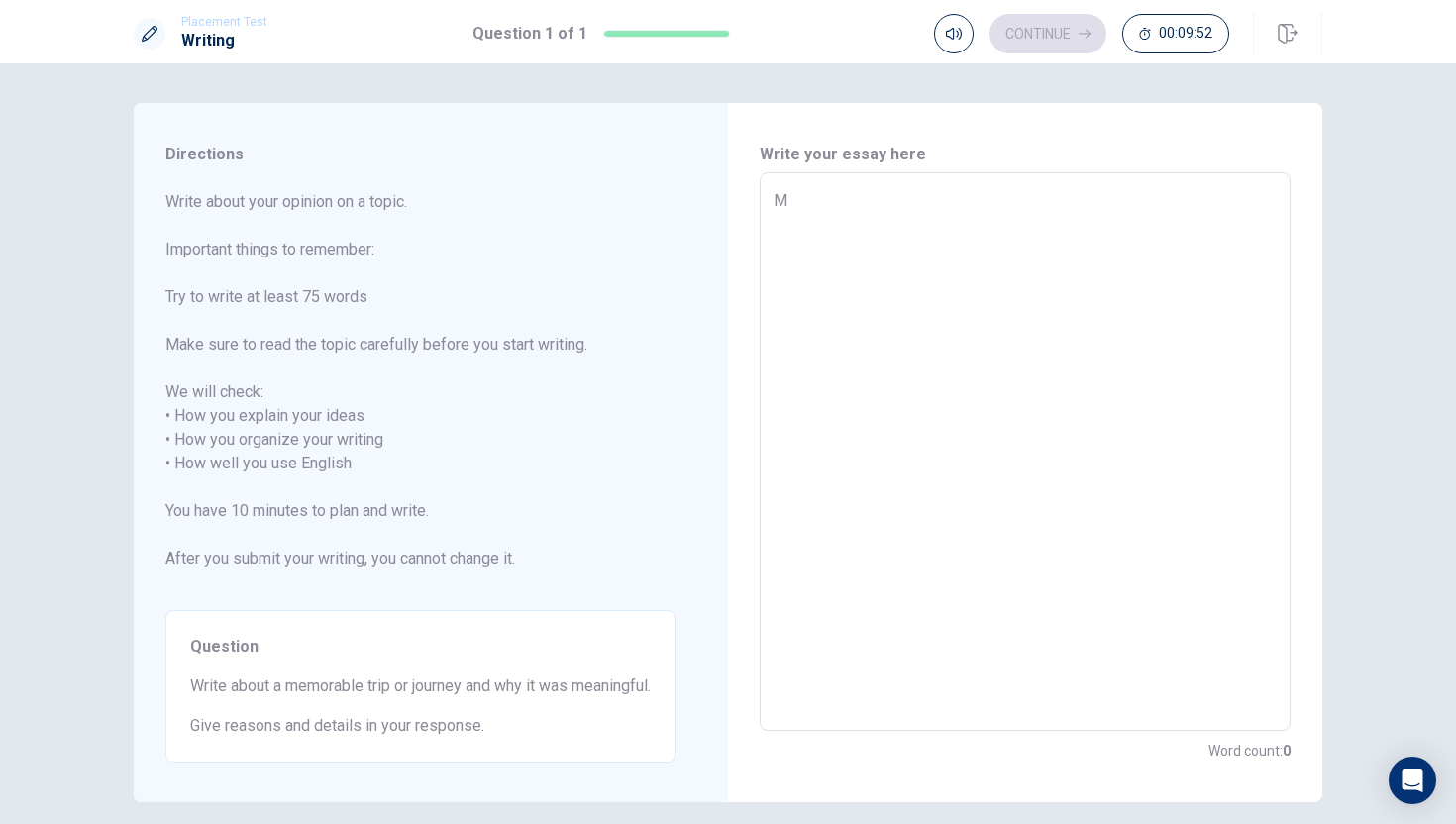 type on "x" 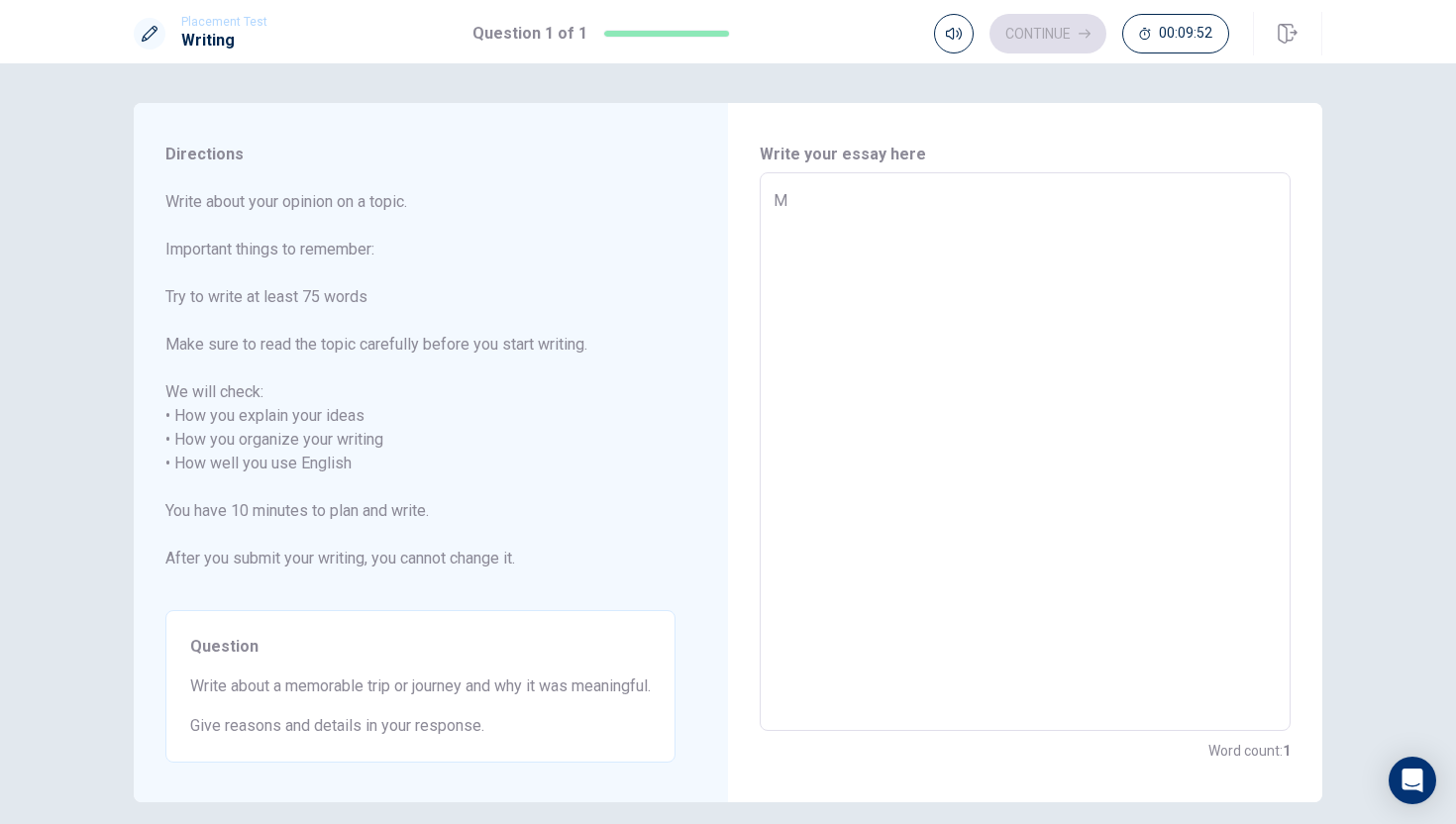 type on "MY" 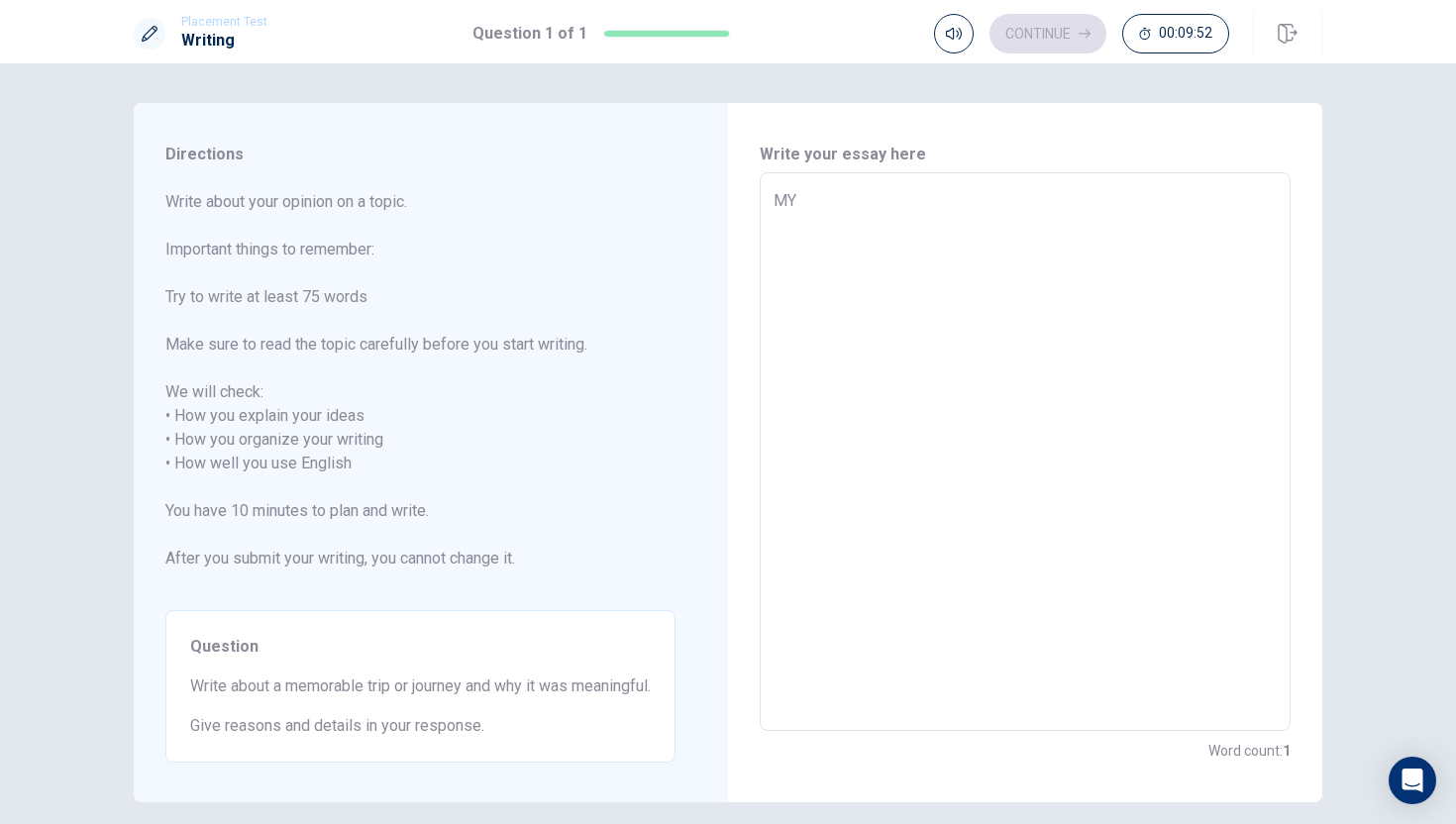 type on "x" 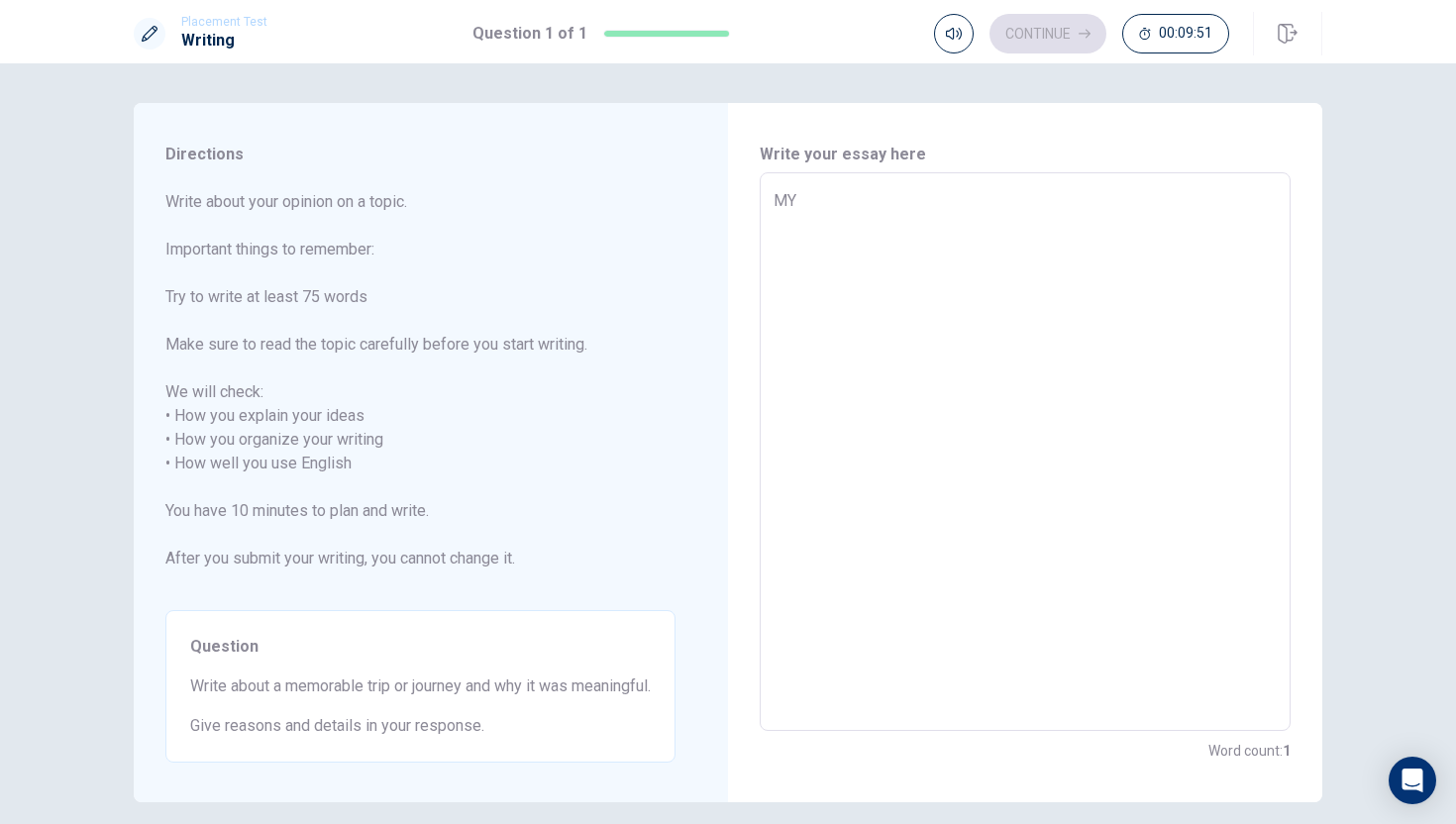 type on "M" 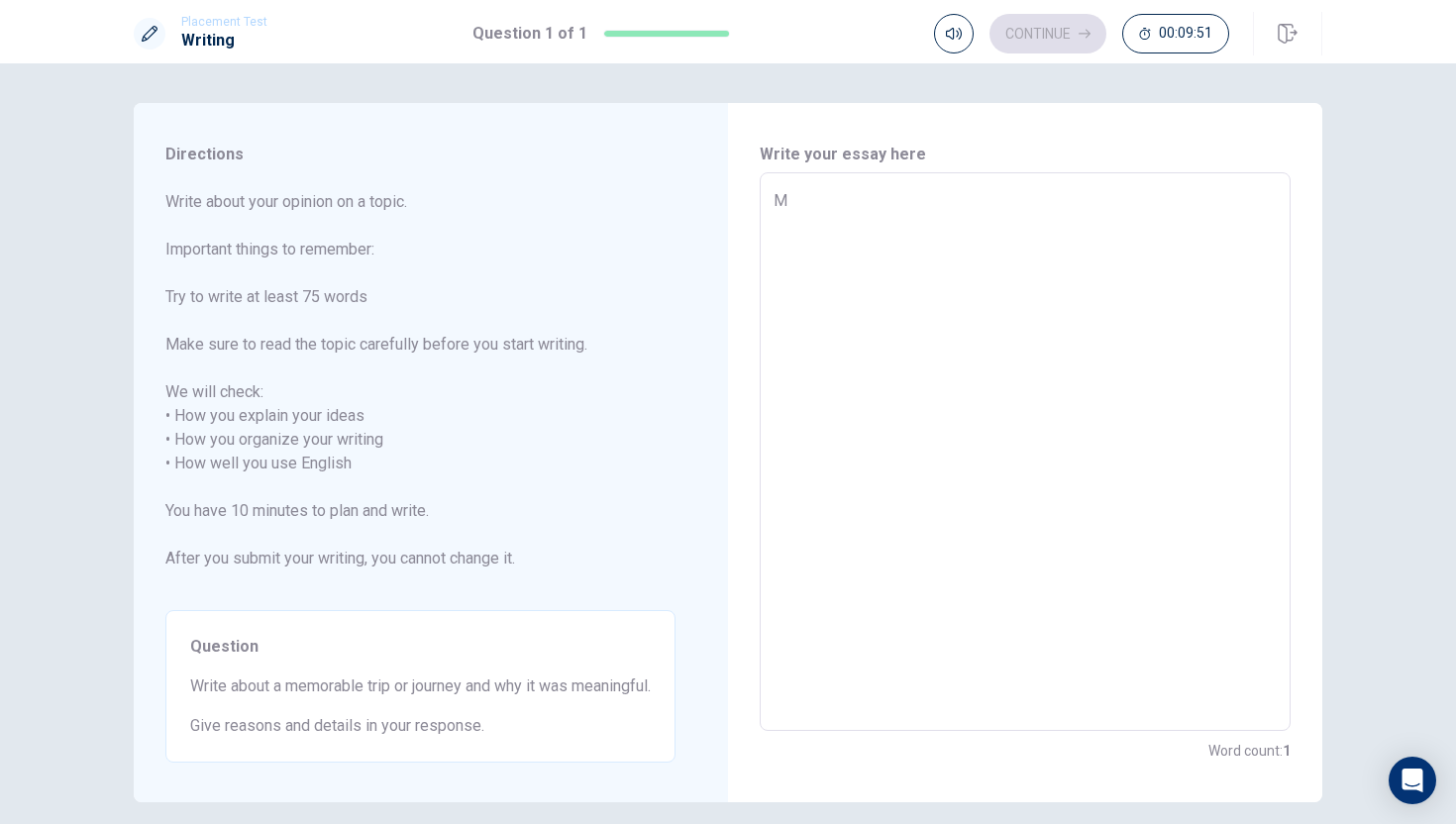 type on "x" 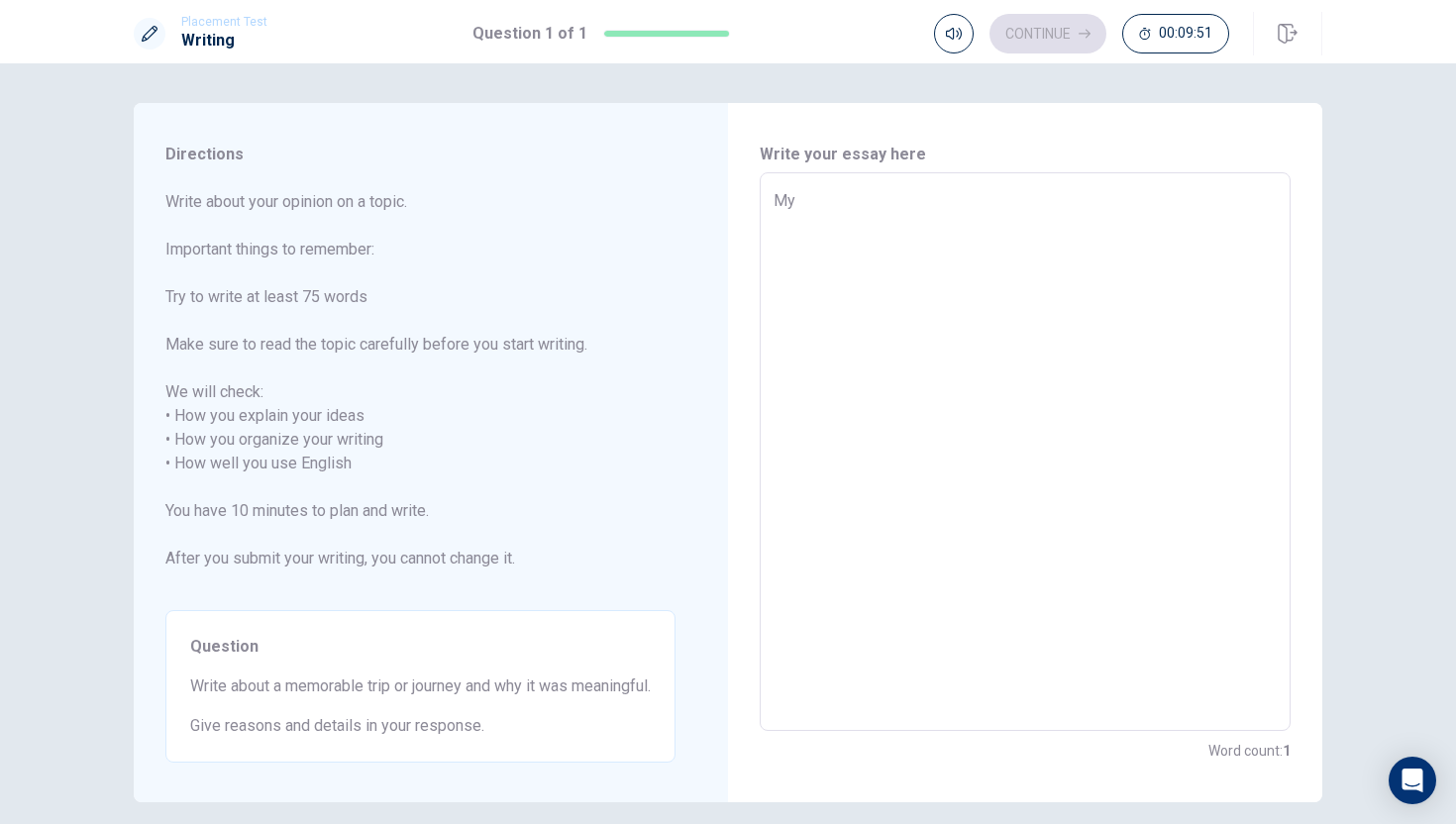 type on "x" 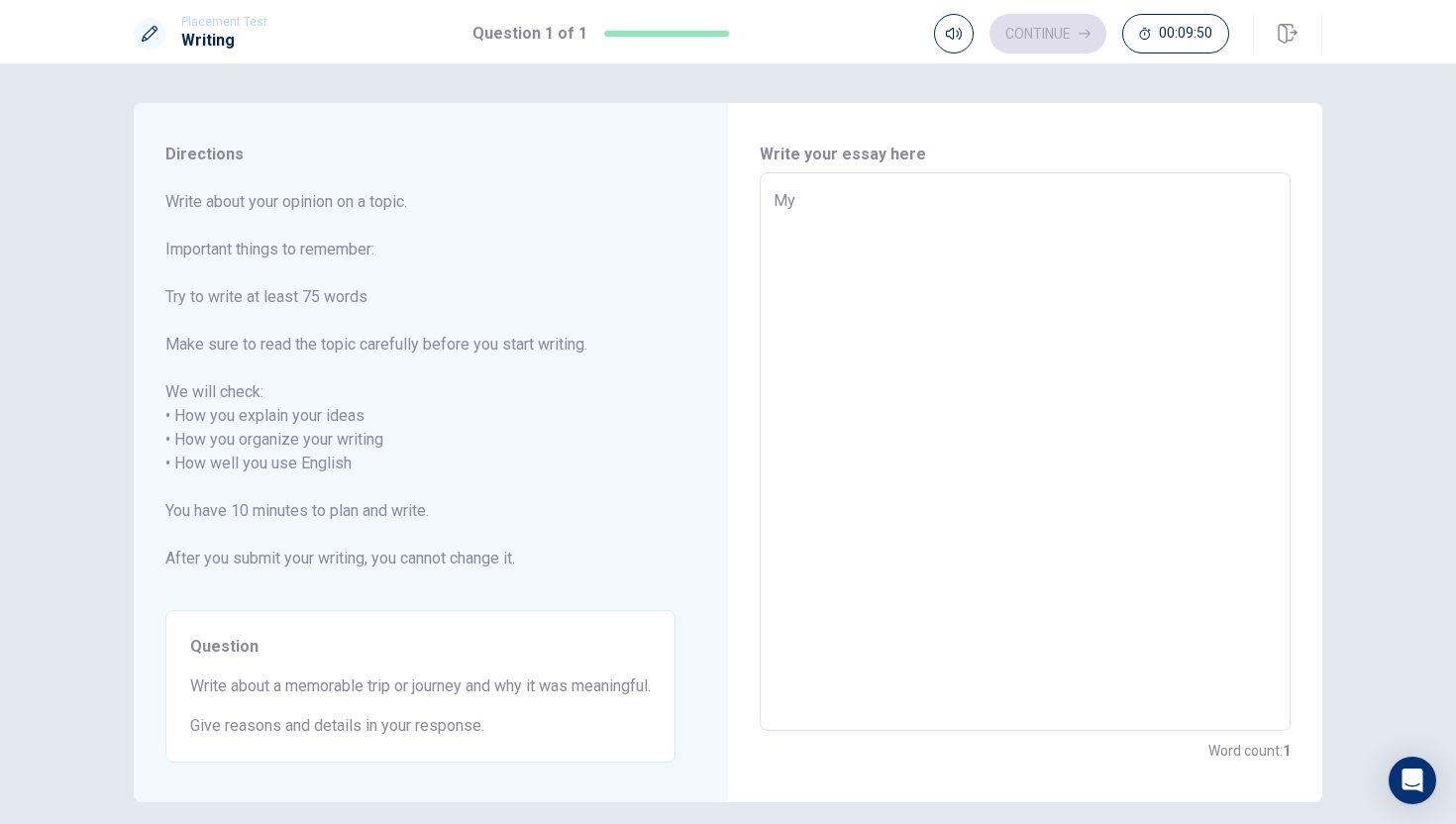 type on "My" 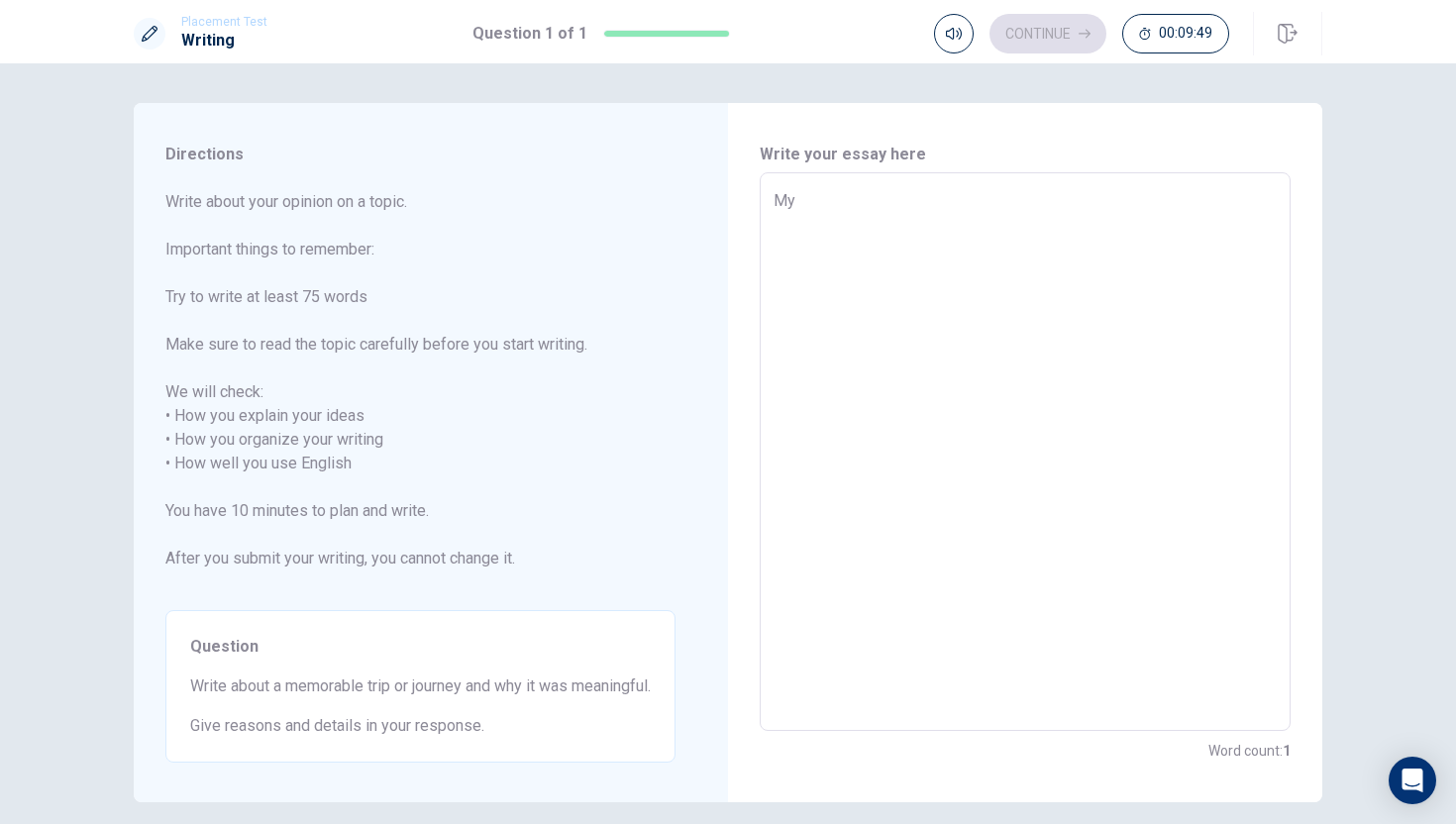 type on "My" 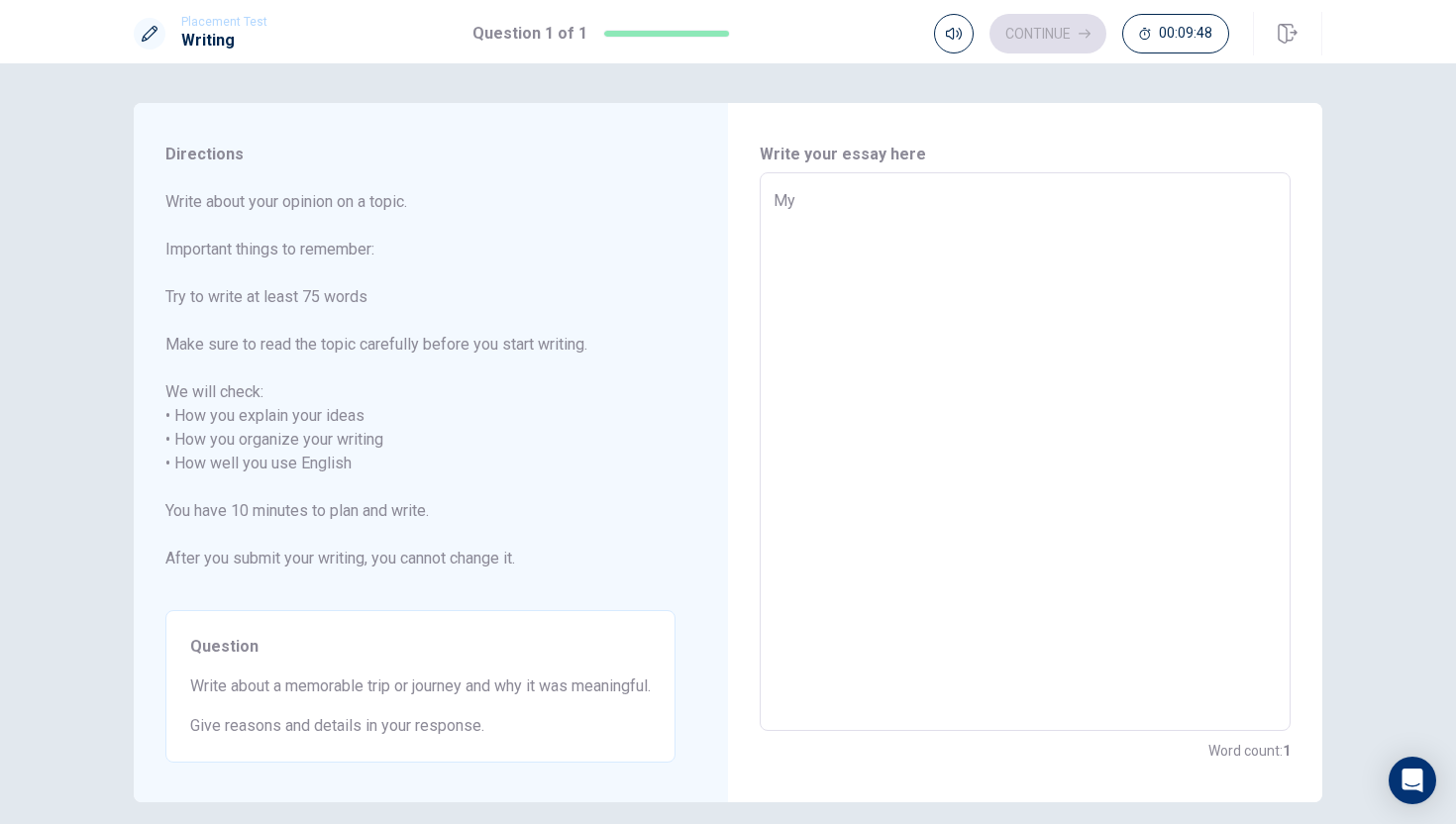 type on "My m" 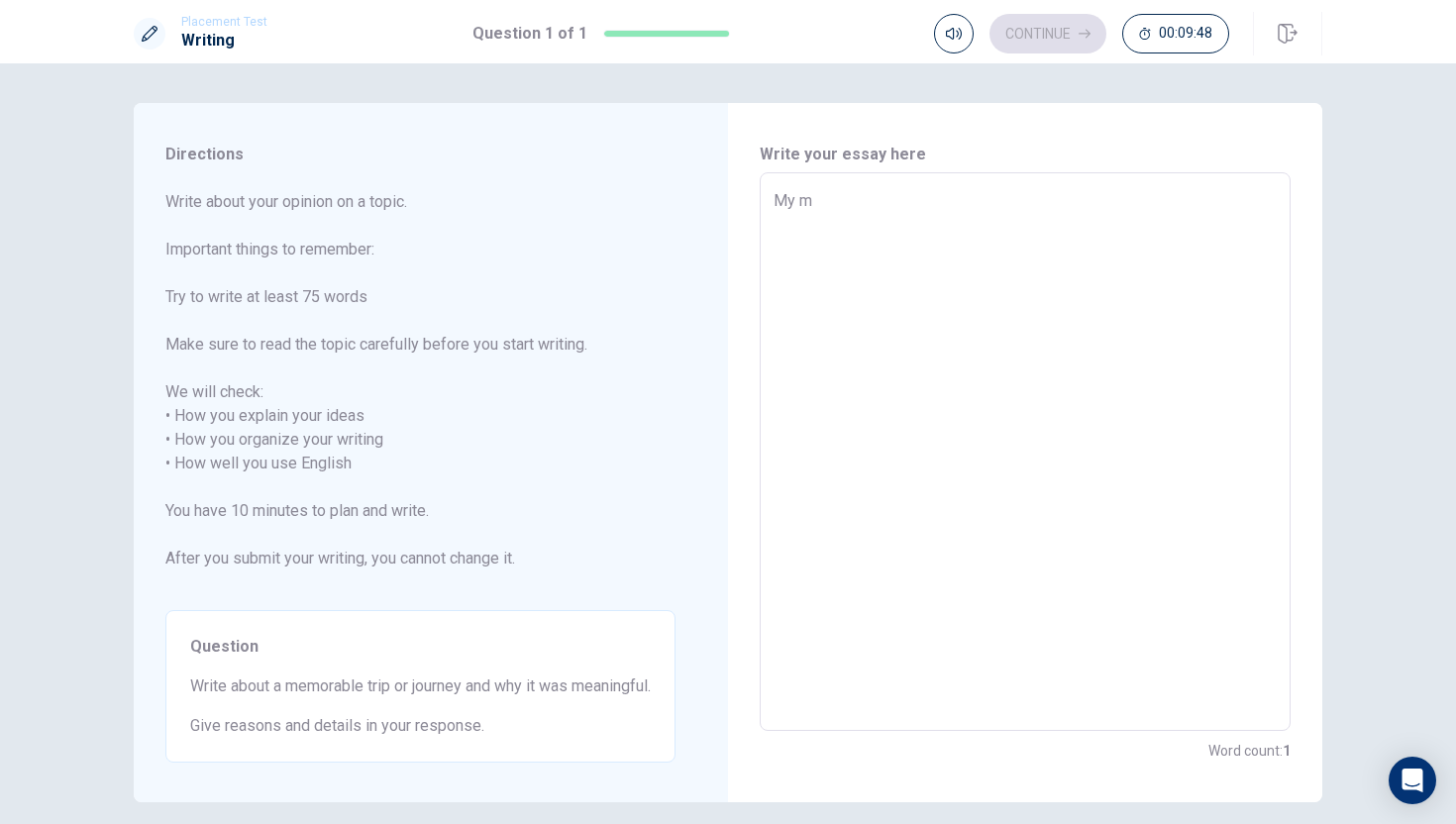 type on "x" 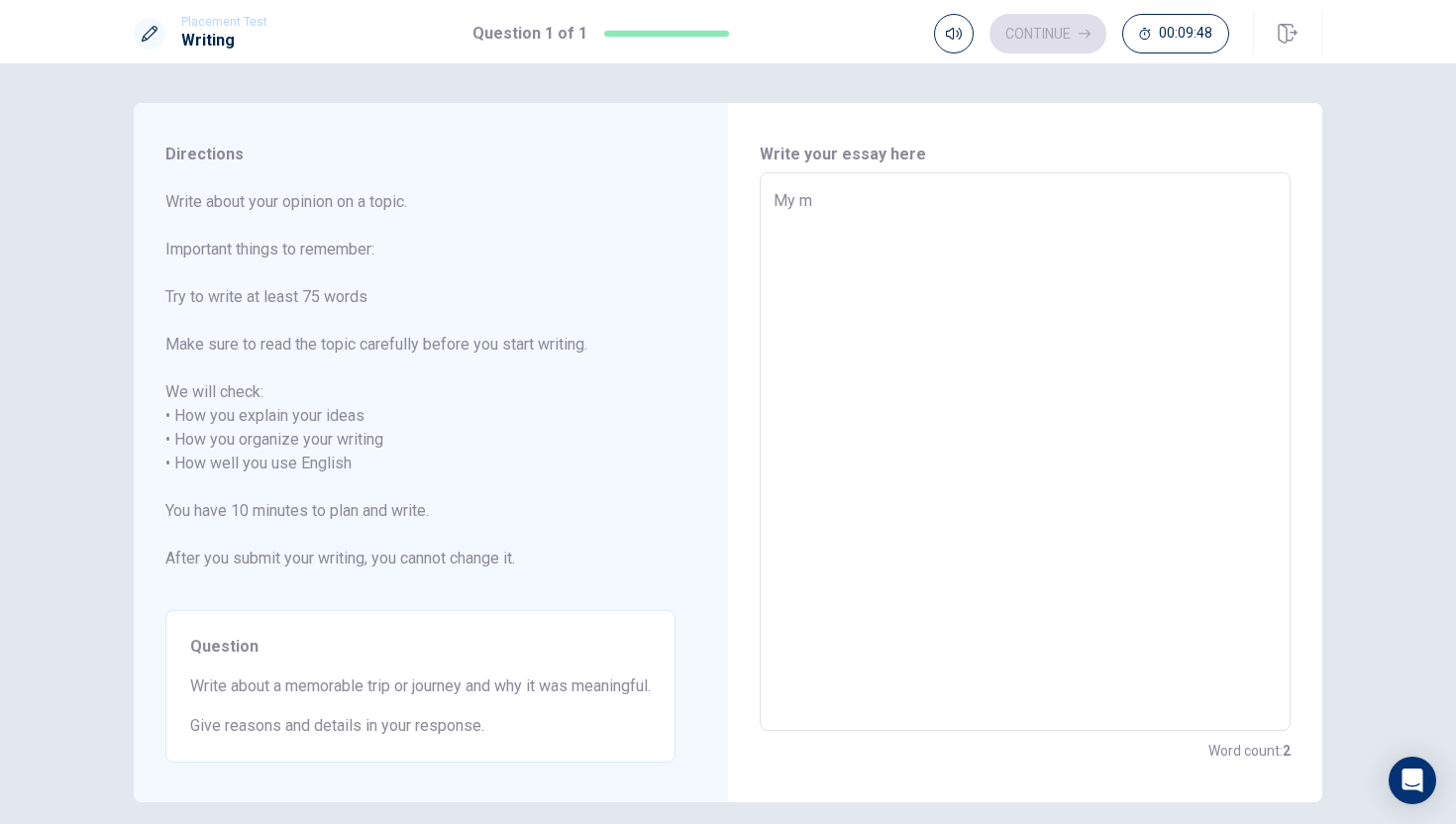 type on "My me" 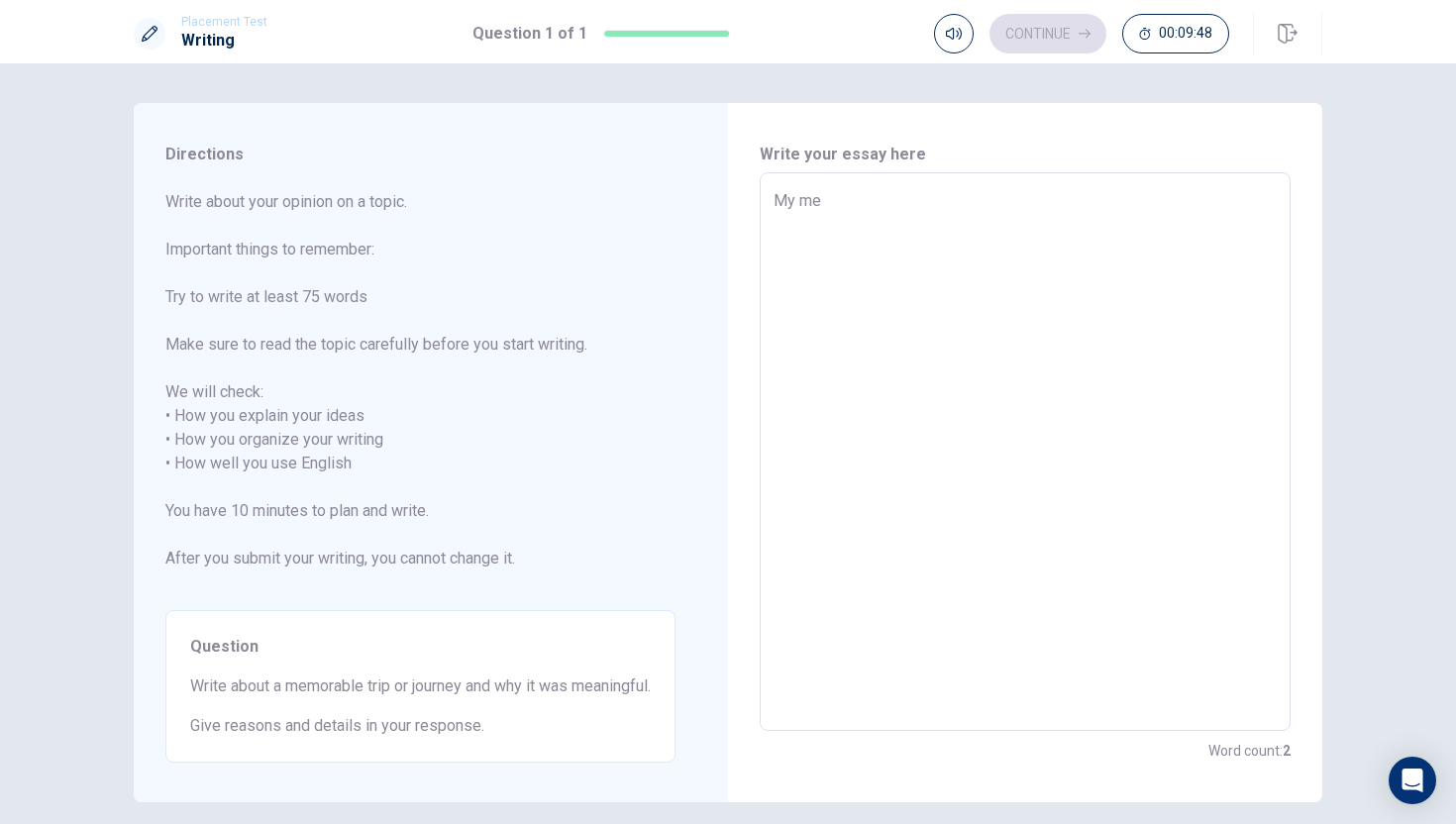 type on "x" 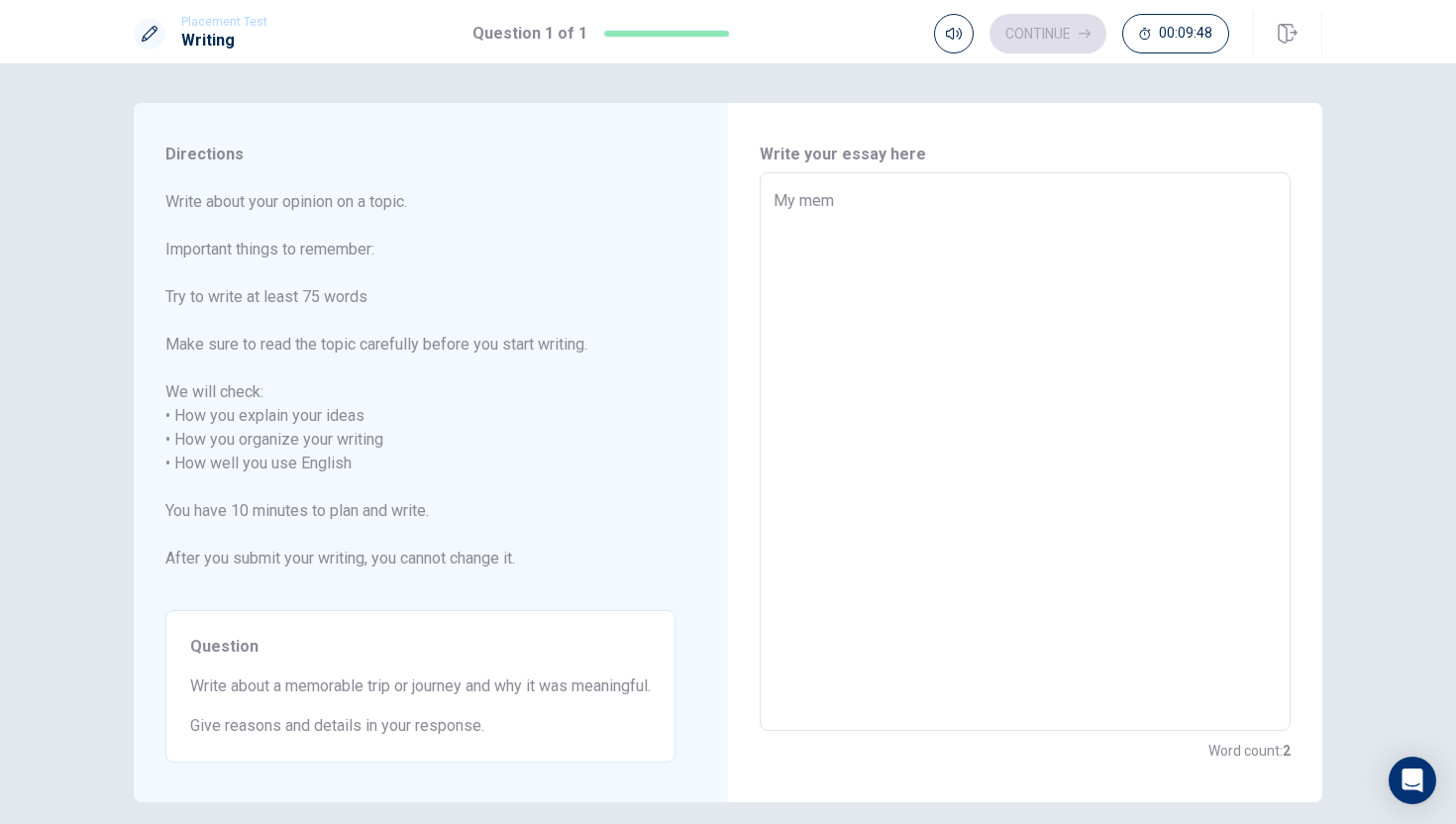 type on "x" 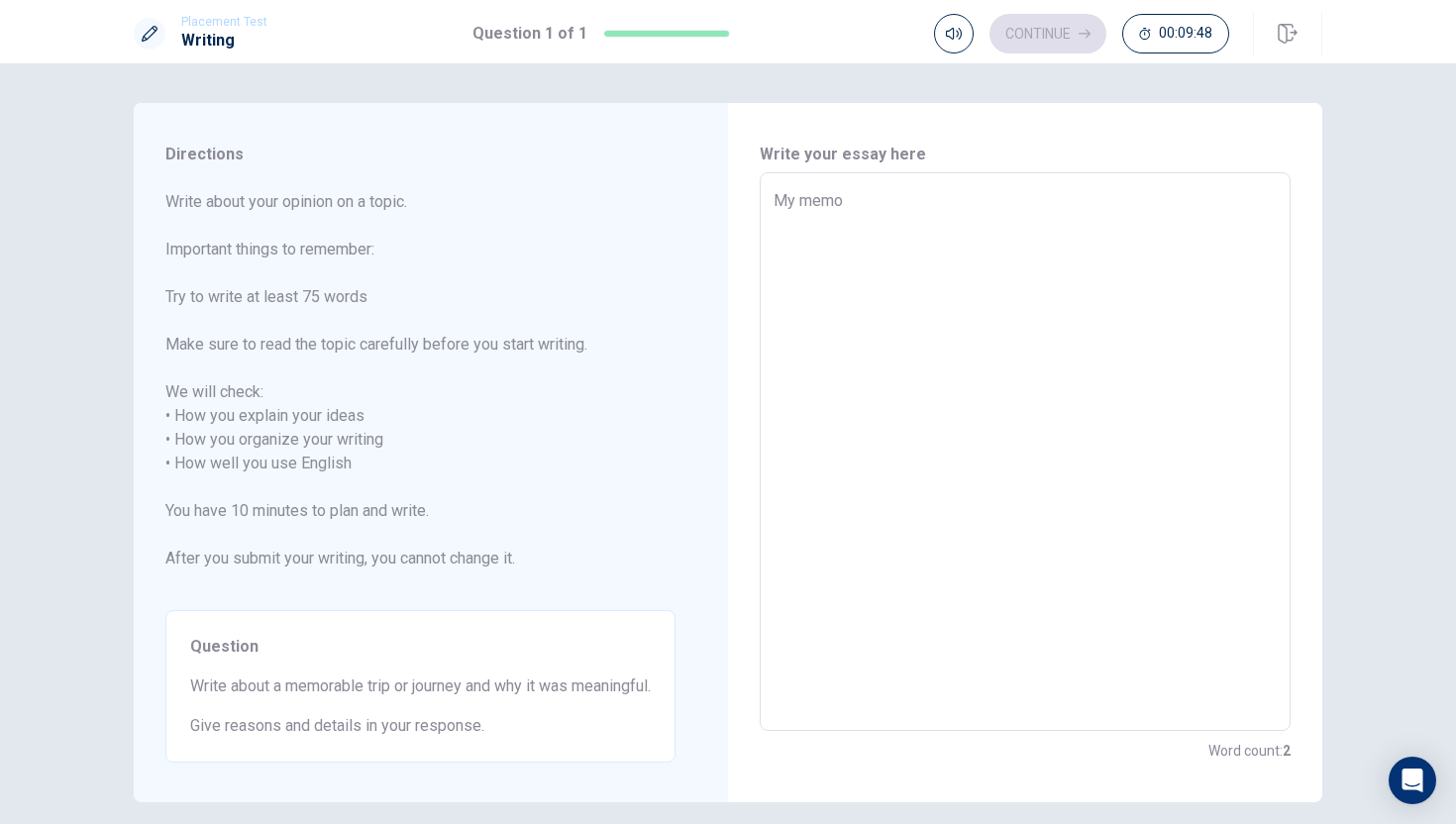 type on "x" 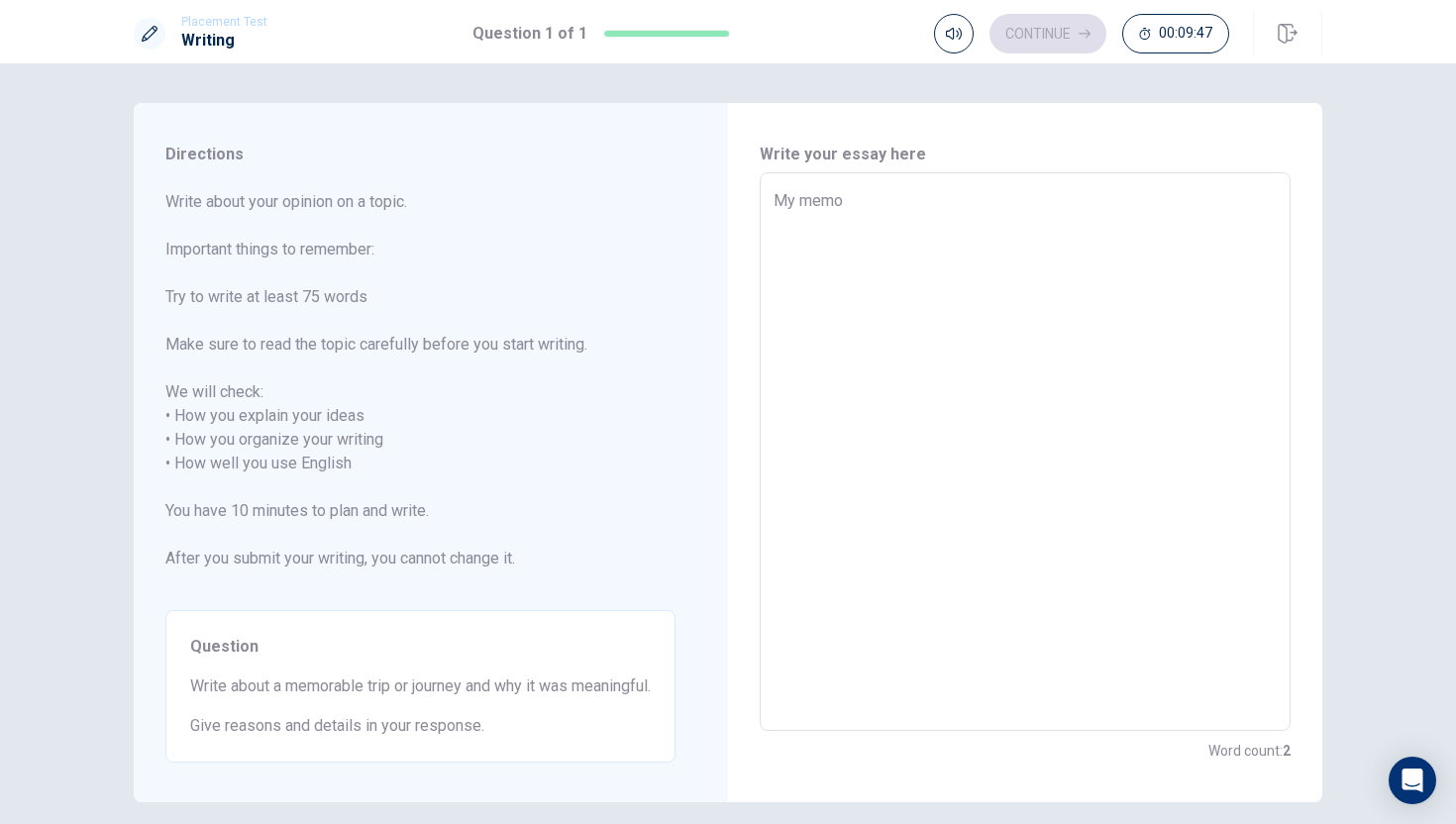 type on "My memor" 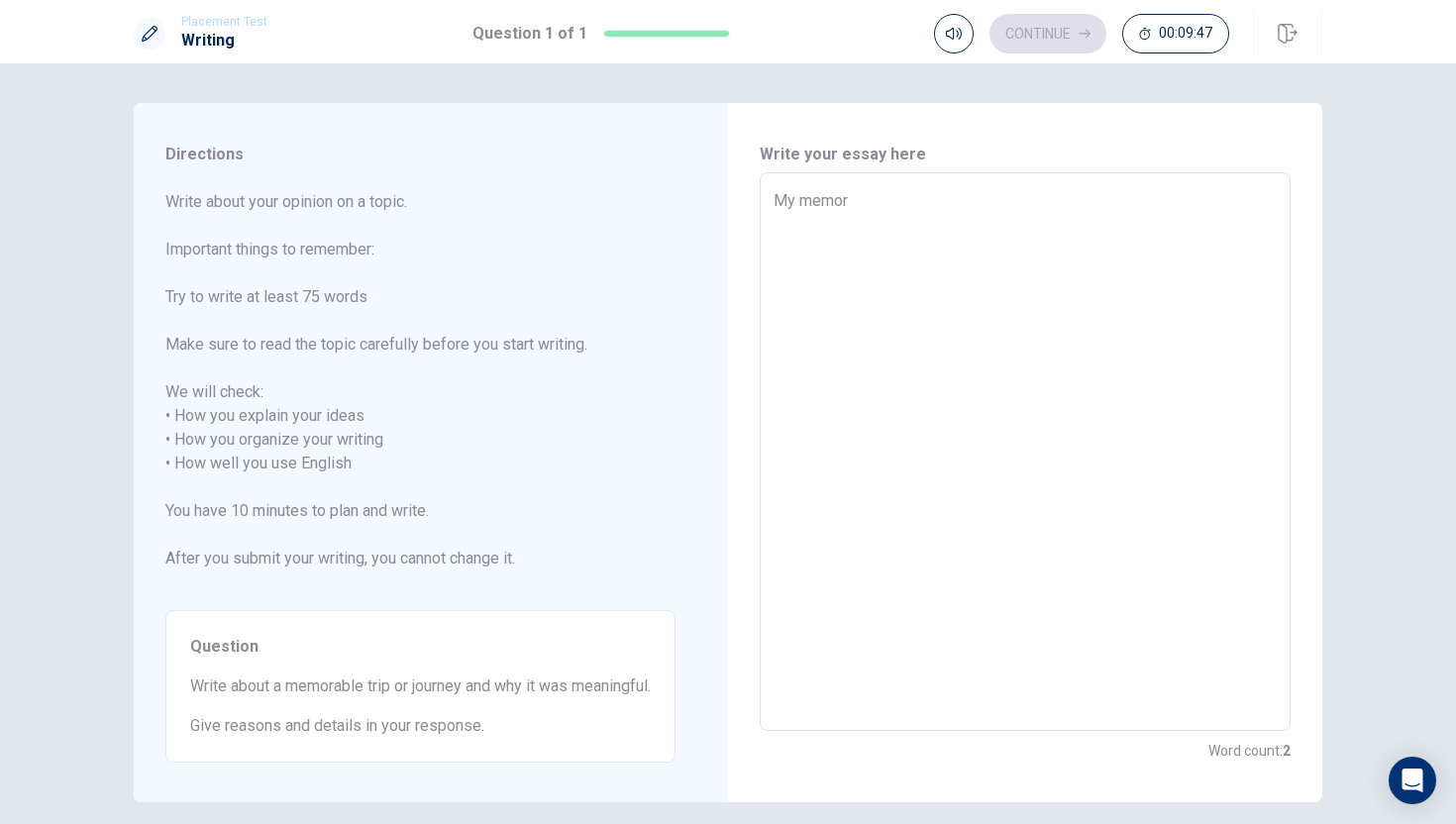 type on "x" 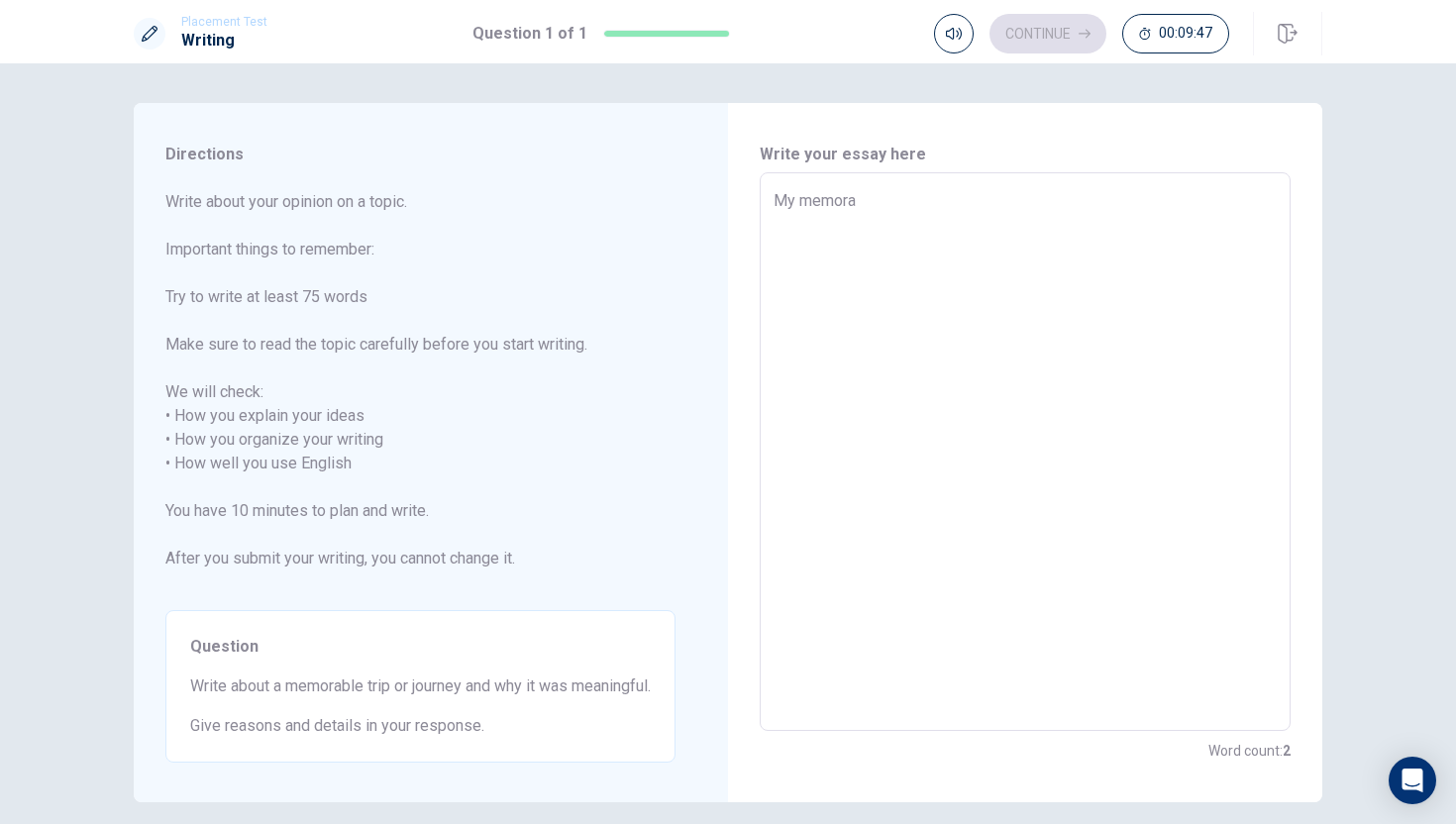 type on "x" 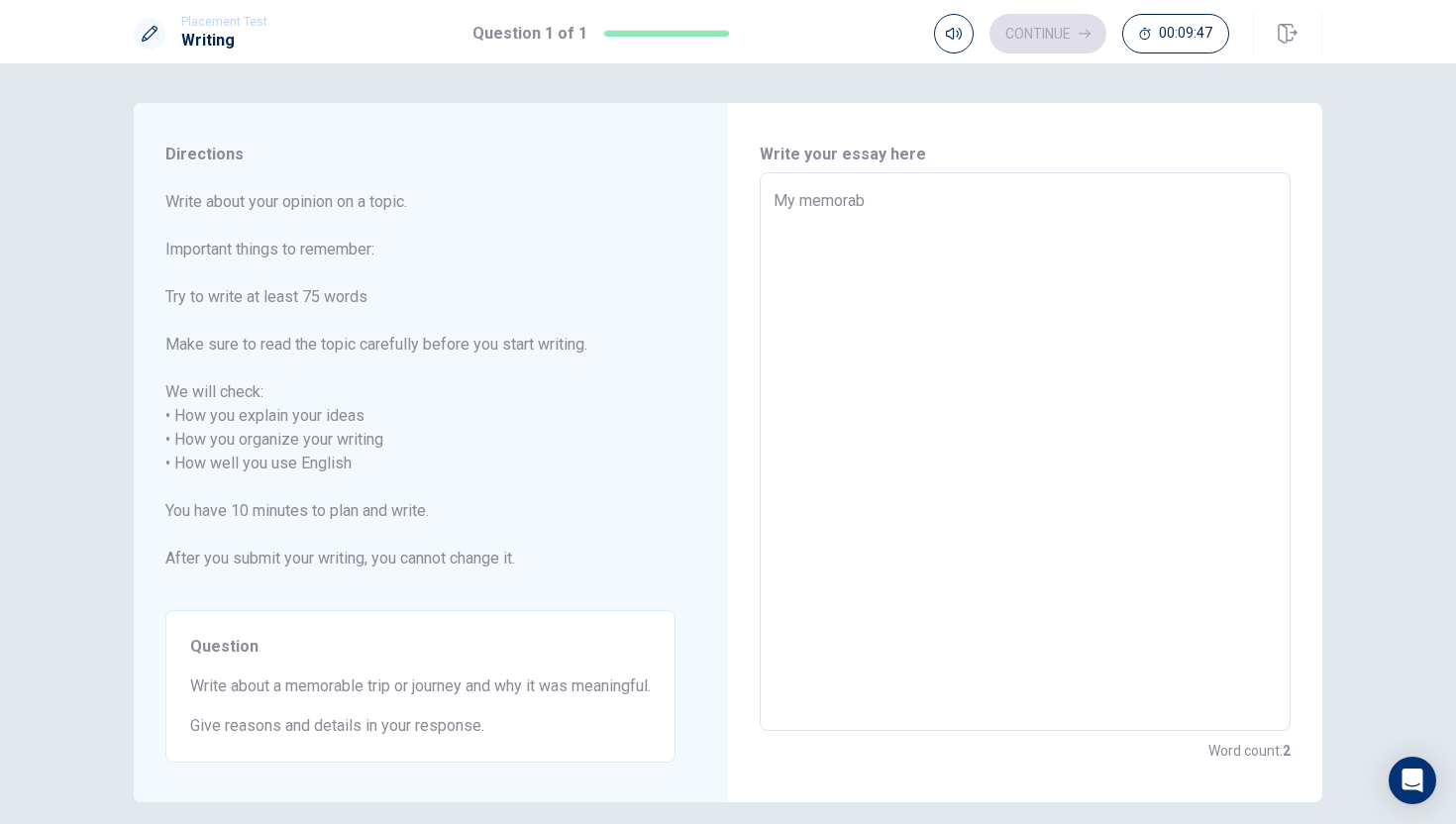 type on "x" 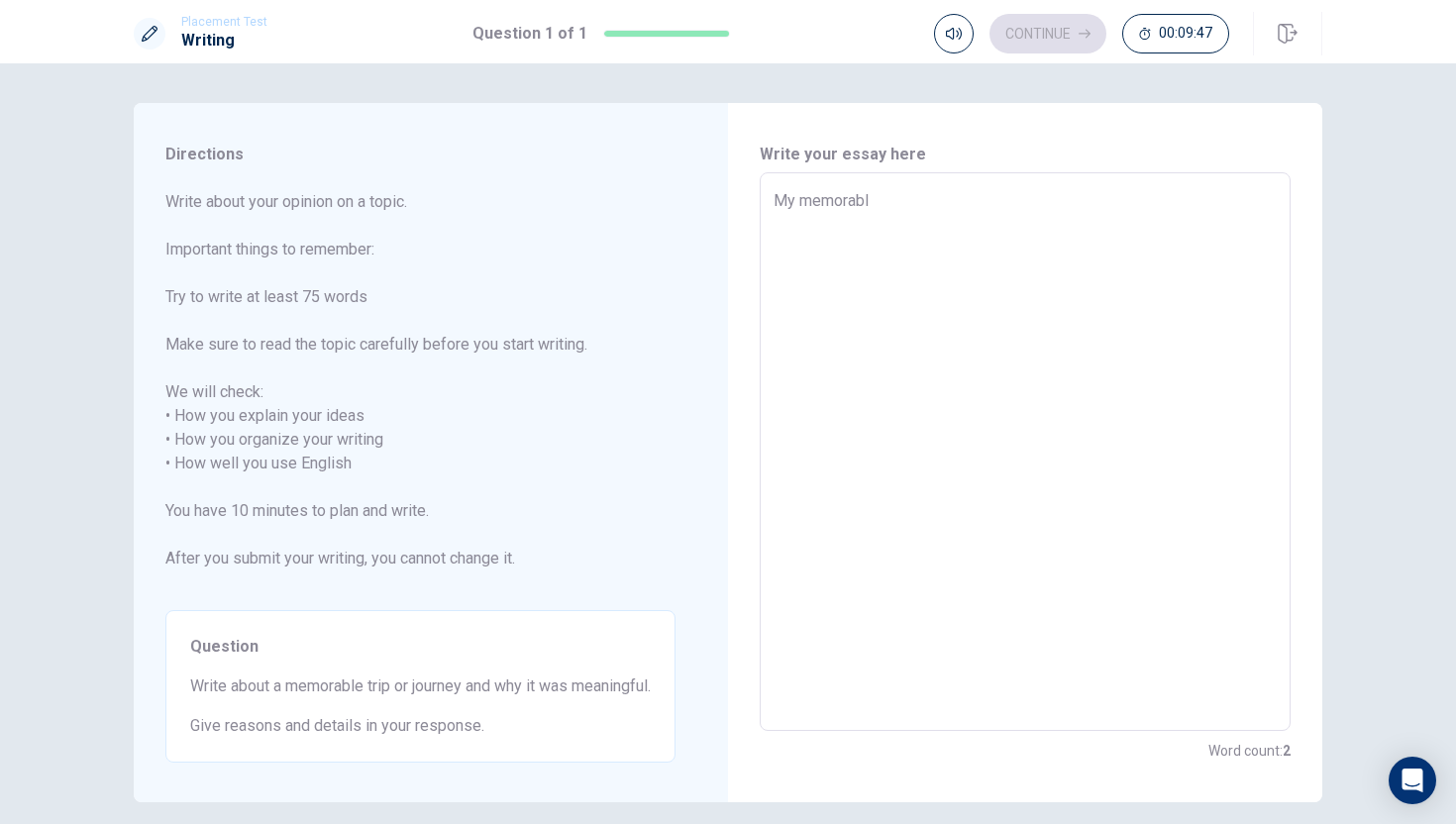 type on "x" 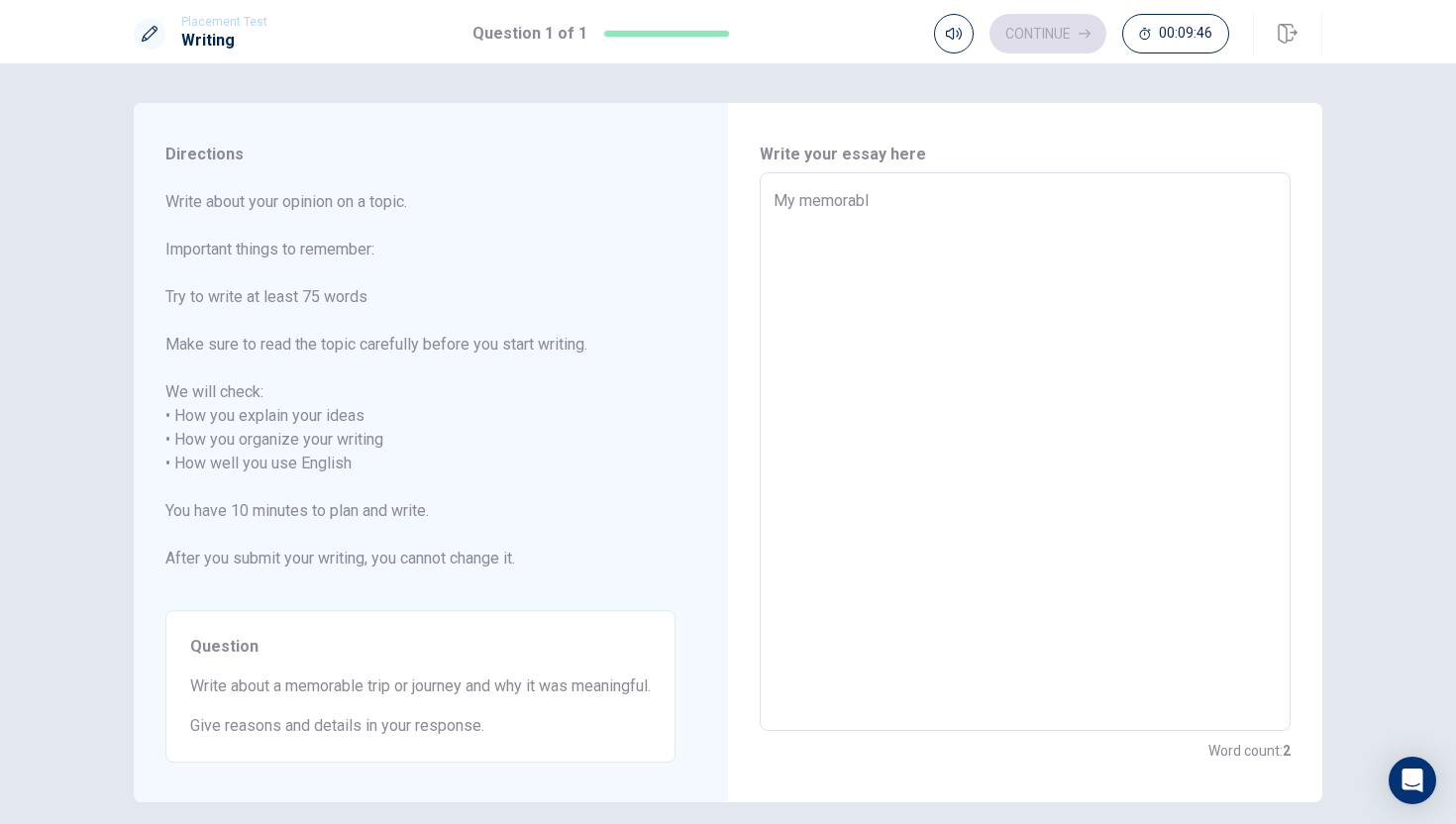 type on "My memorable" 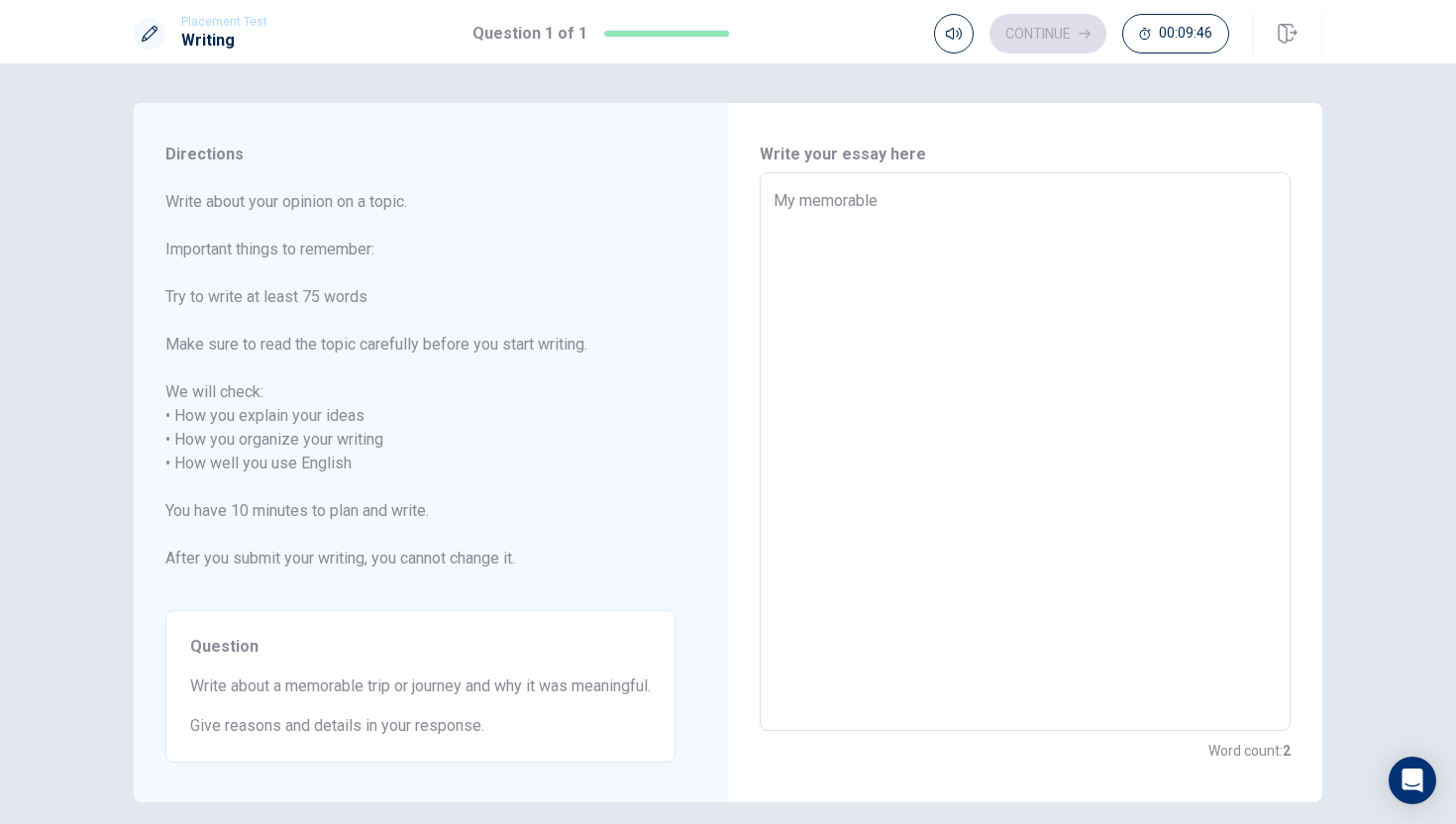 type on "x" 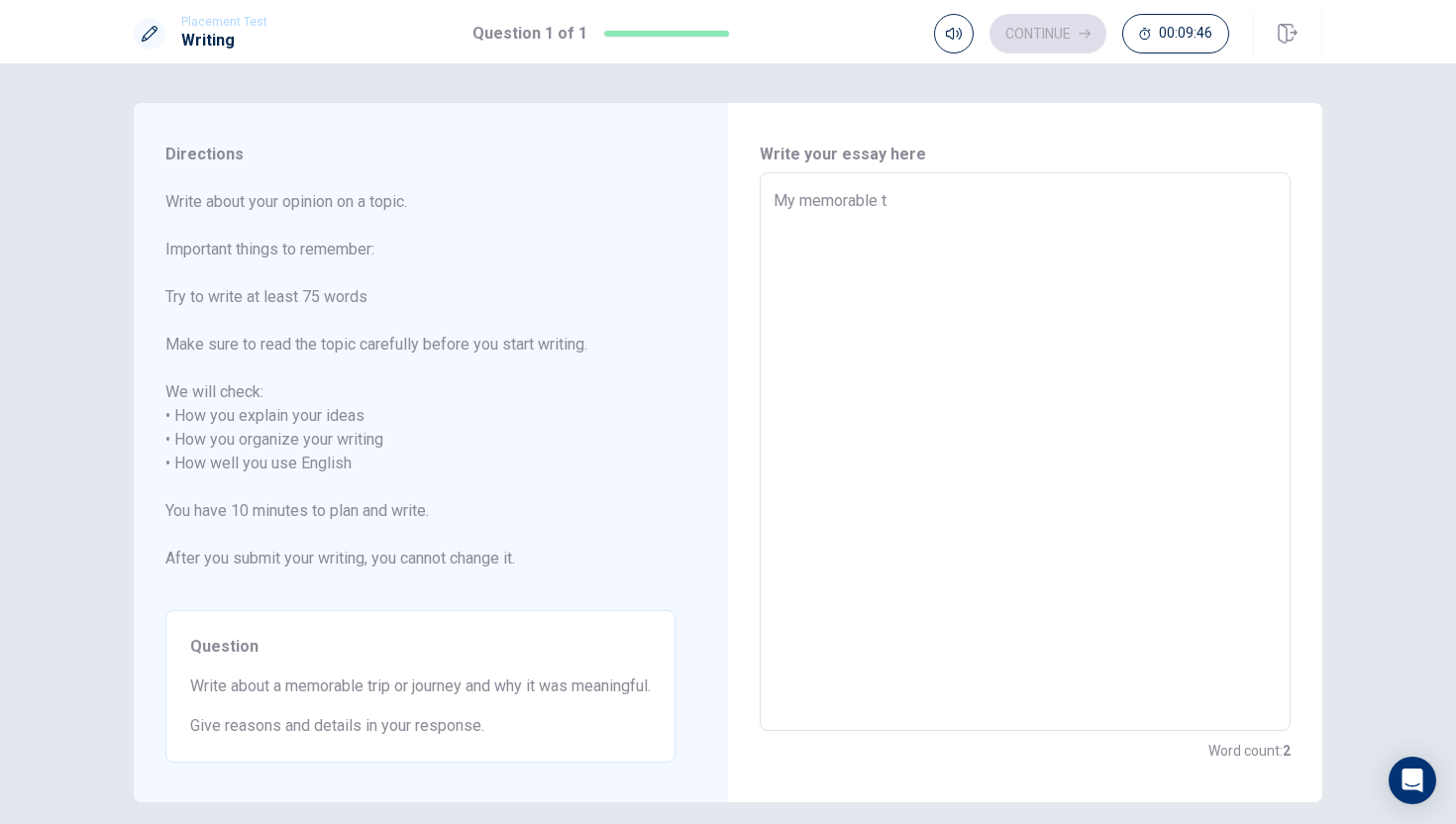 type on "x" 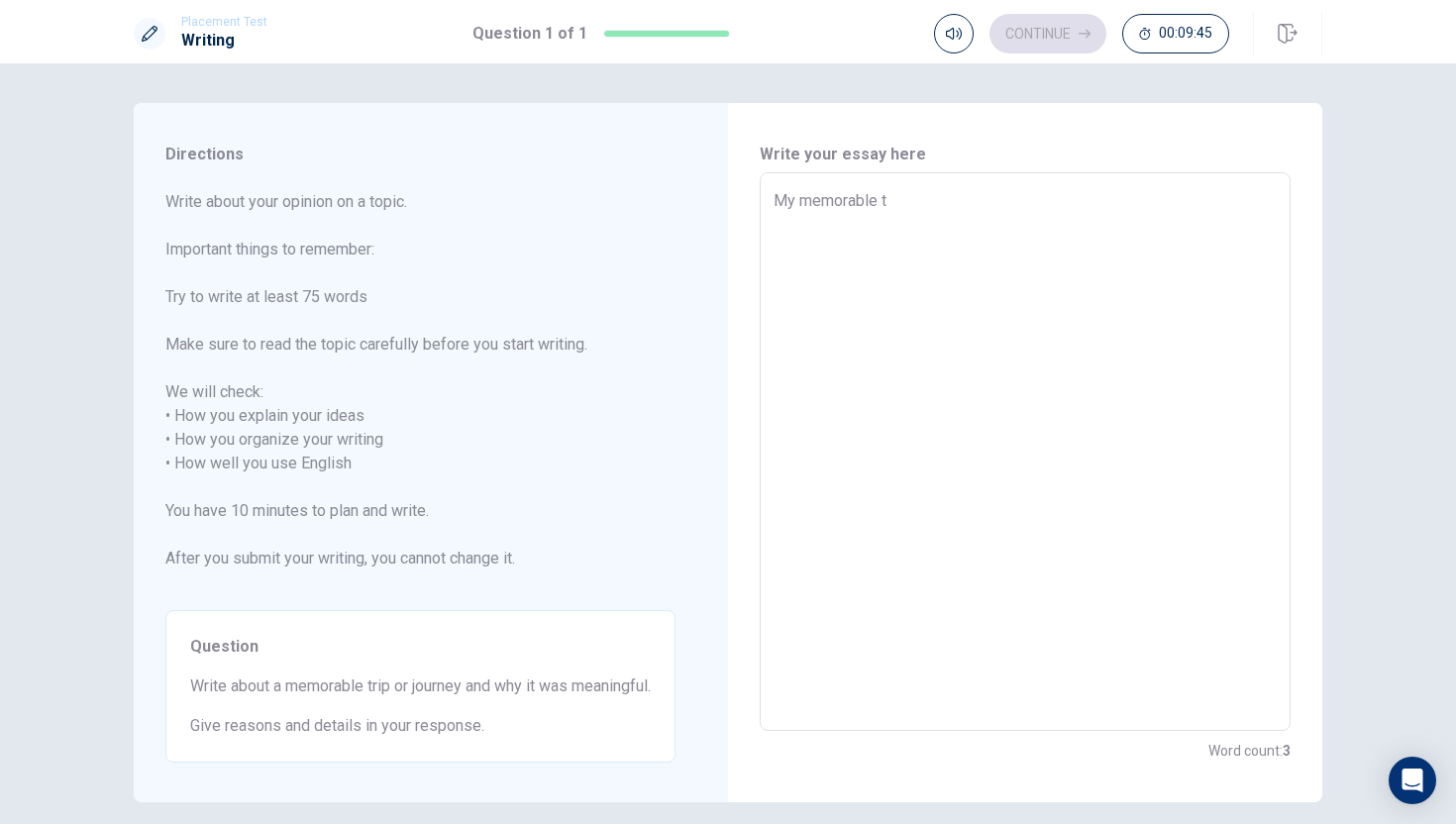 type on "My memorable tr" 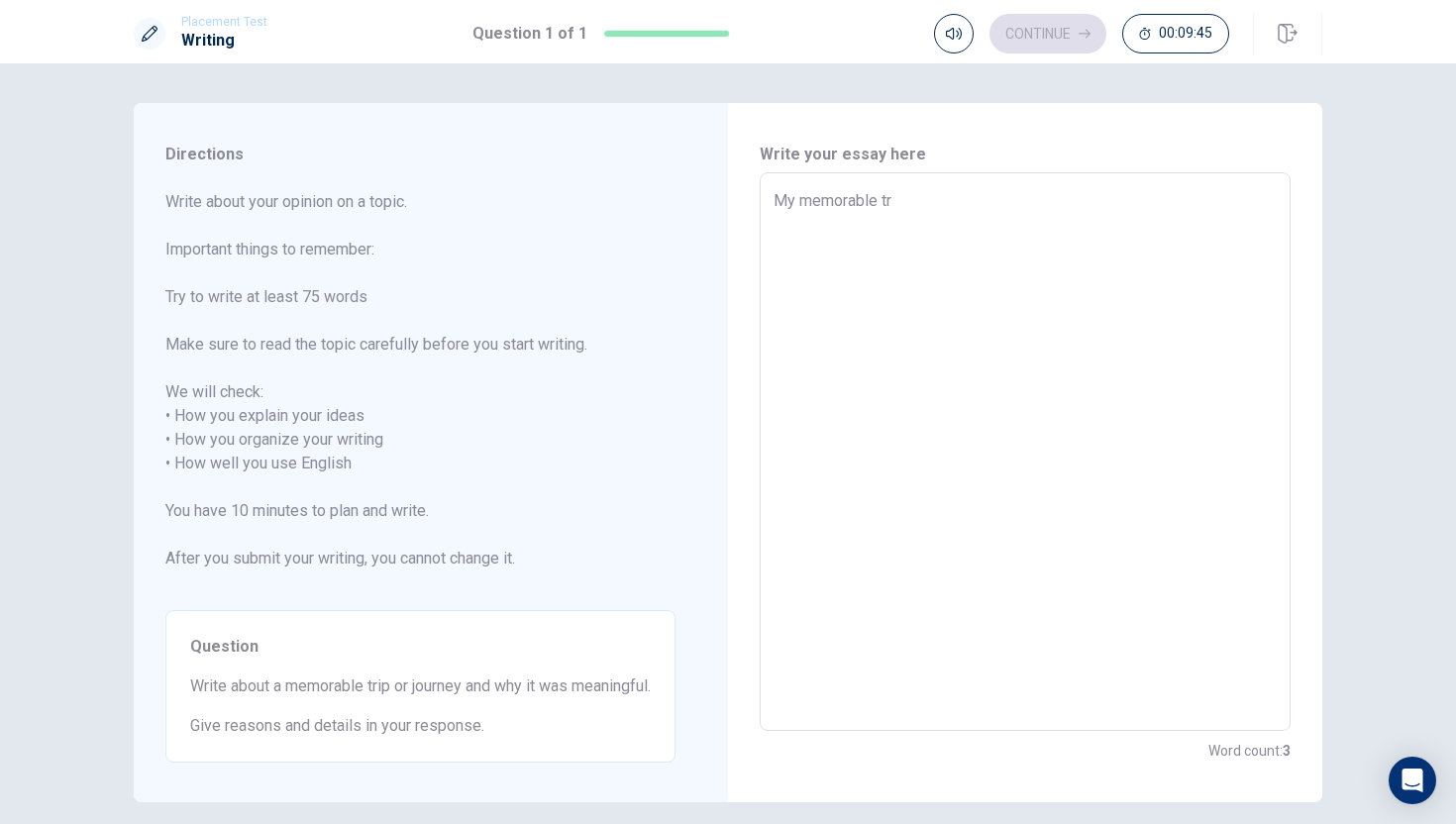 type on "x" 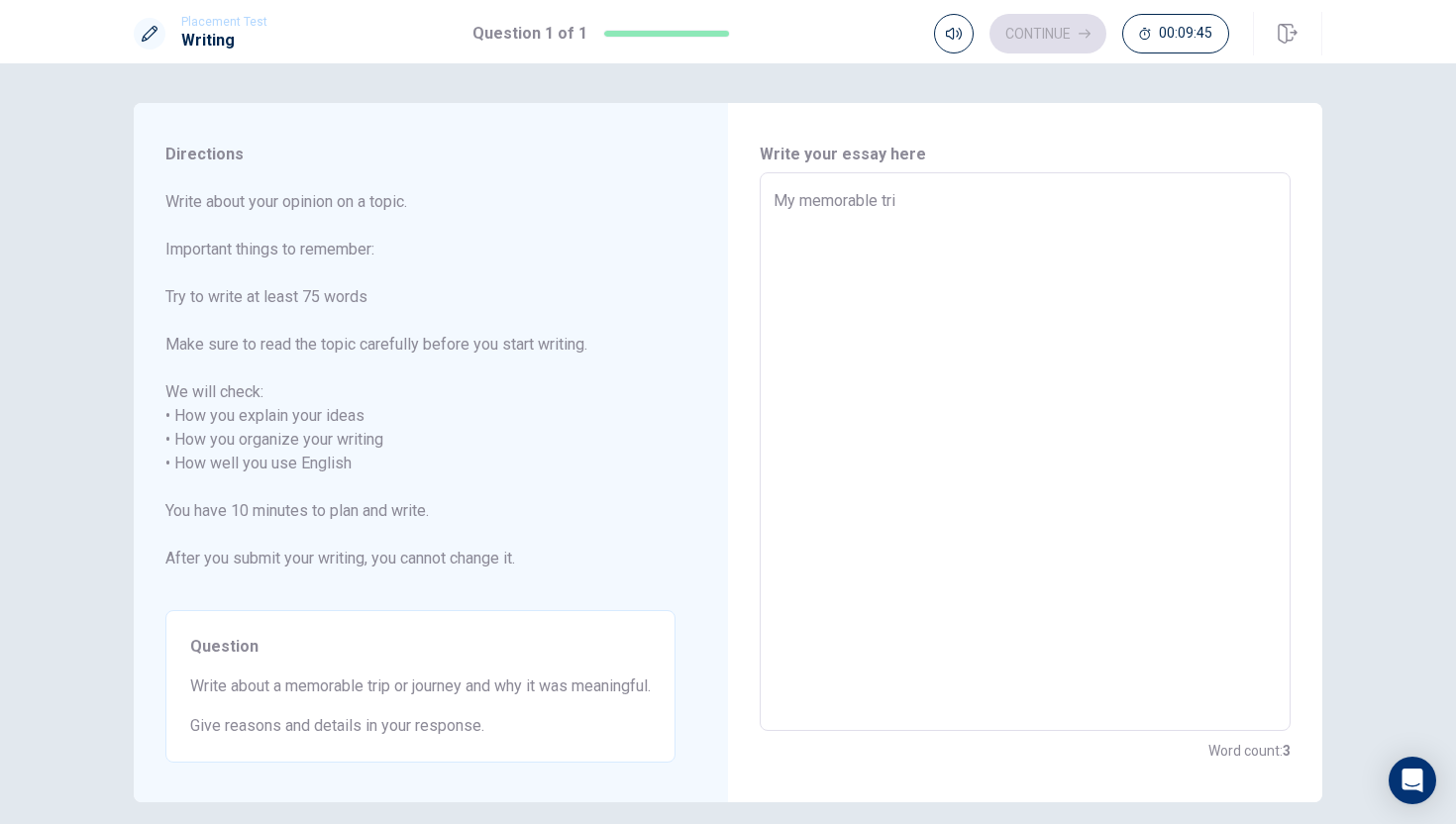type on "My memorable trio" 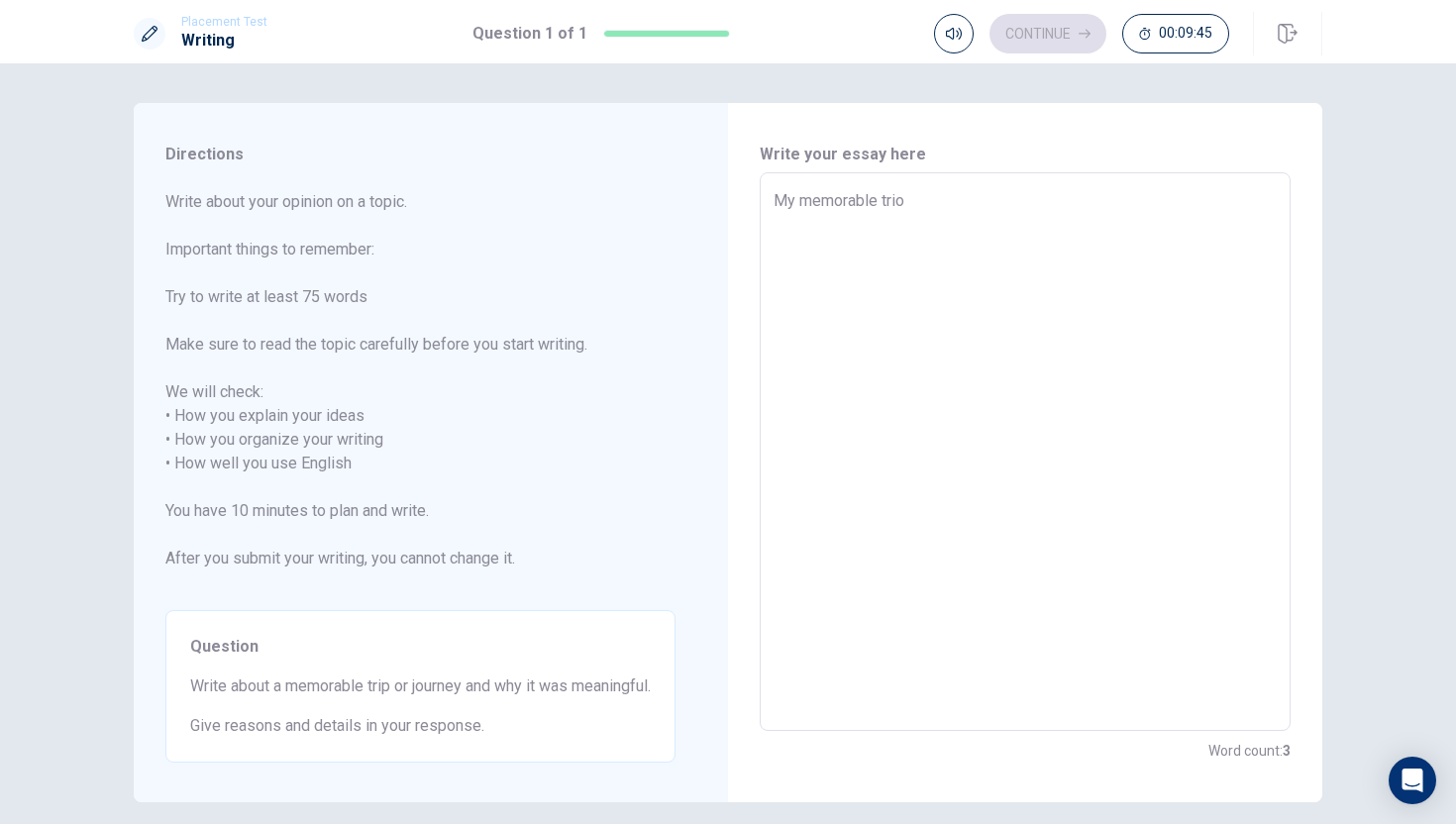 type on "x" 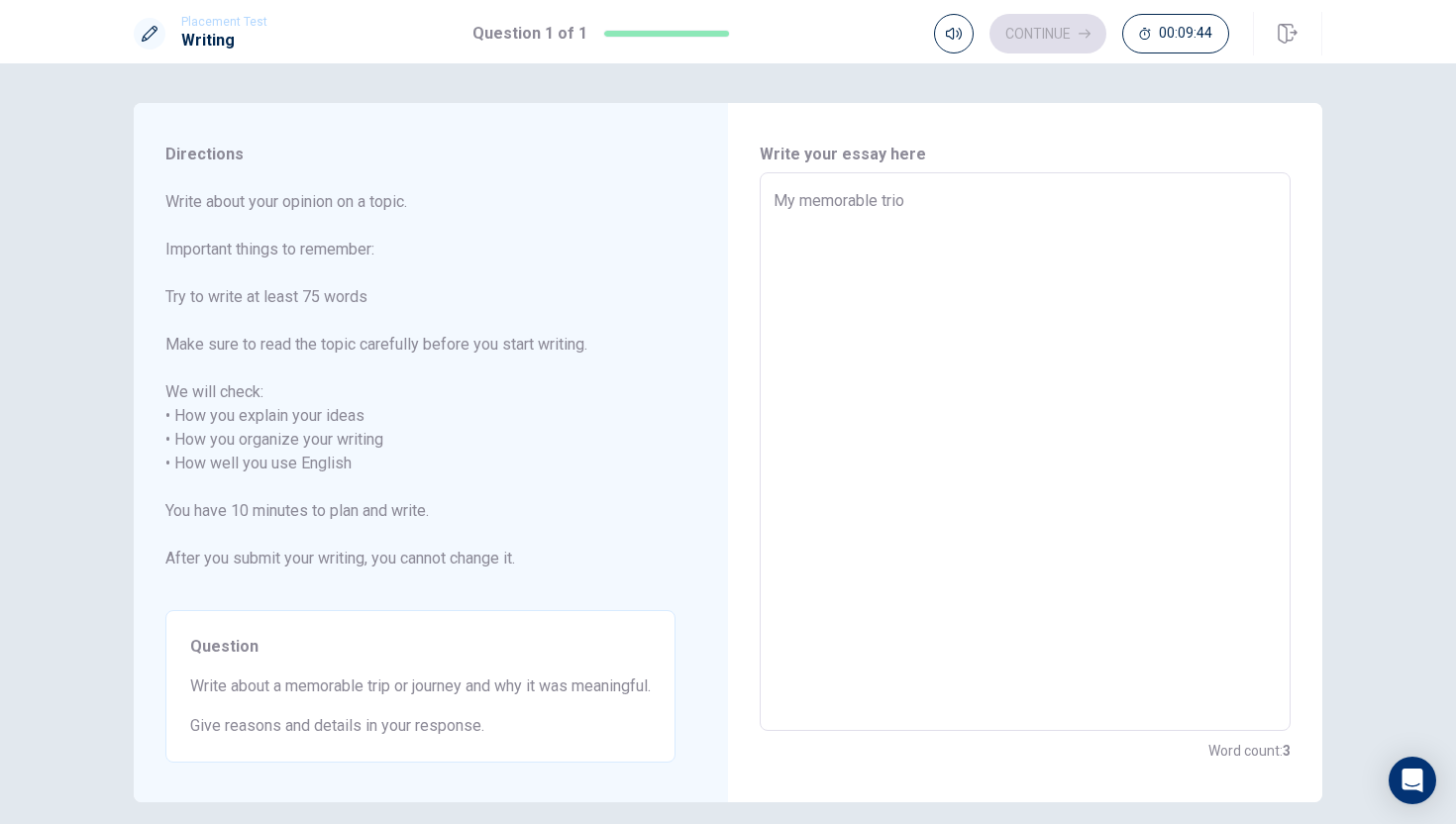 type on "My memorable trio" 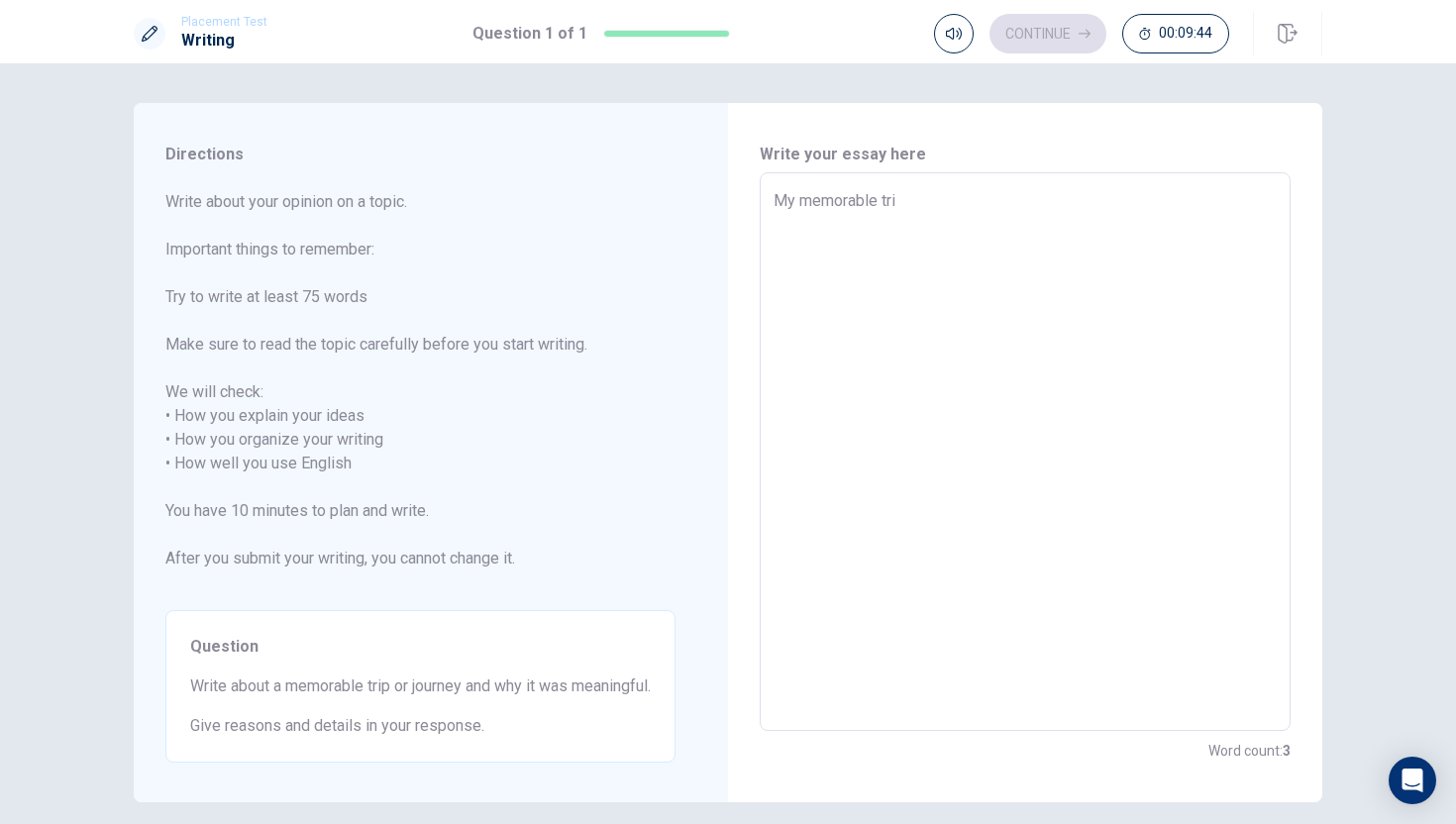 type on "x" 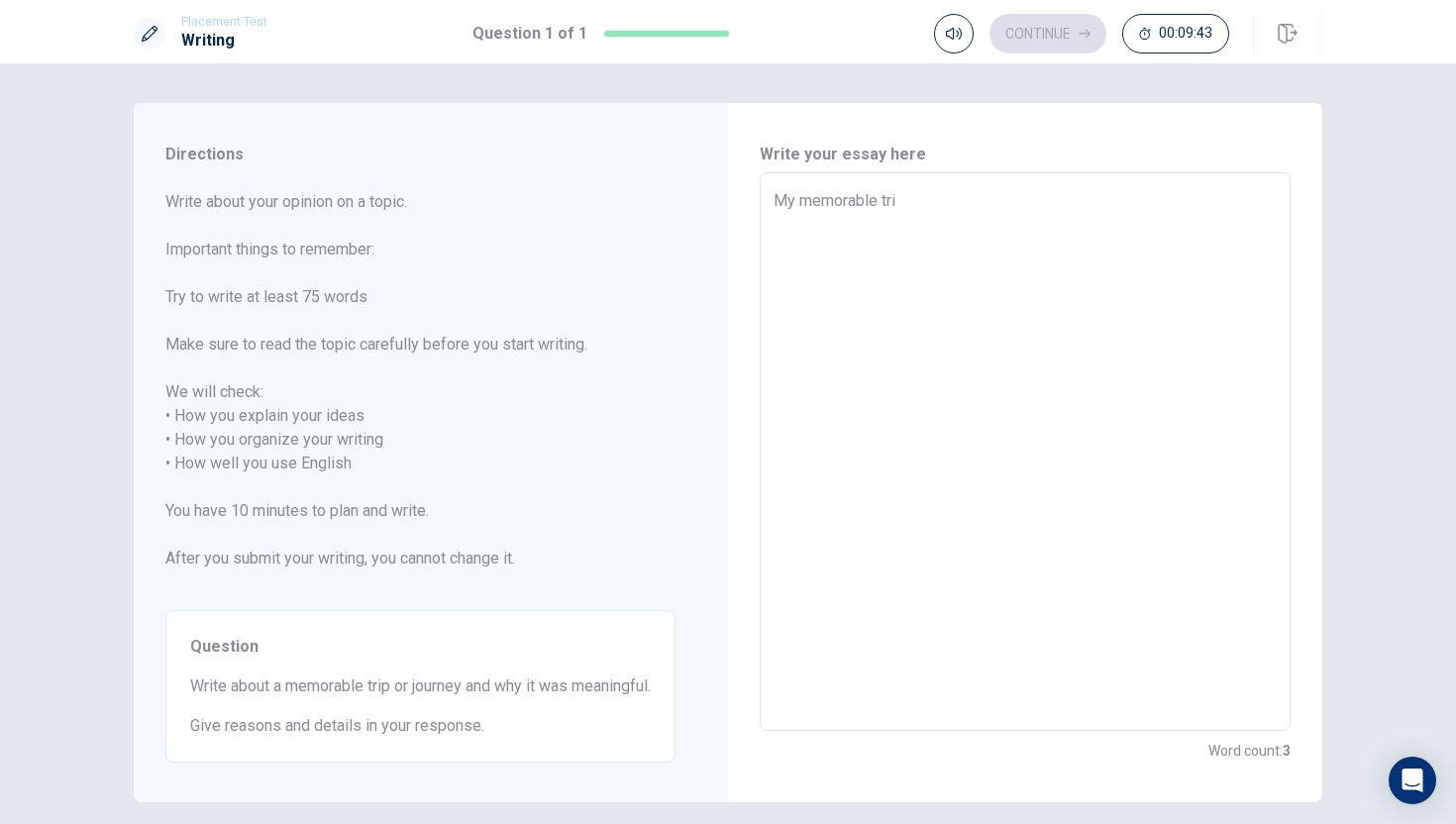 type on "My memorable trip" 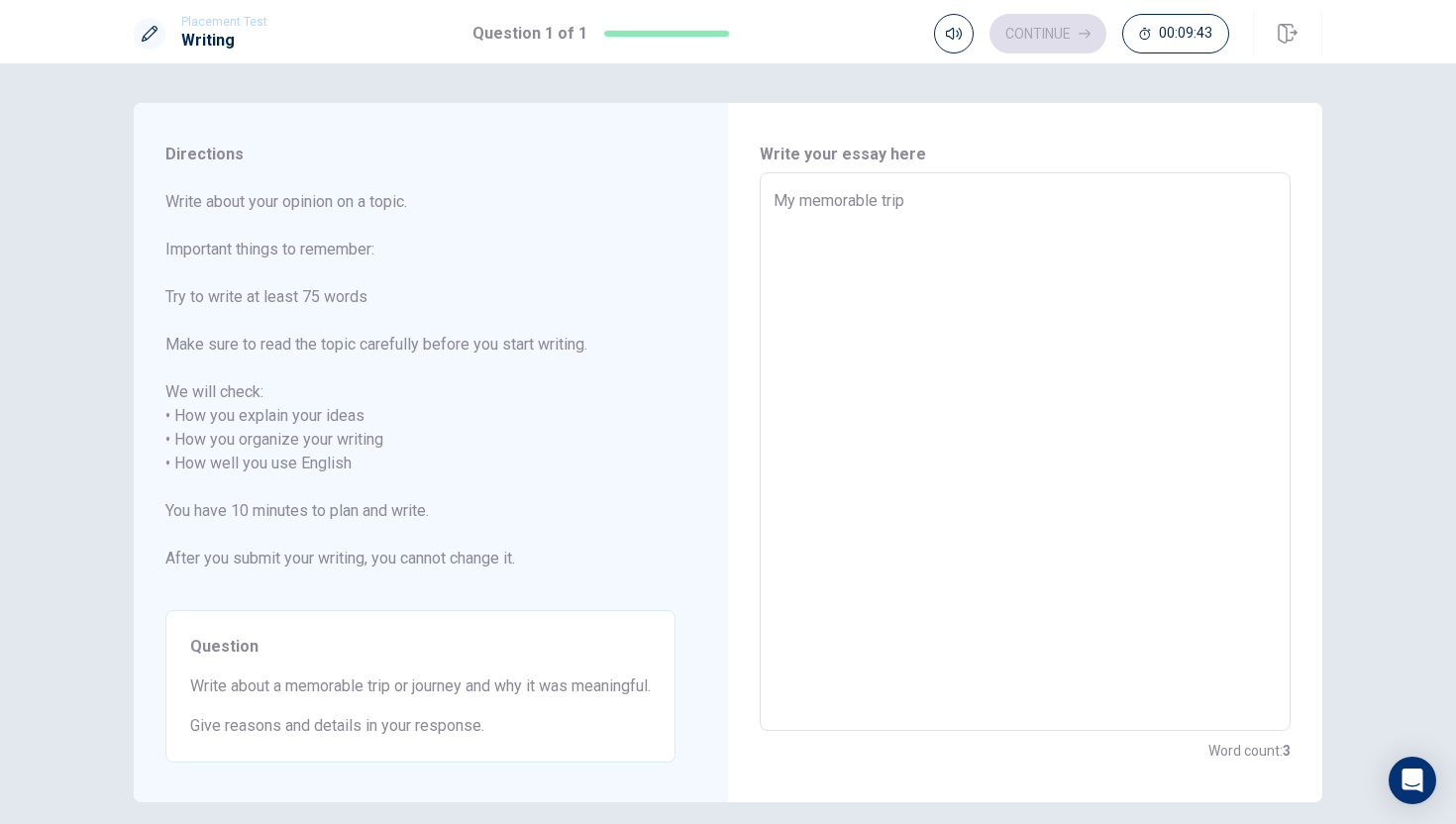 type on "x" 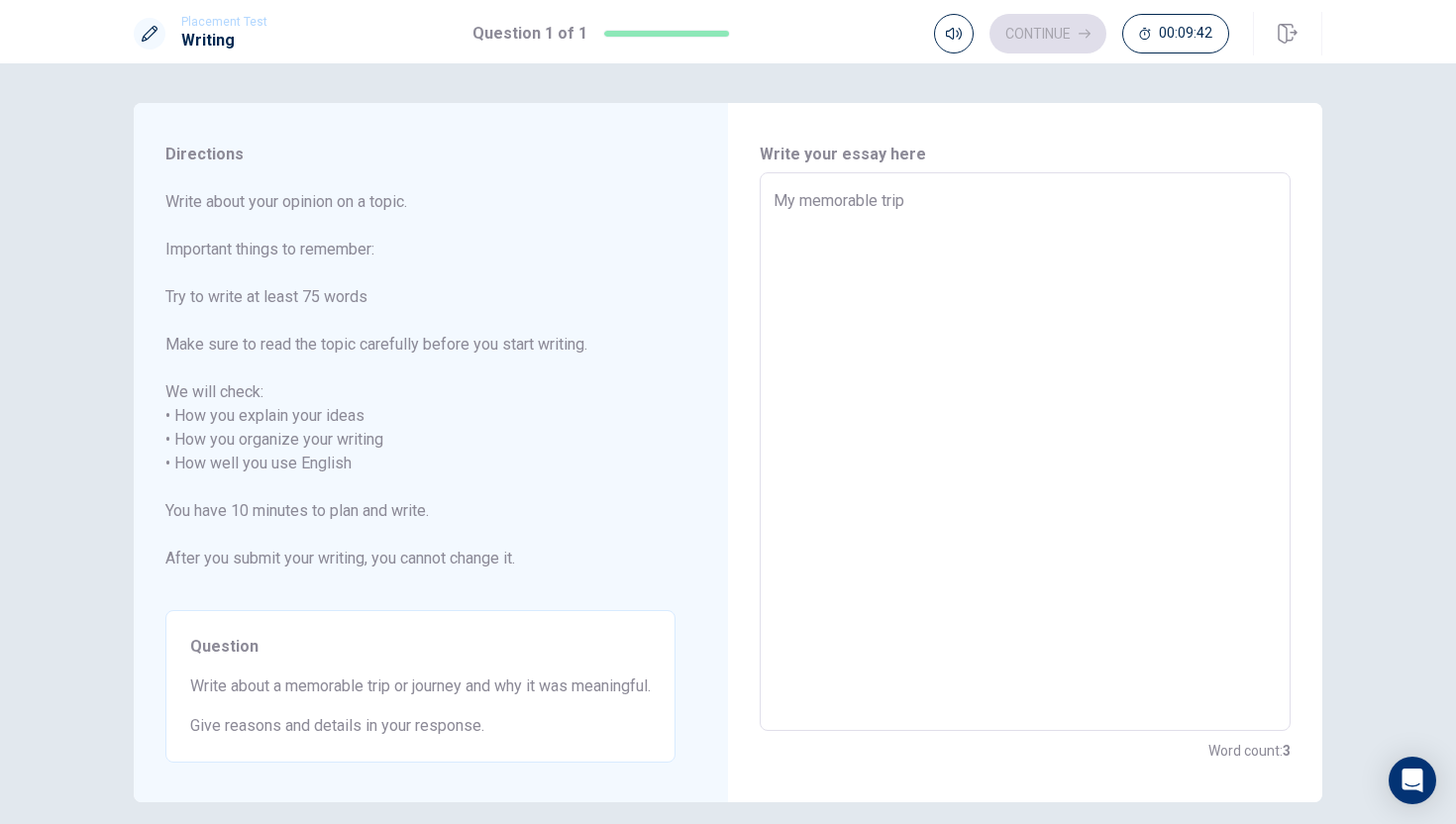 type on "My memorable trip i" 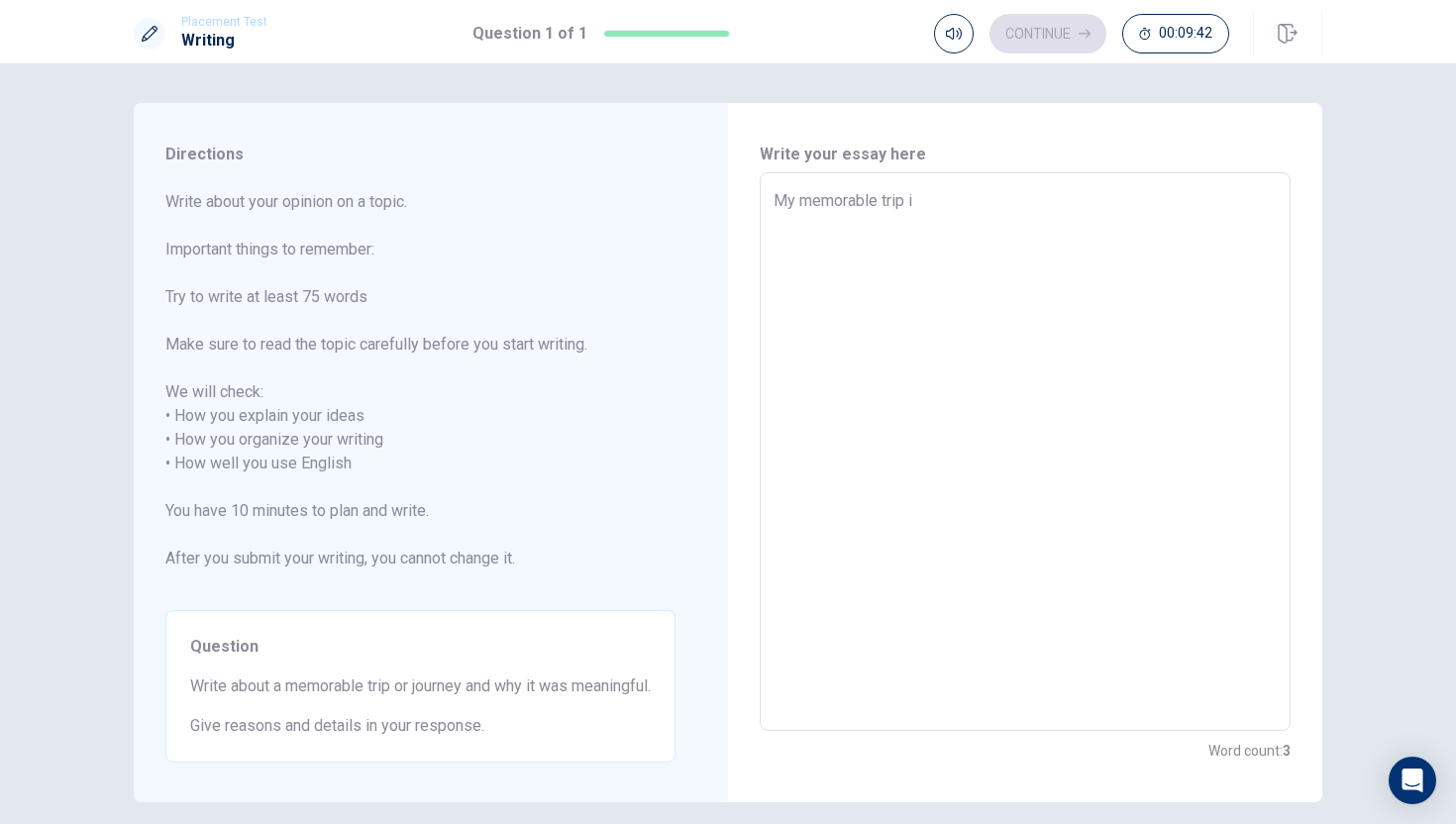 type on "x" 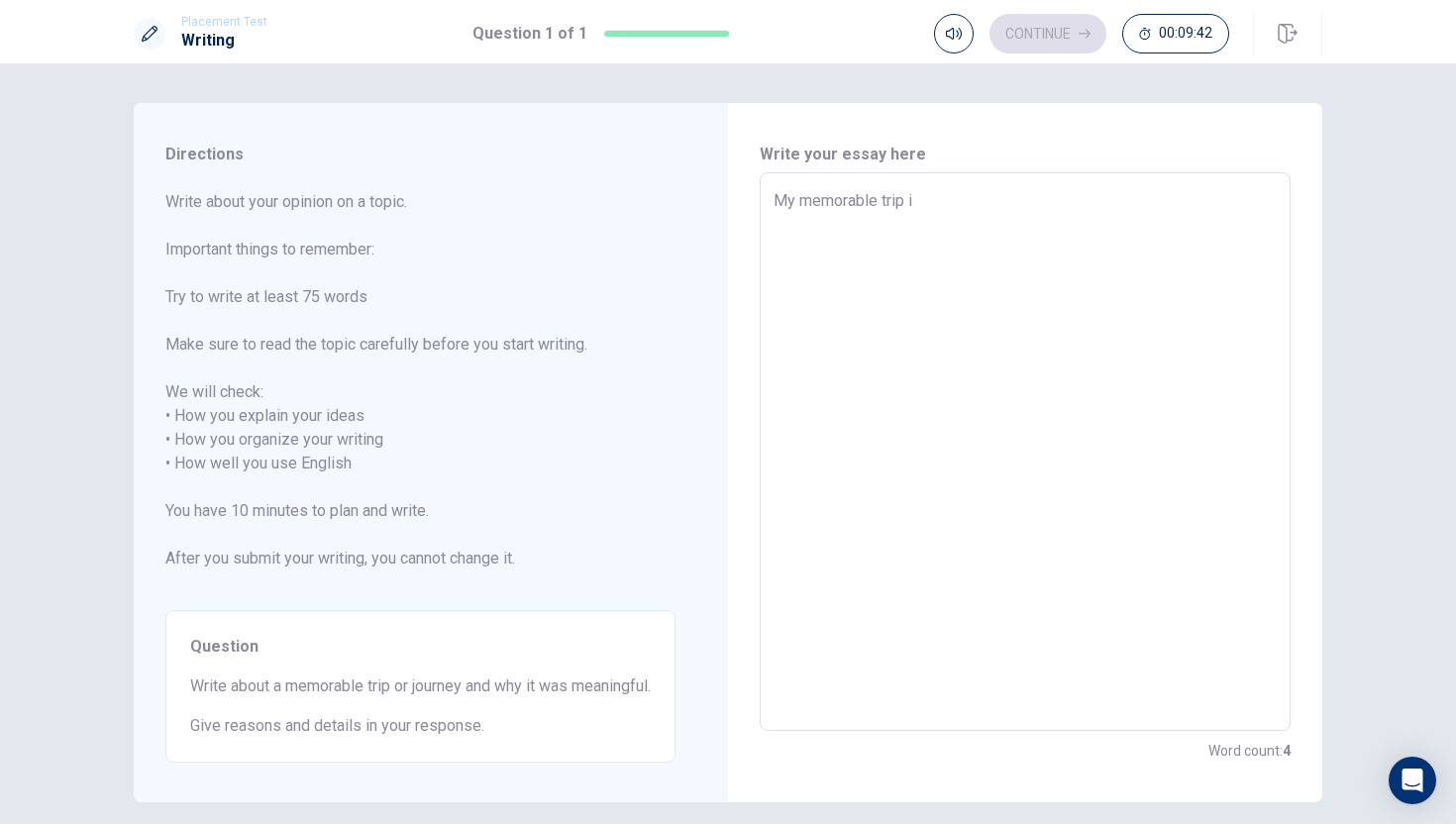 type on "My memorable trip is" 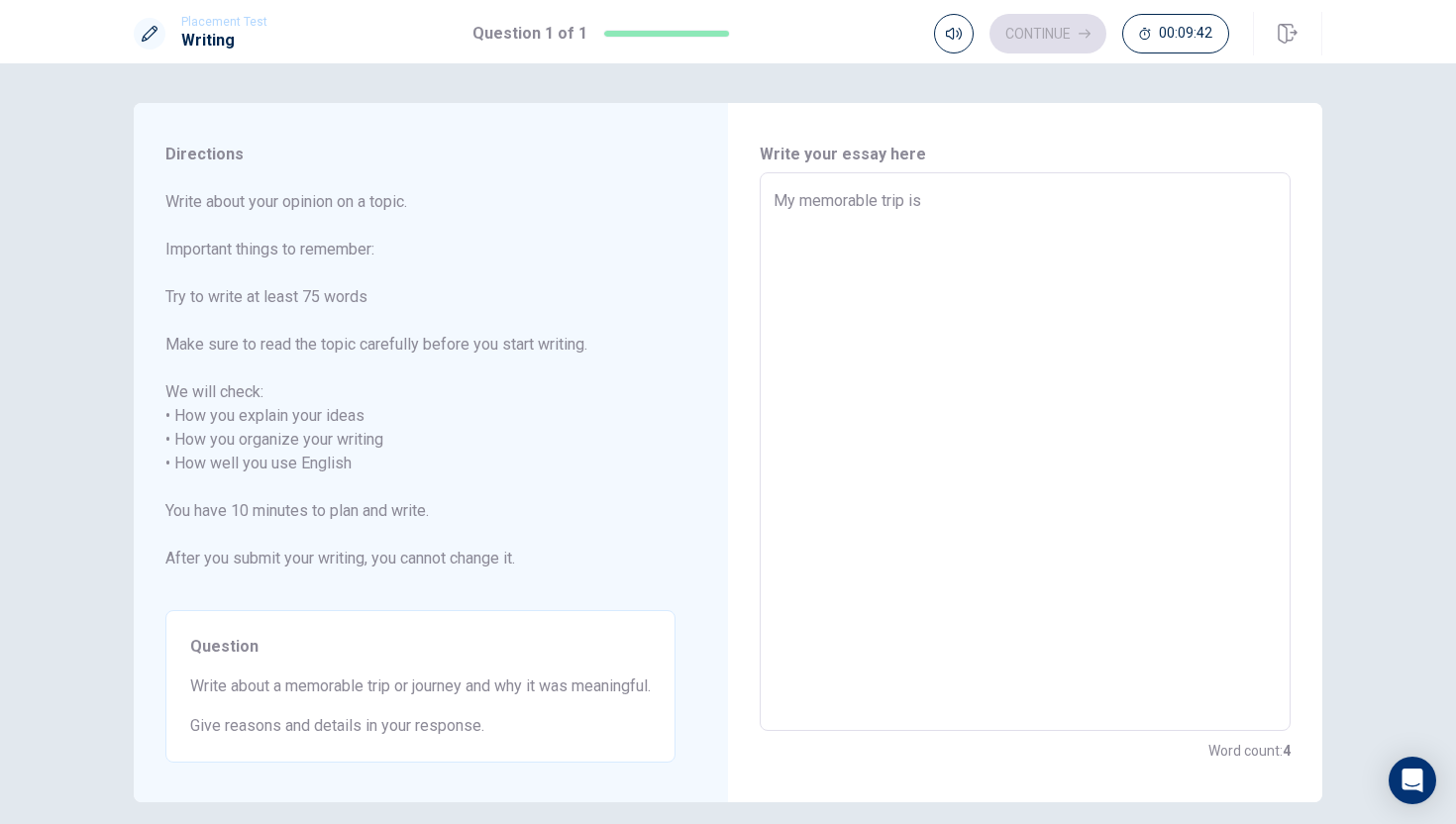 type on "x" 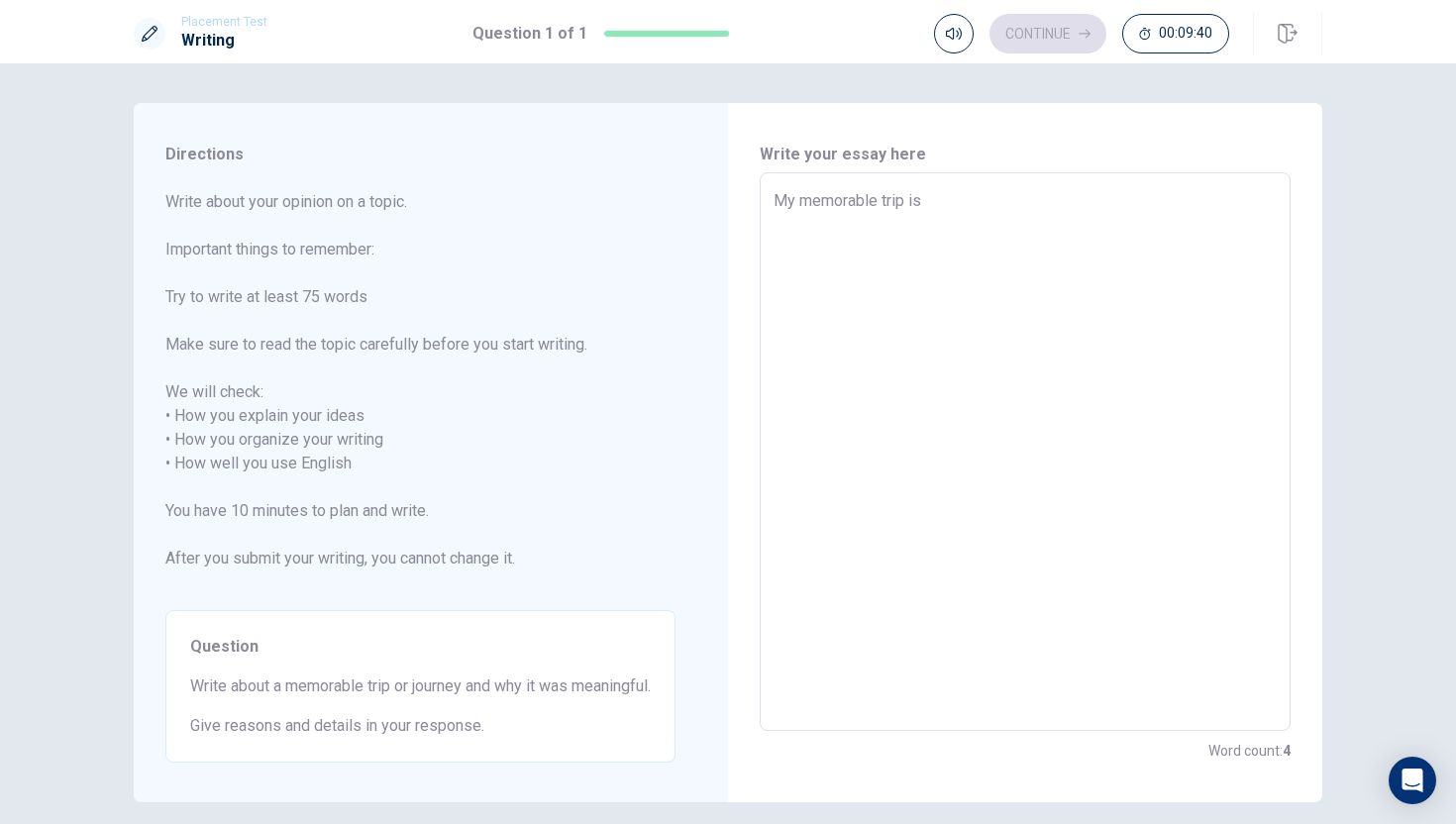 type on "x" 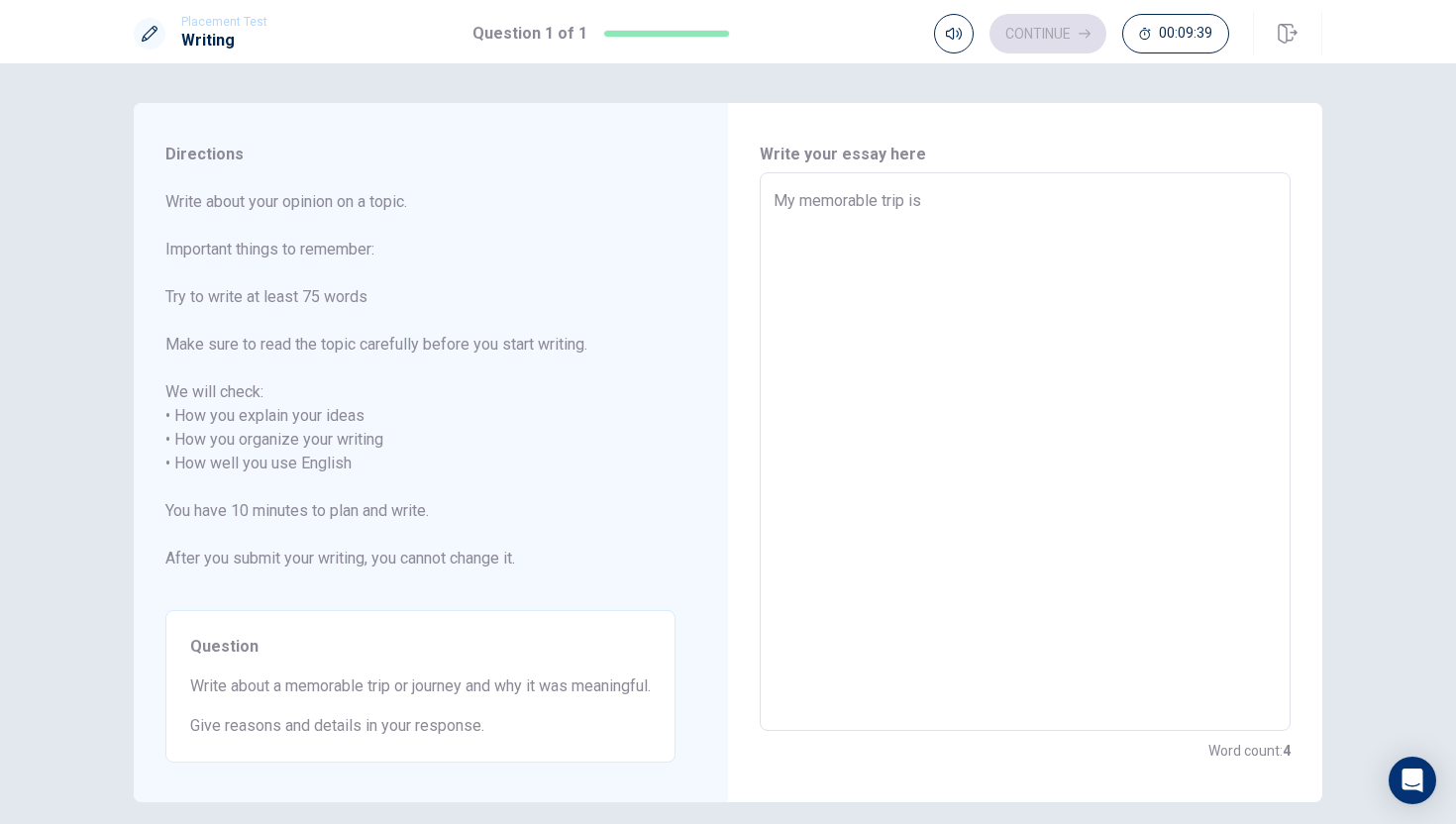 type on "My memorable trip is a" 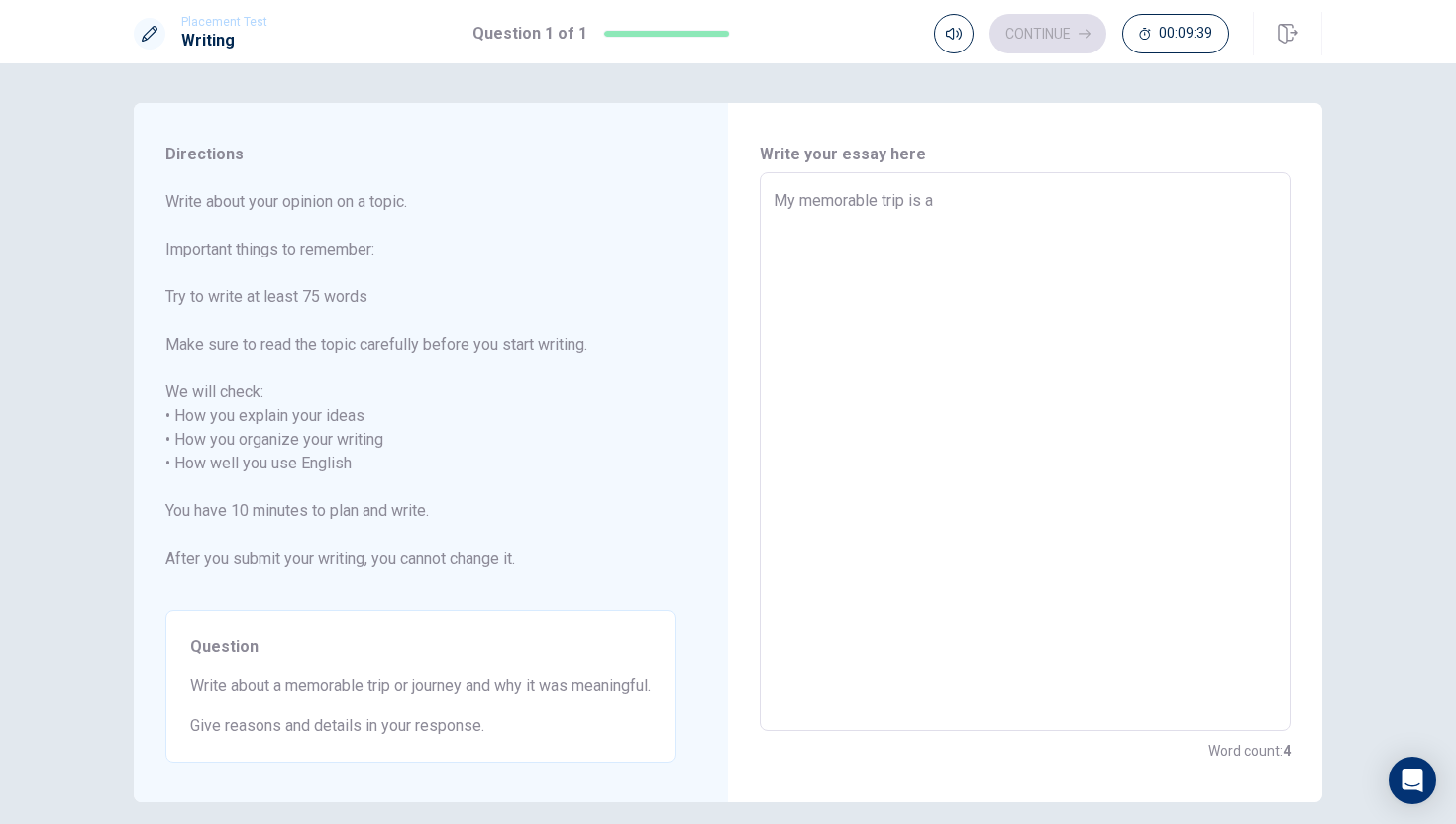 type on "x" 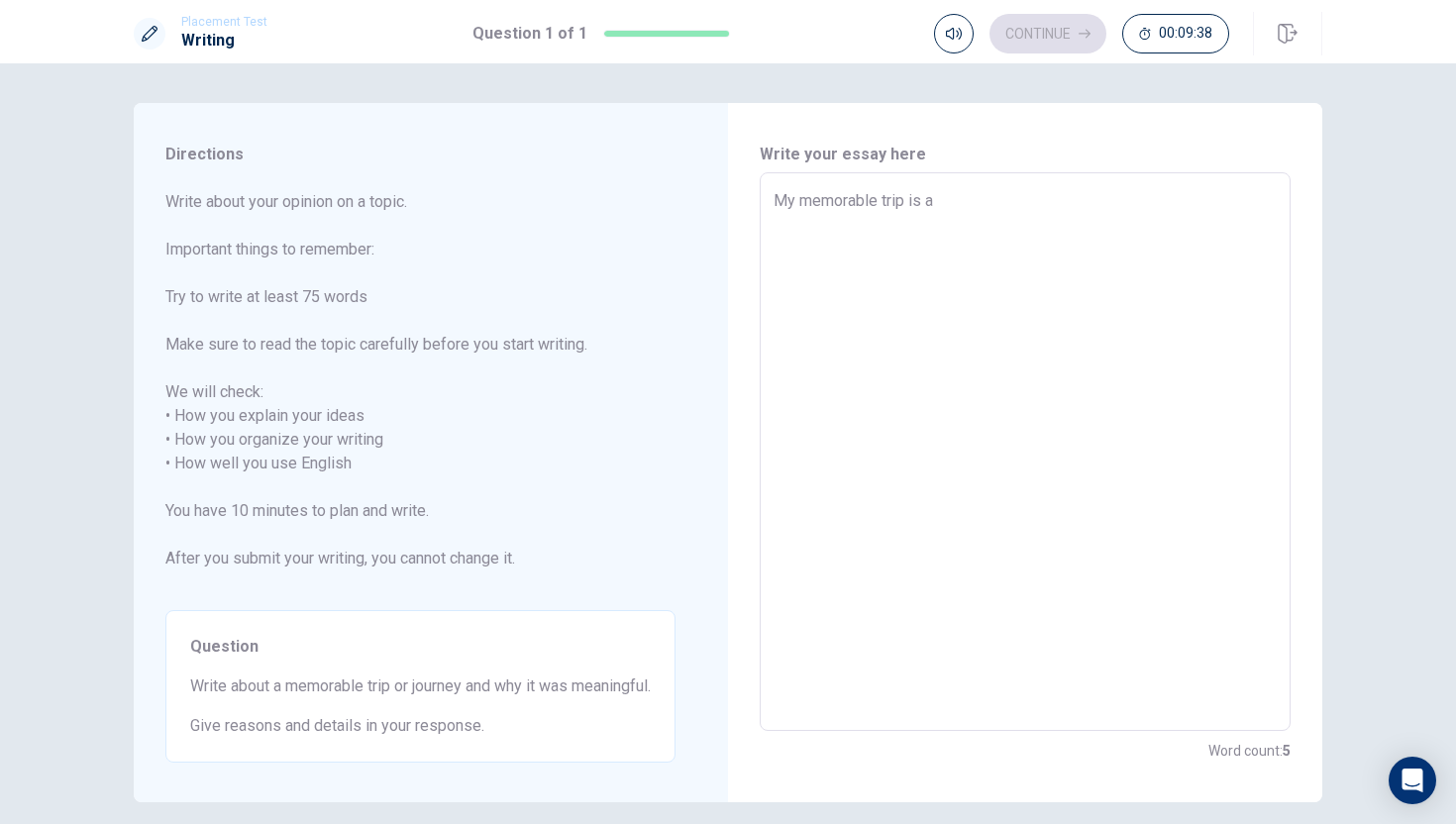 type on "My memorable trip is a" 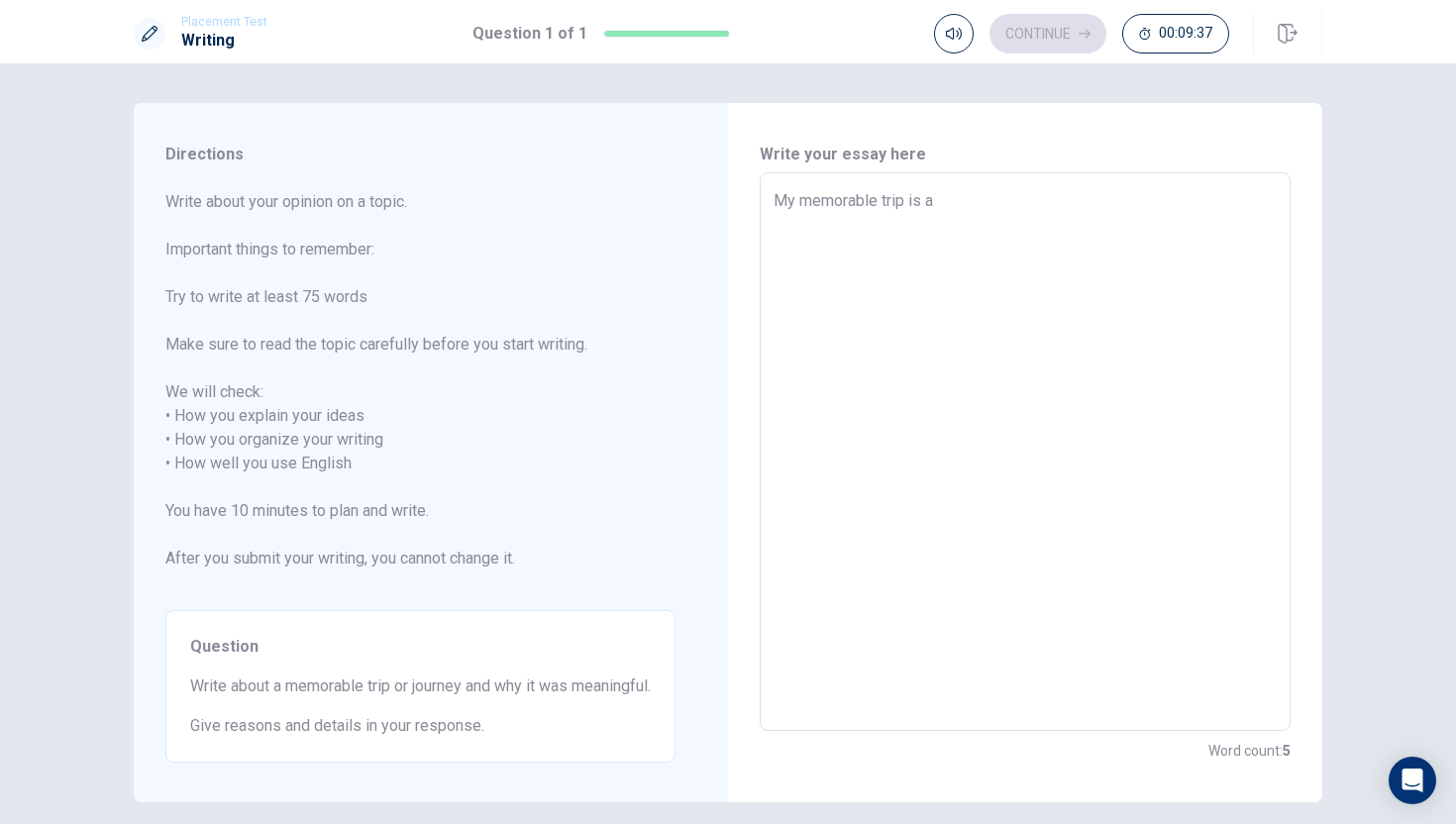type on "My memorable trip is a" 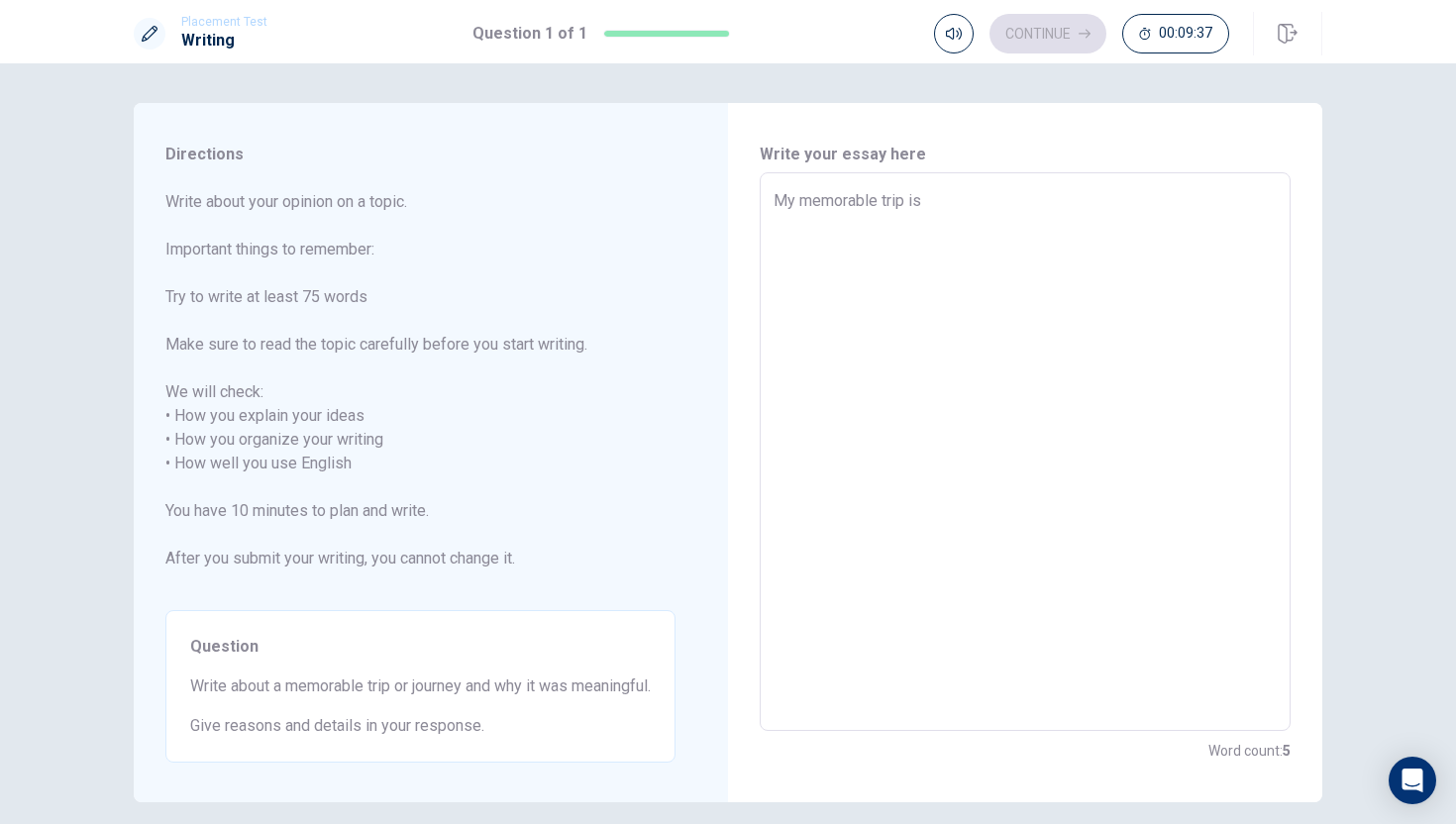 type on "x" 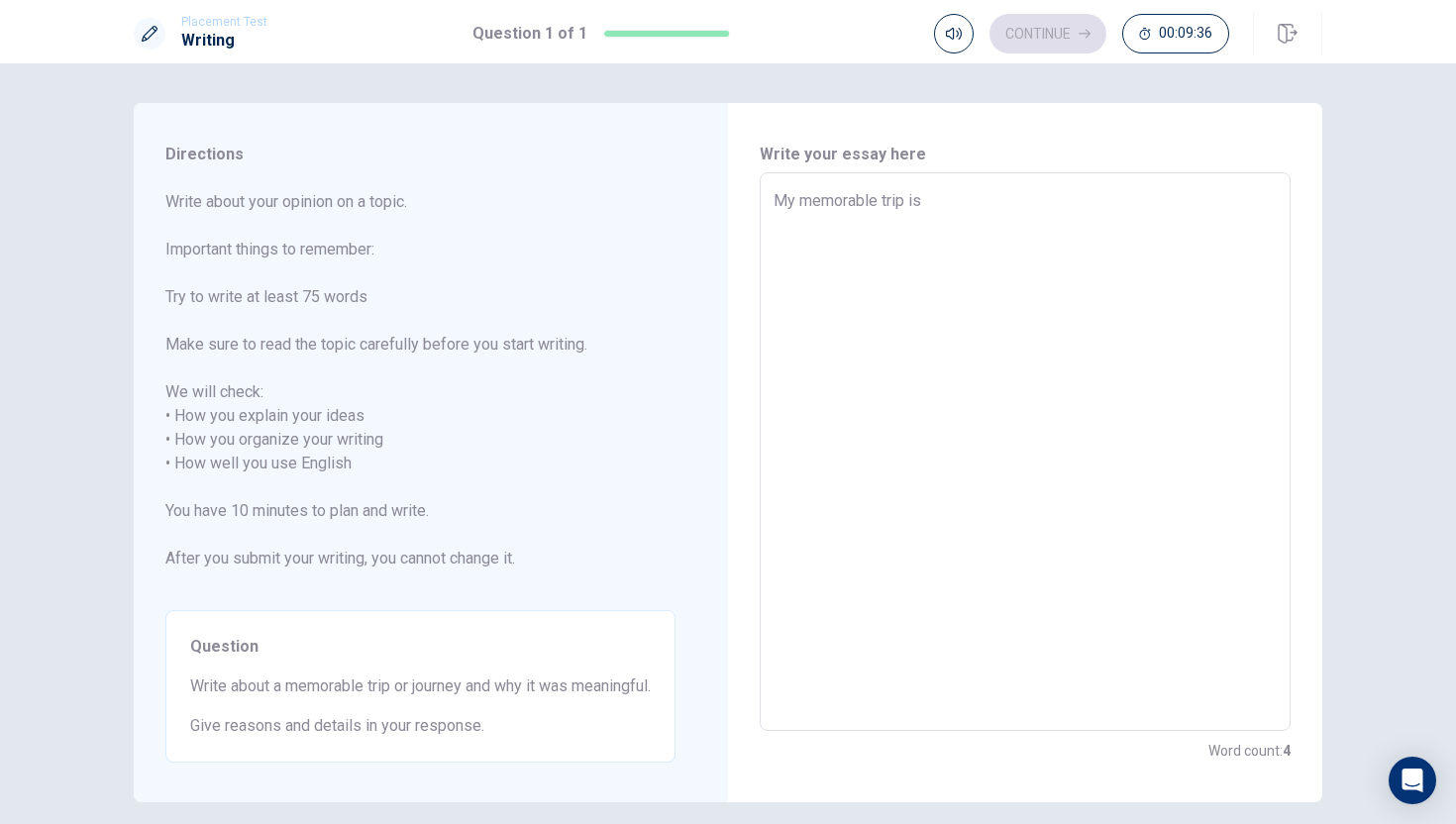 type on "My memorable trip is" 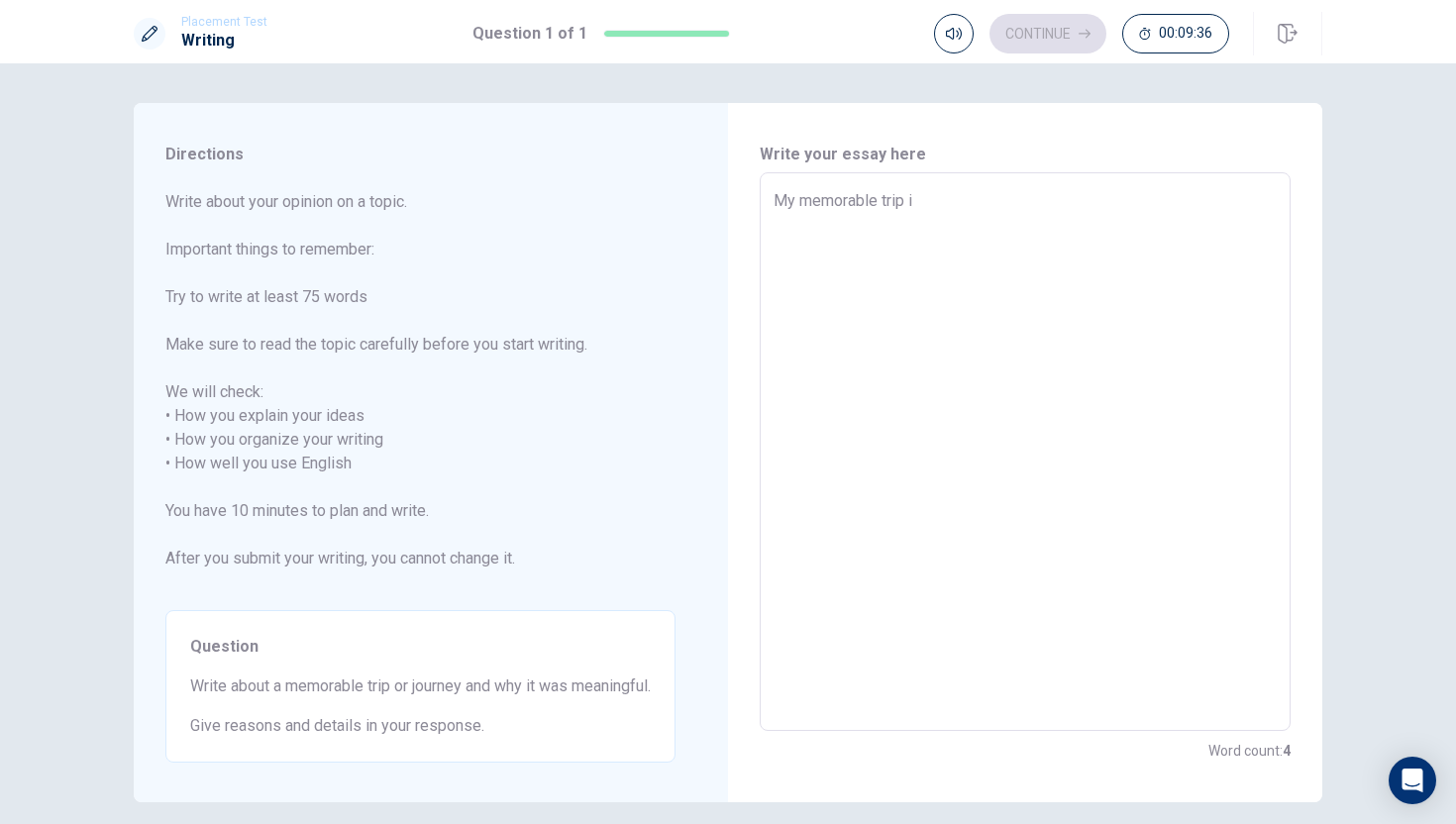 type on "x" 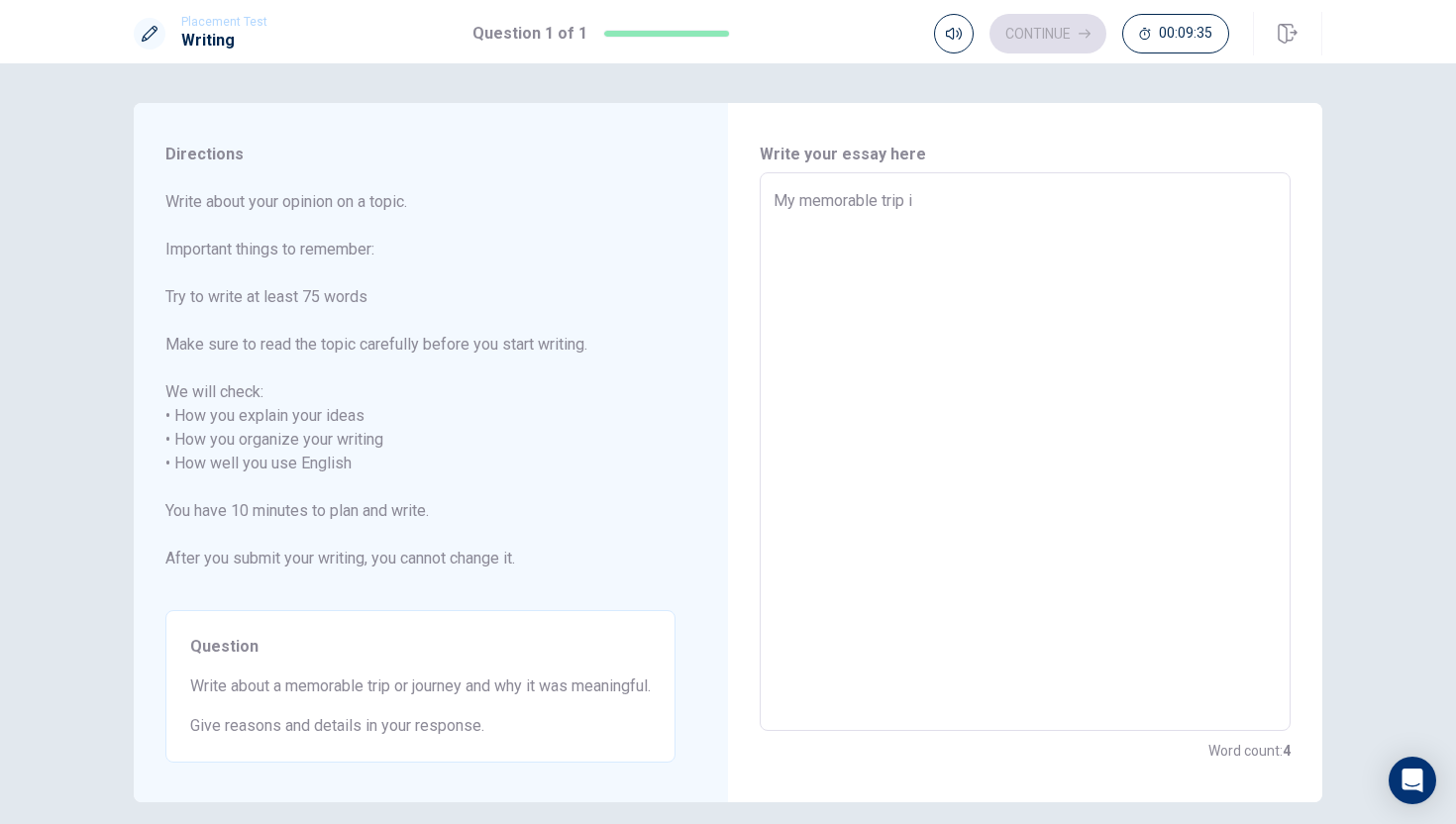 type on "My memorable trip" 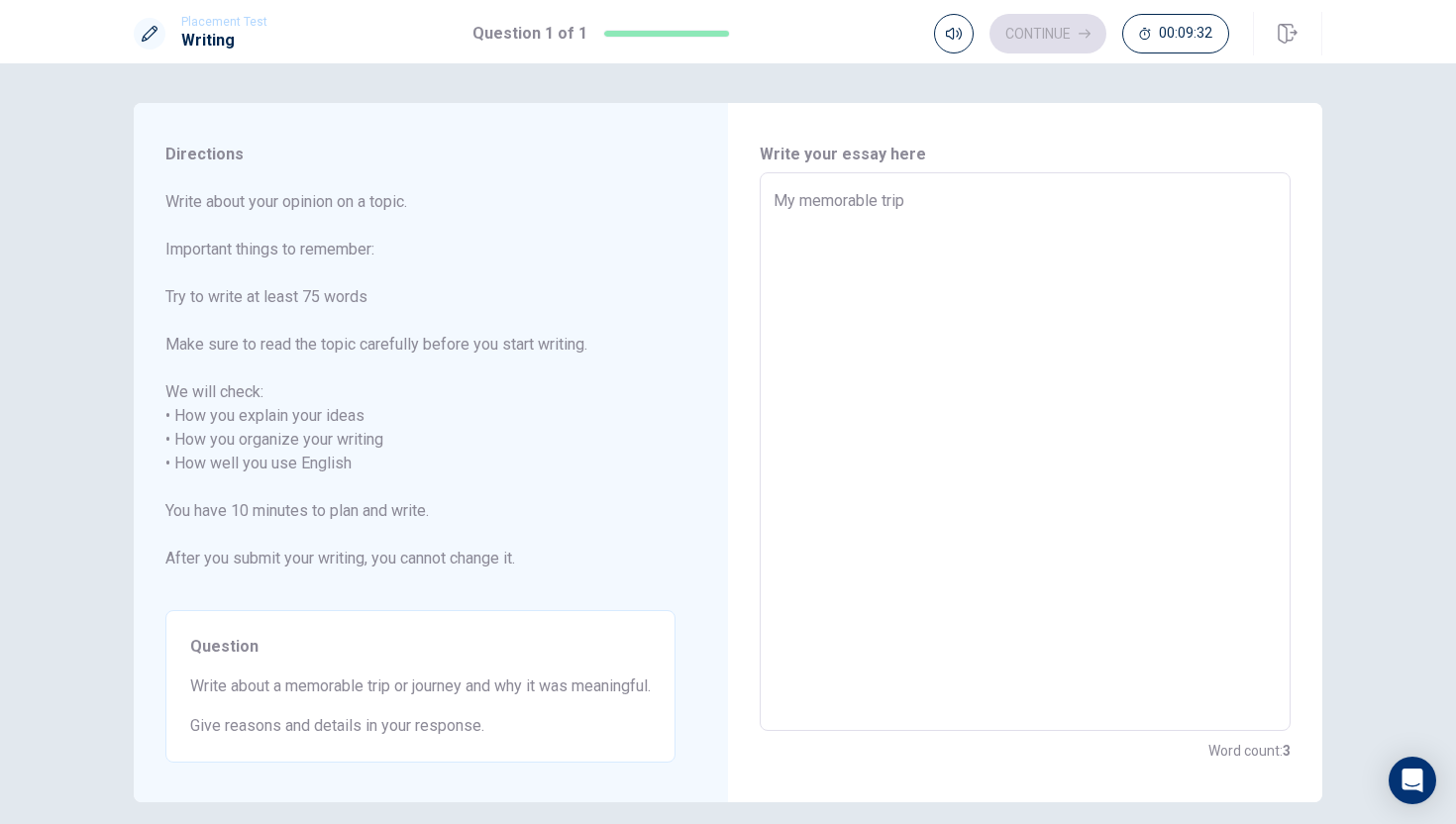 drag, startPoint x: 906, startPoint y: 202, endPoint x: 735, endPoint y: 199, distance: 171.02631 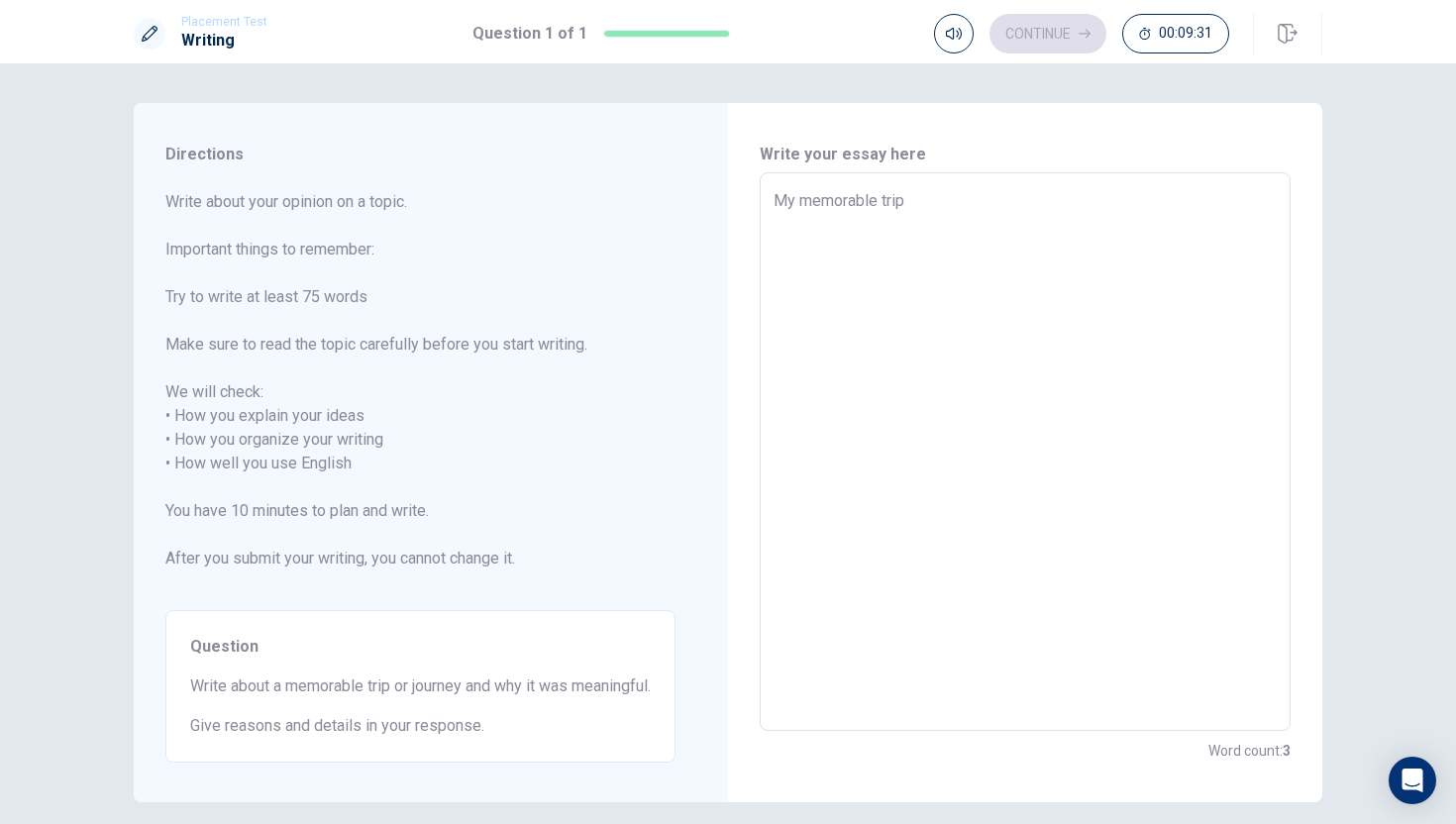type on "T" 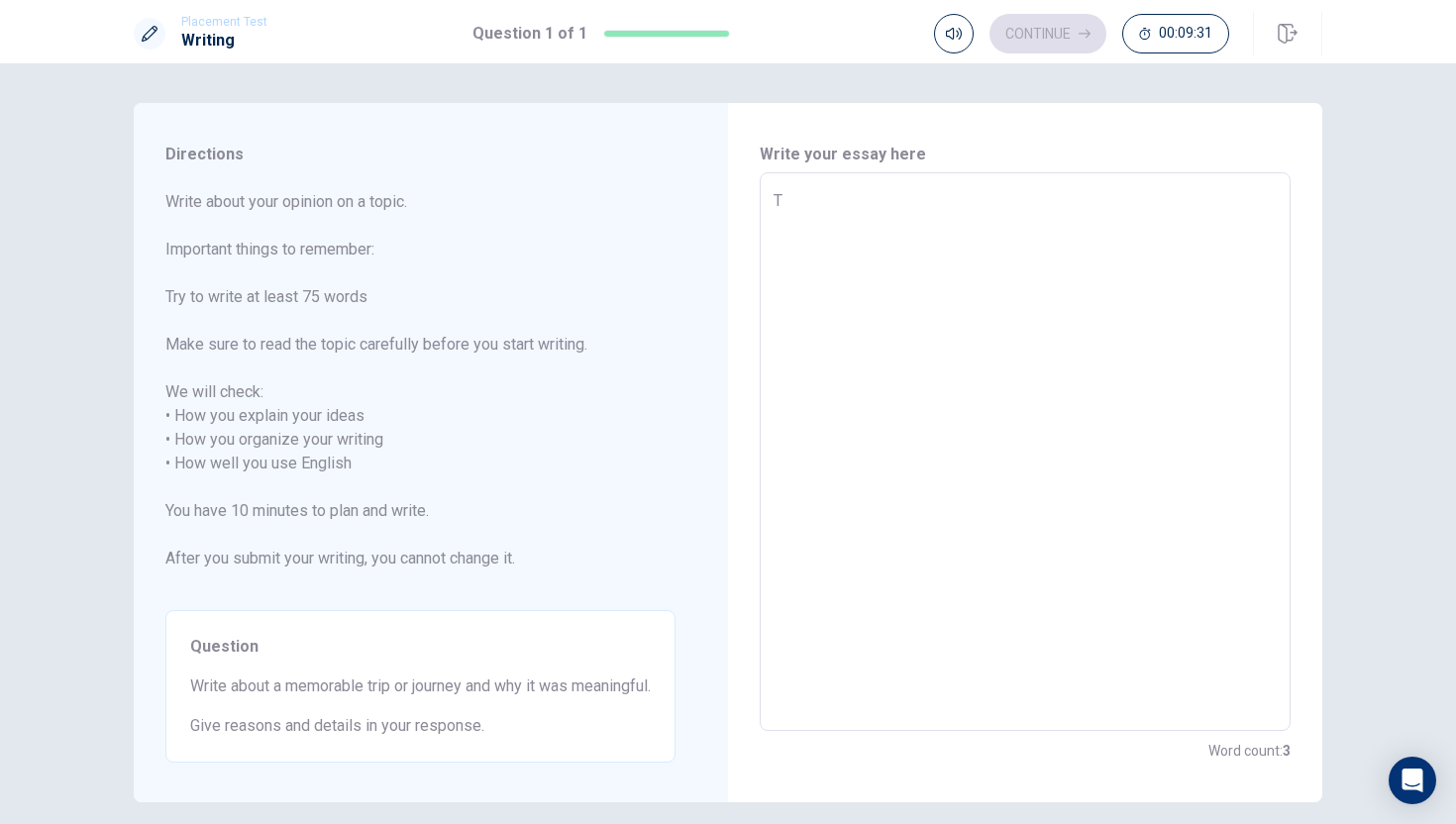 type on "x" 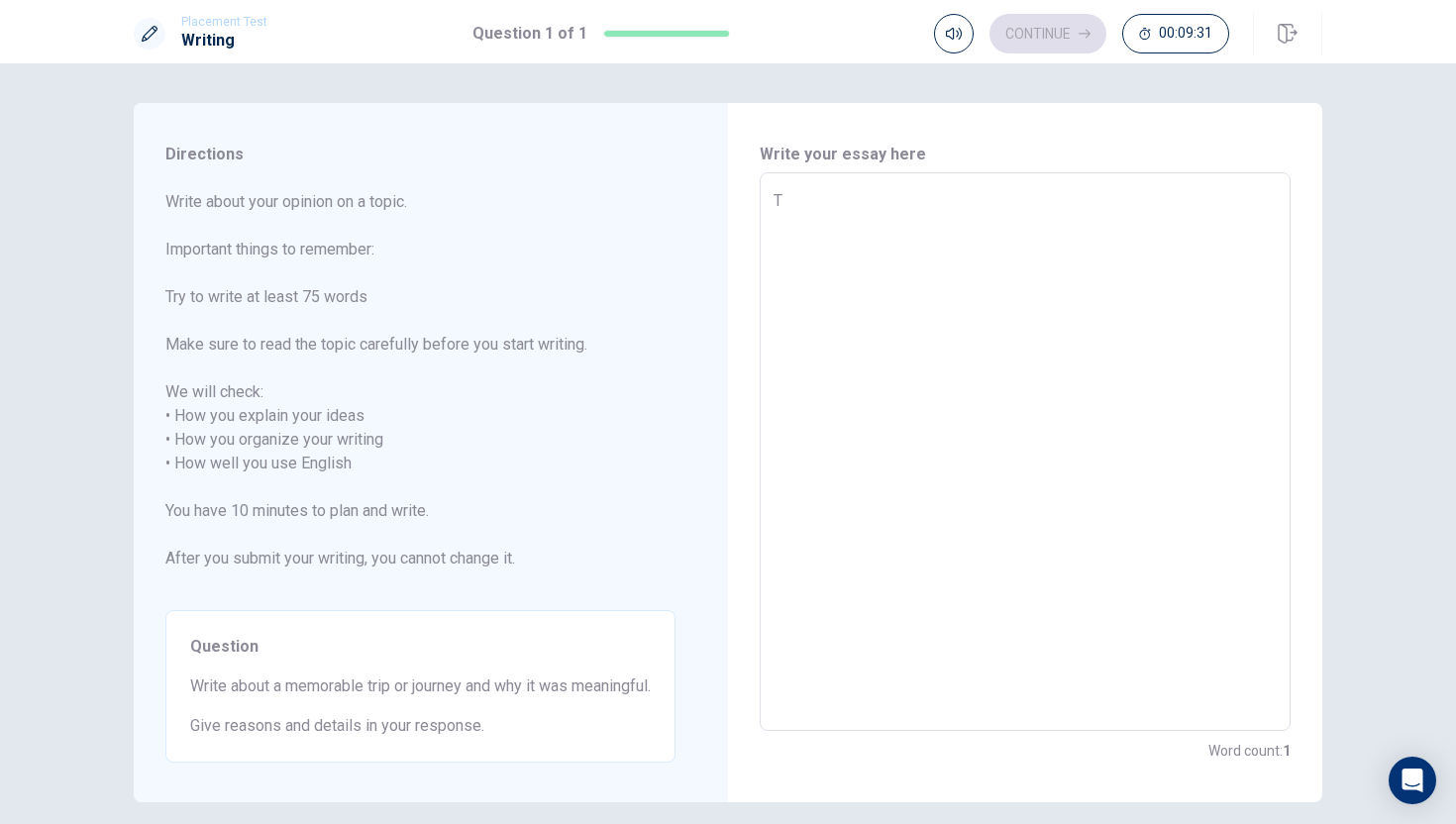 type on "Th" 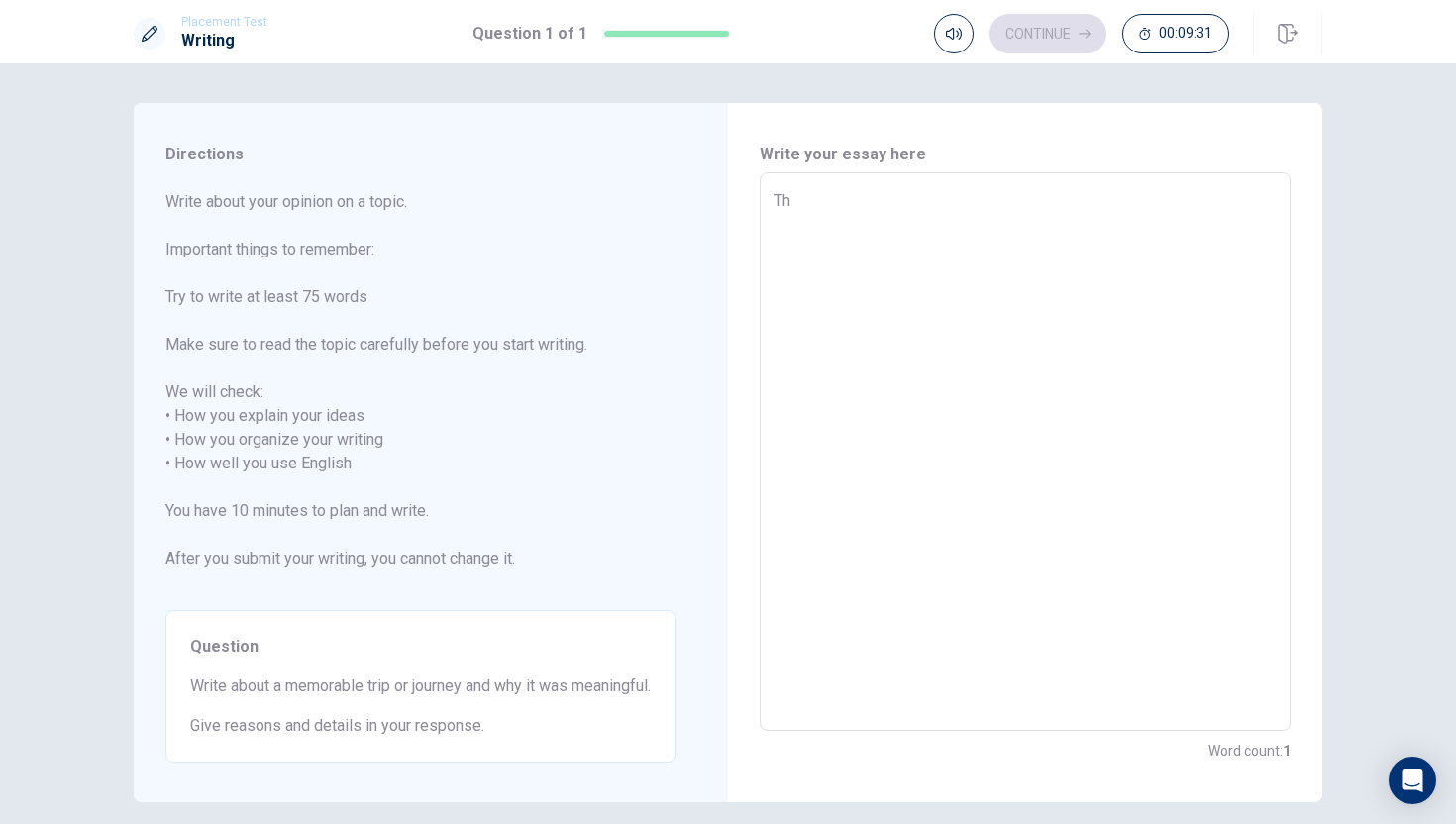 type on "x" 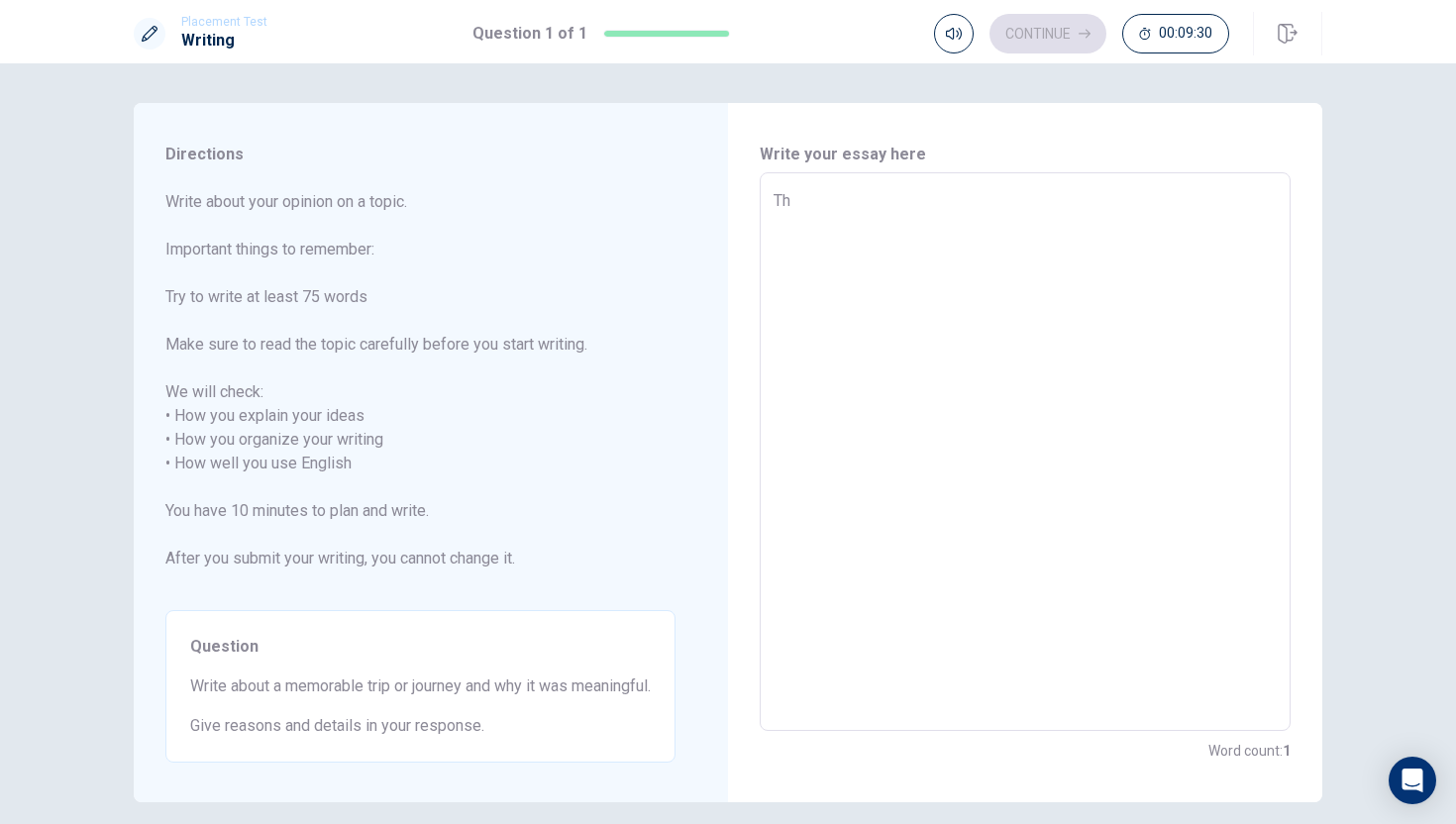 type on "The" 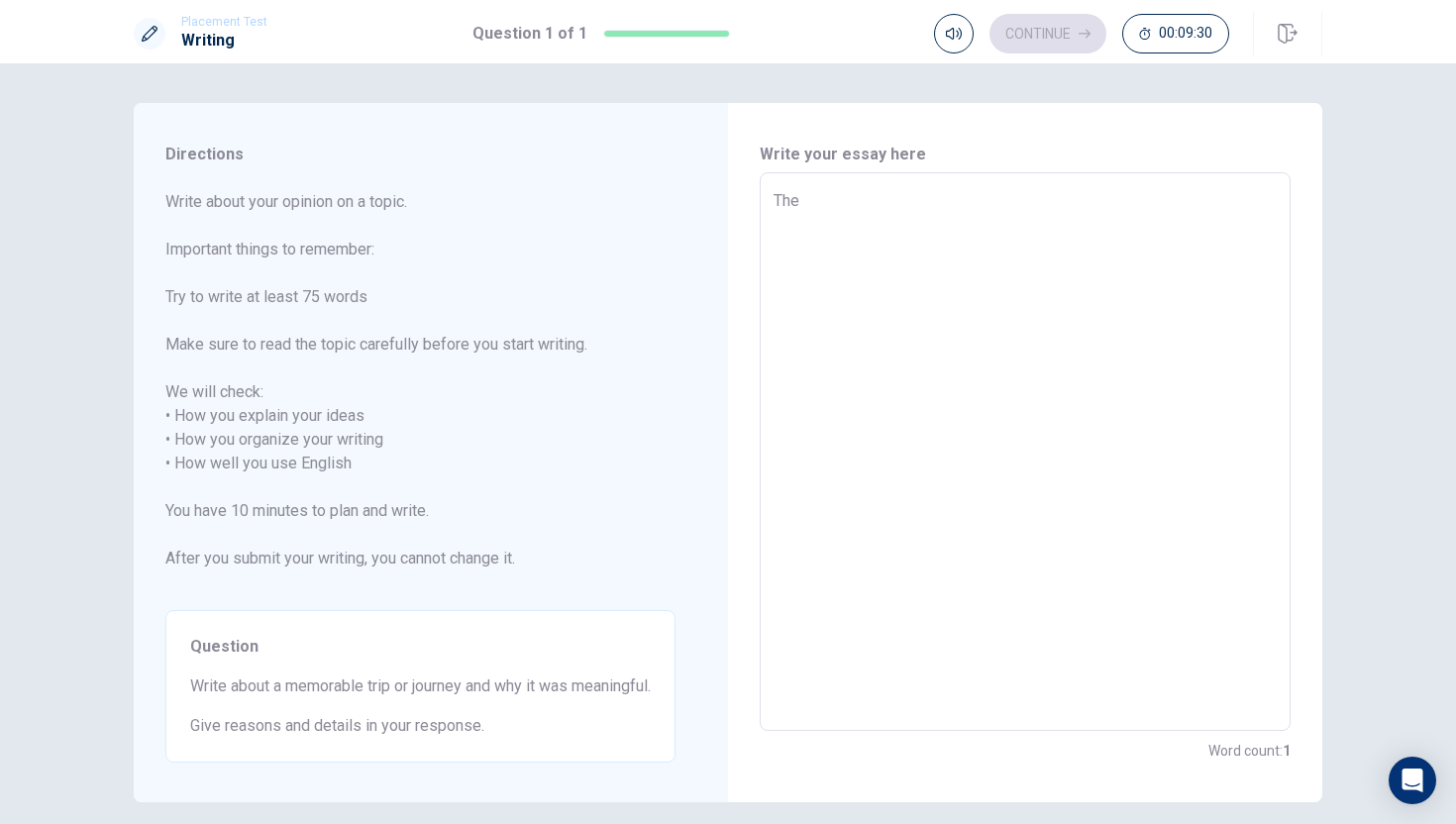 type on "x" 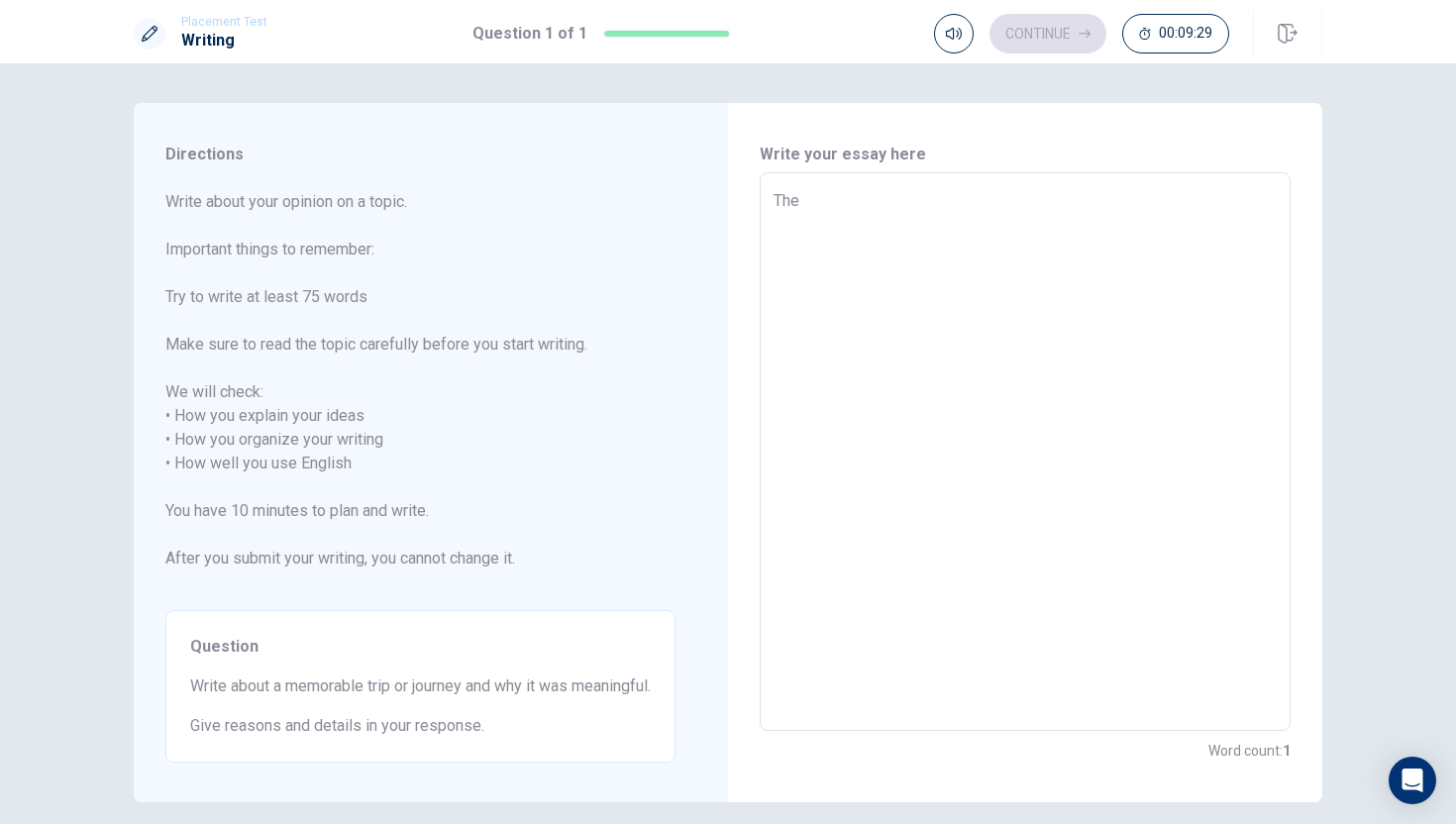 type on "The t" 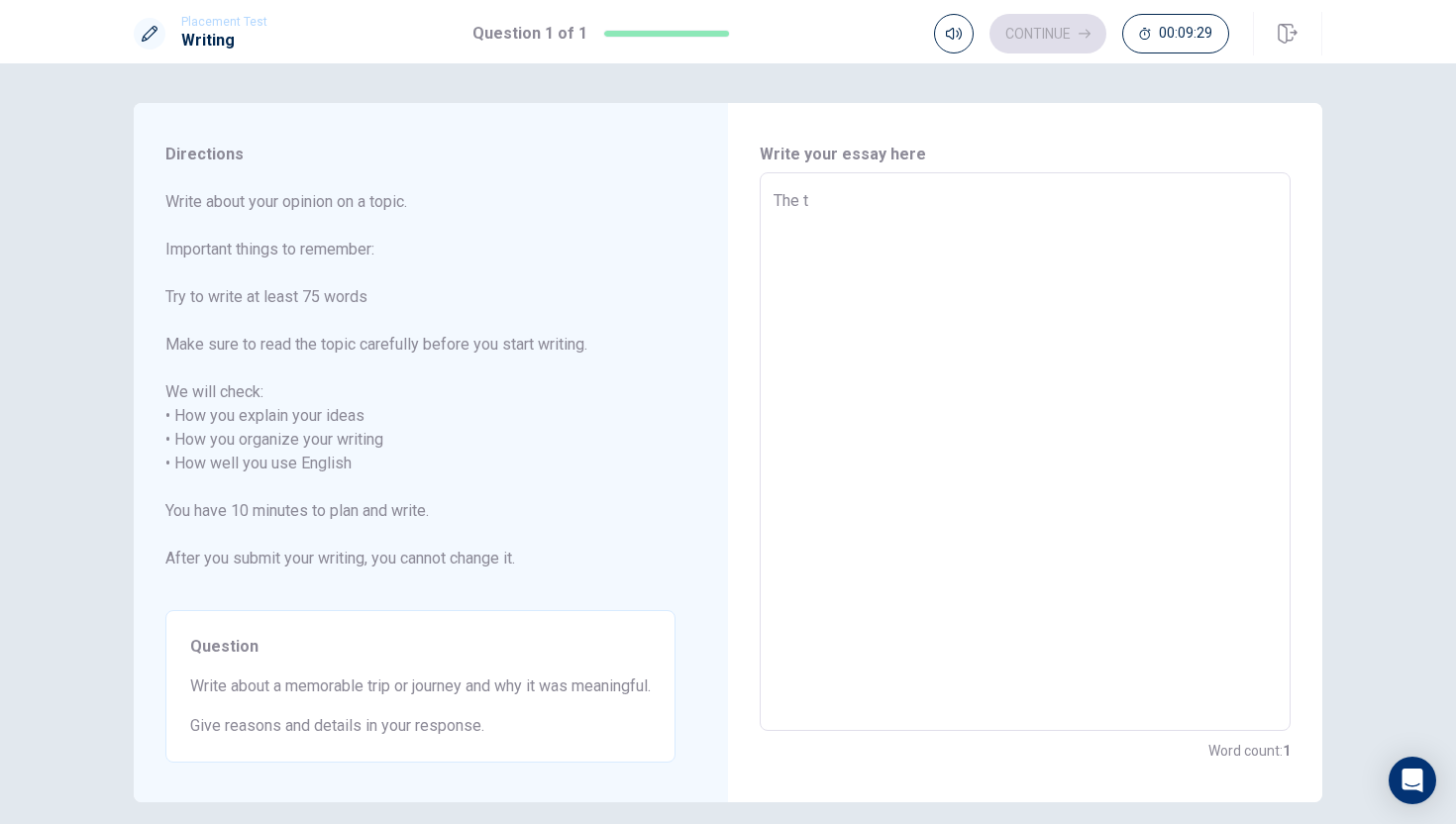 type on "x" 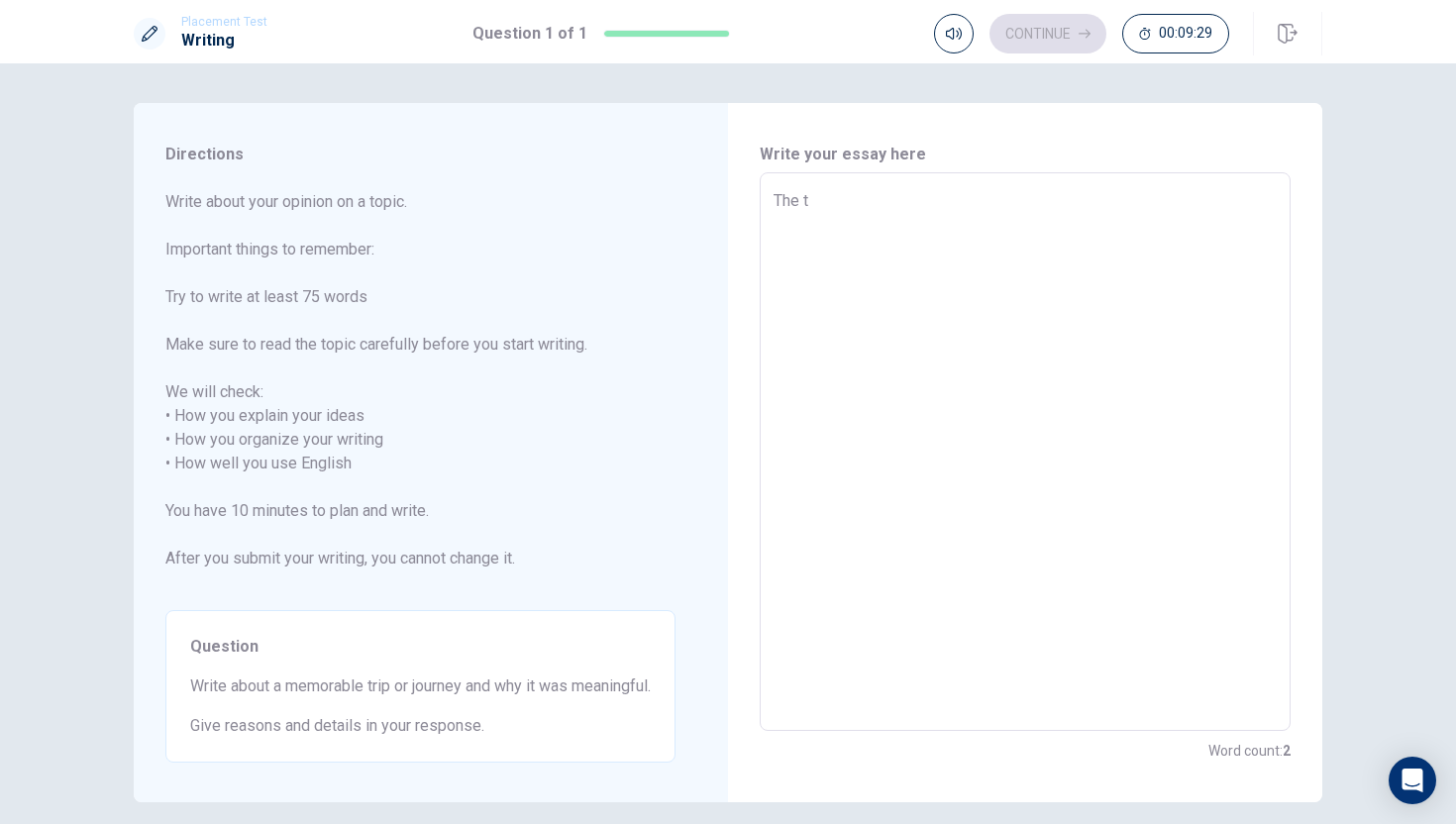 type on "The tr" 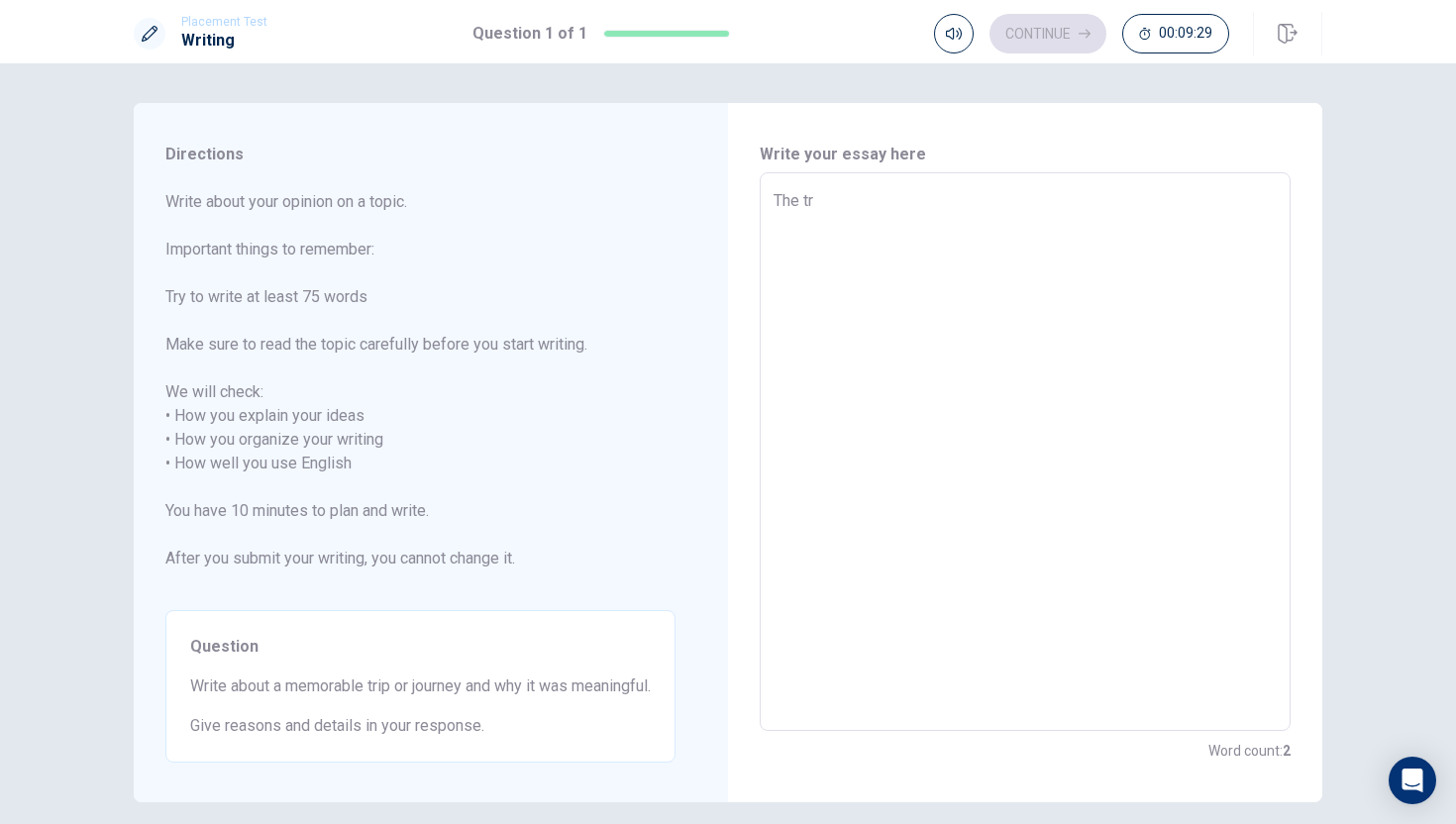 type on "x" 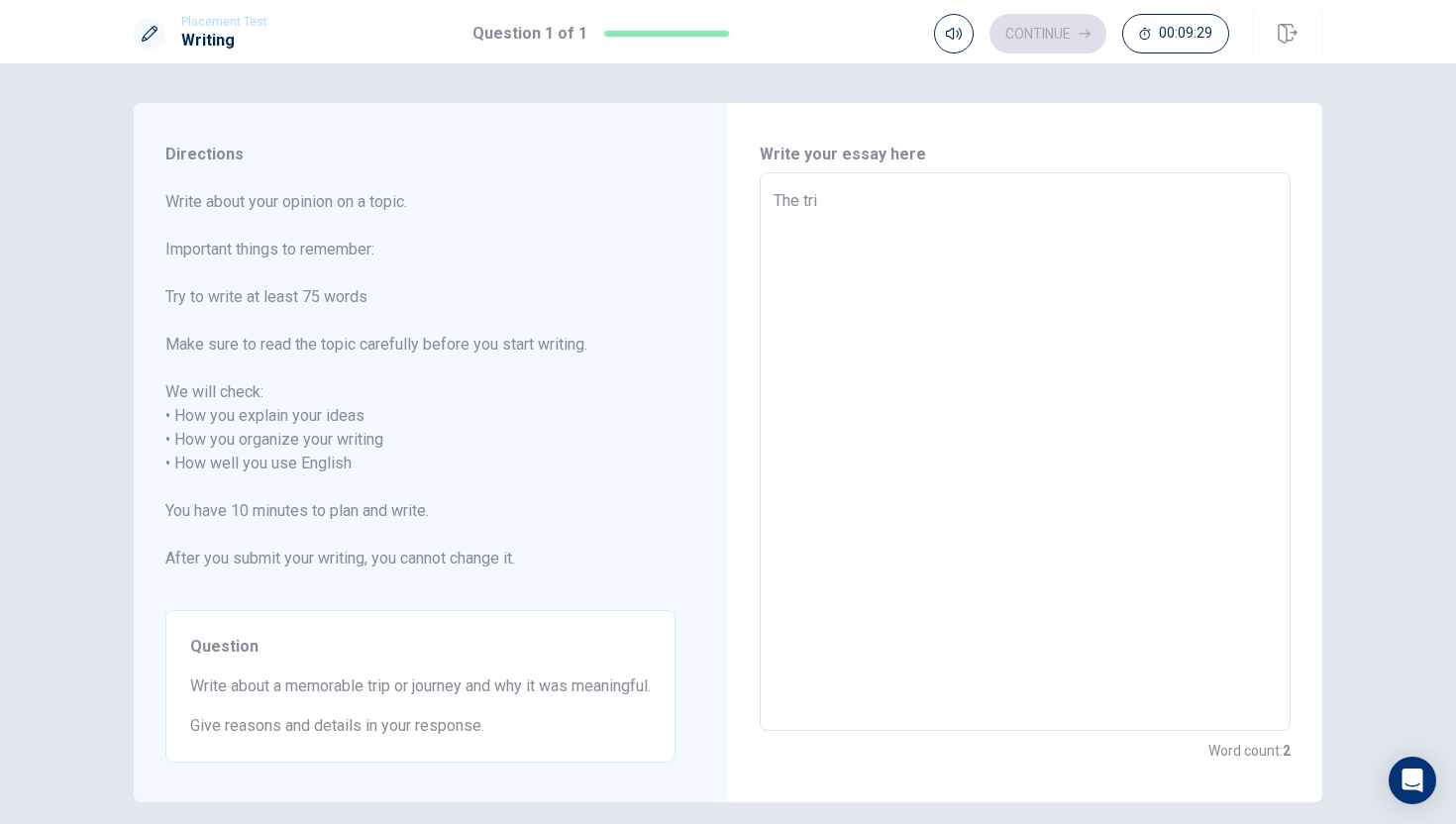 type on "x" 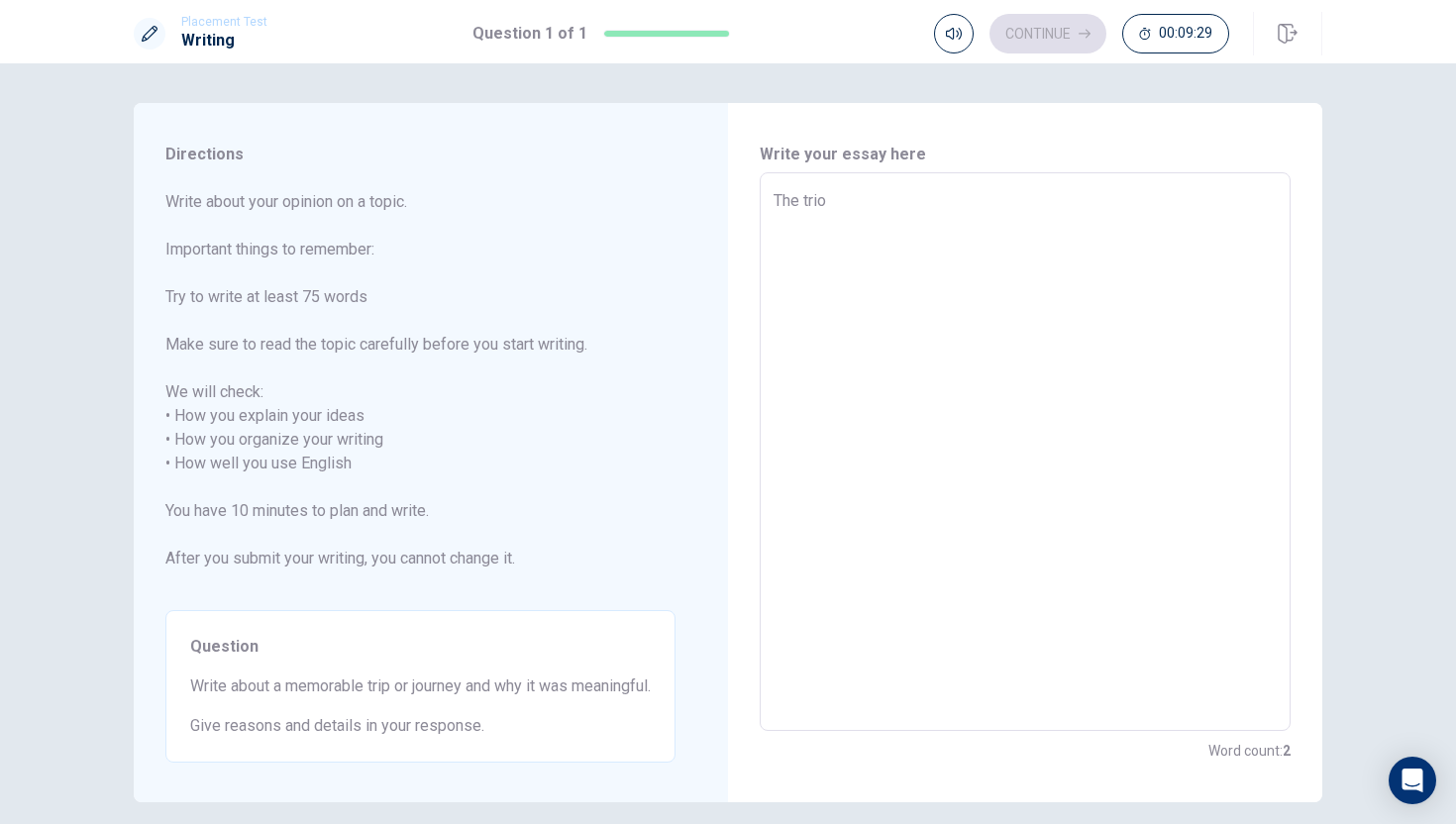 type on "x" 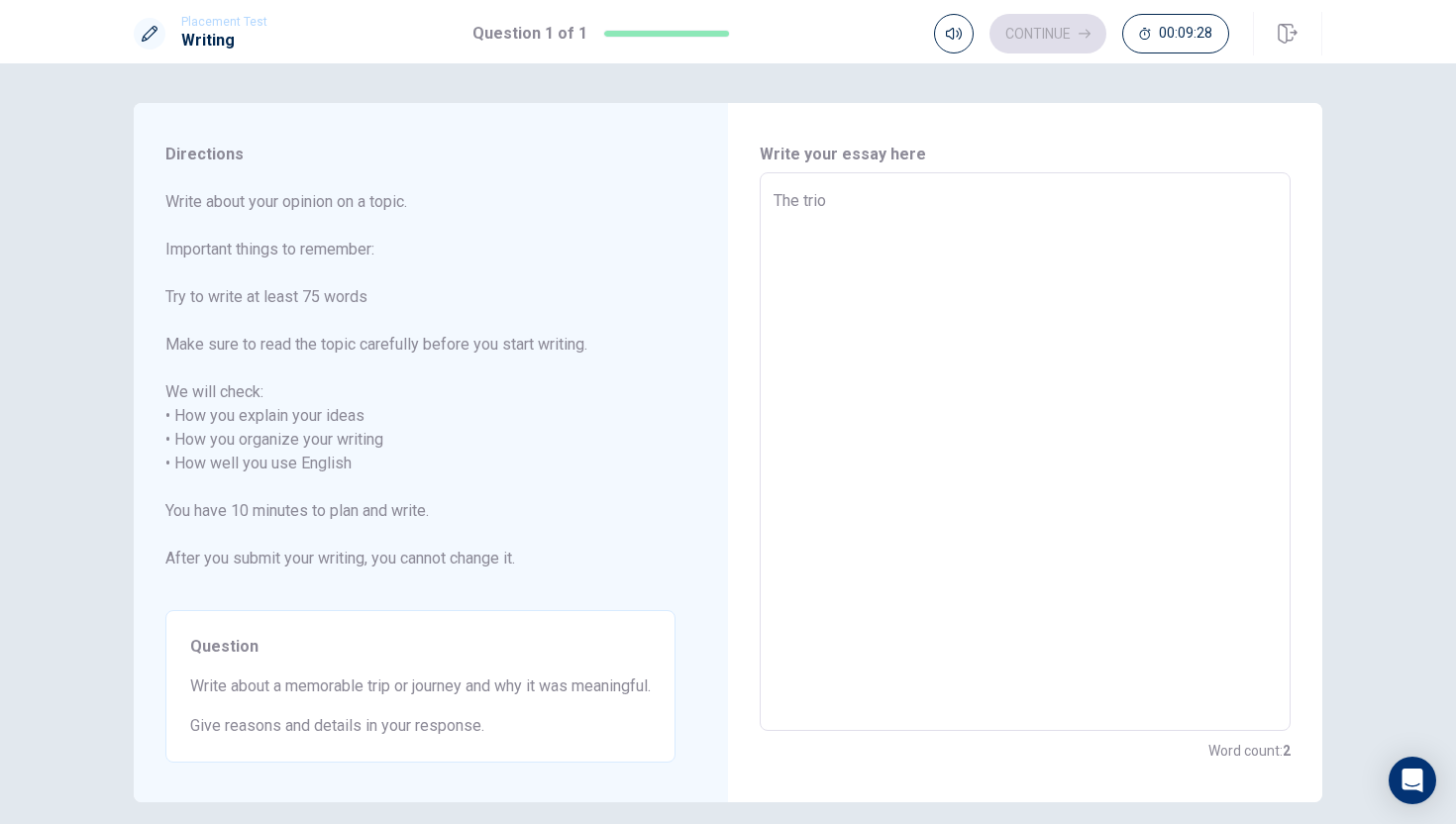 type on "The tri" 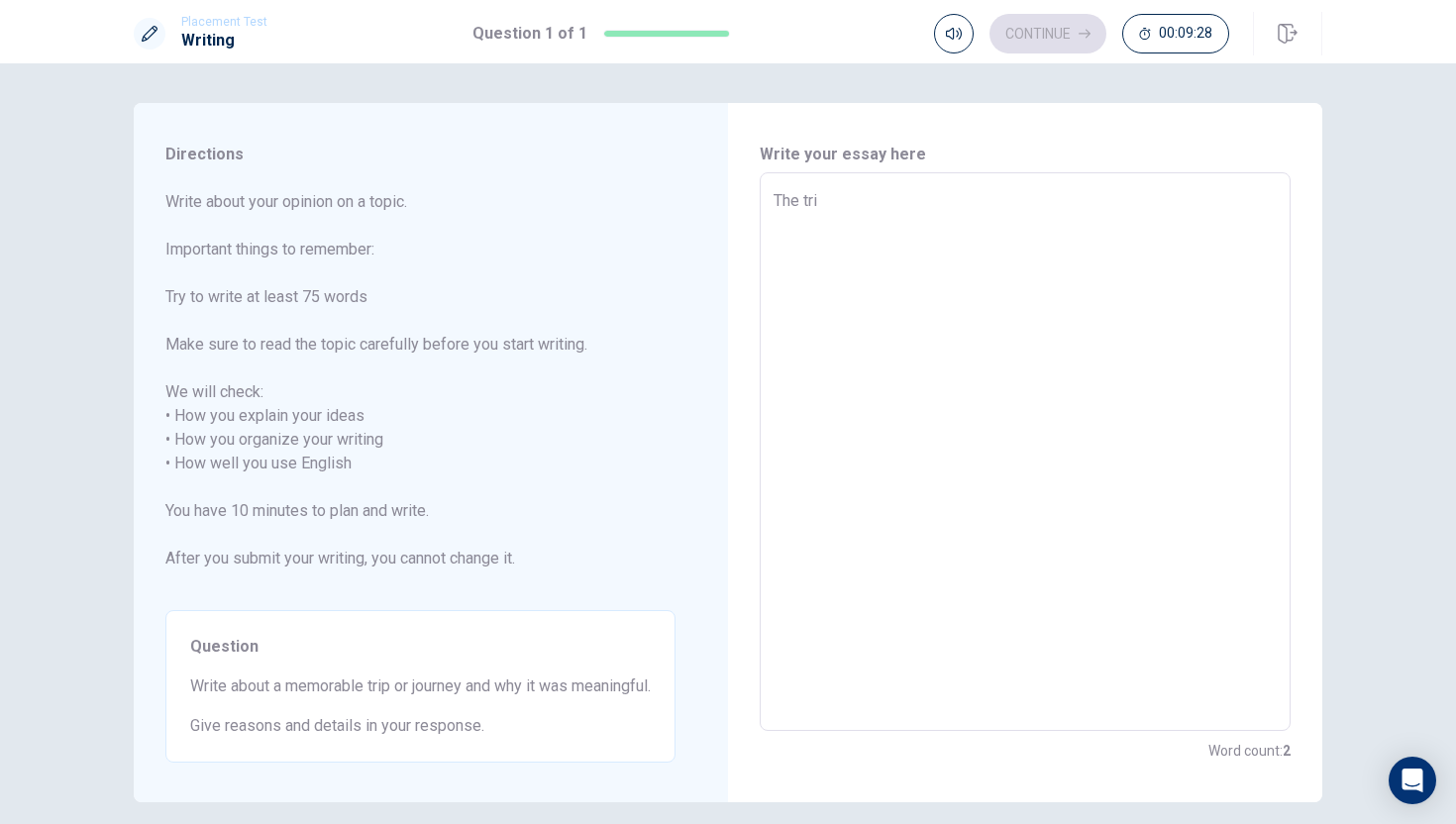 type on "x" 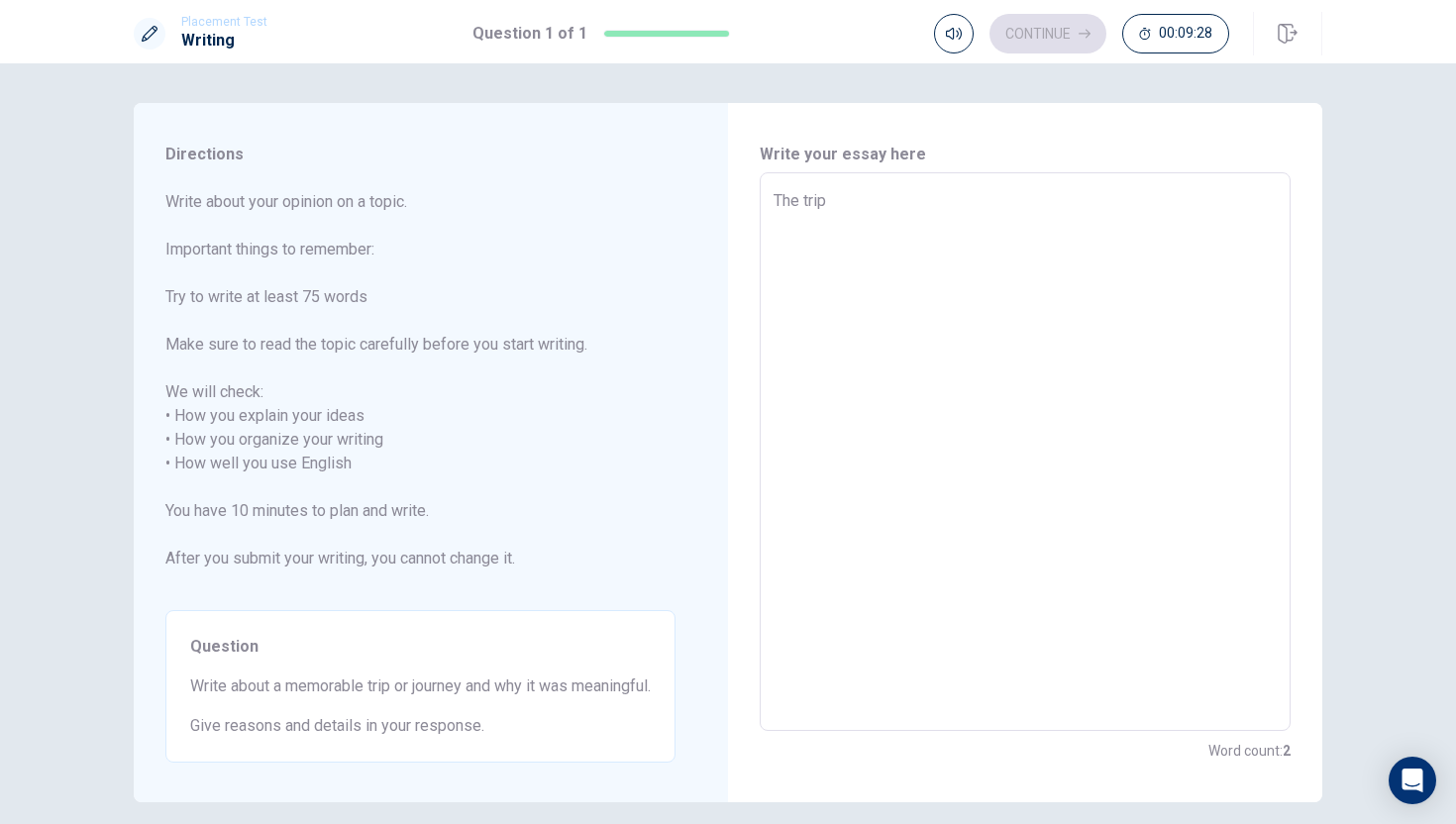 type on "x" 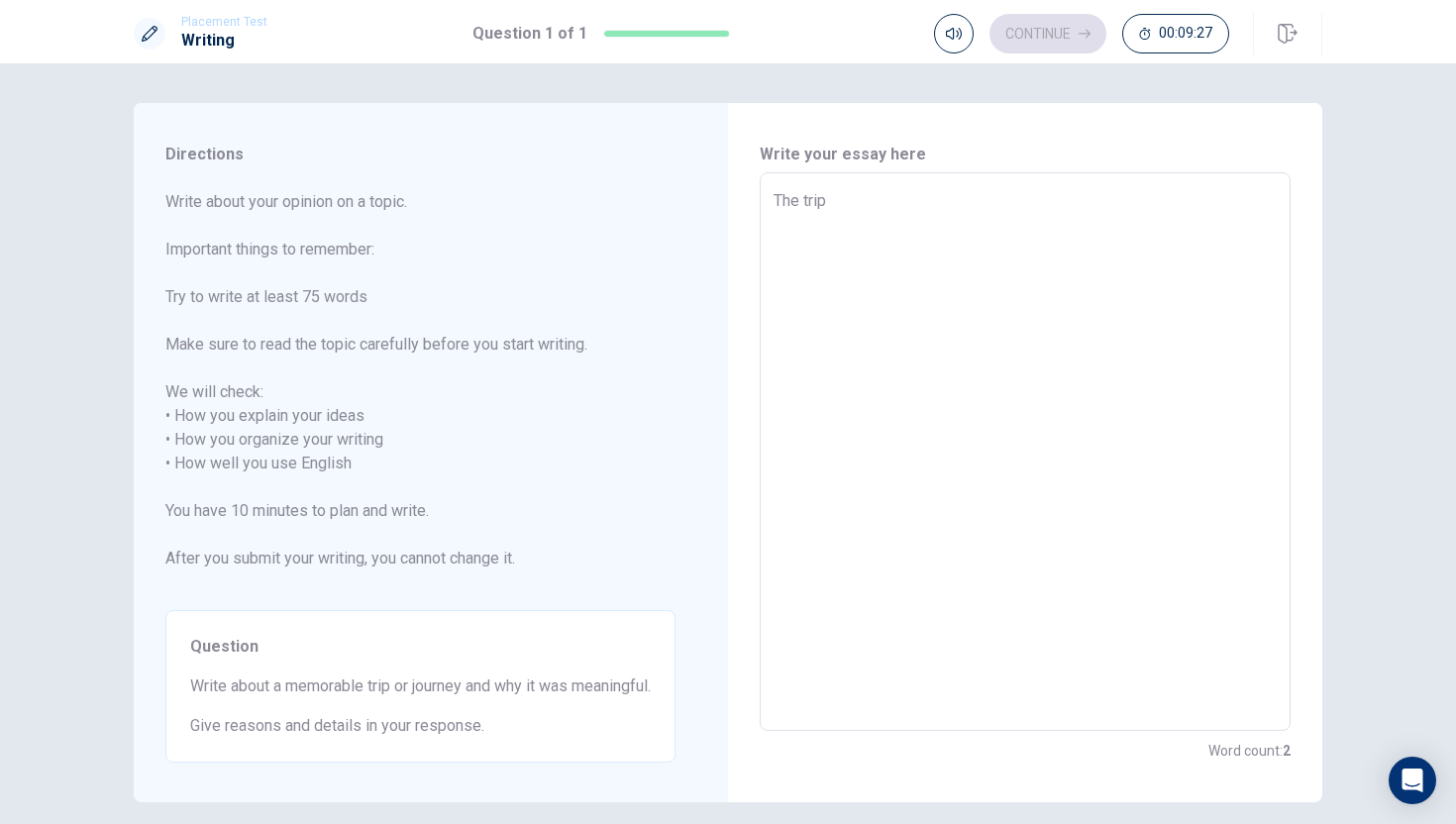 type on "x" 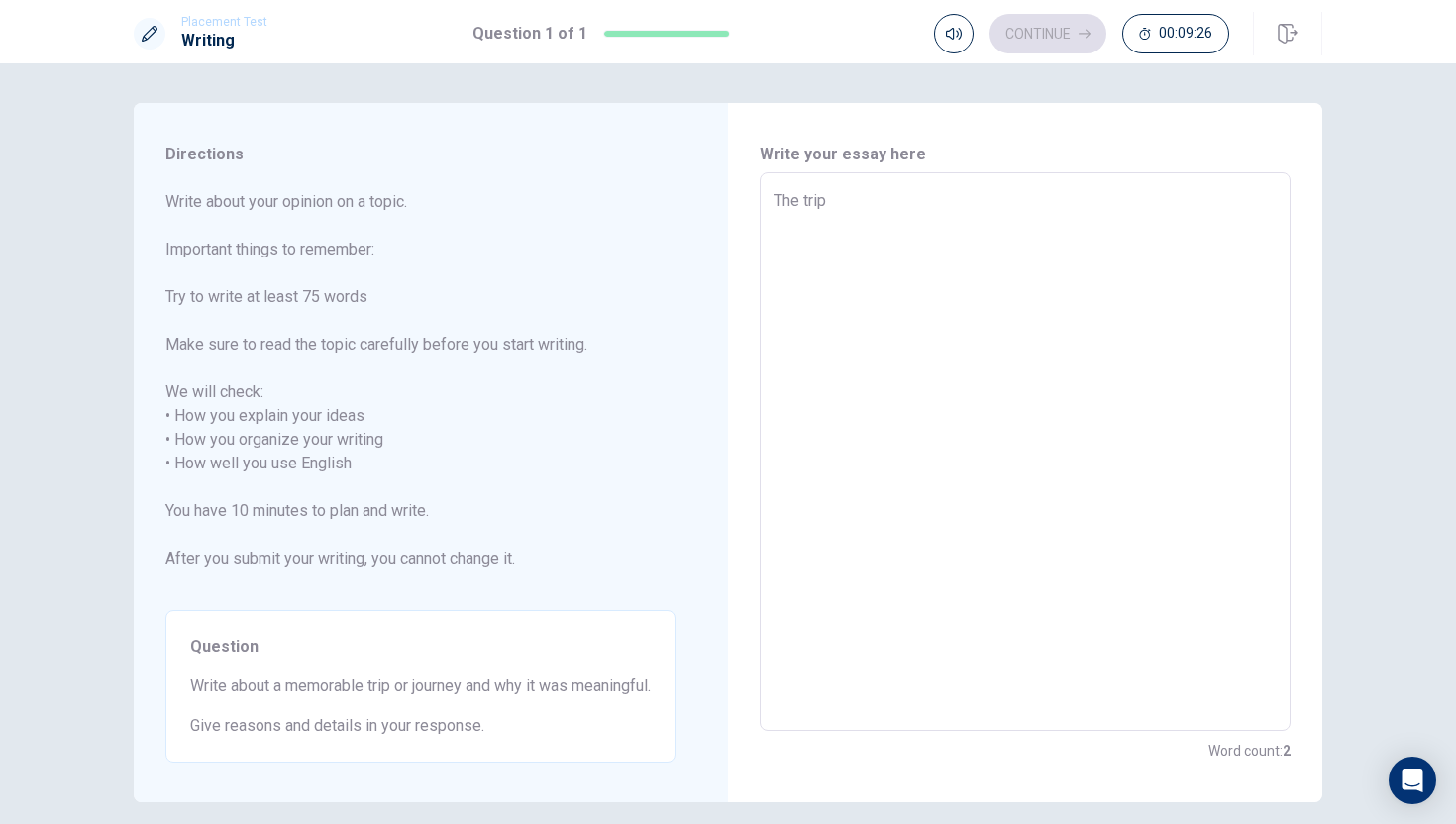 type on "The trip" 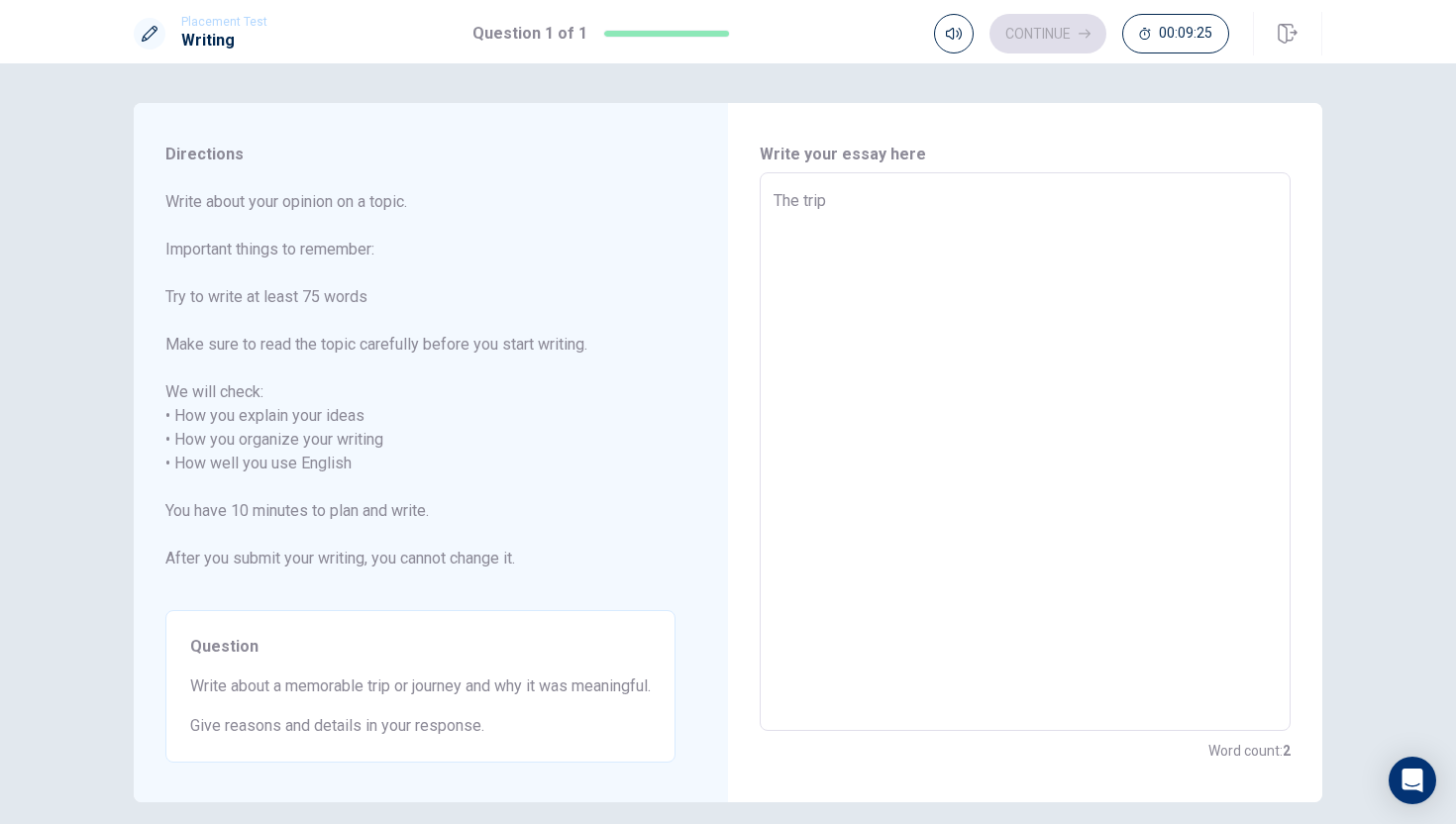 type on "x" 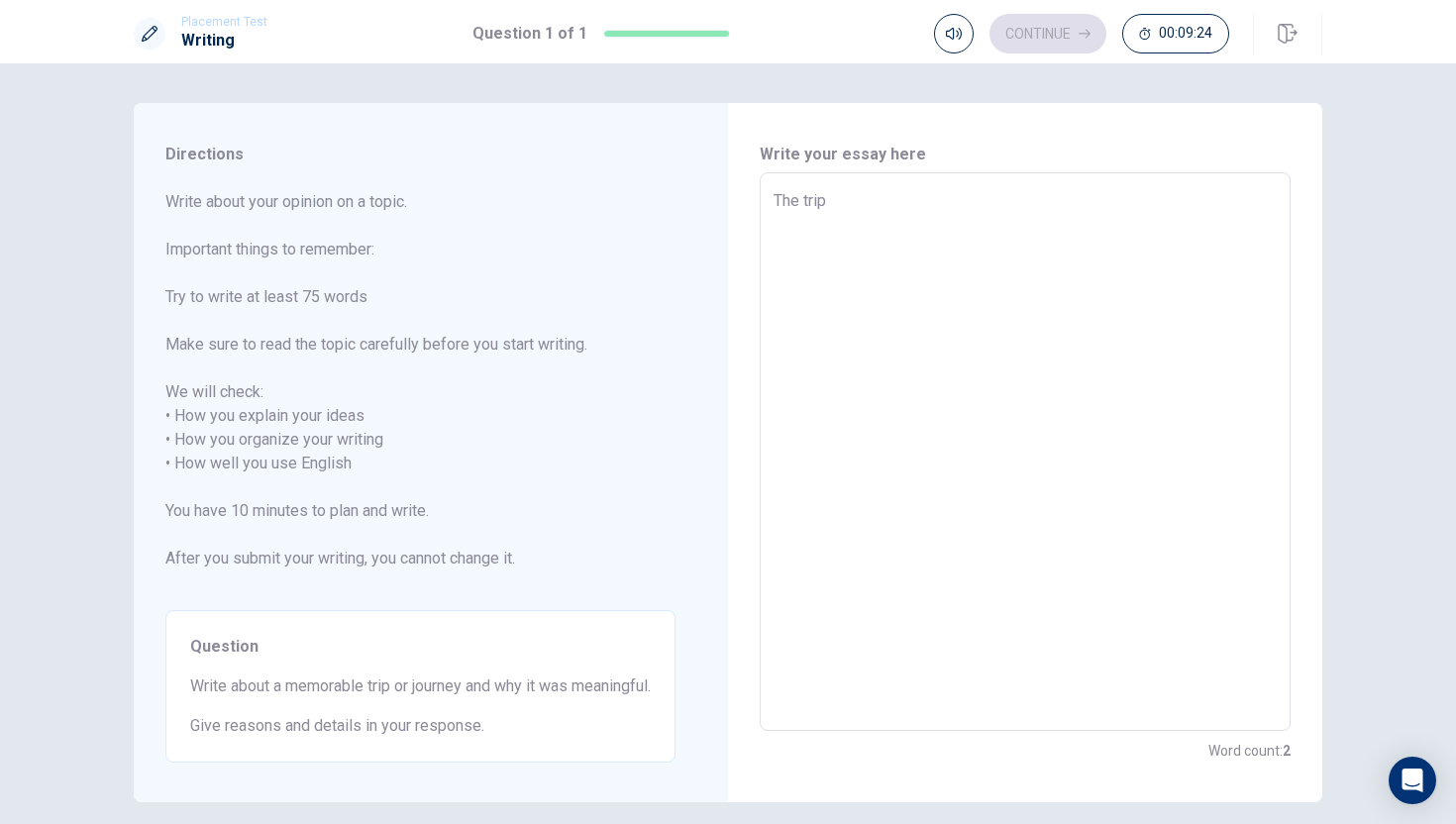 click on "The trip" at bounding box center (1025, 452) 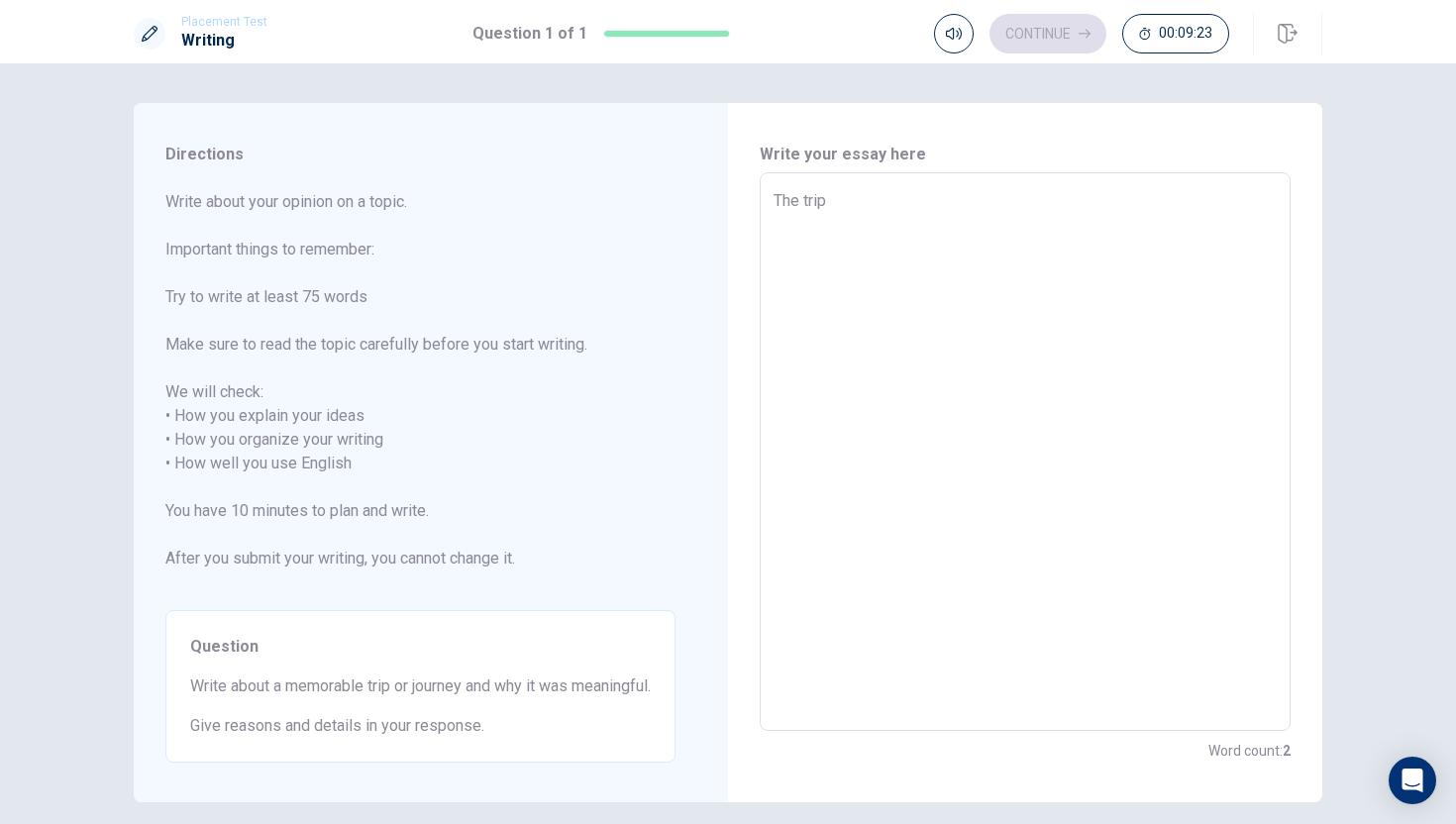 click on "The trip   x ​" at bounding box center (1025, 452) 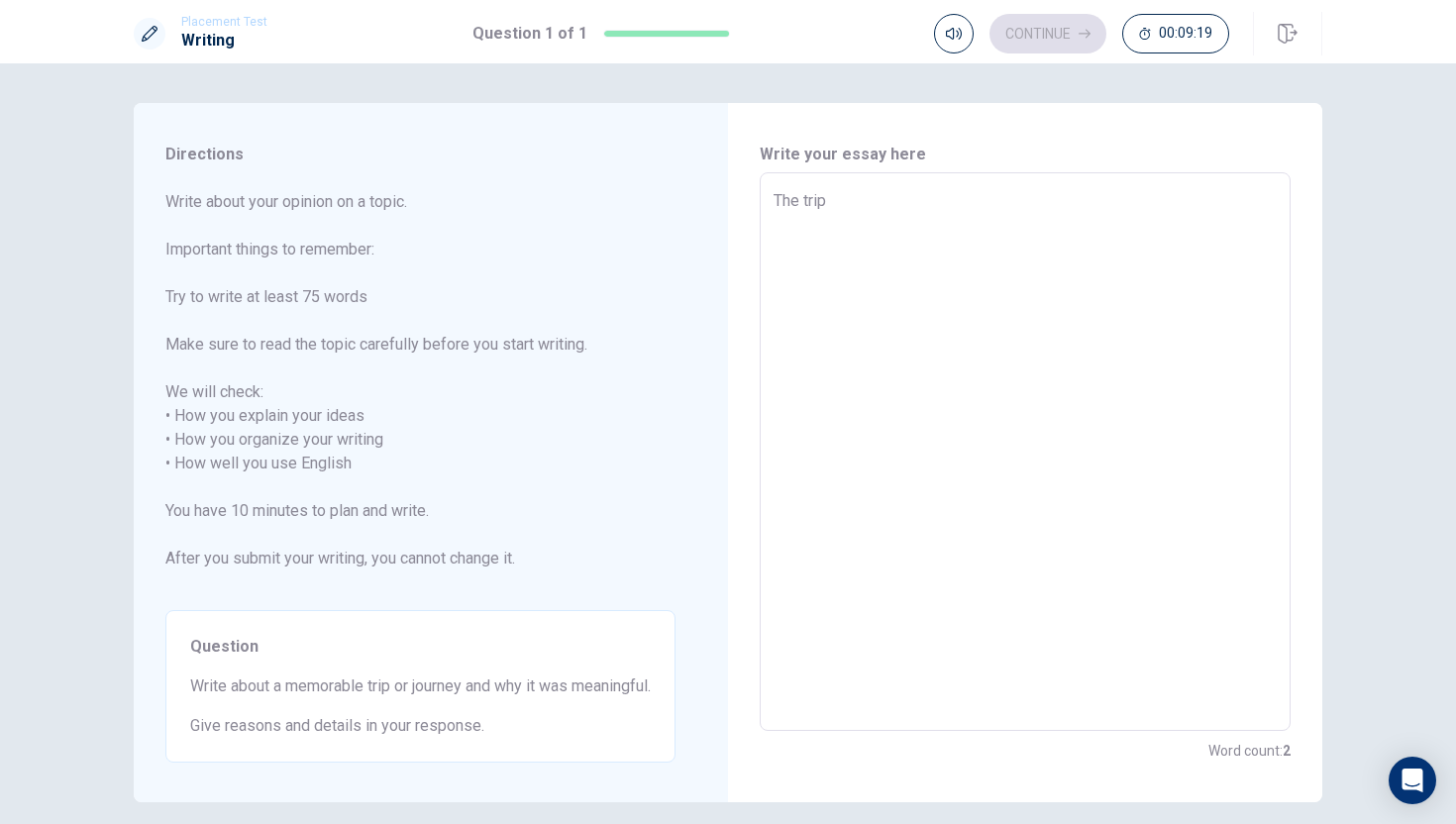 click on "The trip" at bounding box center [1025, 452] 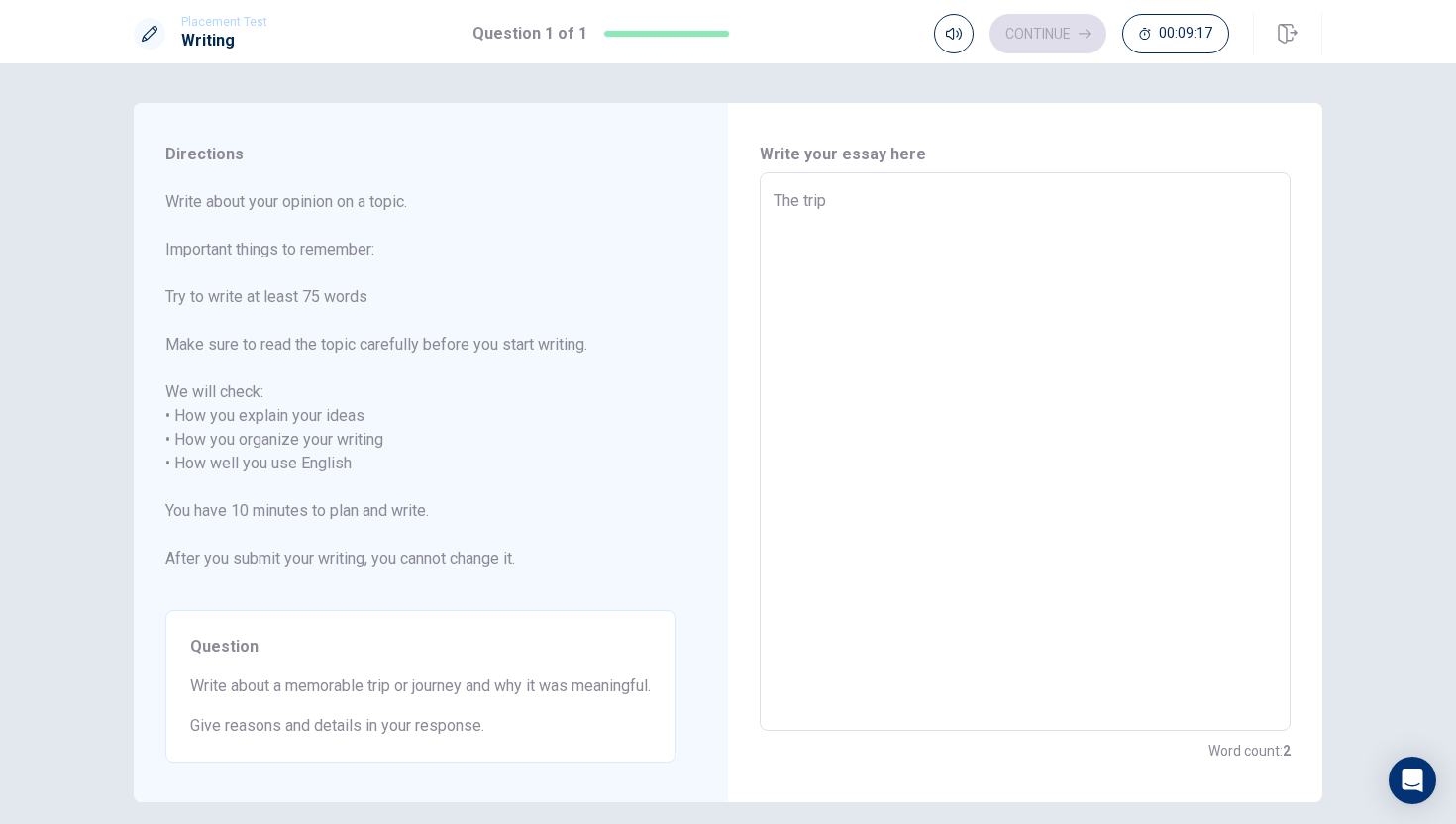 type on "x" 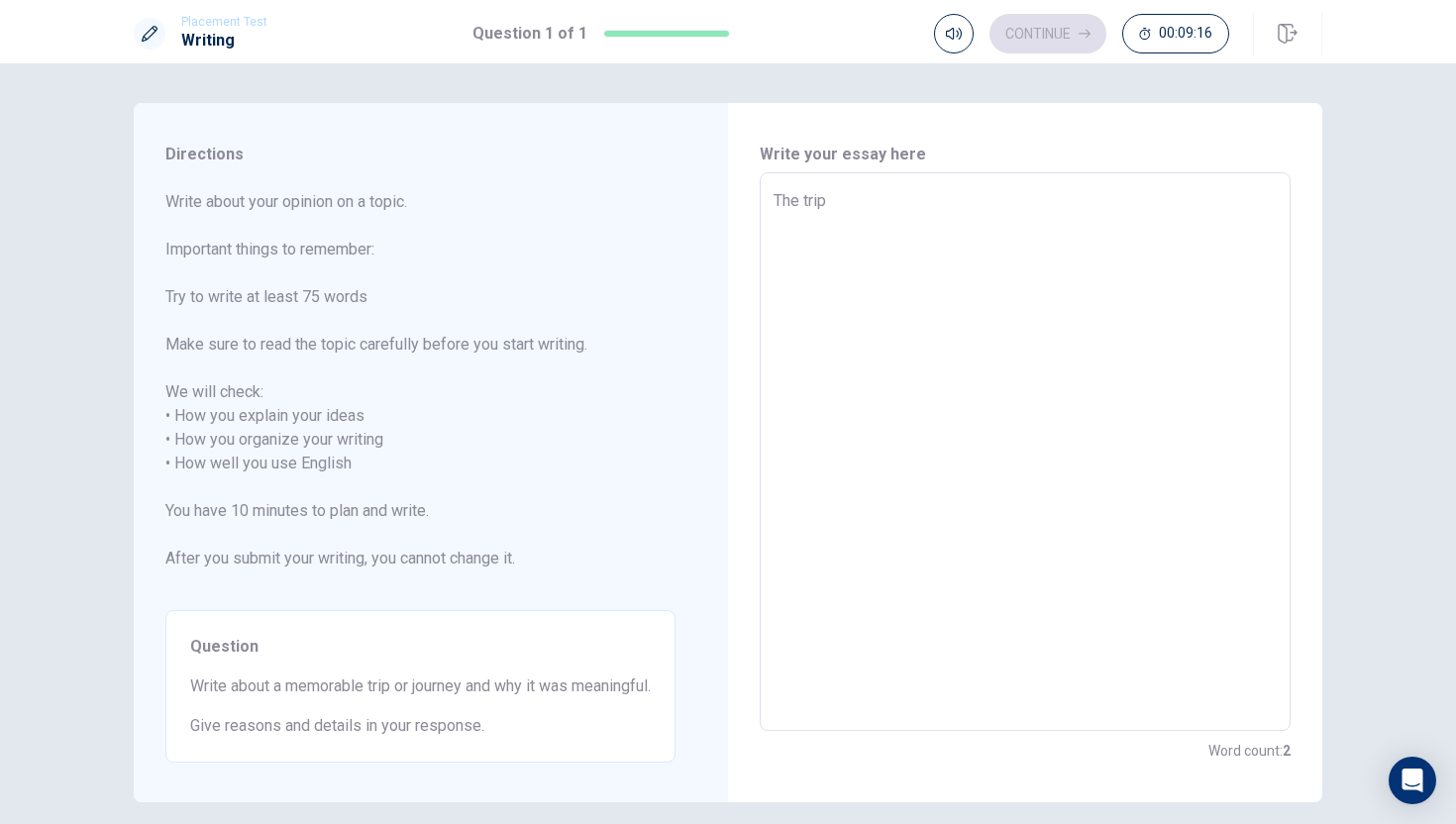 type on "The trip w" 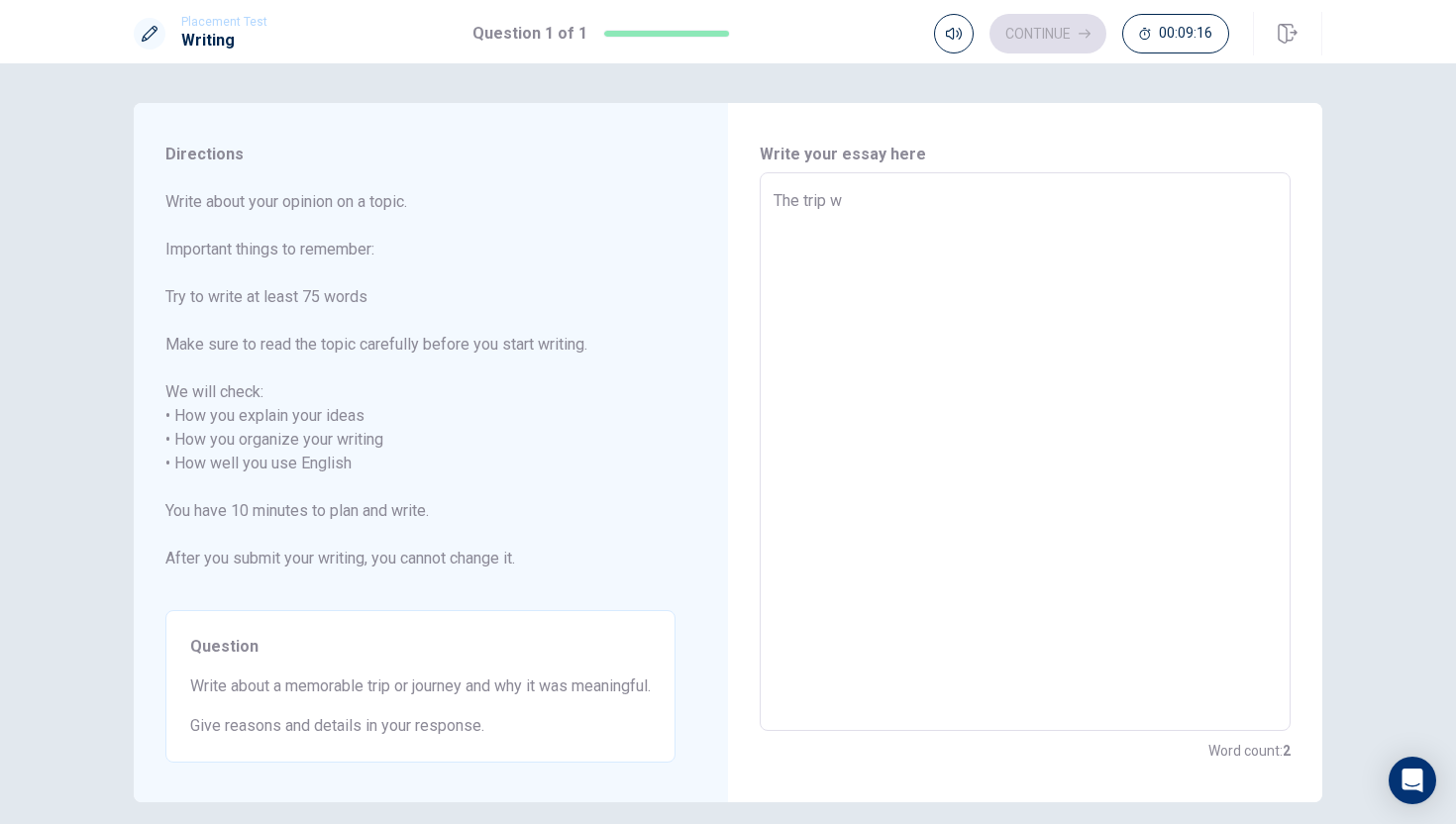 type on "x" 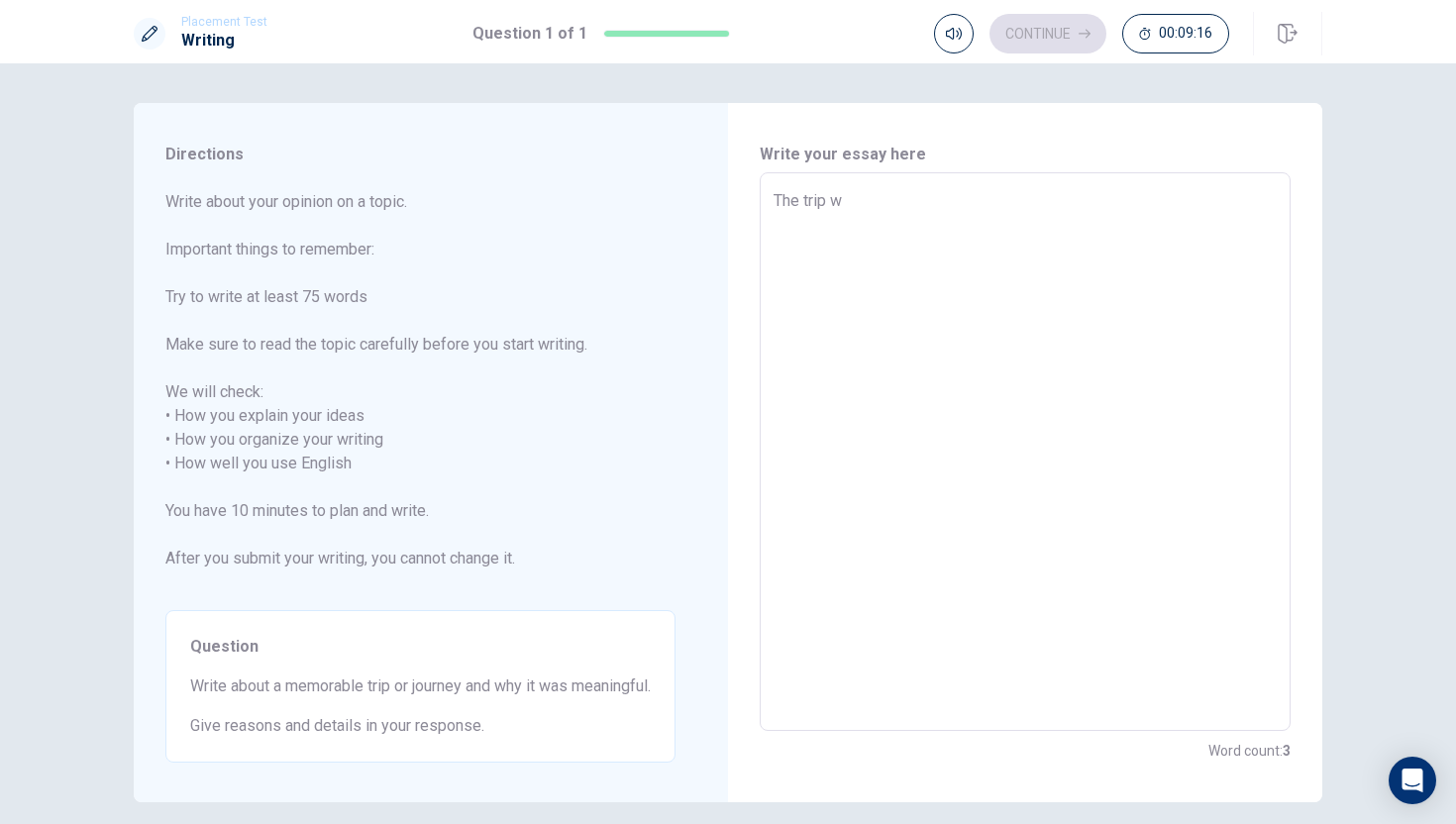 type on "The trip wh" 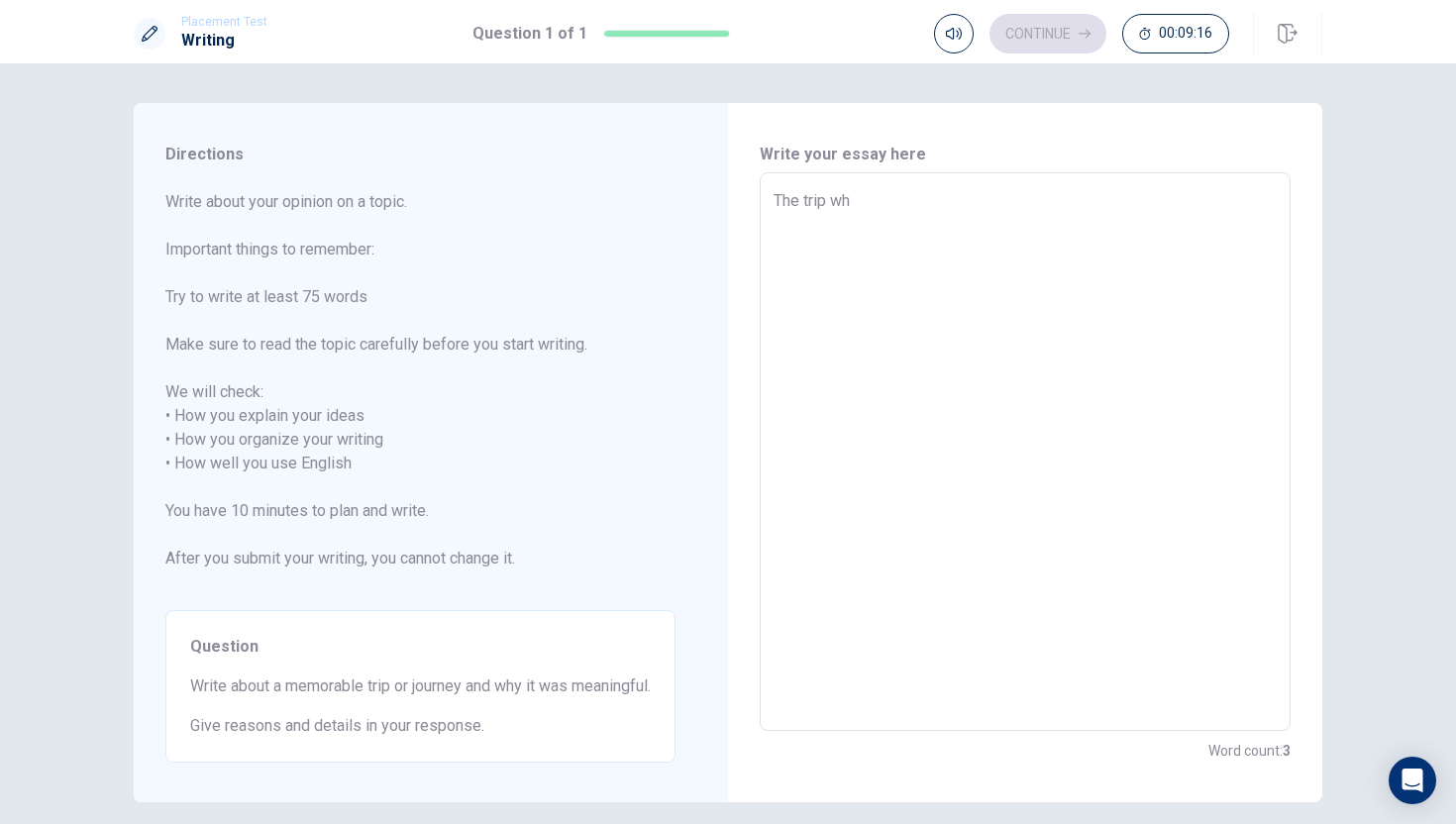 type on "x" 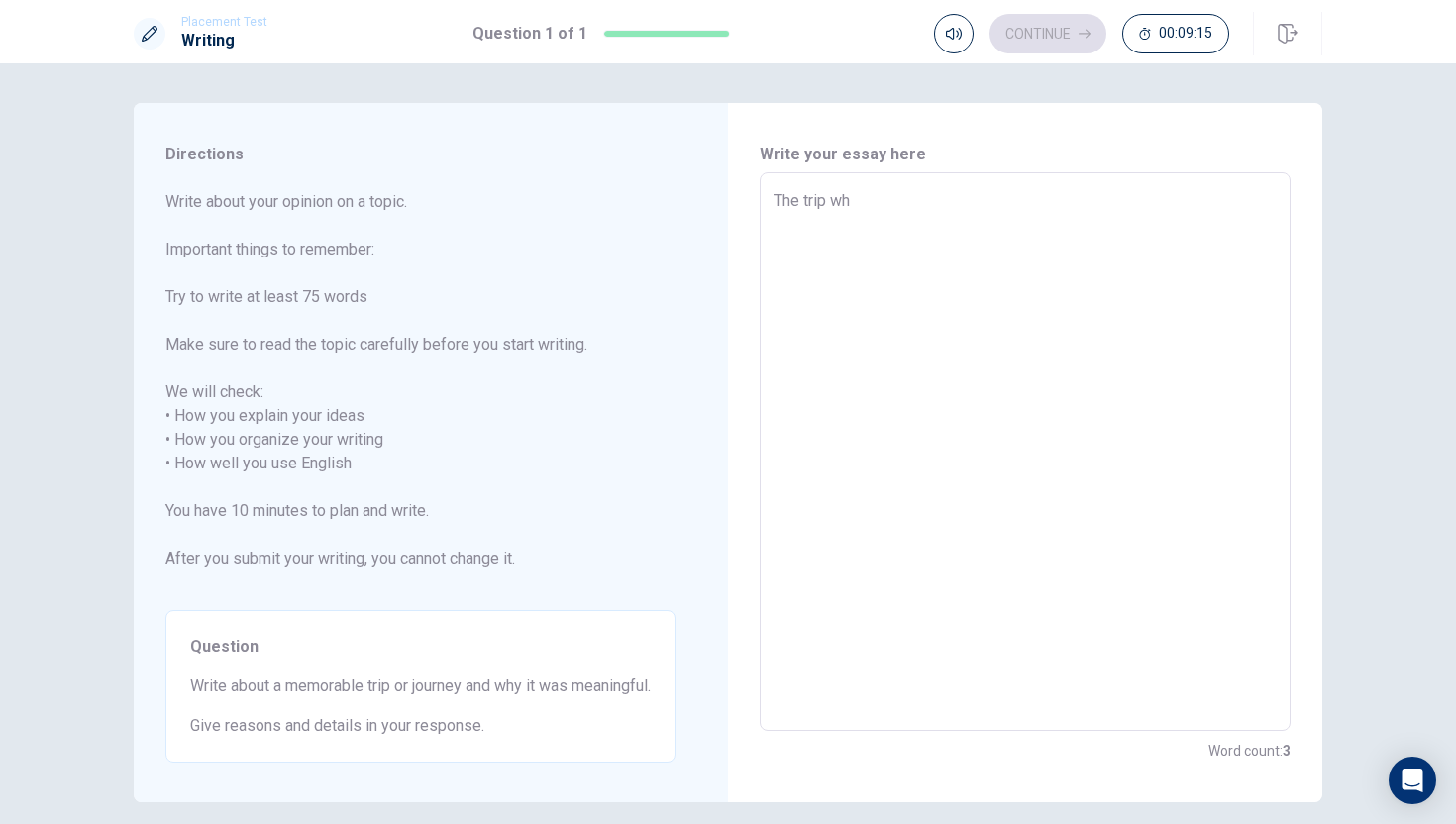 type on "The trip w" 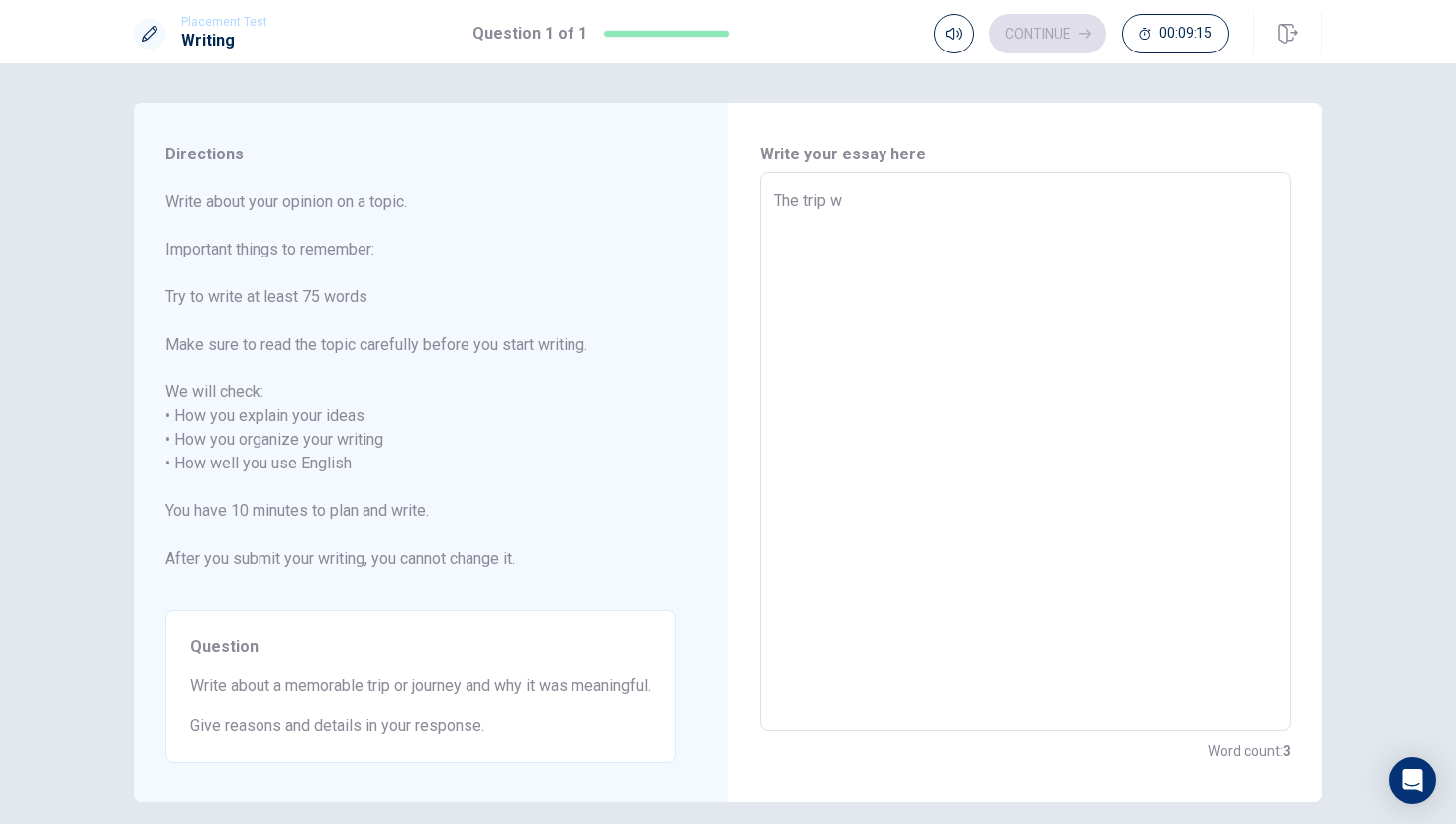 type on "x" 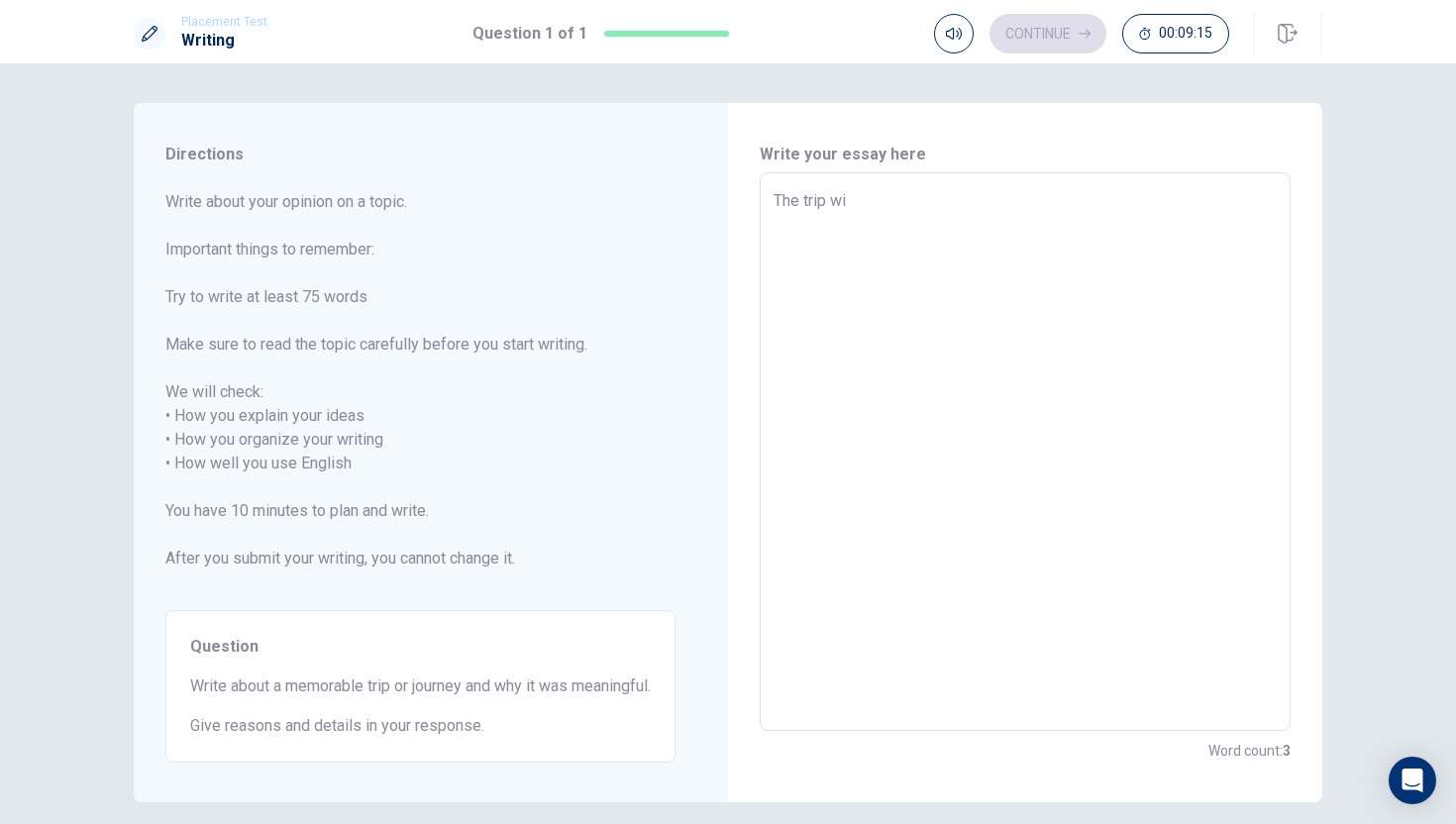 type on "x" 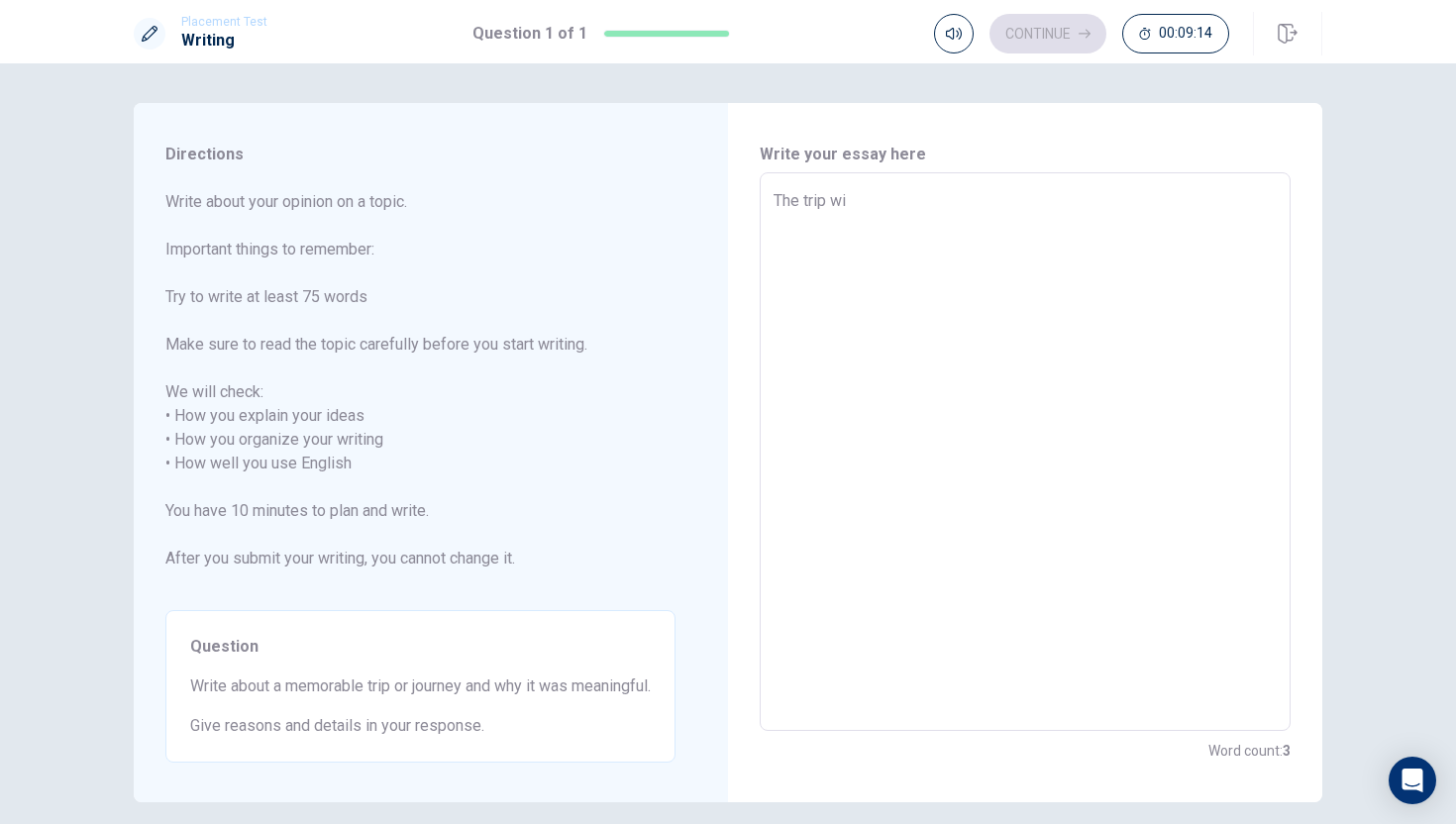 type on "The trip wit" 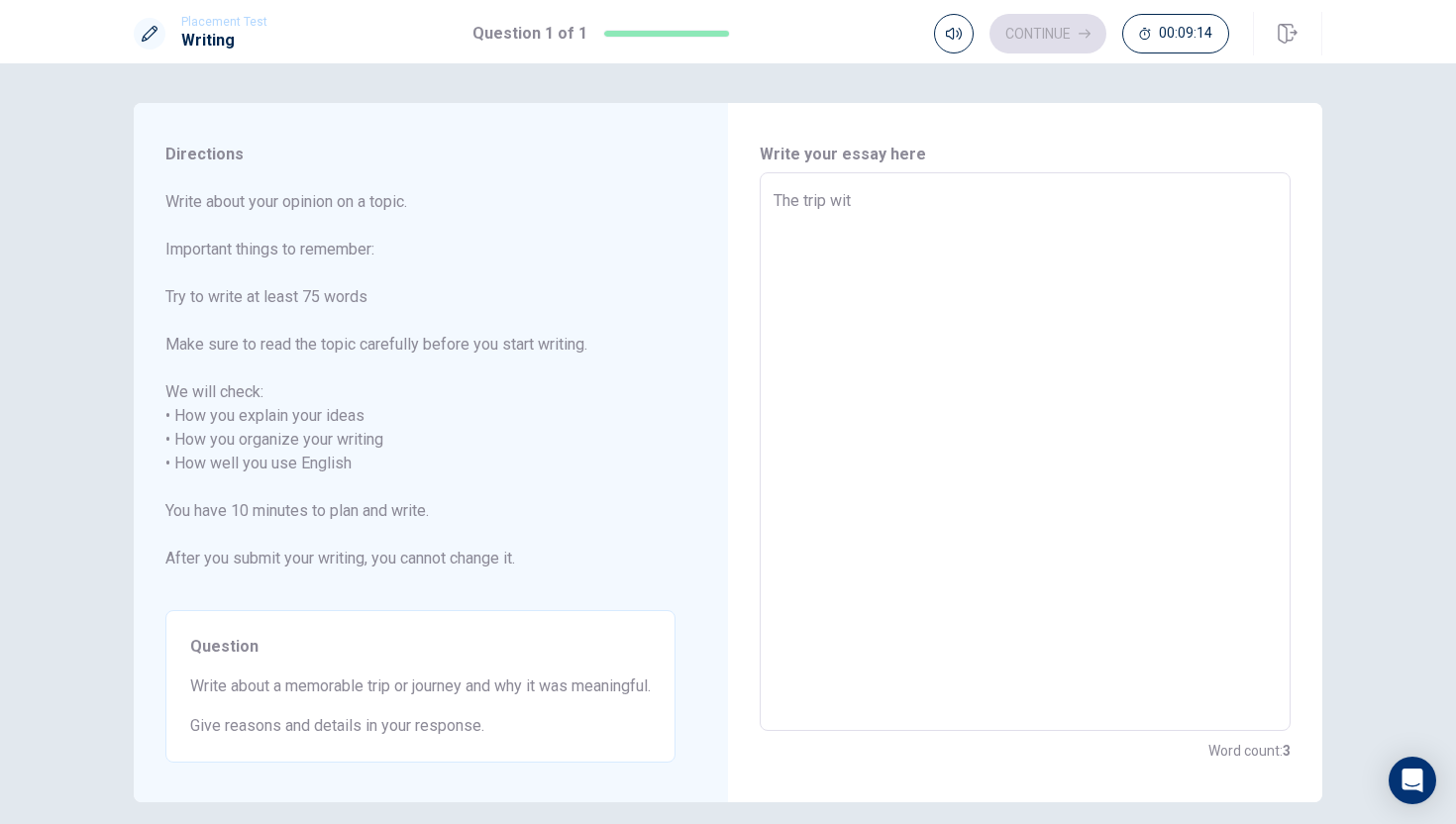 type on "x" 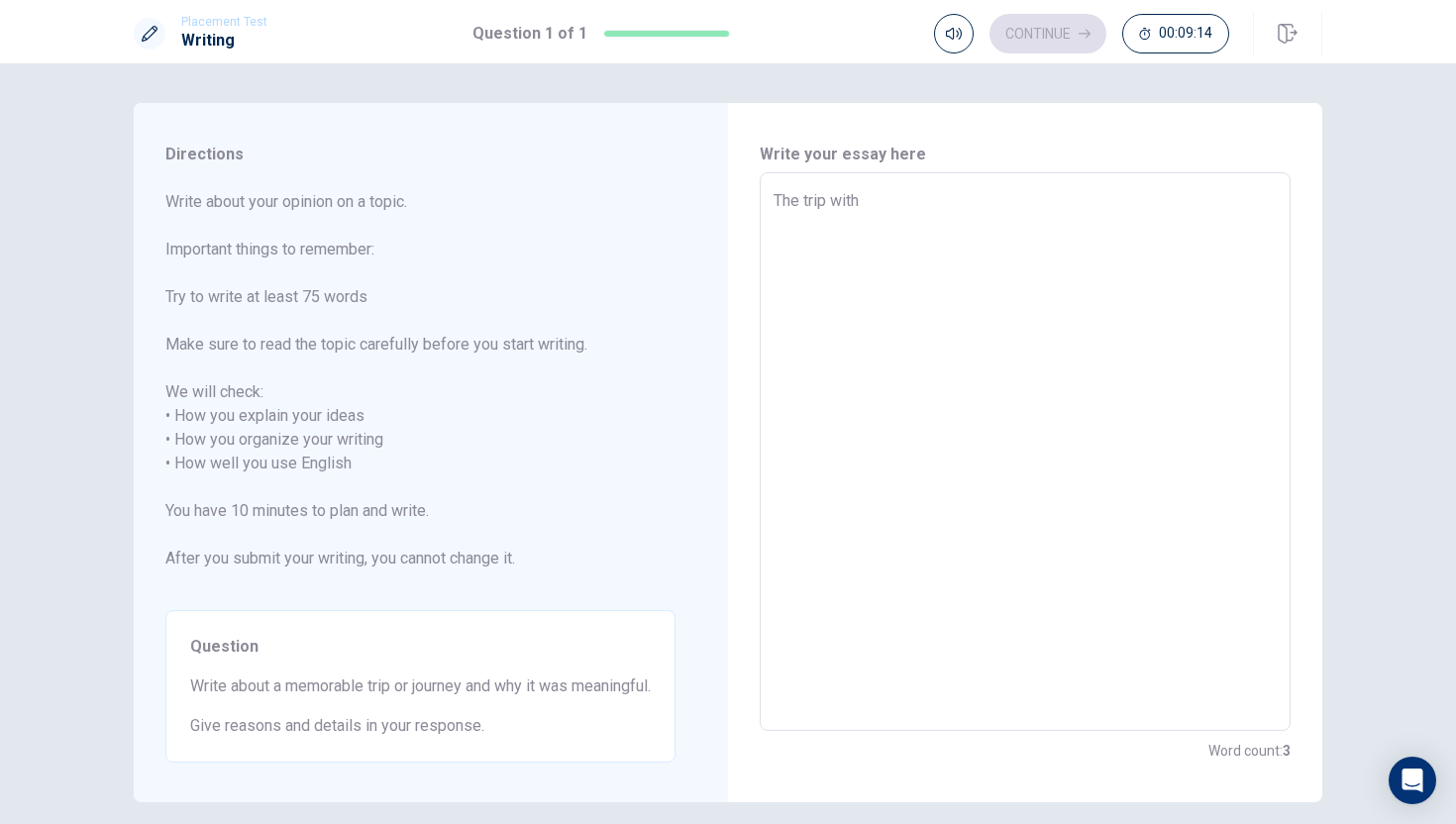 type on "x" 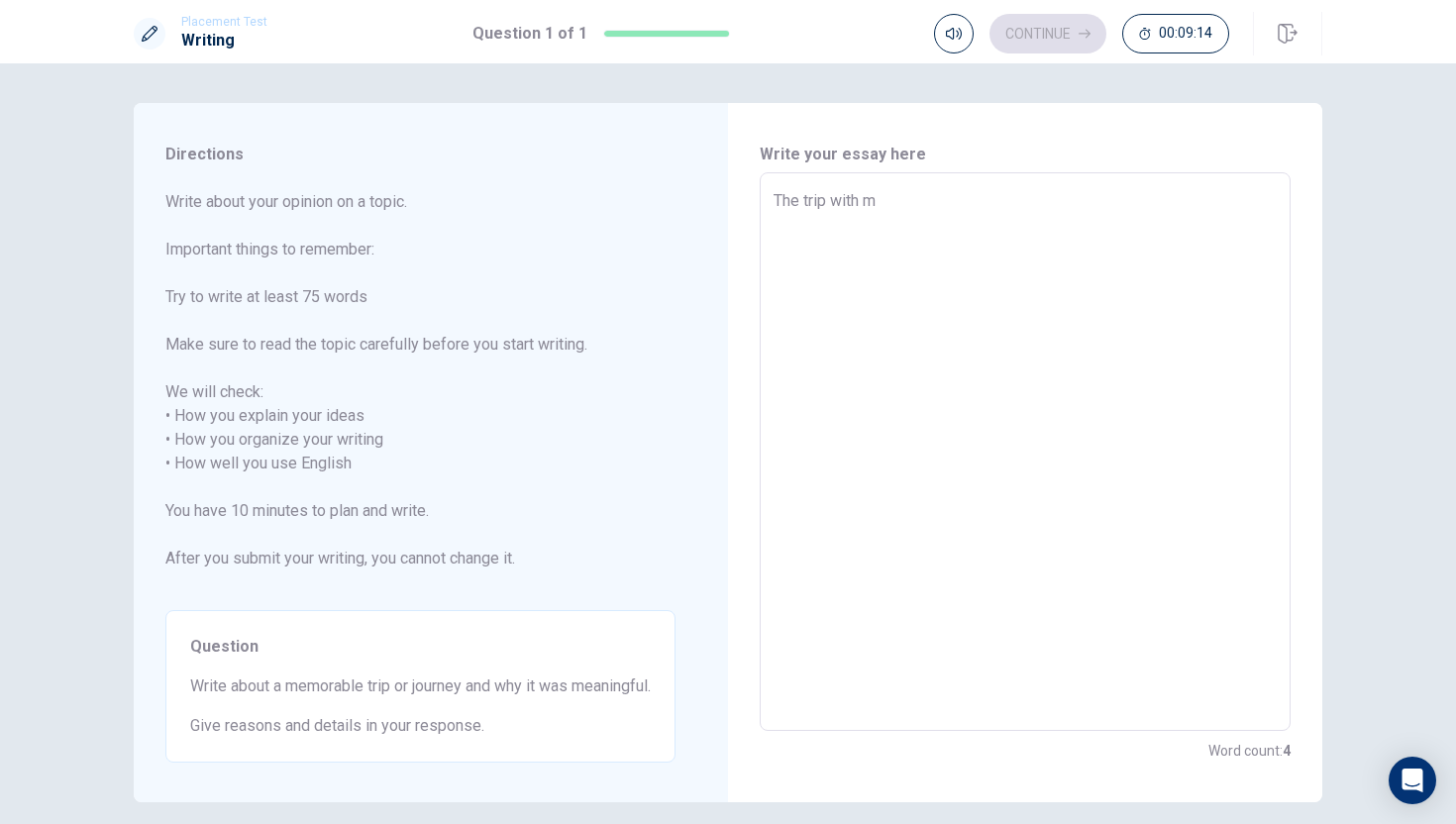 type on "x" 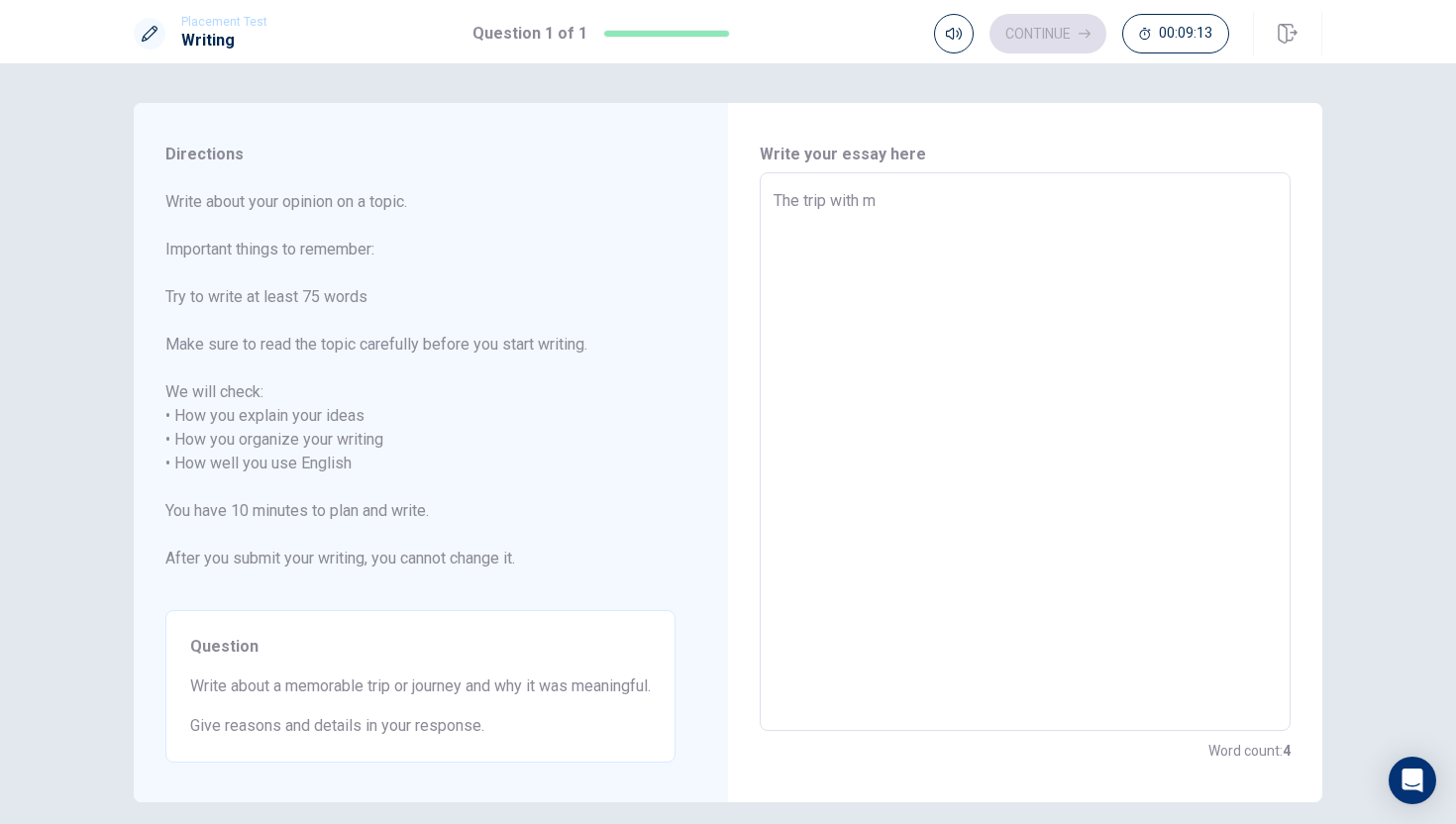 type on "The trip with my" 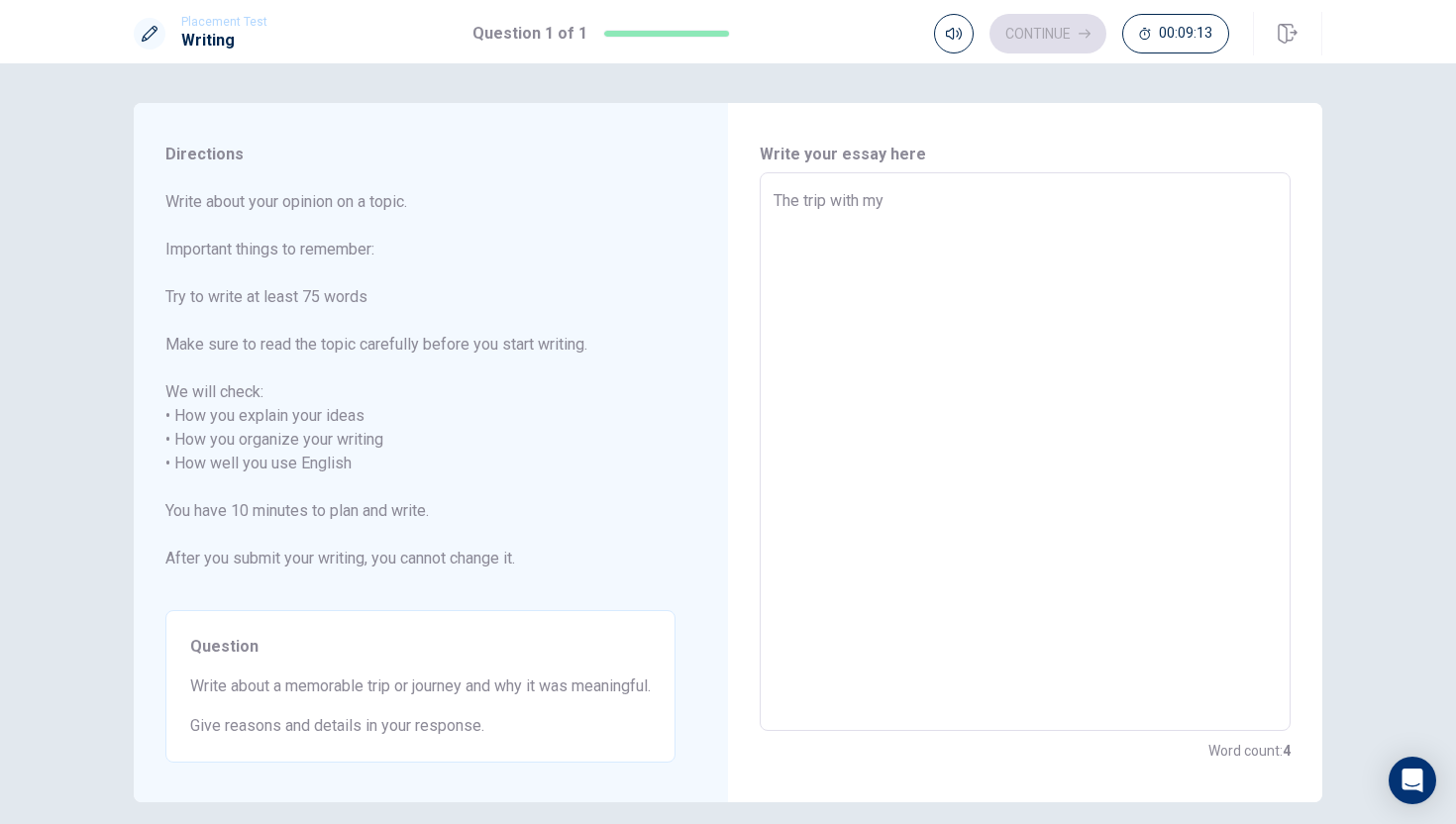 type on "x" 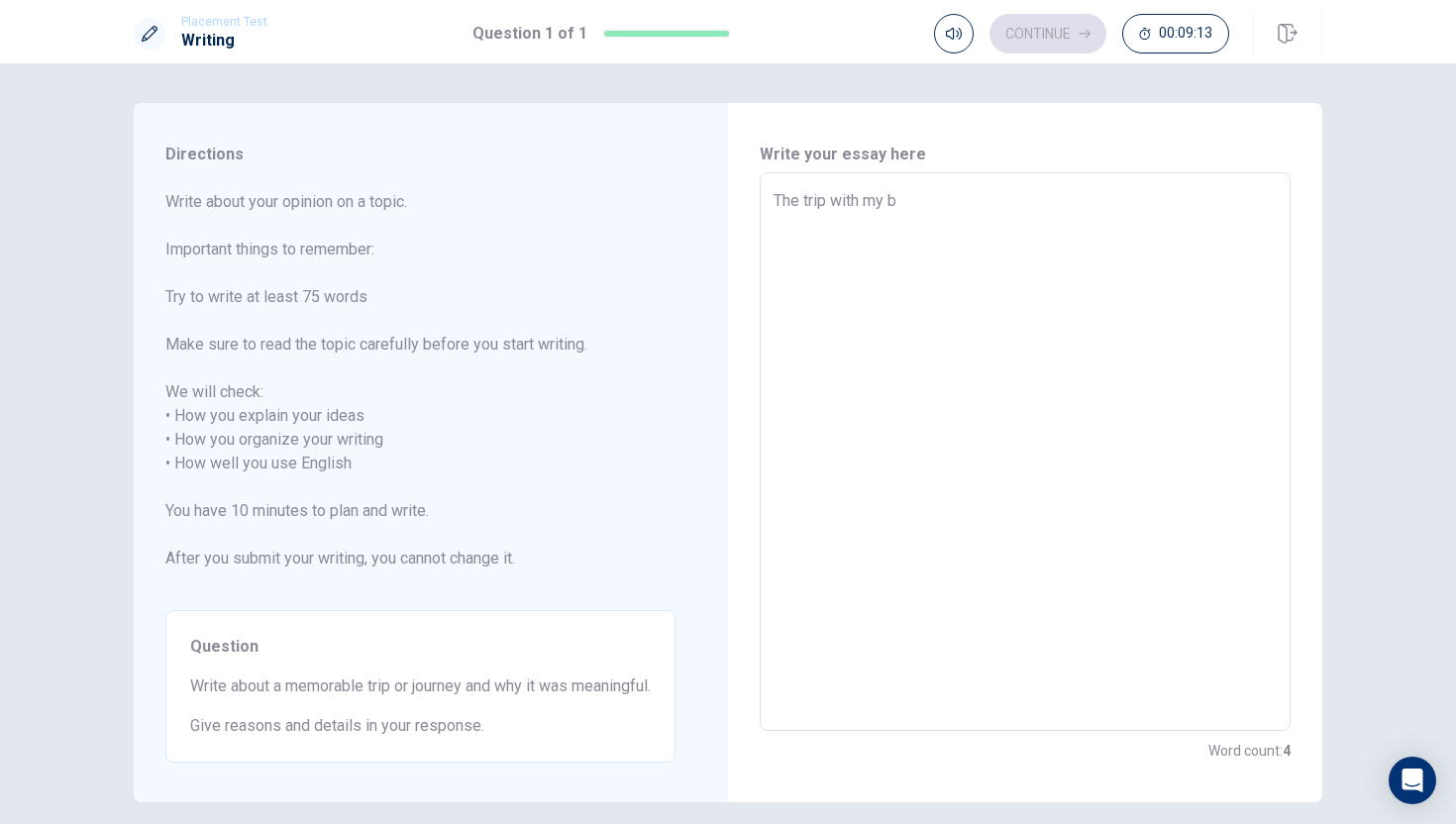 type on "x" 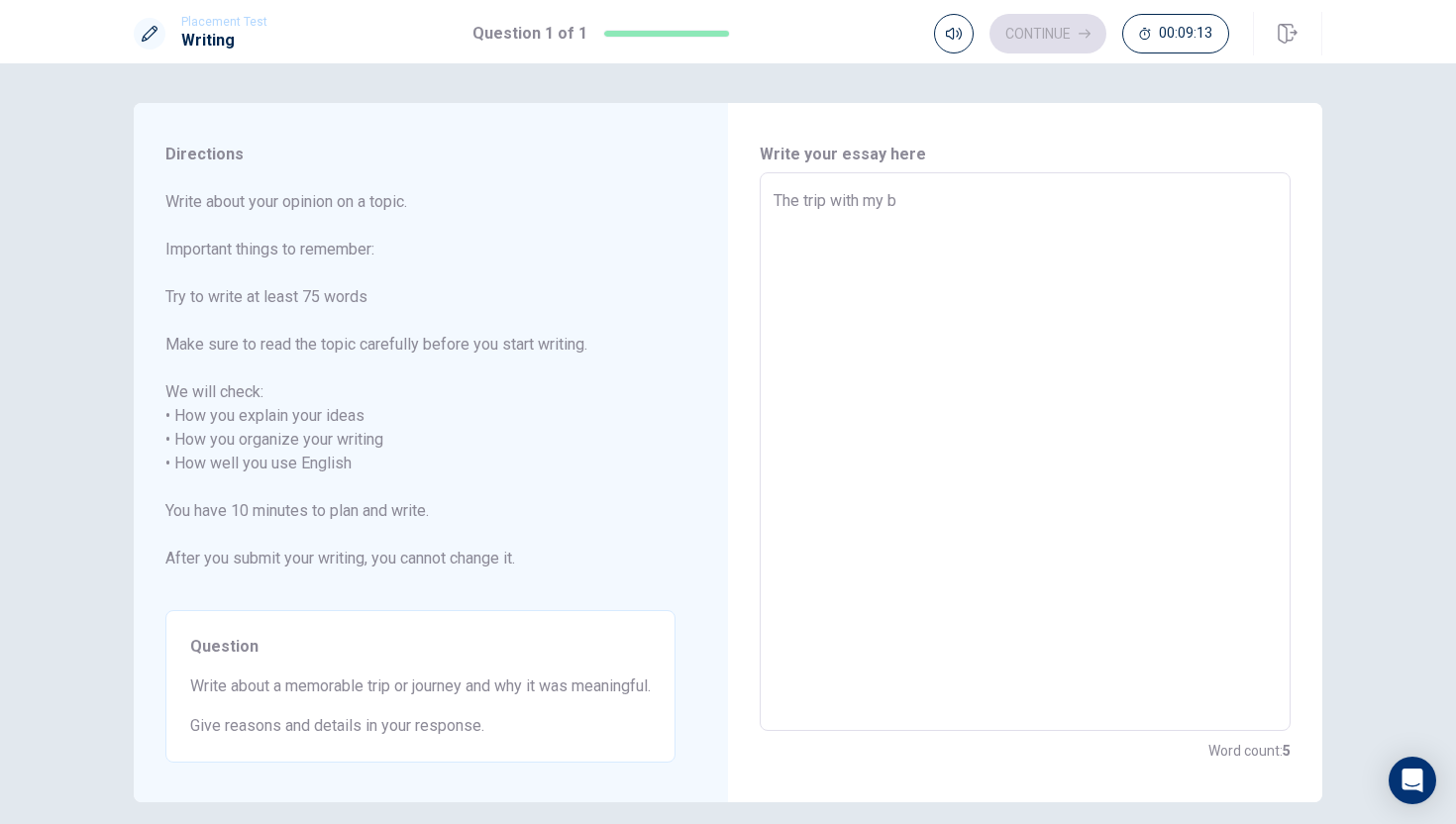 type on "The trip with my be" 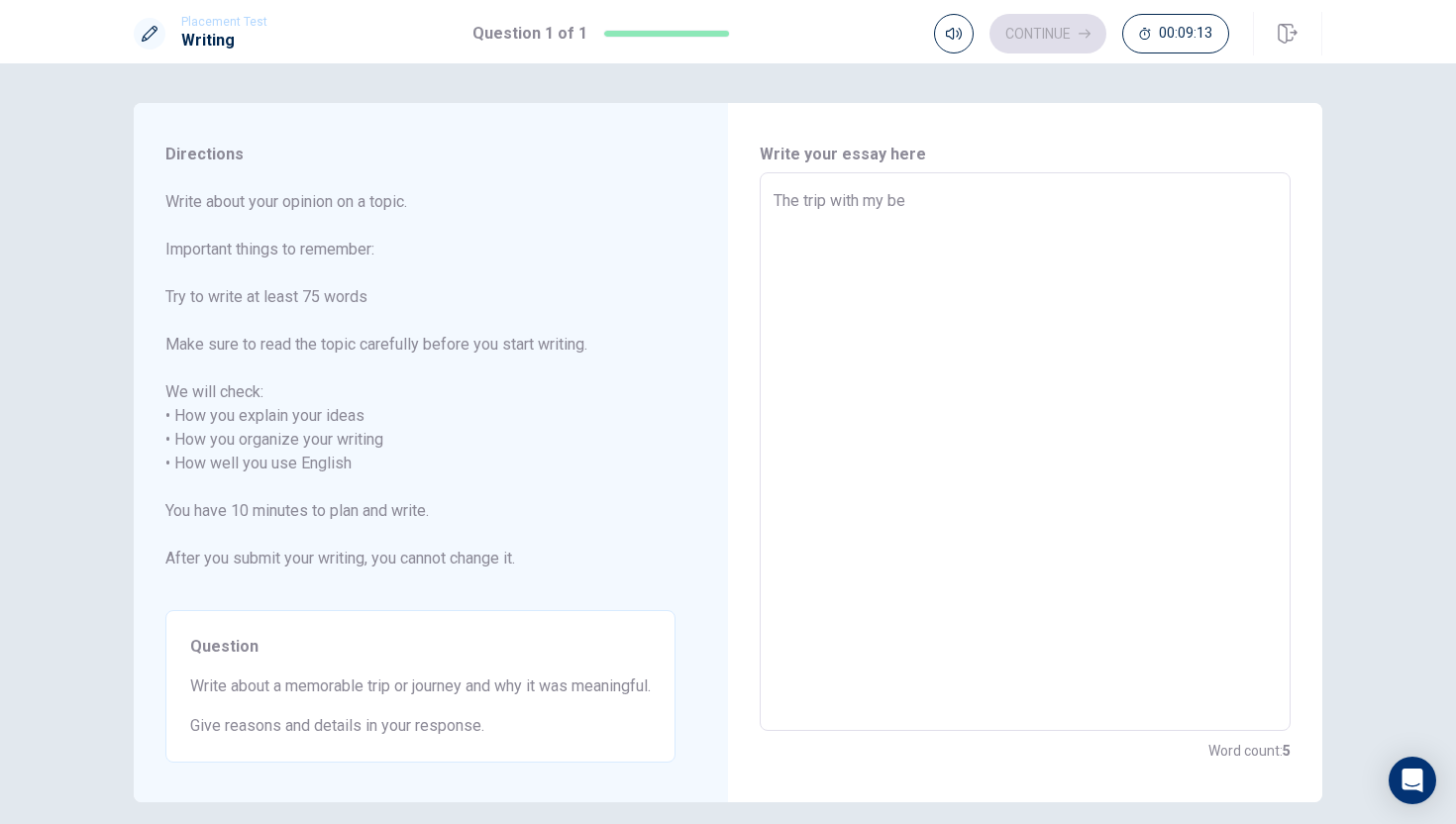 type on "x" 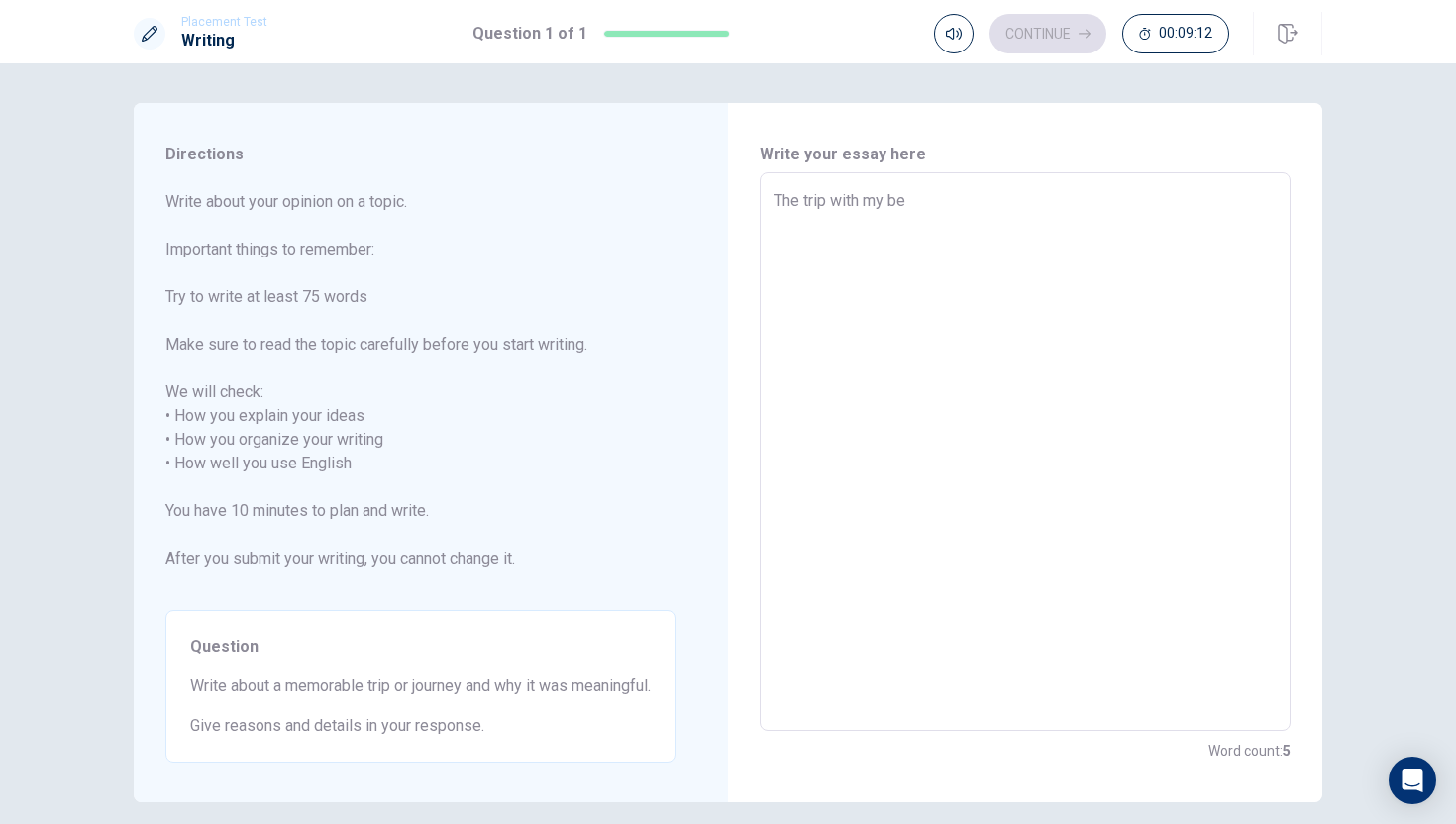 type on "The trip with my bes" 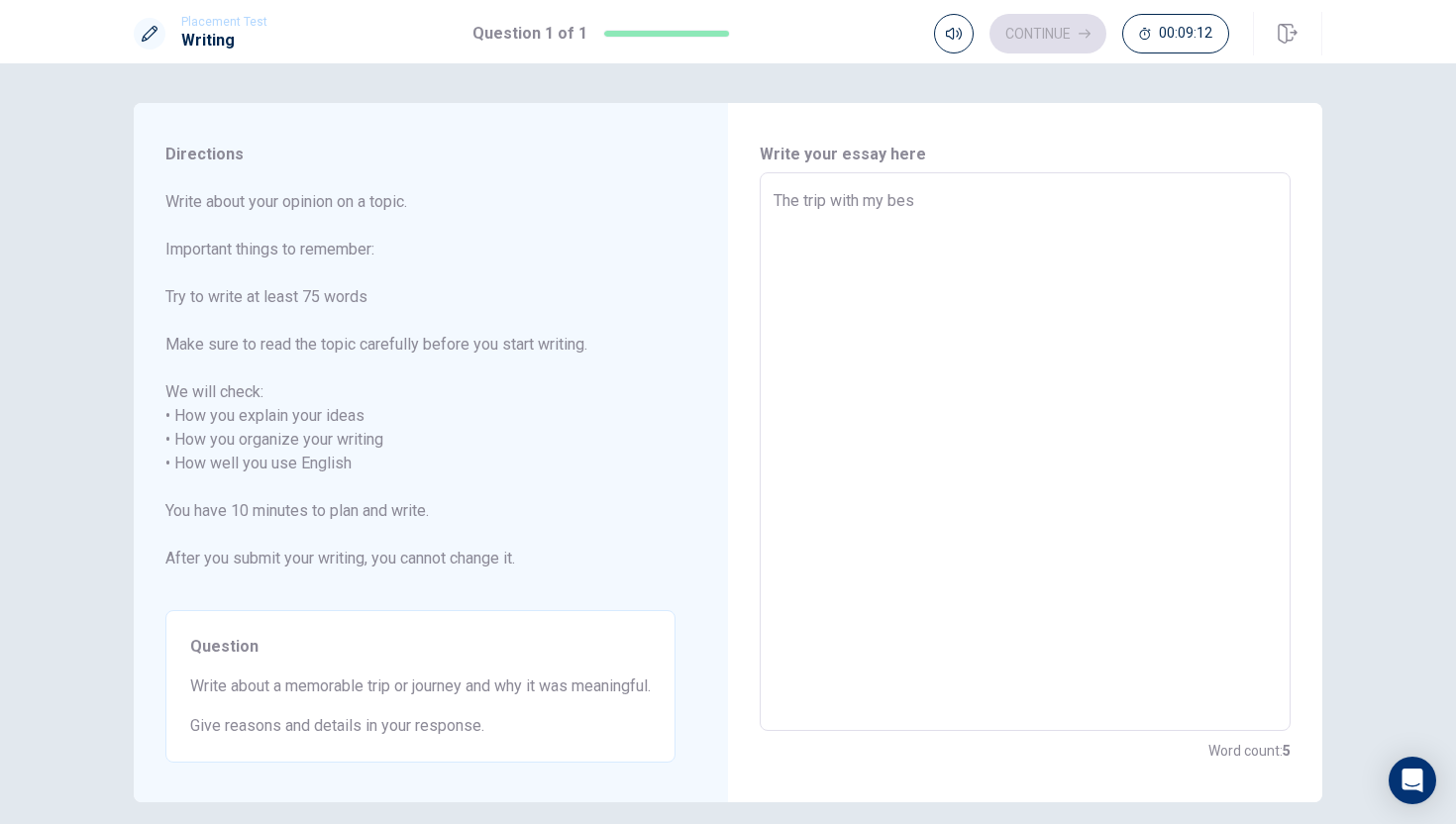 type on "x" 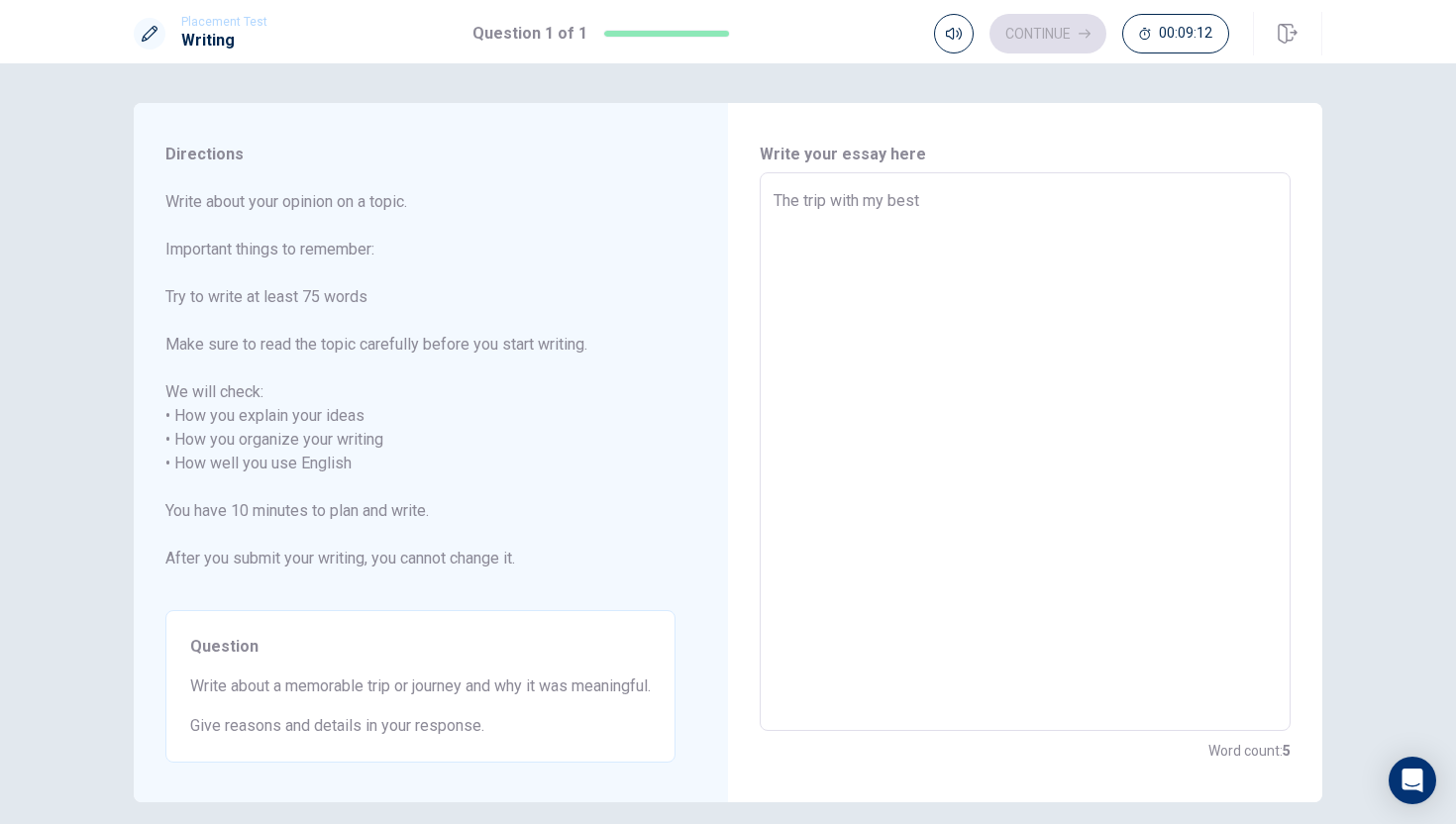 type on "x" 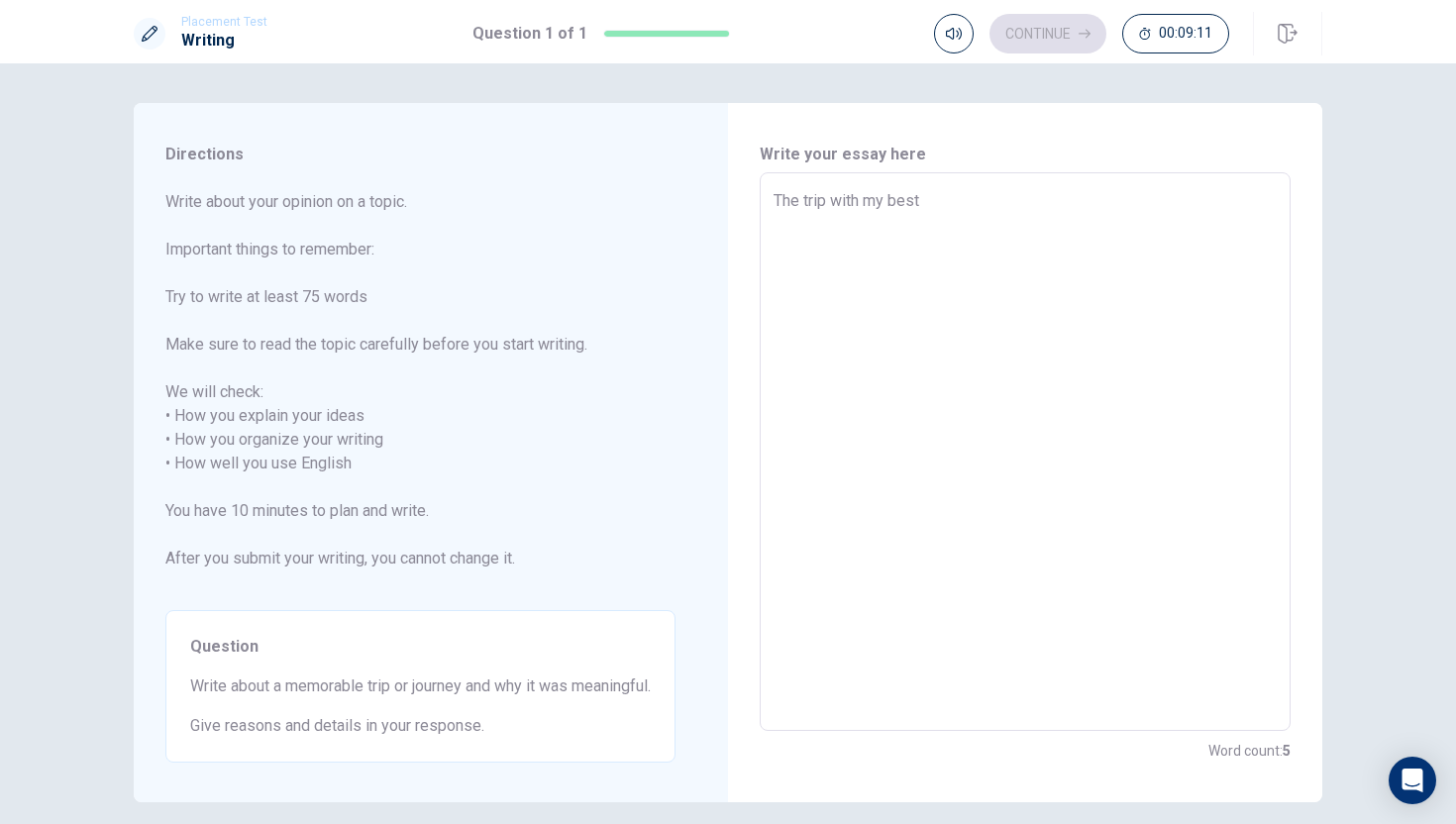 type on "The trip with my best f" 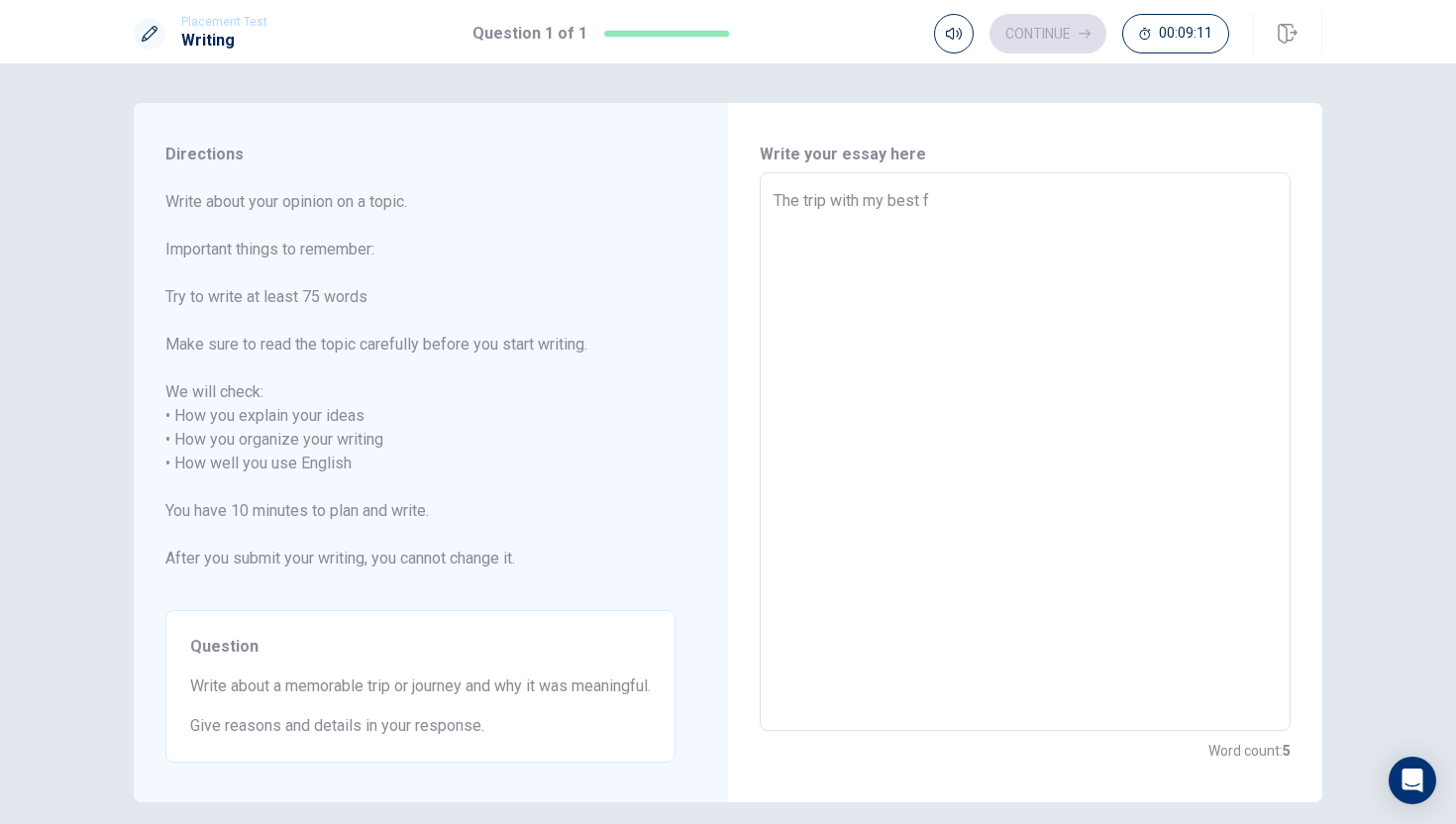 type on "x" 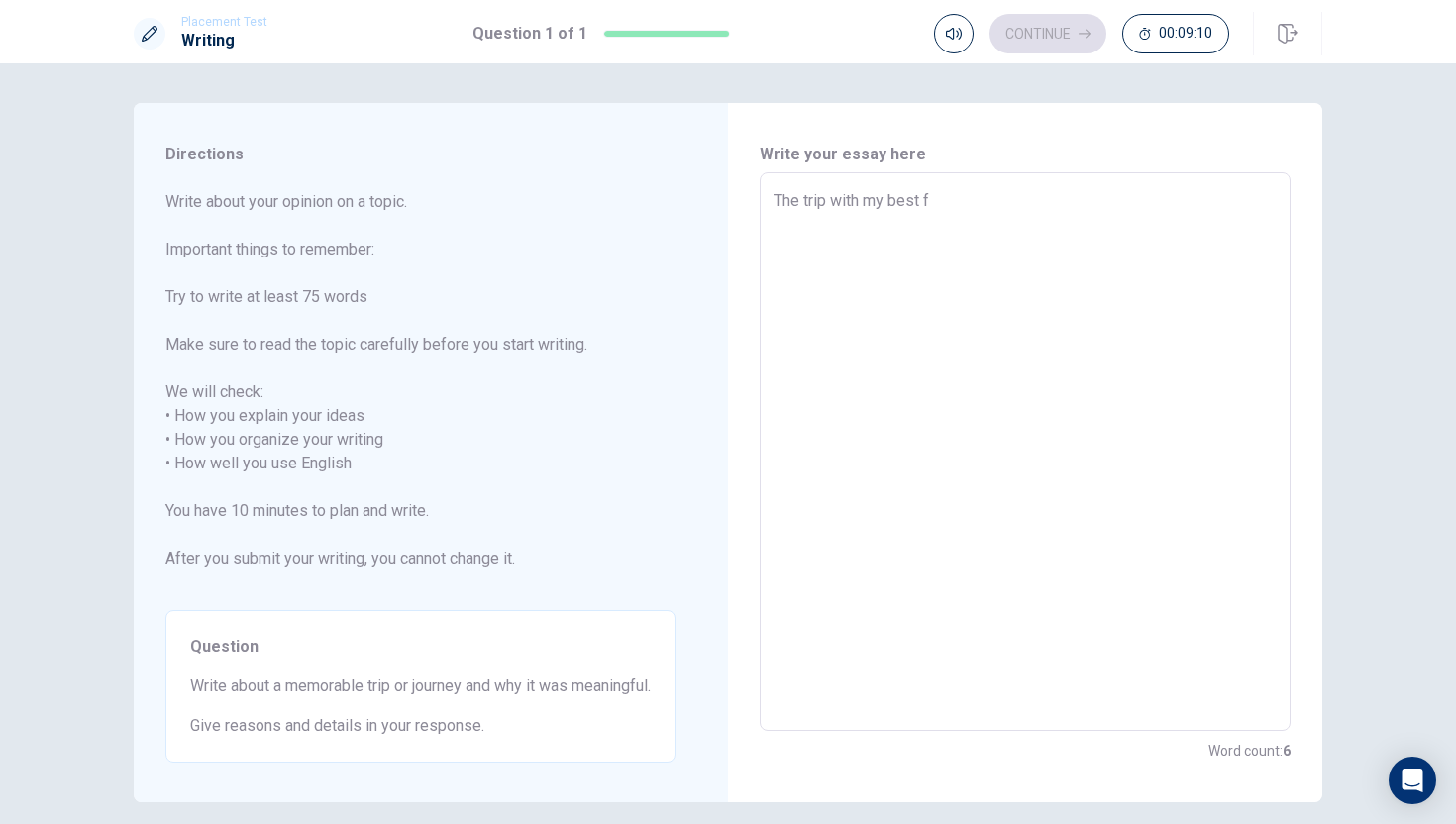 type on "The trip with my best fr" 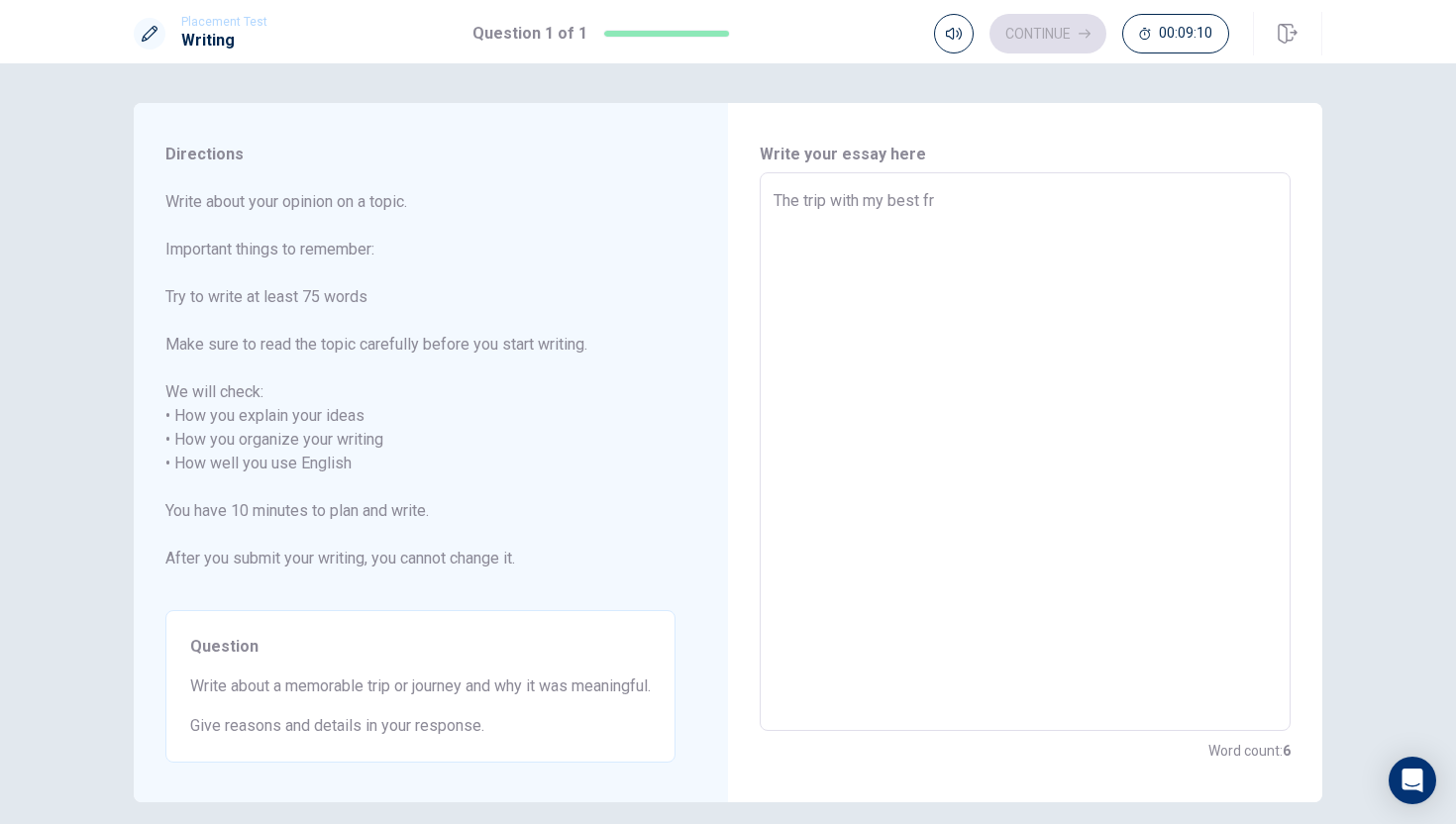 type on "x" 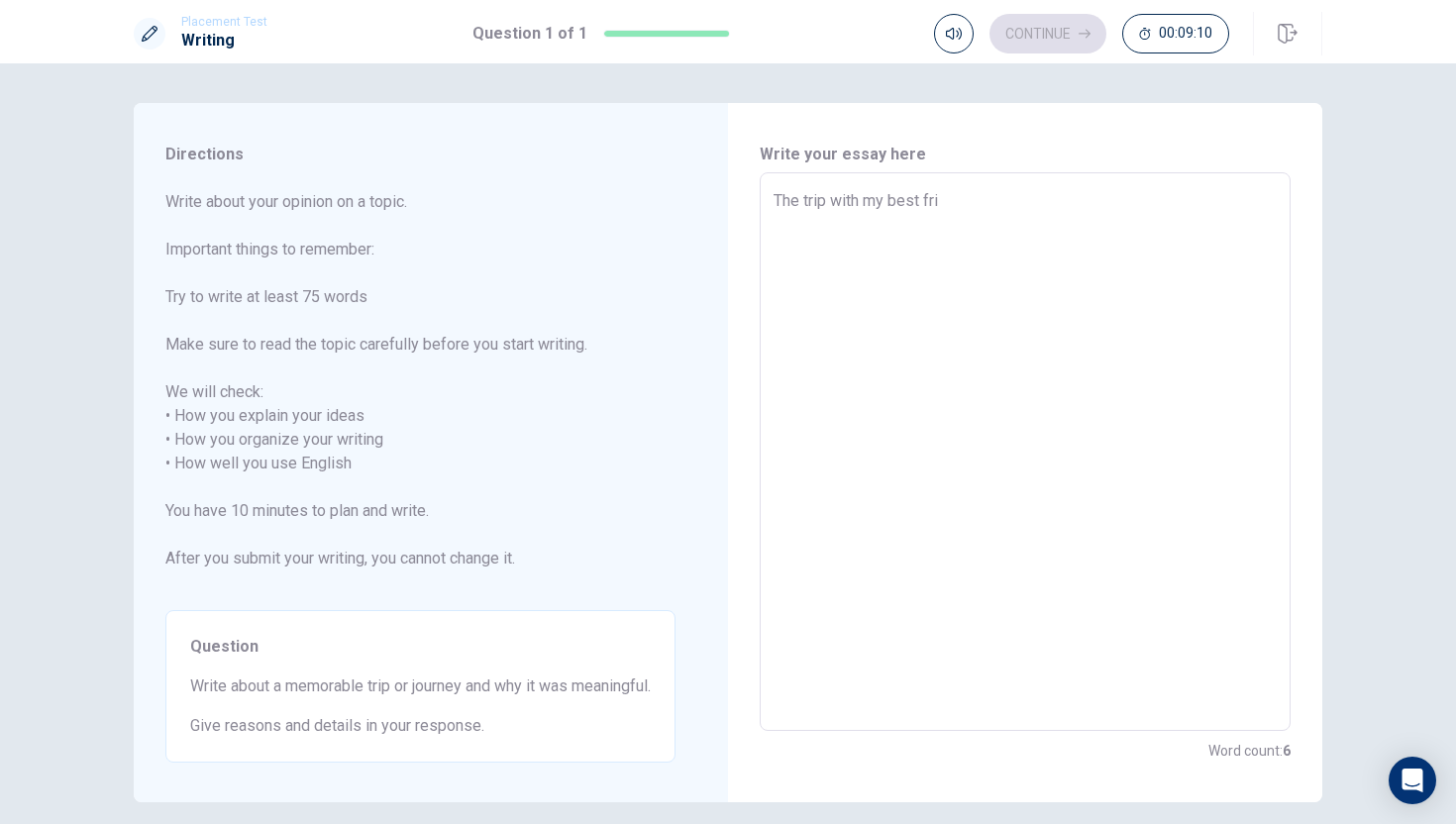 type on "x" 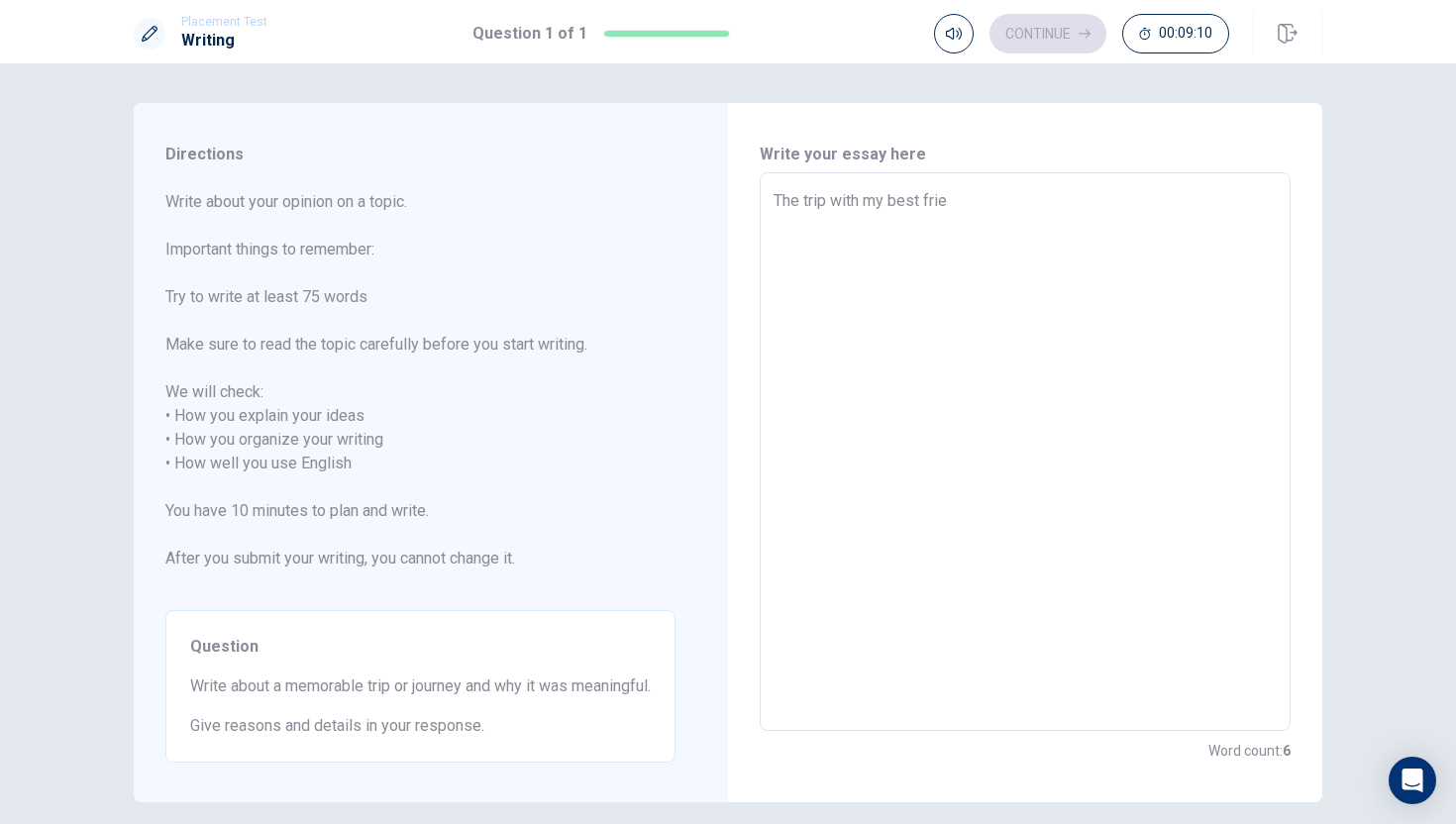type on "x" 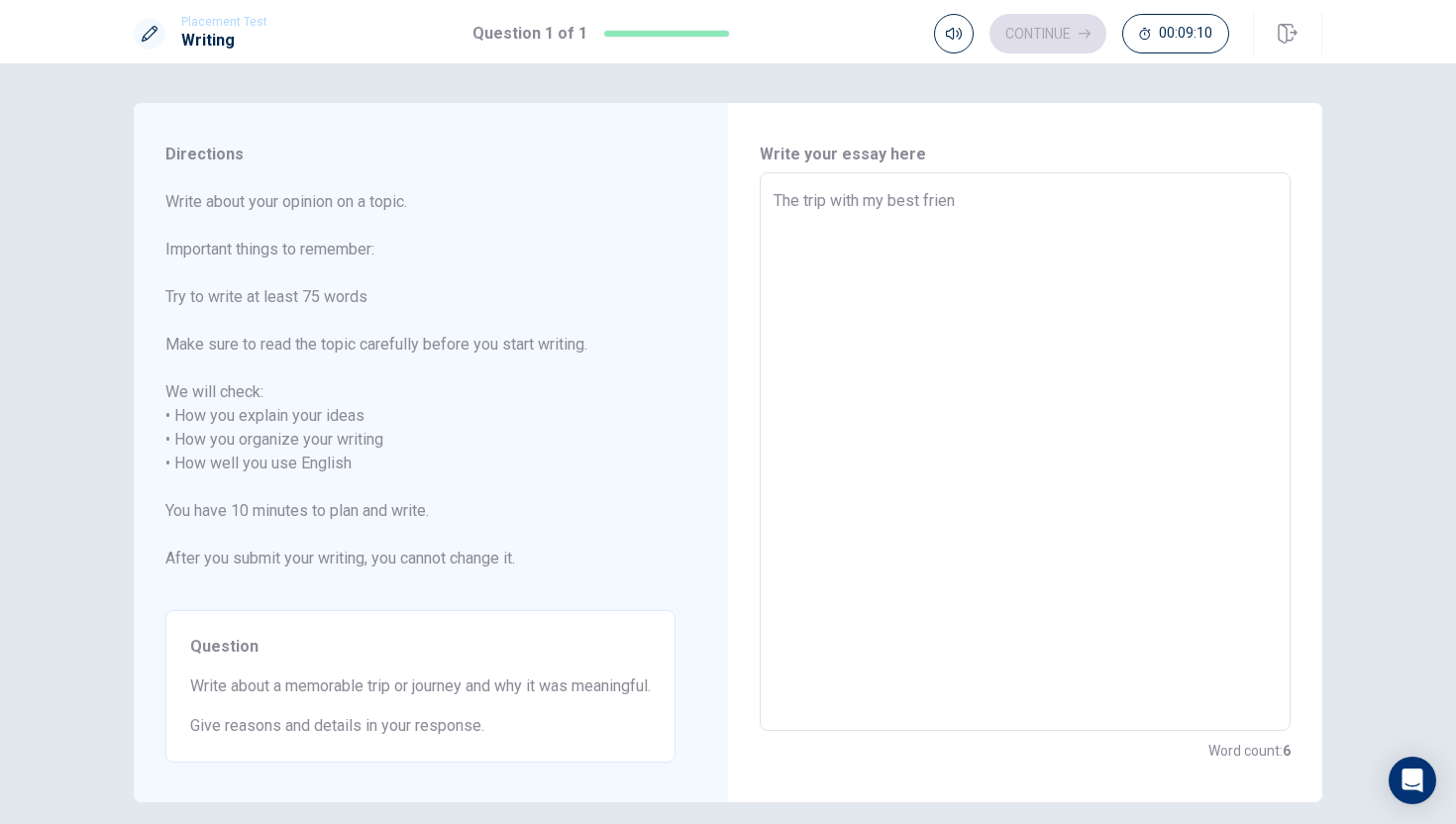 type on "x" 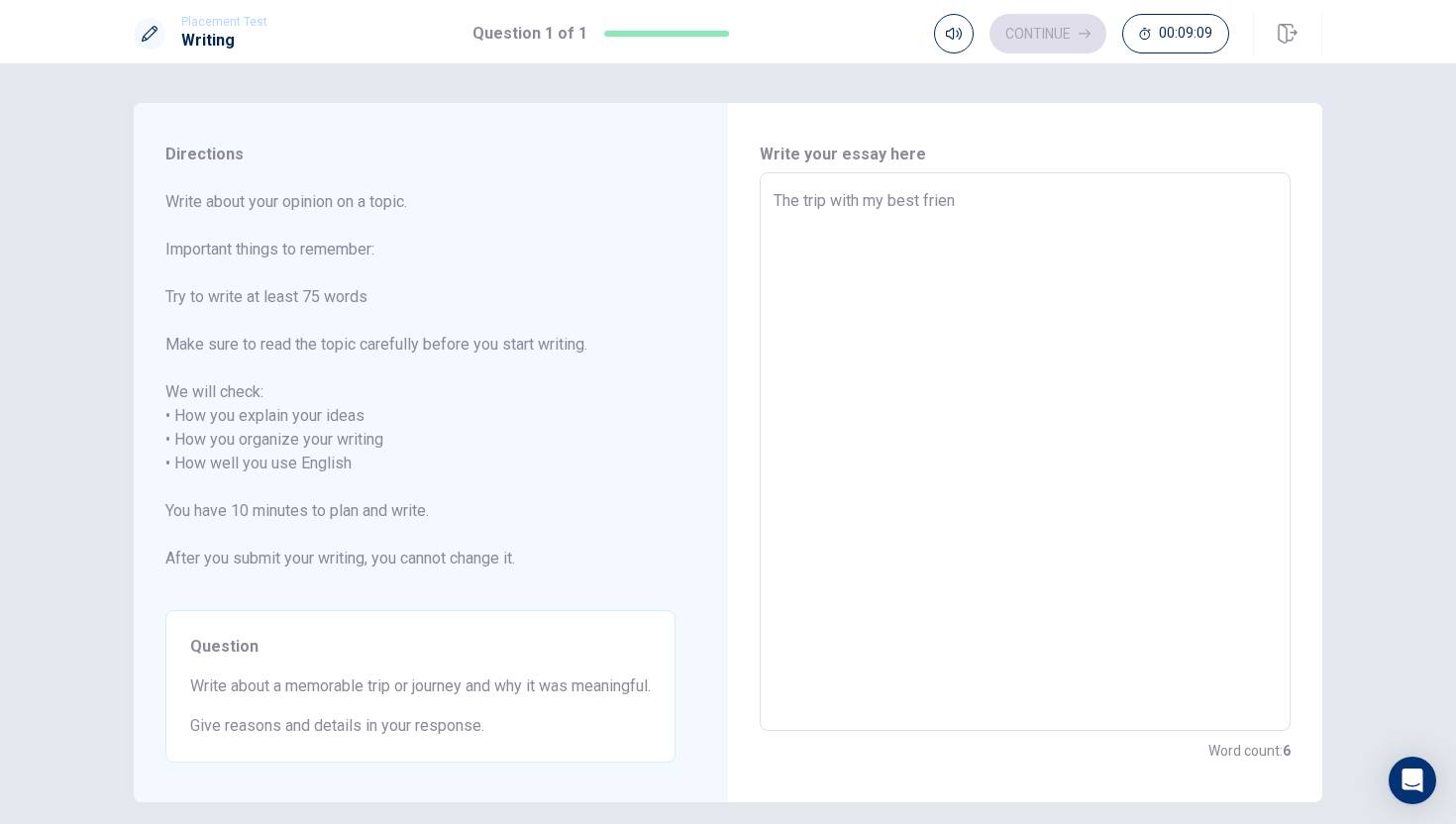 type on "The trip with my best frienf" 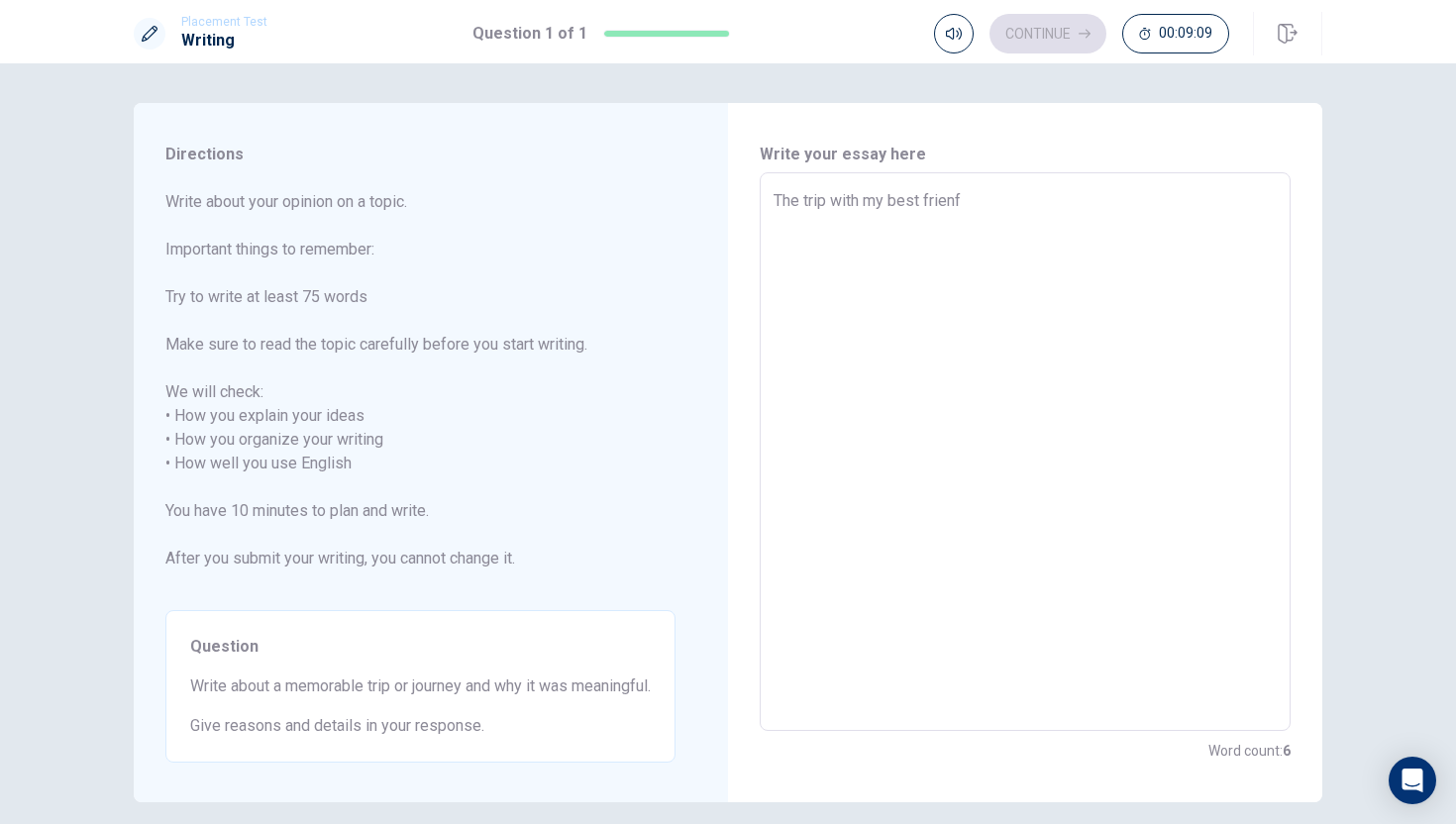 type on "x" 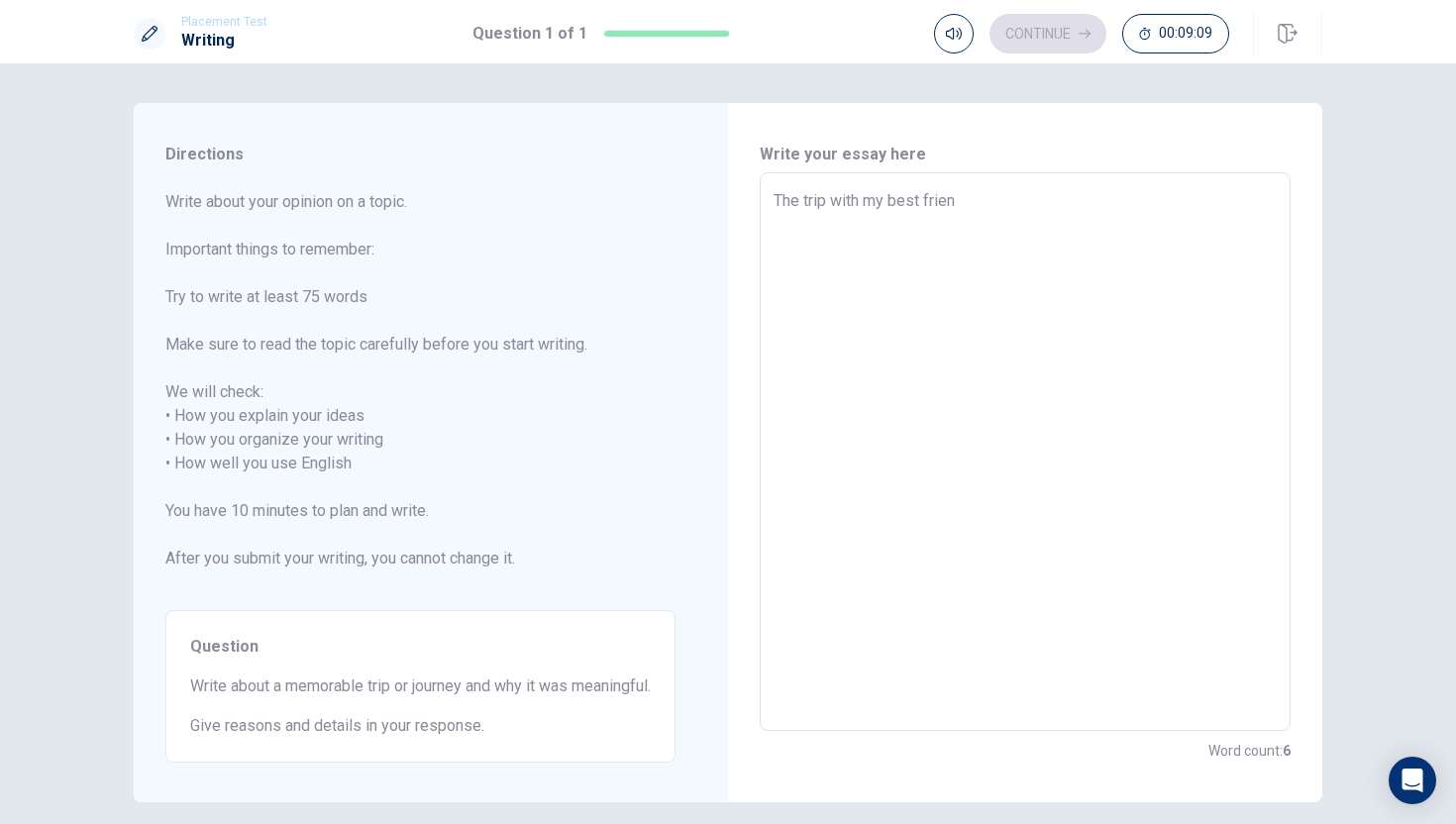 type on "x" 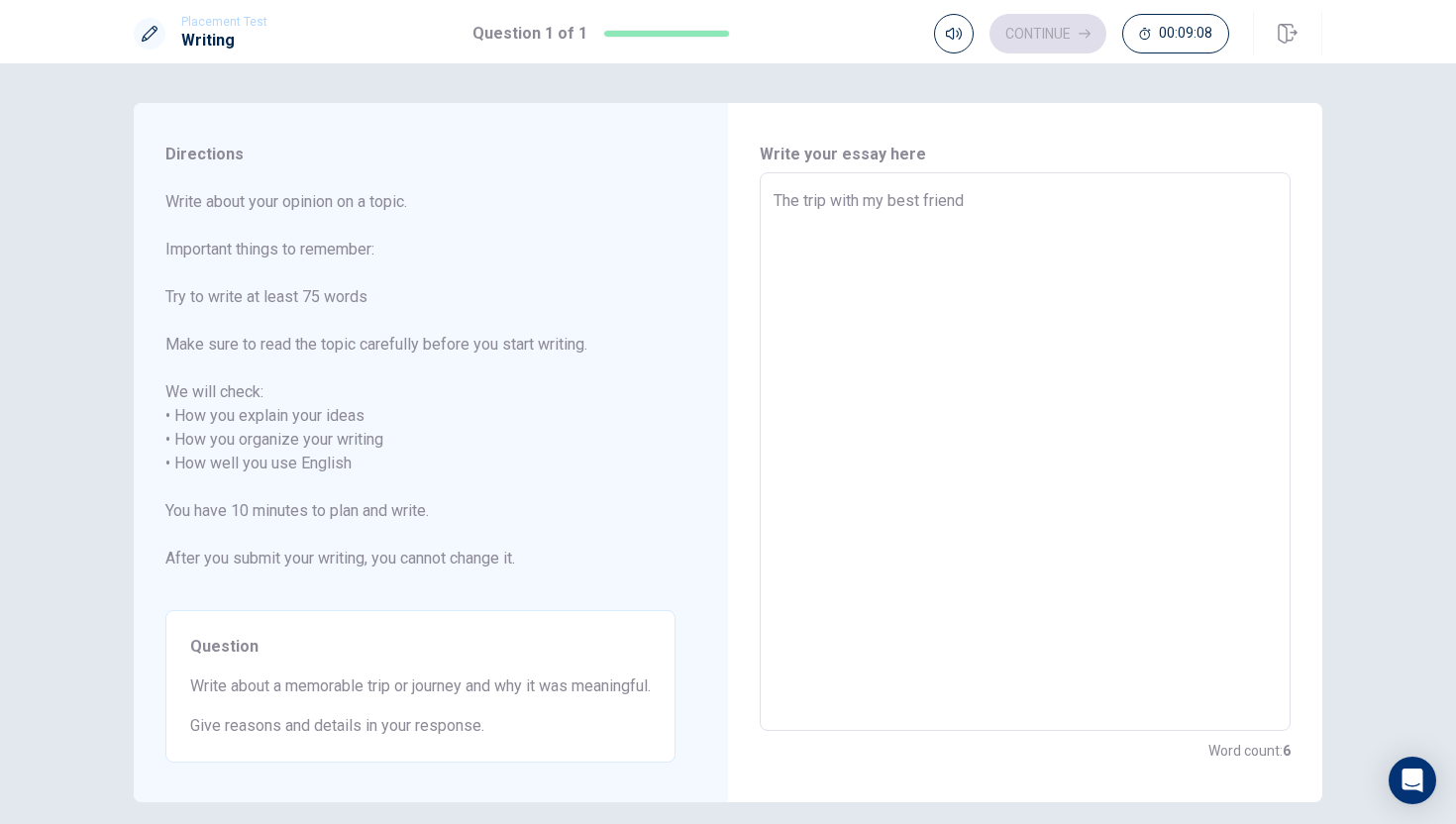 type on "The trip with my best friend" 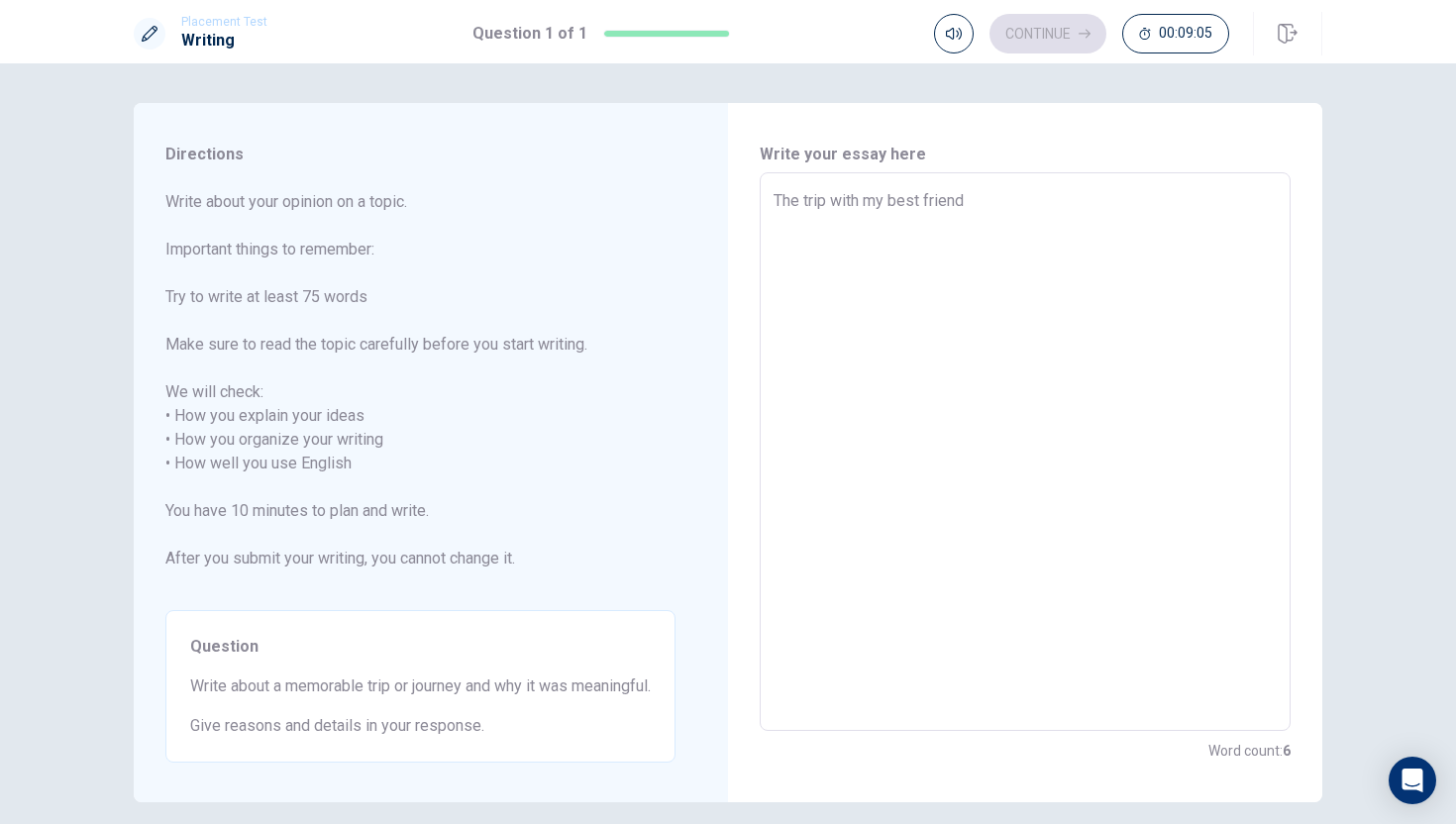type on "x" 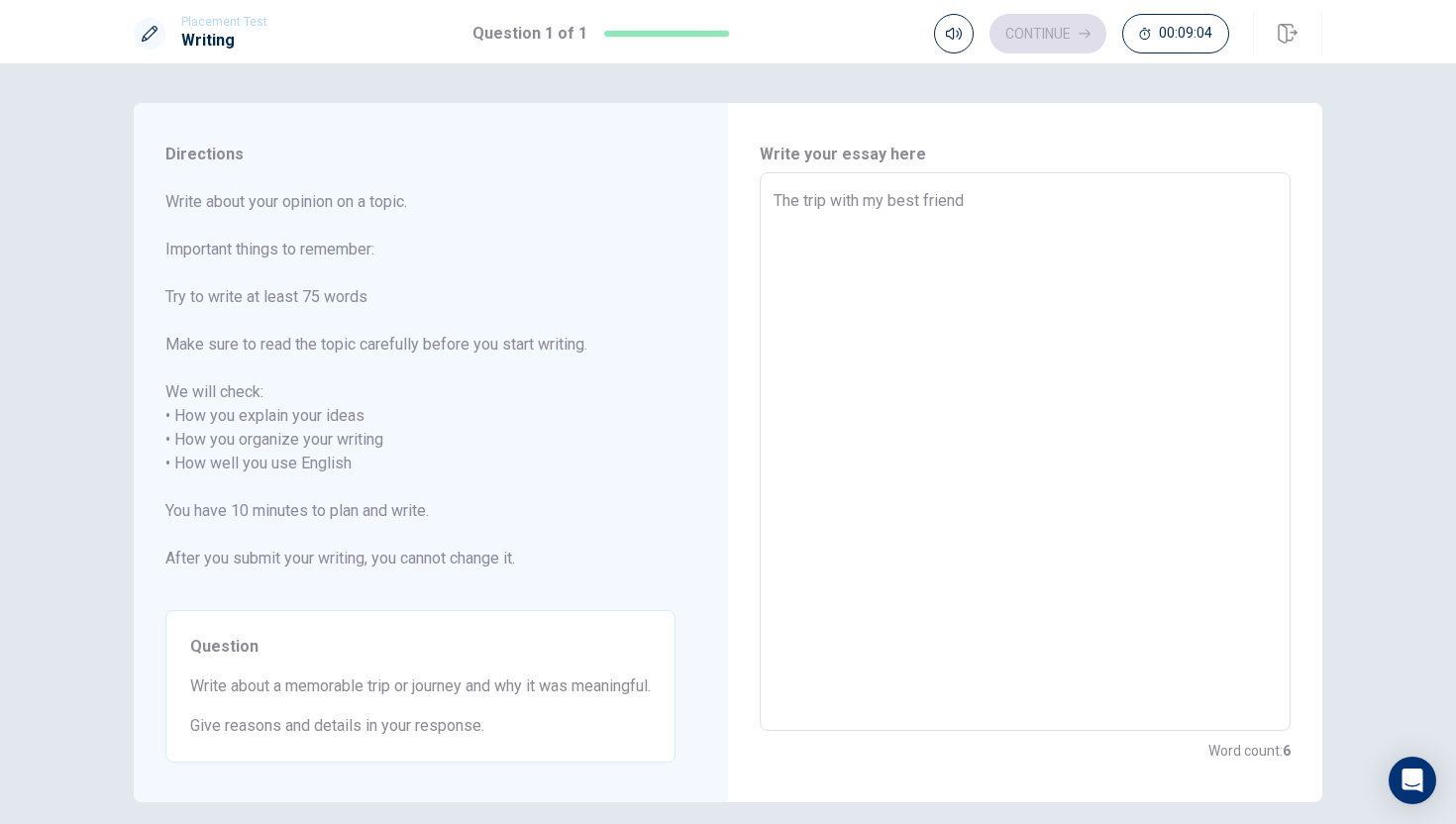 type on "The trip with my best friend w" 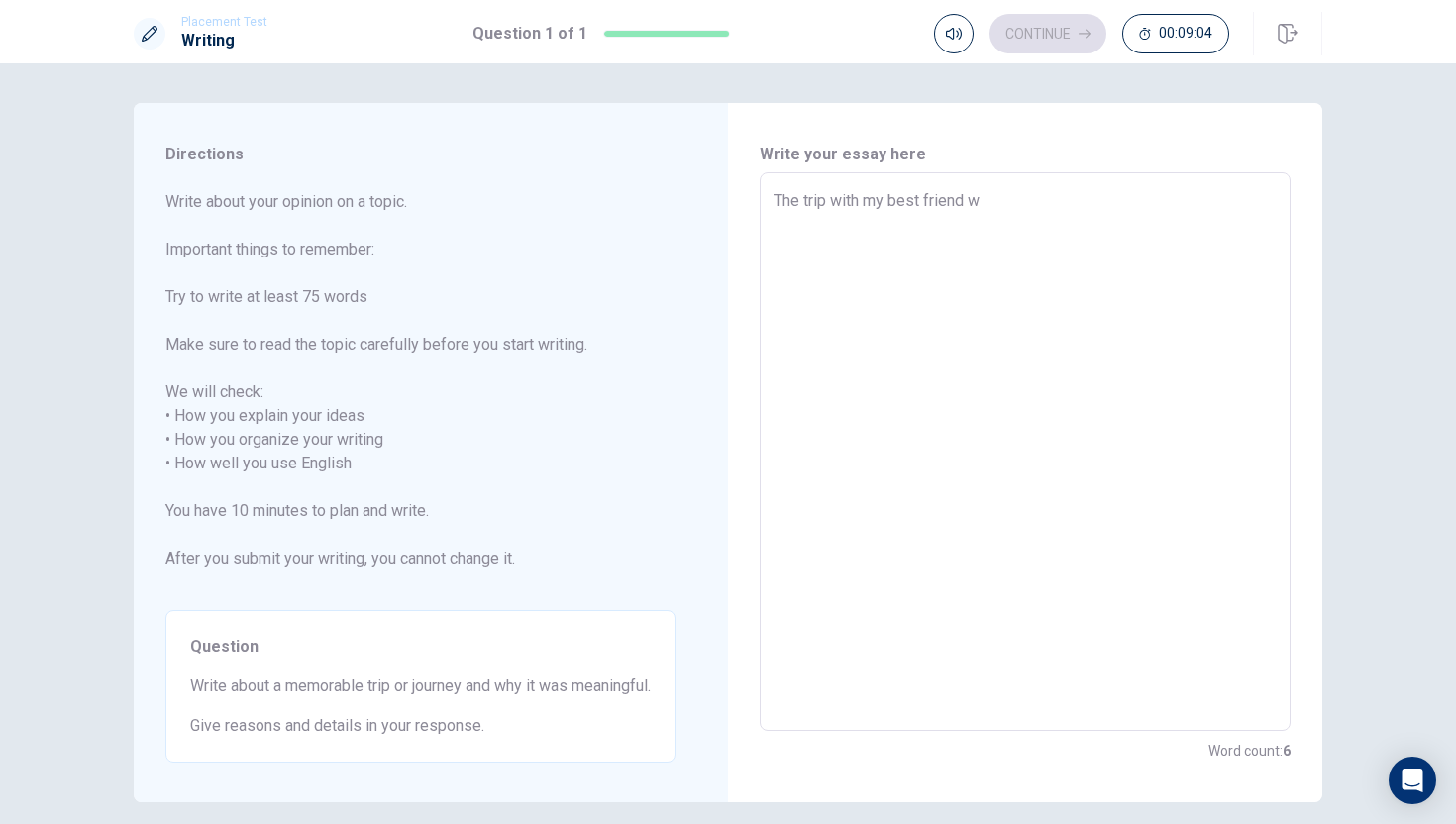 type on "x" 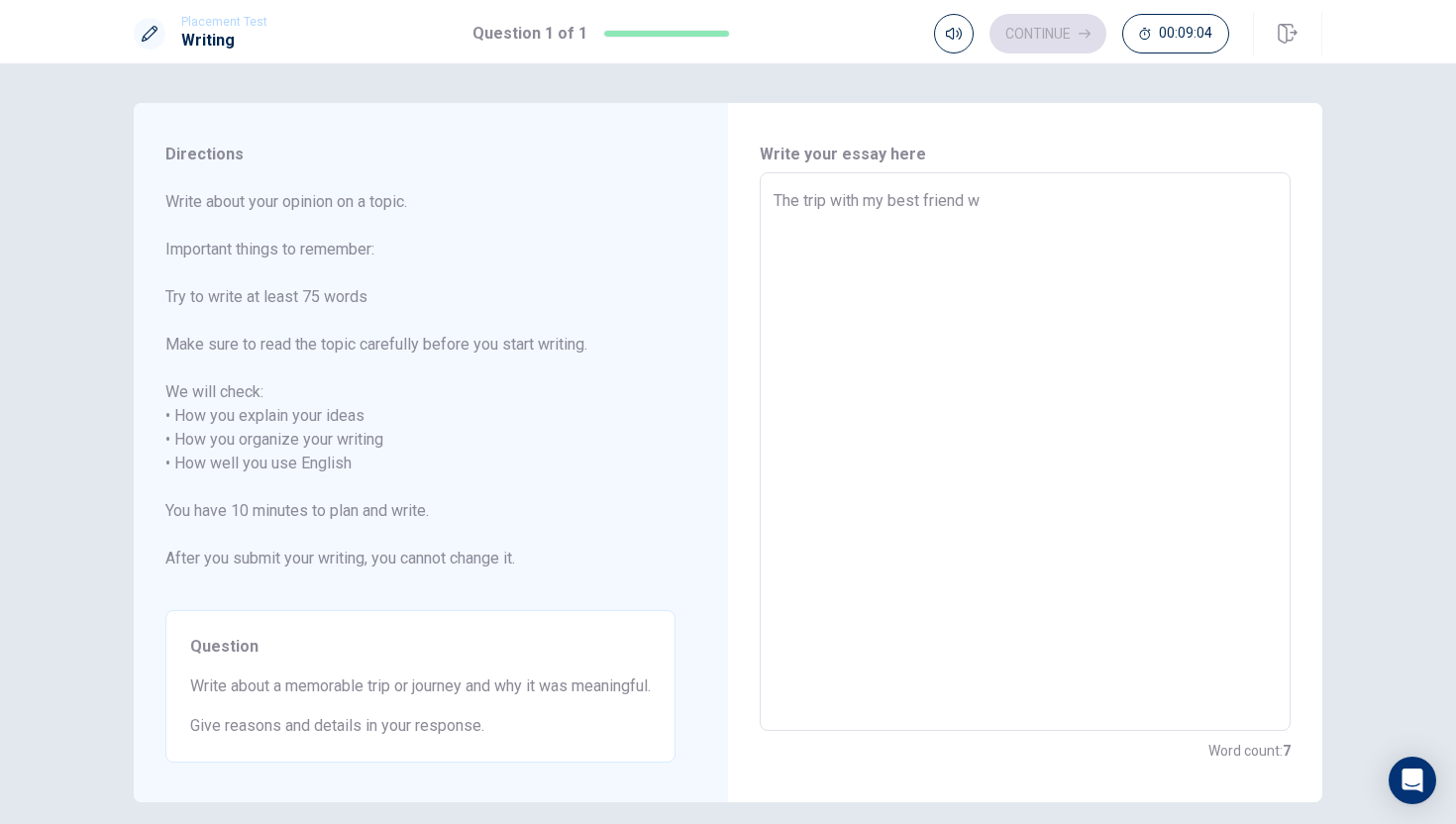 type on "The trip with my best friend [PERSON_NAME]" 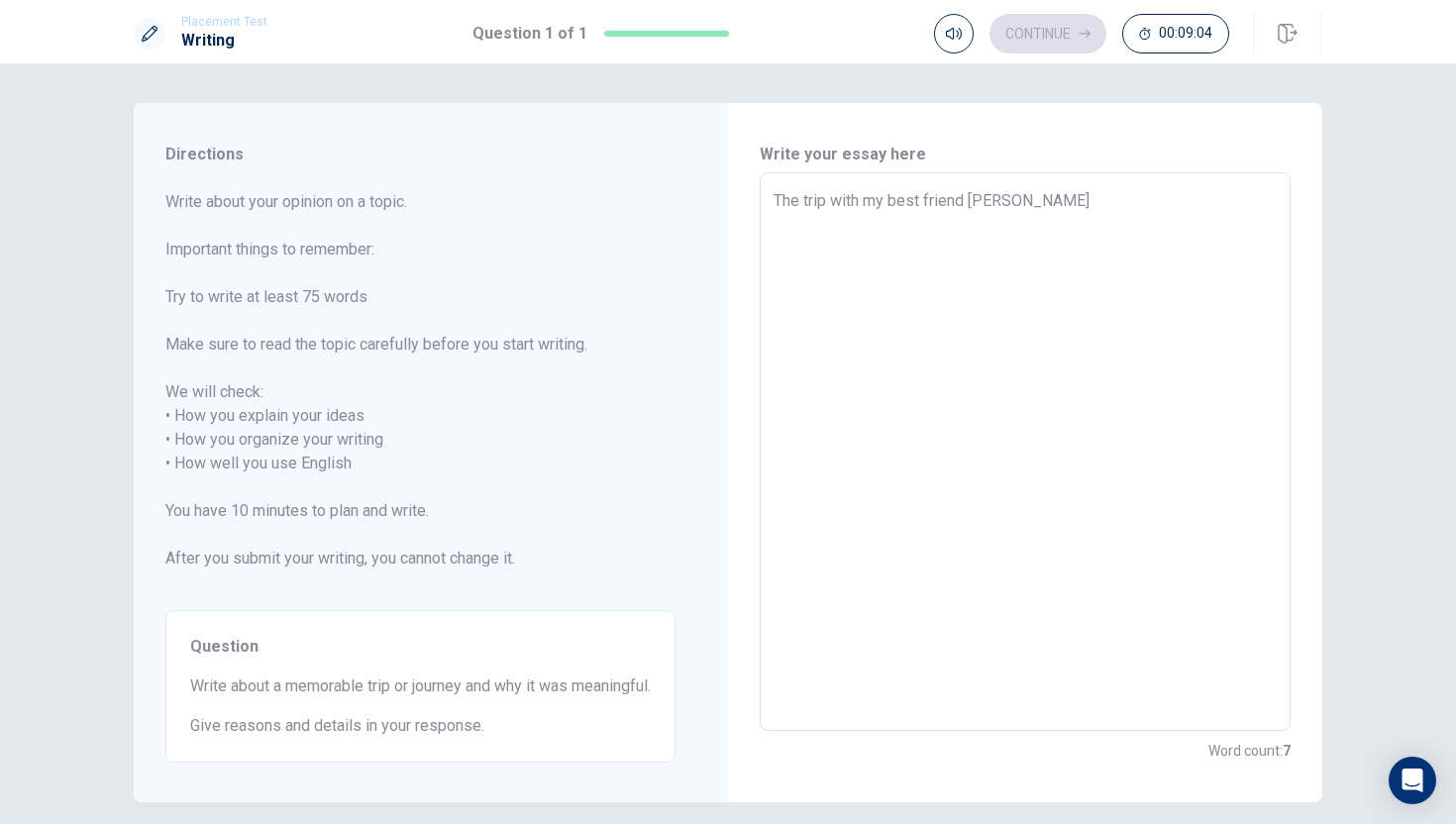 type on "x" 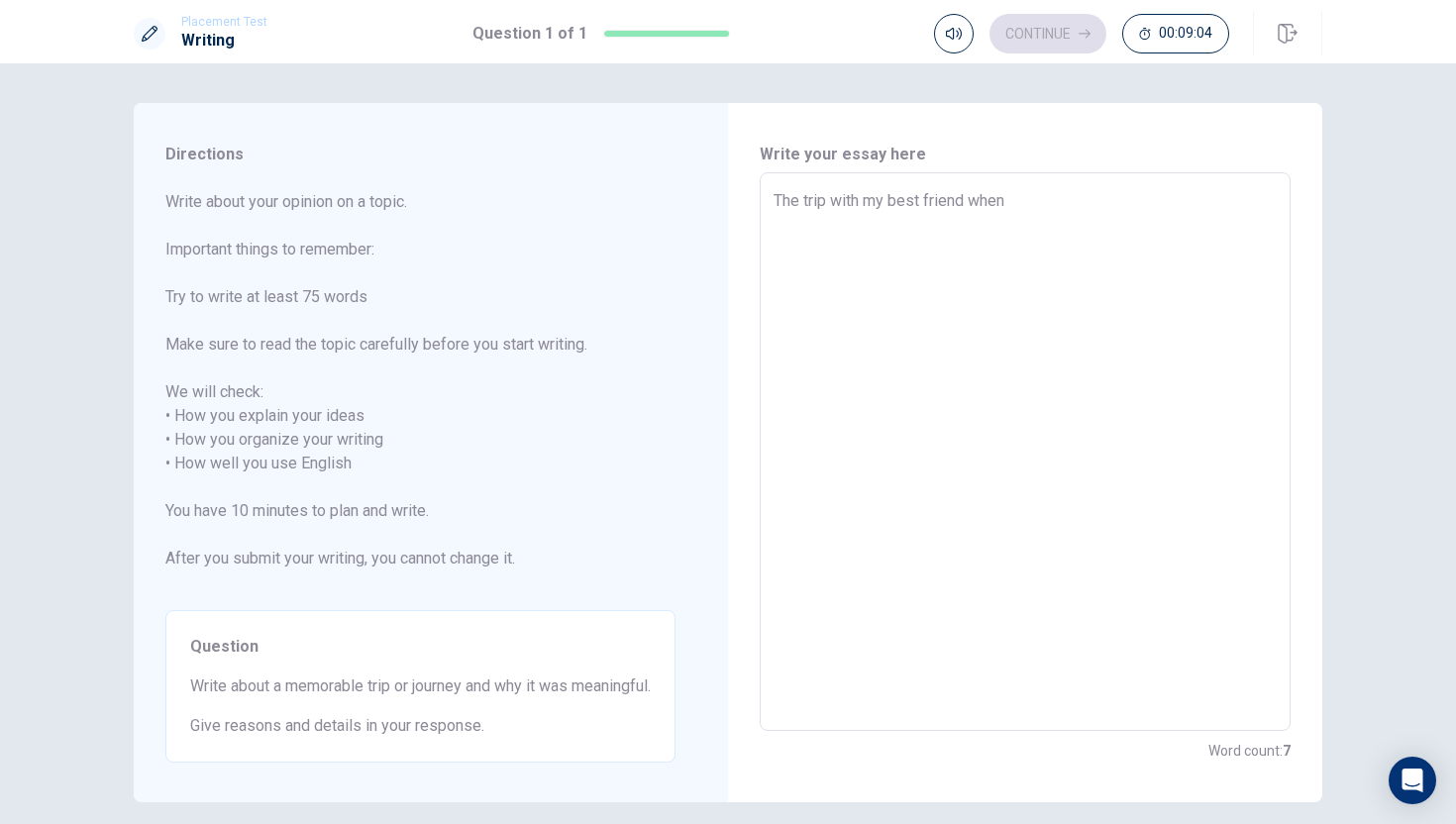 type on "x" 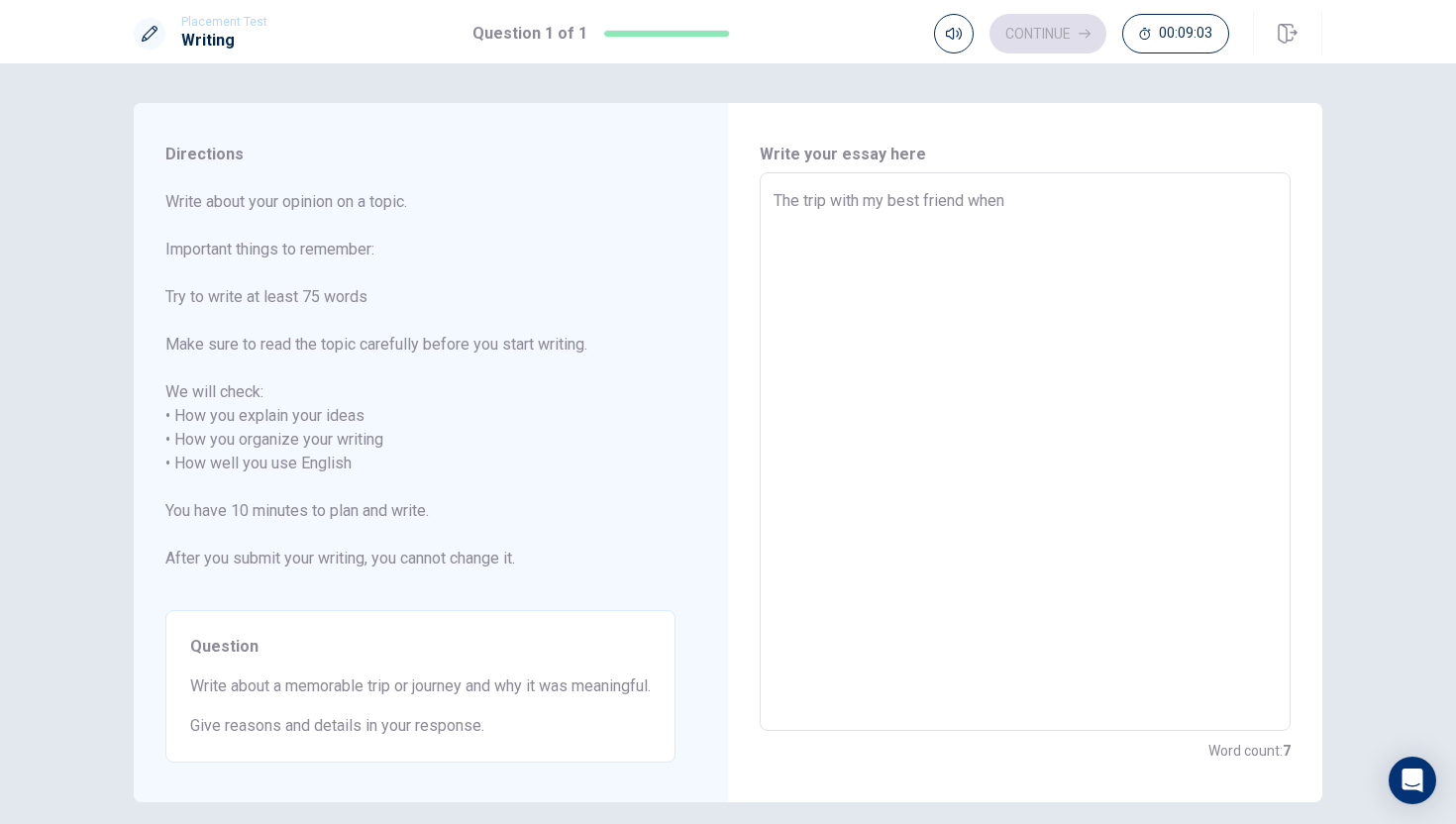 type on "The trip with my best friend when" 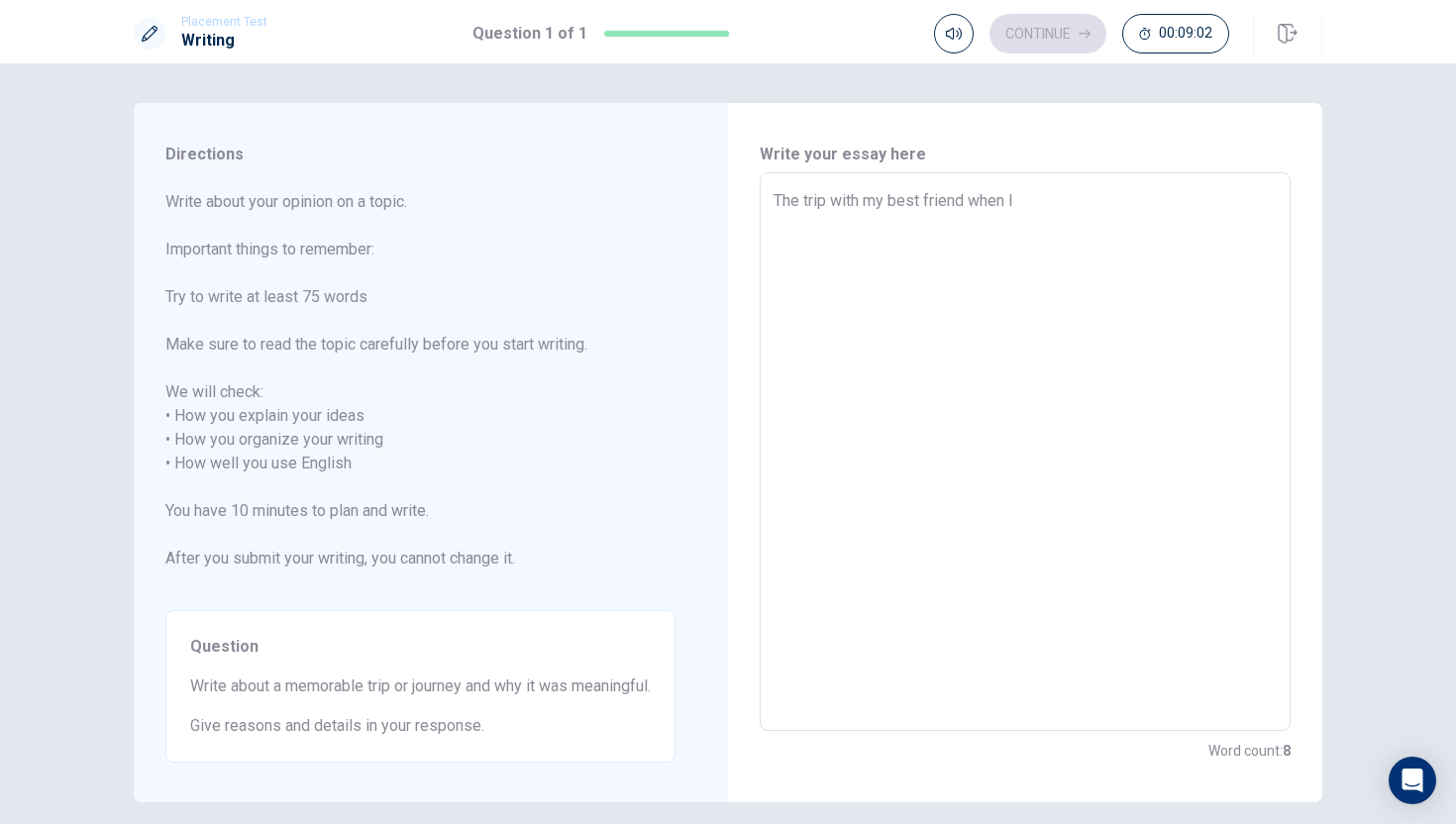 type on "x" 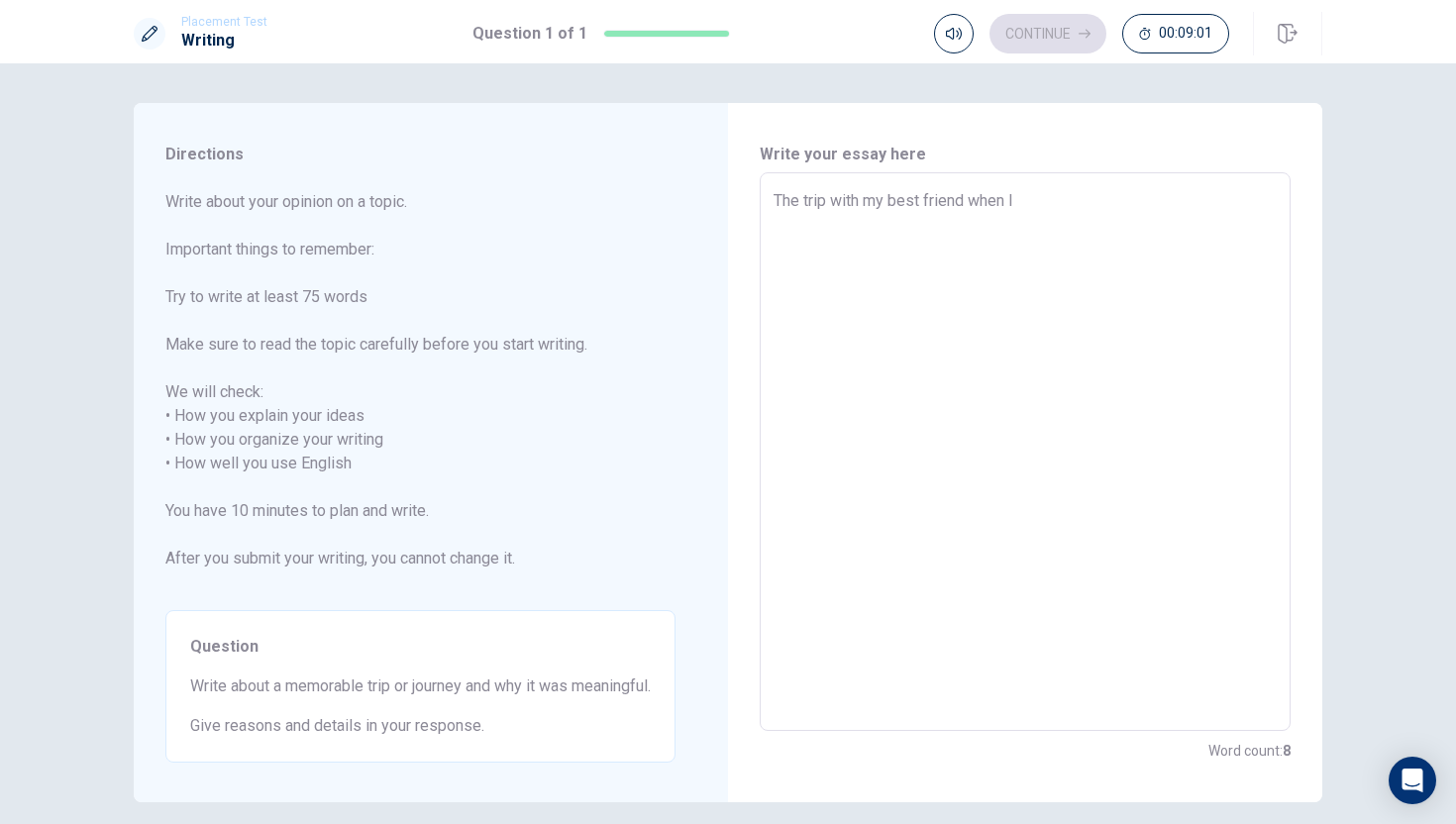 type on "The trip with my best friend when I w" 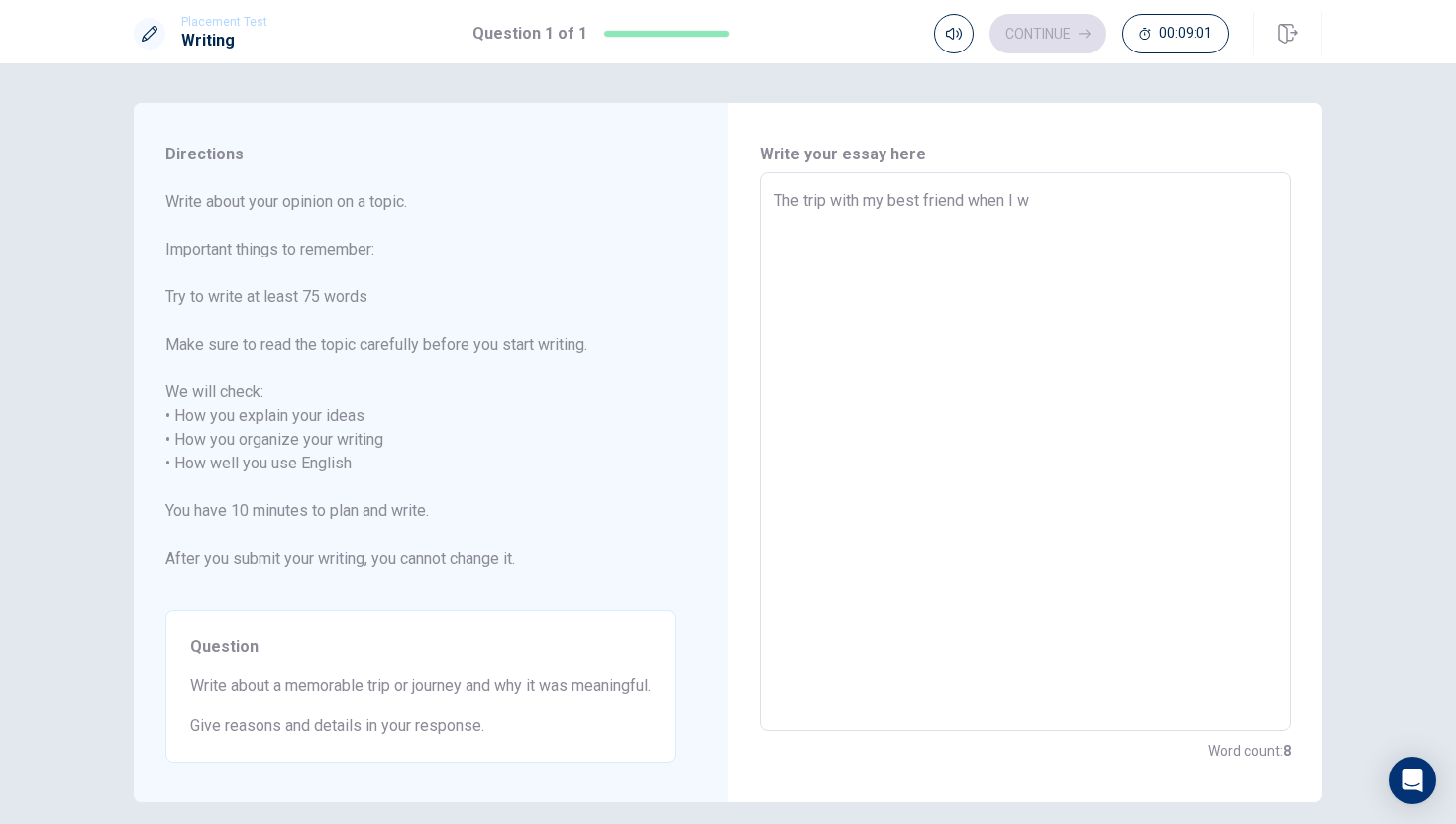 type on "x" 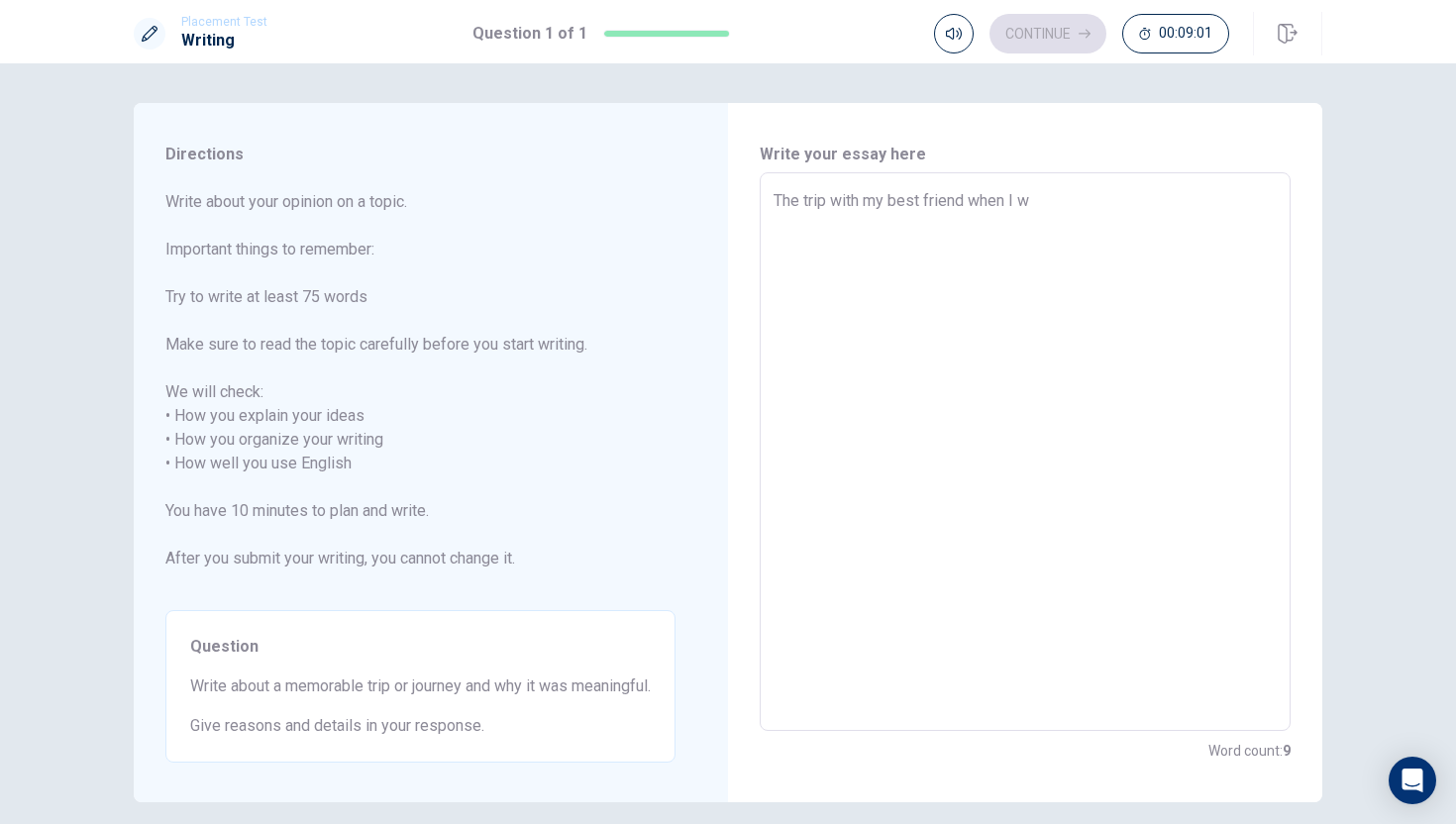 type on "The trip with my best friend when I wa" 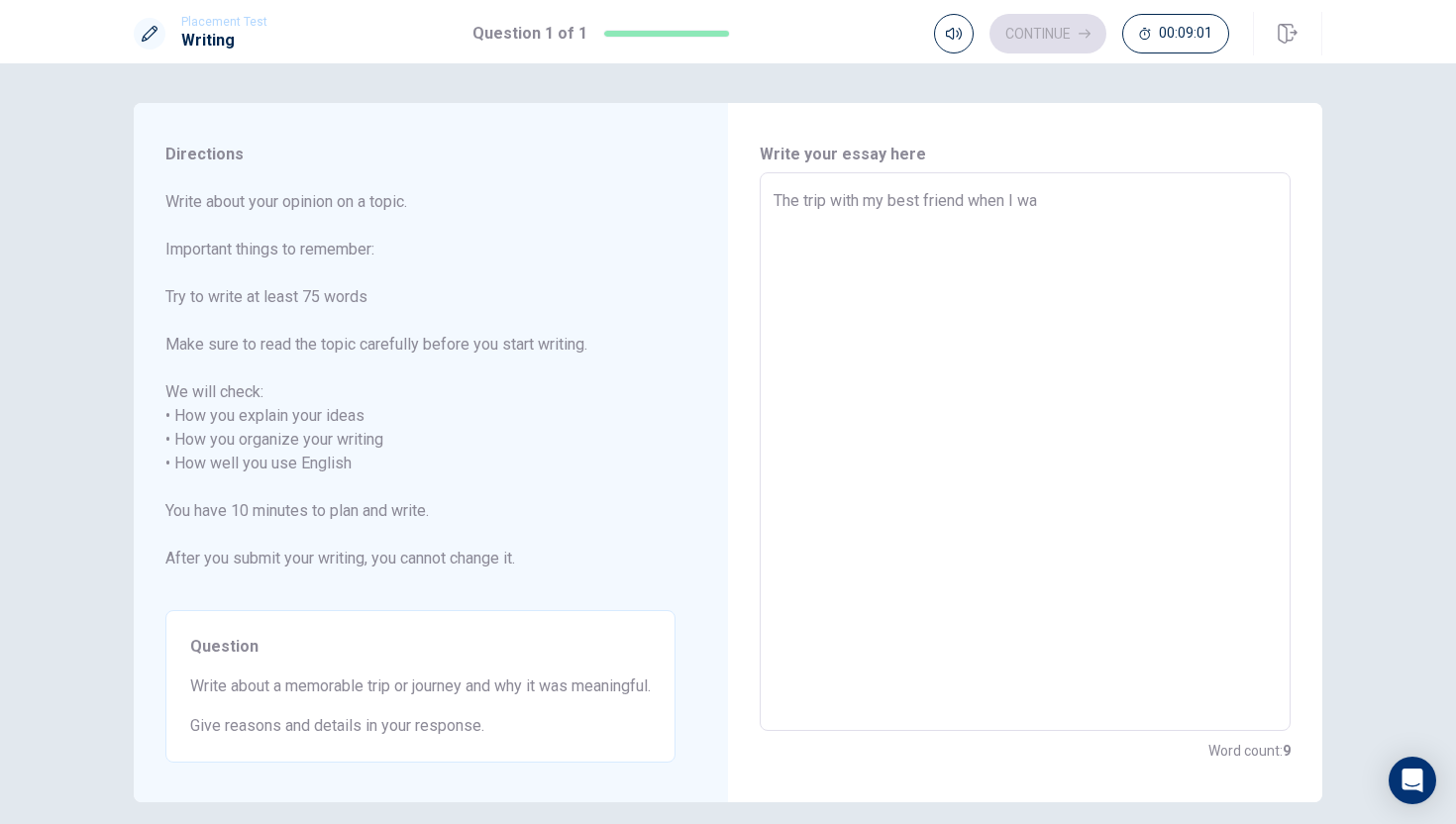 type on "x" 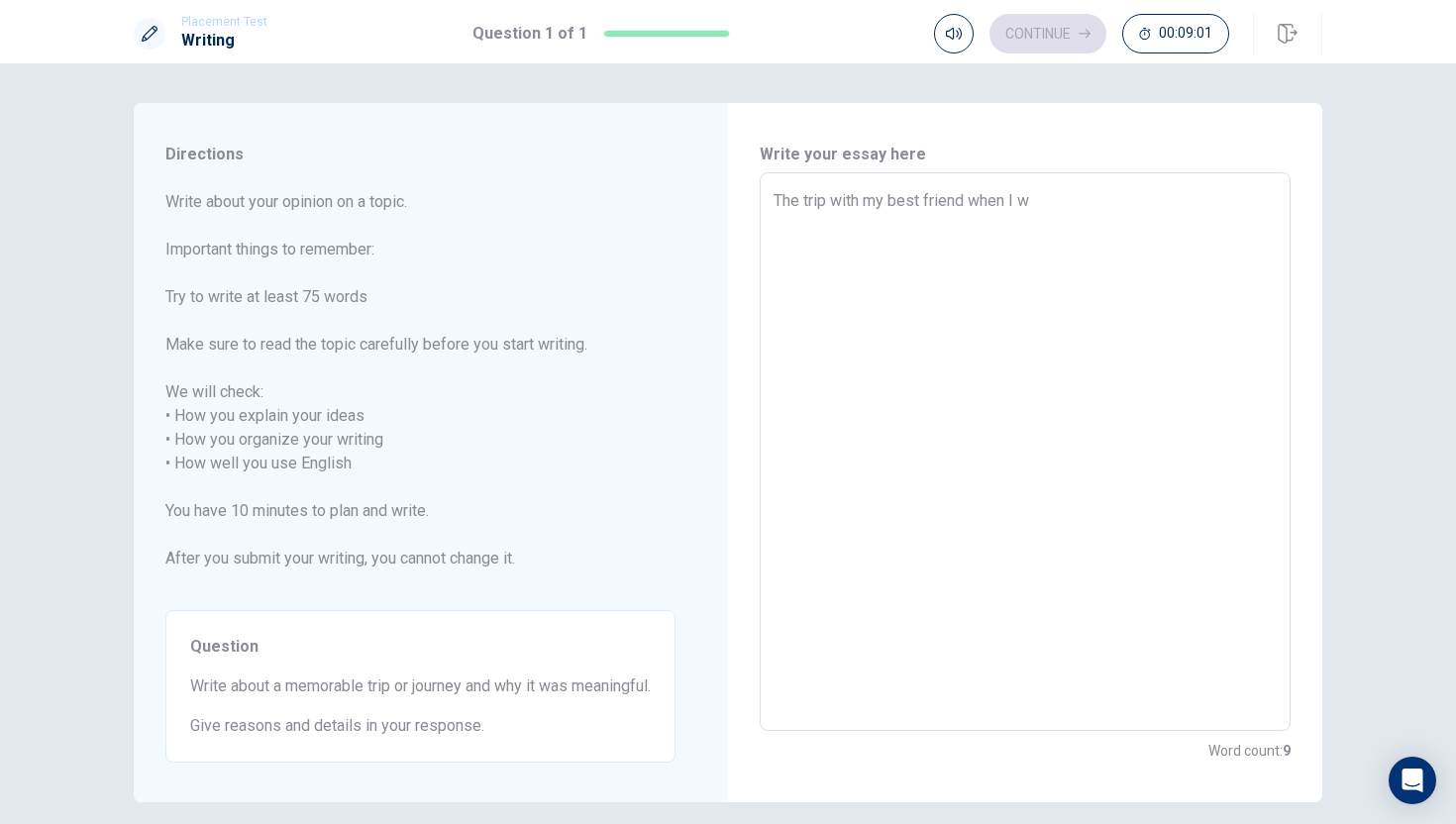 type on "x" 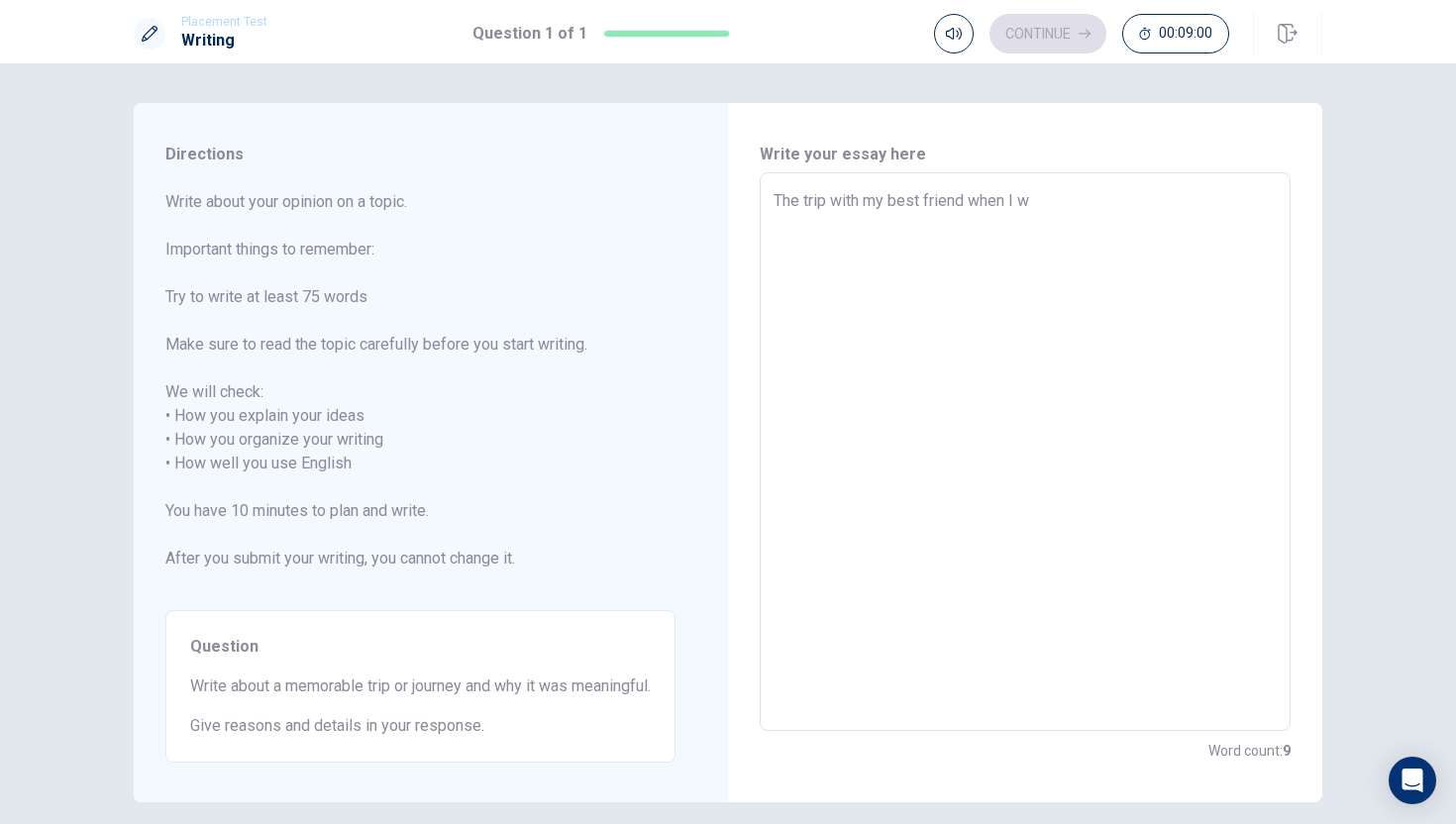 type on "The trip with my best friend when I" 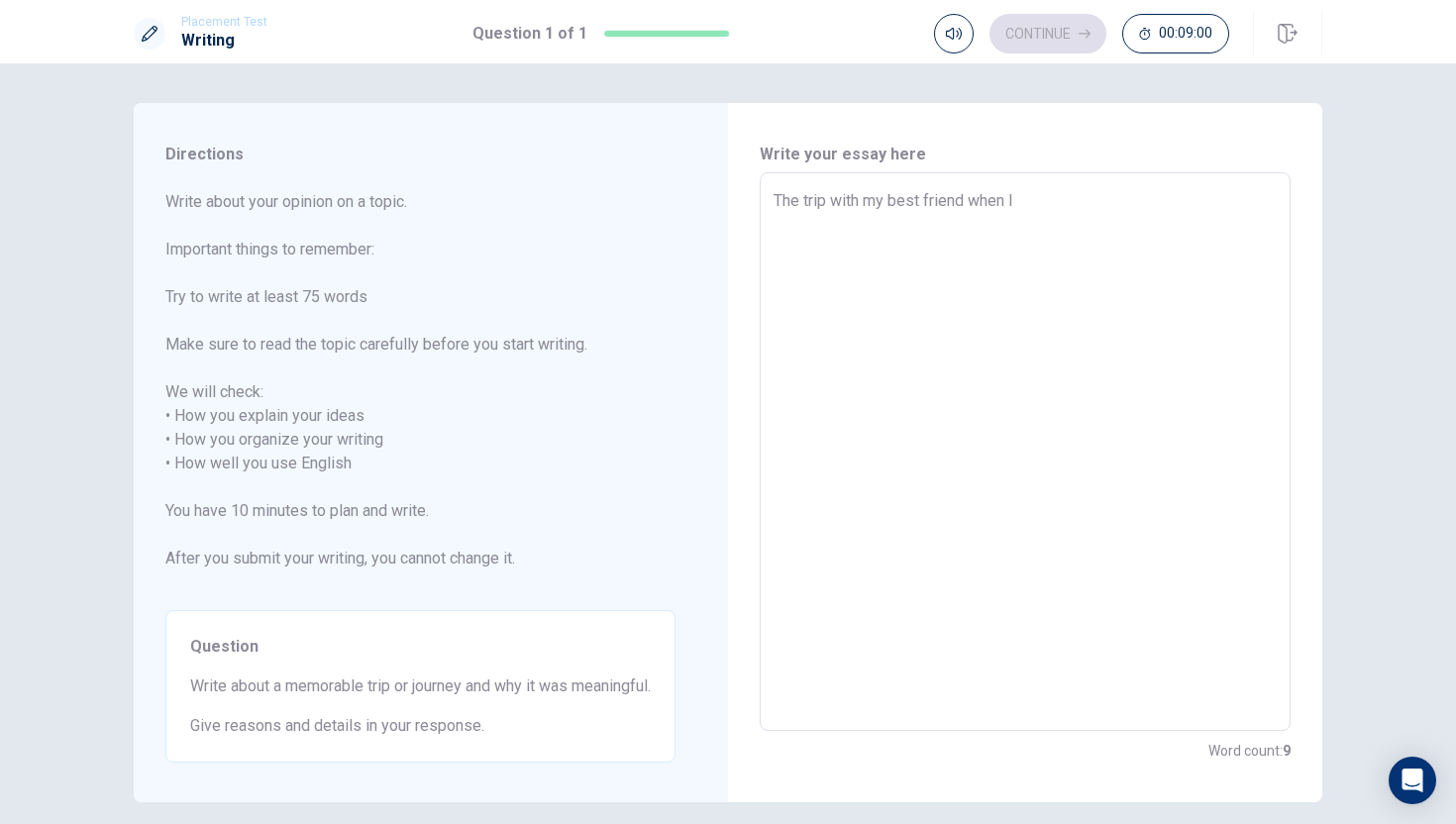type on "x" 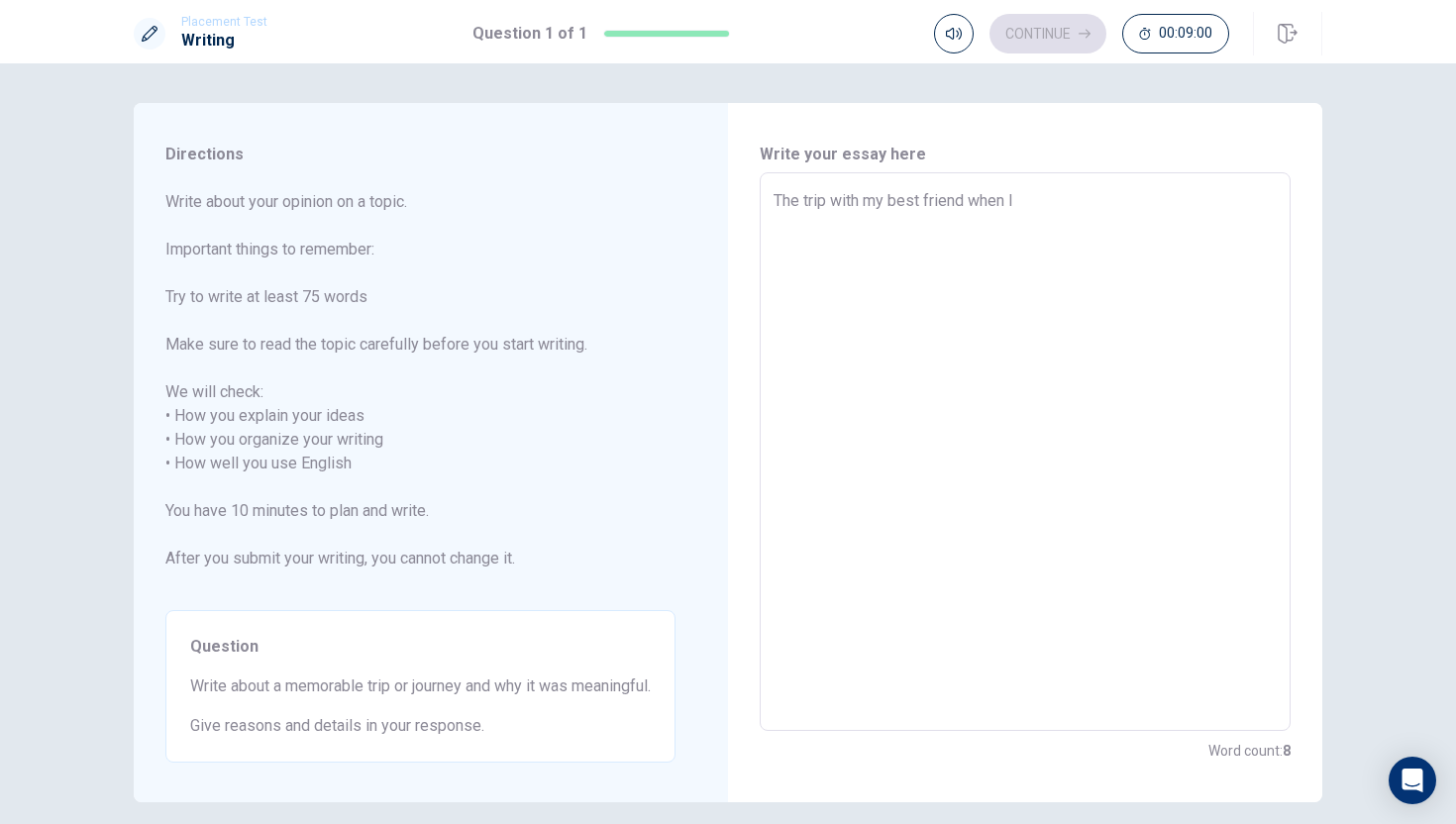 type on "The trip with my best friend when I" 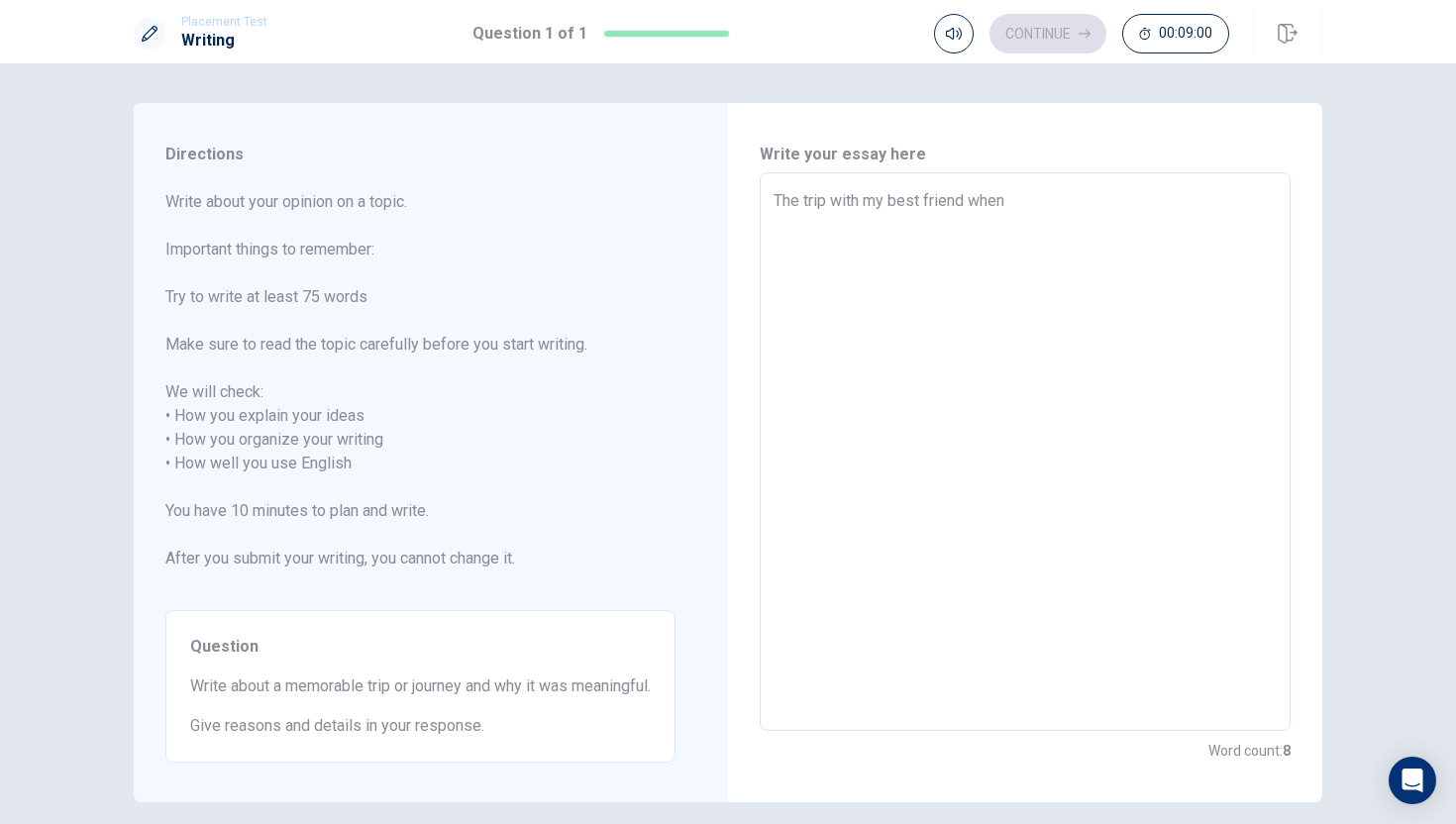type on "x" 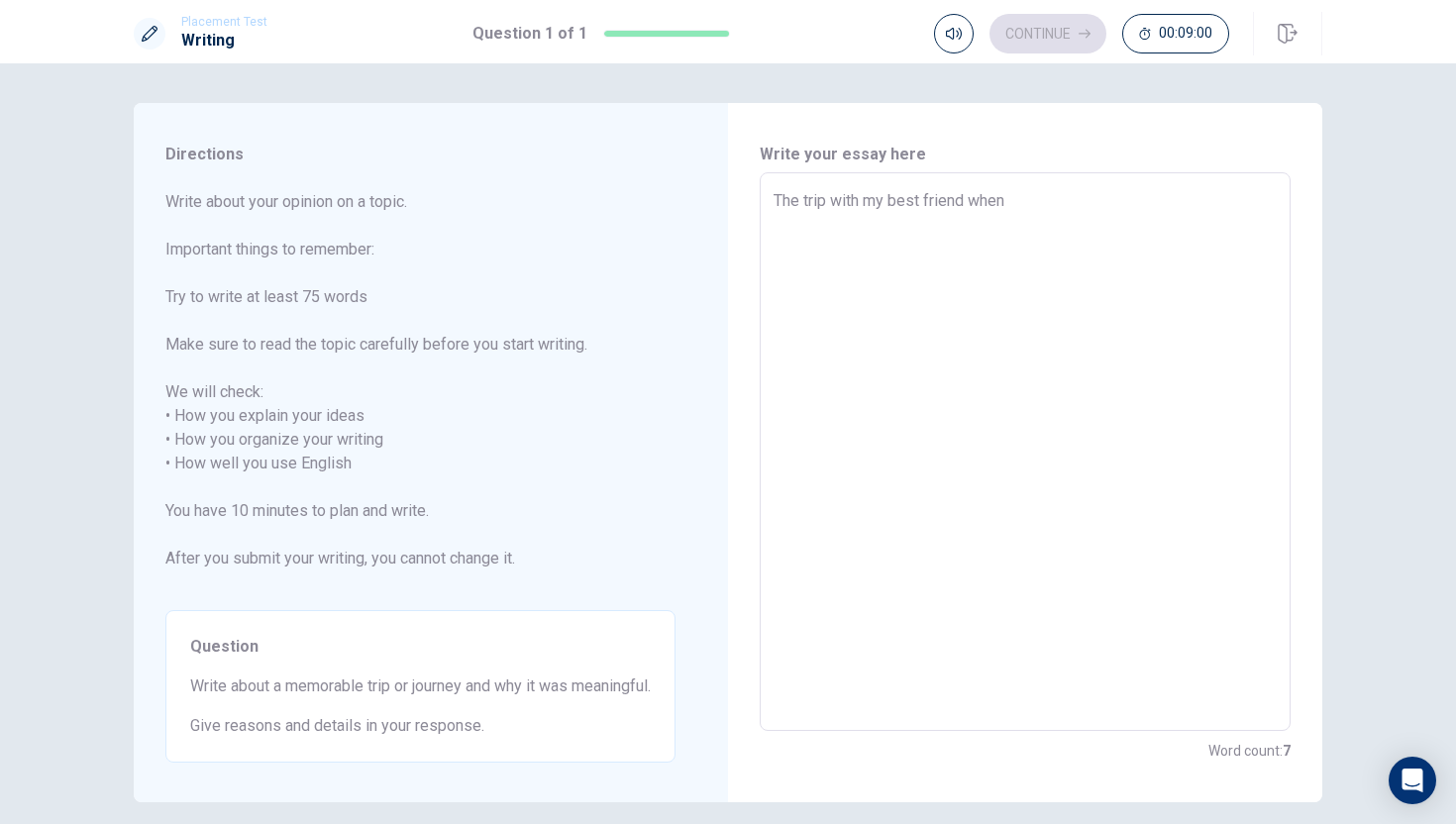 type on "The trip with my best friend when" 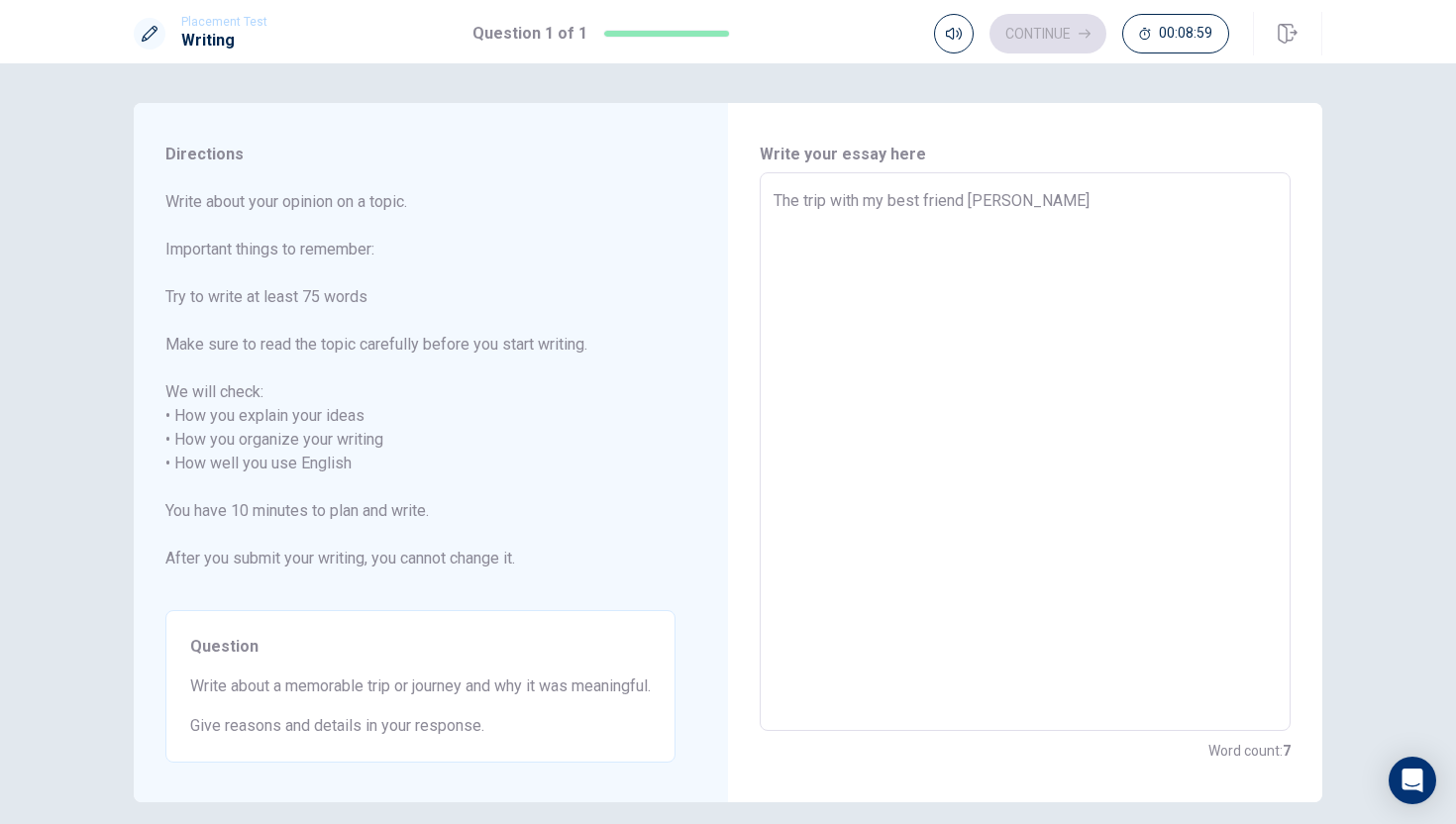 type on "The trip with my best friend [PERSON_NAME]" 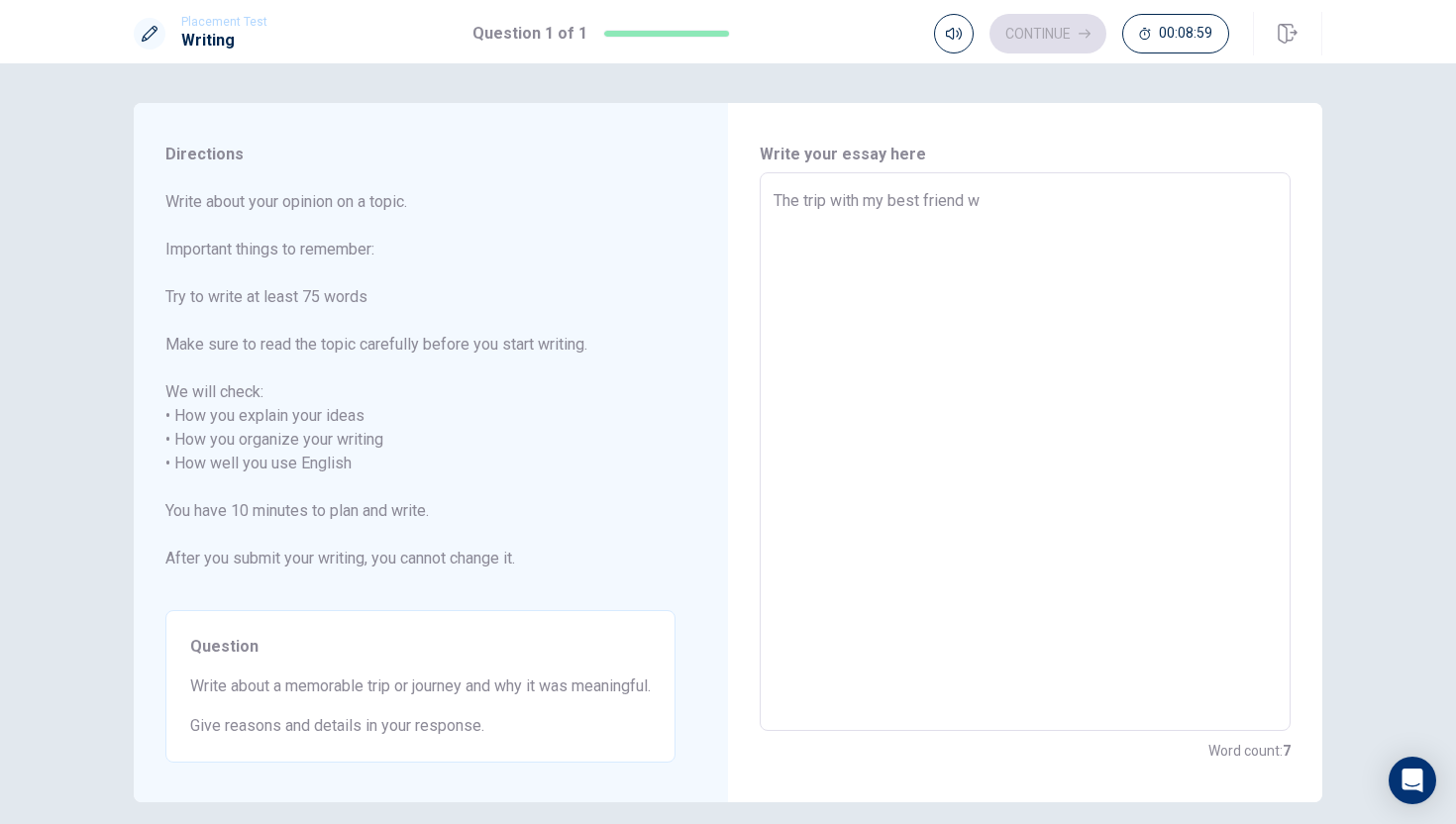 type on "x" 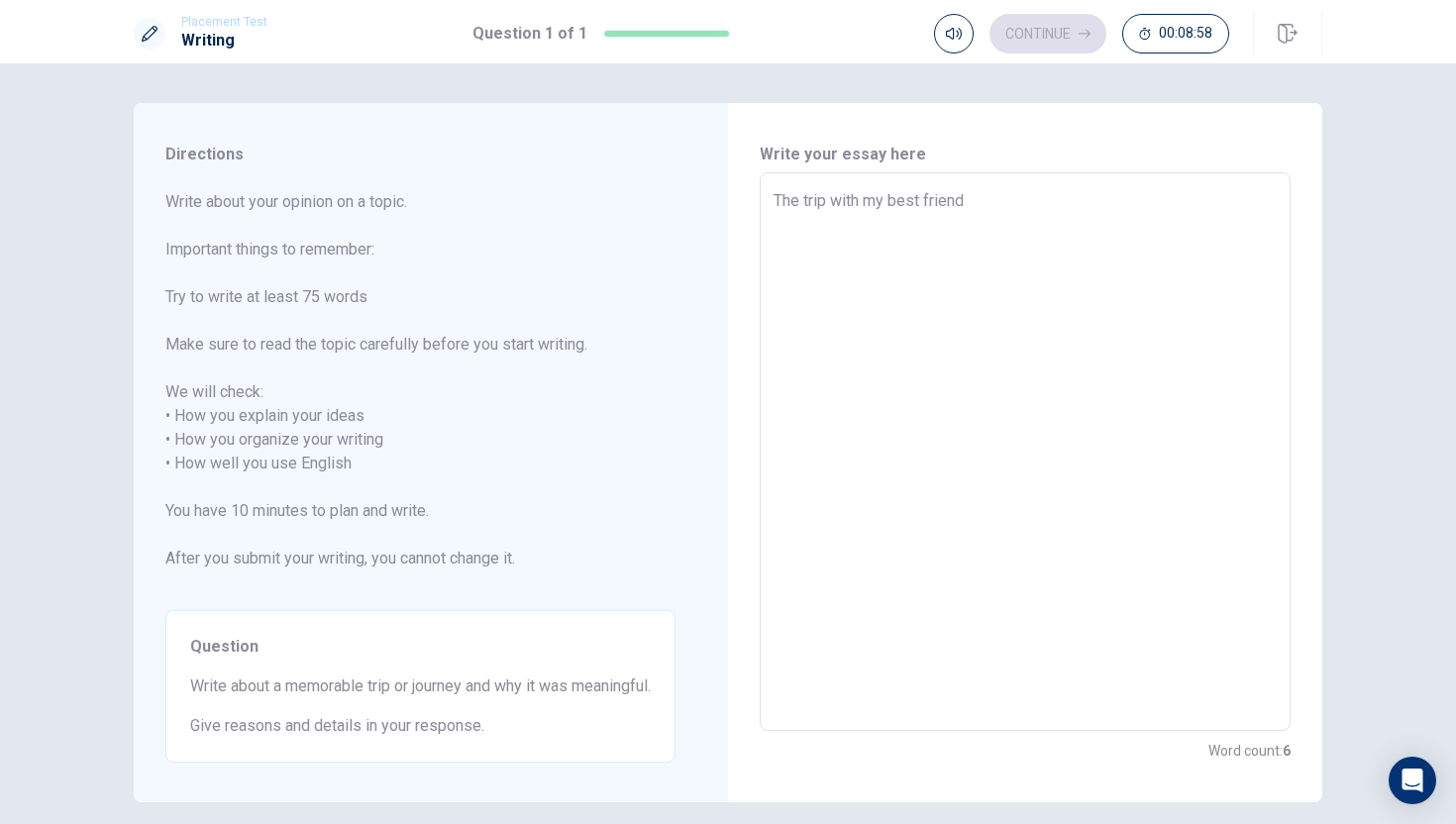 click on "The trip with my best friend" at bounding box center [1025, 452] 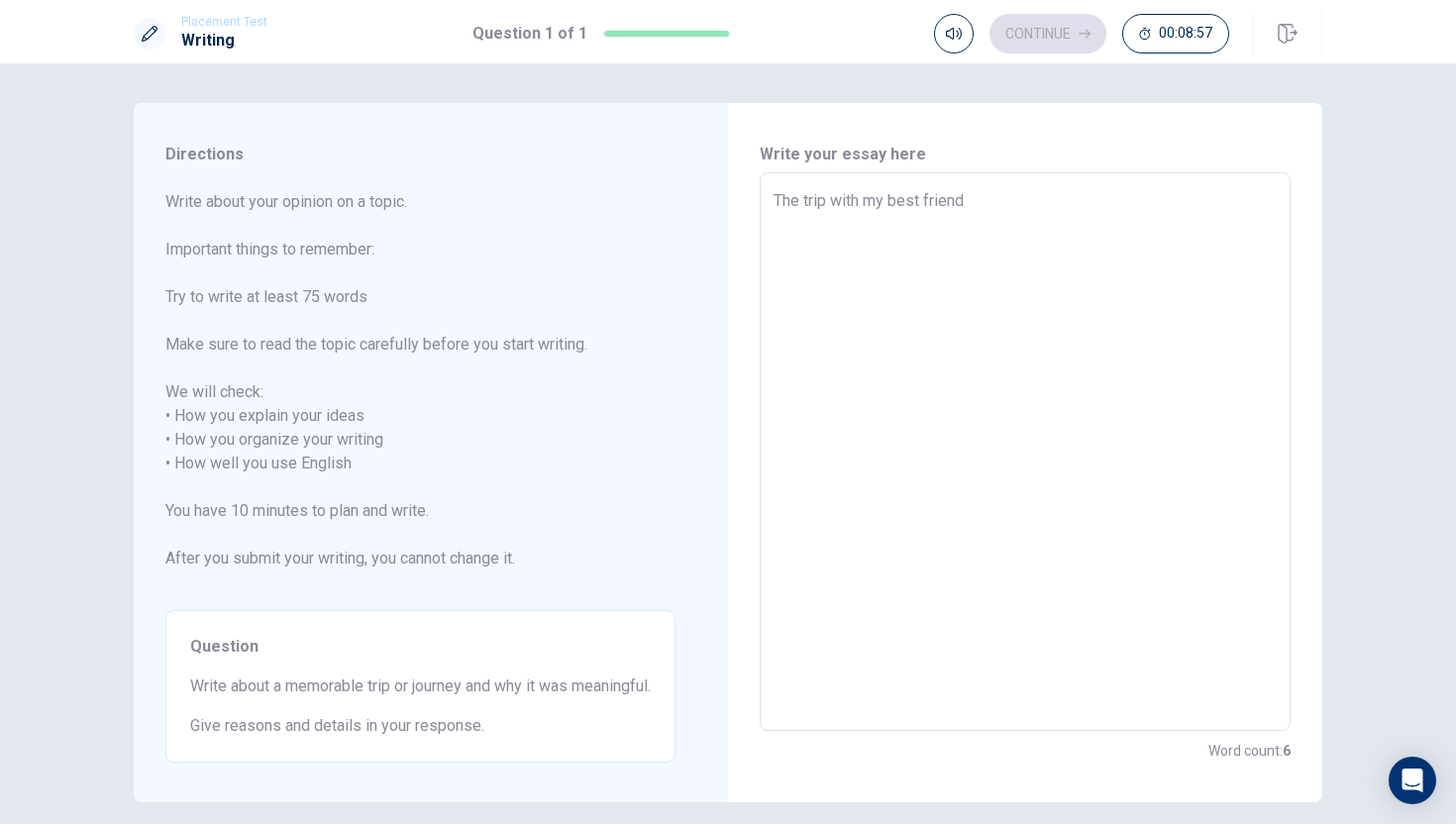 type on "The trip  with my best friend" 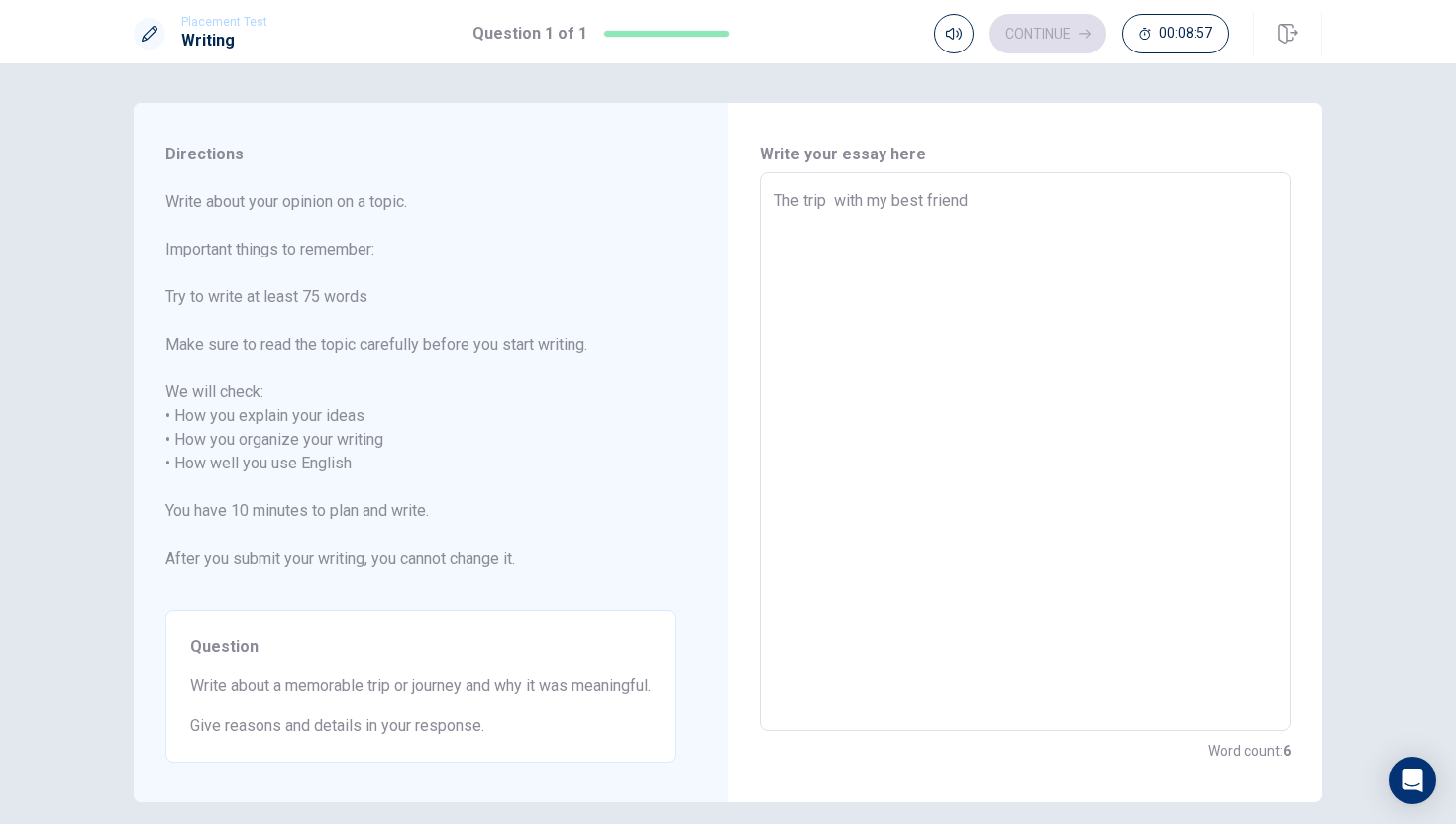 type on "x" 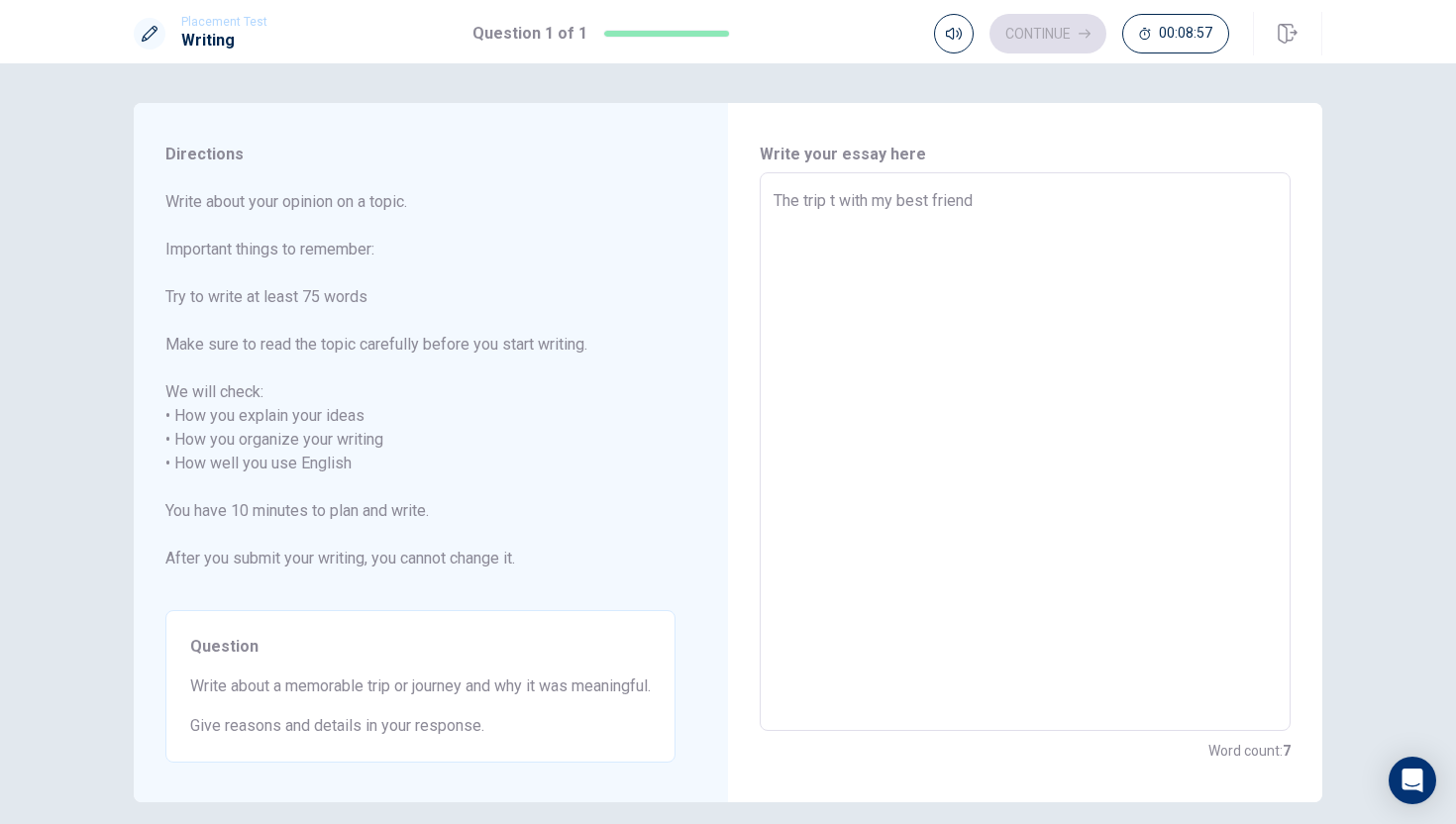 type on "x" 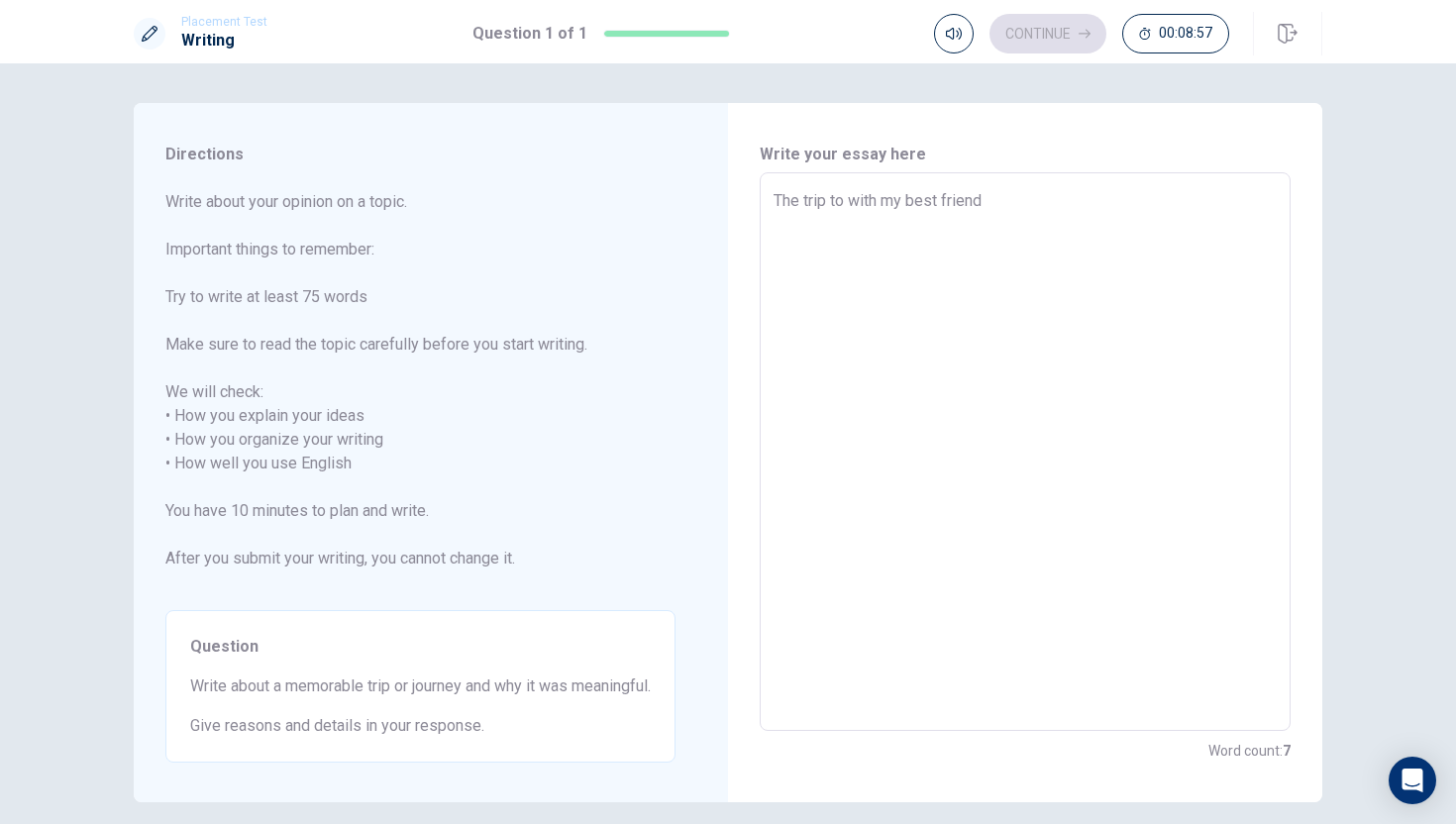 type on "x" 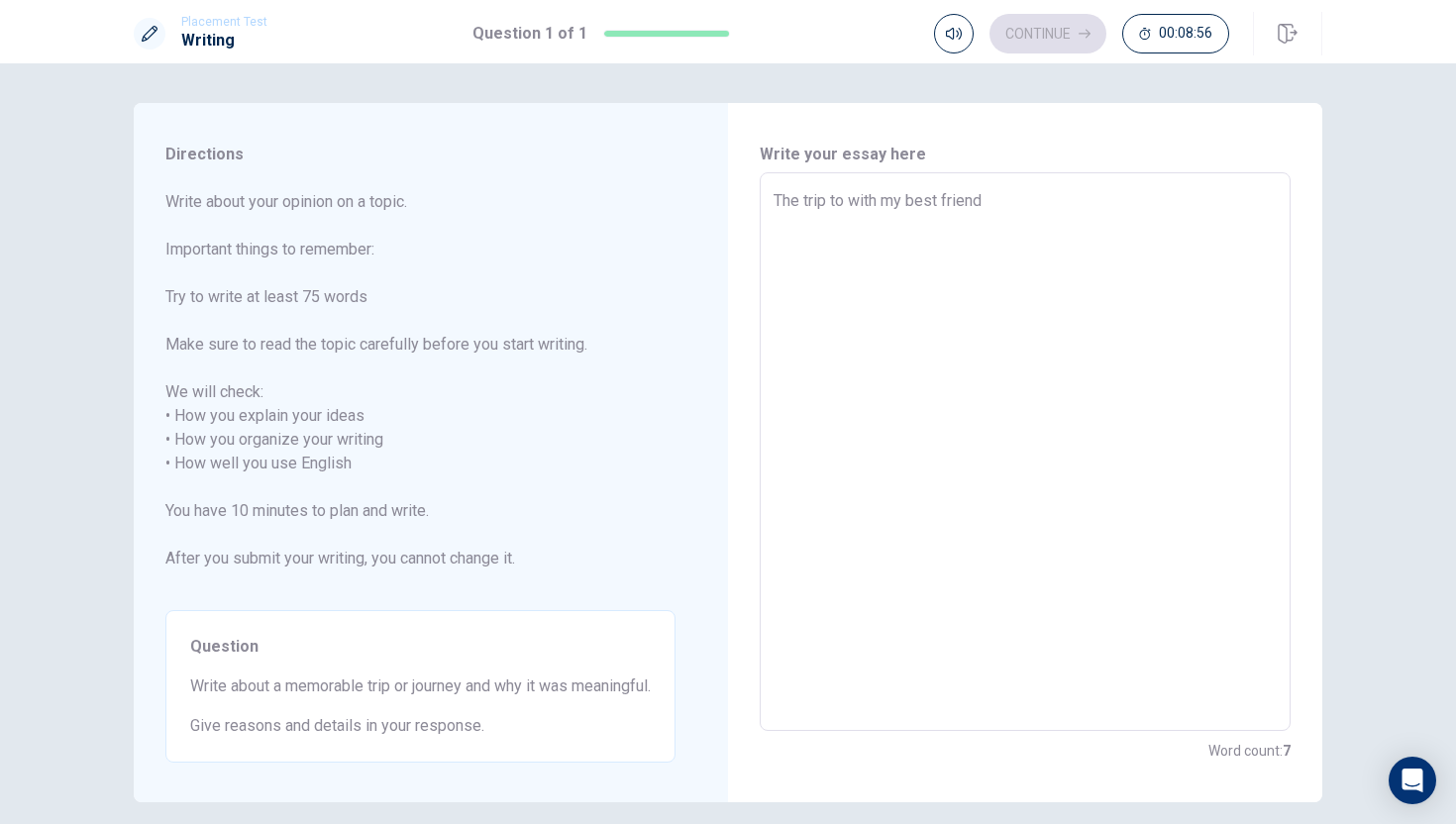 type on "The trip to  with my best friend" 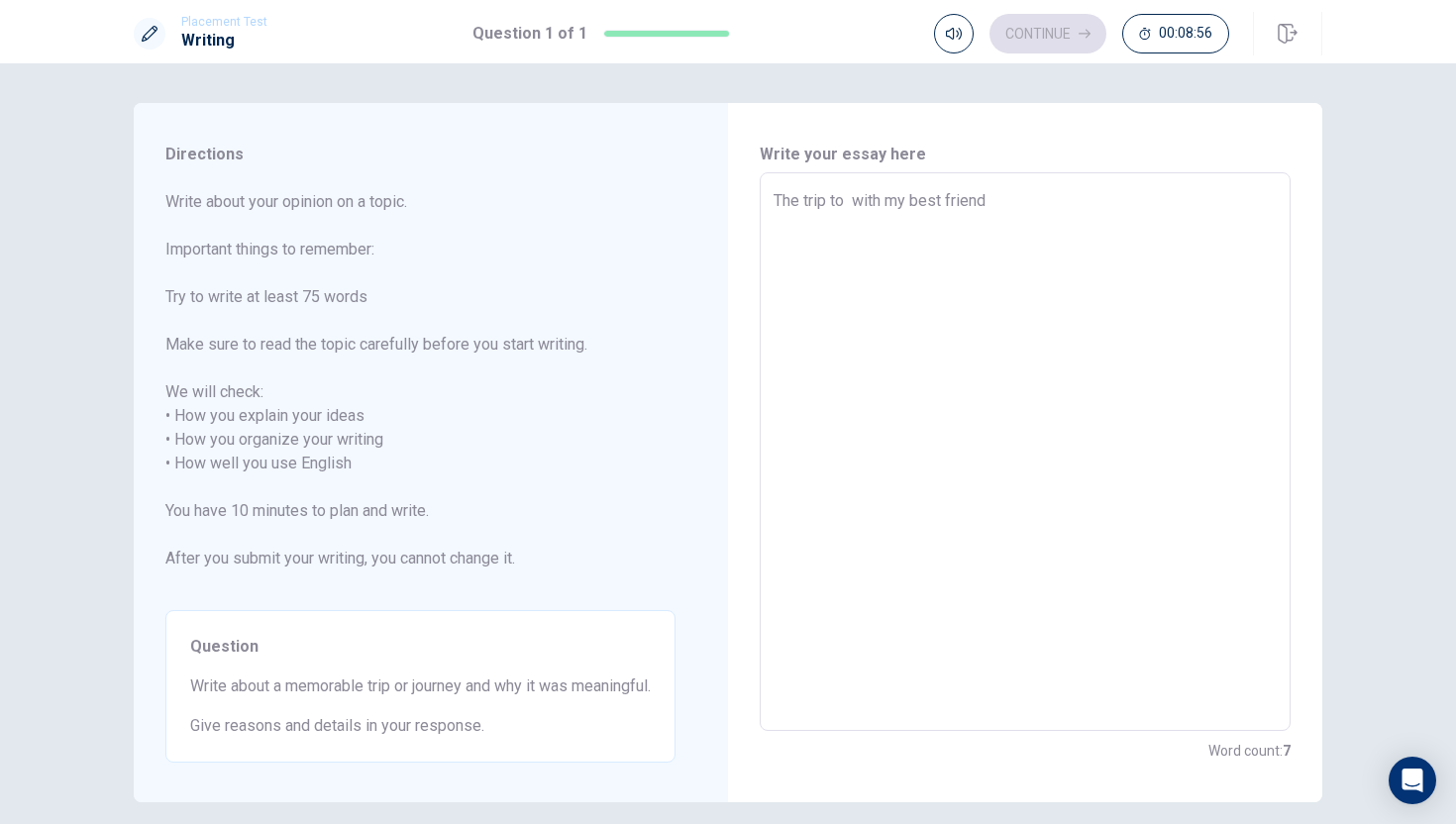 type 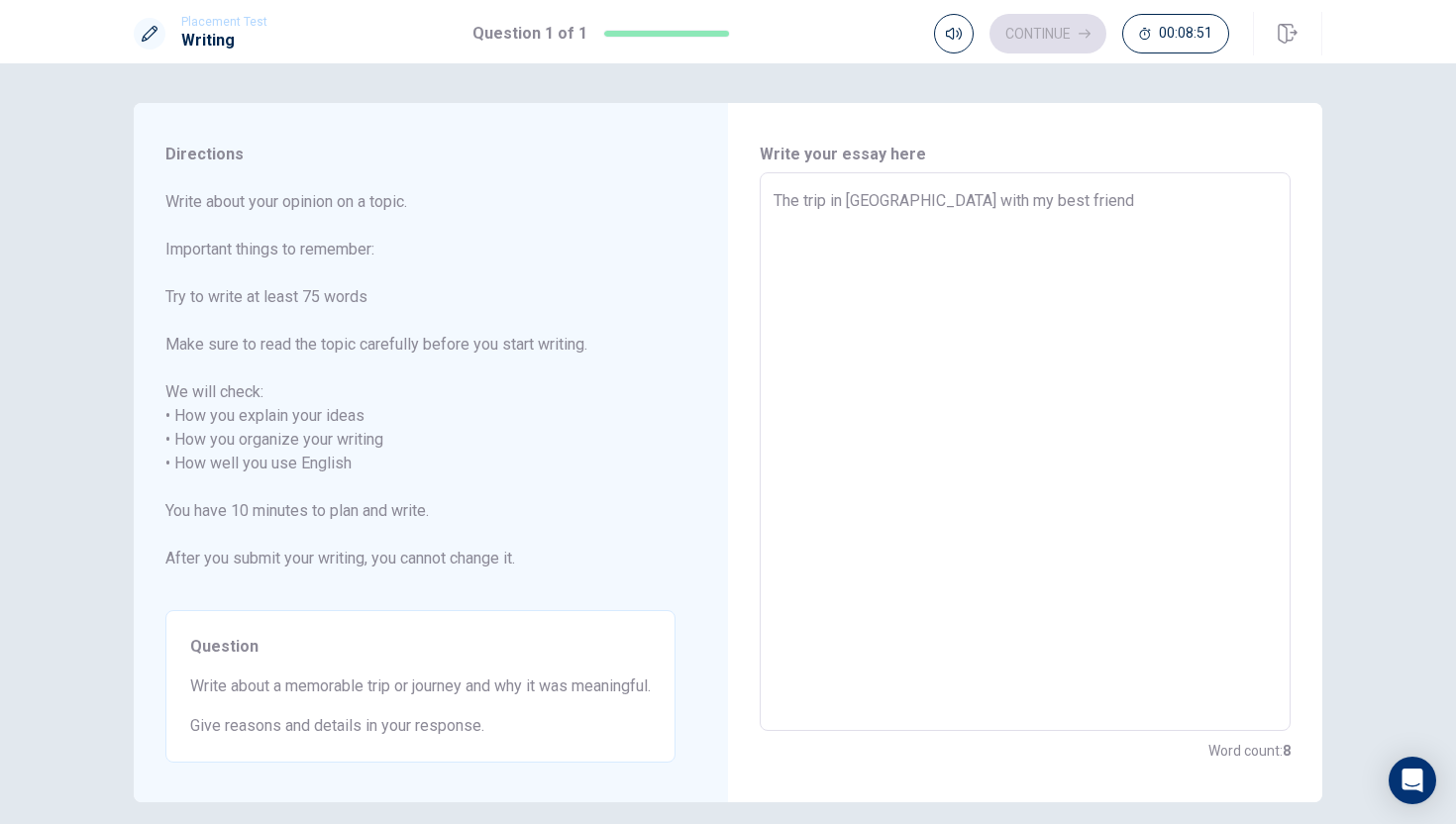 click on "The trip in [GEOGRAPHIC_DATA] with my best friend" at bounding box center [1025, 452] 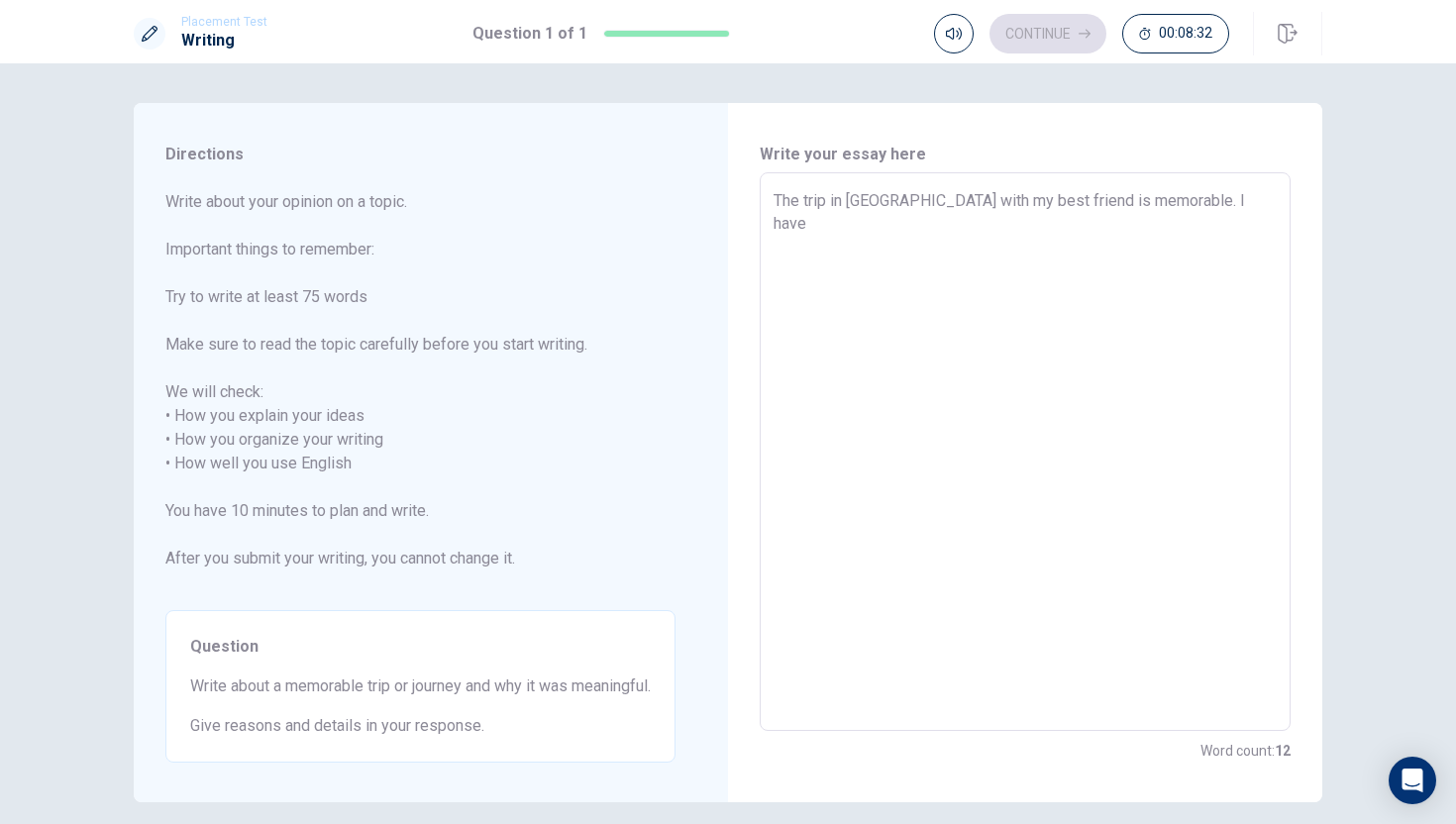 click on "The trip in [GEOGRAPHIC_DATA] with my best friend is memorable. I have" at bounding box center (1025, 452) 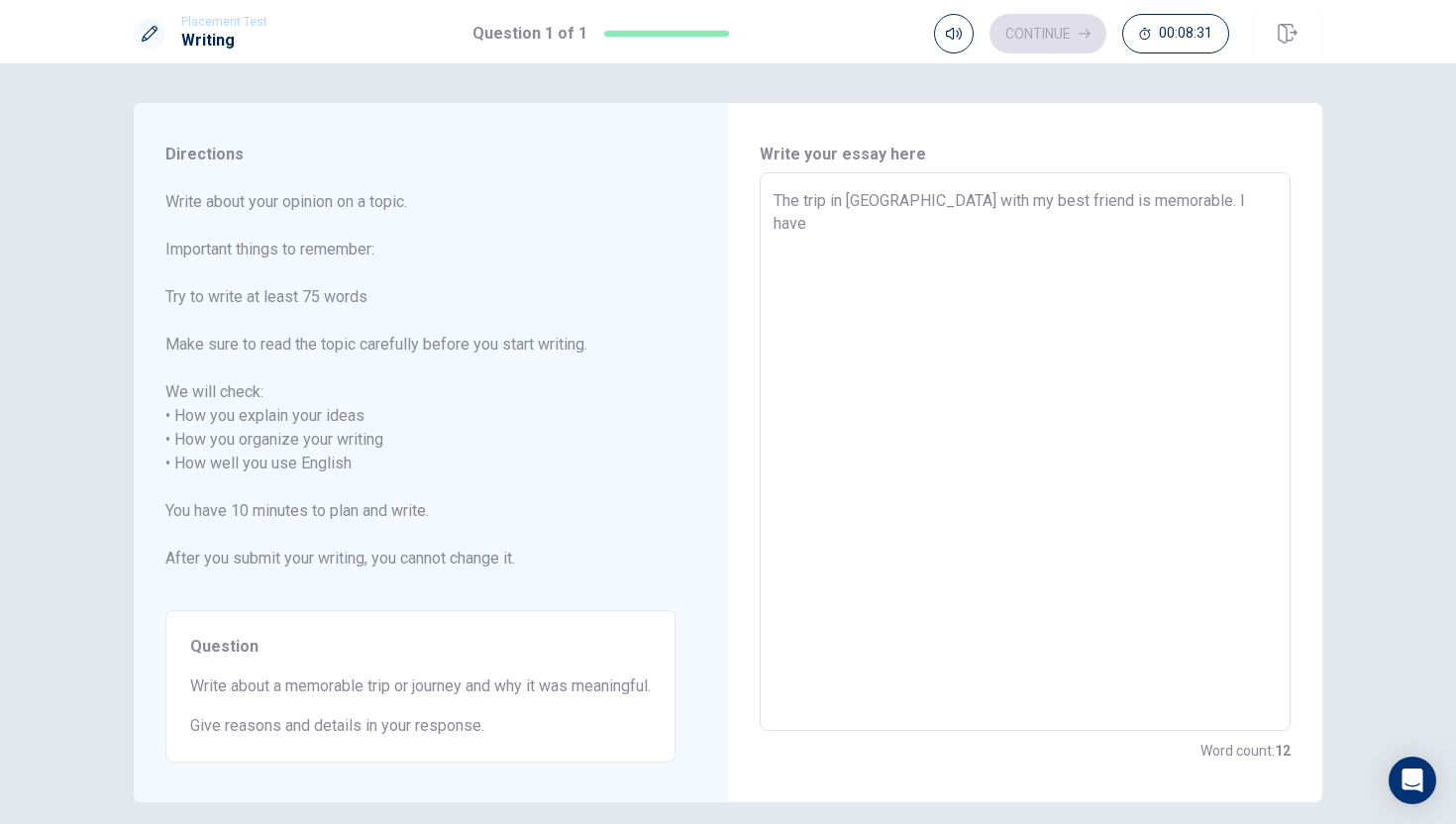 click on "The trip in [GEOGRAPHIC_DATA] with my best friend is memorable. I have" at bounding box center [1025, 452] 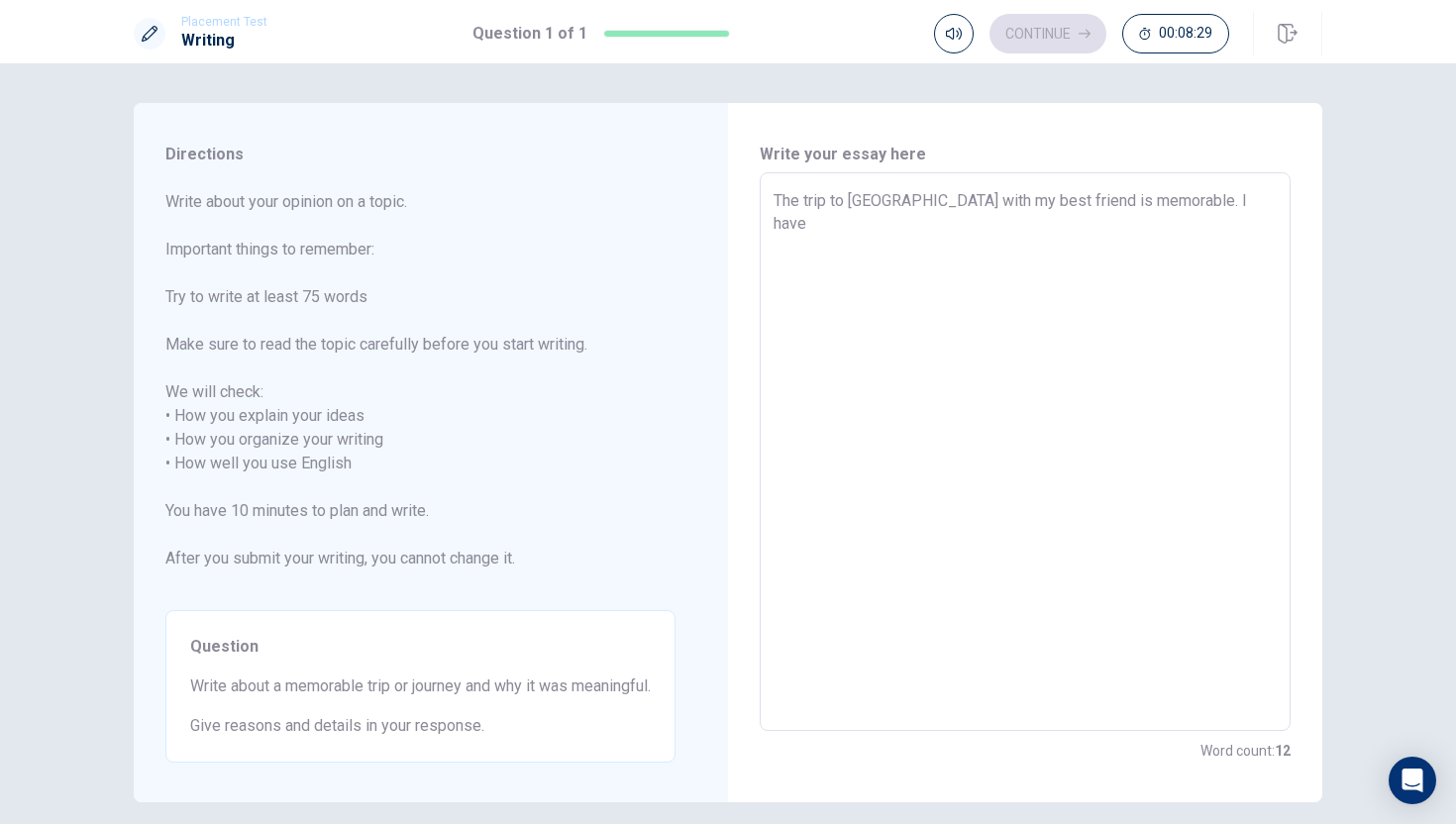 click on "The trip to [GEOGRAPHIC_DATA] with my best friend is memorable. I have" at bounding box center (1025, 452) 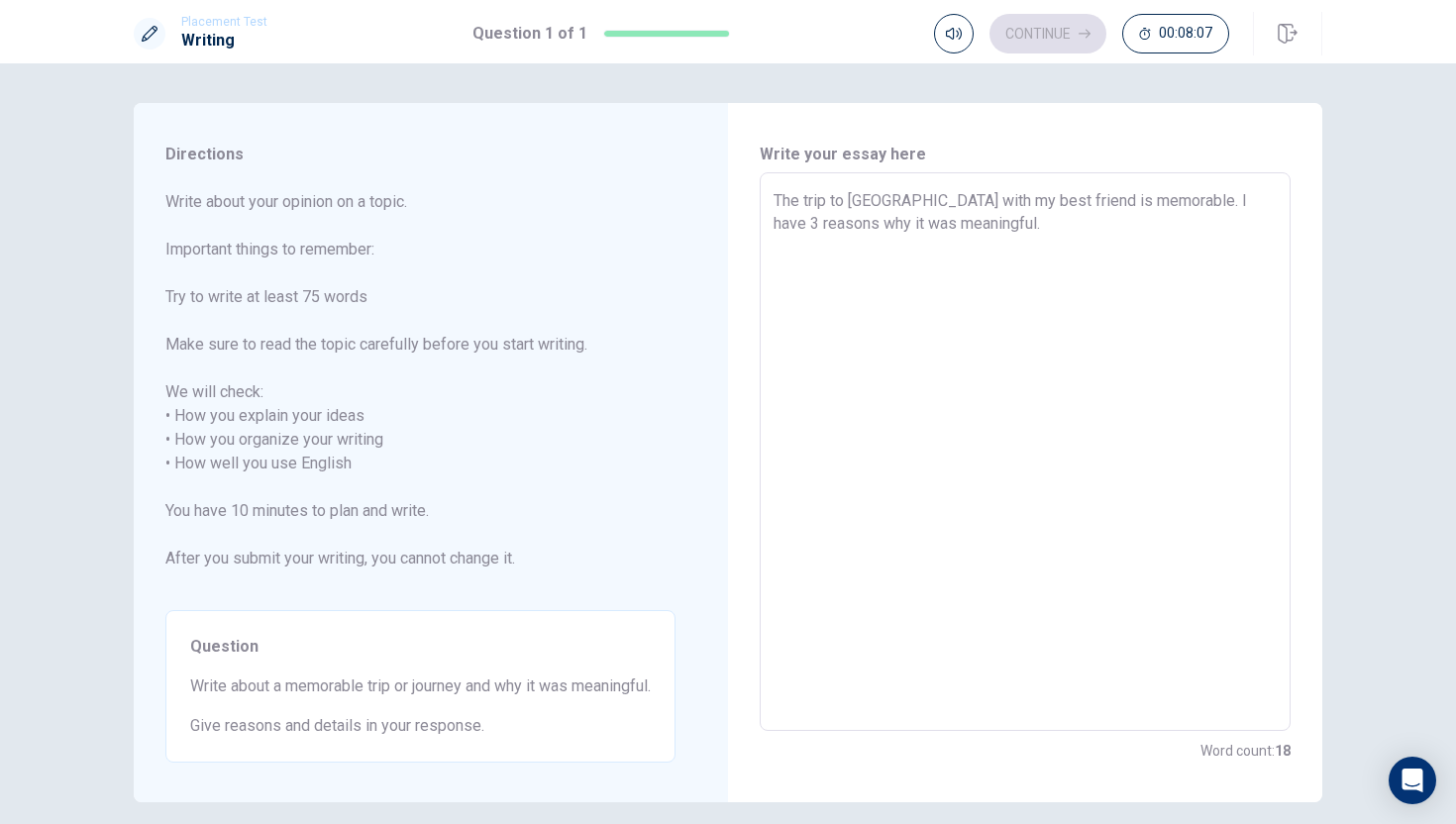 click on "The trip to [GEOGRAPHIC_DATA] with my best friend is memorable. I have 3 reasons why it was meaningful." at bounding box center (1025, 452) 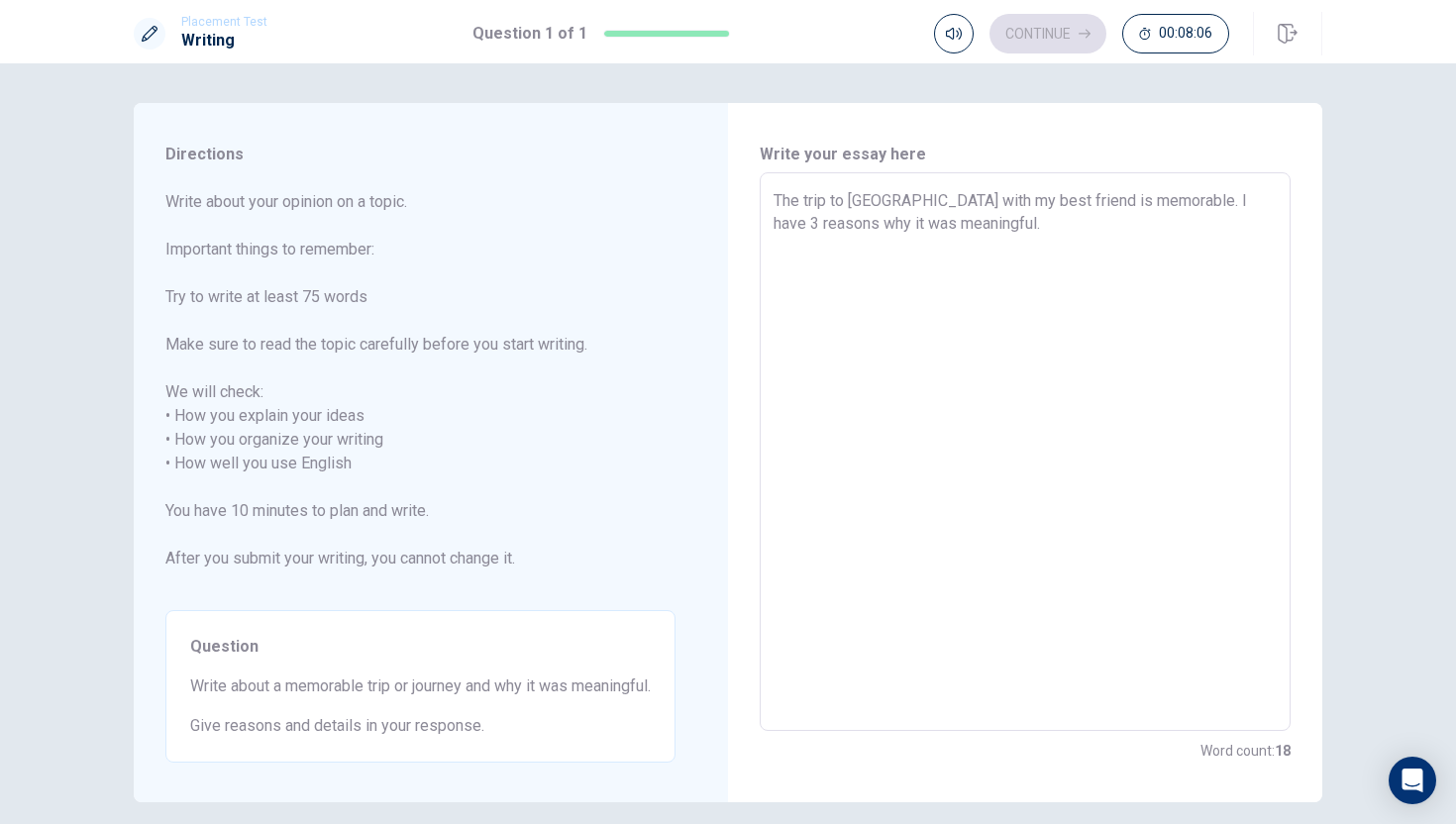 click on "Write your essay here The trip to [GEOGRAPHIC_DATA] with my best friend is memorable. I have 3 reasons why it was meaningful.
x ​ Word count :  18" at bounding box center [1025, 453] 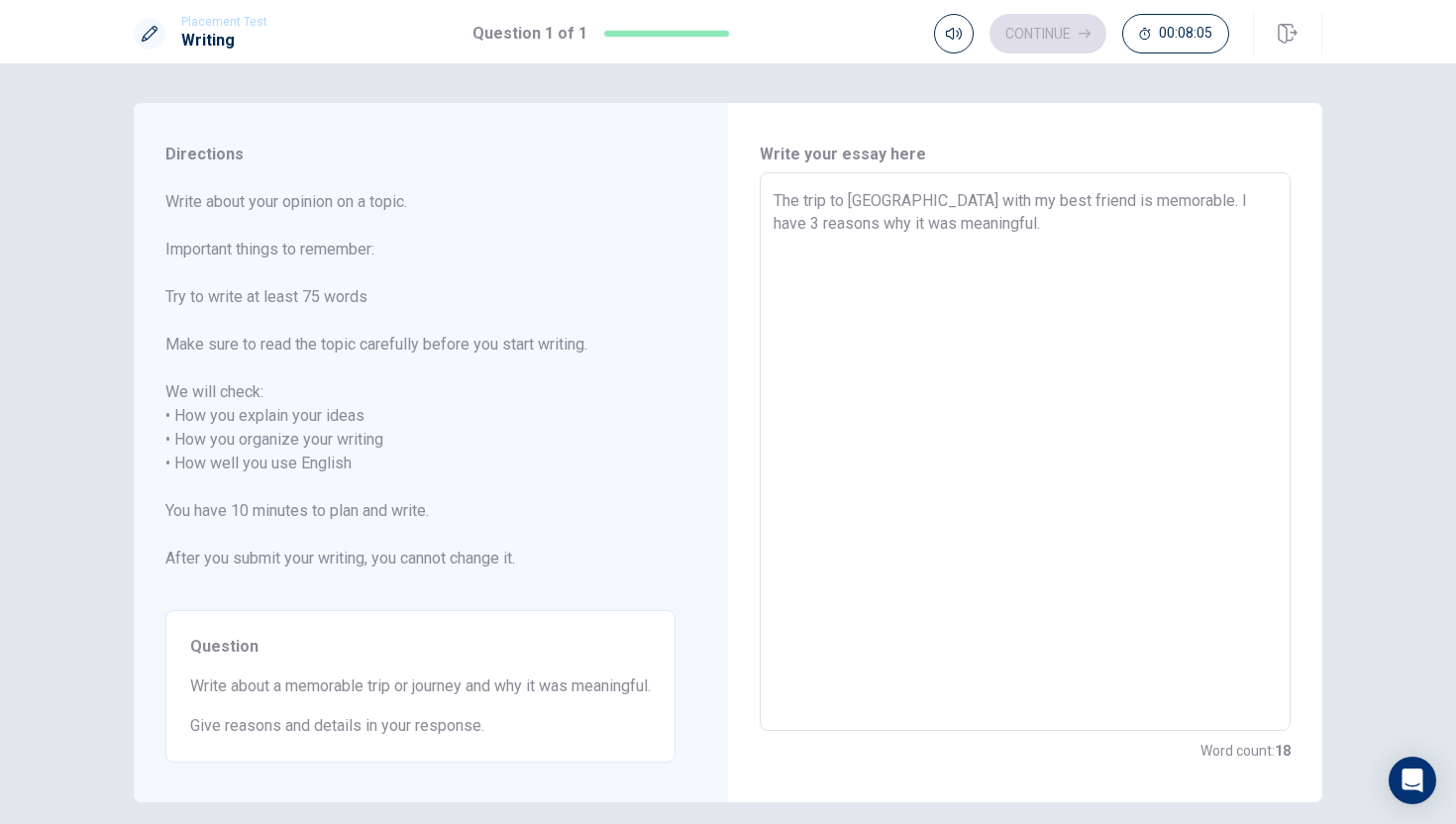 click on "The trip to [GEOGRAPHIC_DATA] with my best friend is memorable. I have 3 reasons why it was meaningful." at bounding box center (1025, 452) 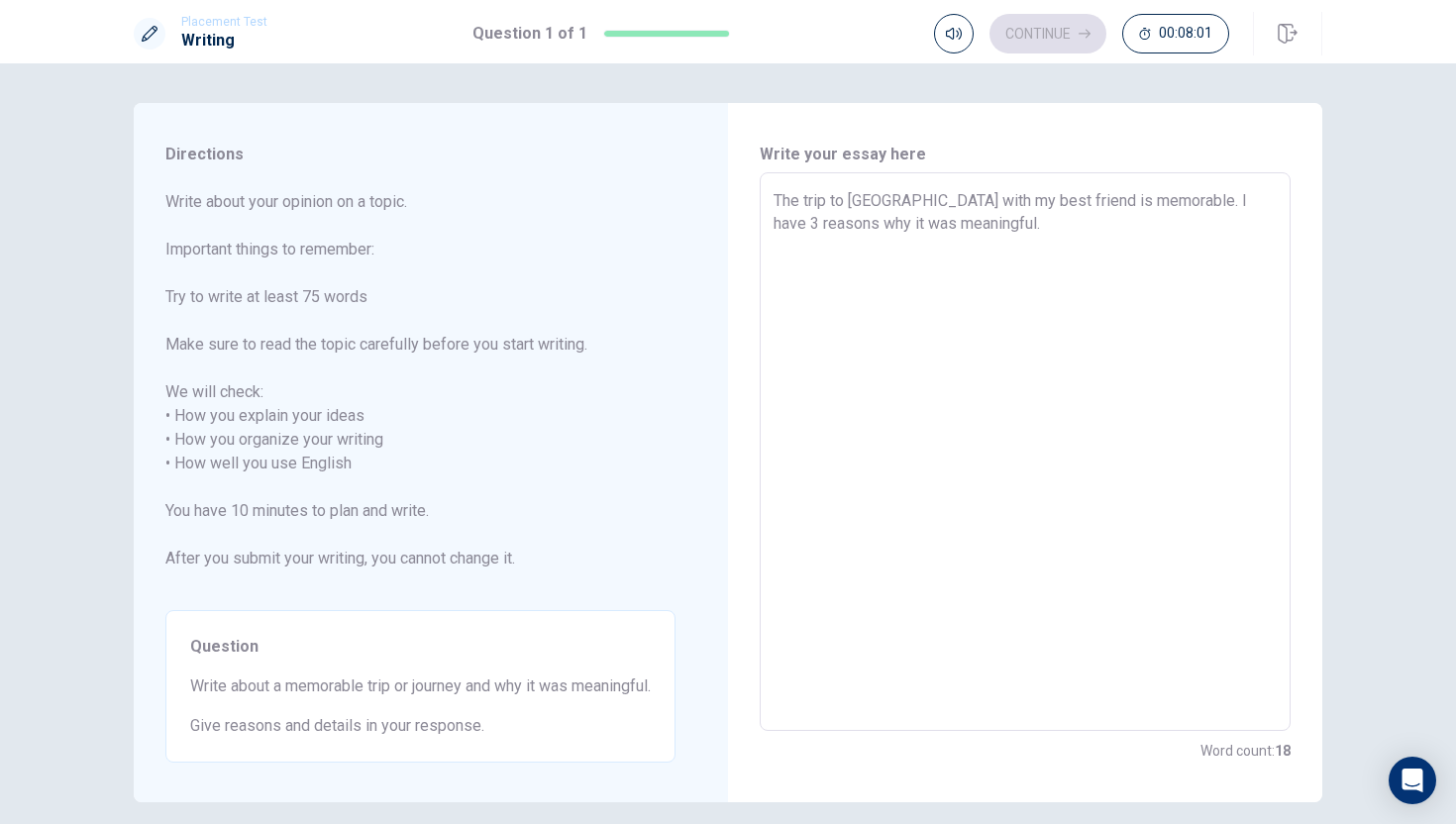 click on "The trip to [GEOGRAPHIC_DATA] with my best friend is memorable. I have 3 reasons why it was meaningful." at bounding box center (1025, 452) 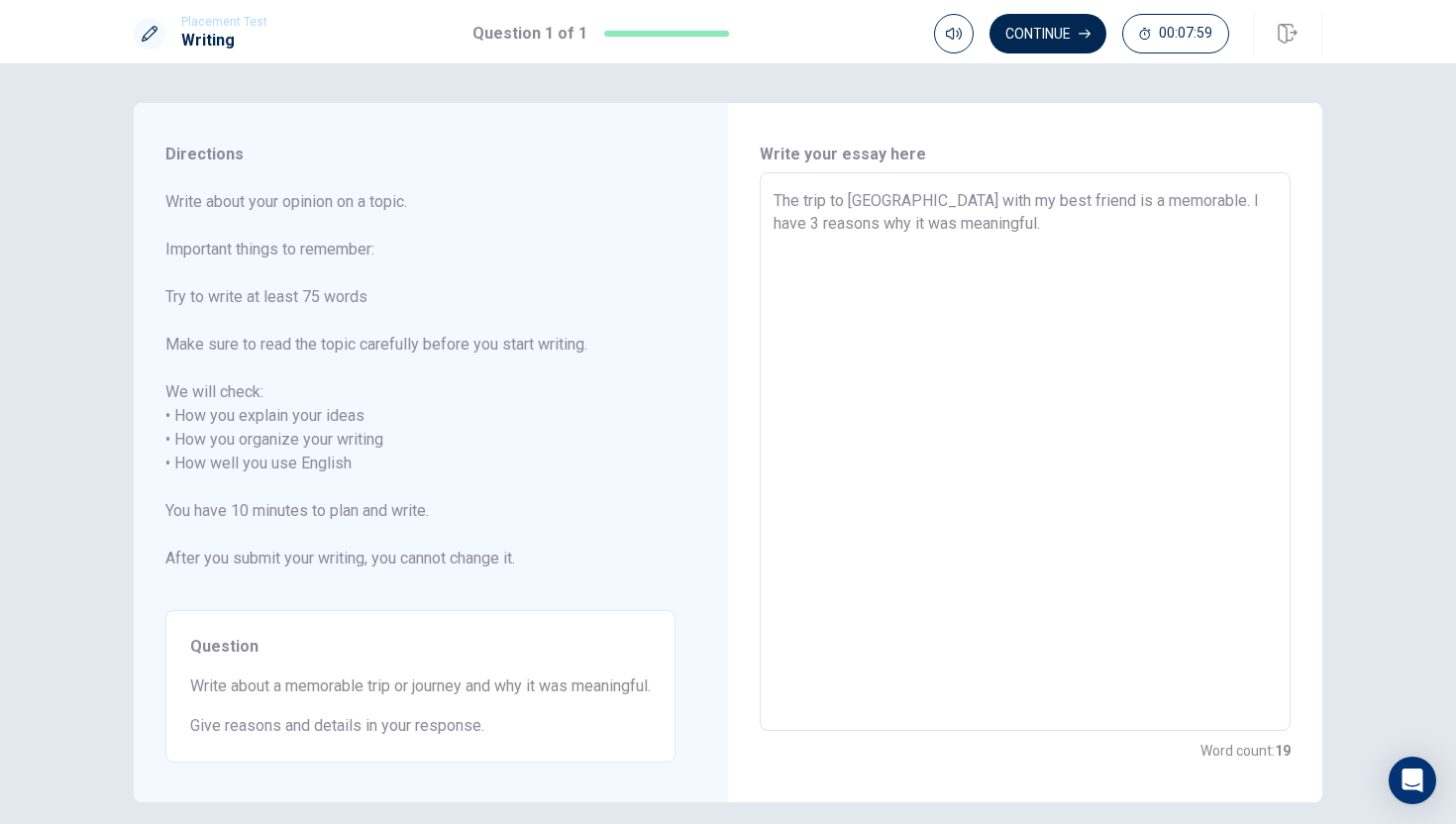 click on "The trip to [GEOGRAPHIC_DATA] with my best friend is a memorable. I have 3 reasons why it was meaningful." at bounding box center (1025, 452) 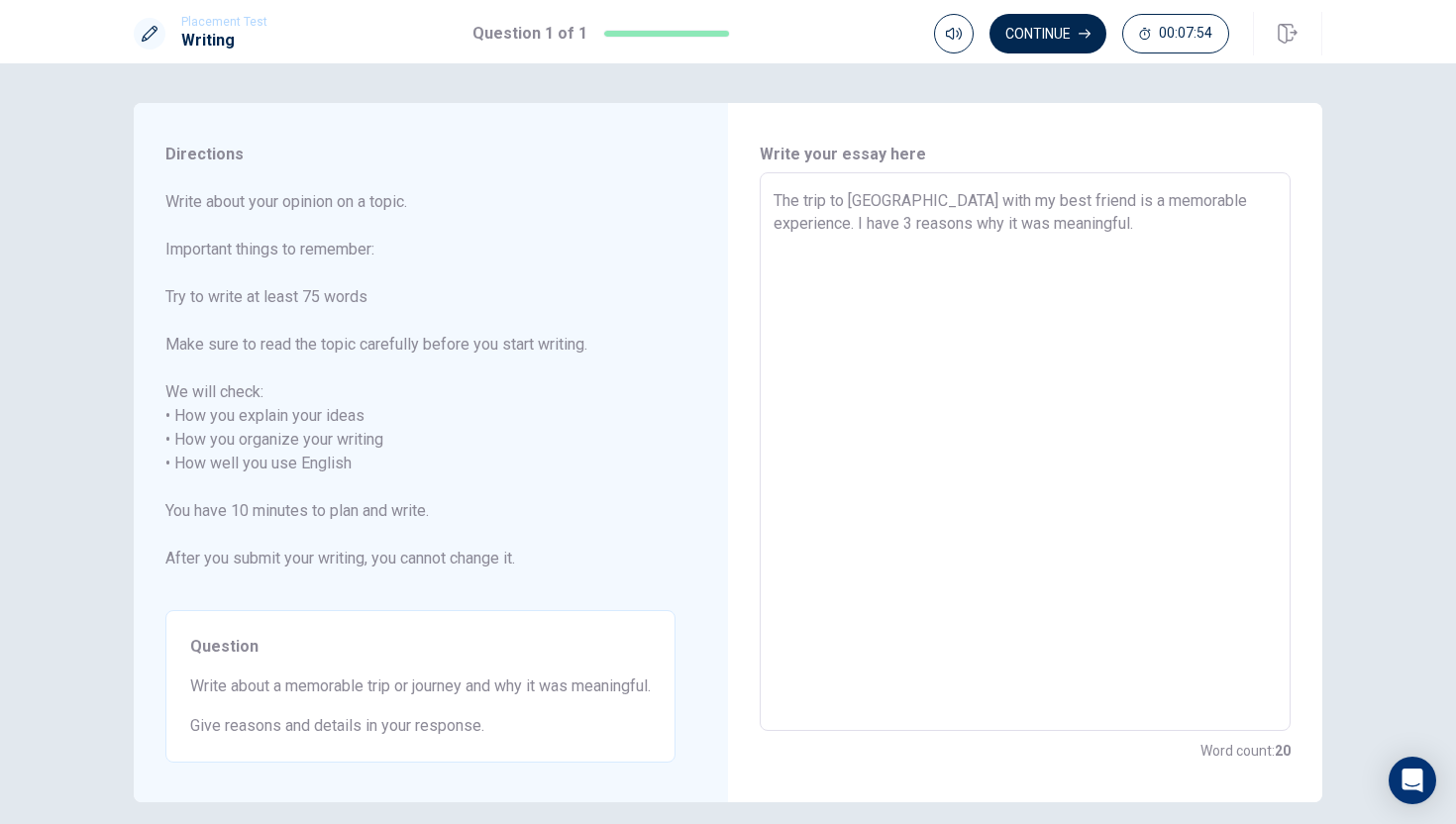 click on "The trip to [GEOGRAPHIC_DATA] with my best friend is a memorable experience. I have 3 reasons why it was meaningful." at bounding box center (1025, 452) 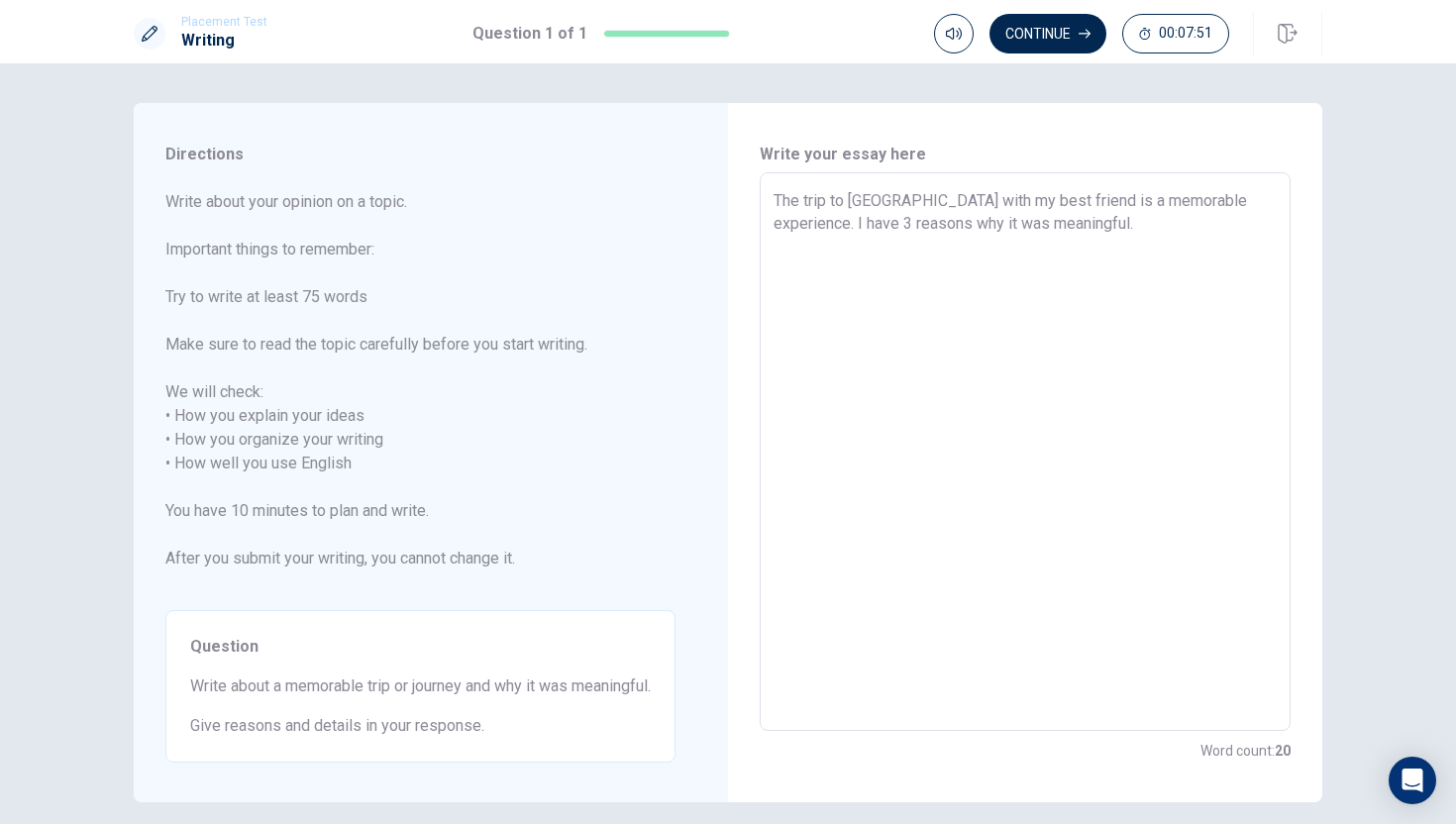click on "The trip to [GEOGRAPHIC_DATA] with my best friend is a memorable experience. I have 3 reasons why it was meaningful." at bounding box center (1025, 452) 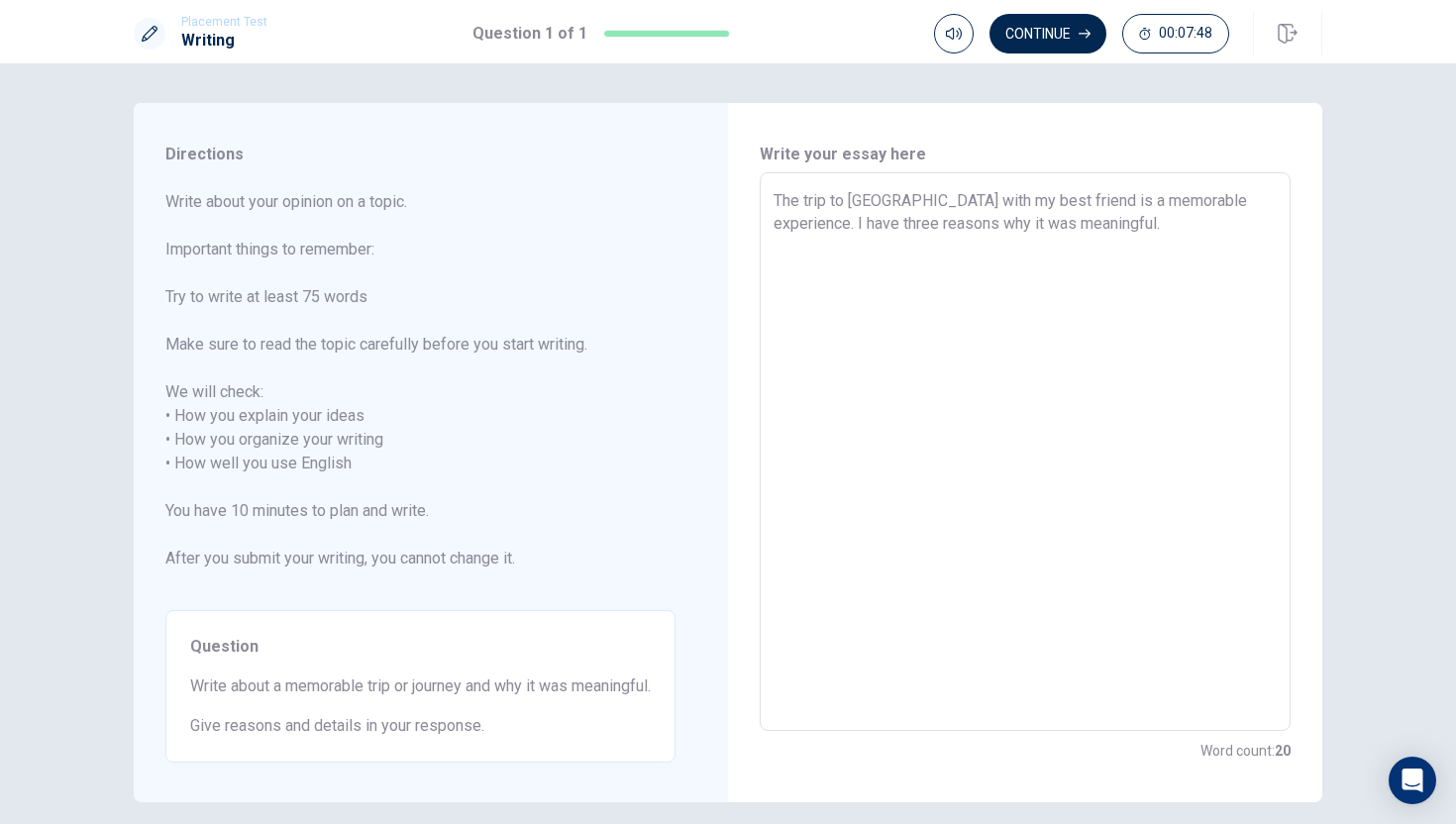 click on "The trip to [GEOGRAPHIC_DATA] with my best friend is a memorable experience. I have three reasons why it was meaningful." at bounding box center [1025, 452] 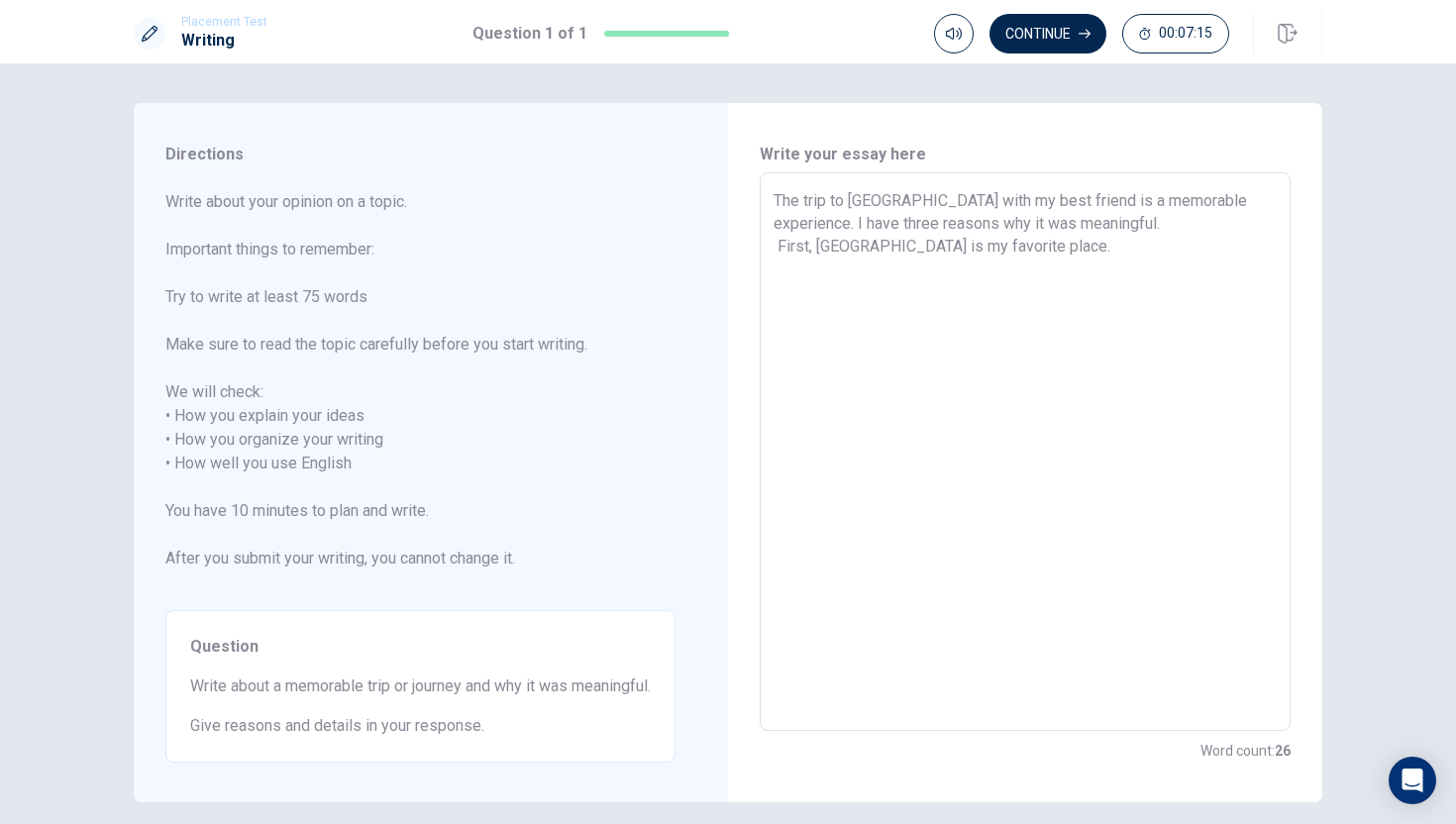 click on "The trip to [GEOGRAPHIC_DATA] with my best friend is a memorable experience. I have three reasons why it was meaningful.
First, [GEOGRAPHIC_DATA] is my favorite place." at bounding box center (1025, 452) 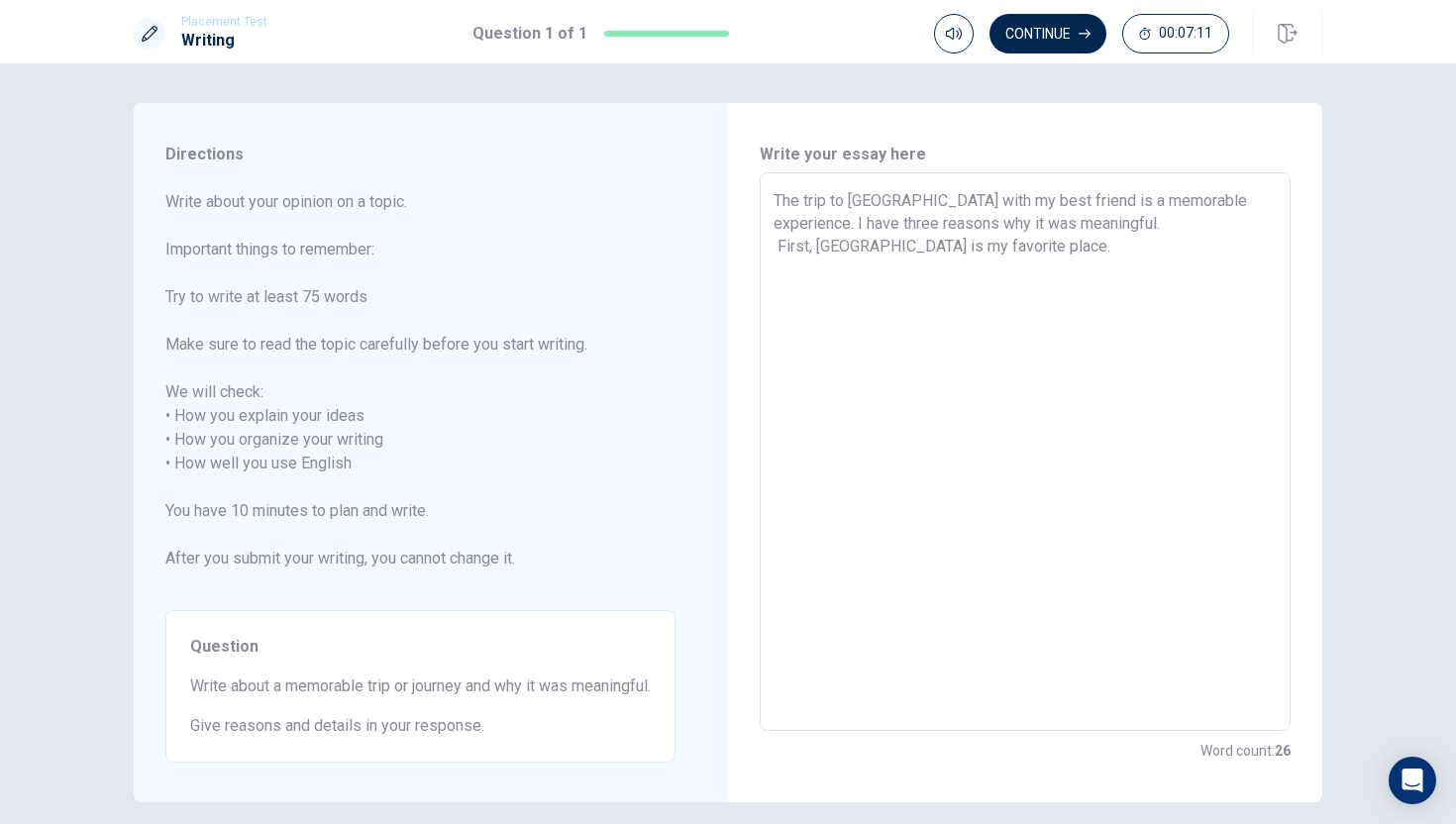click on "The trip to [GEOGRAPHIC_DATA] with my best friend is a memorable experience. I have three reasons why it was meaningful.
First, [GEOGRAPHIC_DATA] is my favorite place." at bounding box center [1025, 452] 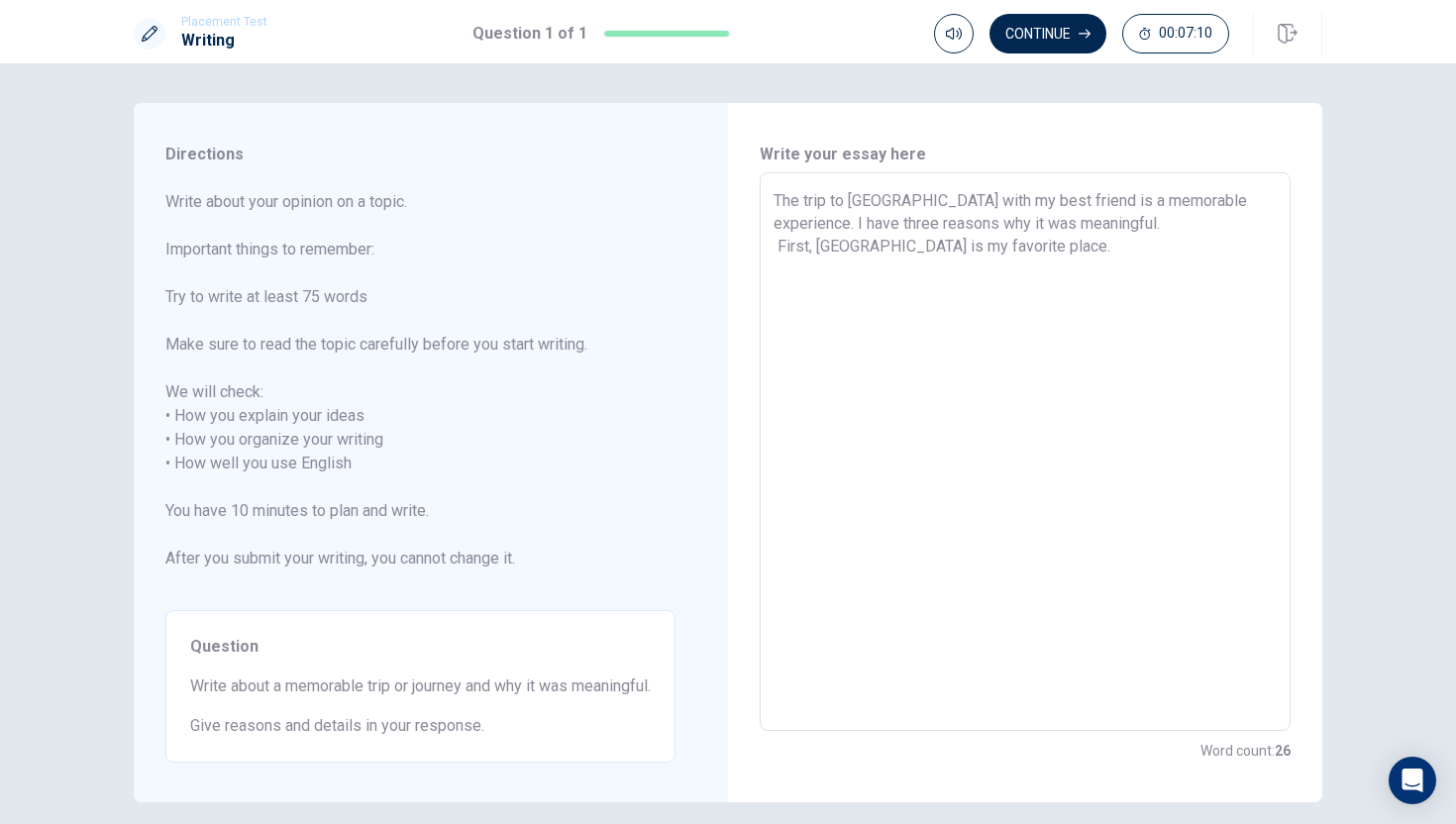 click on "The trip to [GEOGRAPHIC_DATA] with my best friend is a memorable experience. I have three reasons why it was meaningful.
First, [GEOGRAPHIC_DATA] is my favorite place." at bounding box center (1025, 452) 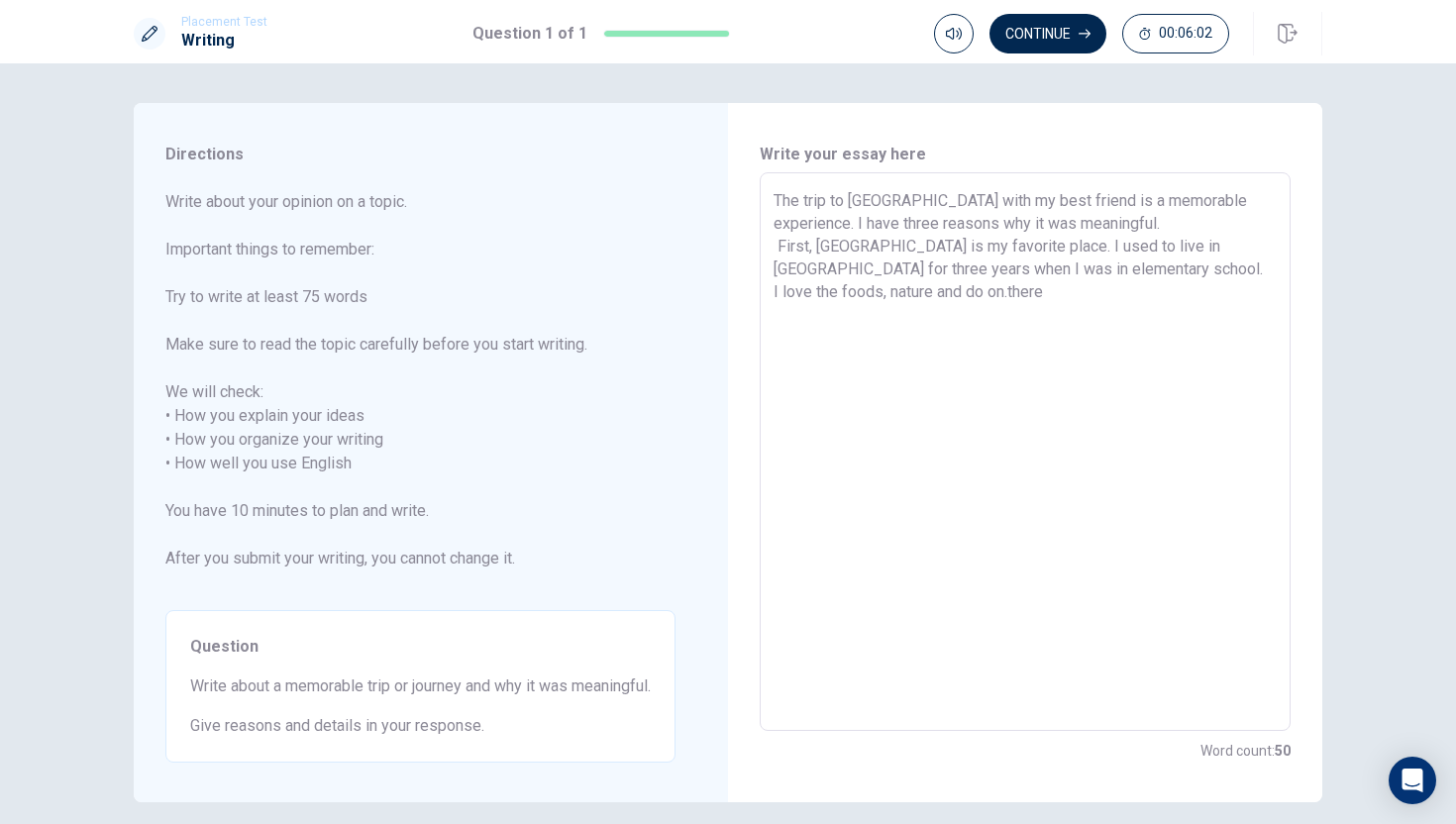 click on "The trip to [GEOGRAPHIC_DATA] with my best friend is a memorable experience. I have three reasons why it was meaningful.
First, [GEOGRAPHIC_DATA] is my favorite place. I used to live in [GEOGRAPHIC_DATA] for three years when I was in elementary school. I love the foods, nature and do on.there" at bounding box center (1025, 452) 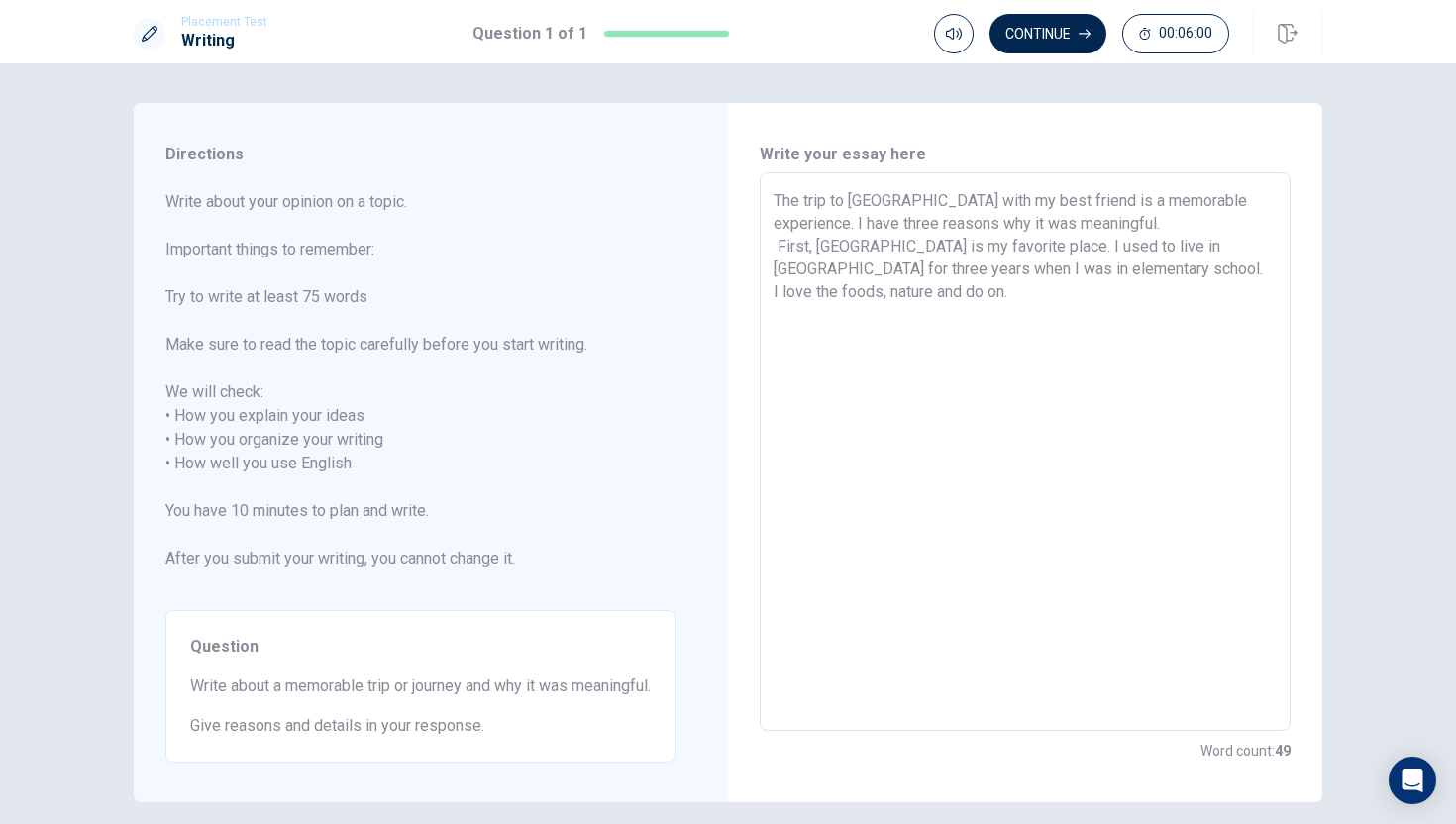 click on "The trip to [GEOGRAPHIC_DATA] with my best friend is a memorable experience. I have three reasons why it was meaningful.
First, [GEOGRAPHIC_DATA] is my favorite place. I used to live in [GEOGRAPHIC_DATA] for three years when I was in elementary school. I love the foods, nature and do on." at bounding box center [1025, 452] 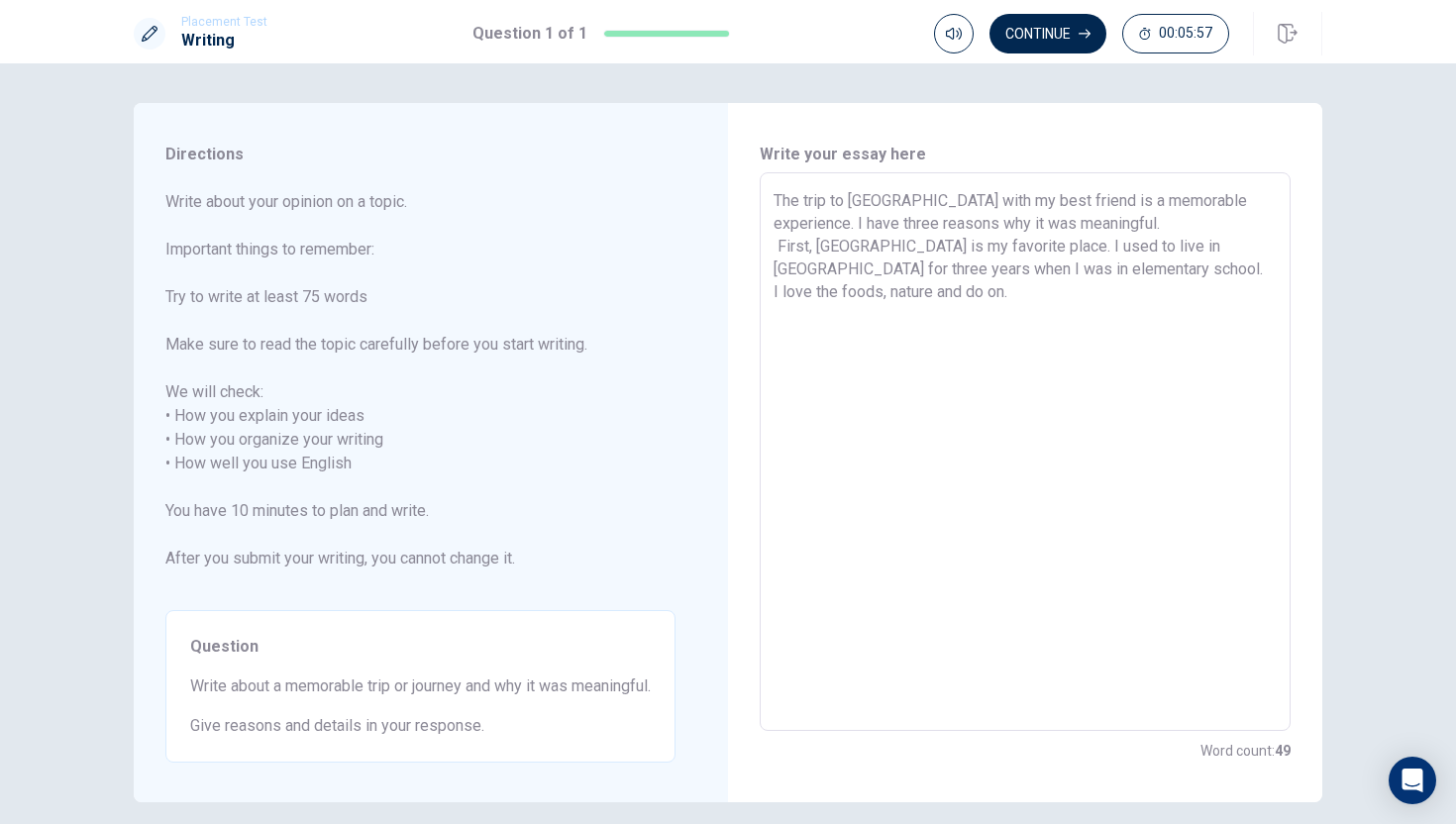 click on "The trip to [GEOGRAPHIC_DATA] with my best friend is a memorable experience. I have three reasons why it was meaningful.
First, [GEOGRAPHIC_DATA] is my favorite place. I used to live in [GEOGRAPHIC_DATA] for three years when I was in elementary school. I love the foods, nature and do on." at bounding box center (1025, 452) 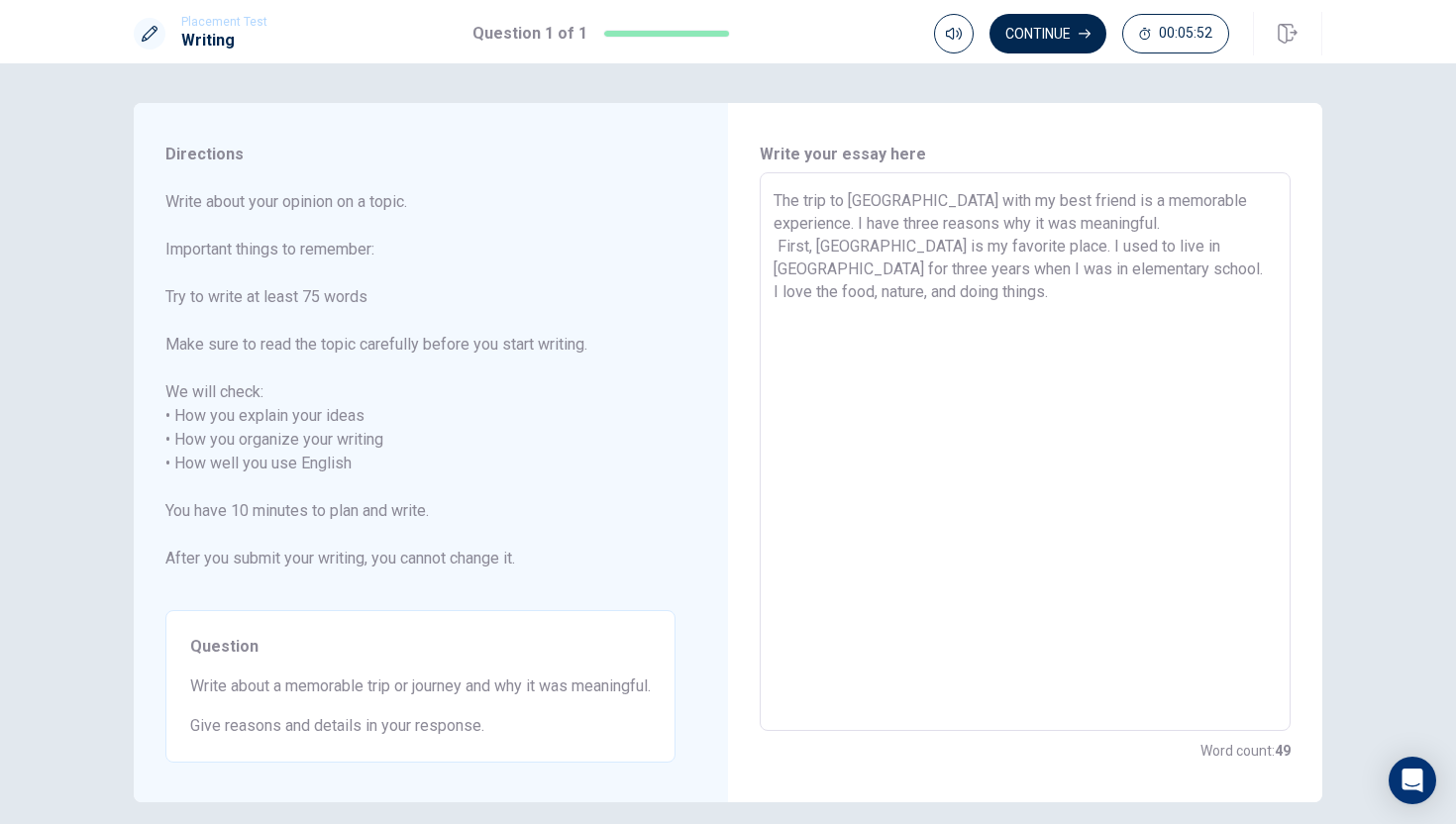 click on "The trip to [GEOGRAPHIC_DATA] with my best friend is a memorable experience. I have three reasons why it was meaningful.
First, [GEOGRAPHIC_DATA] is my favorite place. I used to live in [GEOGRAPHIC_DATA] for three years when I was in elementary school. I love the food, nature, and doing things." at bounding box center [1025, 452] 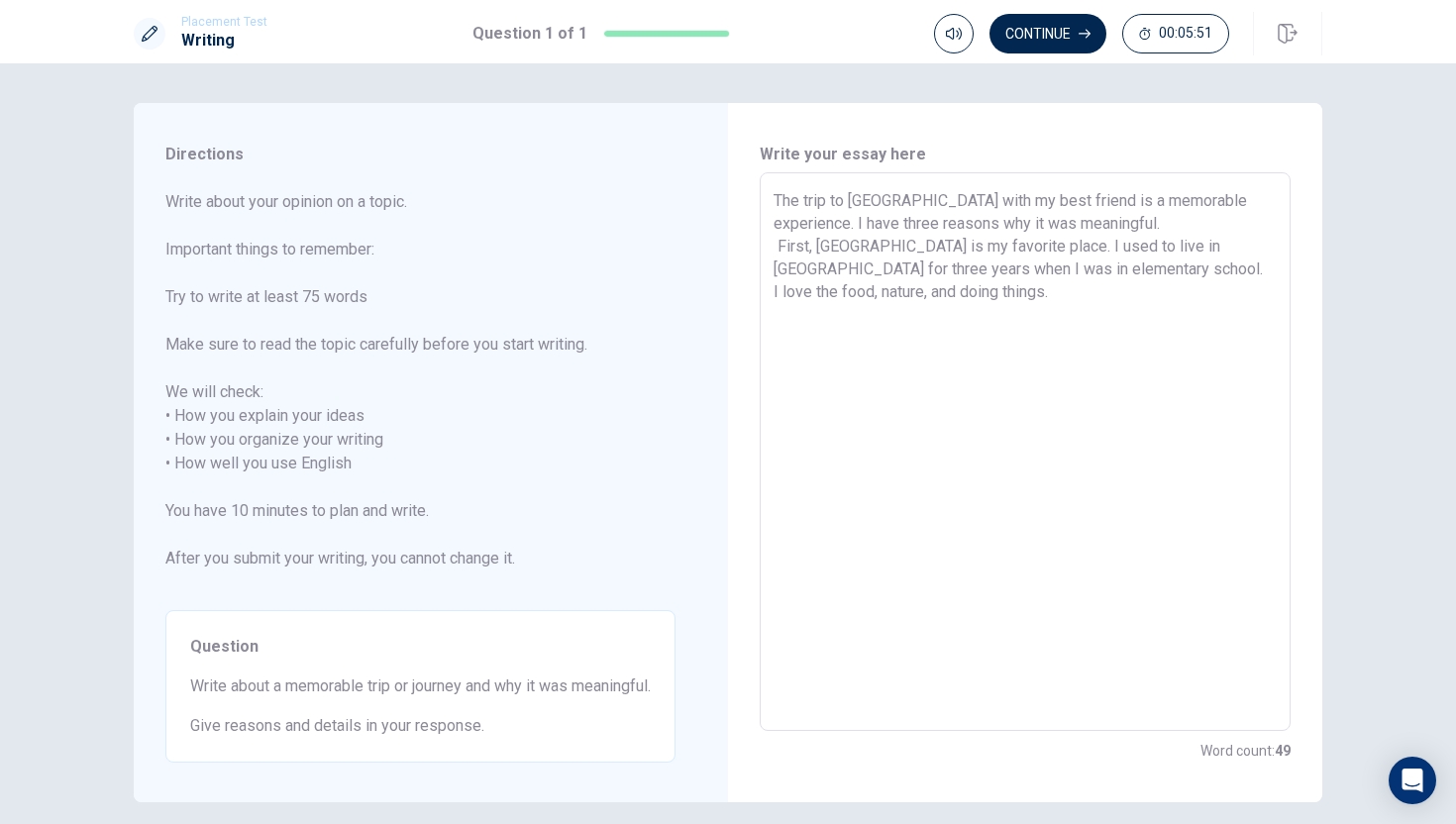 drag, startPoint x: 866, startPoint y: 296, endPoint x: 769, endPoint y: 296, distance: 97 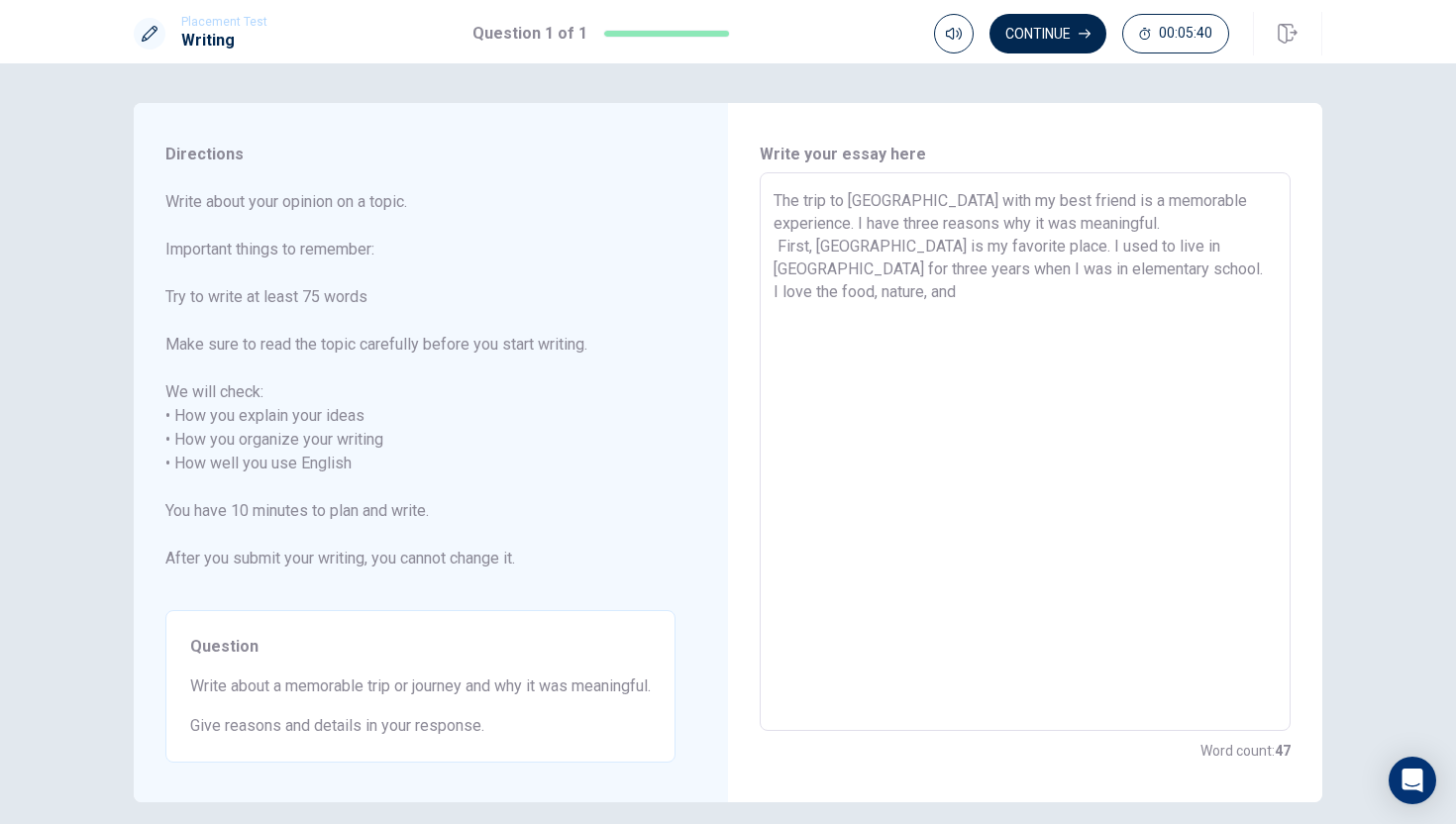 click on "Write about your opinion on a topic.
Important things to remember:
Try to write at least 75 words
Make sure to read the topic carefully before you start writing.
We will check:
• How you explain your ideas
• How you organize your writing
• How well you use English
You have 10 minutes to plan and write.
After you submit your writing, you cannot change it." at bounding box center [420, 392] 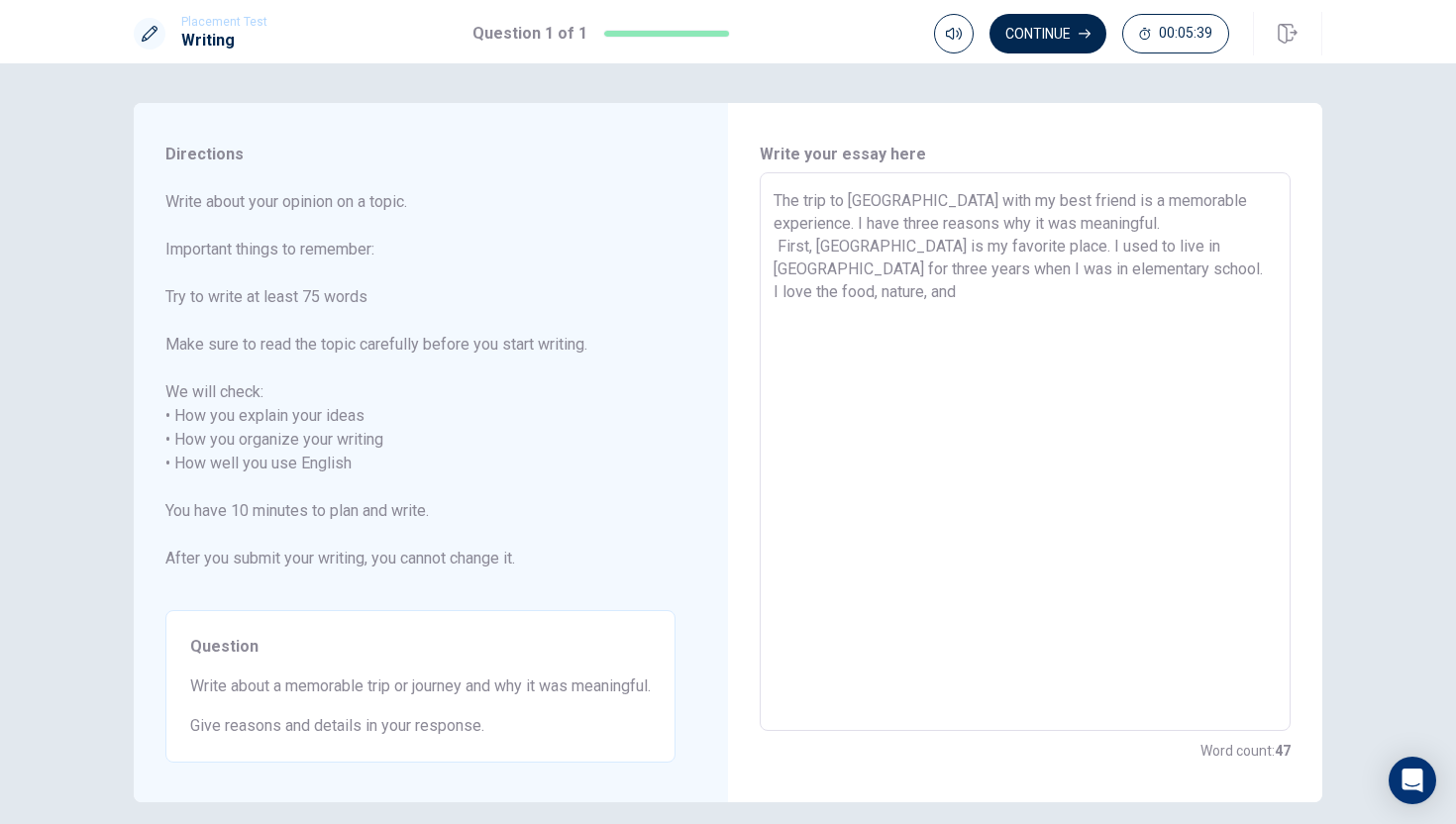 click on "The trip to [GEOGRAPHIC_DATA] with my best friend is a memorable experience. I have three reasons why it was meaningful.
First, [GEOGRAPHIC_DATA] is my favorite place. I used to live in [GEOGRAPHIC_DATA] for three years when I was in elementary school. I love the food, nature, and" at bounding box center (1025, 452) 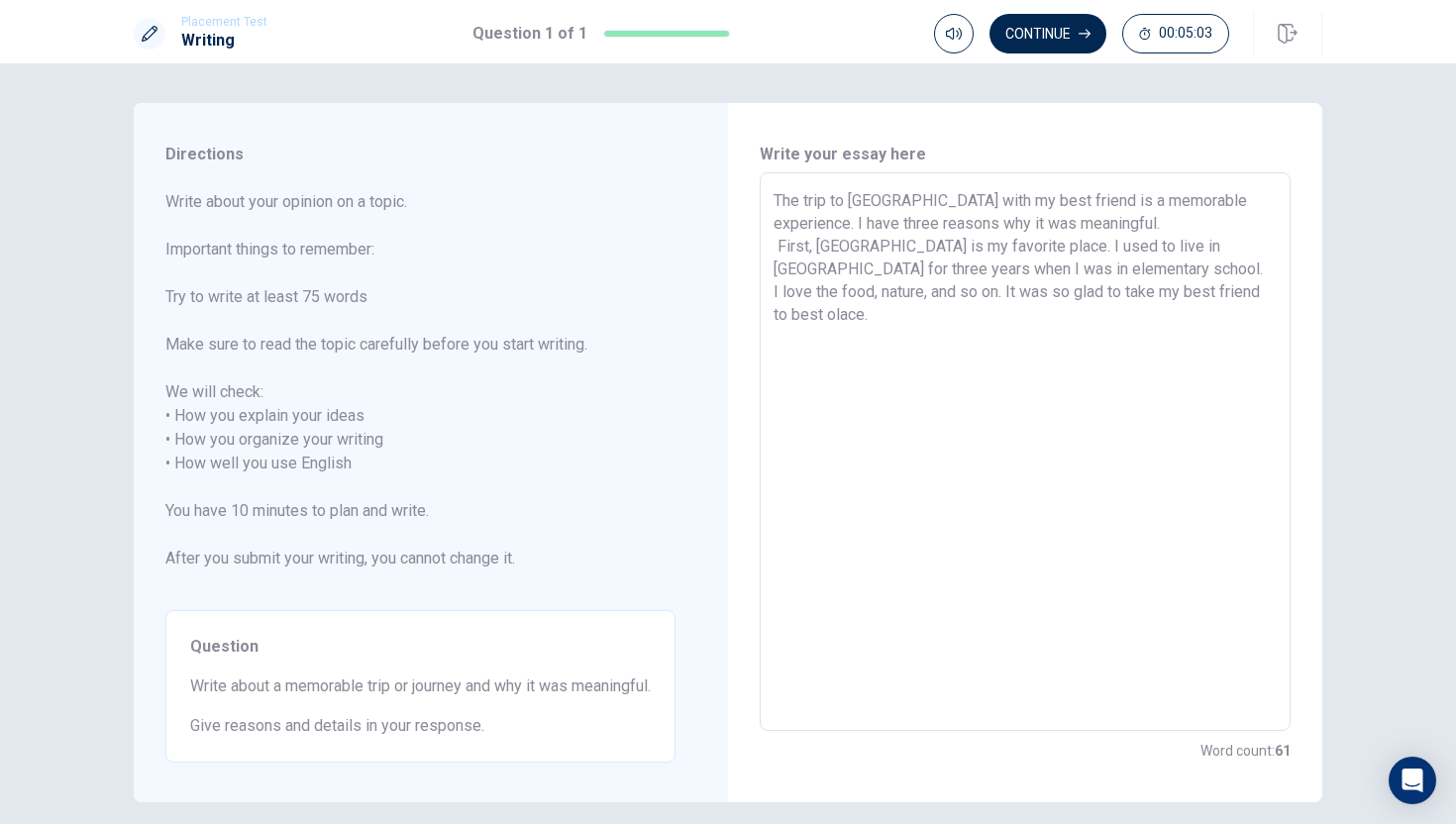 click on "The trip to [GEOGRAPHIC_DATA] with my best friend is a memorable experience. I have three reasons why it was meaningful.
First, [GEOGRAPHIC_DATA] is my favorite place. I used to live in [GEOGRAPHIC_DATA] for three years when I was in elementary school. I love the food, nature, and so on. It was so glad to take my best friend to best olace." at bounding box center (1025, 452) 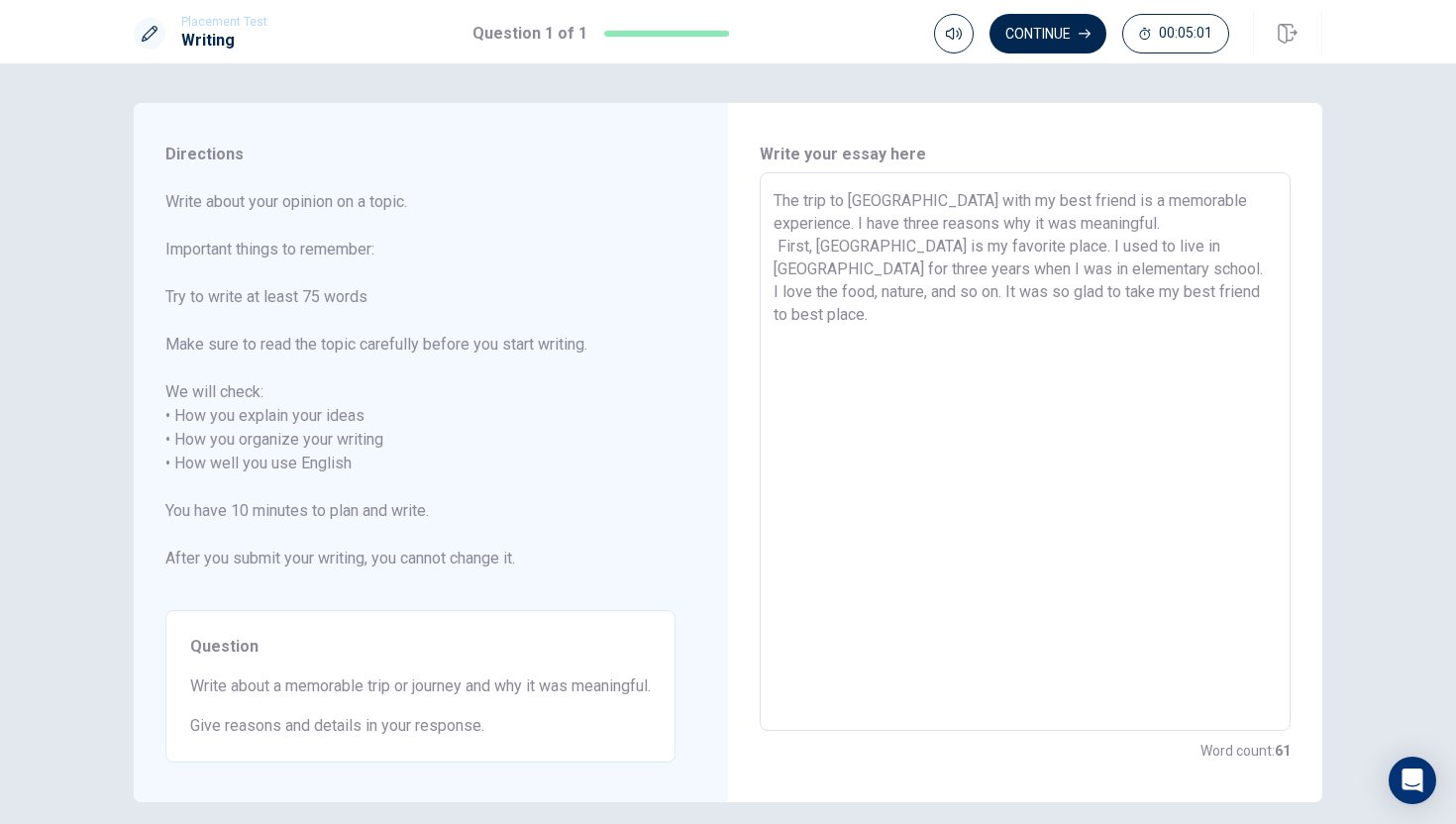 click on "The trip to [GEOGRAPHIC_DATA] with my best friend is a memorable experience. I have three reasons why it was meaningful.
First, [GEOGRAPHIC_DATA] is my favorite place. I used to live in [GEOGRAPHIC_DATA] for three years when I was in elementary school. I love the food, nature, and so on. It was so glad to take my best friend to best place." at bounding box center (1025, 452) 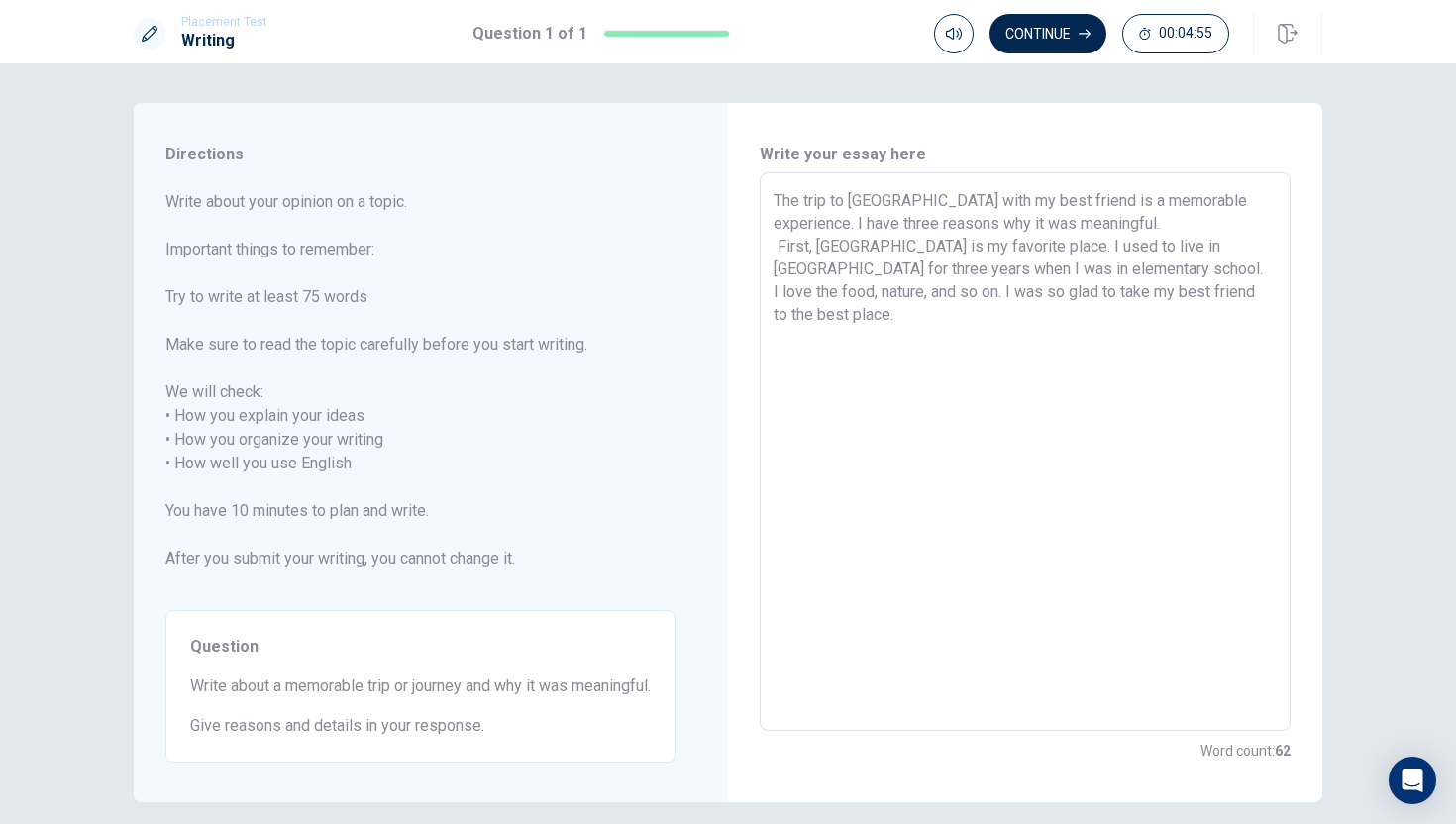 click on "The trip to [GEOGRAPHIC_DATA] with my best friend is a memorable experience. I have three reasons why it was meaningful.
First, [GEOGRAPHIC_DATA] is my favorite place. I used to live in [GEOGRAPHIC_DATA] for three years when I was in elementary school. I love the food, nature, and so on. I was so glad to take my best friend to the best place." at bounding box center [1025, 452] 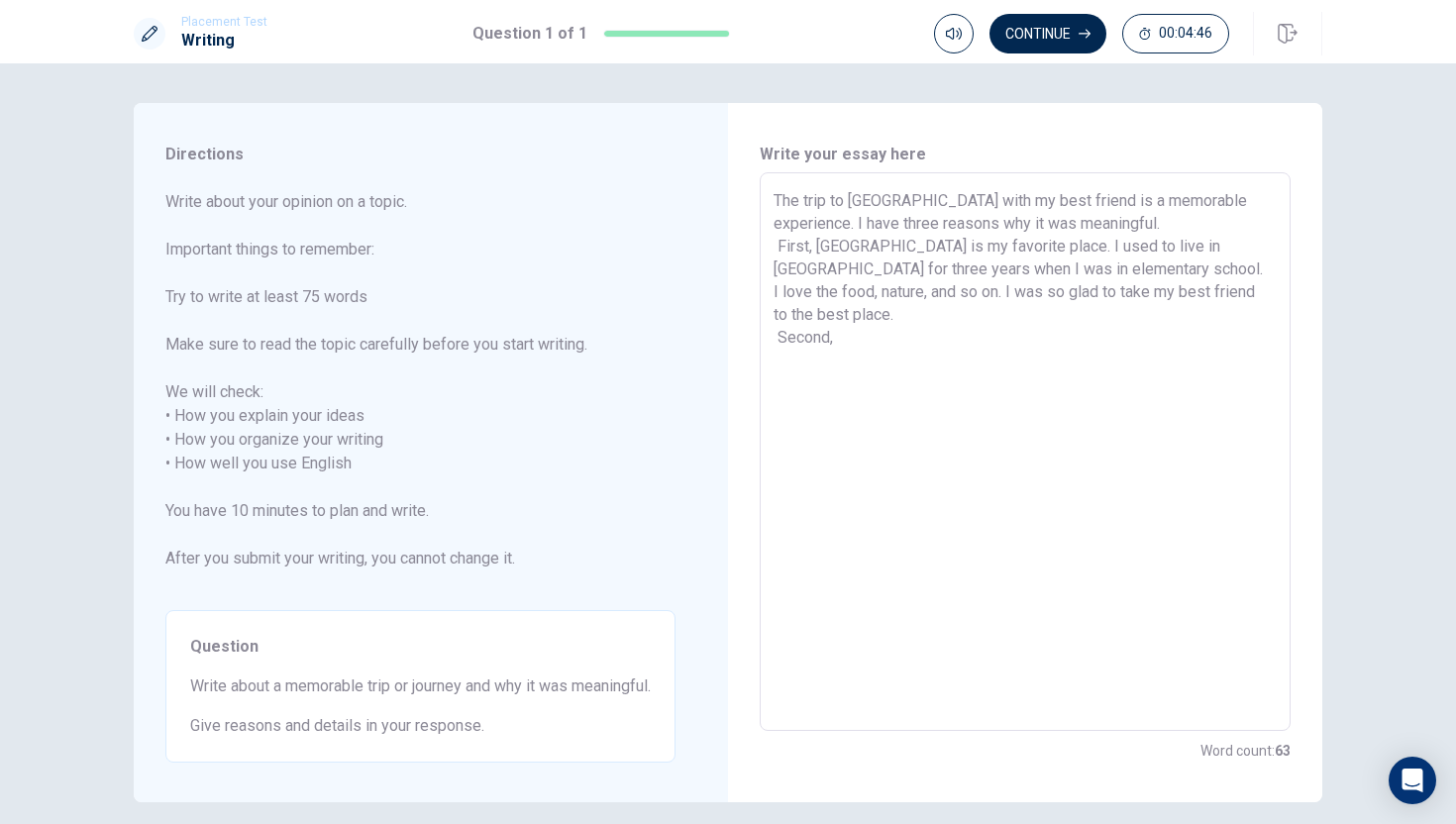 click on "The trip to [GEOGRAPHIC_DATA] with my best friend is a memorable experience. I have three reasons why it was meaningful.
First, [GEOGRAPHIC_DATA] is my favorite place. I used to live in [GEOGRAPHIC_DATA] for three years when I was in elementary school. I love the food, nature, and so on. I was so glad to take my best friend to the best place.
Second," at bounding box center [1025, 452] 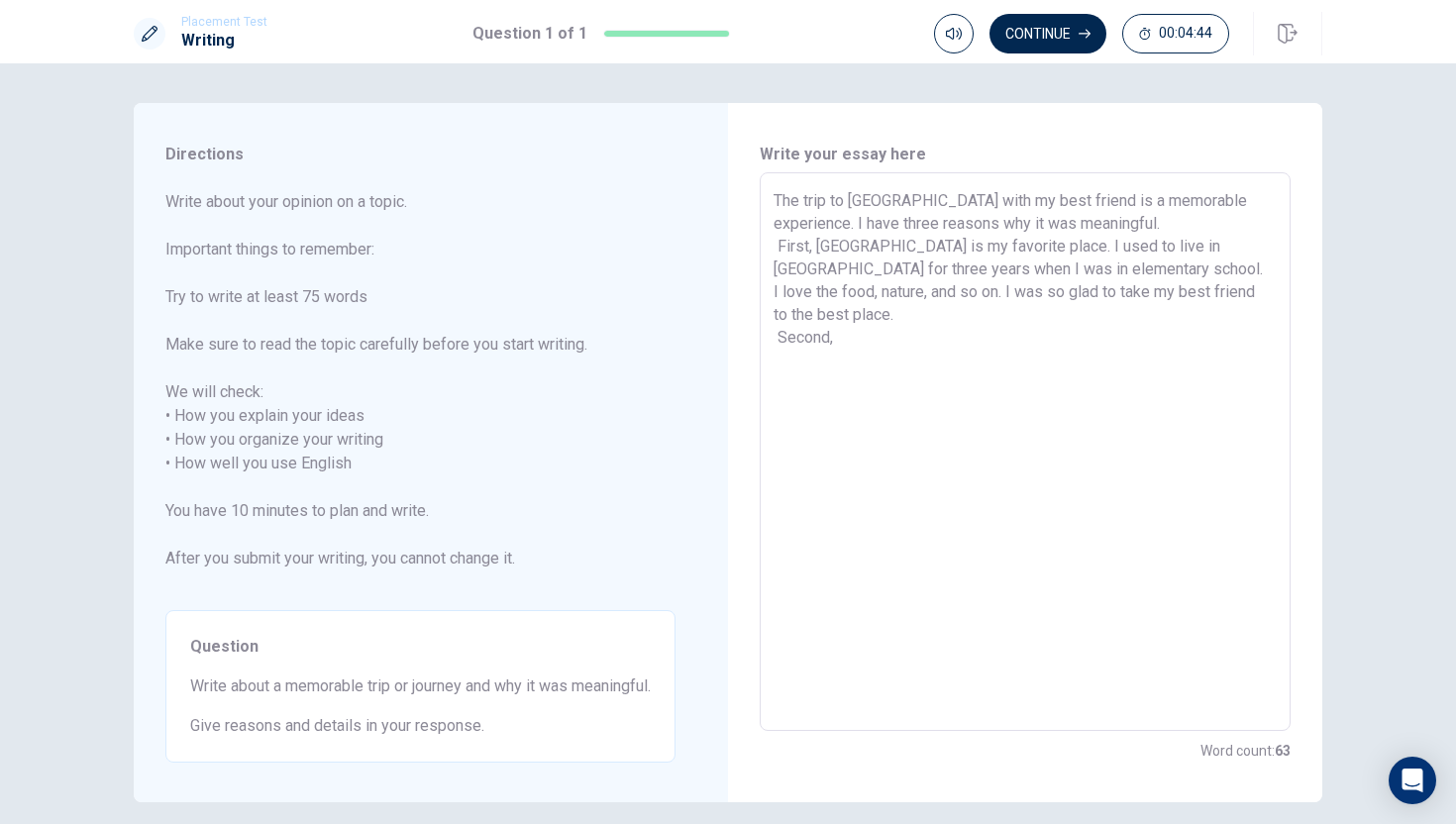 click on "The trip to [GEOGRAPHIC_DATA] with my best friend is a memorable experience. I have three reasons why it was meaningful.
First, [GEOGRAPHIC_DATA] is my favorite place. I used to live in [GEOGRAPHIC_DATA] for three years when I was in elementary school. I love the food, nature, and so on. I was so glad to take my best friend to the best place.
Second," at bounding box center (1025, 452) 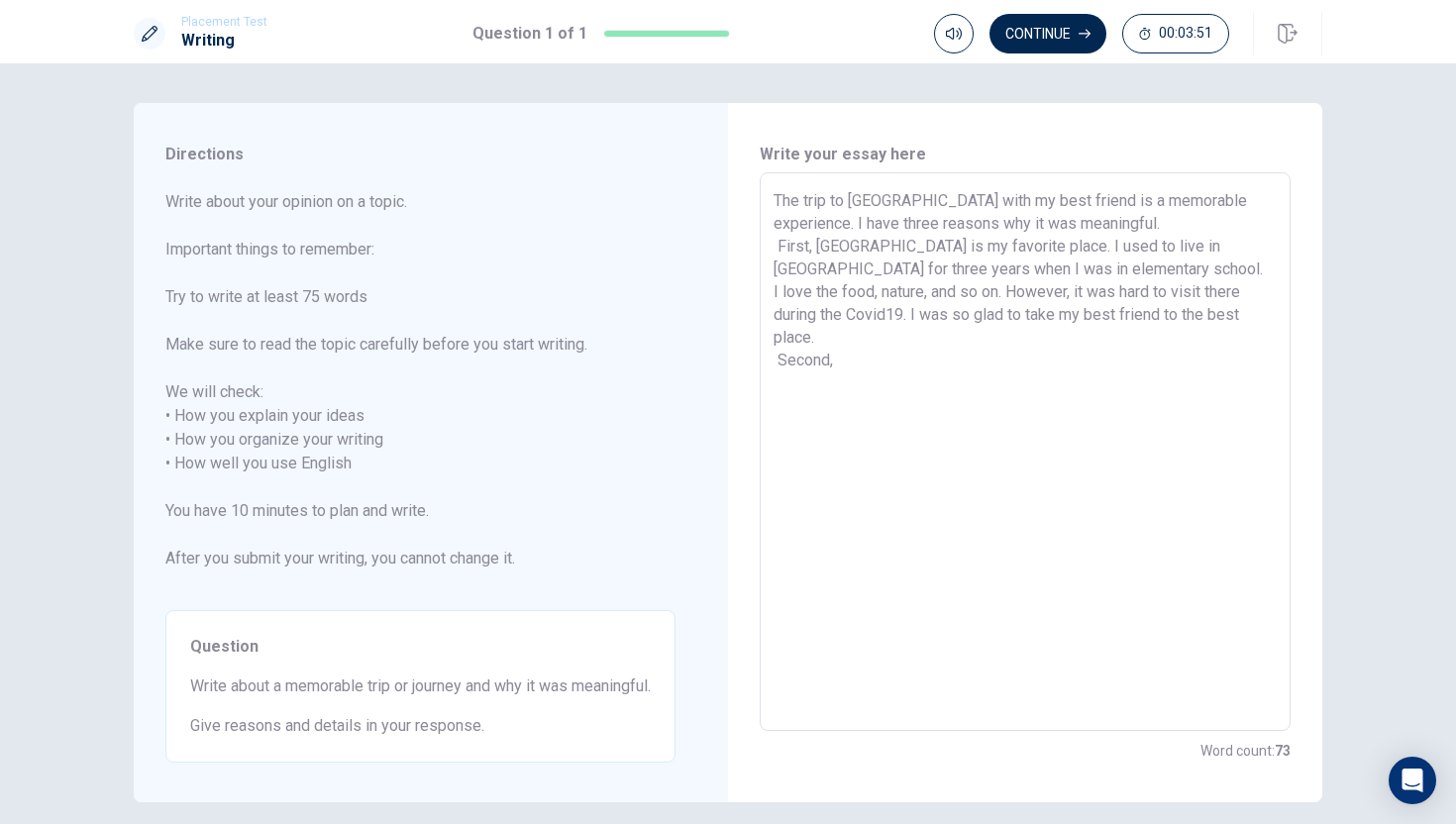 click on "The trip to [GEOGRAPHIC_DATA] with my best friend is a memorable experience. I have three reasons why it was meaningful.
First, [GEOGRAPHIC_DATA] is my favorite place. I used to live in [GEOGRAPHIC_DATA] for three years when I was in elementary school. I love the food, nature, and so on. However, it was hard to visit there during the Covid19. I was so glad to take my best friend to the best place.
Second," at bounding box center [1025, 452] 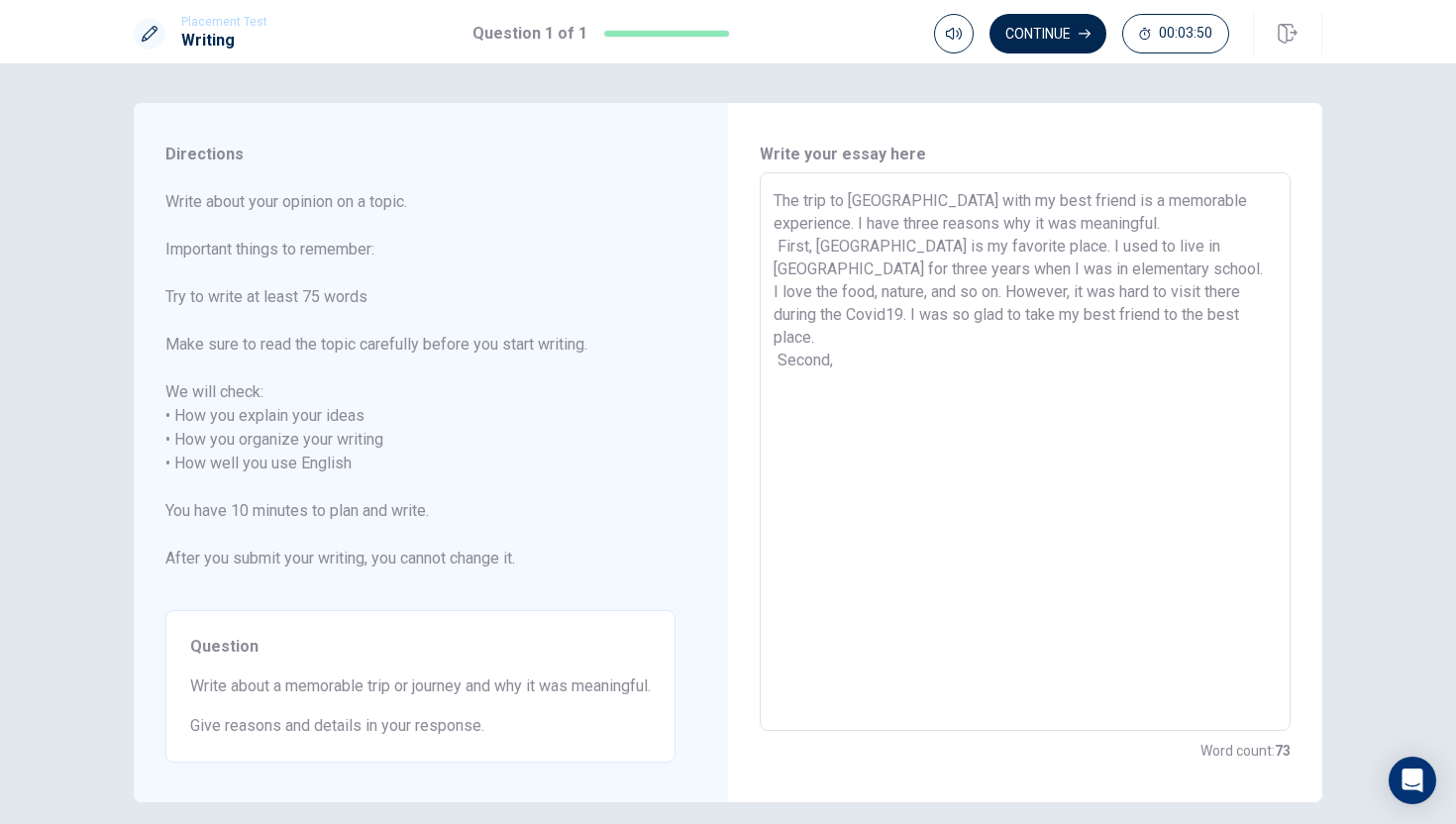 click on "The trip to [GEOGRAPHIC_DATA] with my best friend is a memorable experience. I have three reasons why it was meaningful.
First, [GEOGRAPHIC_DATA] is my favorite place. I used to live in [GEOGRAPHIC_DATA] for three years when I was in elementary school. I love the food, nature, and so on. However, it was hard to visit there during the Covid19. I was so glad to take my best friend to the best place.
Second," at bounding box center (1025, 452) 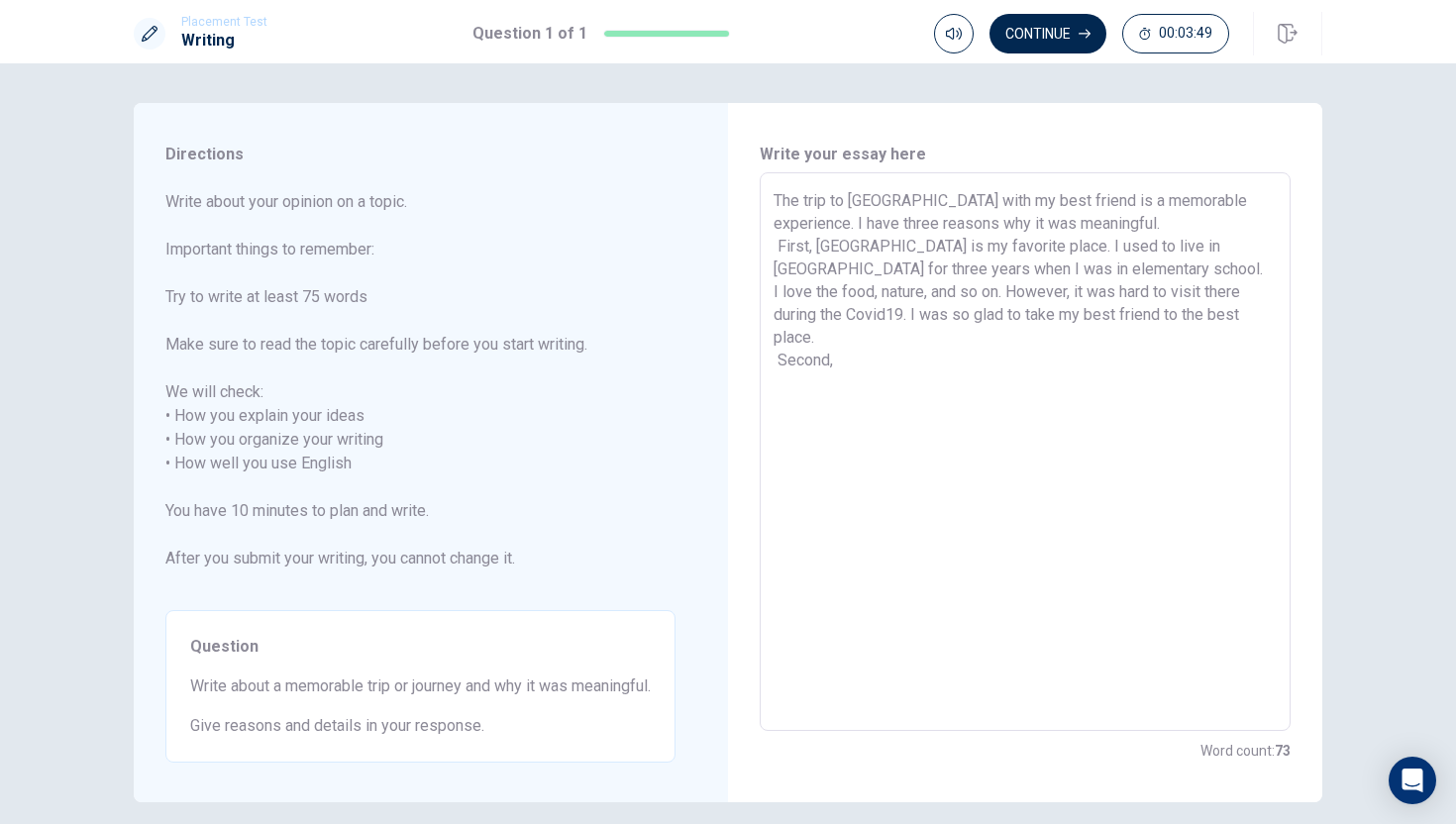 click on "The trip to [GEOGRAPHIC_DATA] with my best friend is a memorable experience. I have three reasons why it was meaningful.
First, [GEOGRAPHIC_DATA] is my favorite place. I used to live in [GEOGRAPHIC_DATA] for three years when I was in elementary school. I love the food, nature, and so on. However, it was hard to visit there during the Covid19. I was so glad to take my best friend to the best place.
Second," at bounding box center [1025, 452] 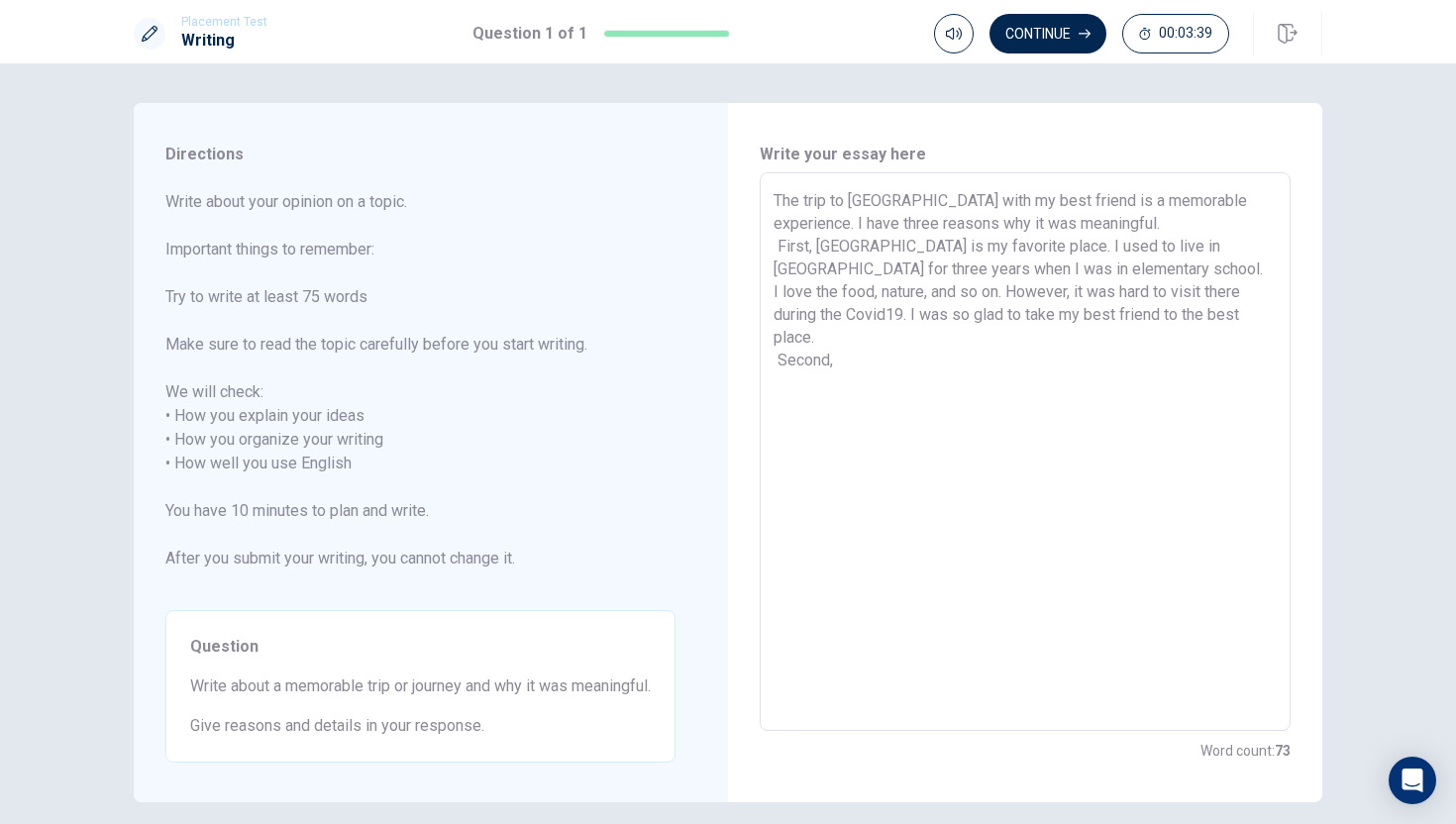 click on "The trip to [GEOGRAPHIC_DATA] with my best friend is a memorable experience. I have three reasons why it was meaningful.
First, [GEOGRAPHIC_DATA] is my favorite place. I used to live in [GEOGRAPHIC_DATA] for three years when I was in elementary school. I love the food, nature, and so on. However, it was hard to visit there during the Covid19. I was so glad to take my best friend to the best place.
Second," at bounding box center [1025, 452] 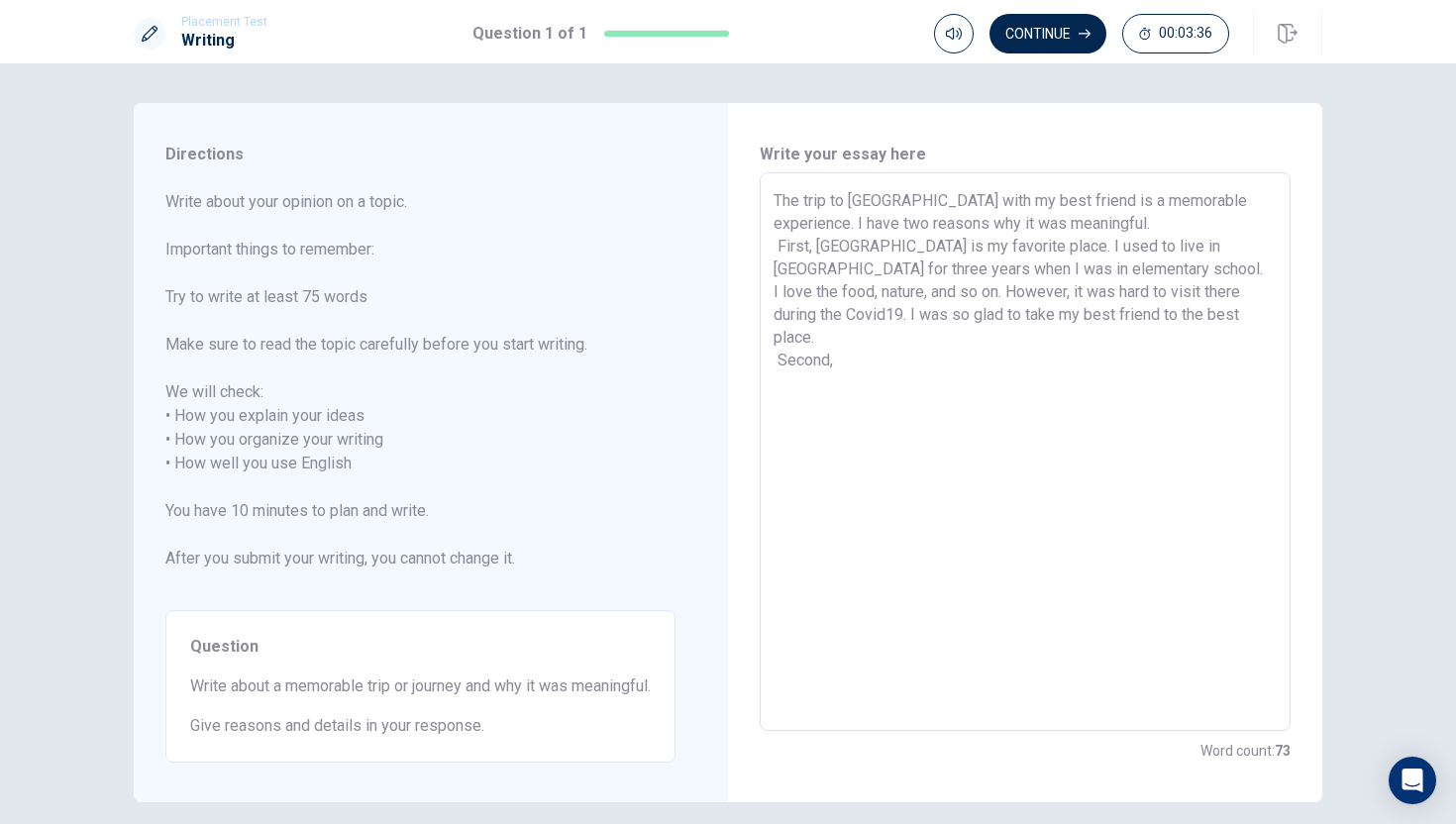 click on "The trip to [GEOGRAPHIC_DATA] with my best friend is a memorable experience. I have two reasons why it was meaningful.
First, [GEOGRAPHIC_DATA] is my favorite place. I used to live in [GEOGRAPHIC_DATA] for three years when I was in elementary school. I love the food, nature, and so on. However, it was hard to visit there during the Covid19. I was so glad to take my best friend to the best place.
Second," at bounding box center (1025, 452) 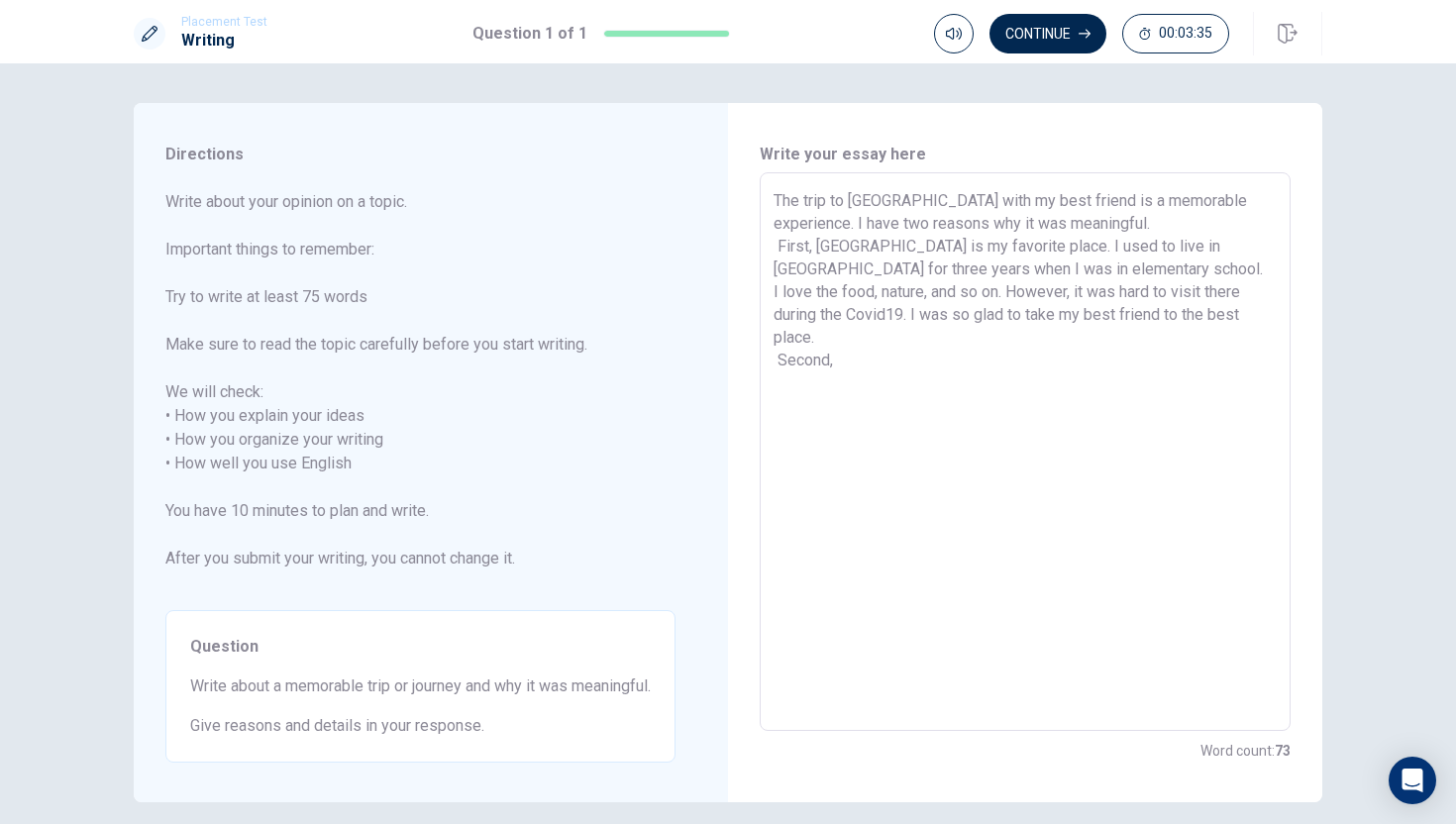 click on "The trip to [GEOGRAPHIC_DATA] with my best friend is a memorable experience. I have two reasons why it was meaningful.
First, [GEOGRAPHIC_DATA] is my favorite place. I used to live in [GEOGRAPHIC_DATA] for three years when I was in elementary school. I love the food, nature, and so on. However, it was hard to visit there during the Covid19. I was so glad to take my best friend to the best place.
Second," at bounding box center (1025, 452) 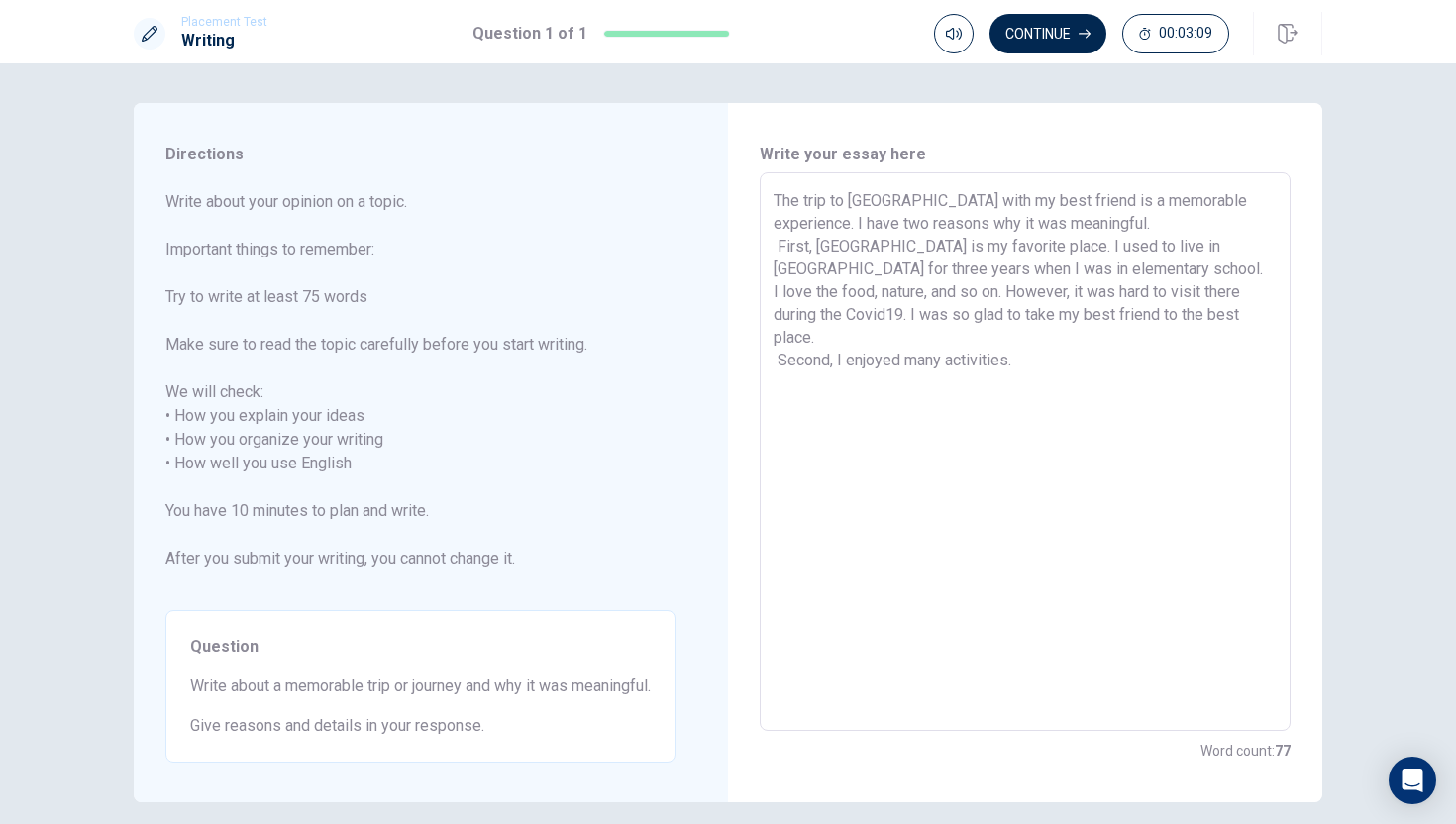 click on "The trip to [GEOGRAPHIC_DATA] with my best friend is a memorable experience. I have two reasons why it was meaningful.
First, [GEOGRAPHIC_DATA] is my favorite place. I used to live in [GEOGRAPHIC_DATA] for three years when I was in elementary school. I love the food, nature, and so on. However, it was hard to visit there during the Covid19. I was so glad to take my best friend to the best place.
Second, I enjoyed many activities." at bounding box center (1025, 452) 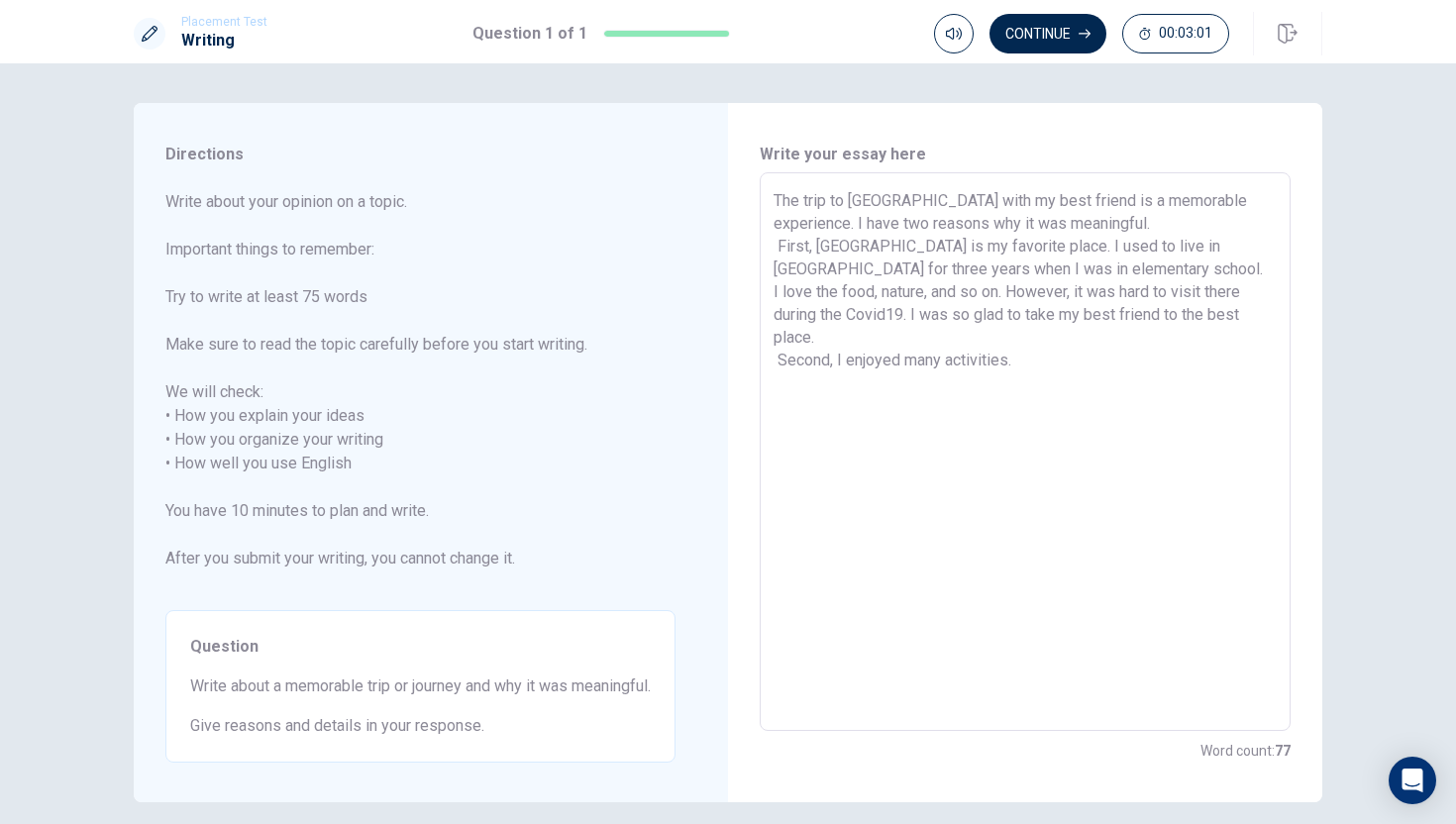 click on "The trip to [GEOGRAPHIC_DATA] with my best friend is a memorable experience. I have two reasons why it was meaningful.
First, [GEOGRAPHIC_DATA] is my favorite place. I used to live in [GEOGRAPHIC_DATA] for three years when I was in elementary school. I love the food, nature, and so on. However, it was hard to visit there during the Covid19. I was so glad to take my best friend to the best place.
Second, I enjoyed many activities." at bounding box center [1025, 452] 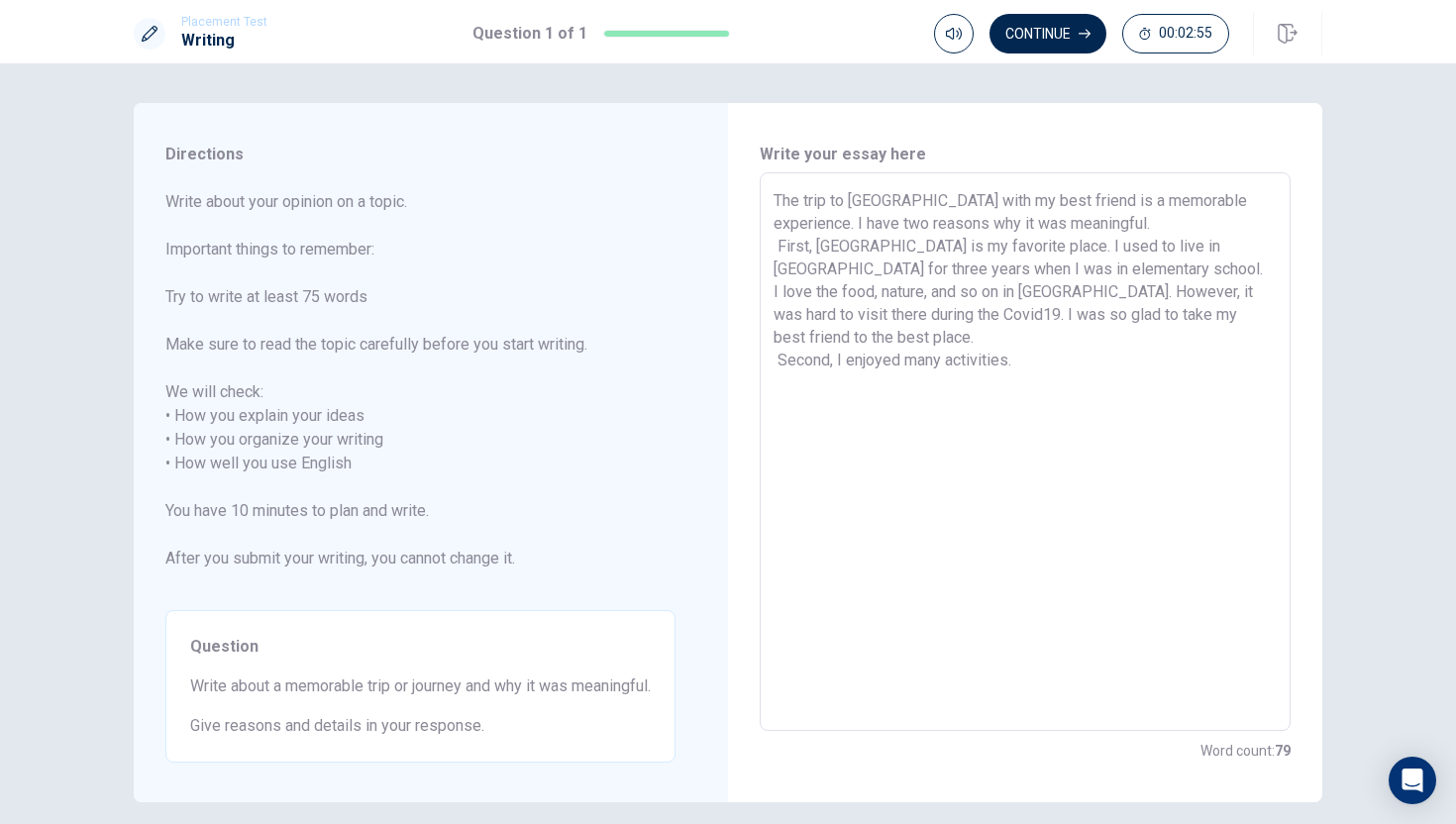 click on "The trip to [GEOGRAPHIC_DATA] with my best friend is a memorable experience. I have two reasons why it was meaningful.
First, [GEOGRAPHIC_DATA] is my favorite place. I used to live in [GEOGRAPHIC_DATA] for three years when I was in elementary school. I love the food, nature, and so on in [GEOGRAPHIC_DATA]. However, it was hard to visit there during the Covid19. I was so glad to take my best friend to the best place.
Second, I enjoyed many activities." at bounding box center [1025, 452] 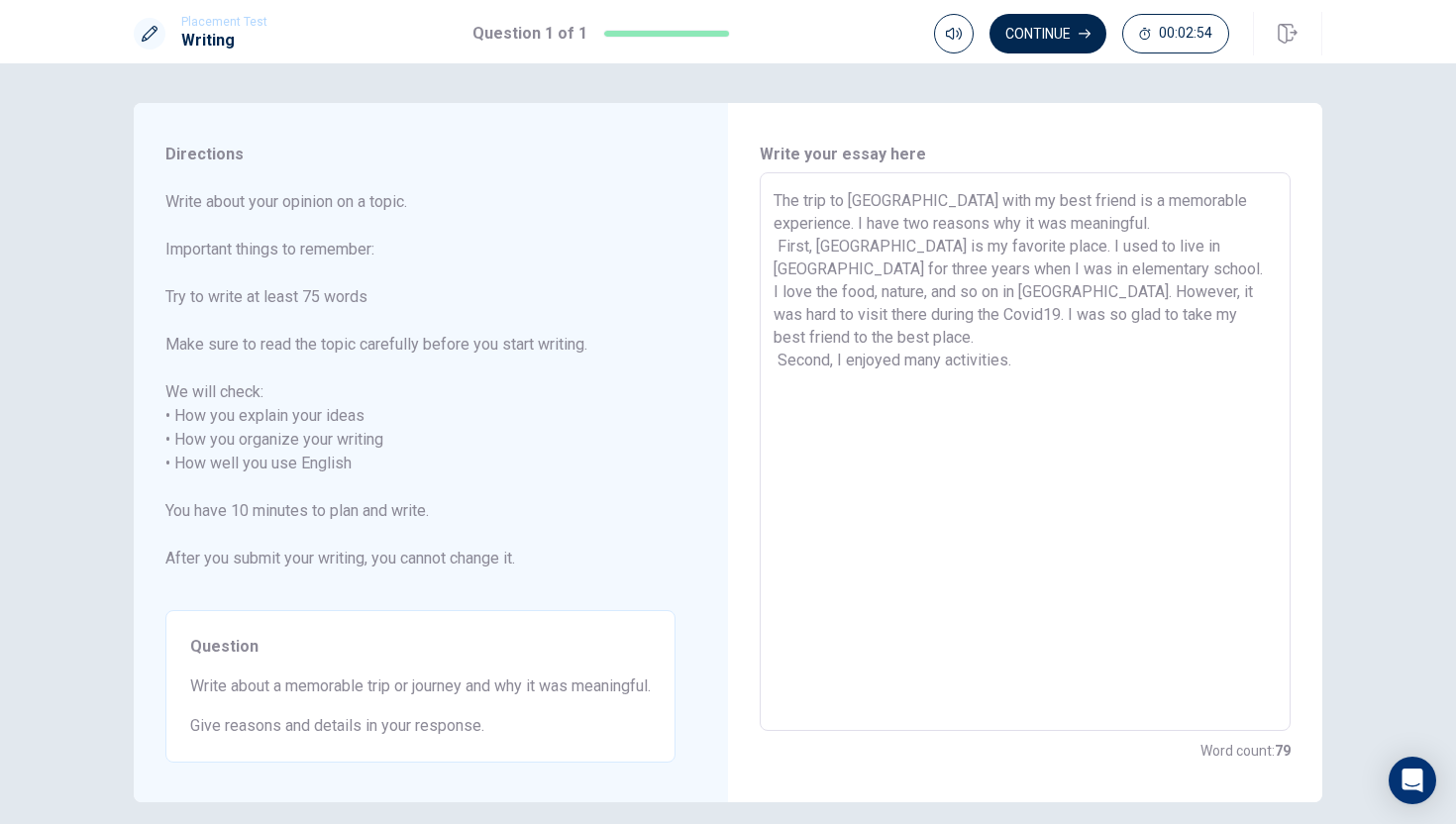 click on "The trip to [GEOGRAPHIC_DATA] with my best friend is a memorable experience. I have two reasons why it was meaningful.
First, [GEOGRAPHIC_DATA] is my favorite place. I used to live in [GEOGRAPHIC_DATA] for three years when I was in elementary school. I love the food, nature, and so on in [GEOGRAPHIC_DATA]. However, it was hard to visit there during the Covid19. I was so glad to take my best friend to the best place.
Second, I enjoyed many activities." at bounding box center (1025, 452) 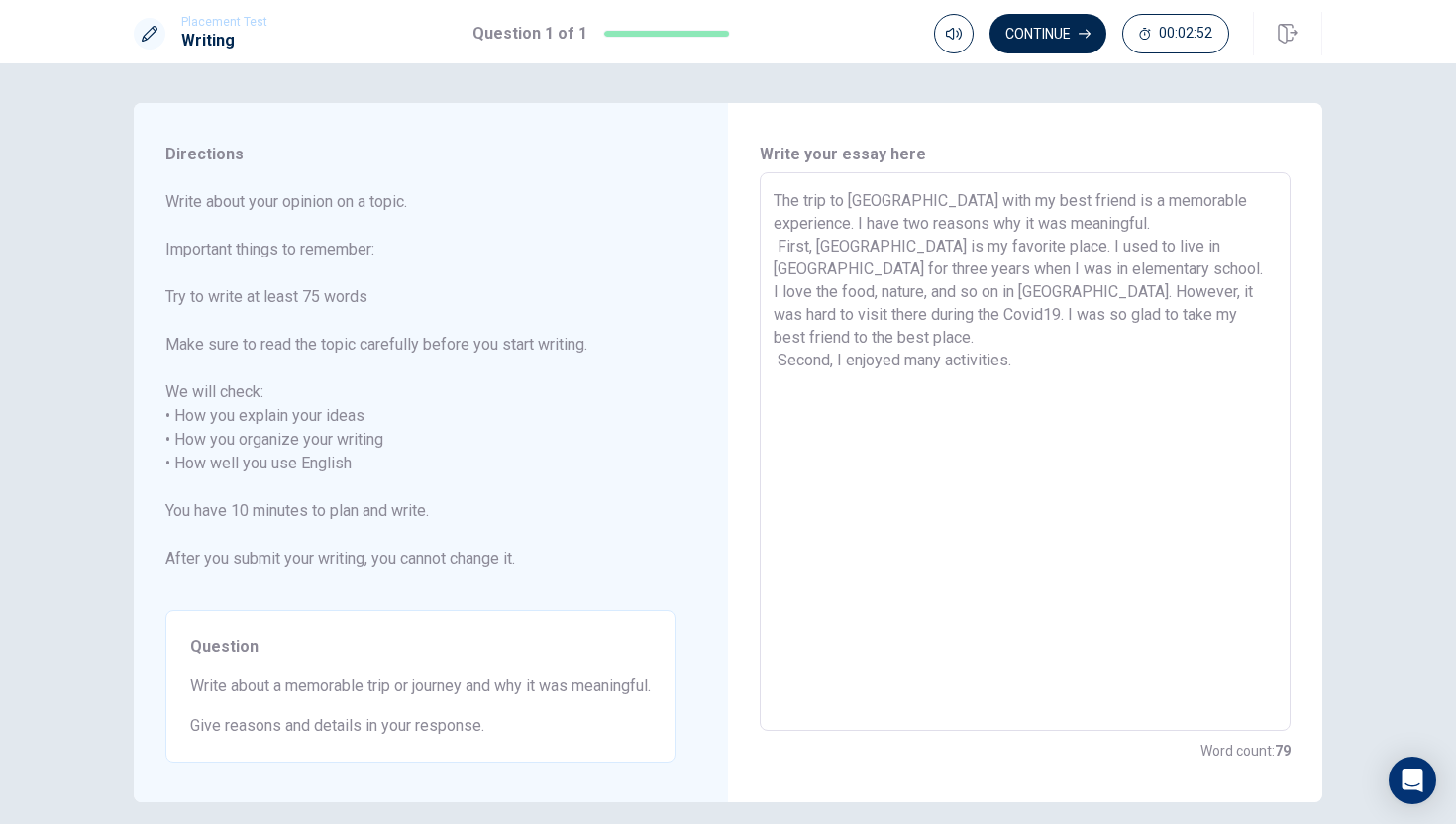 click on "The trip to [GEOGRAPHIC_DATA] with my best friend is a memorable experience. I have two reasons why it was meaningful.
First, [GEOGRAPHIC_DATA] is my favorite place. I used to live in [GEOGRAPHIC_DATA] for three years when I was in elementary school. I love the food, nature, and so on in [GEOGRAPHIC_DATA]. However, it was hard to visit there during the Covid19. I was so glad to take my best friend to the best place.
Second, I enjoyed many activities." at bounding box center (1025, 452) 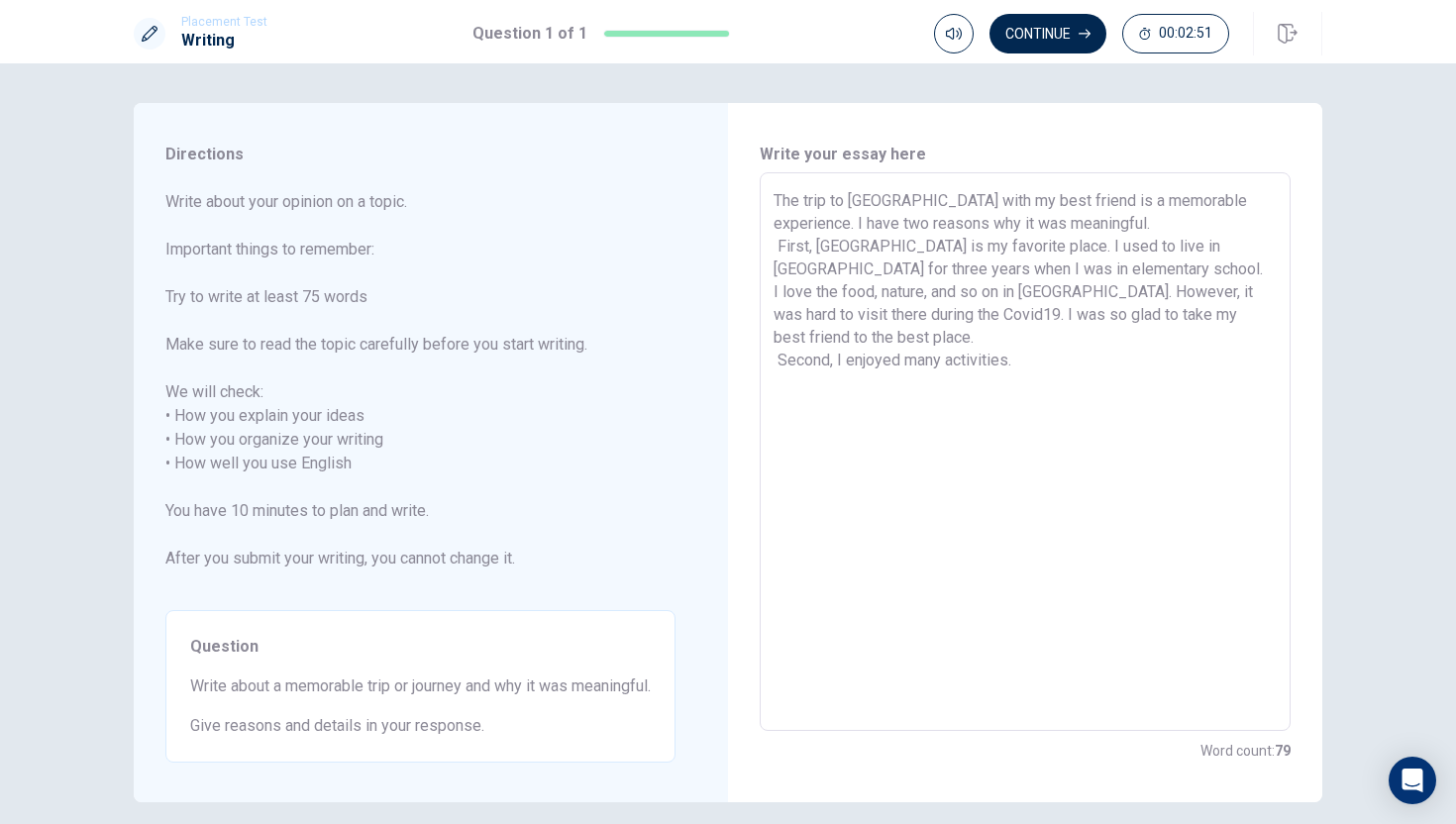 click on "The trip to [GEOGRAPHIC_DATA] with my best friend is a memorable experience. I have two reasons why it was meaningful.
First, [GEOGRAPHIC_DATA] is my favorite place. I used to live in [GEOGRAPHIC_DATA] for three years when I was in elementary school. I love the food, nature, and so on in [GEOGRAPHIC_DATA]. However, it was hard to visit there during the Covid19. I was so glad to take my best friend to the best place.
Second, I enjoyed many activities." at bounding box center [1025, 452] 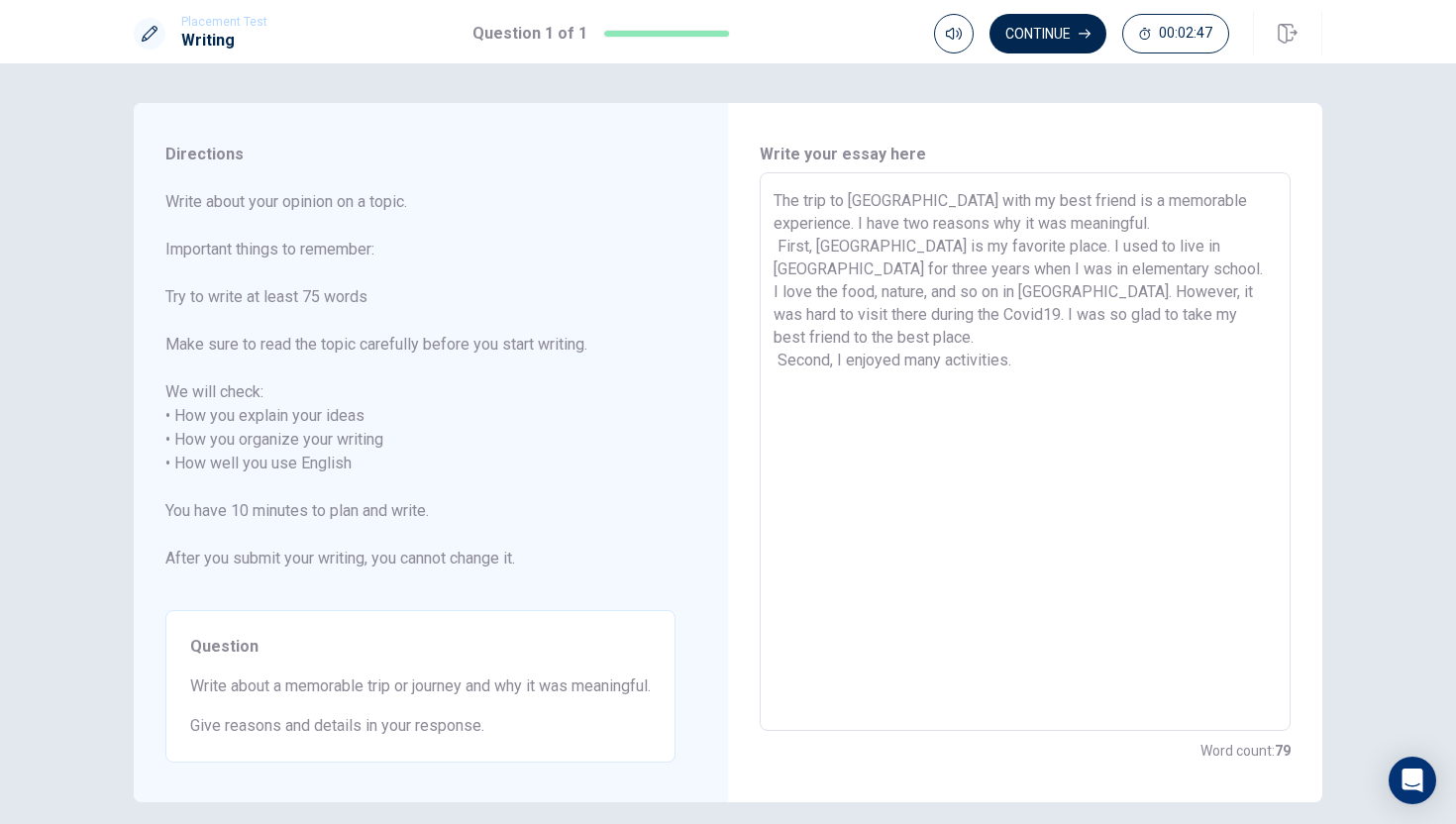 click on "The trip to [GEOGRAPHIC_DATA] with my best friend is a memorable experience. I have two reasons why it was meaningful.
First, [GEOGRAPHIC_DATA] is my favorite place. I used to live in [GEOGRAPHIC_DATA] for three years when I was in elementary school. I love the food, nature, and so on in [GEOGRAPHIC_DATA]. However, it was hard to visit there during the Covid19. I was so glad to take my best friend to the best place.
Second, I enjoyed many activities." at bounding box center (1025, 452) 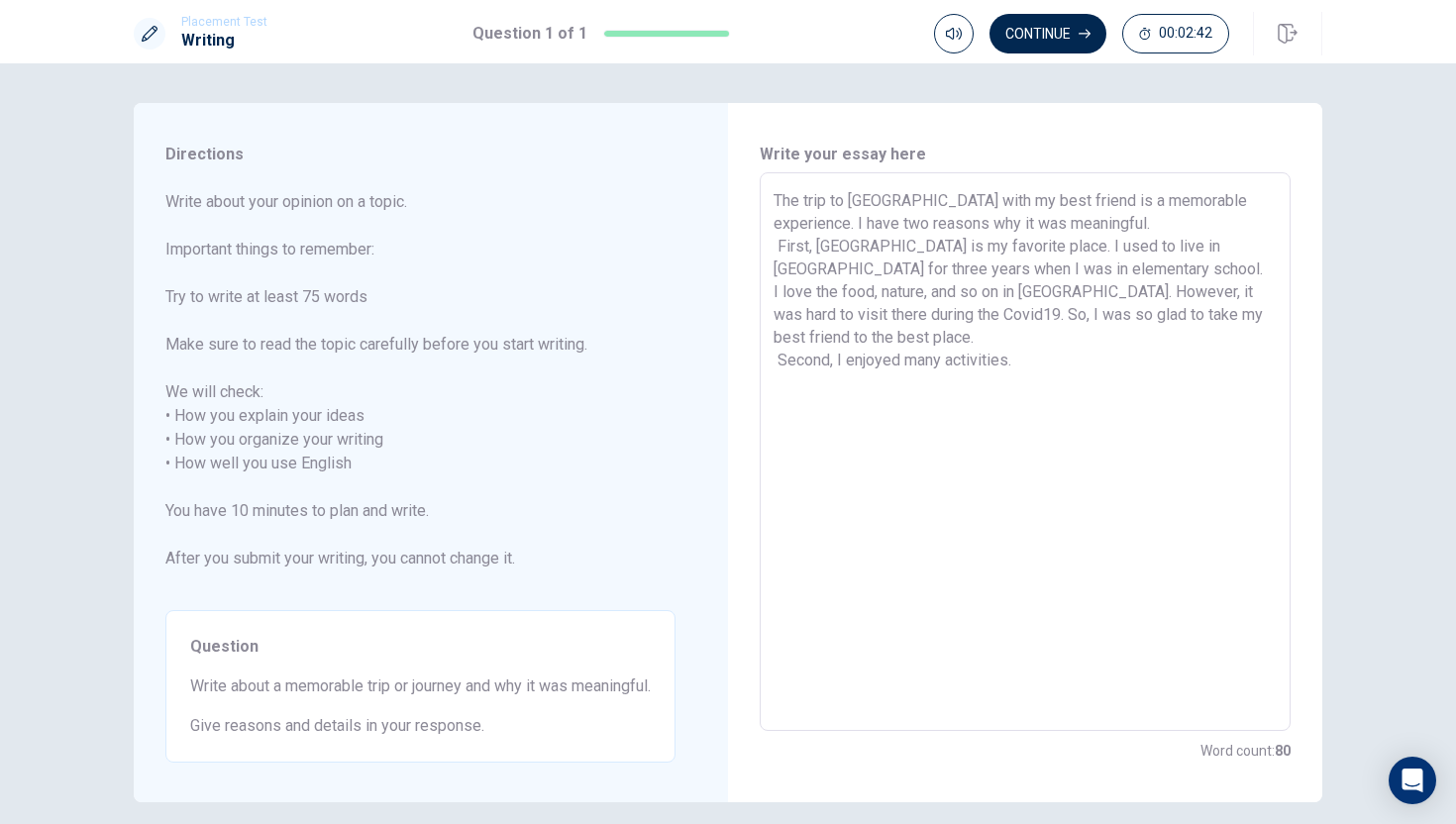 click on "The trip to [GEOGRAPHIC_DATA] with my best friend is a memorable experience. I have two reasons why it was meaningful.
First, [GEOGRAPHIC_DATA] is my favorite place. I used to live in [GEOGRAPHIC_DATA] for three years when I was in elementary school. I love the food, nature, and so on in [GEOGRAPHIC_DATA]. However, it was hard to visit there during the Covid19. So, I was so glad to take my best friend to the best place.
Second, I enjoyed many activities." at bounding box center (1025, 452) 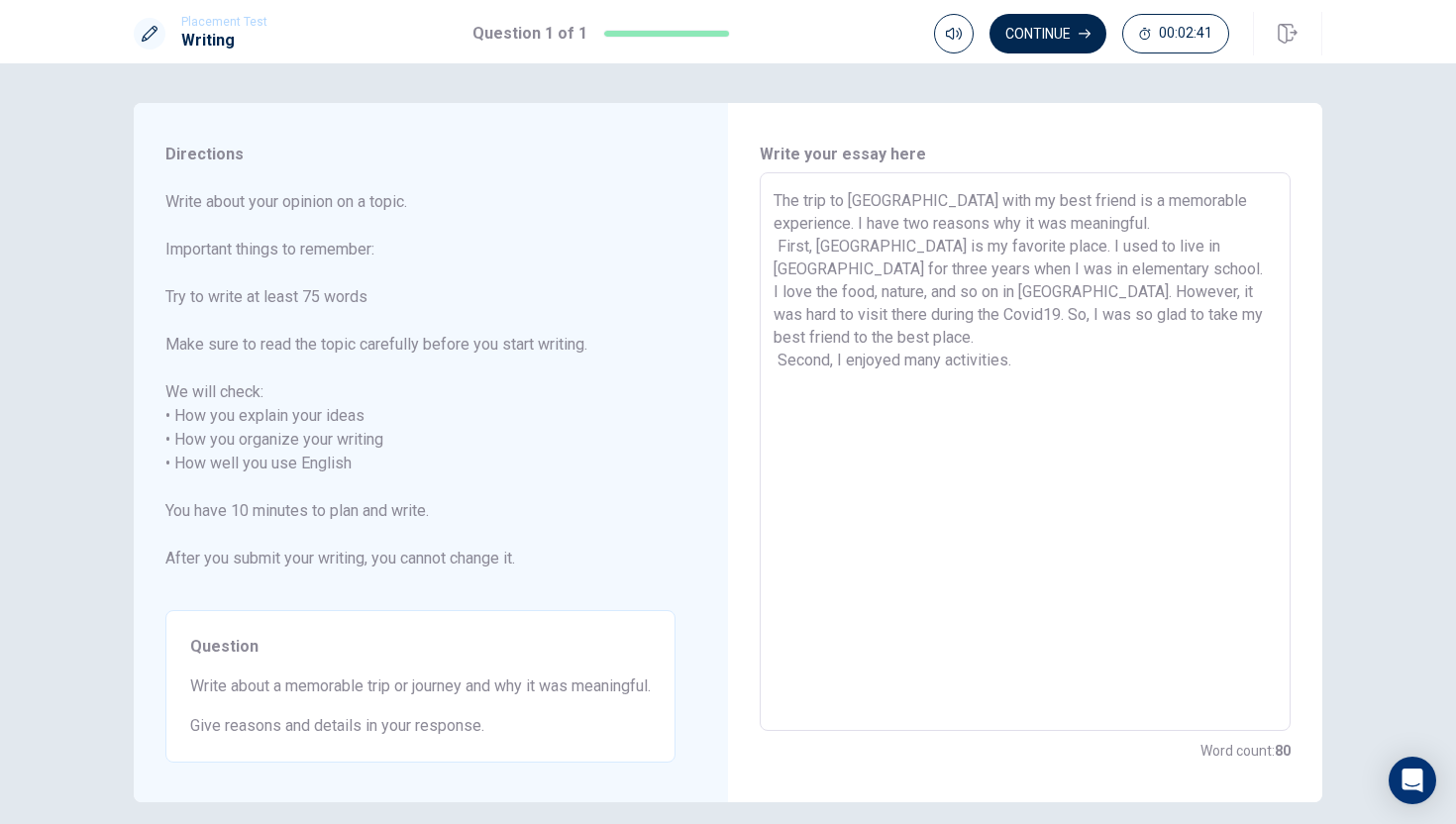 click on "The trip to [GEOGRAPHIC_DATA] with my best friend is a memorable experience. I have two reasons why it was meaningful.
First, [GEOGRAPHIC_DATA] is my favorite place. I used to live in [GEOGRAPHIC_DATA] for three years when I was in elementary school. I love the food, nature, and so on in [GEOGRAPHIC_DATA]. However, it was hard to visit there during the Covid19. So, I was so glad to take my best friend to the best place.
Second, I enjoyed many activities." at bounding box center (1025, 452) 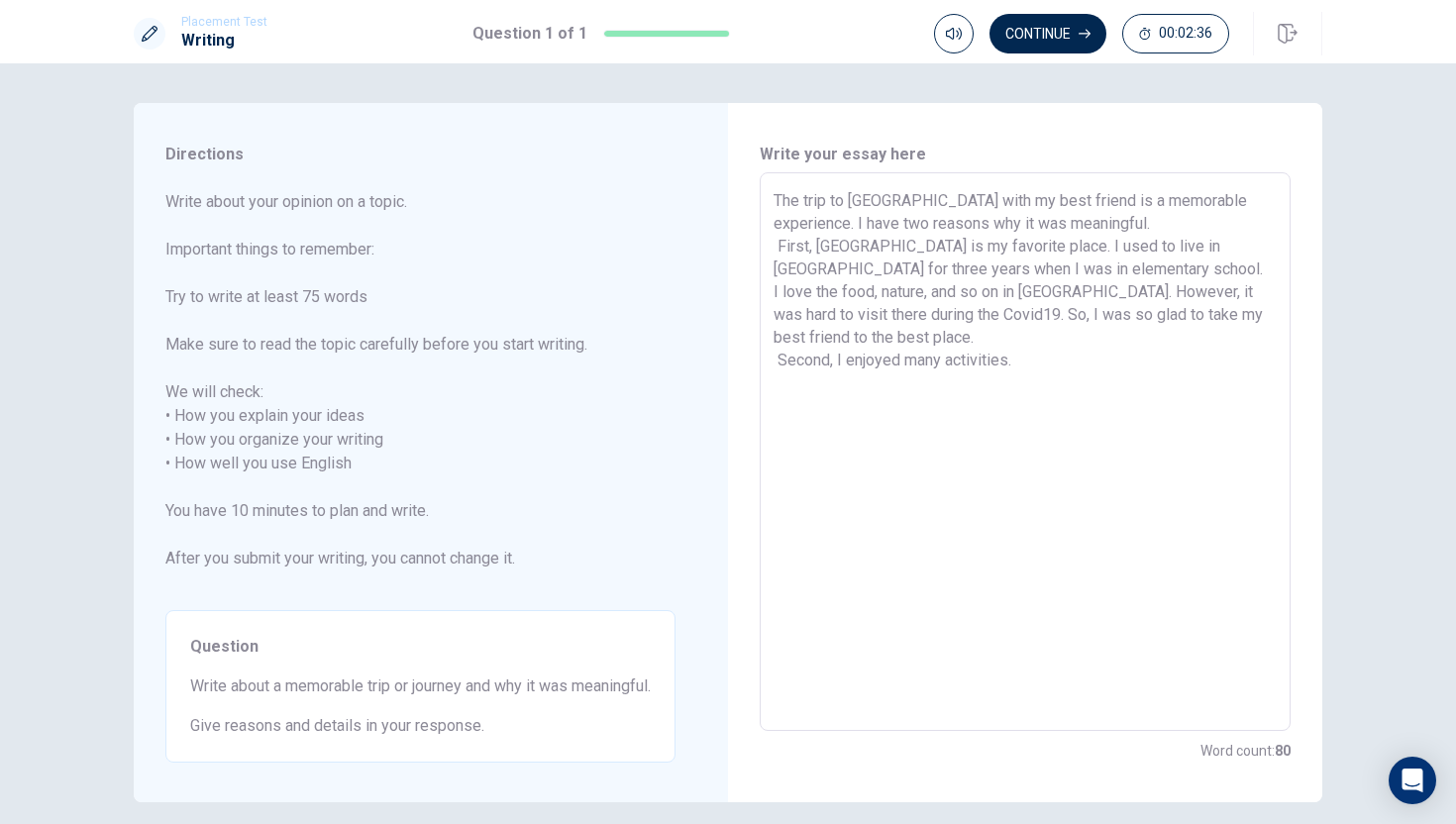 click on "The trip to [GEOGRAPHIC_DATA] with my best friend is a memorable experience. I have two reasons why it was meaningful.
First, [GEOGRAPHIC_DATA] is my favorite place. I used to live in [GEOGRAPHIC_DATA] for three years when I was in elementary school. I love the food, nature, and so on in [GEOGRAPHIC_DATA]. However, it was hard to visit there during the Covid19. So, I was so glad to take my best friend to the best place.
Second, I enjoyed many activities." at bounding box center [1025, 452] 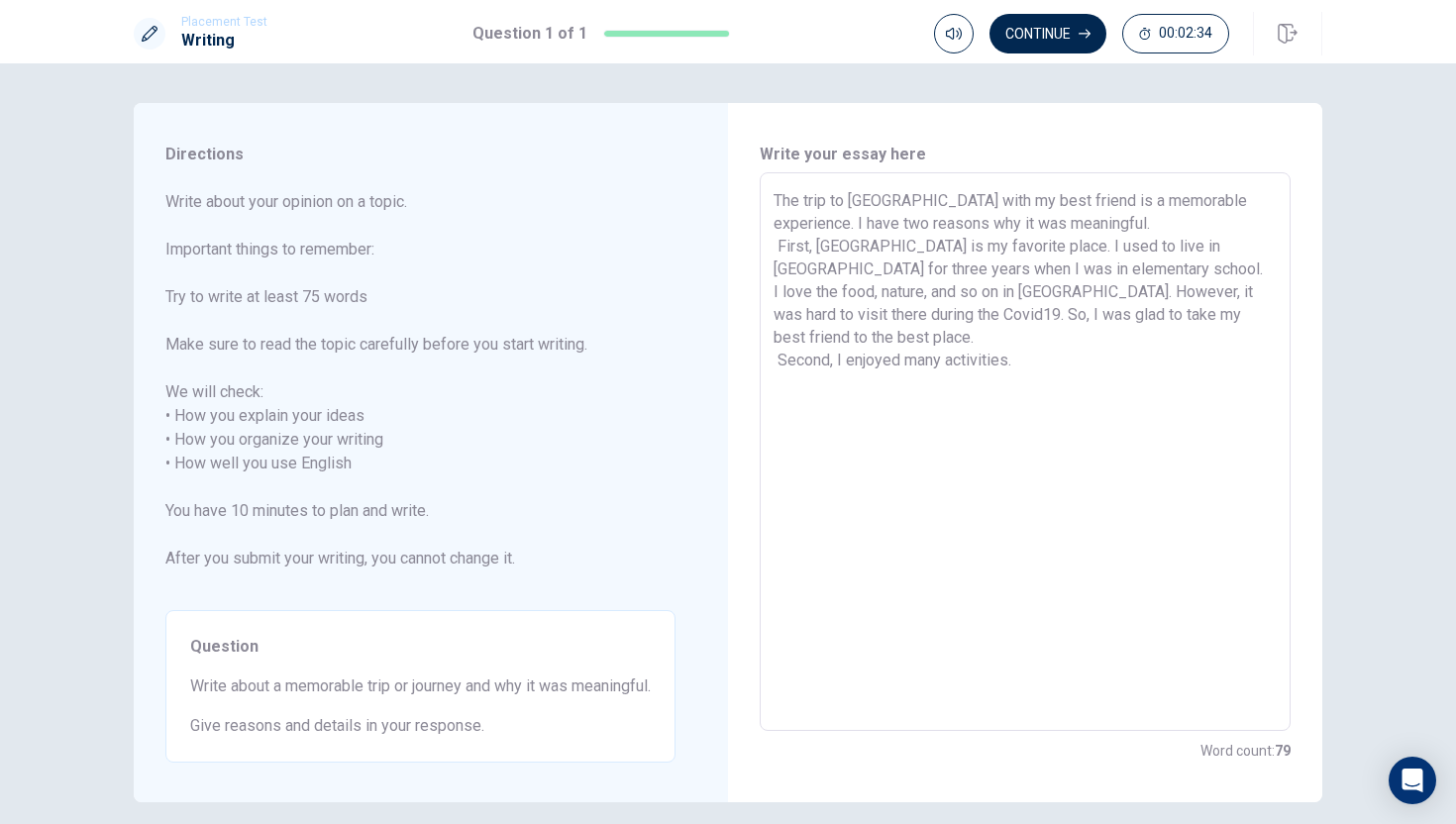 click on "The trip to [GEOGRAPHIC_DATA] with my best friend is a memorable experience. I have two reasons why it was meaningful.
First, [GEOGRAPHIC_DATA] is my favorite place. I used to live in [GEOGRAPHIC_DATA] for three years when I was in elementary school. I love the food, nature, and so on in [GEOGRAPHIC_DATA]. However, it was hard to visit there during the Covid19. So, I was glad to take my best friend to the best place.
Second, I enjoyed many activities." at bounding box center [1025, 452] 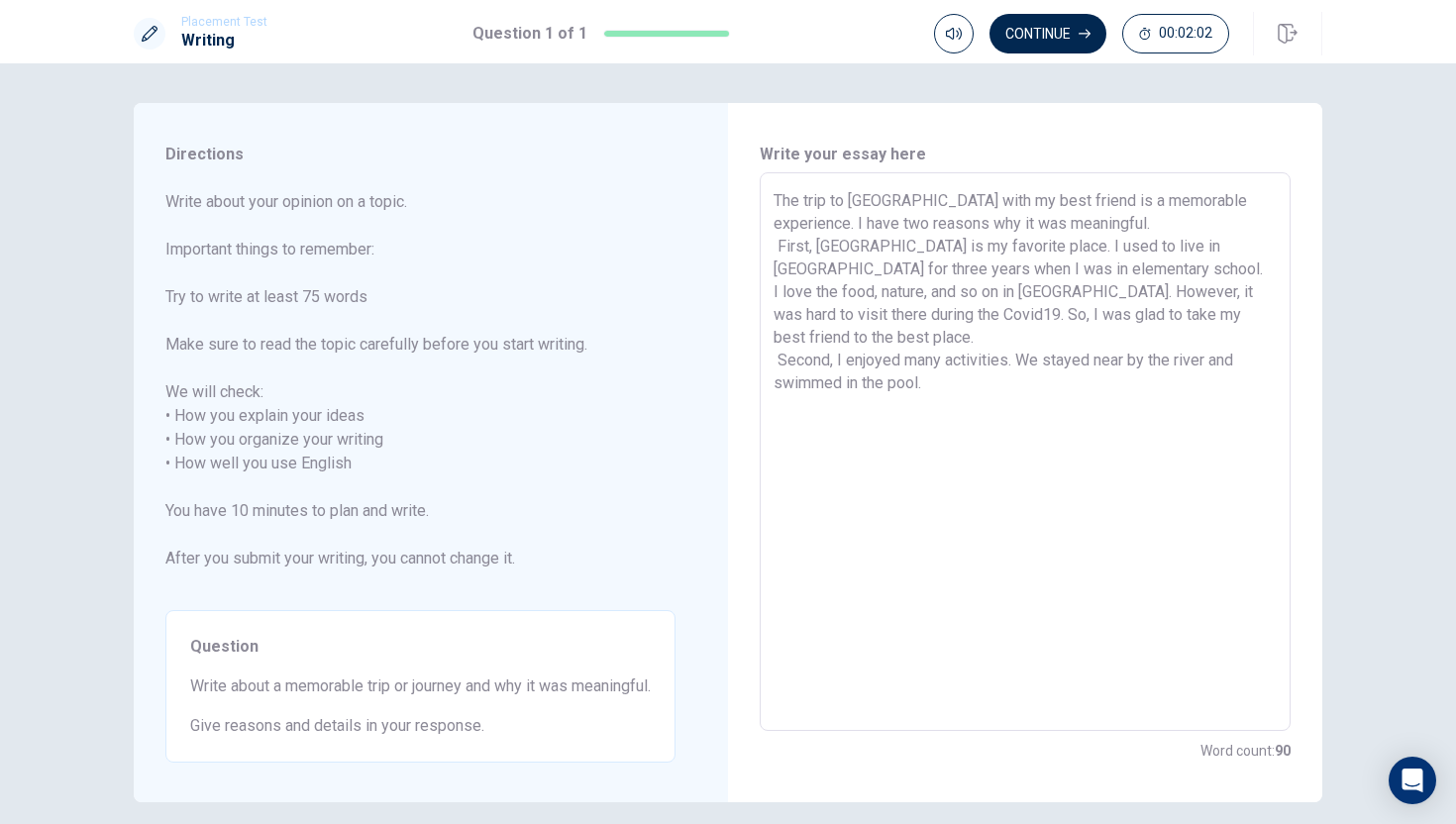 click on "The trip to [GEOGRAPHIC_DATA] with my best friend is a memorable experience. I have two reasons why it was meaningful.
First, [GEOGRAPHIC_DATA] is my favorite place. I used to live in [GEOGRAPHIC_DATA] for three years when I was in elementary school. I love the food, nature, and so on in [GEOGRAPHIC_DATA]. However, it was hard to visit there during the Covid19. So, I was glad to take my best friend to the best place.
Second, I enjoyed many activities. We stayed near by the river and swimmed in the pool." at bounding box center [1025, 452] 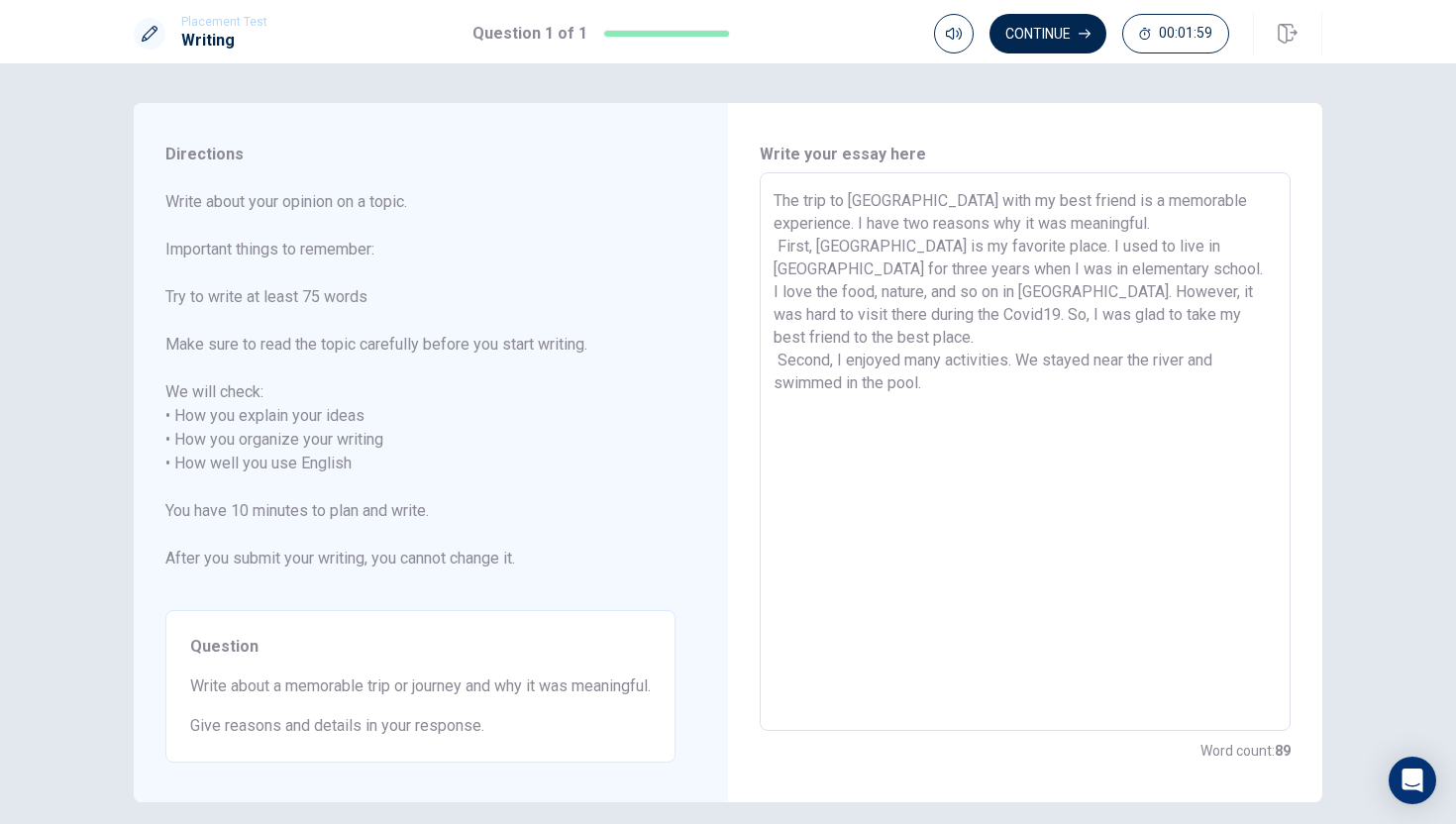 click on "The trip to [GEOGRAPHIC_DATA] with my best friend is a memorable experience. I have two reasons why it was meaningful.
First, [GEOGRAPHIC_DATA] is my favorite place. I used to live in [GEOGRAPHIC_DATA] for three years when I was in elementary school. I love the food, nature, and so on in [GEOGRAPHIC_DATA]. However, it was hard to visit there during the Covid19. So, I was glad to take my best friend to the best place.
Second, I enjoyed many activities. We stayed near the river and swimmed in the pool." at bounding box center (1025, 452) 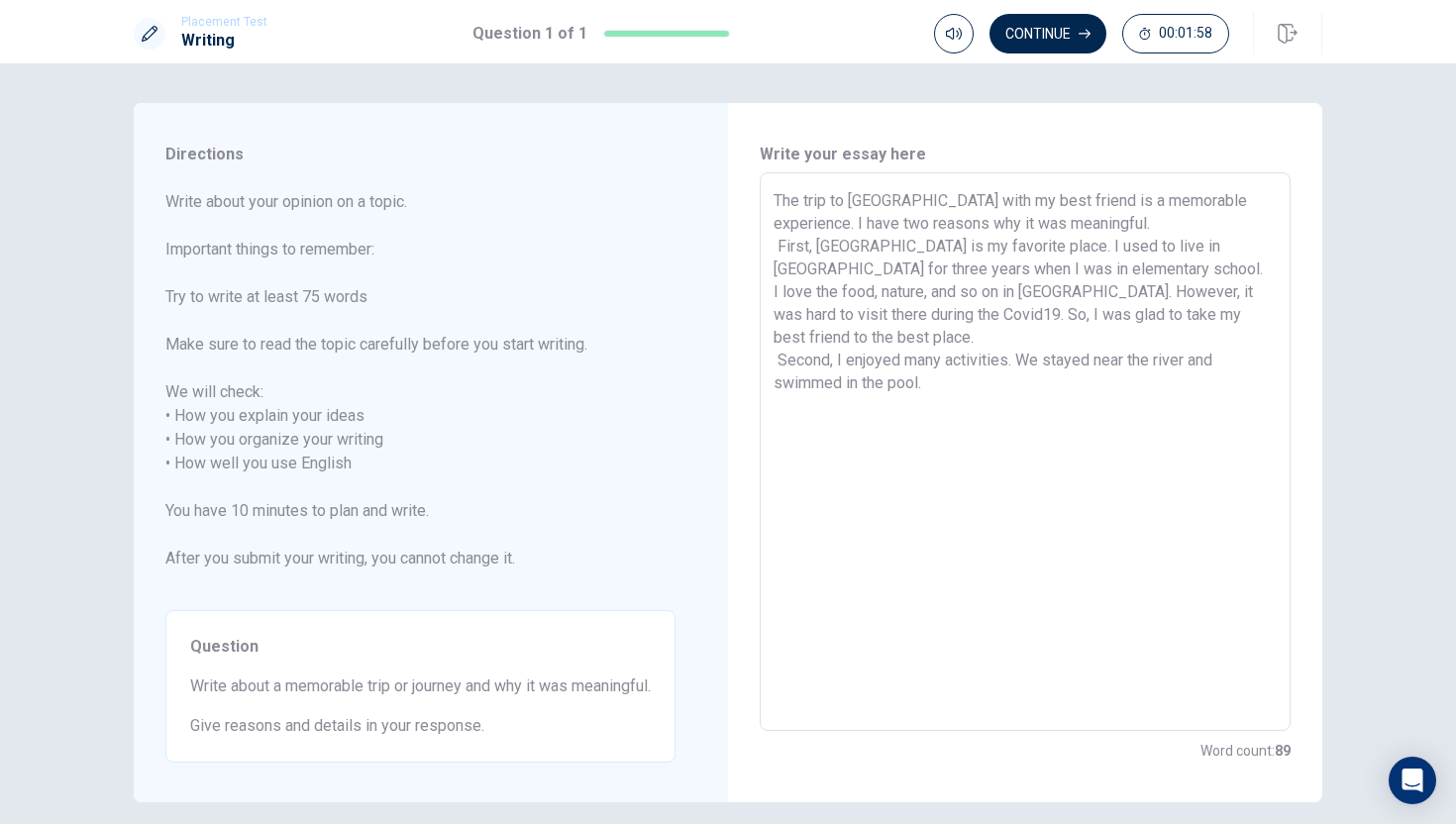 click on "The trip to [GEOGRAPHIC_DATA] with my best friend is a memorable experience. I have two reasons why it was meaningful.
First, [GEOGRAPHIC_DATA] is my favorite place. I used to live in [GEOGRAPHIC_DATA] for three years when I was in elementary school. I love the food, nature, and so on in [GEOGRAPHIC_DATA]. However, it was hard to visit there during the Covid19. So, I was glad to take my best friend to the best place.
Second, I enjoyed many activities. We stayed near the river and swimmed in the pool." at bounding box center [1025, 452] 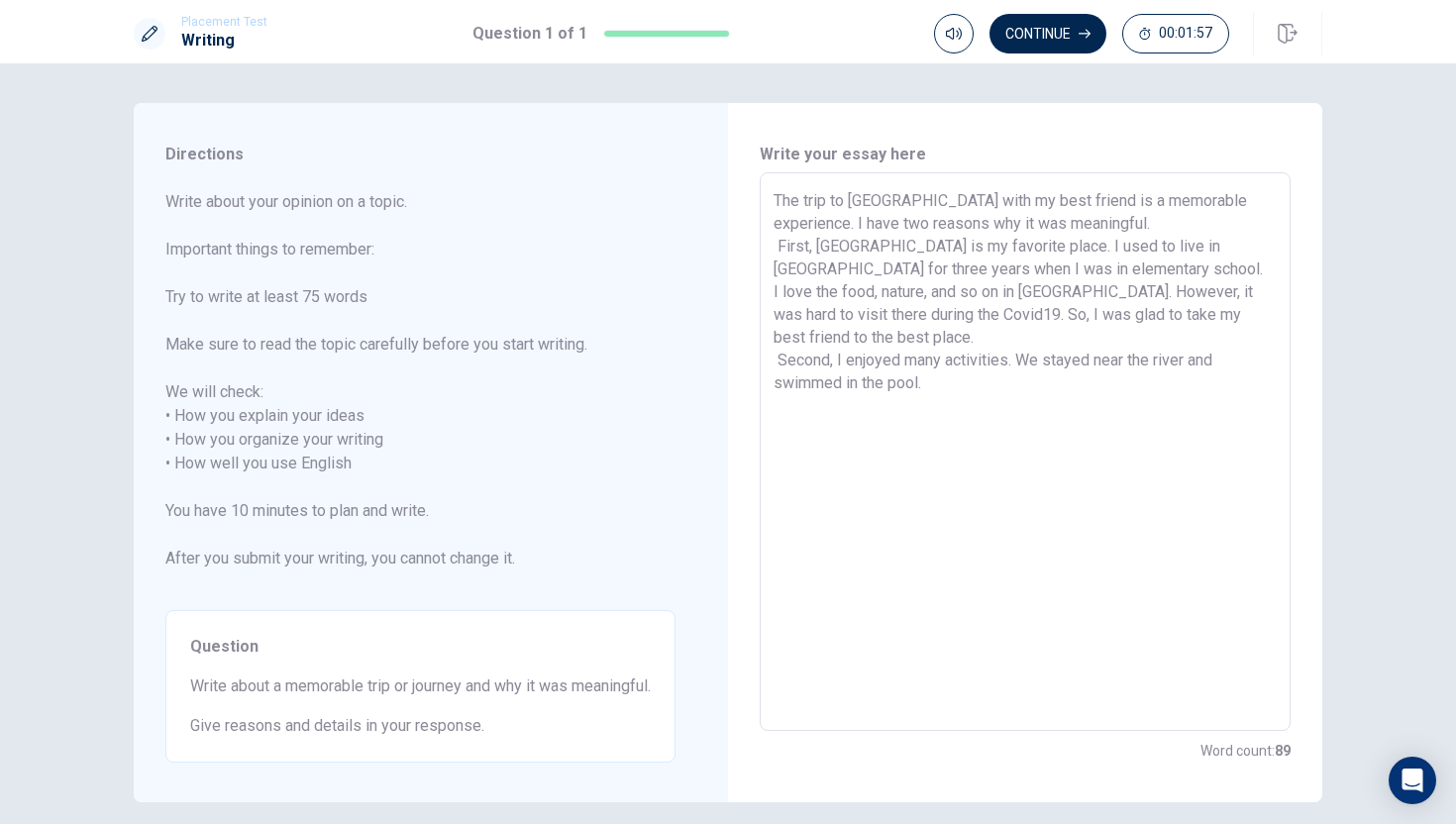 click on "The trip to [GEOGRAPHIC_DATA] with my best friend is a memorable experience. I have two reasons why it was meaningful.
First, [GEOGRAPHIC_DATA] is my favorite place. I used to live in [GEOGRAPHIC_DATA] for three years when I was in elementary school. I love the food, nature, and so on in [GEOGRAPHIC_DATA]. However, it was hard to visit there during the Covid19. So, I was glad to take my best friend to the best place.
Second, I enjoyed many activities. We stayed near the river and swimmed in the pool." at bounding box center (1025, 452) 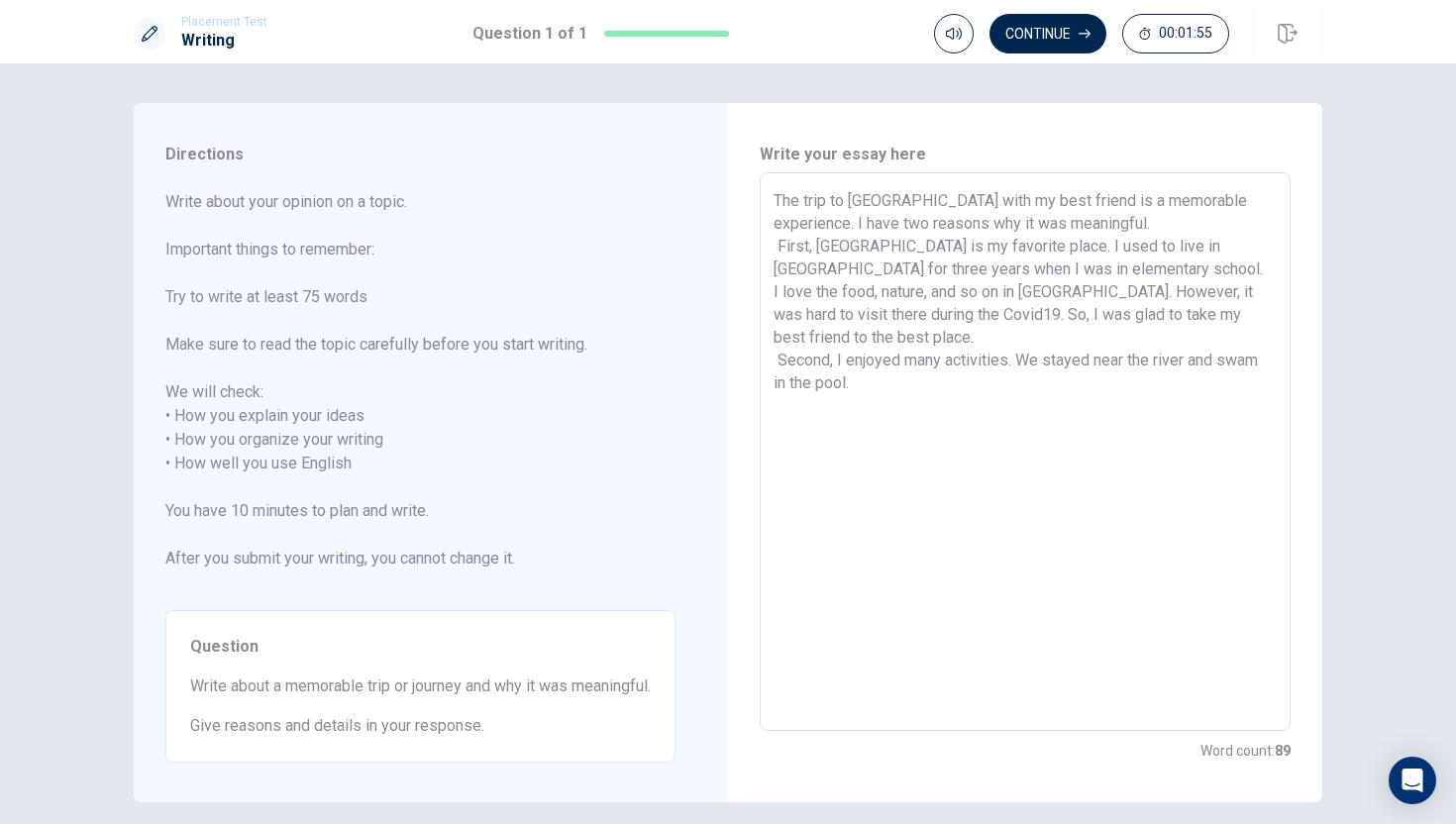 click on "The trip to [GEOGRAPHIC_DATA] with my best friend is a memorable experience. I have two reasons why it was meaningful.
First, [GEOGRAPHIC_DATA] is my favorite place. I used to live in [GEOGRAPHIC_DATA] for three years when I was in elementary school. I love the food, nature, and so on in [GEOGRAPHIC_DATA]. However, it was hard to visit there during the Covid19. So, I was glad to take my best friend to the best place.
Second, I enjoyed many activities. We stayed near the river and swam in the pool." at bounding box center (1025, 452) 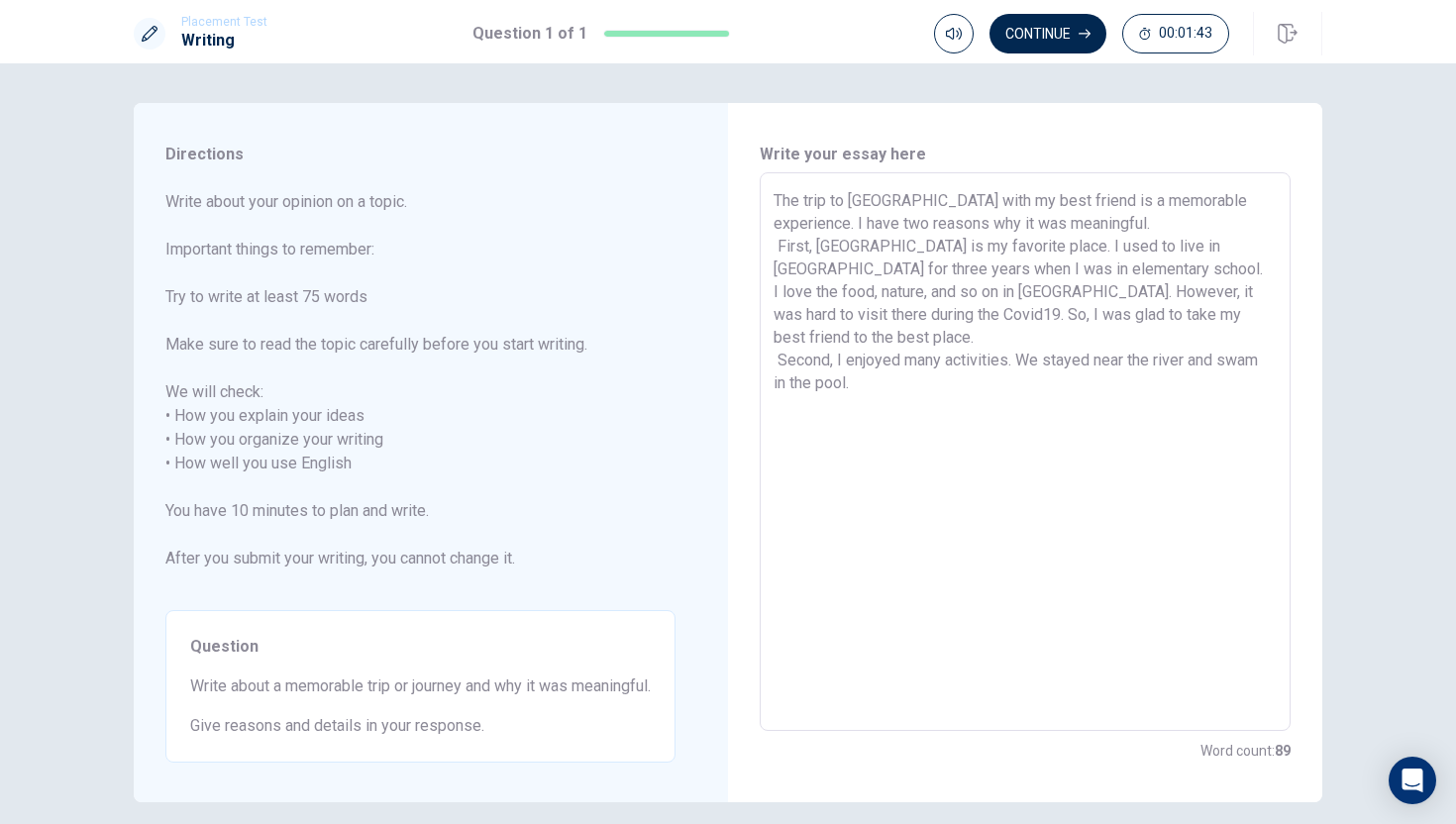drag, startPoint x: 780, startPoint y: 195, endPoint x: 1092, endPoint y: 223, distance: 313.254 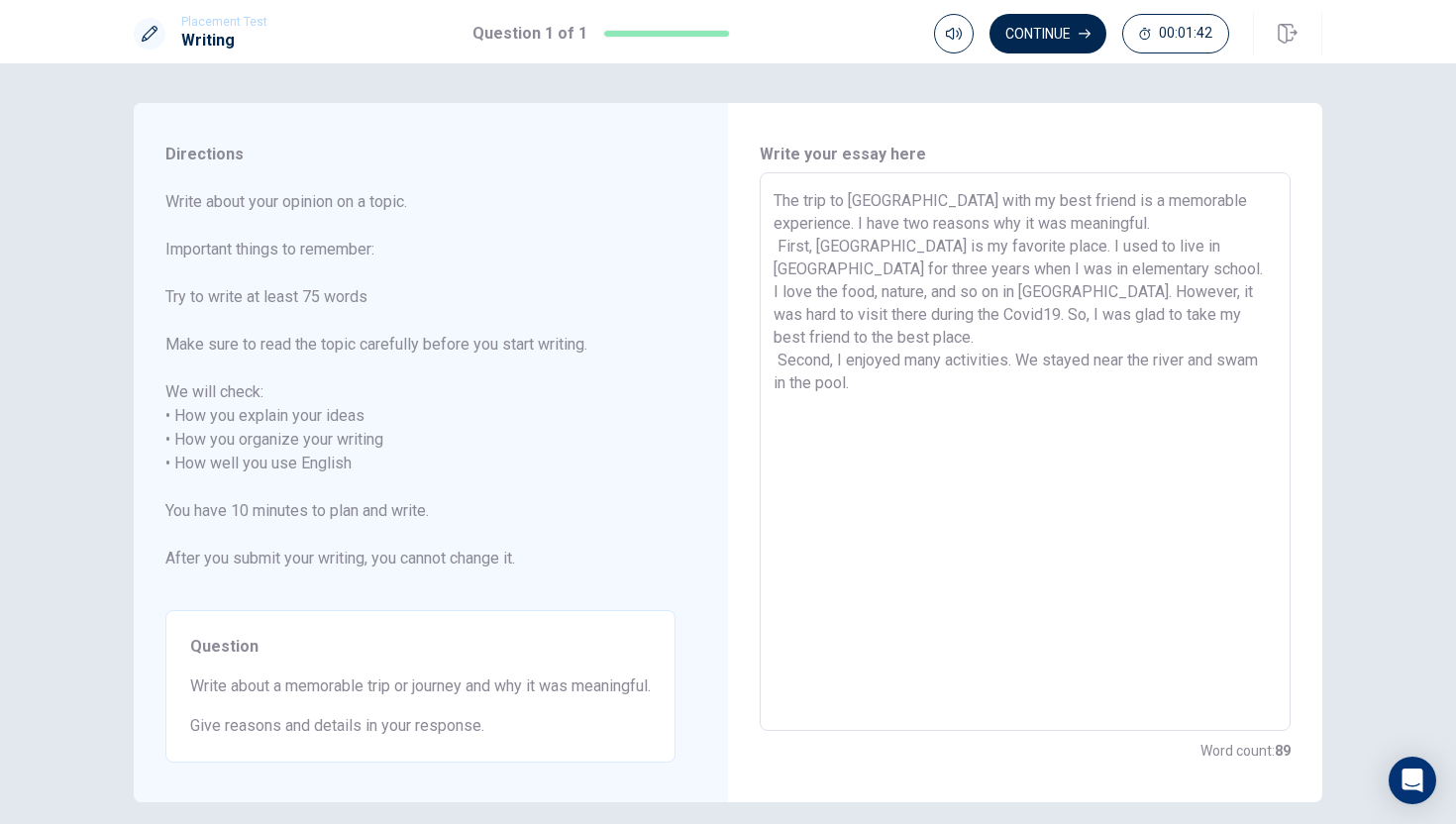 click on "The trip to [GEOGRAPHIC_DATA] with my best friend is a memorable experience. I have two reasons why it was meaningful.
First, [GEOGRAPHIC_DATA] is my favorite place. I used to live in [GEOGRAPHIC_DATA] for three years when I was in elementary school. I love the food, nature, and so on in [GEOGRAPHIC_DATA]. However, it was hard to visit there during the Covid19. So, I was glad to take my best friend to the best place.
Second, I enjoyed many activities. We stayed near the river and swam in the pool." at bounding box center [1025, 452] 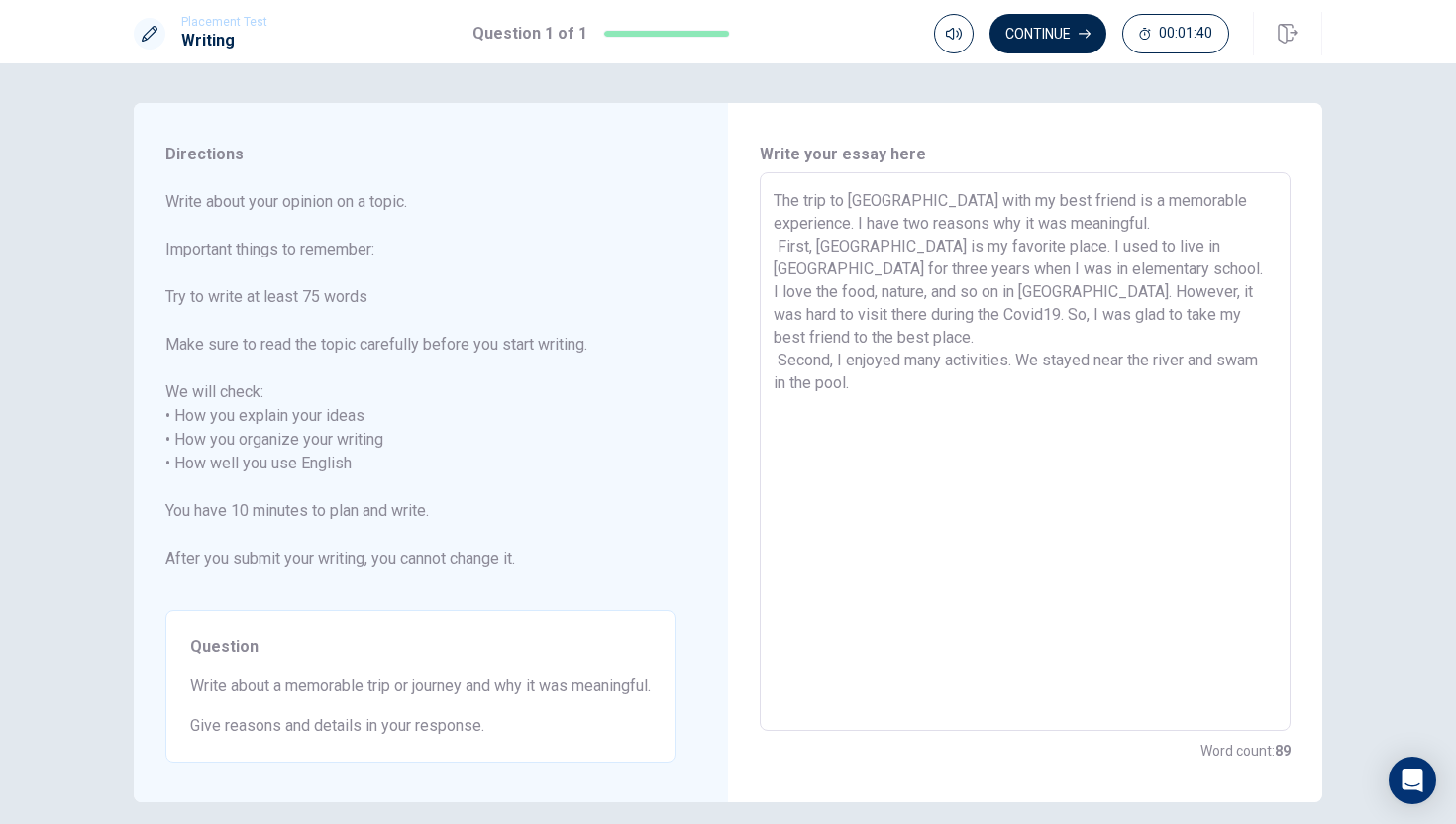 paste on "F" 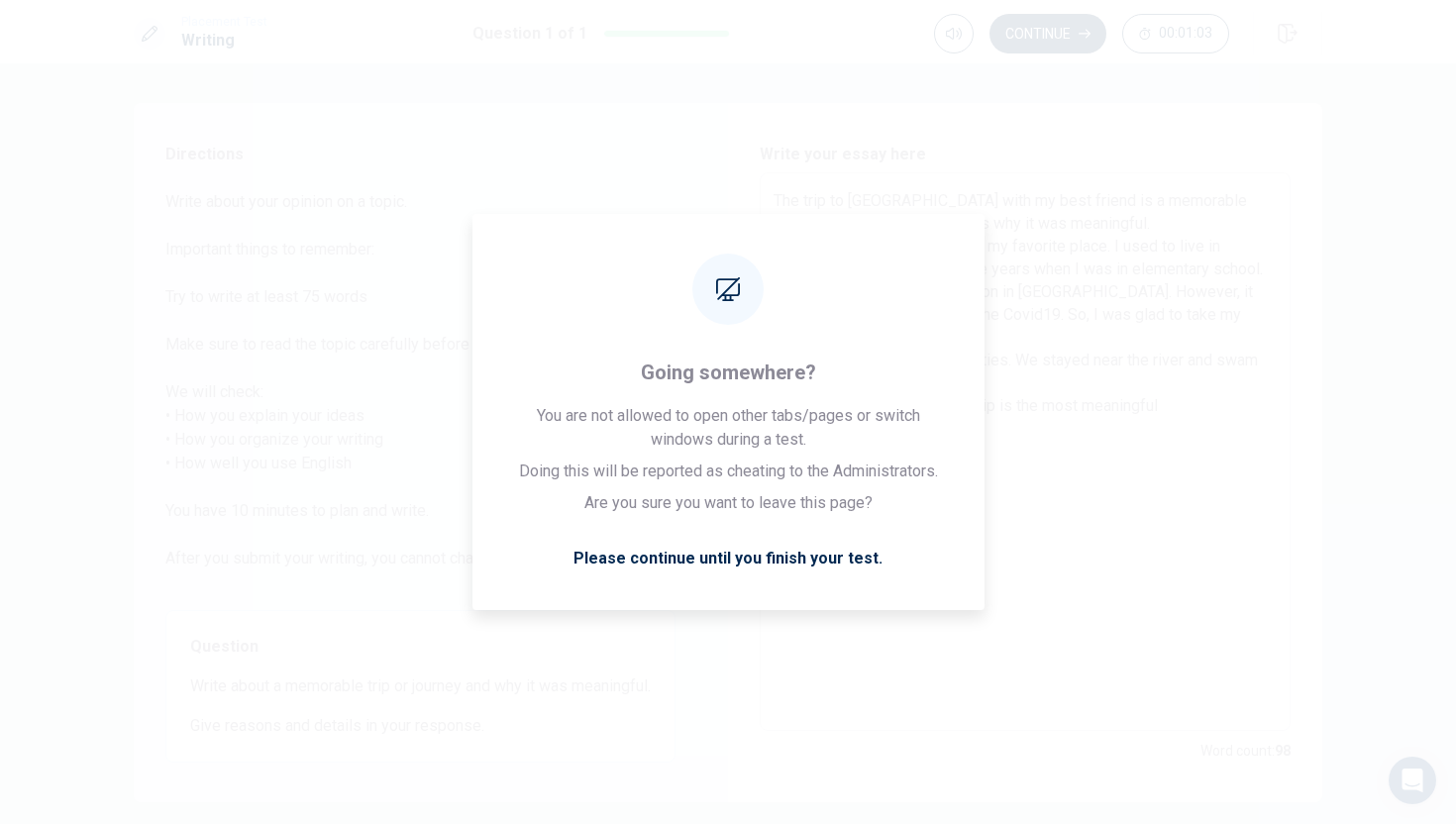 click on "The trip to [GEOGRAPHIC_DATA] with my best friend is a memorable experience. I have two reasons why it was meaningful.
First, [GEOGRAPHIC_DATA] is my favorite place. I used to live in [GEOGRAPHIC_DATA] for three years when I was in elementary school. I love the food, nature, and so on in [GEOGRAPHIC_DATA]. However, it was hard to visit there during the Covid19. So, I was glad to take my best friend to the best place.
Second, I enjoyed many activities. We stayed near the river and swam in the pool.
For these reasons, Thailand trip is the most meaningful" at bounding box center [1025, 452] 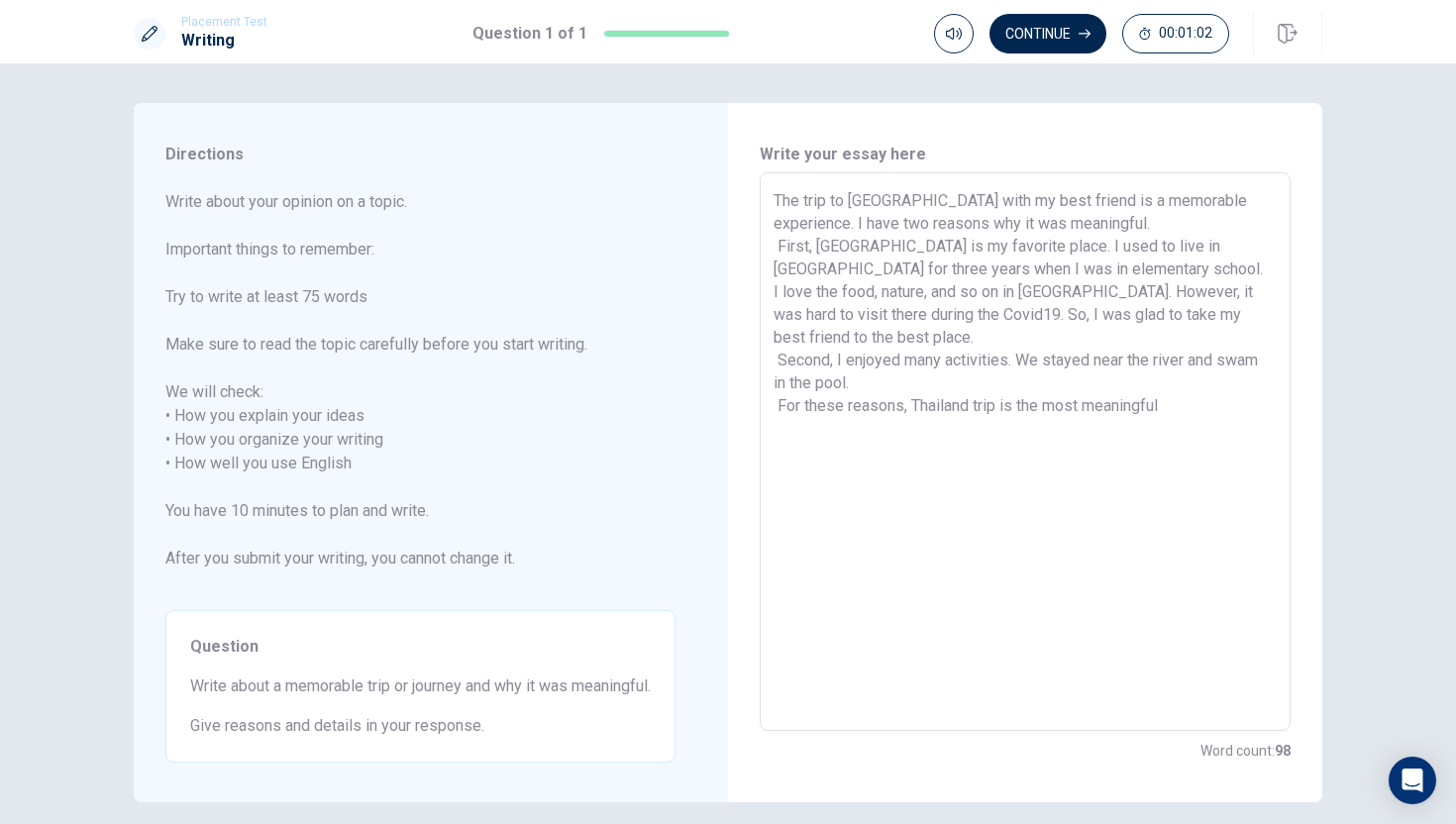 click on "The trip to [GEOGRAPHIC_DATA] with my best friend is a memorable experience. I have two reasons why it was meaningful.
First, [GEOGRAPHIC_DATA] is my favorite place. I used to live in [GEOGRAPHIC_DATA] for three years when I was in elementary school. I love the food, nature, and so on in [GEOGRAPHIC_DATA]. However, it was hard to visit there during the Covid19. So, I was glad to take my best friend to the best place.
Second, I enjoyed many activities. We stayed near the river and swam in the pool.
For these reasons, Thailand trip is the most meaningful" at bounding box center (1025, 452) 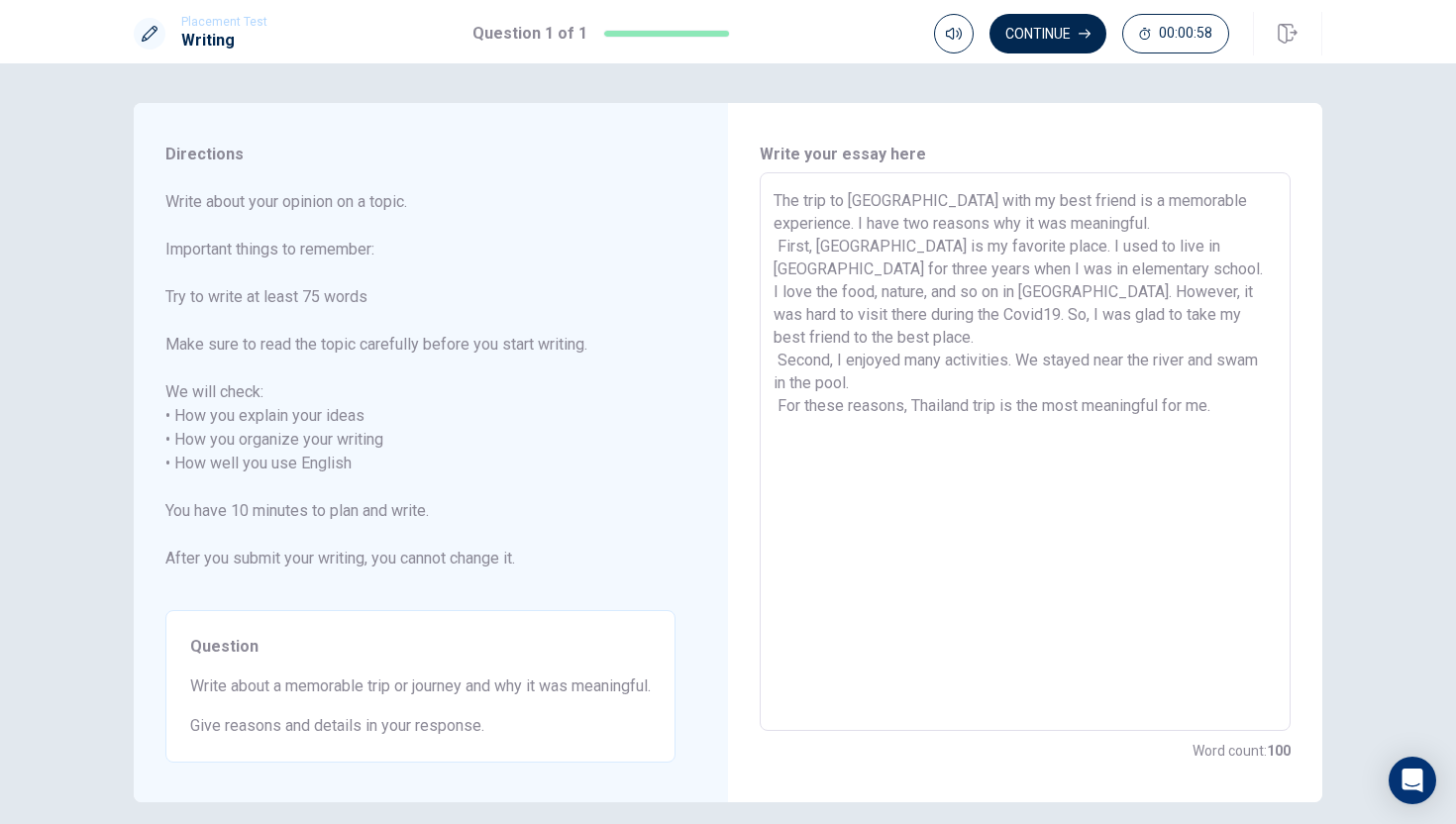 click on "The trip to [GEOGRAPHIC_DATA] with my best friend is a memorable experience. I have two reasons why it was meaningful.
First, [GEOGRAPHIC_DATA] is my favorite place. I used to live in [GEOGRAPHIC_DATA] for three years when I was in elementary school. I love the food, nature, and so on in [GEOGRAPHIC_DATA]. However, it was hard to visit there during the Covid19. So, I was glad to take my best friend to the best place.
Second, I enjoyed many activities. We stayed near the river and swam in the pool.
For these reasons, Thailand trip is the most meaningful for me." at bounding box center [1025, 452] 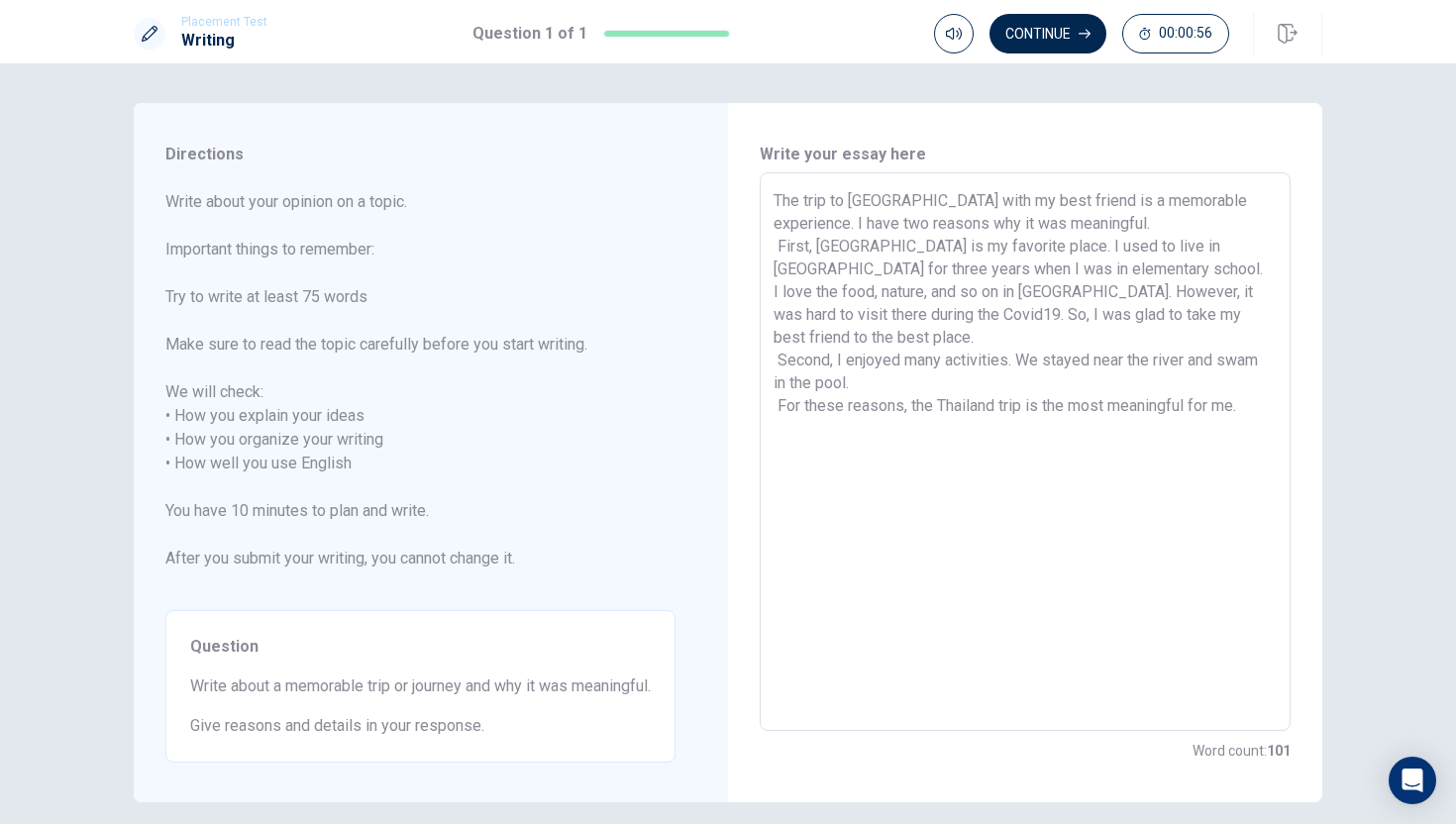 click on "The trip to [GEOGRAPHIC_DATA] with my best friend is a memorable experience. I have two reasons why it was meaningful.
First, [GEOGRAPHIC_DATA] is my favorite place. I used to live in [GEOGRAPHIC_DATA] for three years when I was in elementary school. I love the food, nature, and so on in [GEOGRAPHIC_DATA]. However, it was hard to visit there during the Covid19. So, I was glad to take my best friend to the best place.
Second, I enjoyed many activities. We stayed near the river and swam in the pool.
For these reasons, the Thailand trip is the most meaningful for me." at bounding box center [1025, 452] 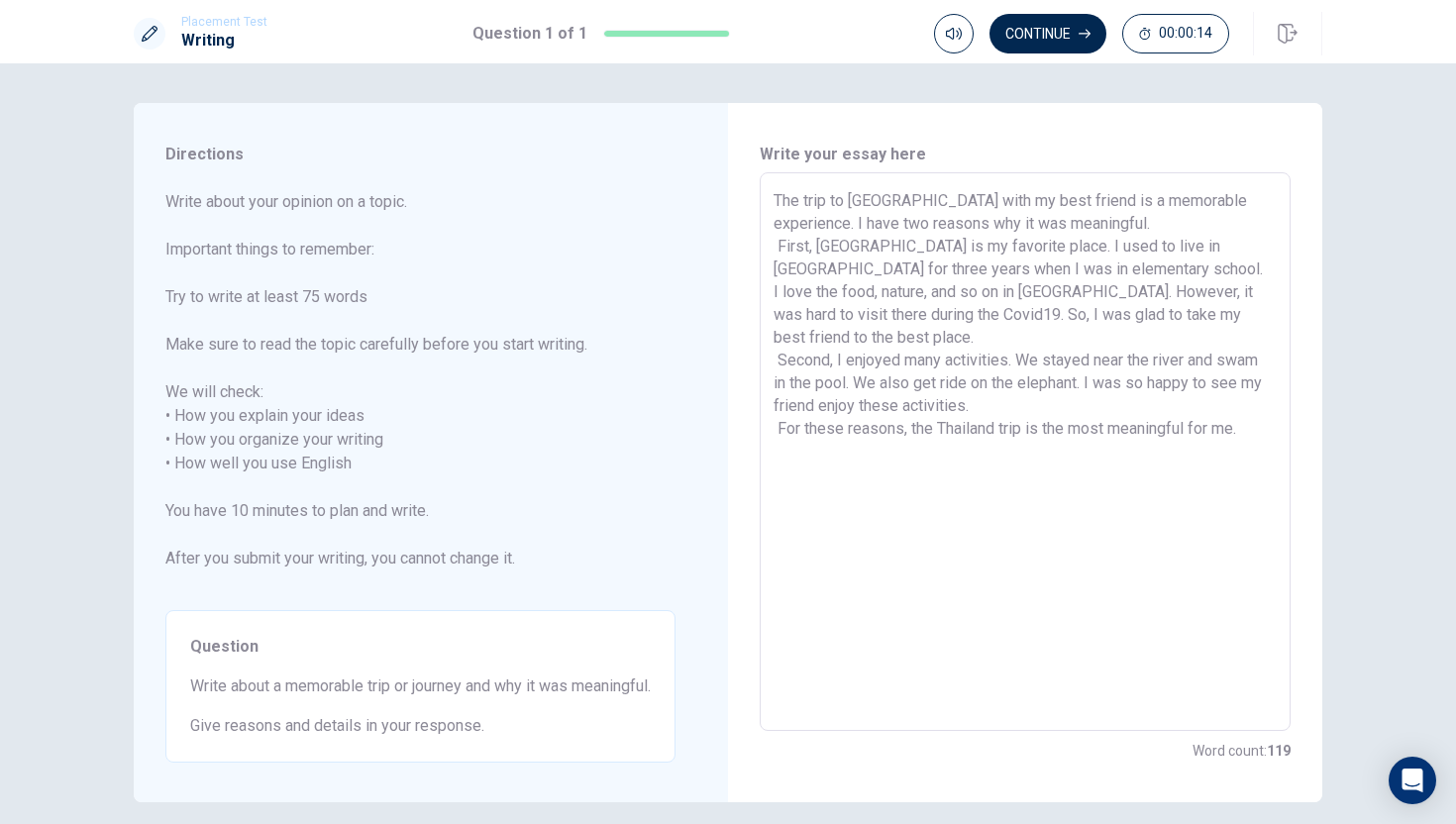 click on "The trip to [GEOGRAPHIC_DATA] with my best friend is a memorable experience. I have two reasons why it was meaningful.
First, [GEOGRAPHIC_DATA] is my favorite place. I used to live in [GEOGRAPHIC_DATA] for three years when I was in elementary school. I love the food, nature, and so on in [GEOGRAPHIC_DATA]. However, it was hard to visit there during the Covid19. So, I was glad to take my best friend to the best place.
Second, I enjoyed many activities. We stayed near the river and swam in the pool. We also get ride on the elephant. I was so happy to see my friend enjoy these activities.
For these reasons, the Thailand trip is the most meaningful for me." at bounding box center (1025, 452) 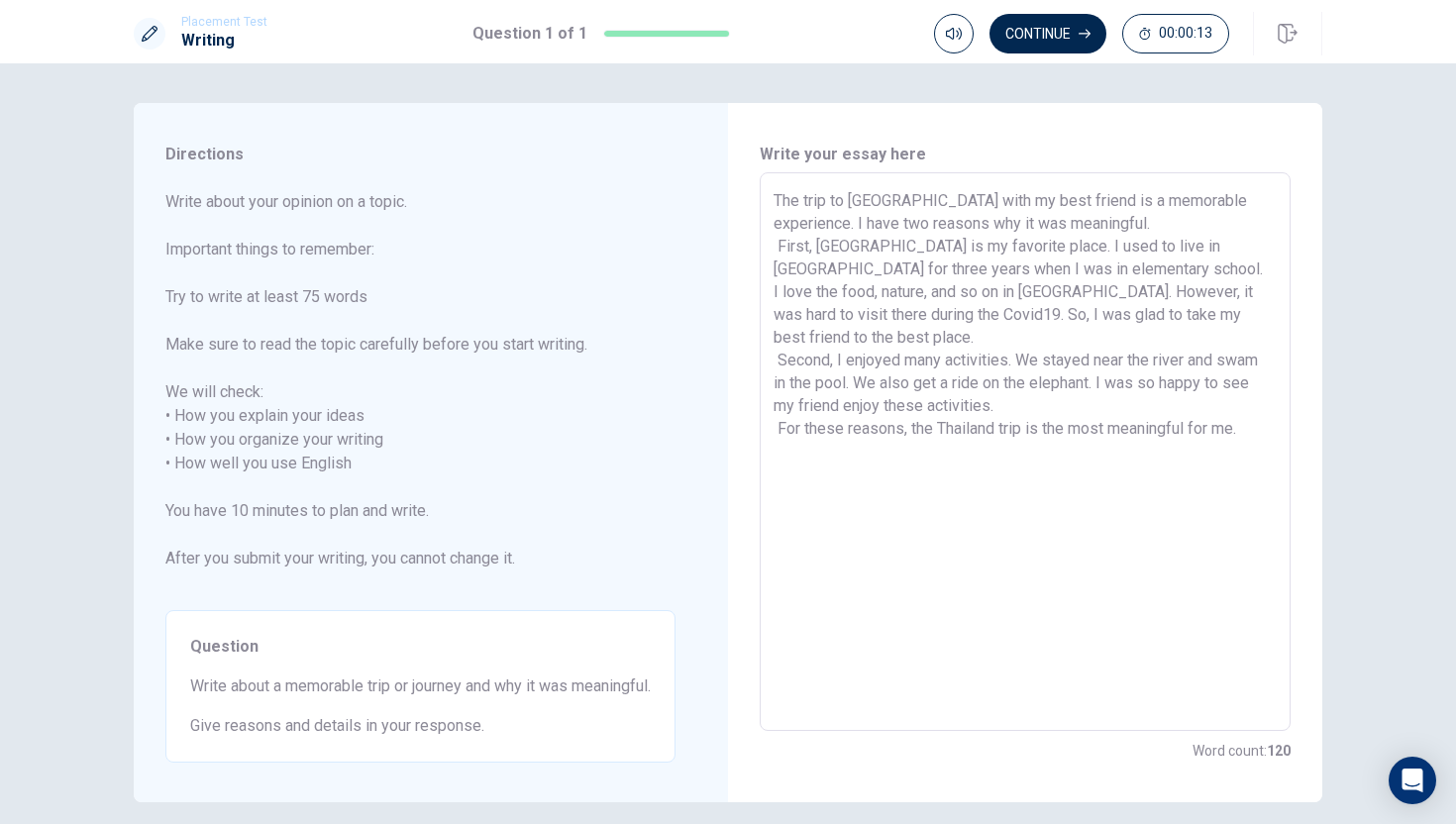 click on "The trip to [GEOGRAPHIC_DATA] with my best friend is a memorable experience. I have two reasons why it was meaningful.
First, [GEOGRAPHIC_DATA] is my favorite place. I used to live in [GEOGRAPHIC_DATA] for three years when I was in elementary school. I love the food, nature, and so on in [GEOGRAPHIC_DATA]. However, it was hard to visit there during the Covid19. So, I was glad to take my best friend to the best place.
Second, I enjoyed many activities. We stayed near the river and swam in the pool. We also get a ride on the elephant. I was so happy to see my friend enjoy these activities.
For these reasons, the Thailand trip is the most meaningful for me." at bounding box center (1025, 452) 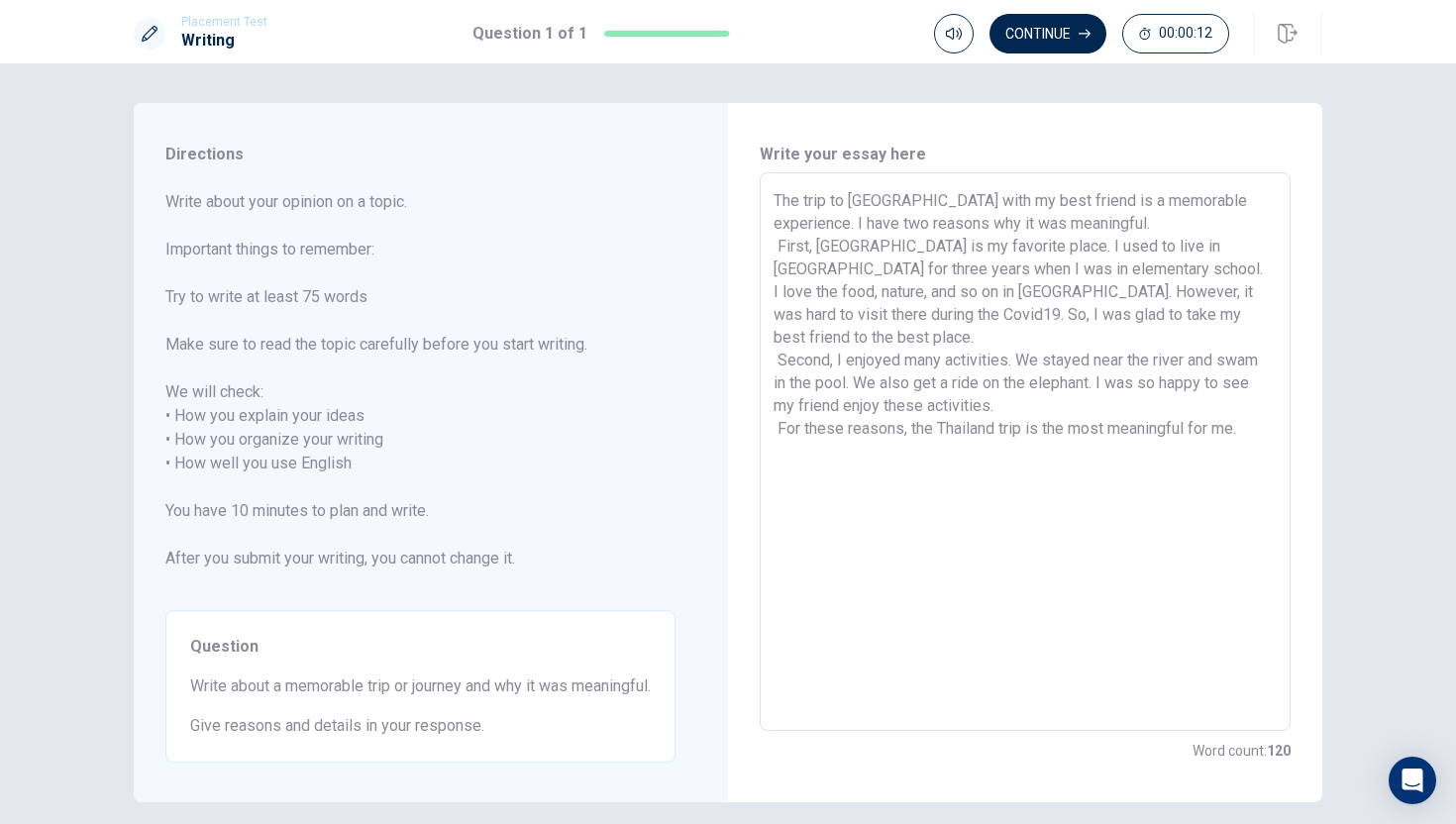 click on "The trip to [GEOGRAPHIC_DATA] with my best friend is a memorable experience. I have two reasons why it was meaningful.
First, [GEOGRAPHIC_DATA] is my favorite place. I used to live in [GEOGRAPHIC_DATA] for three years when I was in elementary school. I love the food, nature, and so on in [GEOGRAPHIC_DATA]. However, it was hard to visit there during the Covid19. So, I was glad to take my best friend to the best place.
Second, I enjoyed many activities. We stayed near the river and swam in the pool. We also get a ride on the elephant. I was so happy to see my friend enjoy these activities.
For these reasons, the Thailand trip is the most meaningful for me." at bounding box center [1025, 452] 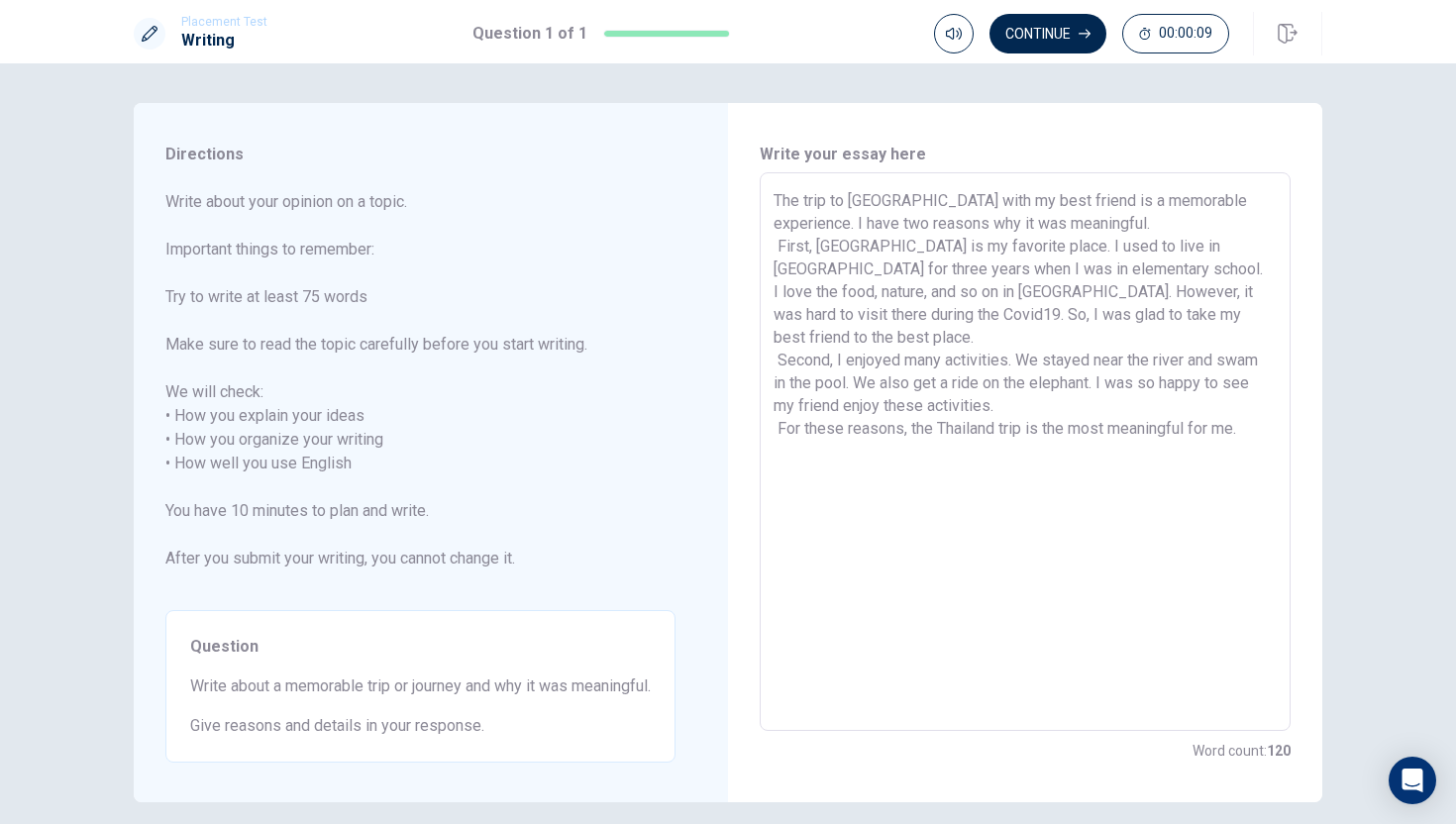 click on "The trip to [GEOGRAPHIC_DATA] with my best friend is a memorable experience. I have two reasons why it was meaningful.
First, [GEOGRAPHIC_DATA] is my favorite place. I used to live in [GEOGRAPHIC_DATA] for three years when I was in elementary school. I love the food, nature, and so on in [GEOGRAPHIC_DATA]. However, it was hard to visit there during the Covid19. So, I was glad to take my best friend to the best place.
Second, I enjoyed many activities. We stayed near the river and swam in the pool. We also get a ride on the elephant. I was so happy to see my friend enjoy these activities.
For these reasons, the Thailand trip is the most meaningful for me." at bounding box center [1025, 452] 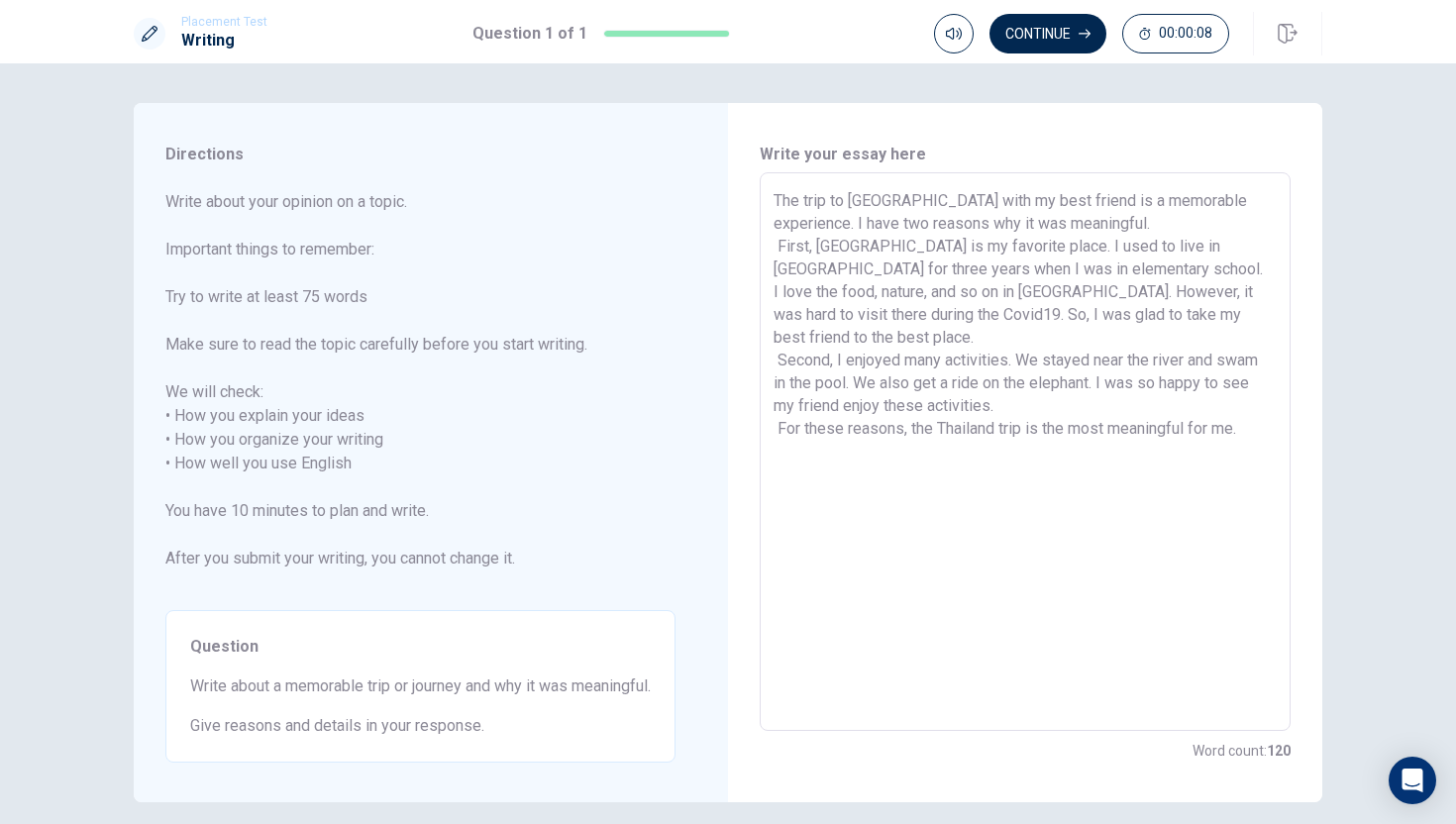 click on "The trip to [GEOGRAPHIC_DATA] with my best friend is a memorable experience. I have two reasons why it was meaningful.
First, [GEOGRAPHIC_DATA] is my favorite place. I used to live in [GEOGRAPHIC_DATA] for three years when I was in elementary school. I love the food, nature, and so on in [GEOGRAPHIC_DATA]. However, it was hard to visit there during the Covid19. So, I was glad to take my best friend to the best place.
Second, I enjoyed many activities. We stayed near the river and swam in the pool. We also get a ride on the elephant. I was so happy to see my friend enjoy these activities.
For these reasons, the Thailand trip is the most meaningful for me." at bounding box center [1025, 452] 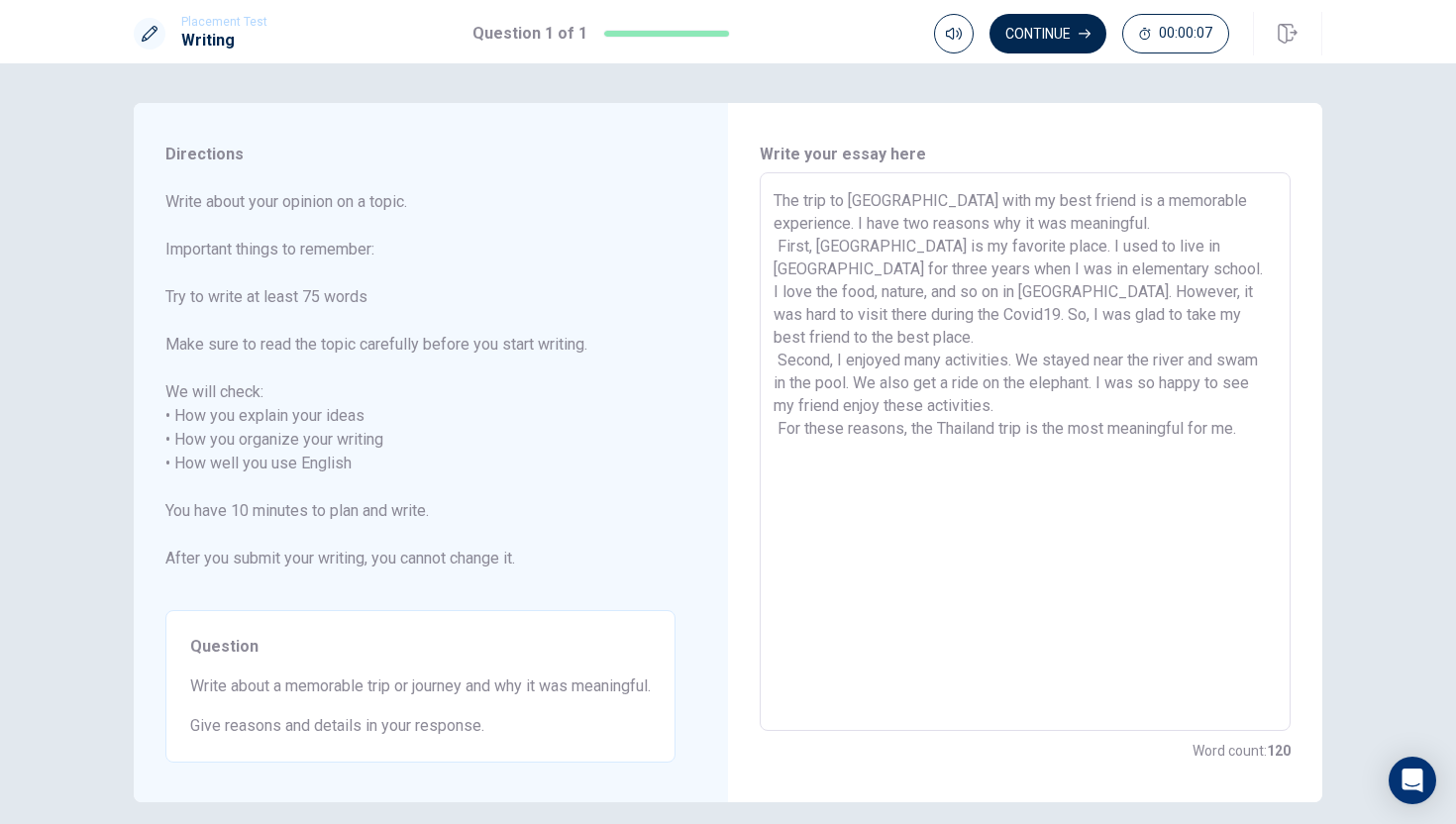 click on "The trip to [GEOGRAPHIC_DATA] with my best friend is a memorable experience. I have two reasons why it was meaningful.
First, [GEOGRAPHIC_DATA] is my favorite place. I used to live in [GEOGRAPHIC_DATA] for three years when I was in elementary school. I love the food, nature, and so on in [GEOGRAPHIC_DATA]. However, it was hard to visit there during the Covid19. So, I was glad to take my best friend to the best place.
Second, I enjoyed many activities. We stayed near the river and swam in the pool. We also get a ride on the elephant. I was so happy to see my friend enjoy these activities.
For these reasons, the Thailand trip is the most meaningful for me." at bounding box center [1025, 452] 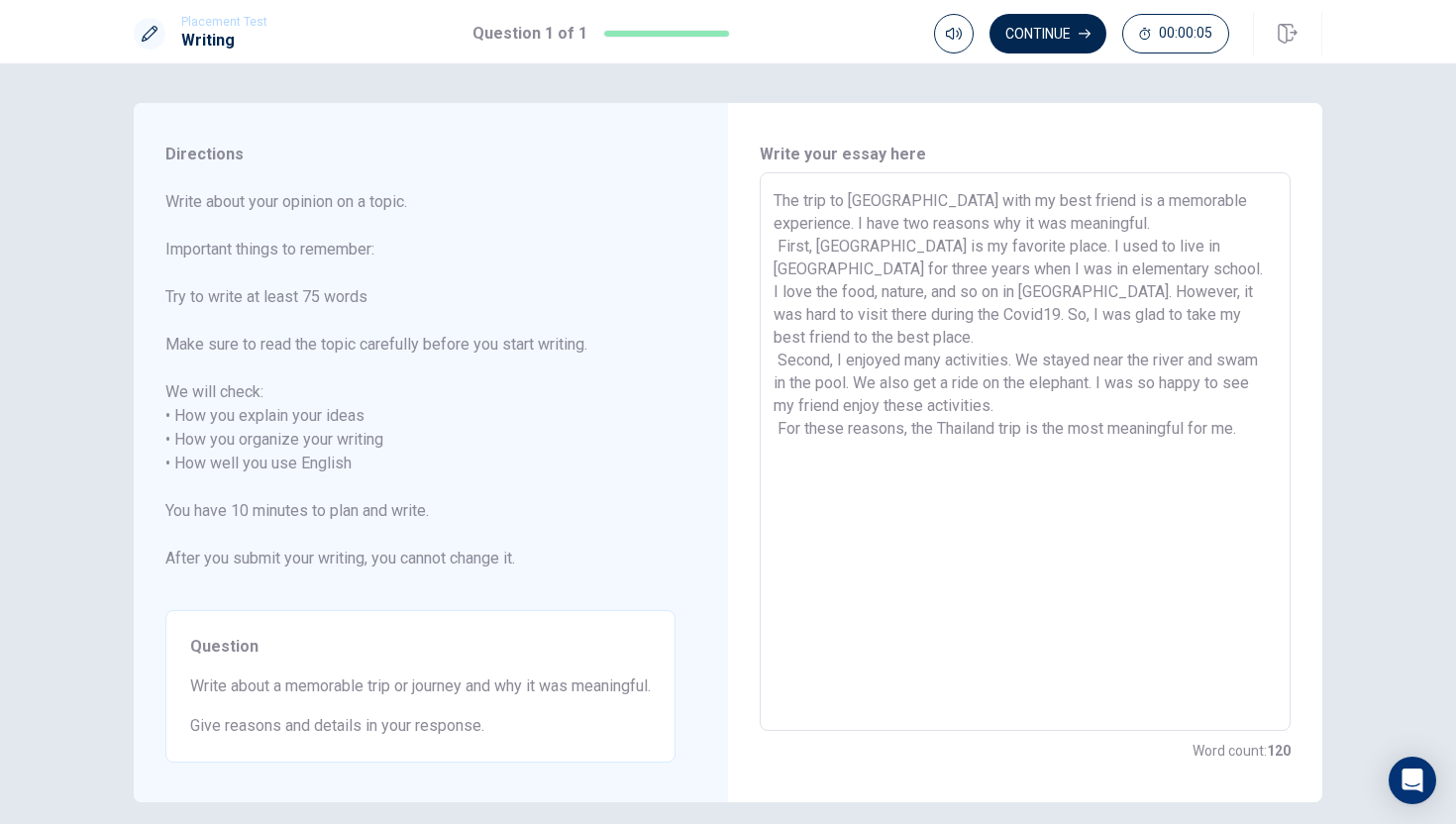 click on "The trip to [GEOGRAPHIC_DATA] with my best friend is a memorable experience. I have two reasons why it was meaningful.
First, [GEOGRAPHIC_DATA] is my favorite place. I used to live in [GEOGRAPHIC_DATA] for three years when I was in elementary school. I love the food, nature, and so on in [GEOGRAPHIC_DATA]. However, it was hard to visit there during the Covid19. So, I was glad to take my best friend to the best place.
Second, I enjoyed many activities. We stayed near the river and swam in the pool. We also get a ride on the elephant. I was so happy to see my friend enjoy these activities.
For these reasons, the Thailand trip is the most meaningful for me." at bounding box center (1025, 452) 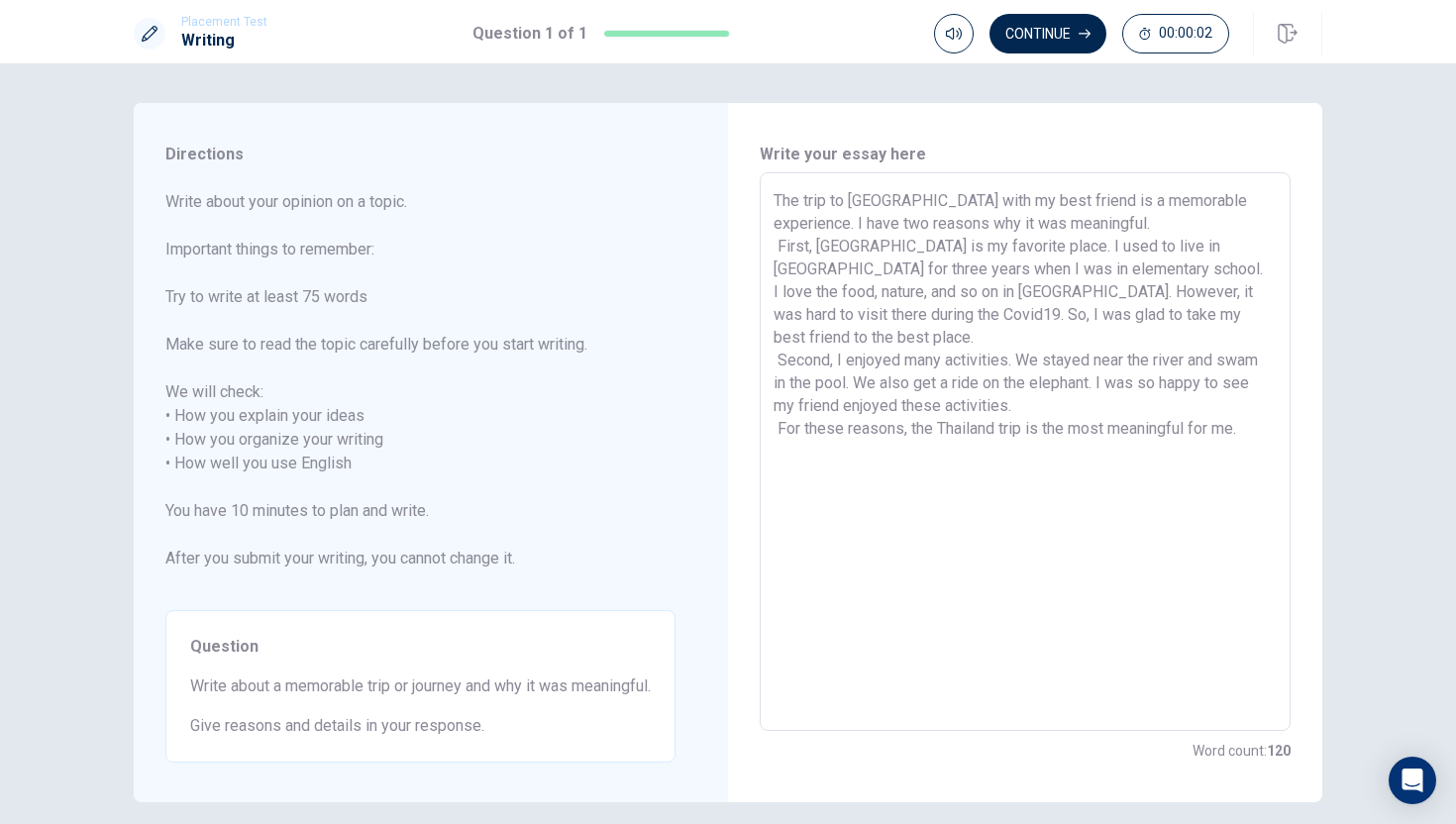 click on "The trip to [GEOGRAPHIC_DATA] with my best friend is a memorable experience. I have two reasons why it was meaningful.
First, [GEOGRAPHIC_DATA] is my favorite place. I used to live in [GEOGRAPHIC_DATA] for three years when I was in elementary school. I love the food, nature, and so on in [GEOGRAPHIC_DATA]. However, it was hard to visit there during the Covid19. So, I was glad to take my best friend to the best place.
Second, I enjoyed many activities. We stayed near the river and swam in the pool. We also get a ride on the elephant. I was so happy to see my friend enjoyed these activities.
For these reasons, the Thailand trip is the most meaningful for me." at bounding box center [1025, 452] 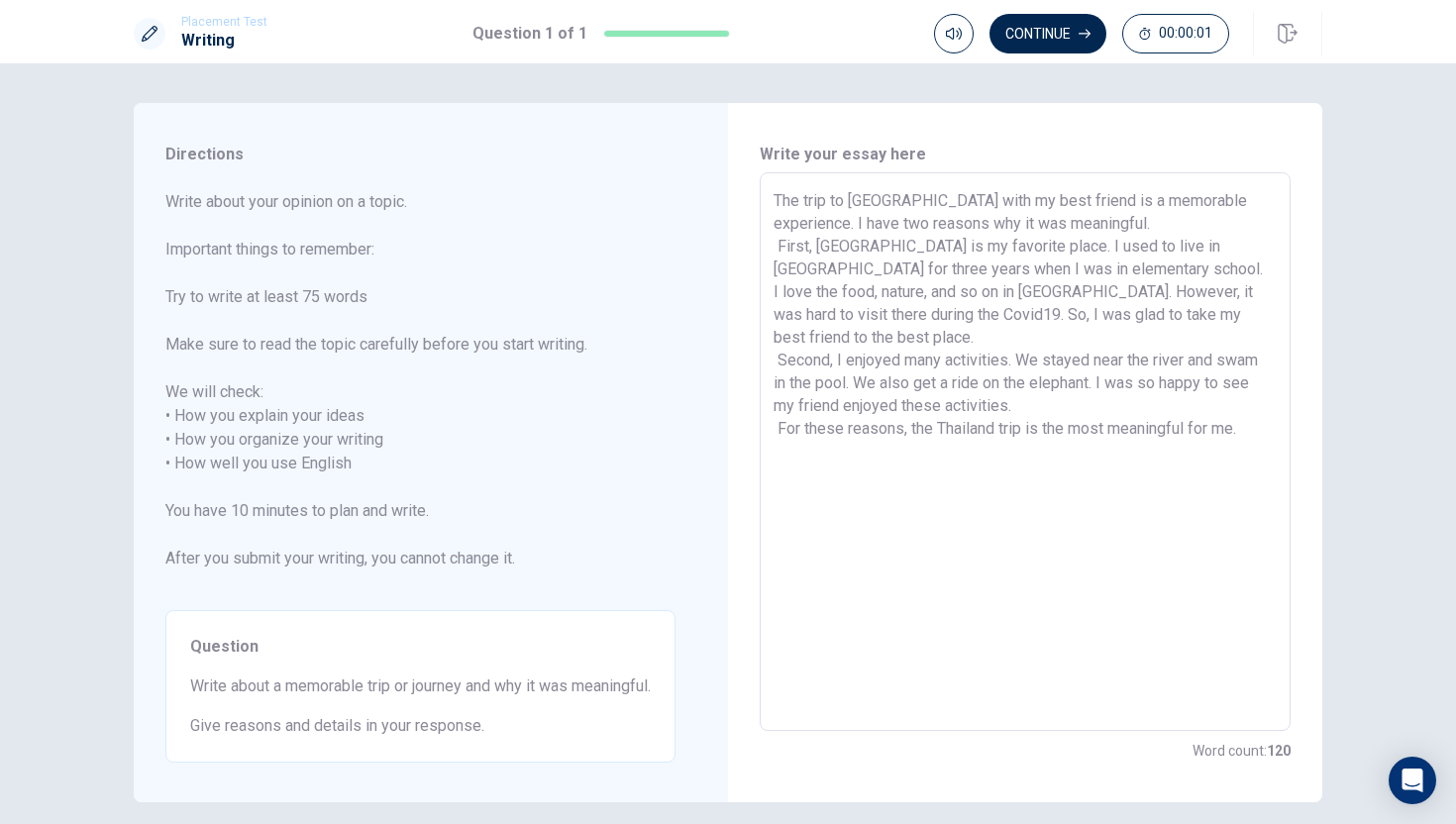 click on "The trip to [GEOGRAPHIC_DATA] with my best friend is a memorable experience. I have two reasons why it was meaningful.
First, [GEOGRAPHIC_DATA] is my favorite place. I used to live in [GEOGRAPHIC_DATA] for three years when I was in elementary school. I love the food, nature, and so on in [GEOGRAPHIC_DATA]. However, it was hard to visit there during the Covid19. So, I was glad to take my best friend to the best place.
Second, I enjoyed many activities. We stayed near the river and swam in the pool. We also get a ride on the elephant. I was so happy to see my friend enjoyed these activities.
For these reasons, the Thailand trip is the most meaningful for me." at bounding box center (1025, 452) 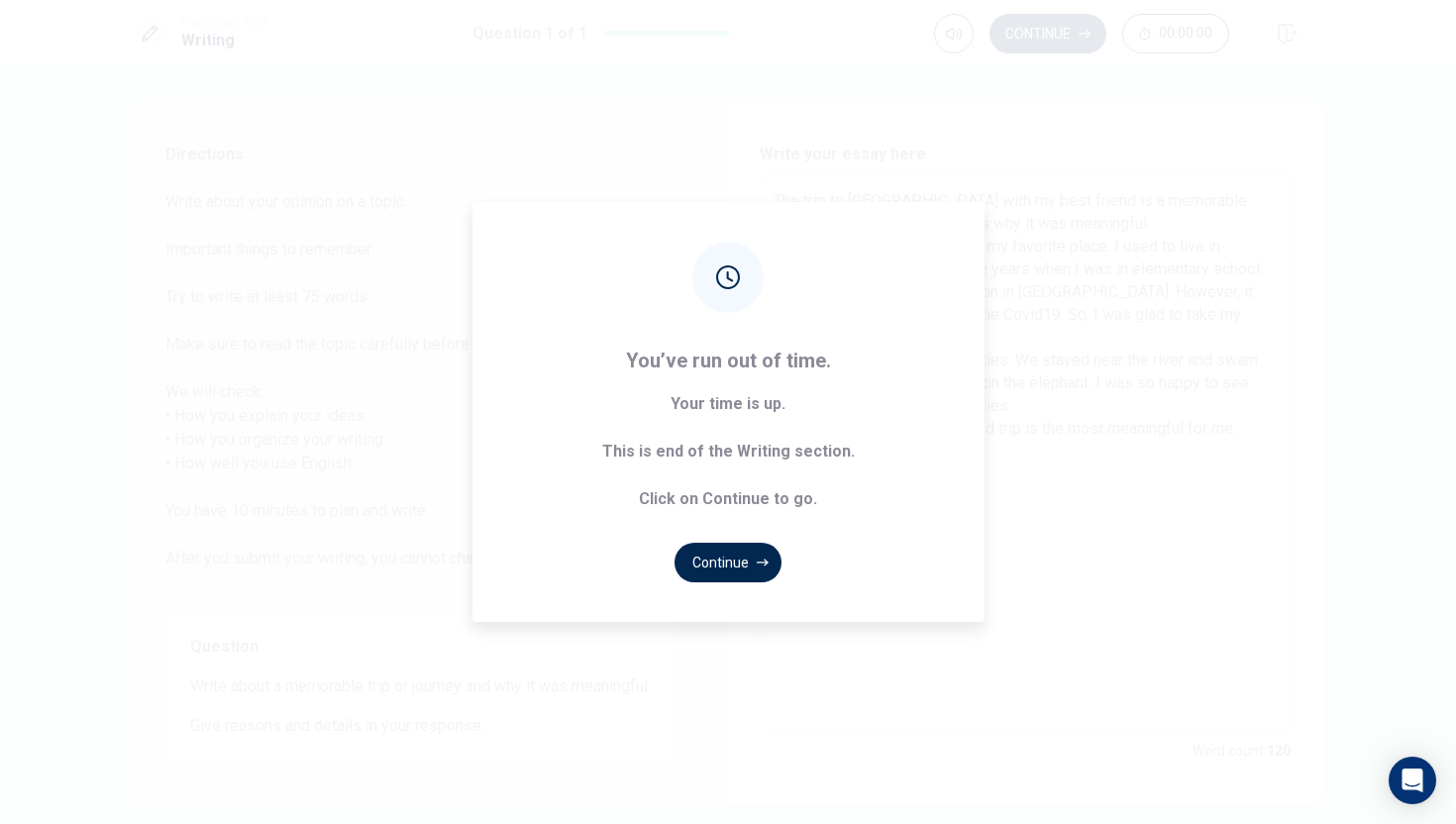 click on "You’ve run out of time. Your time is up. This is end of the Writing section. Click on Continue to go. Continue" at bounding box center [728, 412] 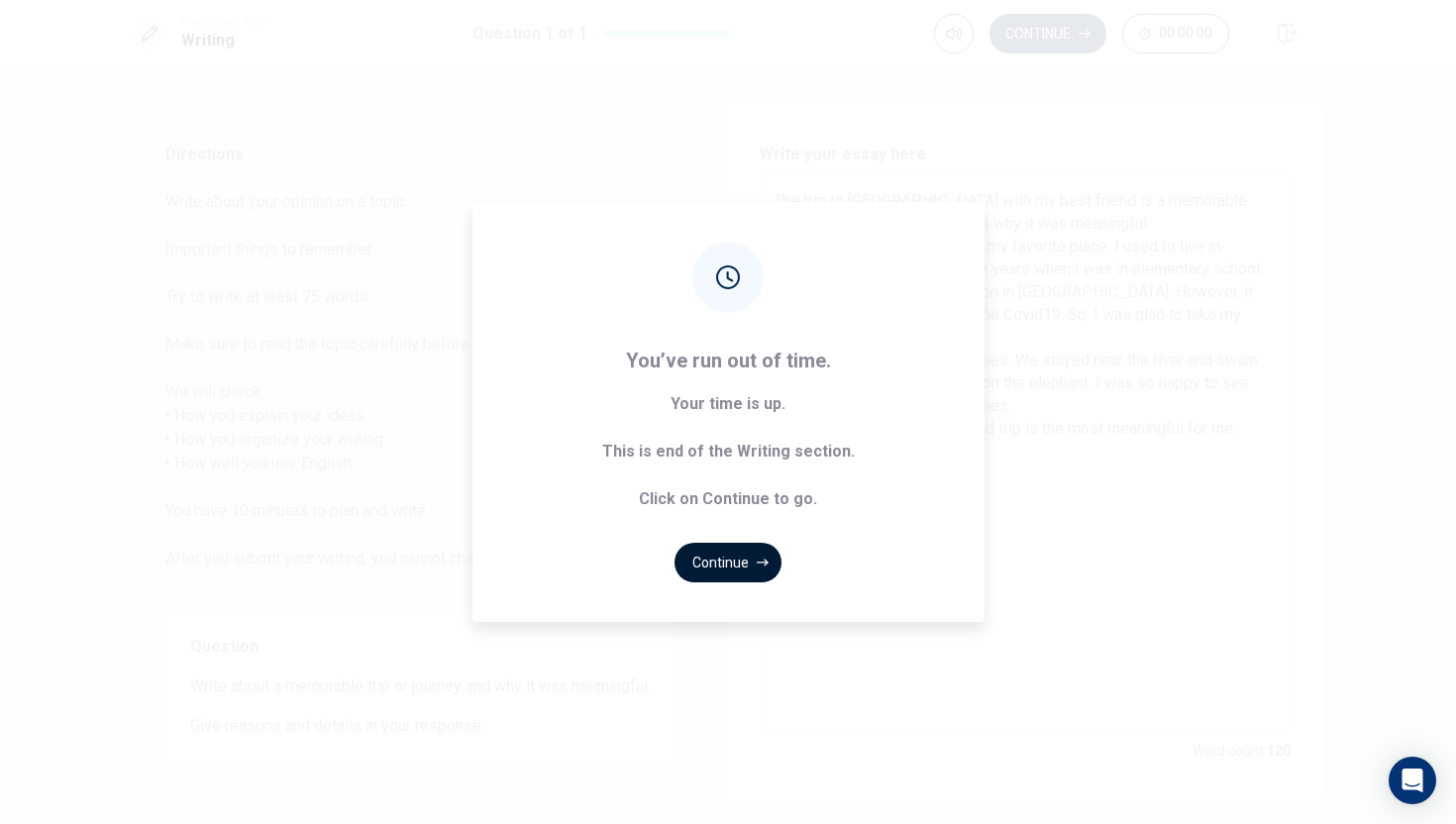 click on "Continue" at bounding box center [728, 563] 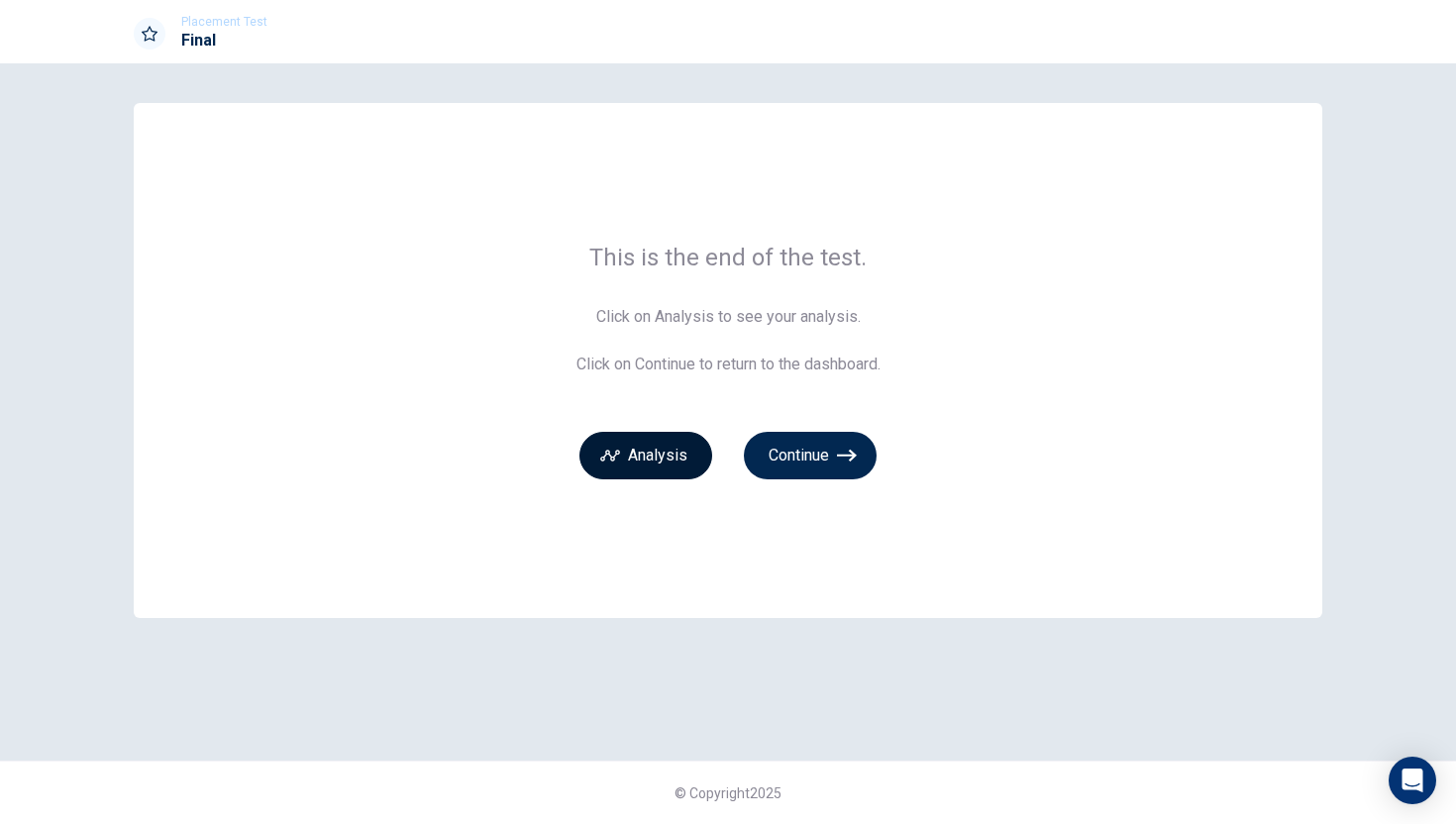 click on "Analysis" at bounding box center [646, 456] 